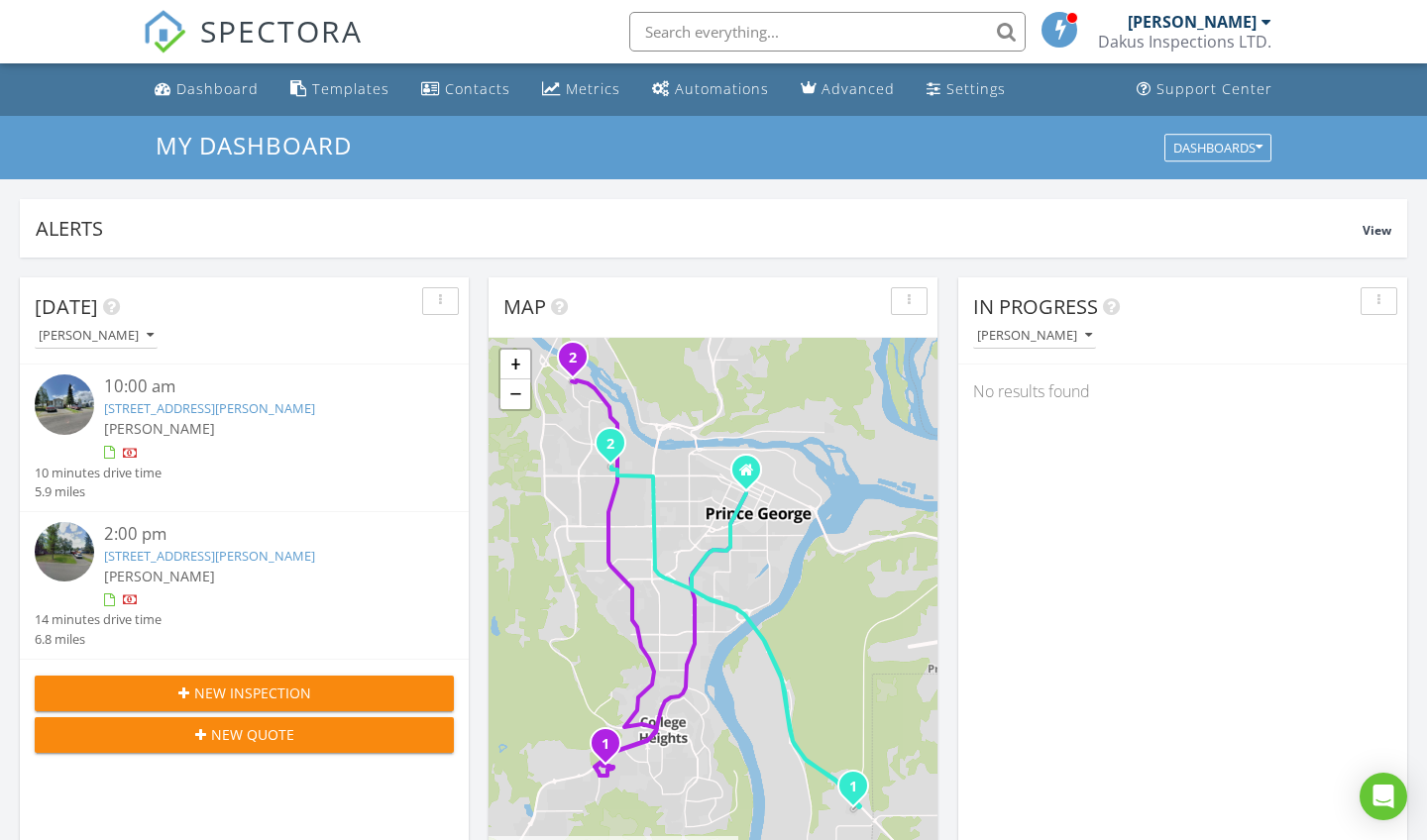 scroll, scrollTop: 1036, scrollLeft: 0, axis: vertical 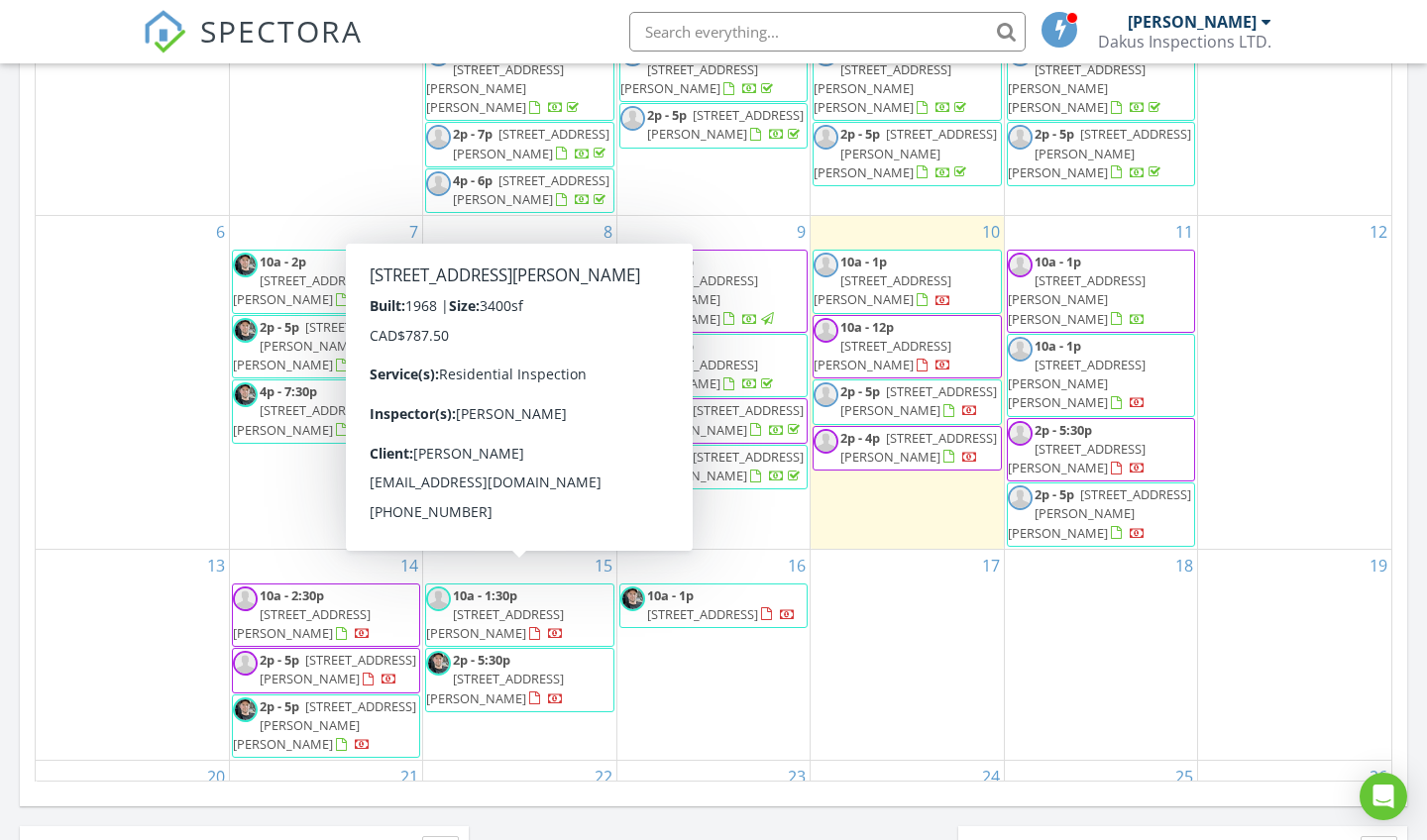 click on "14
10a - 2:30p
7647 Eastview St, Prince George V2N 6X9
2p - 5p
1591 Cedar St, Prince George V2L 1B6
2p - 5p
9602 Annegene Rd, Prince George V2K 5G9" at bounding box center (326, 655) 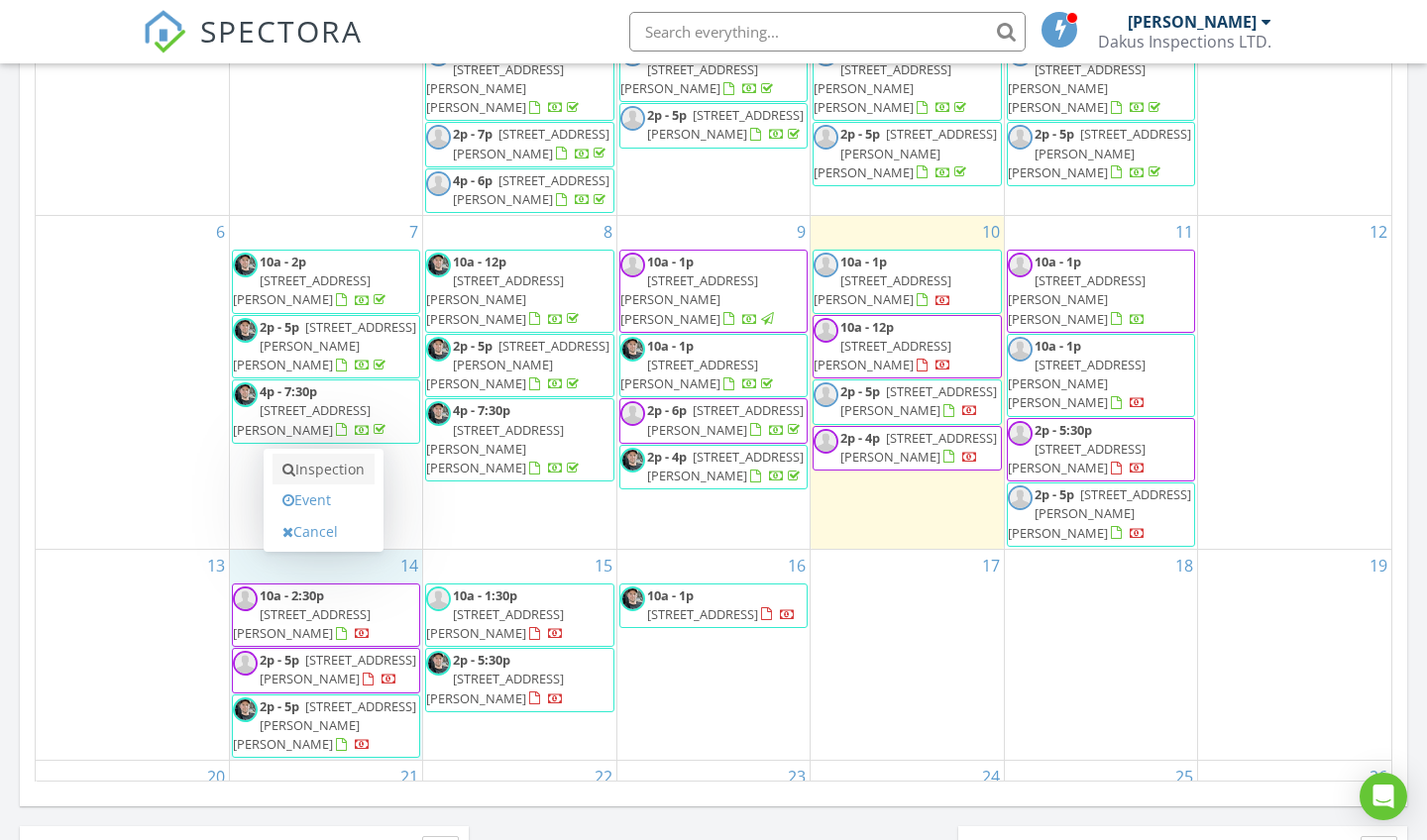 click on "Inspection" at bounding box center (323, 470) 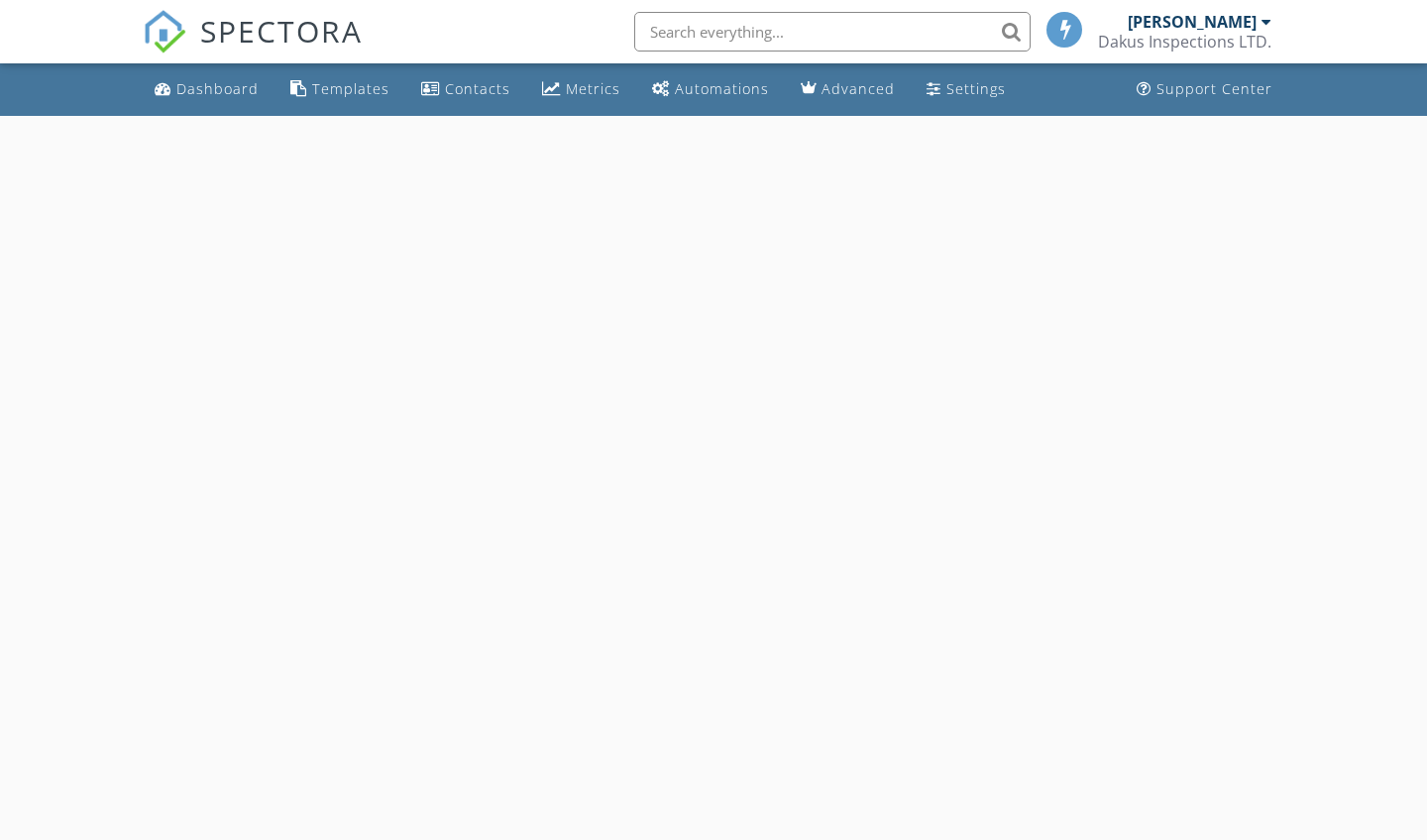 scroll, scrollTop: 0, scrollLeft: 0, axis: both 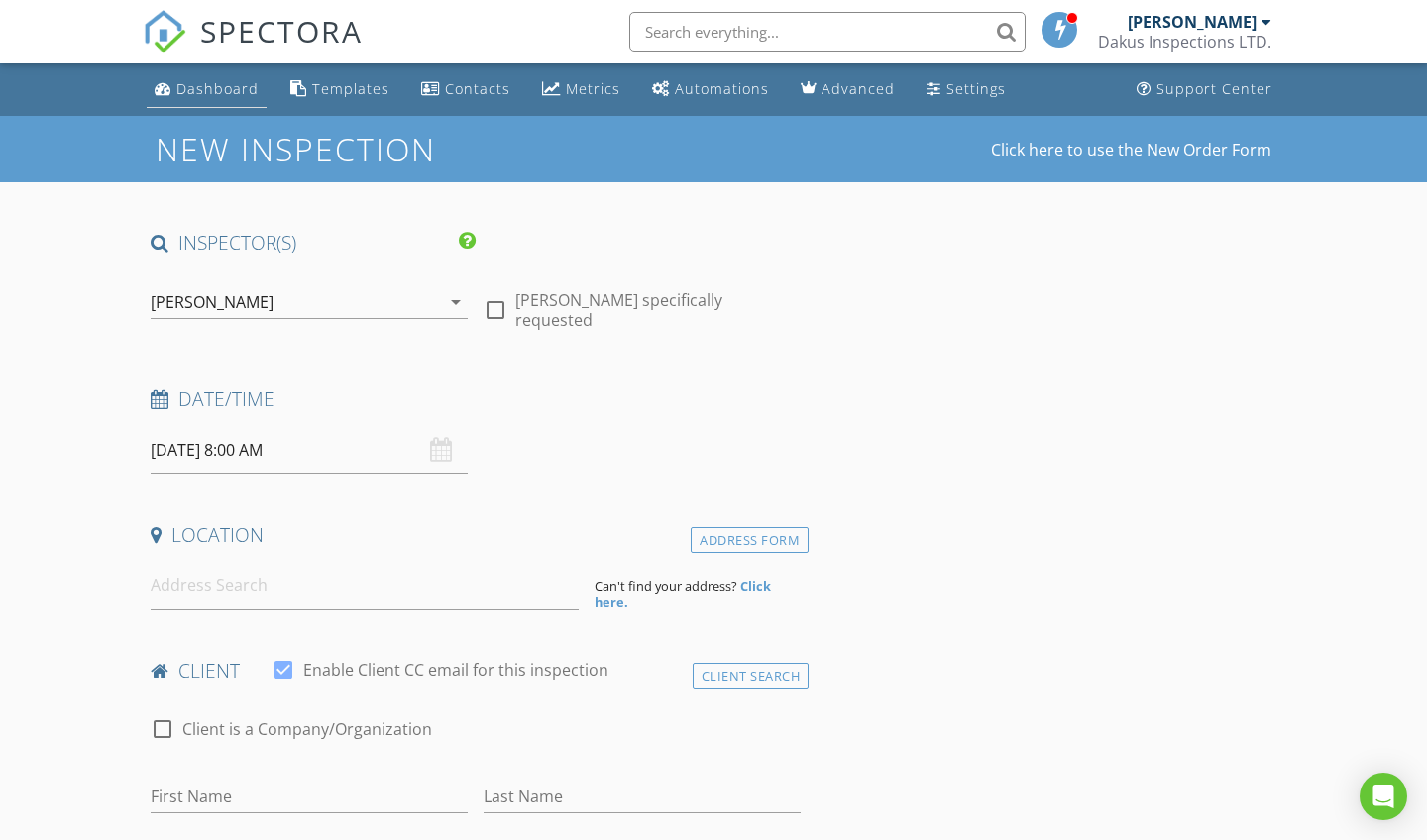 click on "Dashboard" at bounding box center (217, 88) 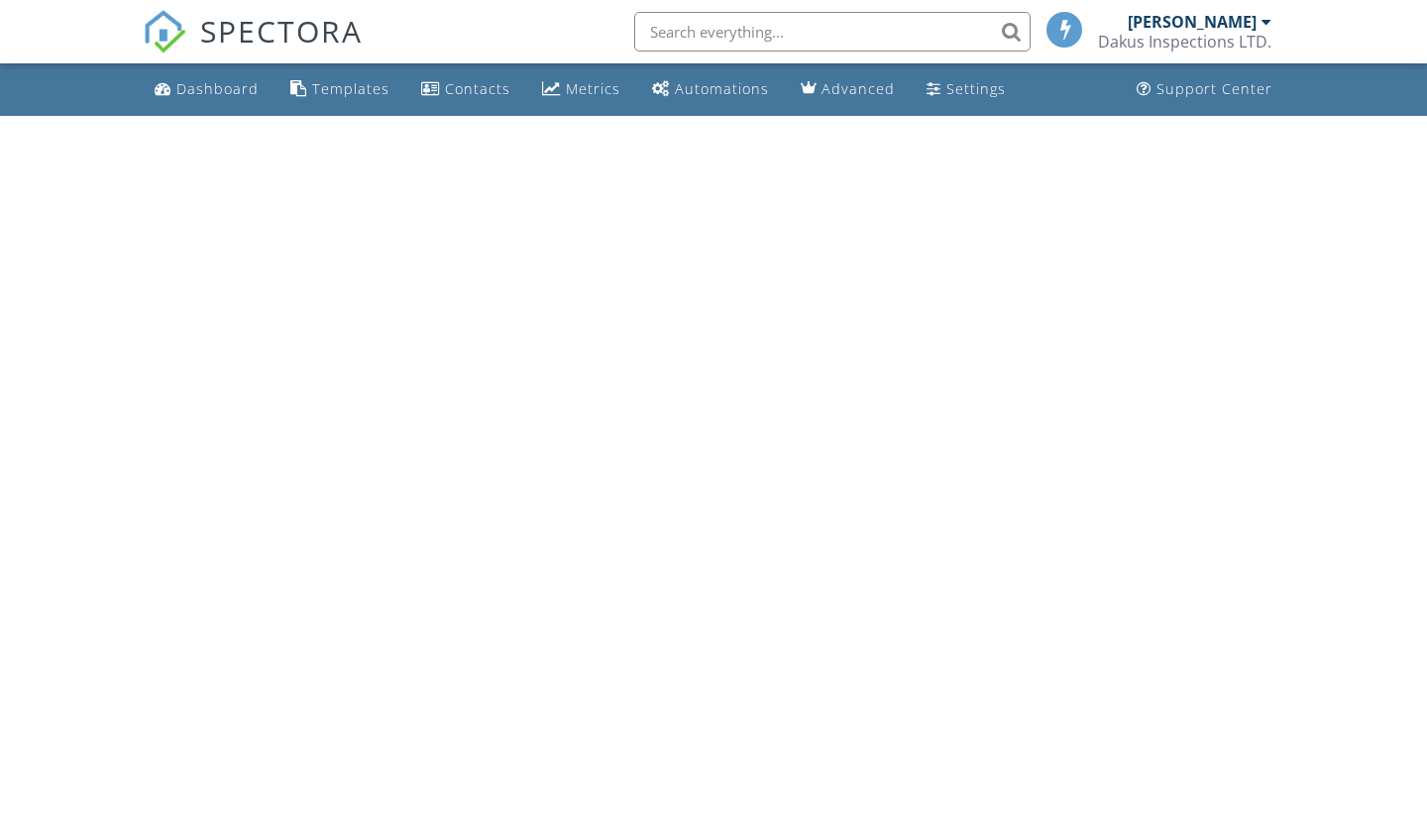 scroll, scrollTop: 0, scrollLeft: 0, axis: both 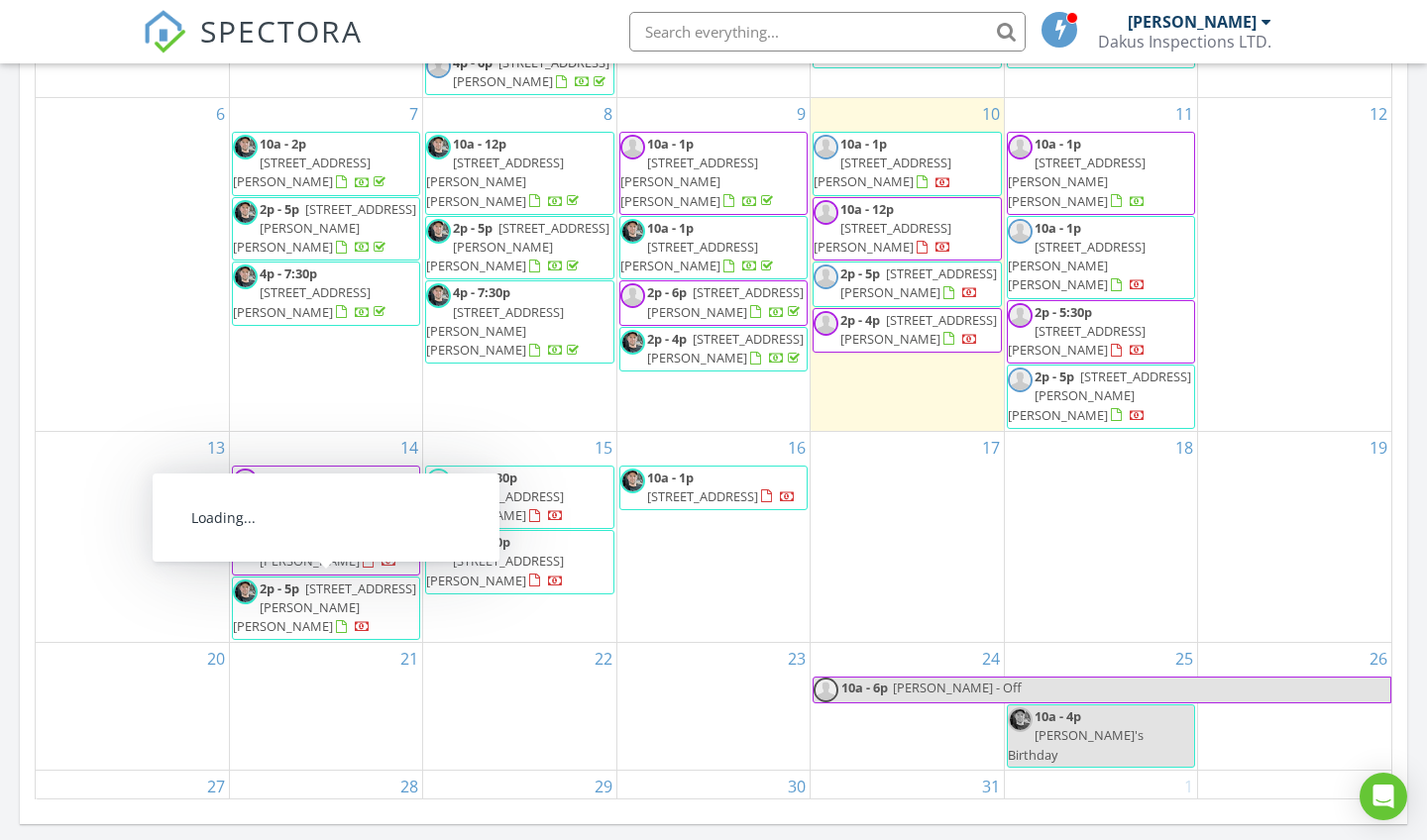 click on "14
10a - 2:30p
[STREET_ADDRESS][PERSON_NAME]
2p - 5p
[STREET_ADDRESS][PERSON_NAME]
2p - 5p
[STREET_ADDRESS][PERSON_NAME]" at bounding box center (326, 537) 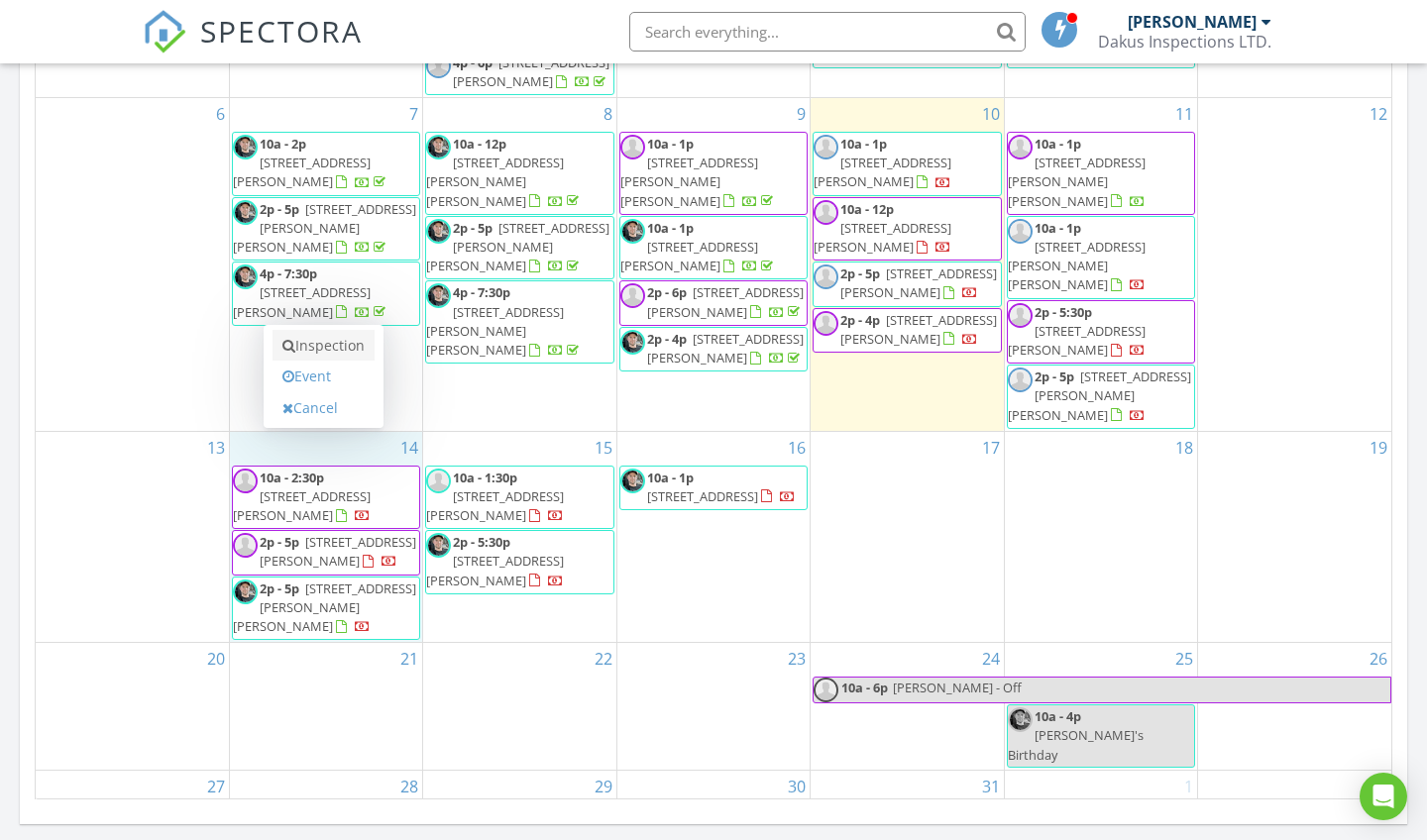 click on "Inspection" at bounding box center (323, 346) 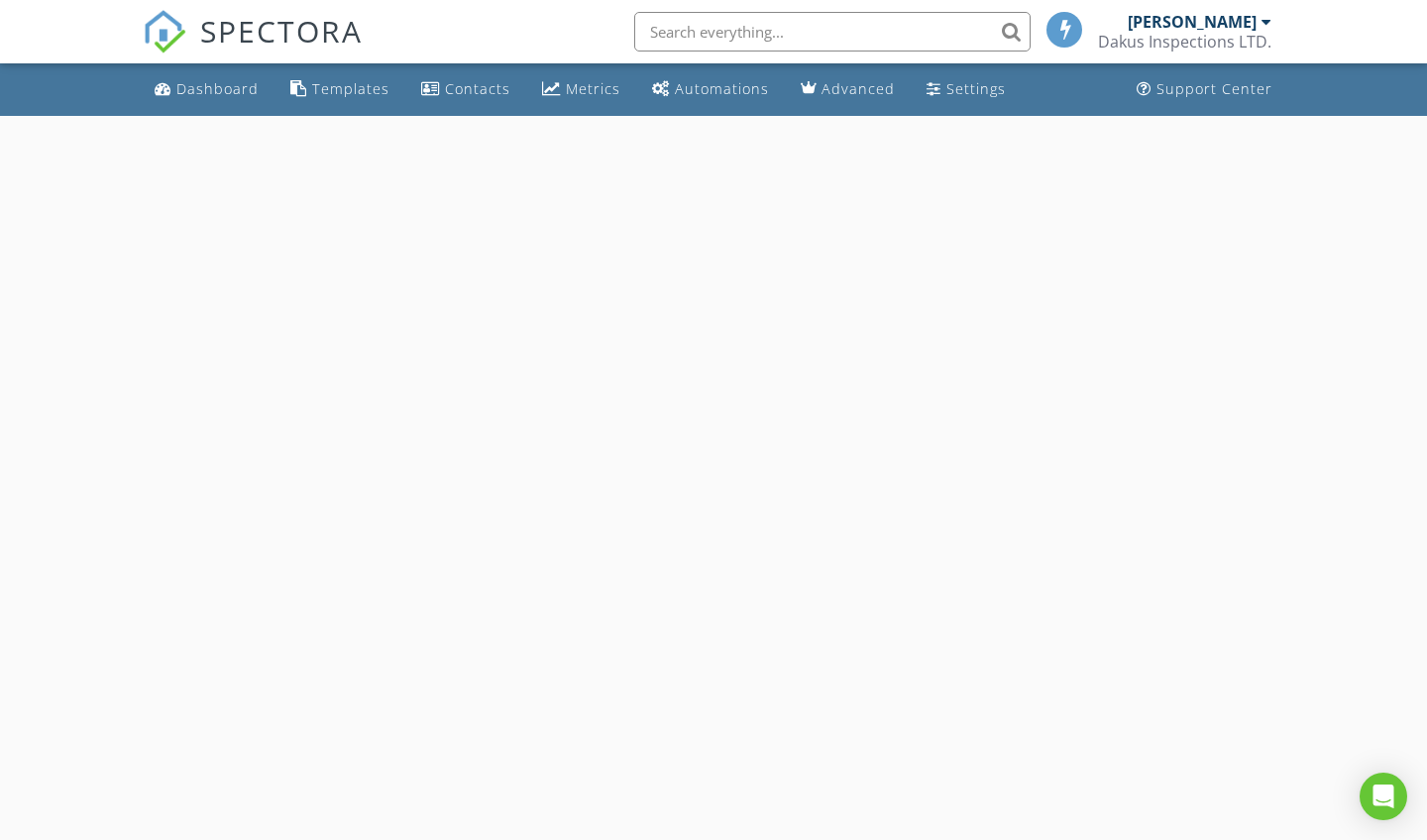 scroll, scrollTop: 0, scrollLeft: 0, axis: both 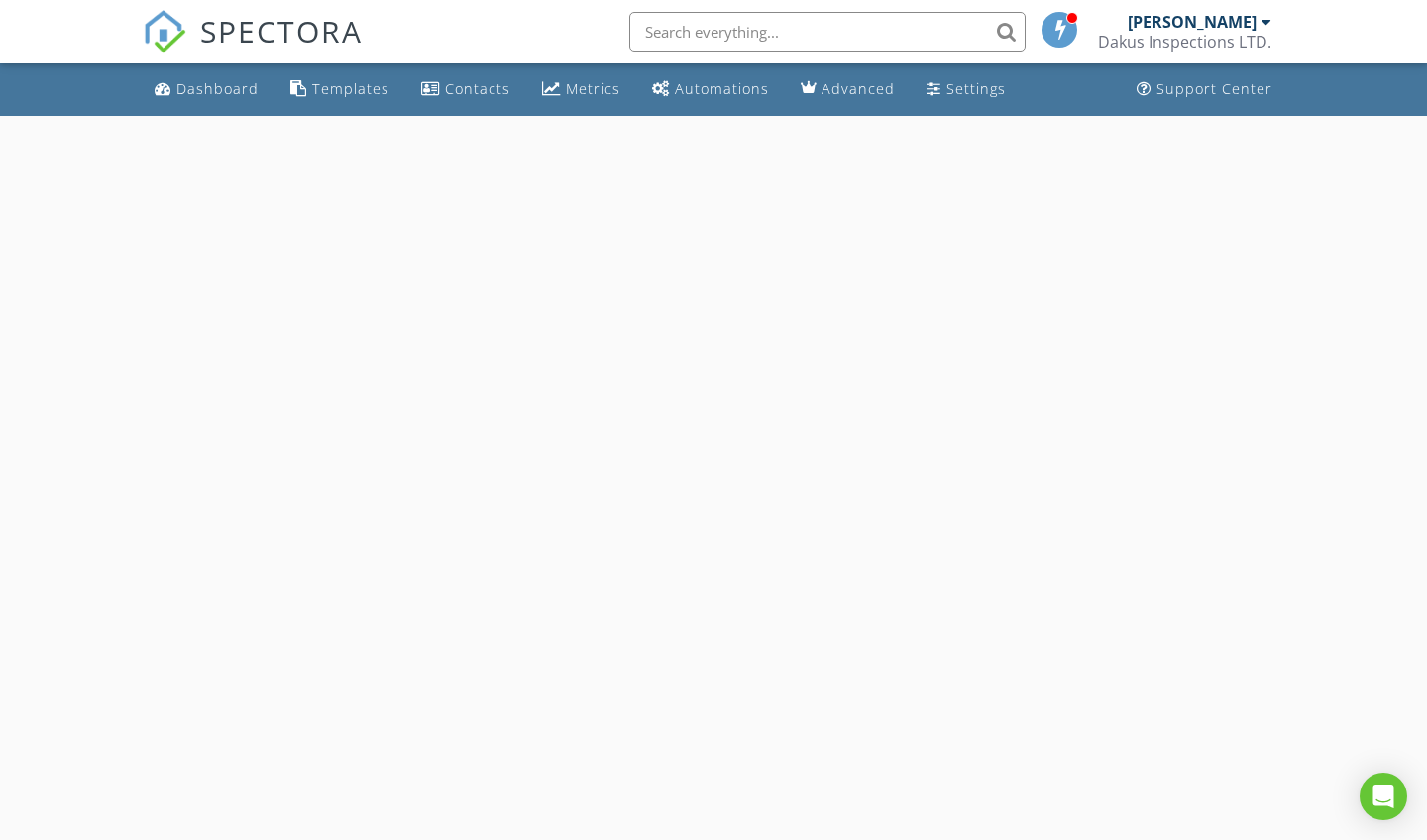 select on "6" 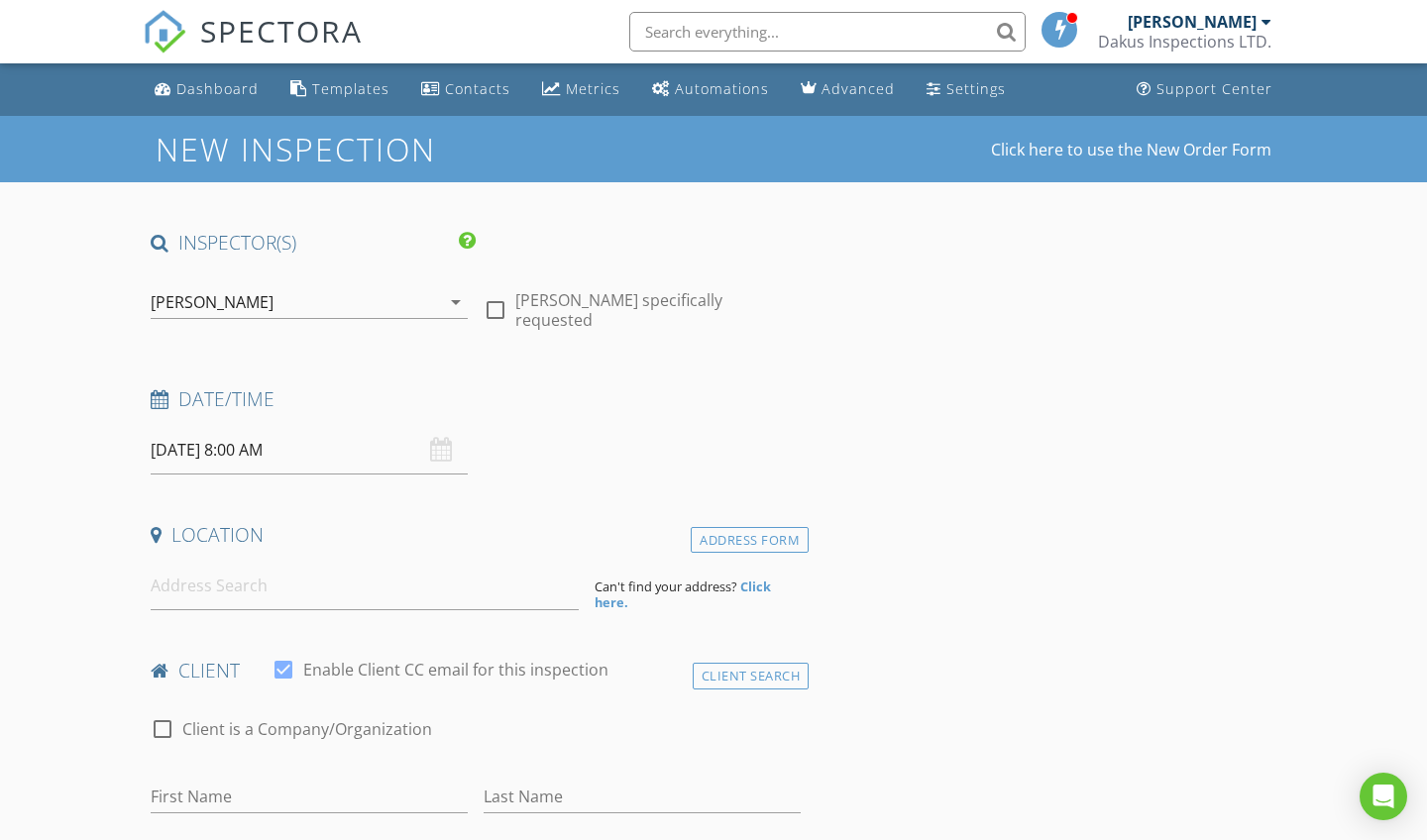 click on "07/14/2025 8:00 AM" at bounding box center [309, 450] 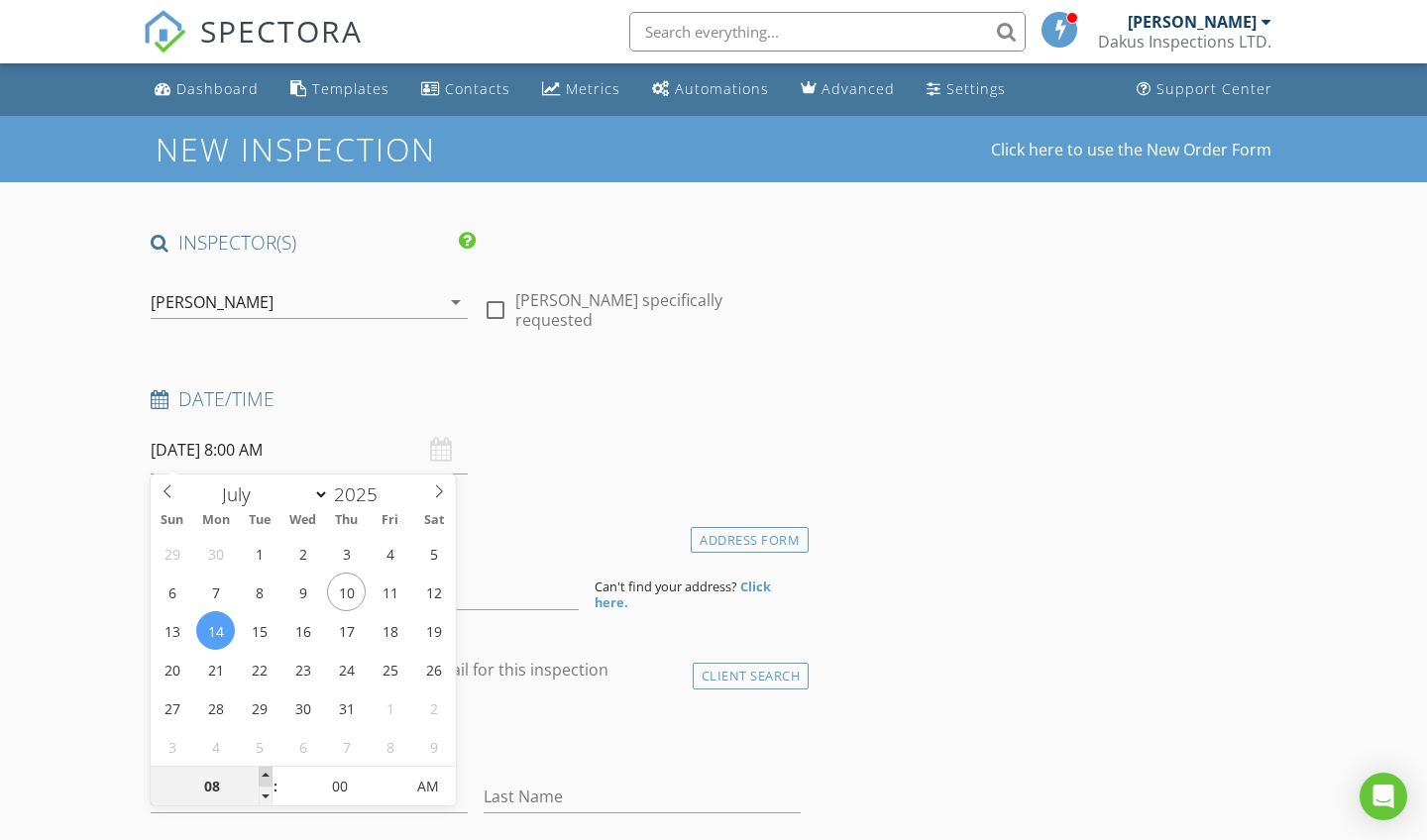 type on "09" 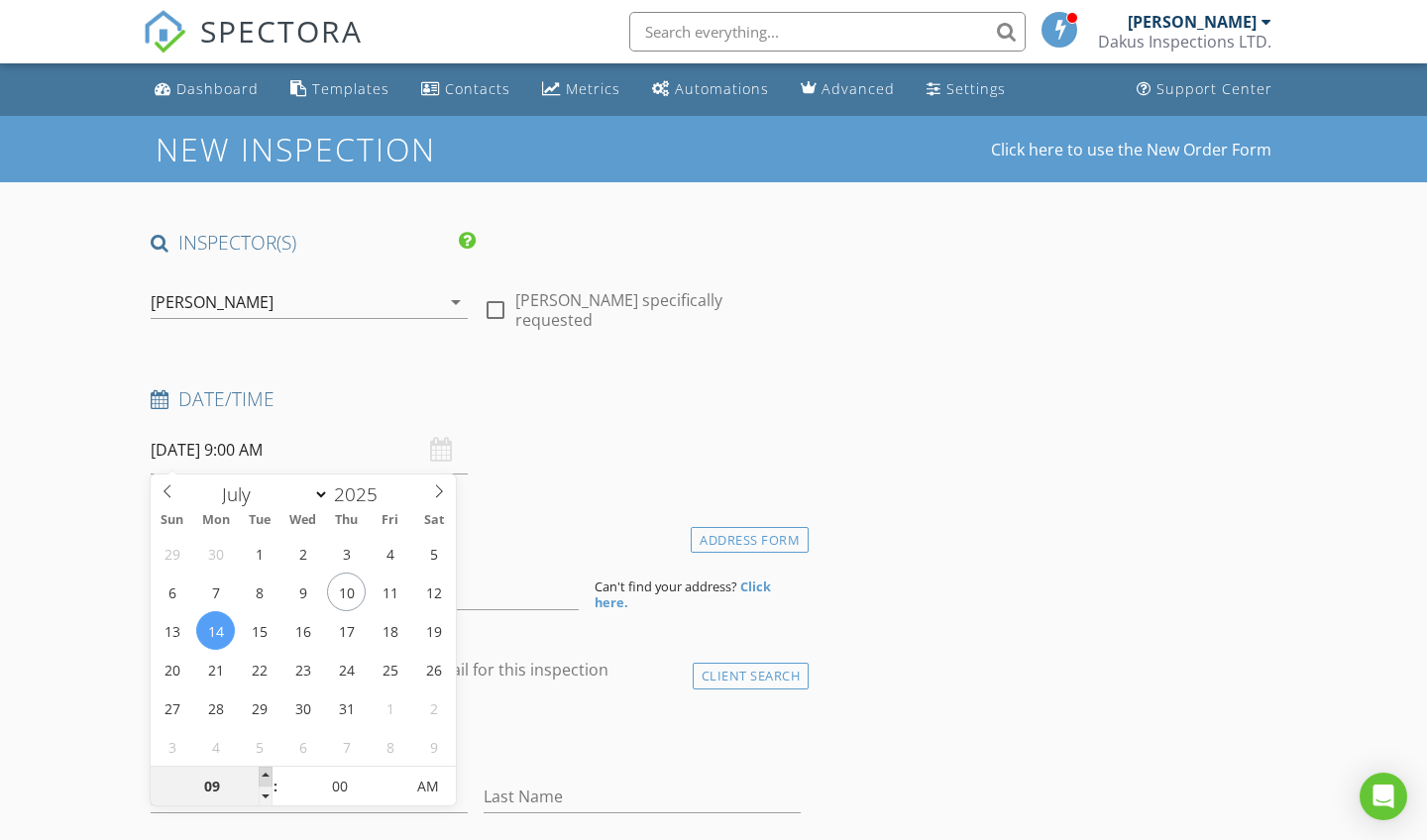 click at bounding box center [266, 777] 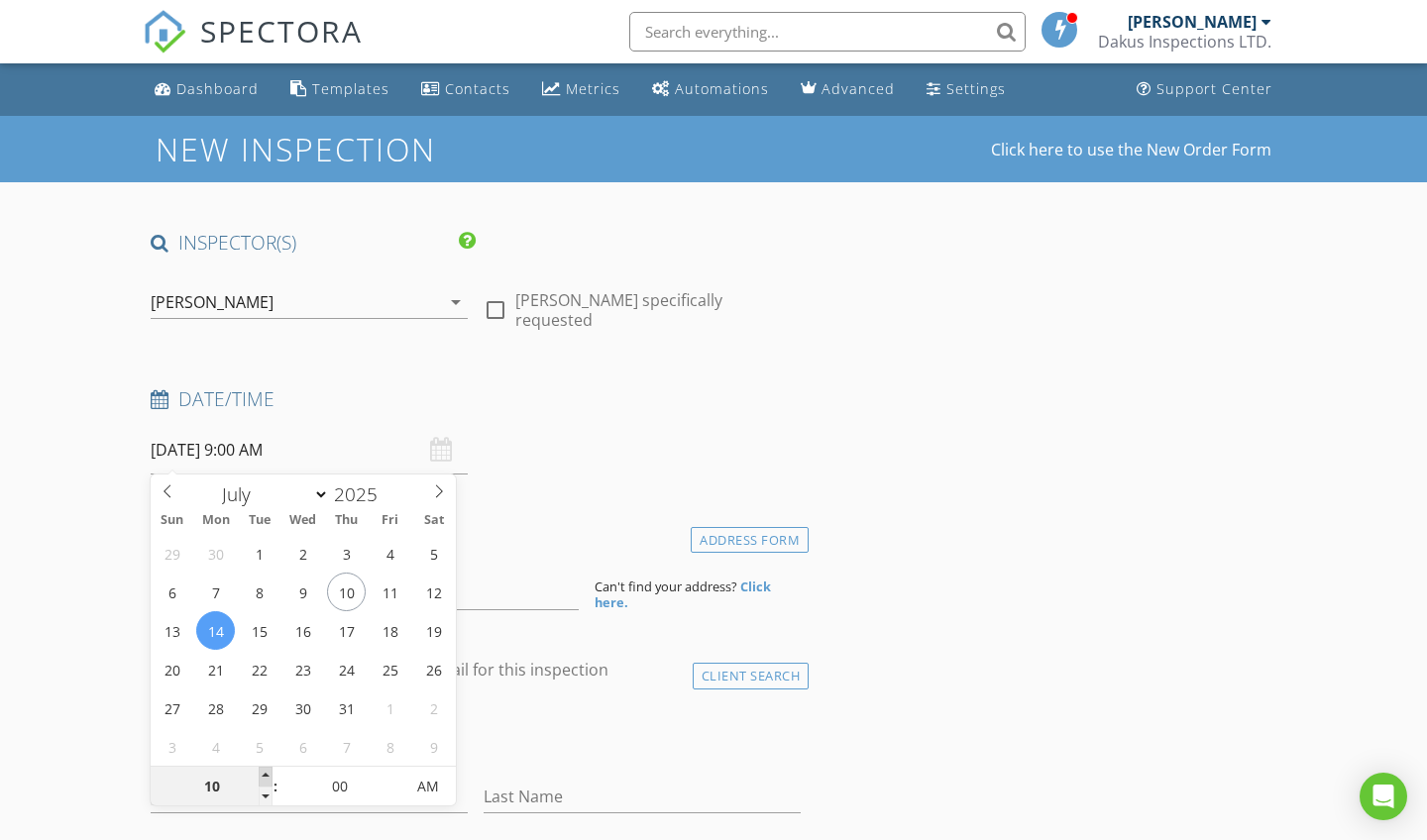 type on "07/14/2025 10:00 AM" 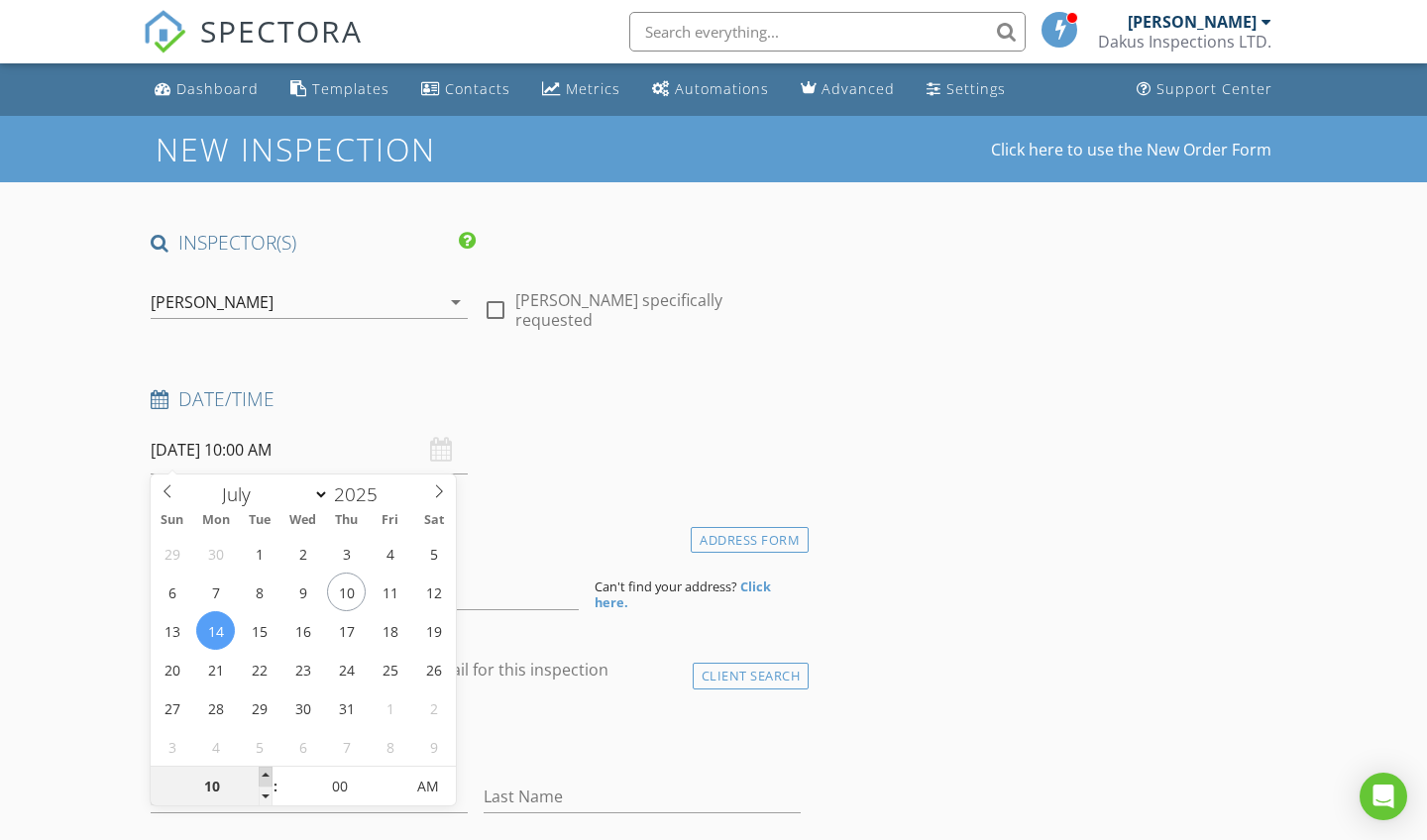 click at bounding box center [266, 777] 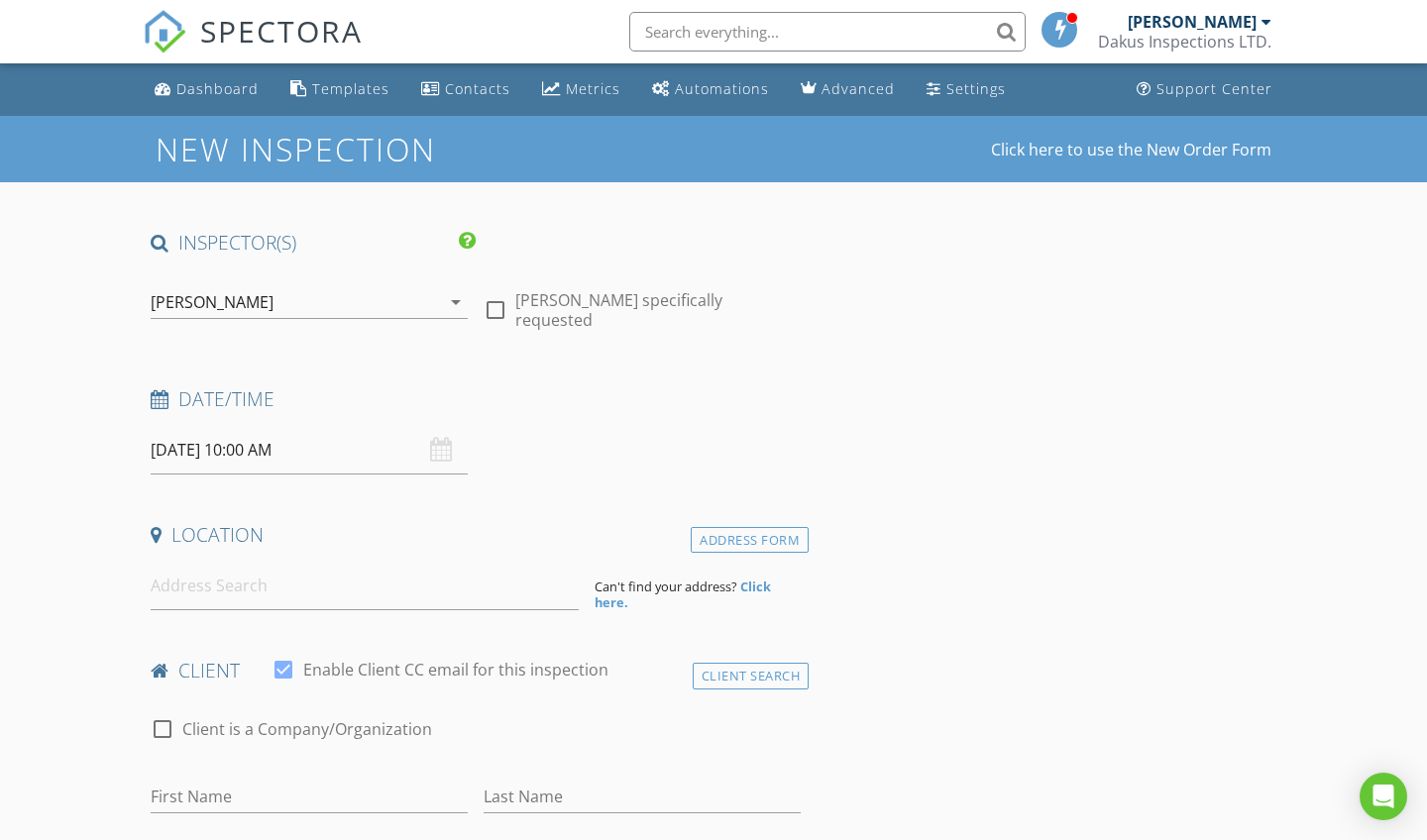 click on "Date/Time
07/14/2025 10:00 AM" at bounding box center (476, 430) 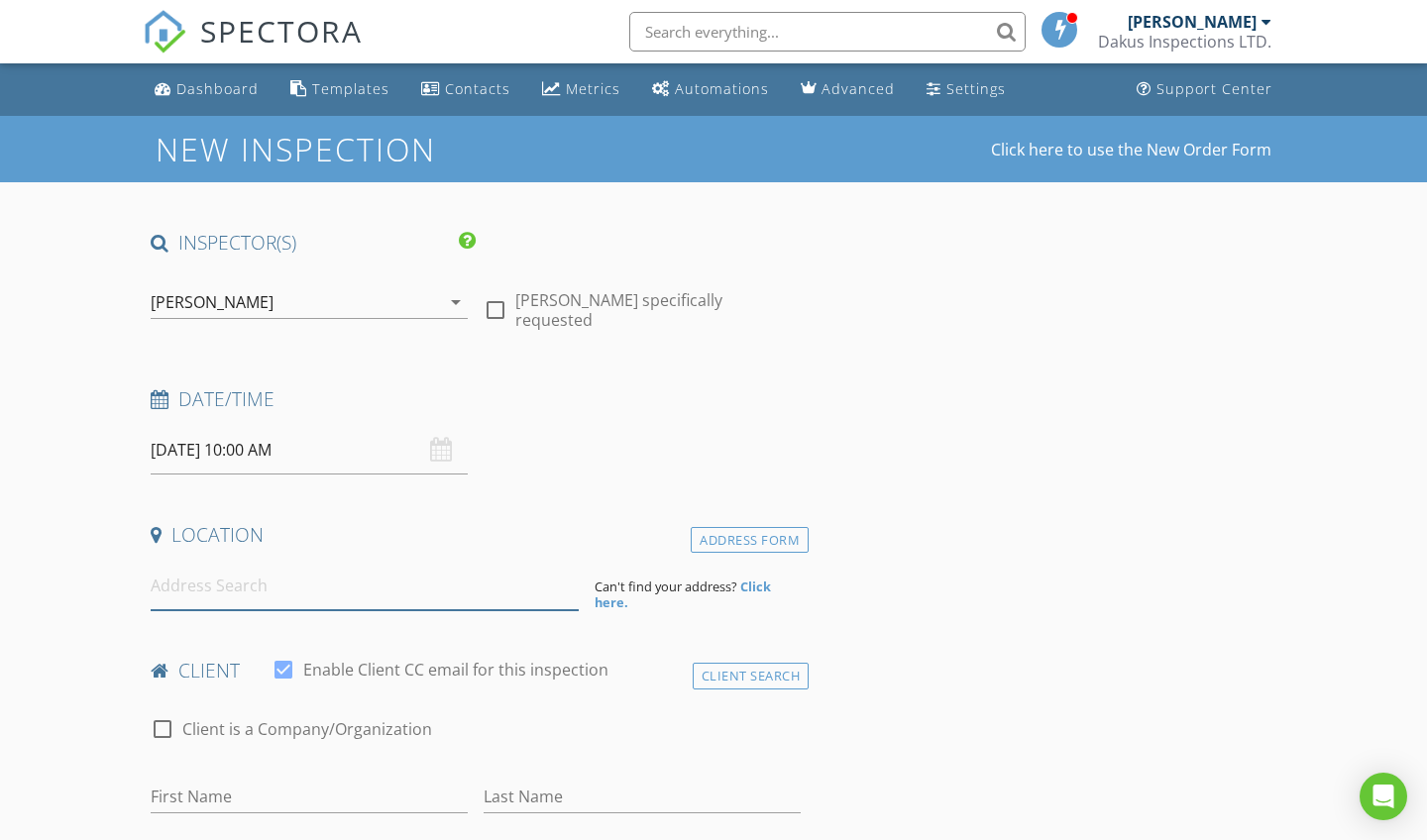 click at bounding box center (365, 585) 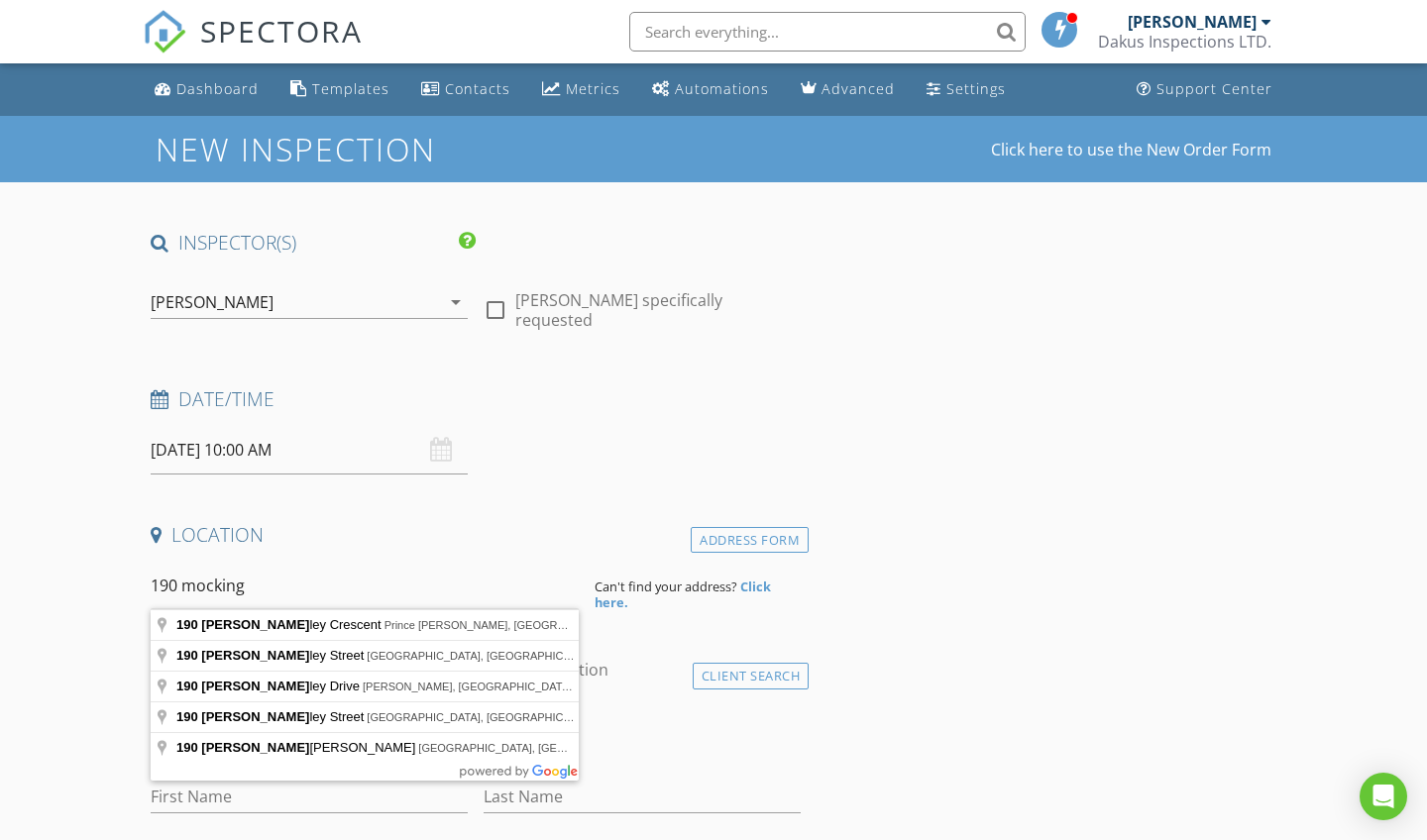 type on "190 McKinley Crescent, Prince George, BC, Canada" 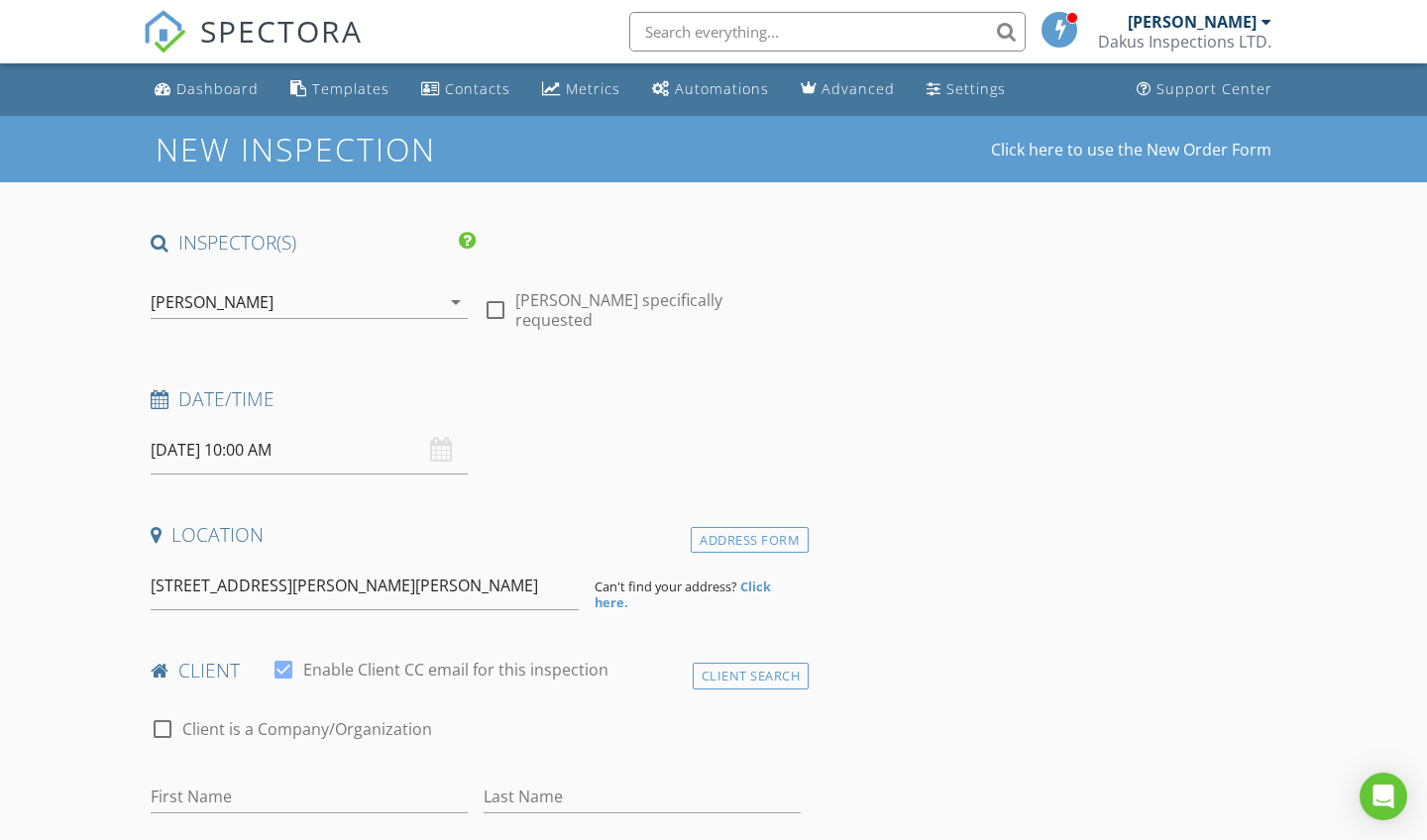 drag, startPoint x: 290, startPoint y: 592, endPoint x: 274, endPoint y: 626, distance: 37.576588 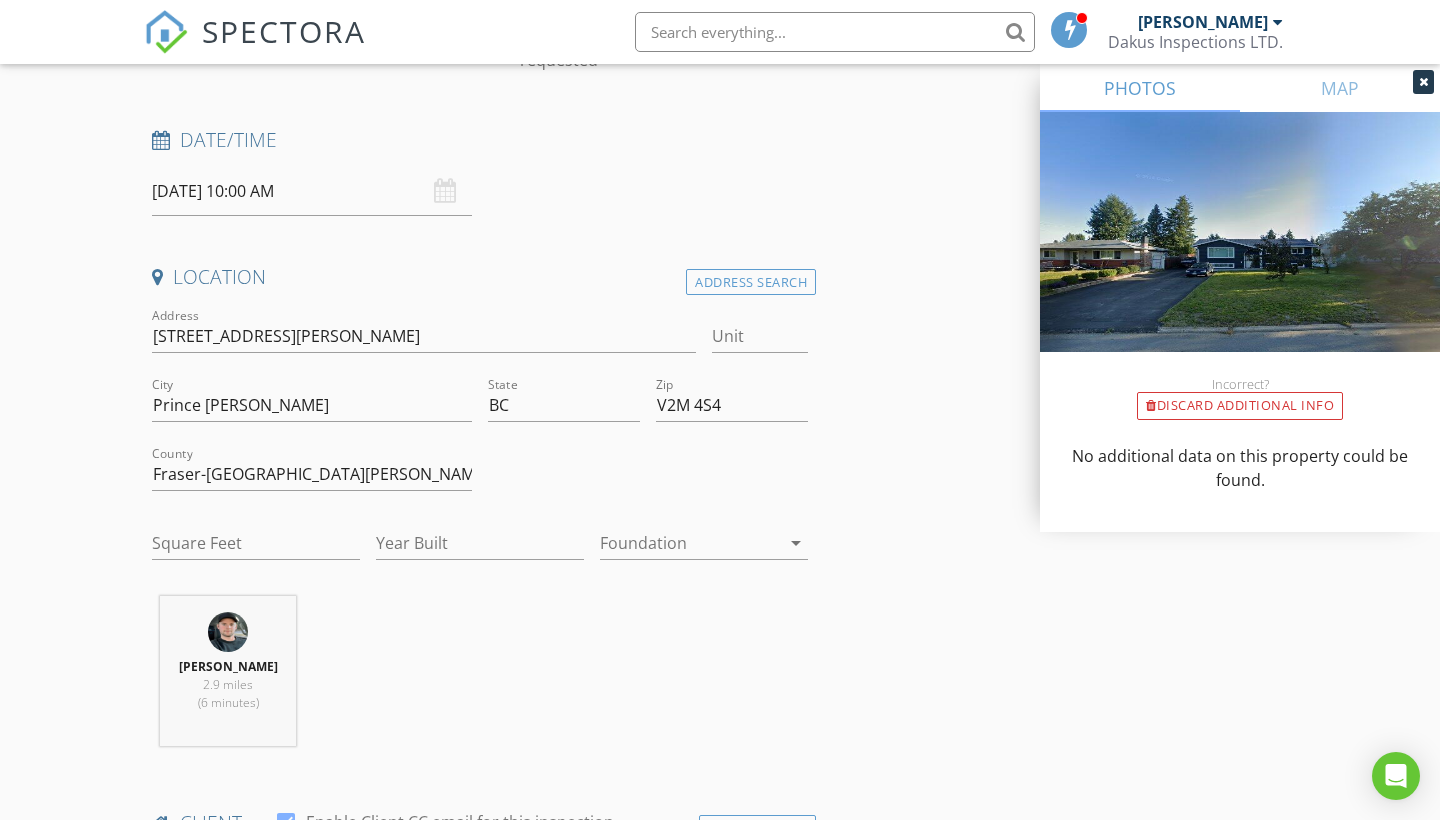 scroll, scrollTop: 283, scrollLeft: 0, axis: vertical 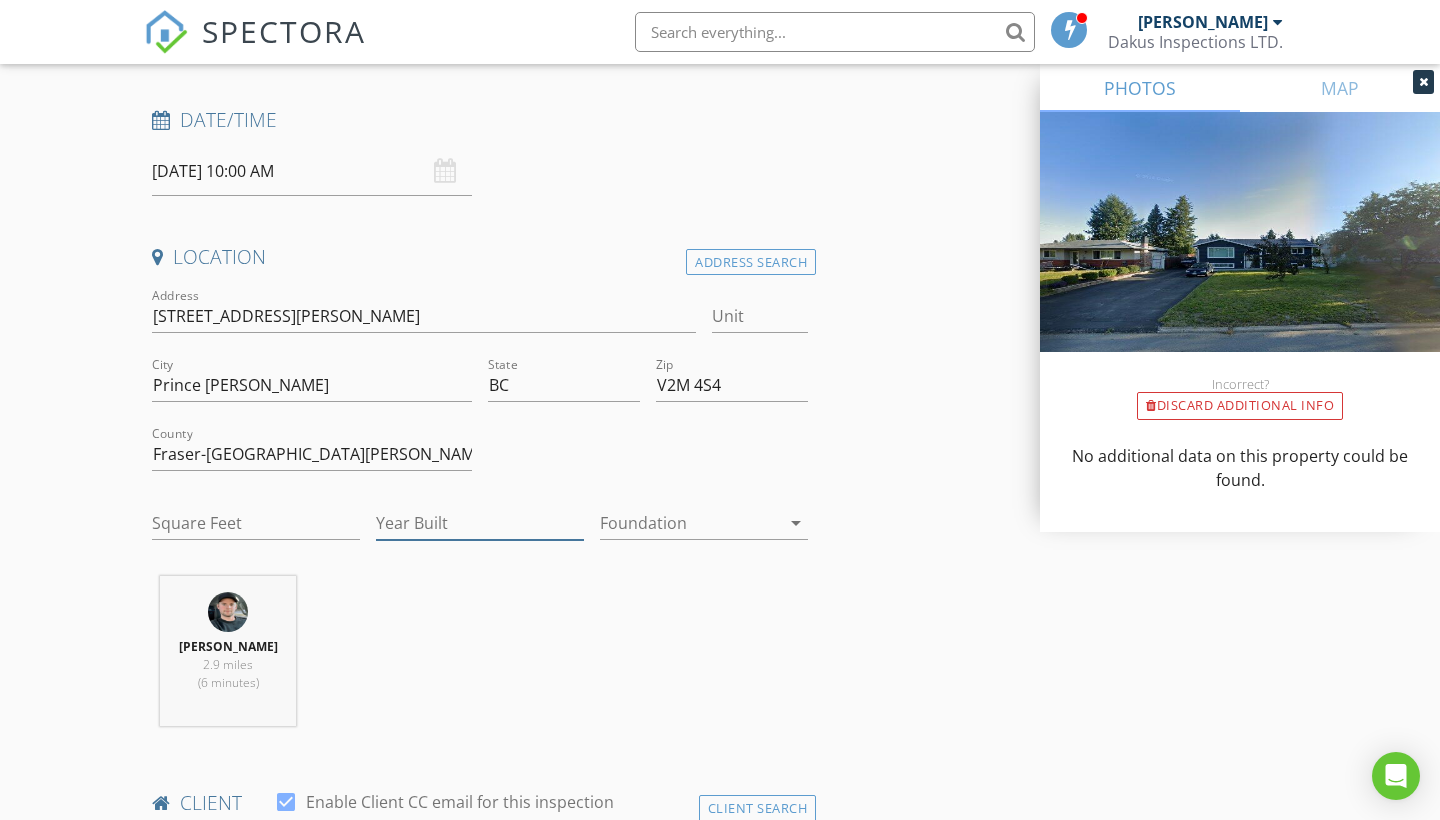 click on "Year Built" at bounding box center [480, 523] 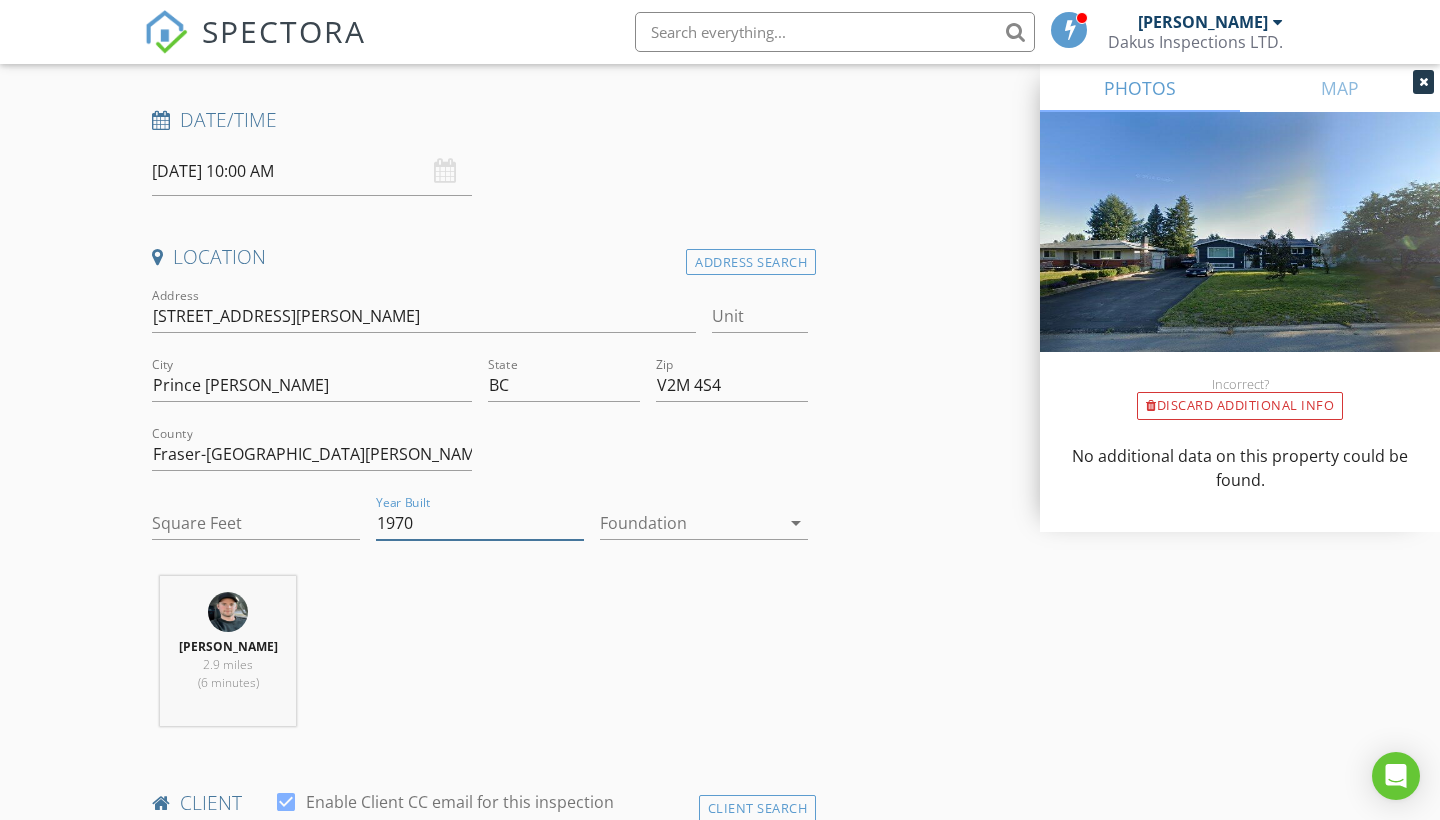 type on "1970" 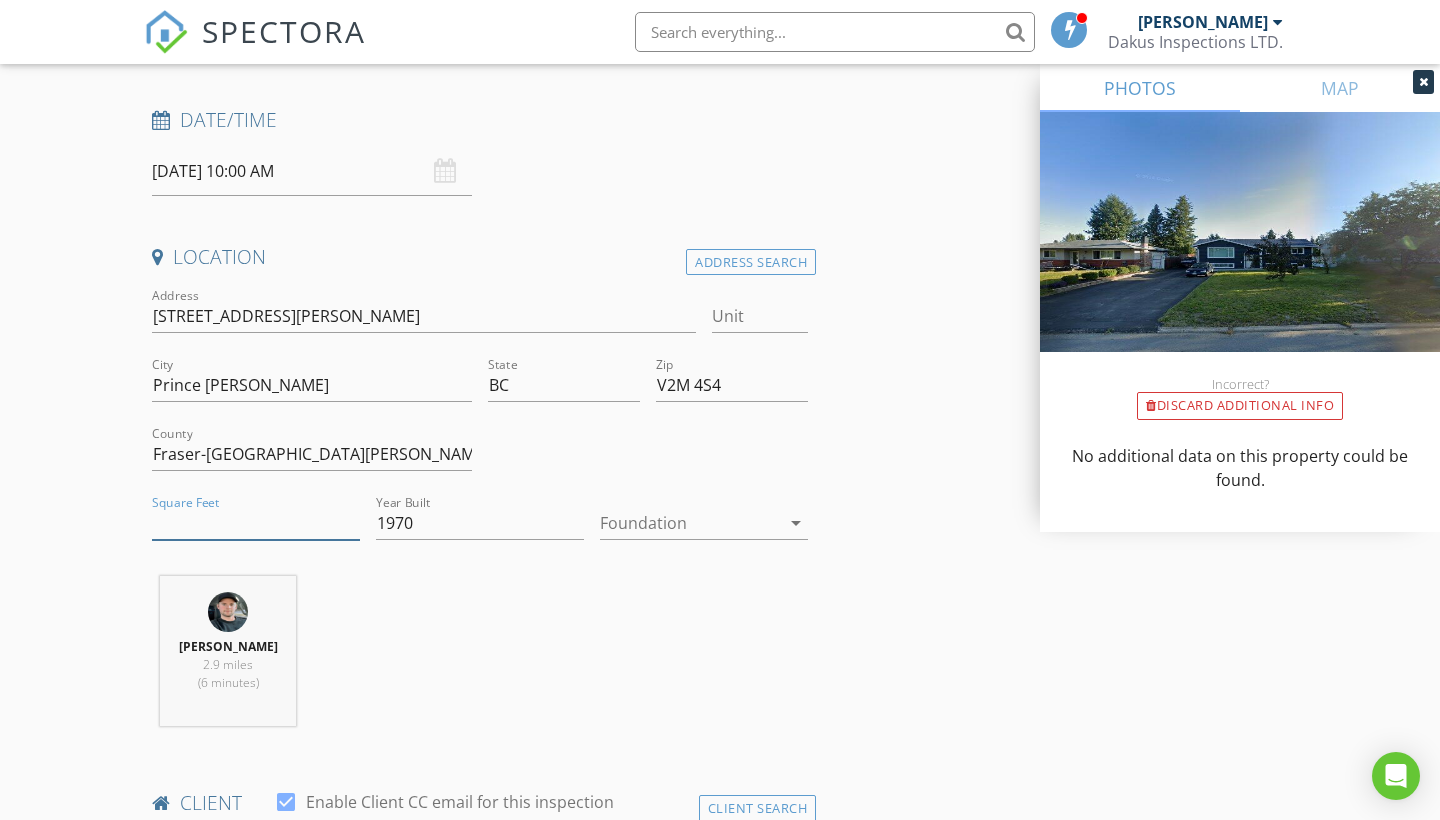 click on "Square Feet" at bounding box center (256, 523) 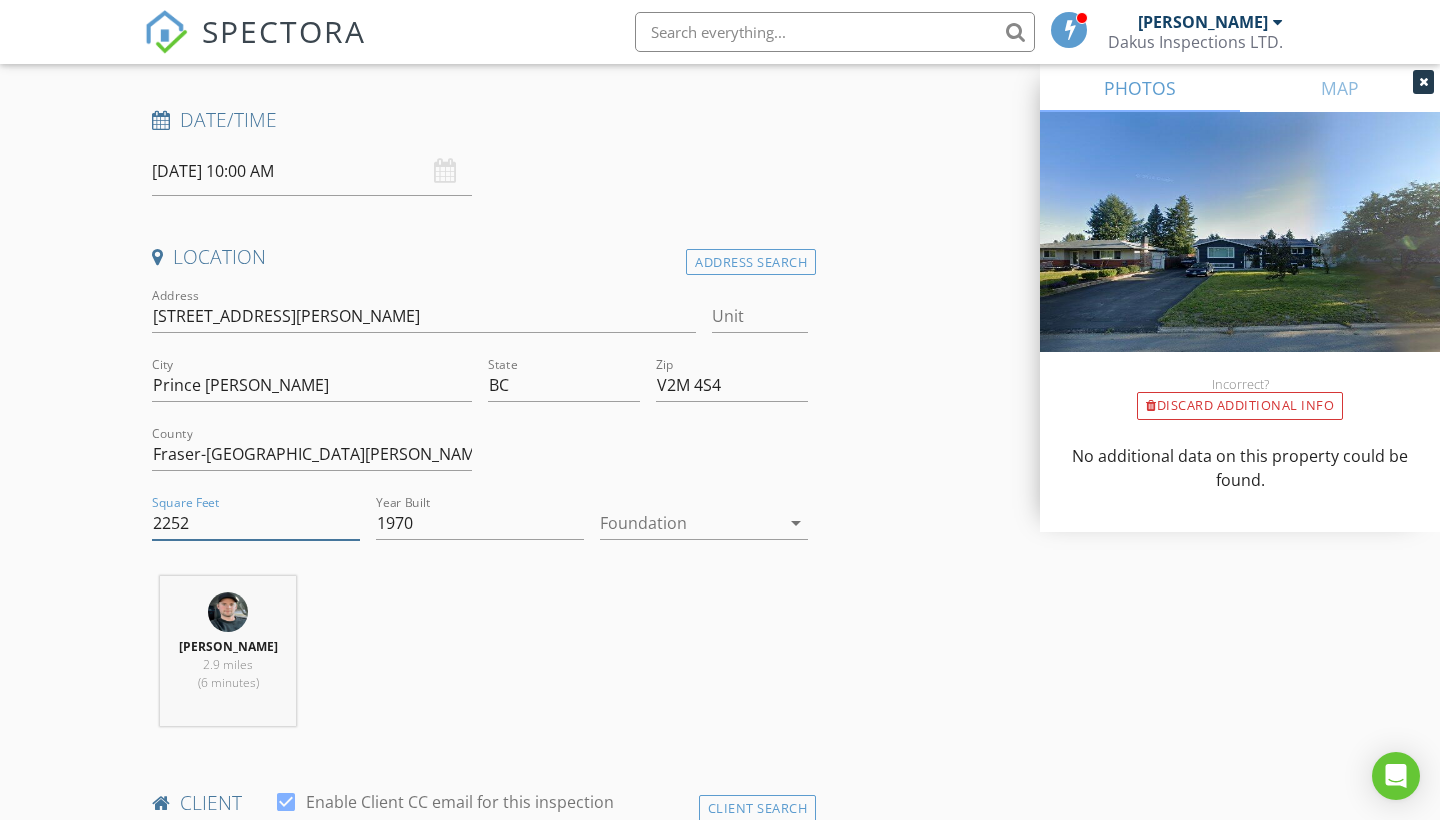 type on "2252" 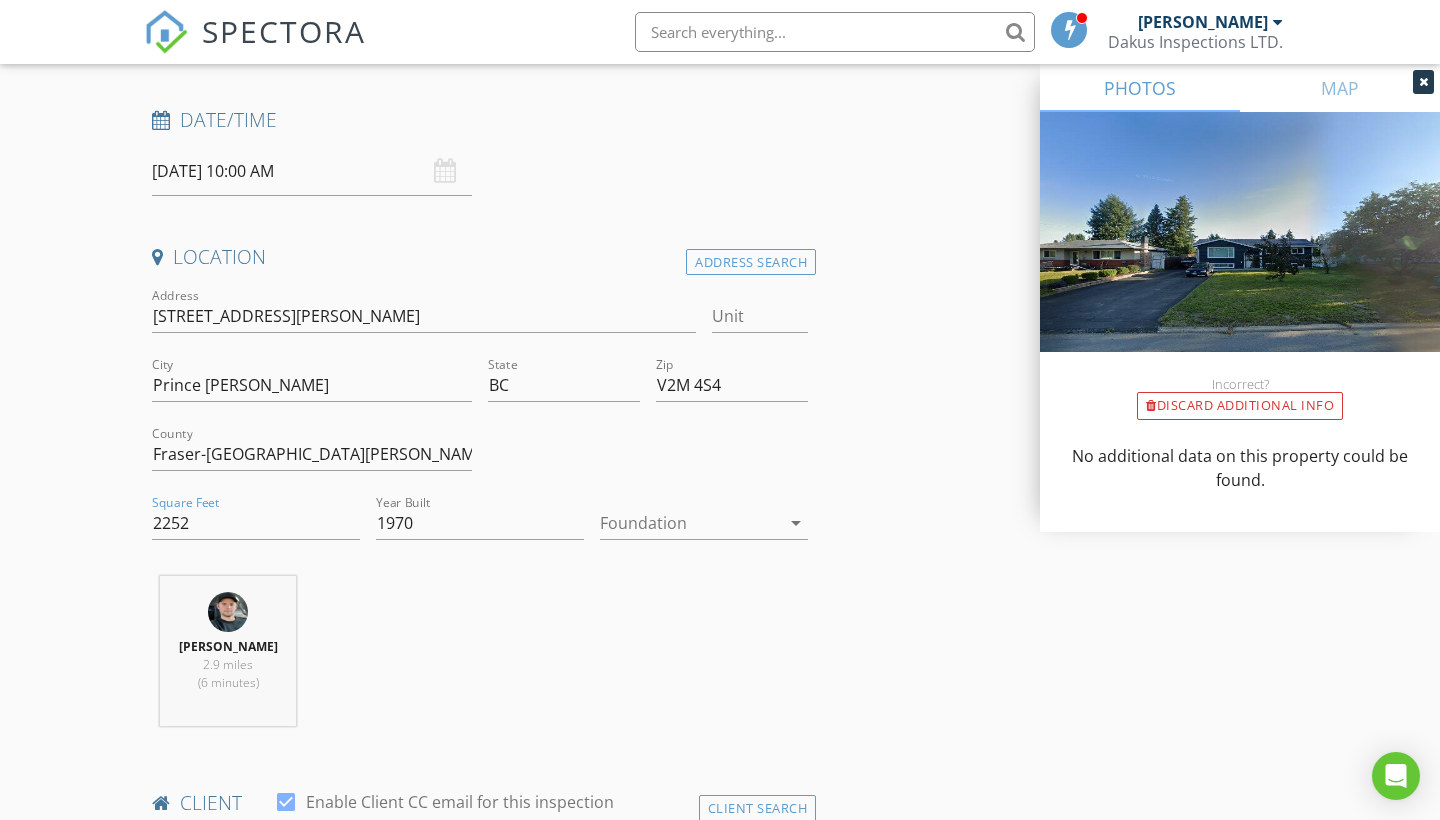 click at bounding box center (690, 523) 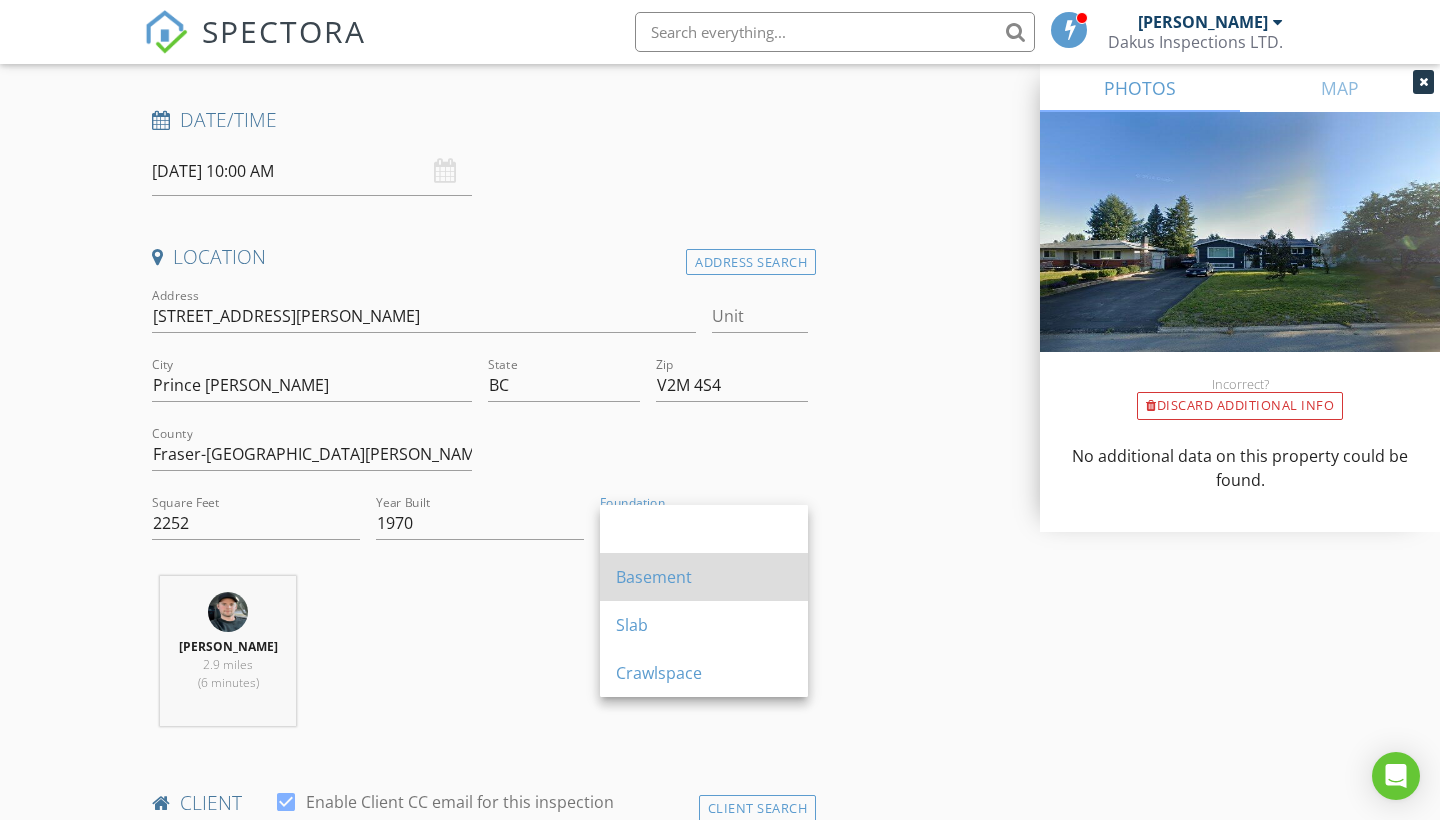 click on "Basement" at bounding box center [704, 577] 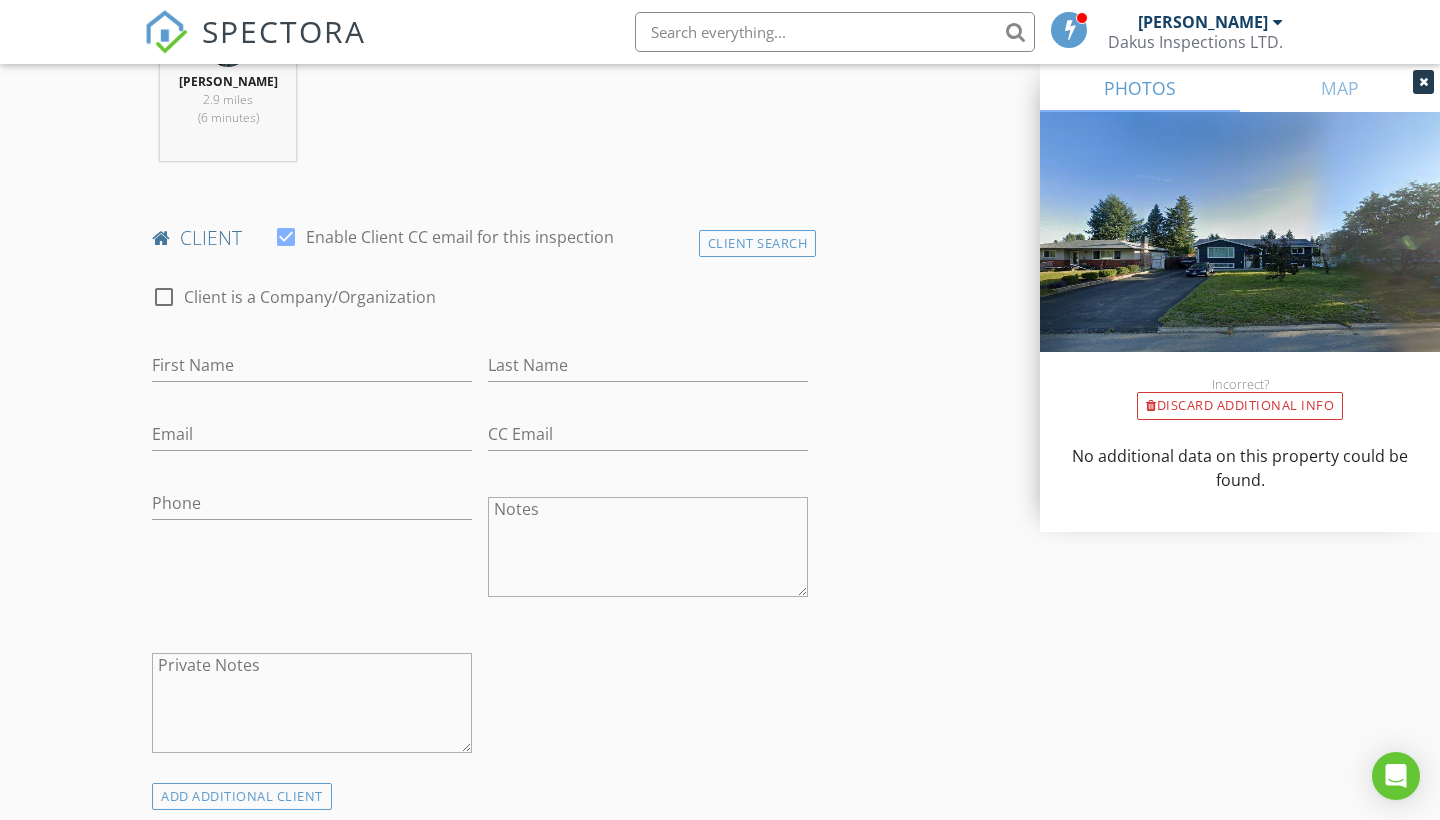 scroll, scrollTop: 852, scrollLeft: 0, axis: vertical 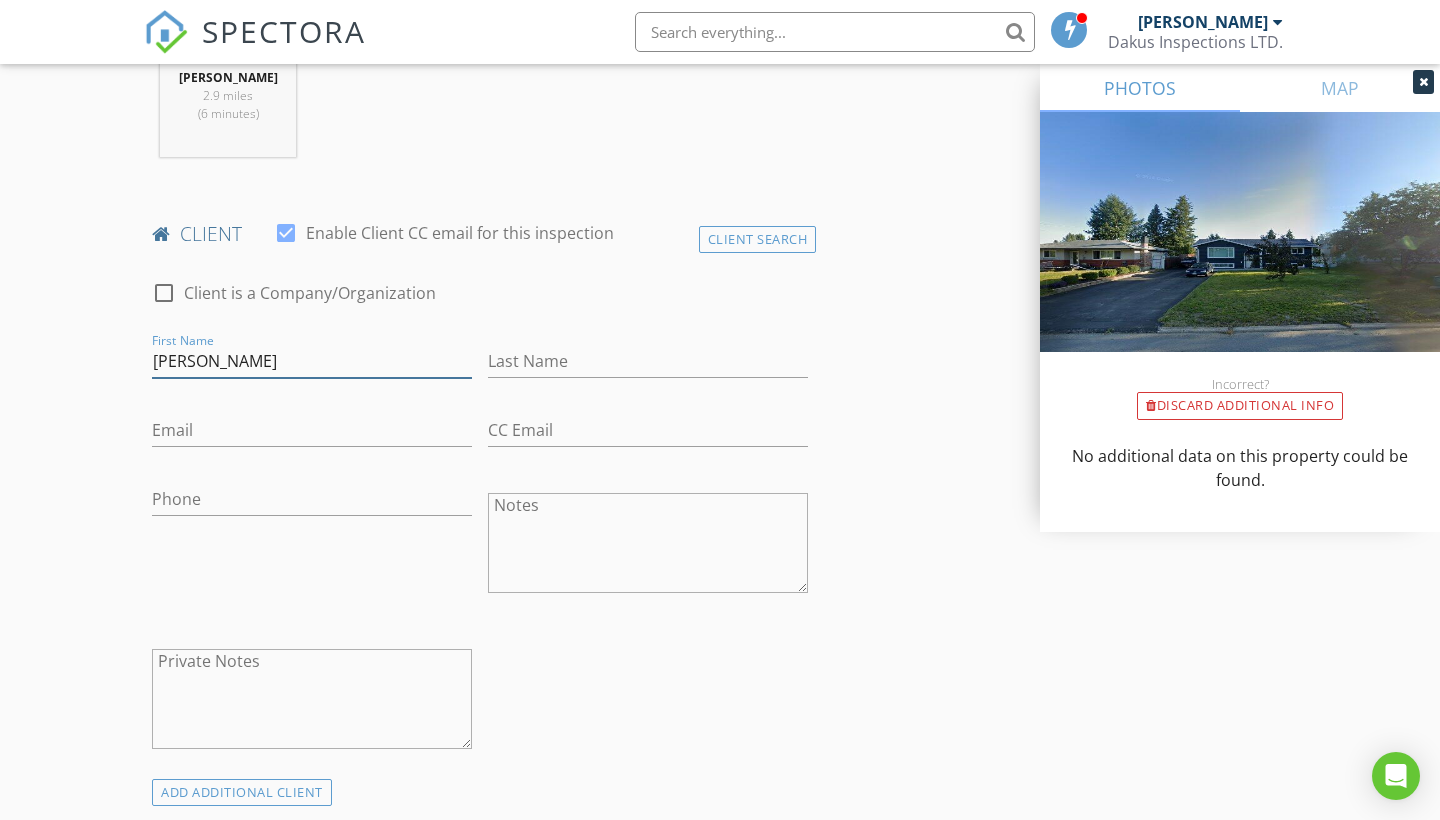 type on "Nicholas" 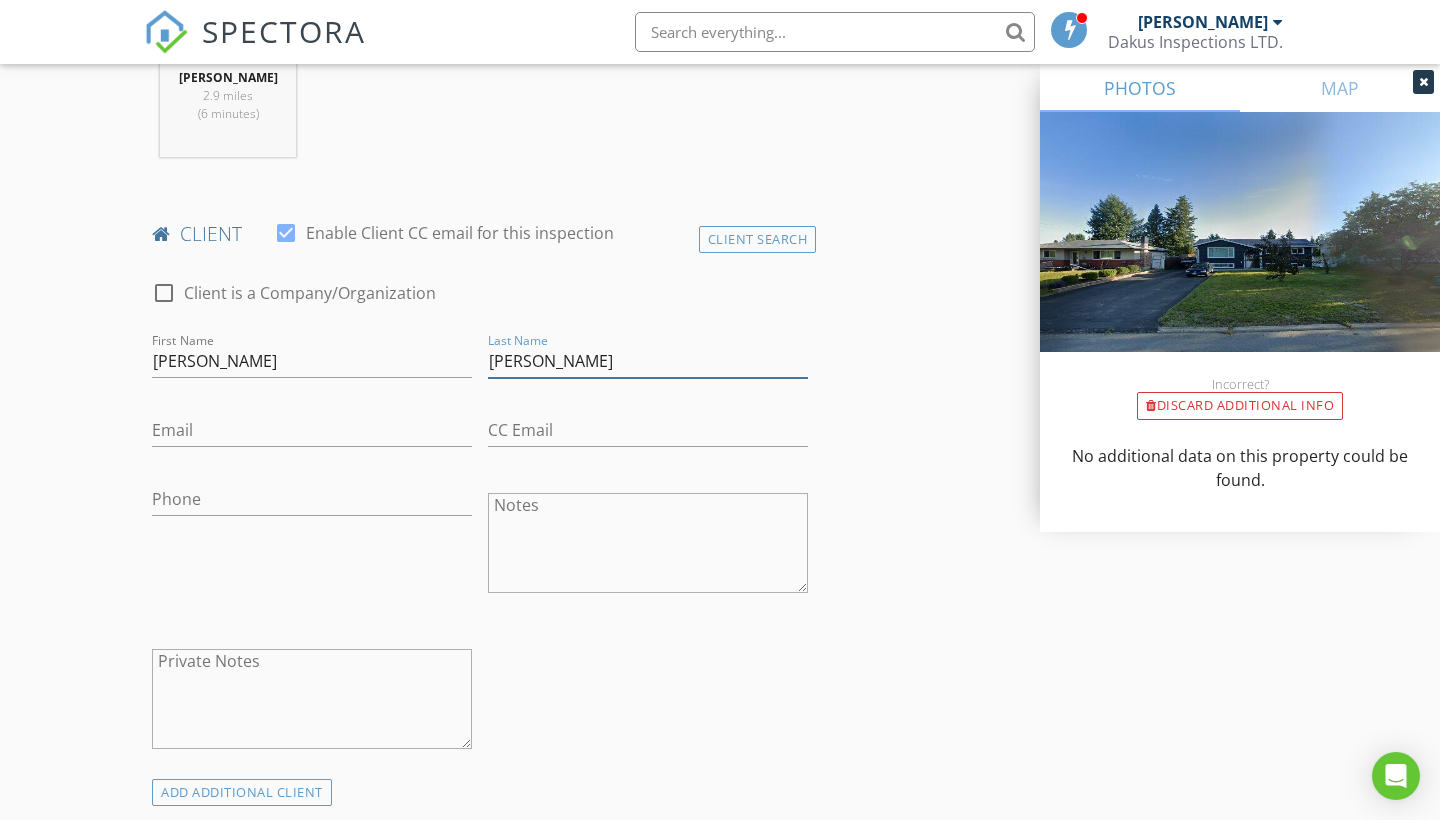 type on "Friest" 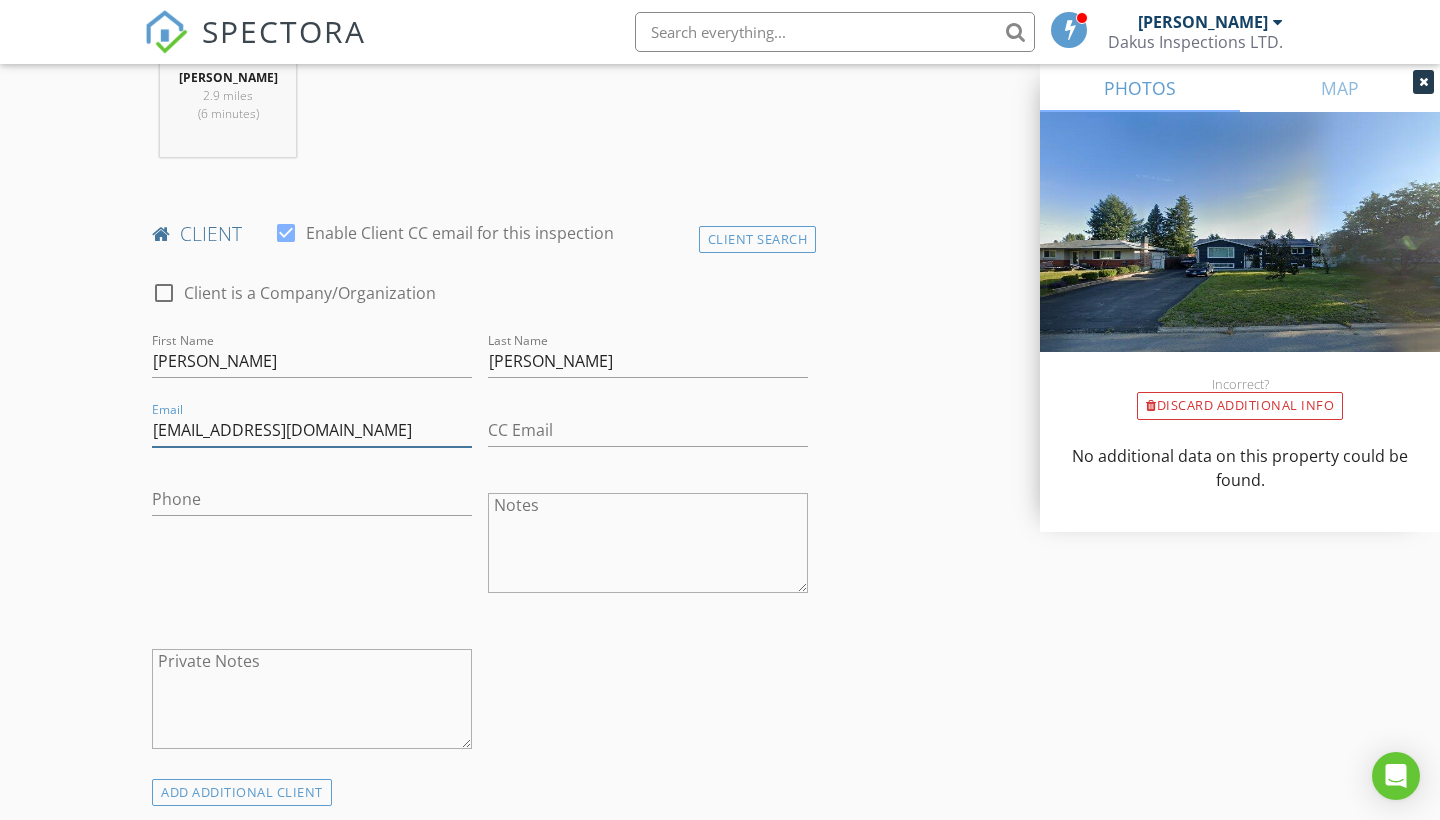 type on "nicholasfriest@gmail.com" 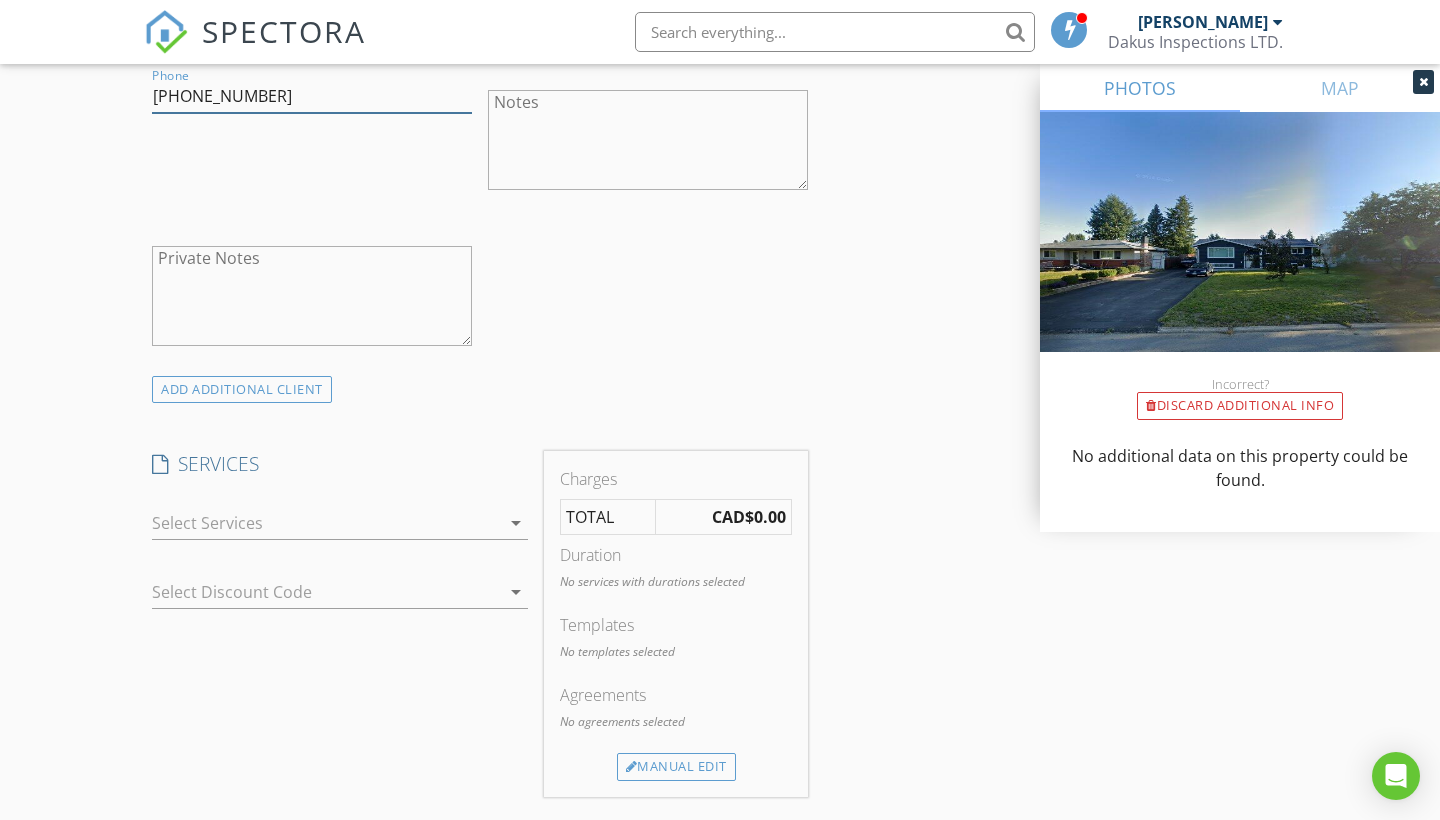 scroll, scrollTop: 1274, scrollLeft: 0, axis: vertical 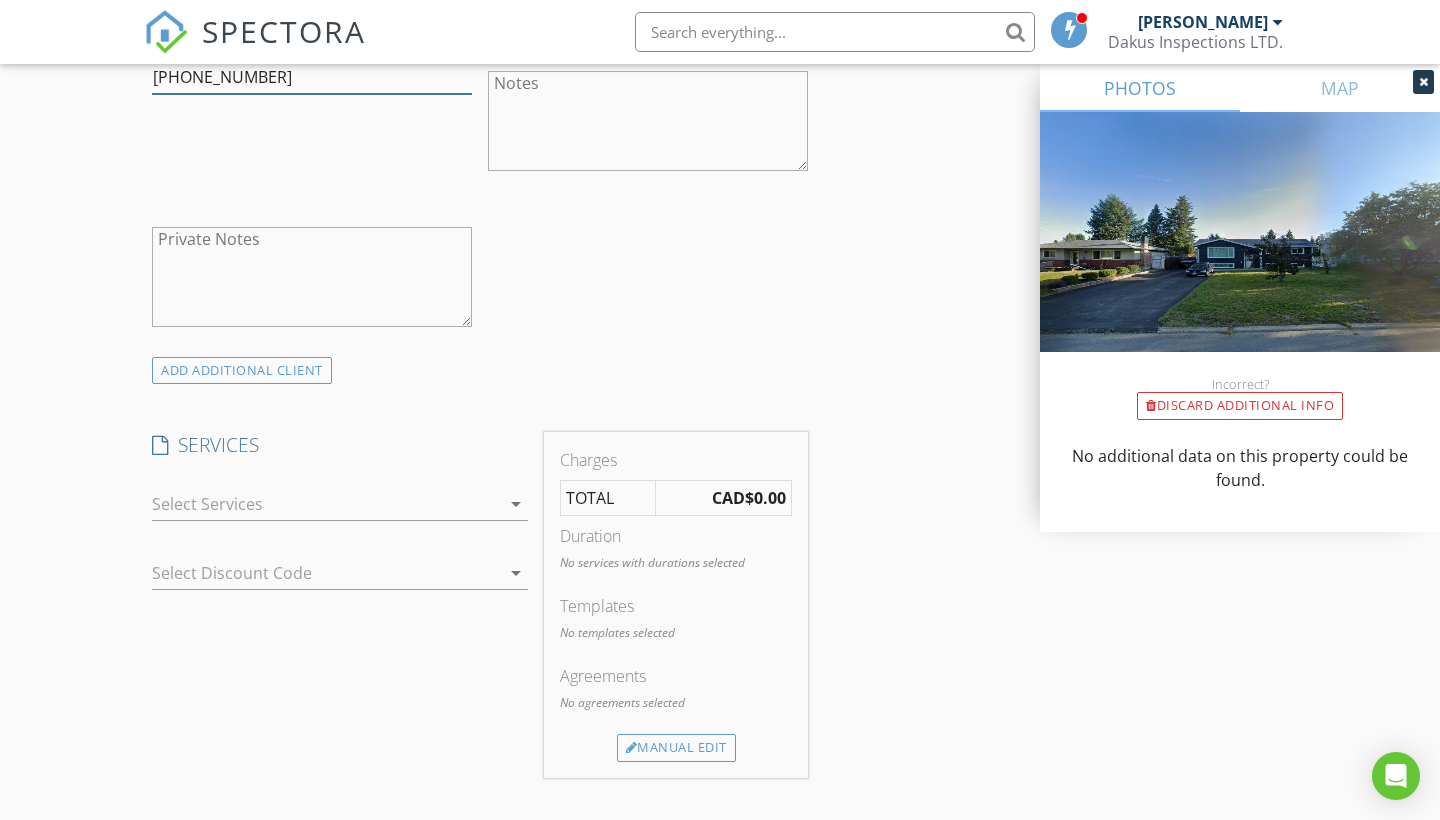 type on "250-552-1625" 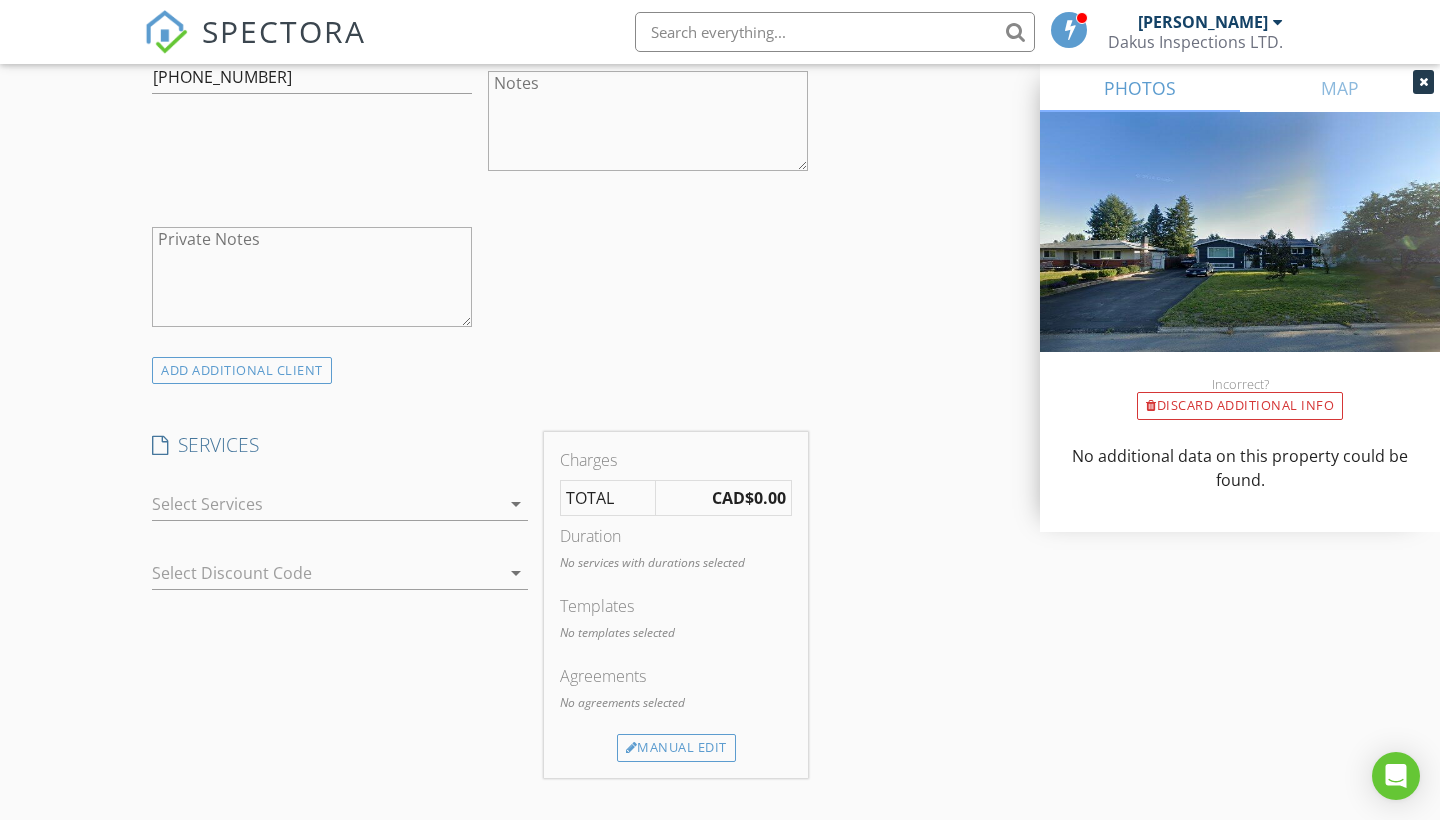 click at bounding box center [326, 504] 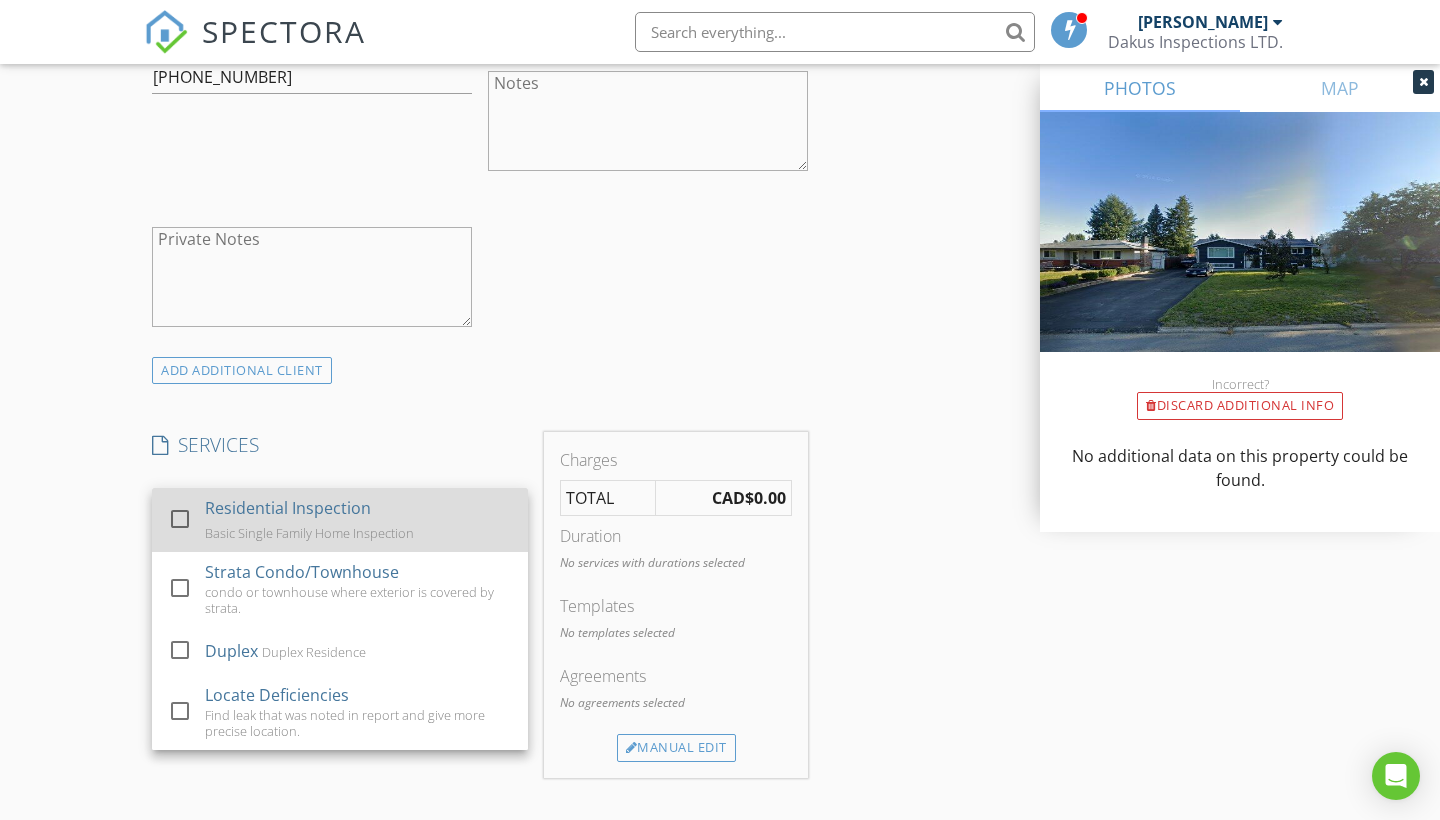 click on "Residential Inspection" at bounding box center (288, 508) 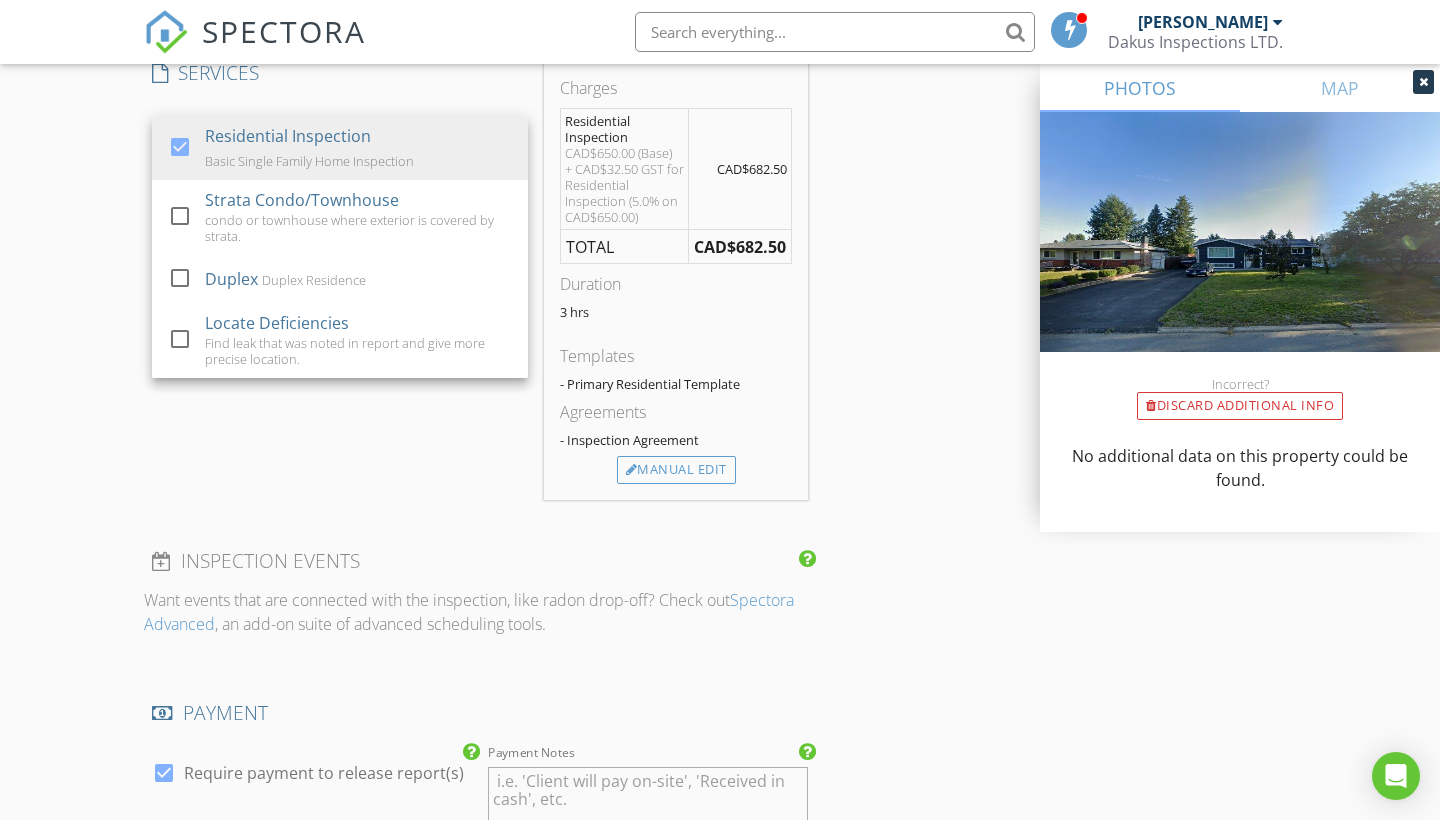 scroll, scrollTop: 1648, scrollLeft: 0, axis: vertical 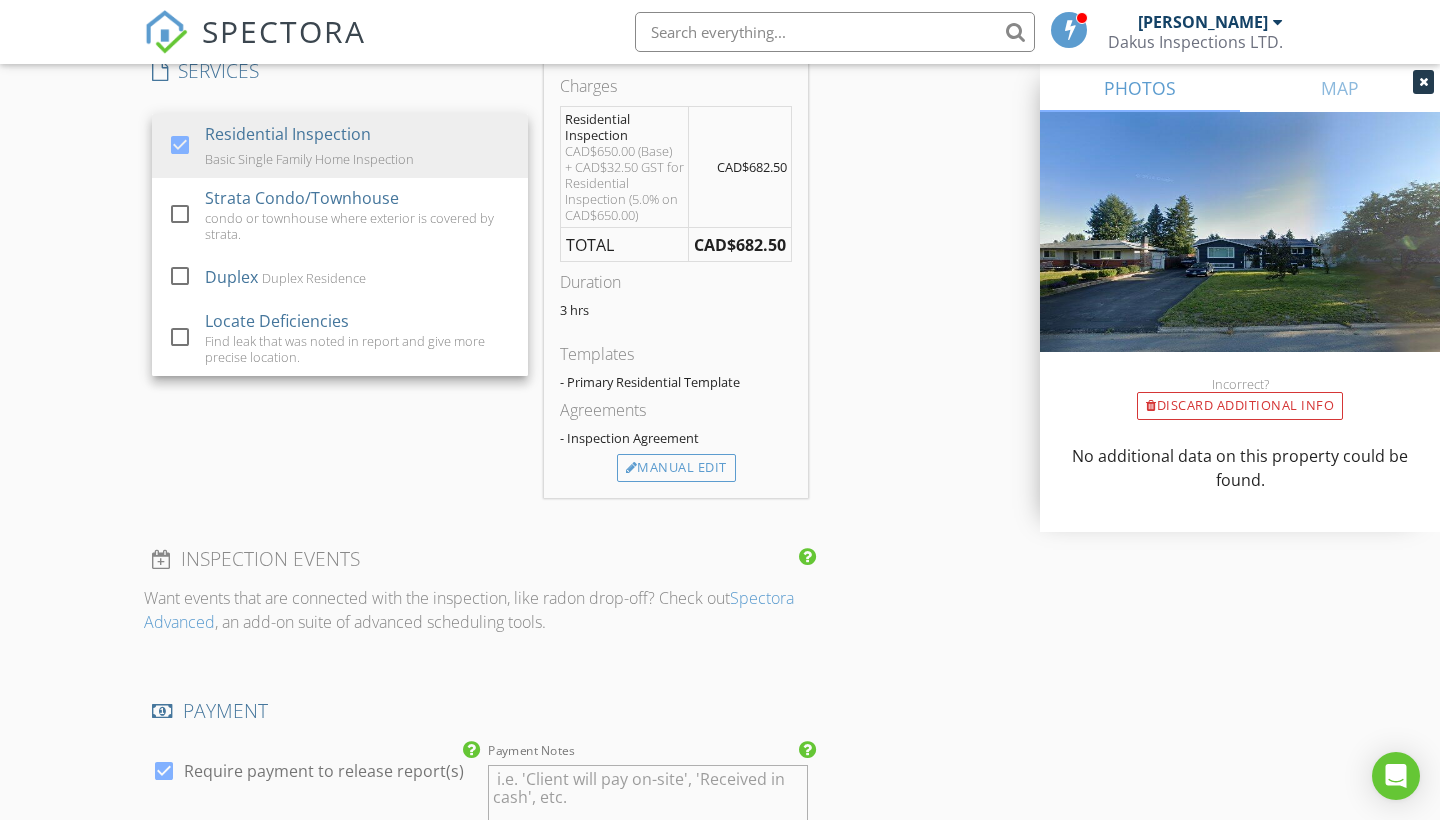 click on "New Inspection
Click here to use the New Order Form
INSPECTOR(S)
check_box   Cole Dakus   PRIMARY   check_box_outline_blank   Troy Dakus     Cole Dakus arrow_drop_down   check_box_outline_blank Cole Dakus specifically requested
Date/Time
07/14/2025 10:00 AM
Location
Address Search       Address 190 McKinley Crescent   Unit   City Prince George   State BC   Zip V2M 4S4   County Fraser-Fort George     Square Feet 2252   Year Built 1970   Foundation Basement arrow_drop_down     Cole Dakus     2.9 miles     (6 minutes)
client
check_box Enable Client CC email for this inspection   Client Search     check_box_outline_blank Client is a Company/Organization     First Name Nicholas   Last Name Friest   Email nicholasfriest@gmail.com   CC Email   Phone 250-552-1625           Notes   Private Notes
SERVICES" at bounding box center (720, 237) 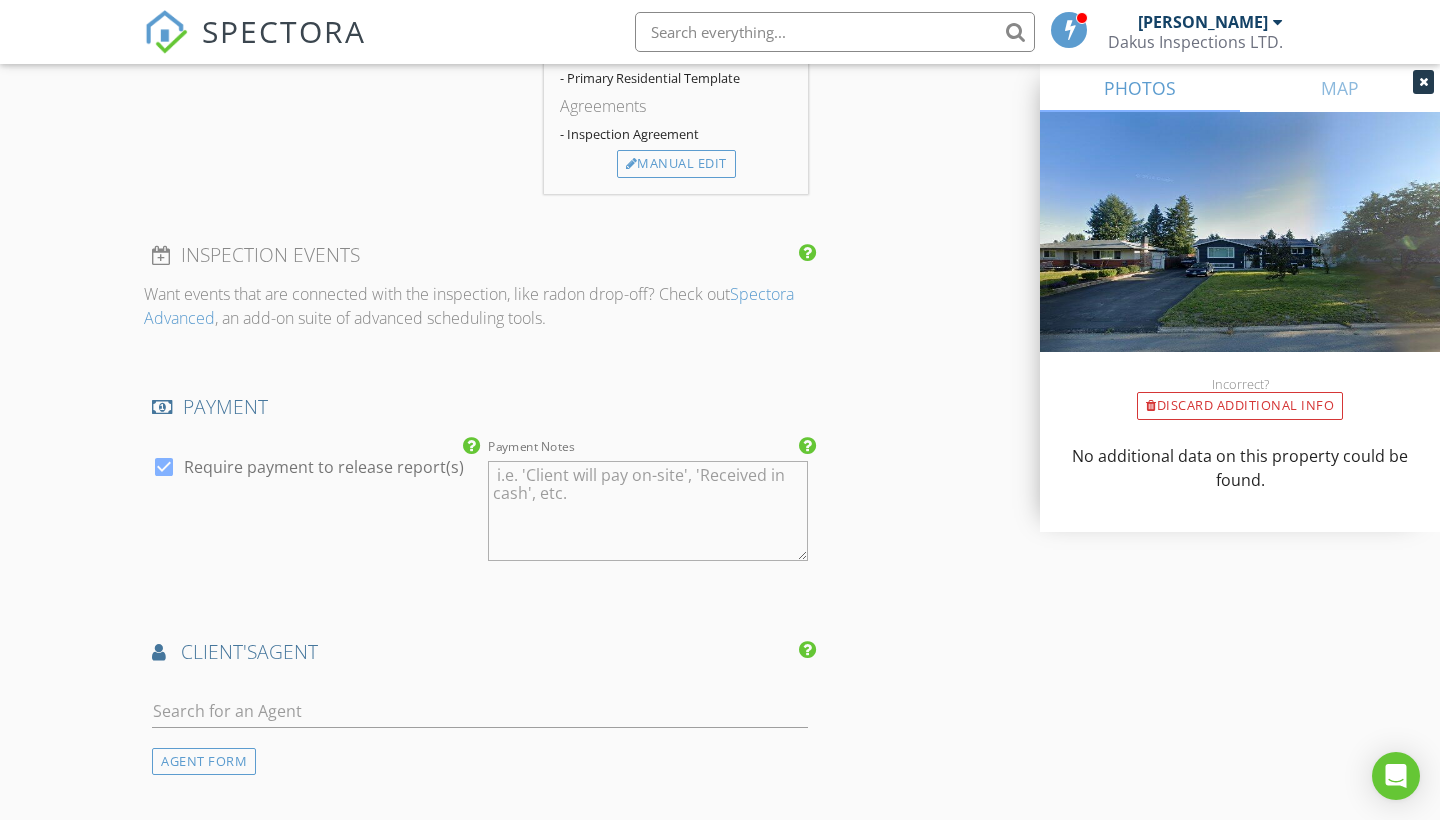 scroll, scrollTop: 2249, scrollLeft: 0, axis: vertical 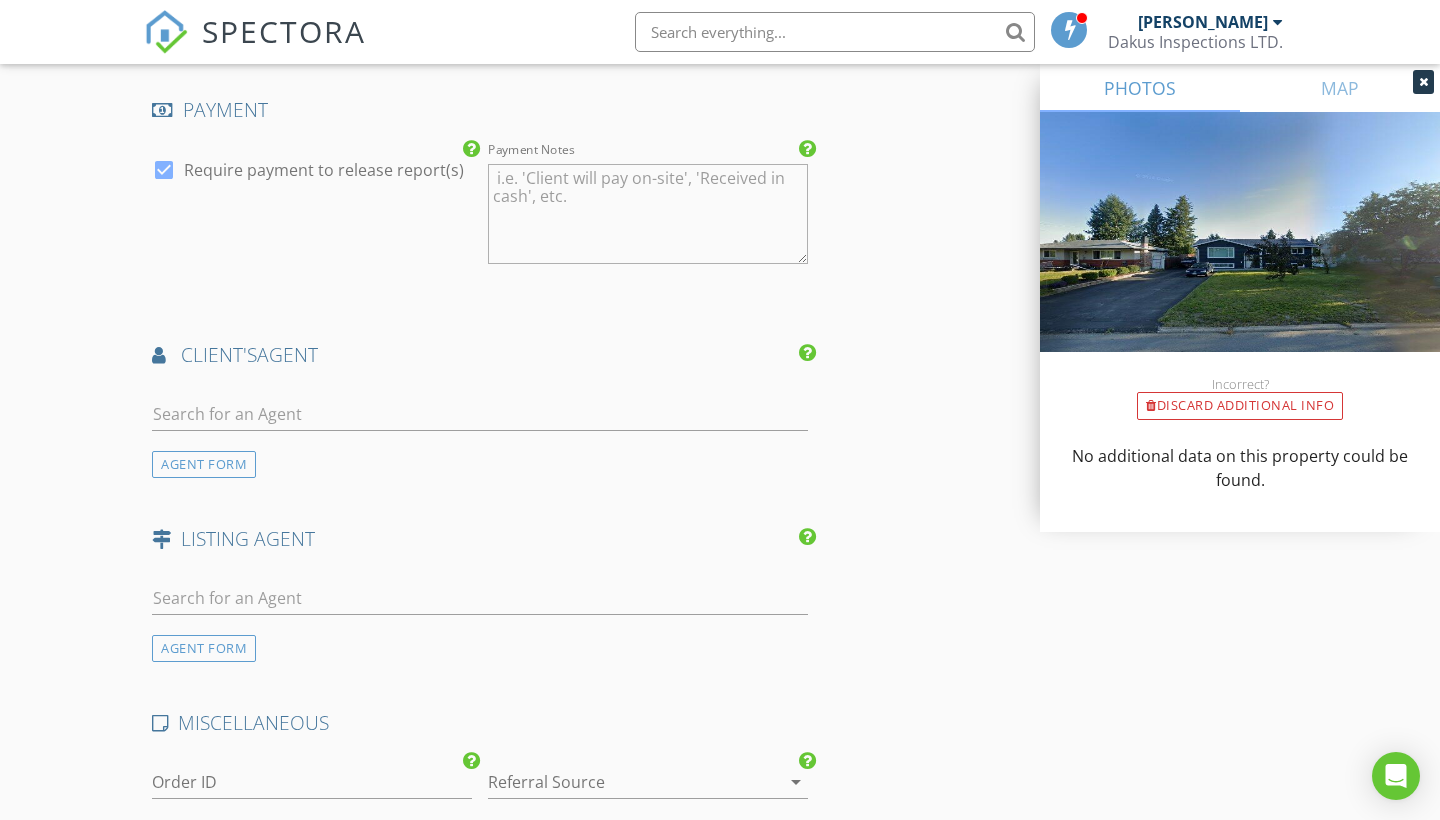 click on "AGENT FORM" at bounding box center [480, 430] 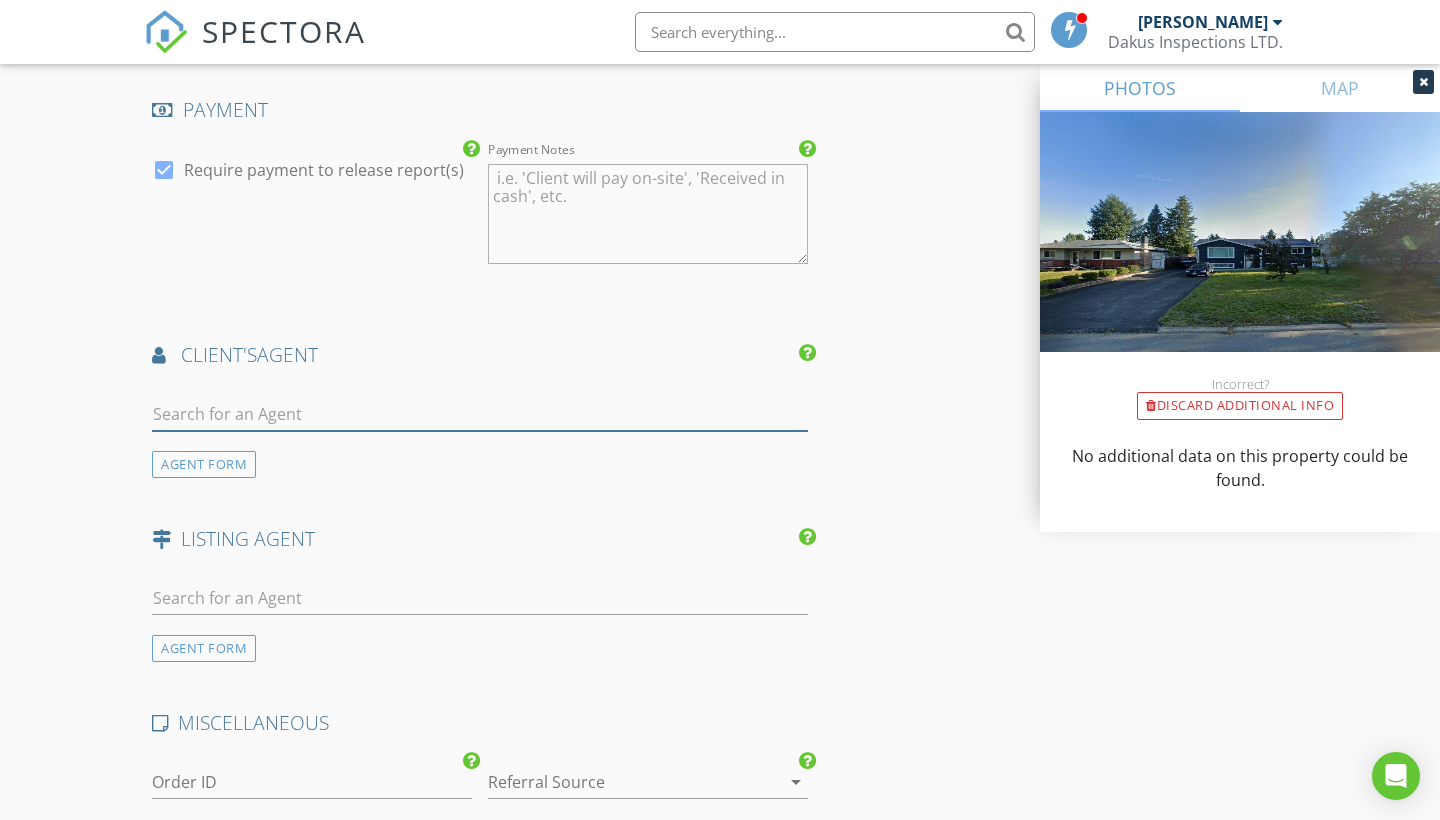click at bounding box center [480, 414] 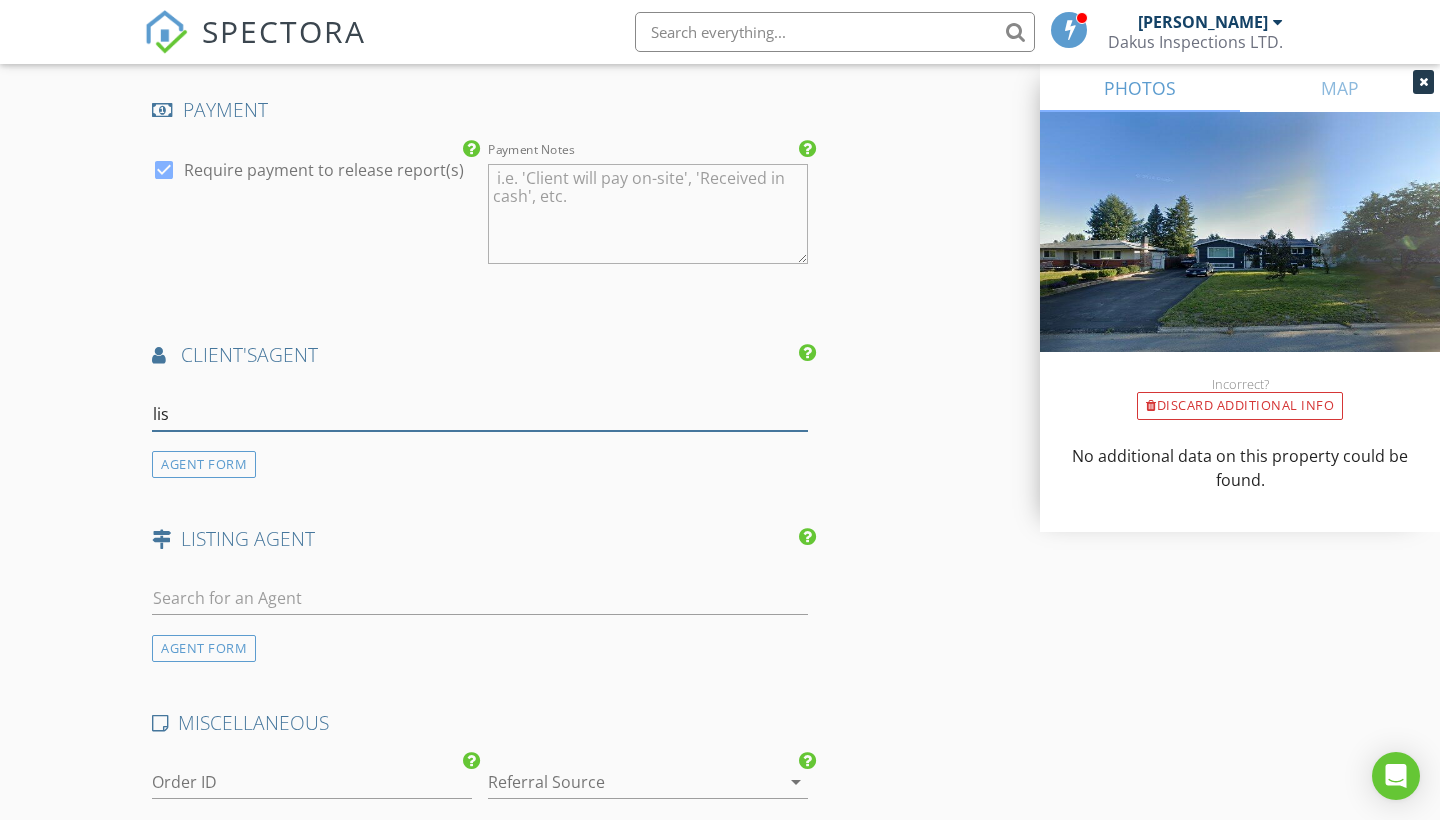 type on "lisa" 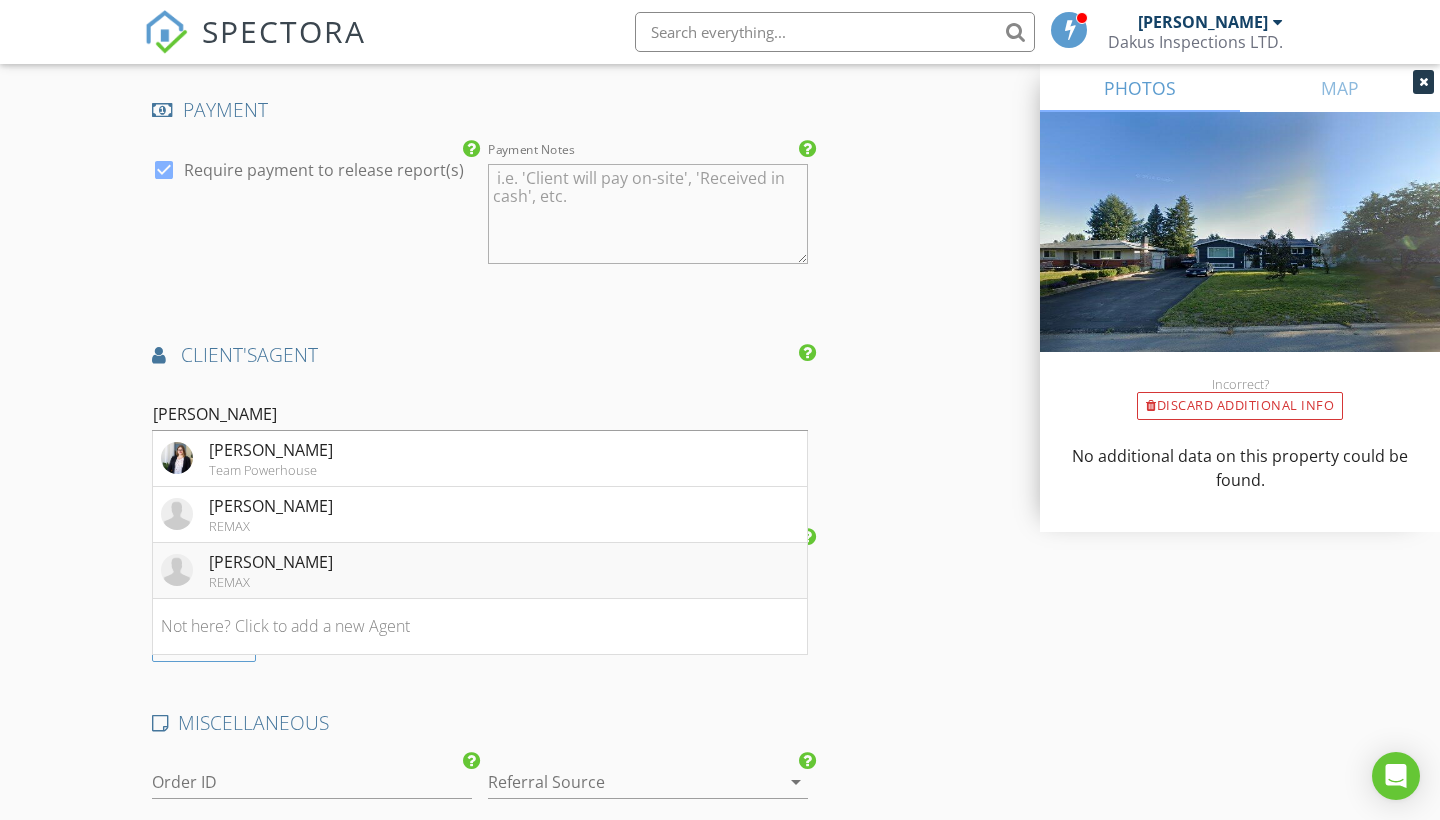 drag, startPoint x: 368, startPoint y: 406, endPoint x: 306, endPoint y: 566, distance: 171.59254 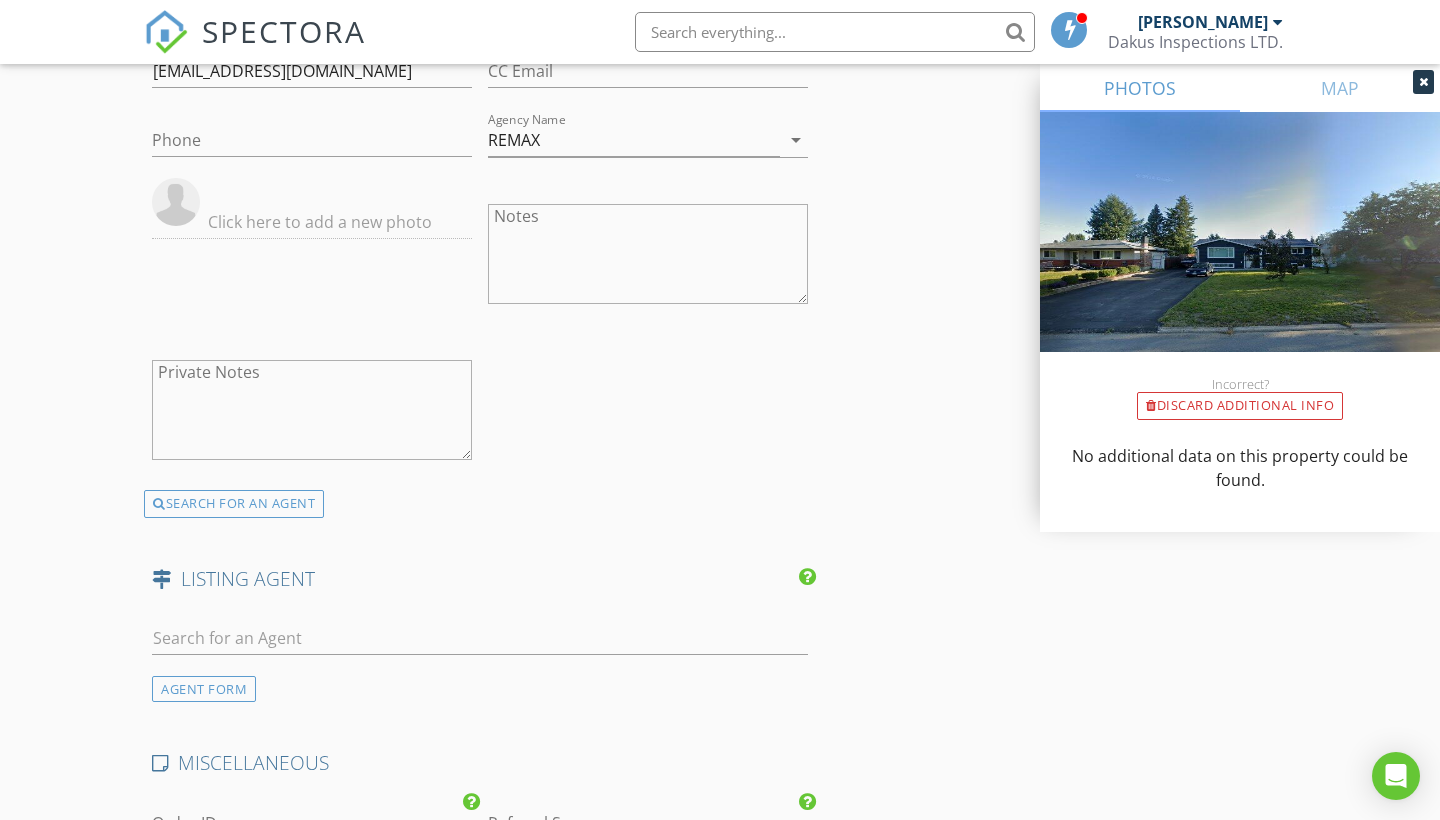 scroll, scrollTop: 2838, scrollLeft: 0, axis: vertical 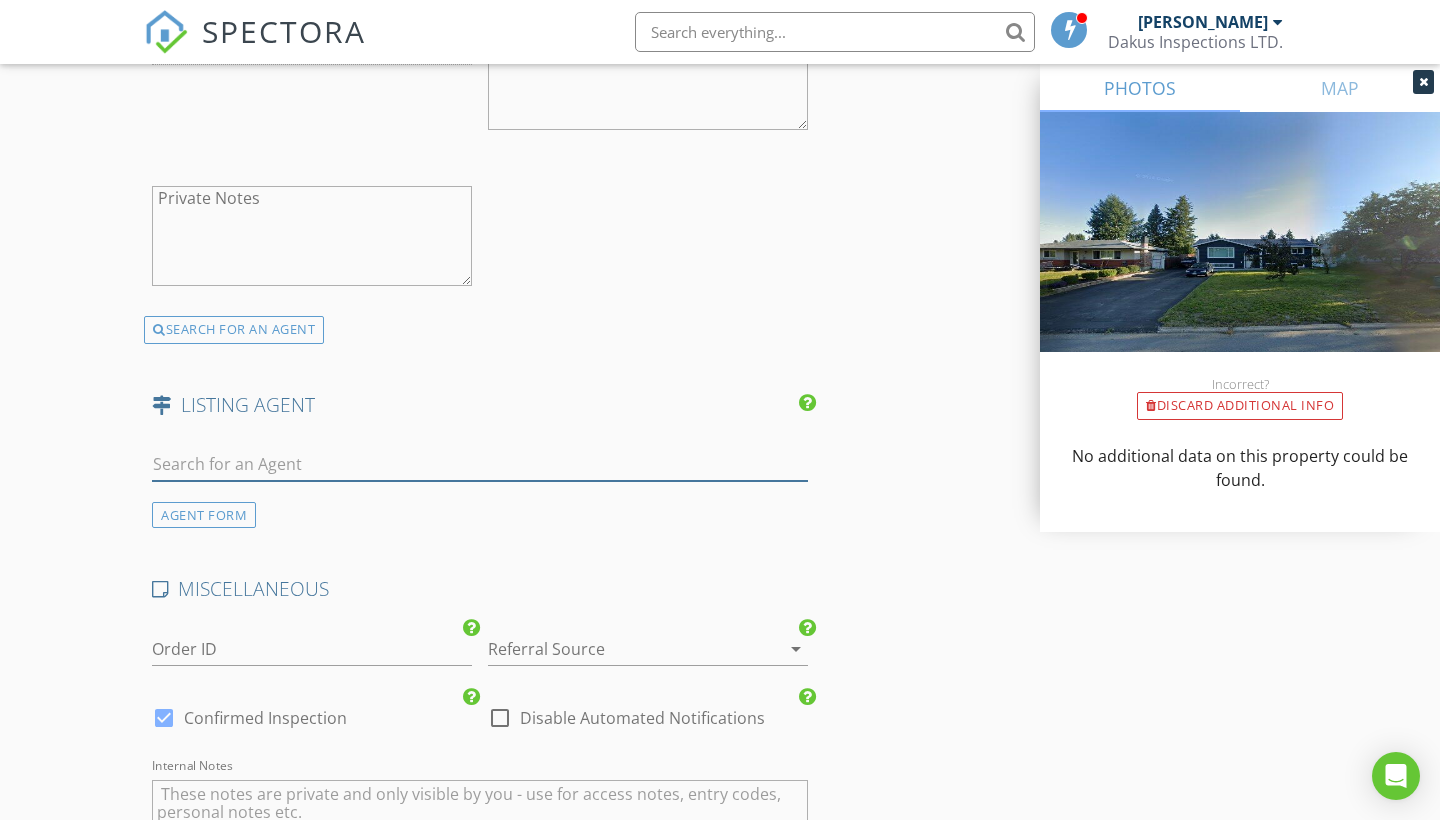 click at bounding box center [480, 464] 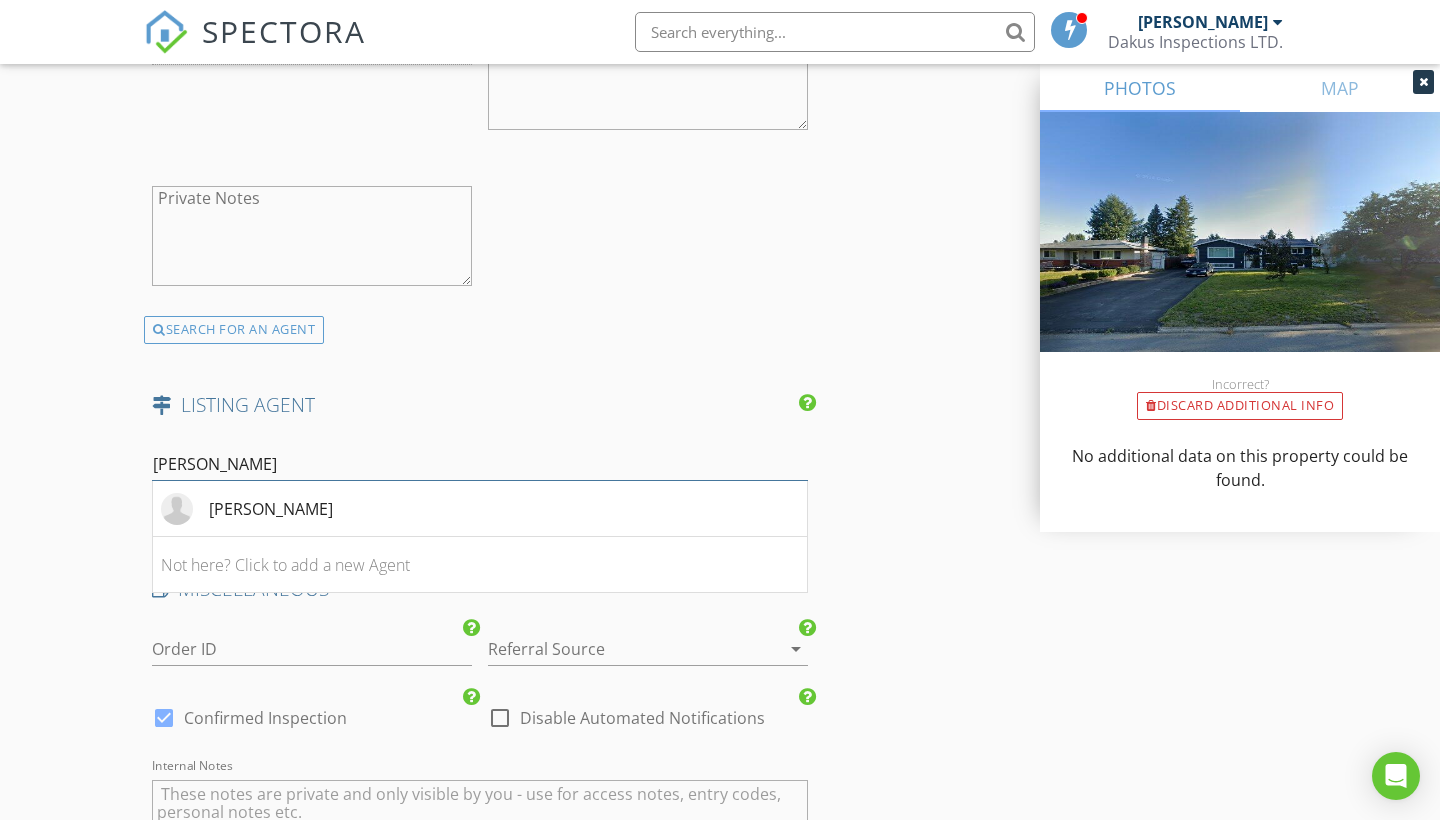type on "Tim" 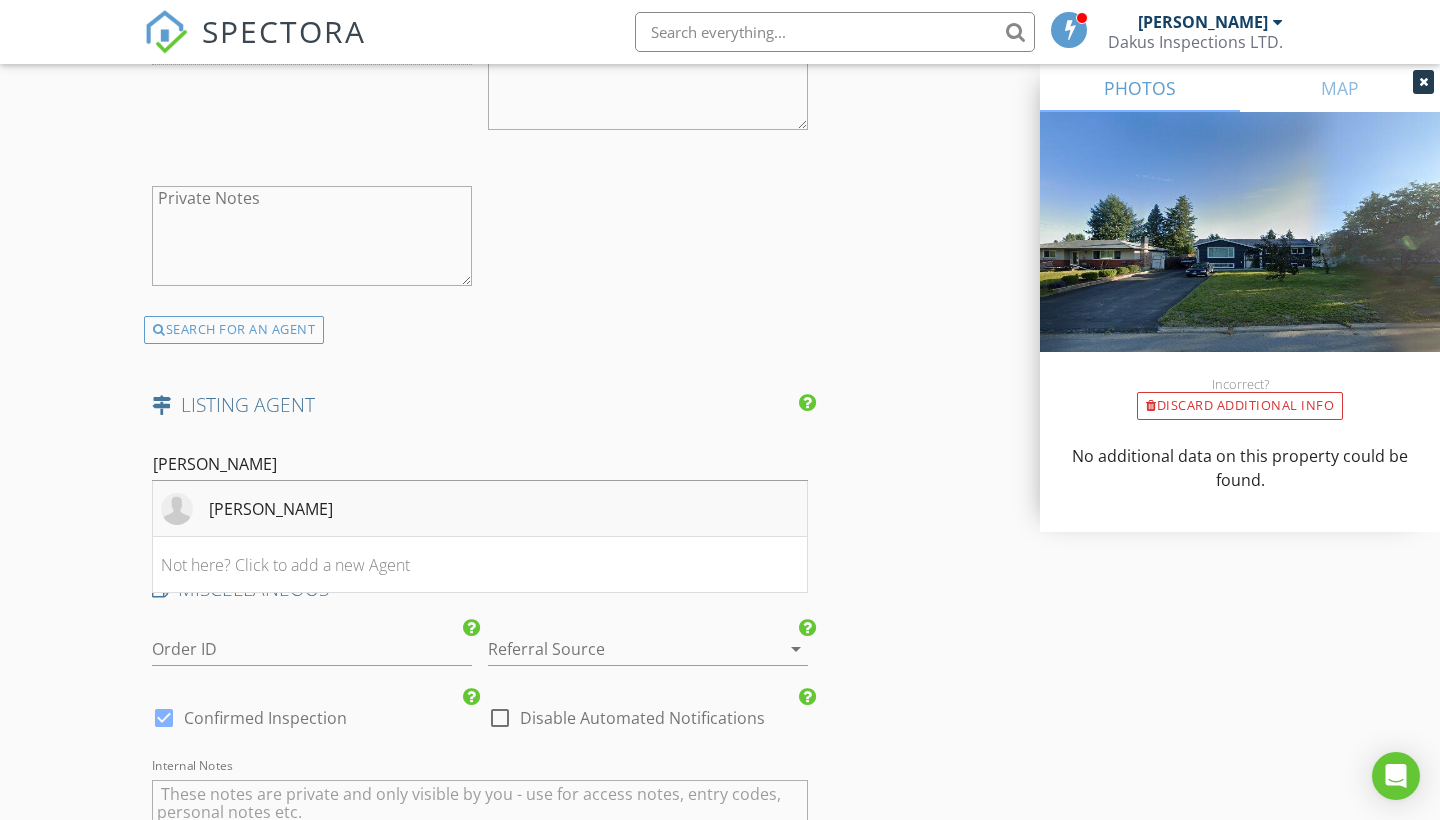 drag, startPoint x: 315, startPoint y: 456, endPoint x: 290, endPoint y: 514, distance: 63.15853 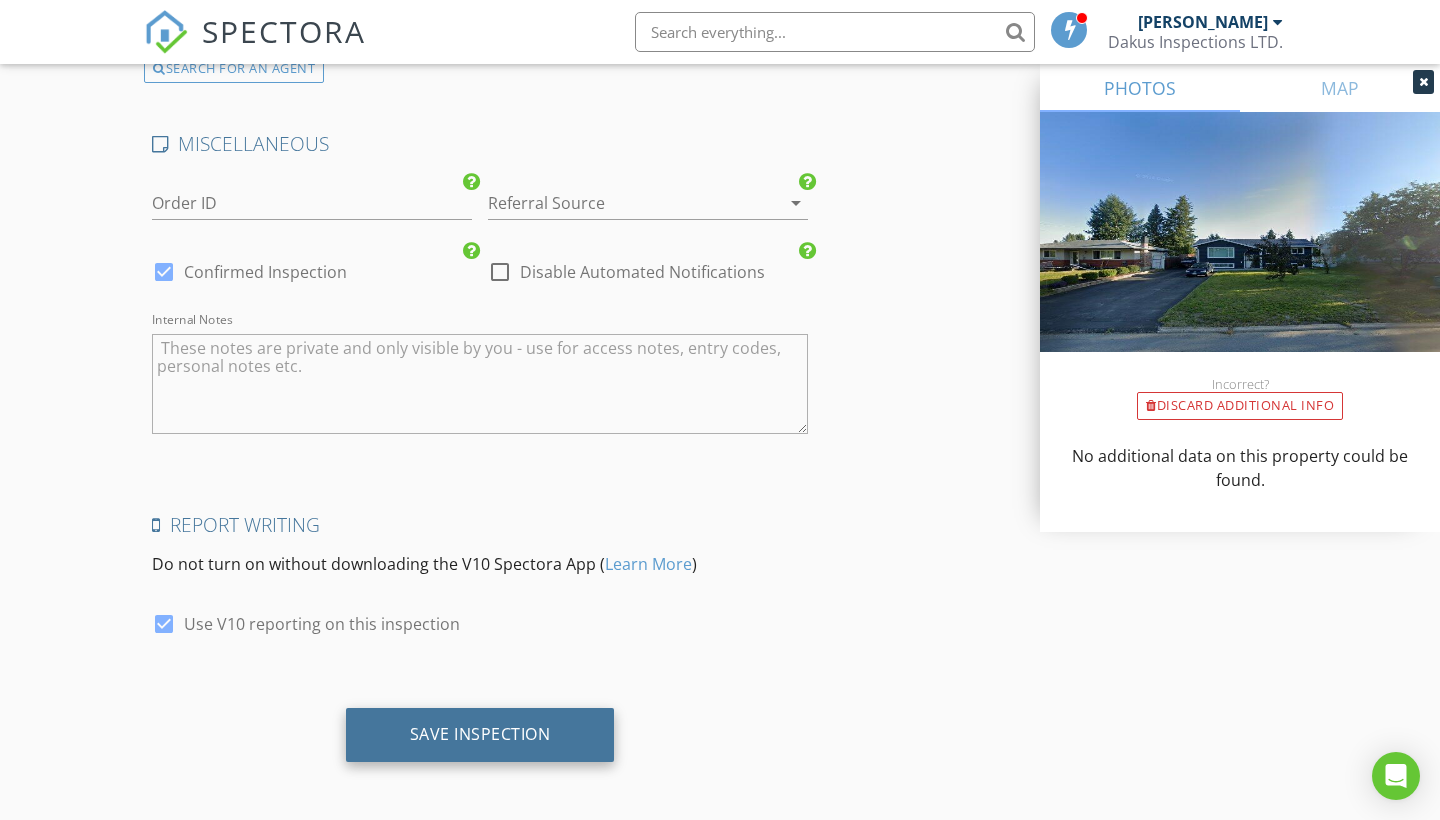 scroll, scrollTop: 3737, scrollLeft: 0, axis: vertical 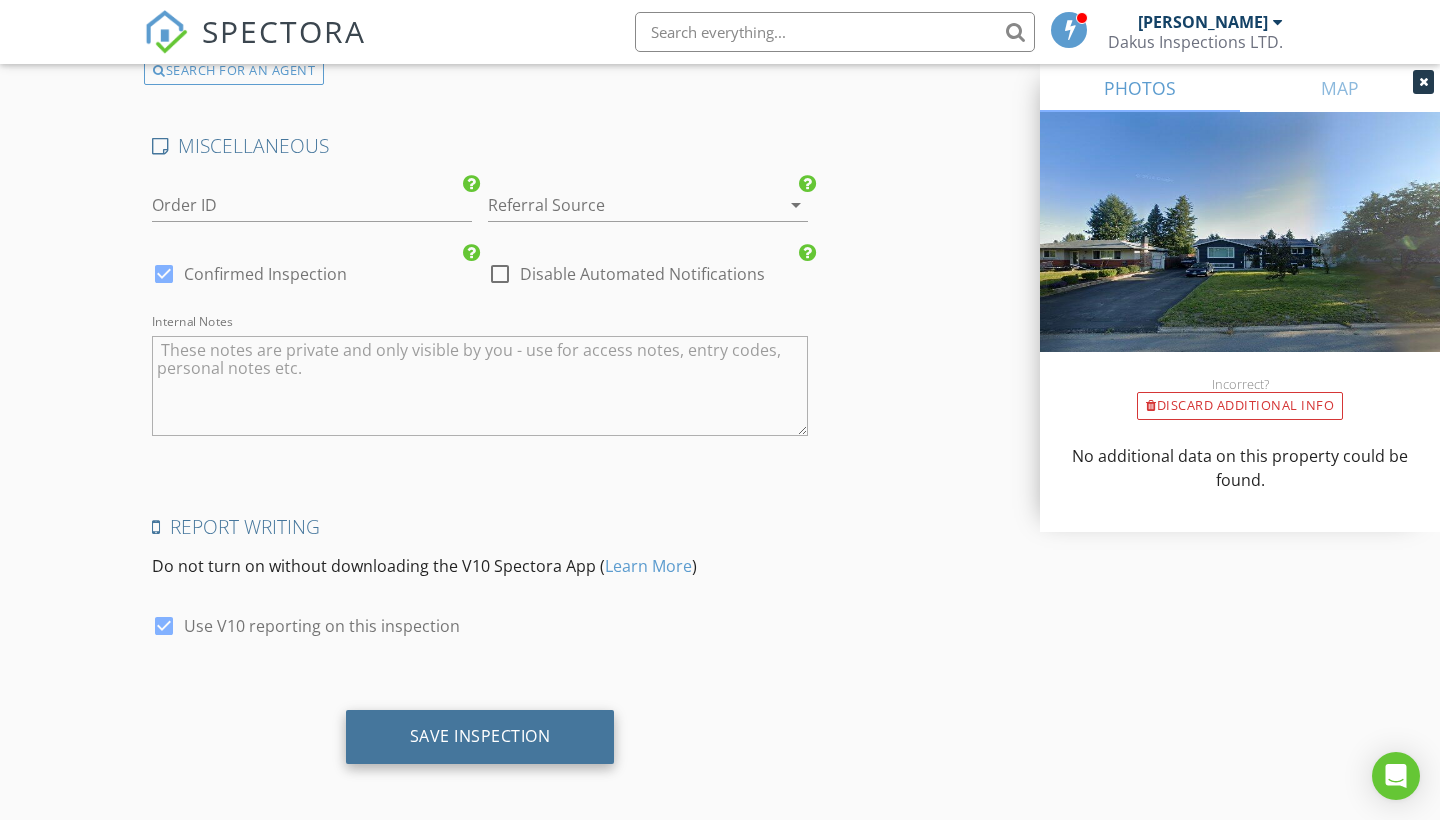 click on "Save Inspection" at bounding box center (480, 736) 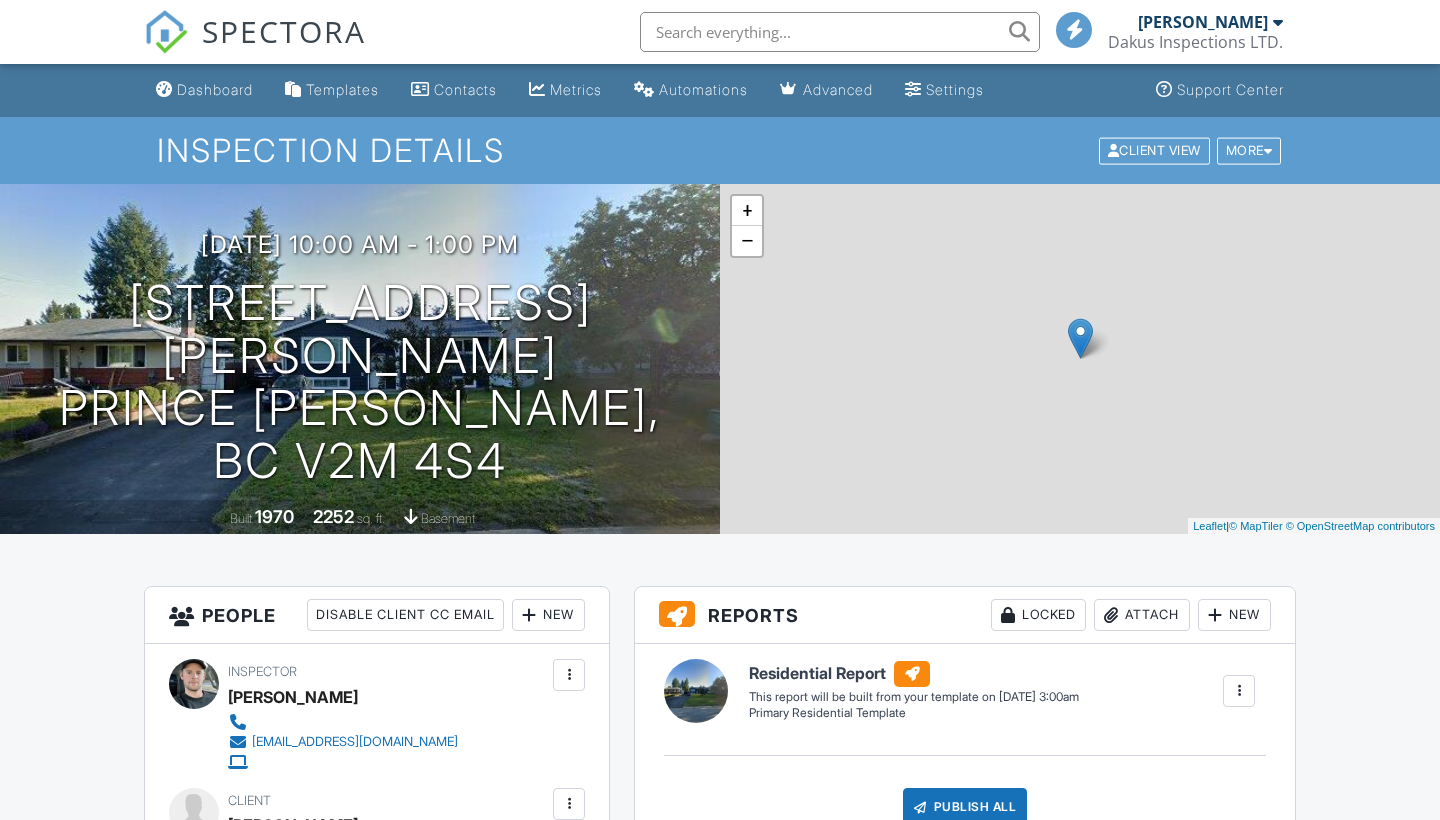 scroll, scrollTop: 0, scrollLeft: 0, axis: both 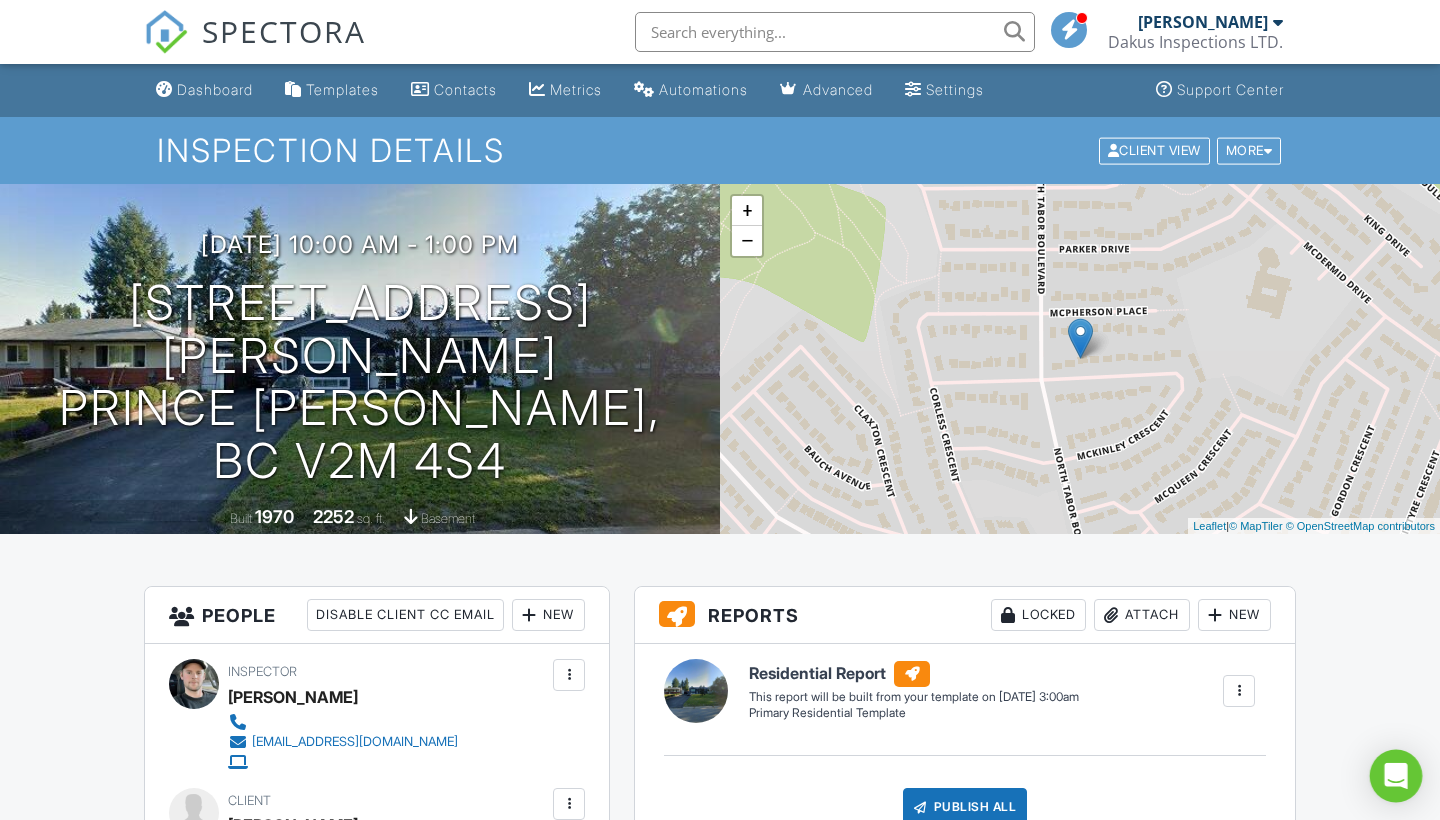 click 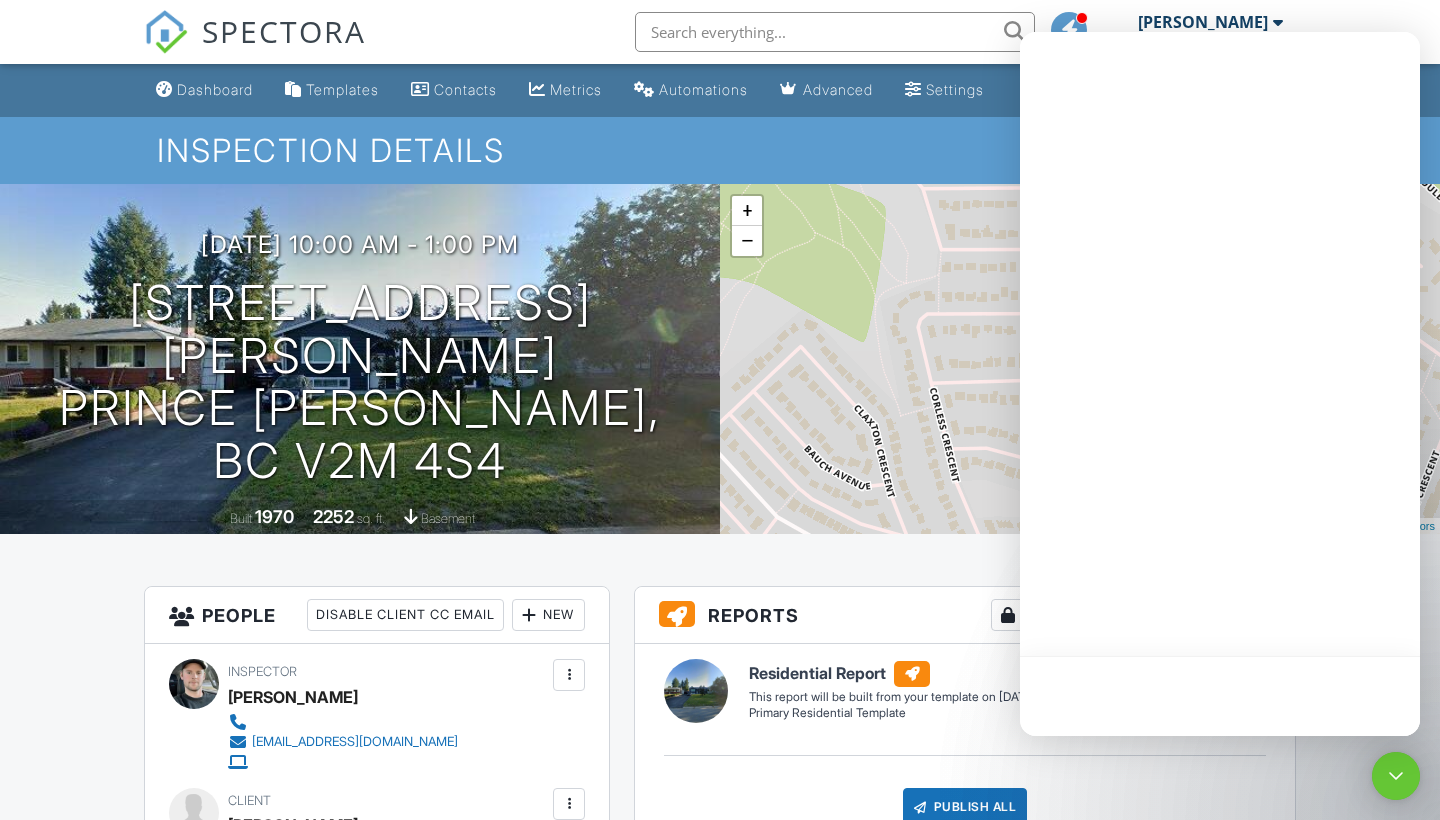 scroll, scrollTop: 0, scrollLeft: 0, axis: both 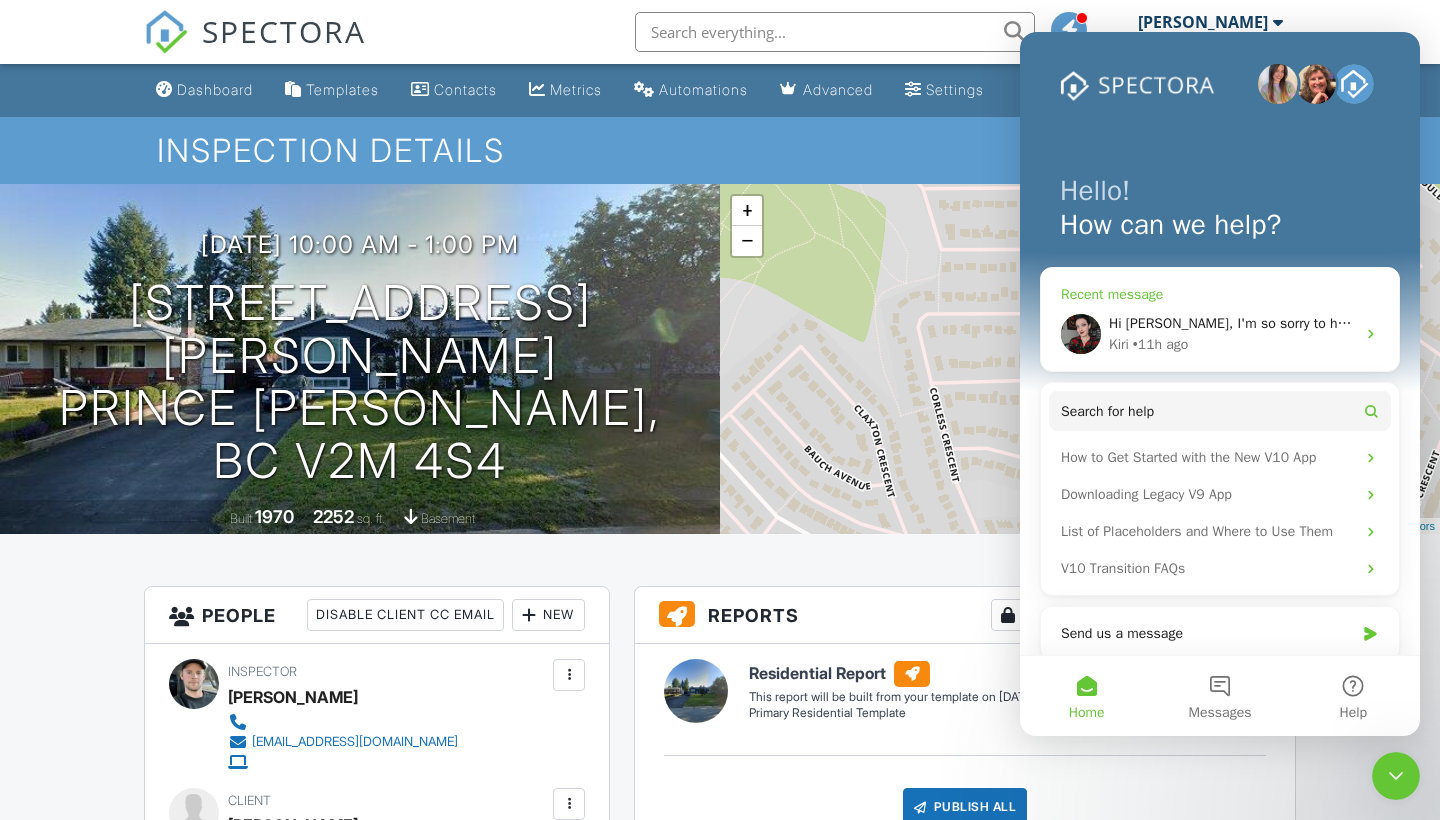 click on "Hi Cole, I'm so sorry to hear that! I did a comb-through of all of your scheduling settings, and I apologize - I think I see why. I noticed that you did have the option checked in one more area. I have unchecked it in every location in your settings of which I'm aware, so it should not happen again, but if it does - let me know! I can reach out to my team to see if there's anything else at all I'm missing or have my developers take a peek!" at bounding box center (2471, 323) 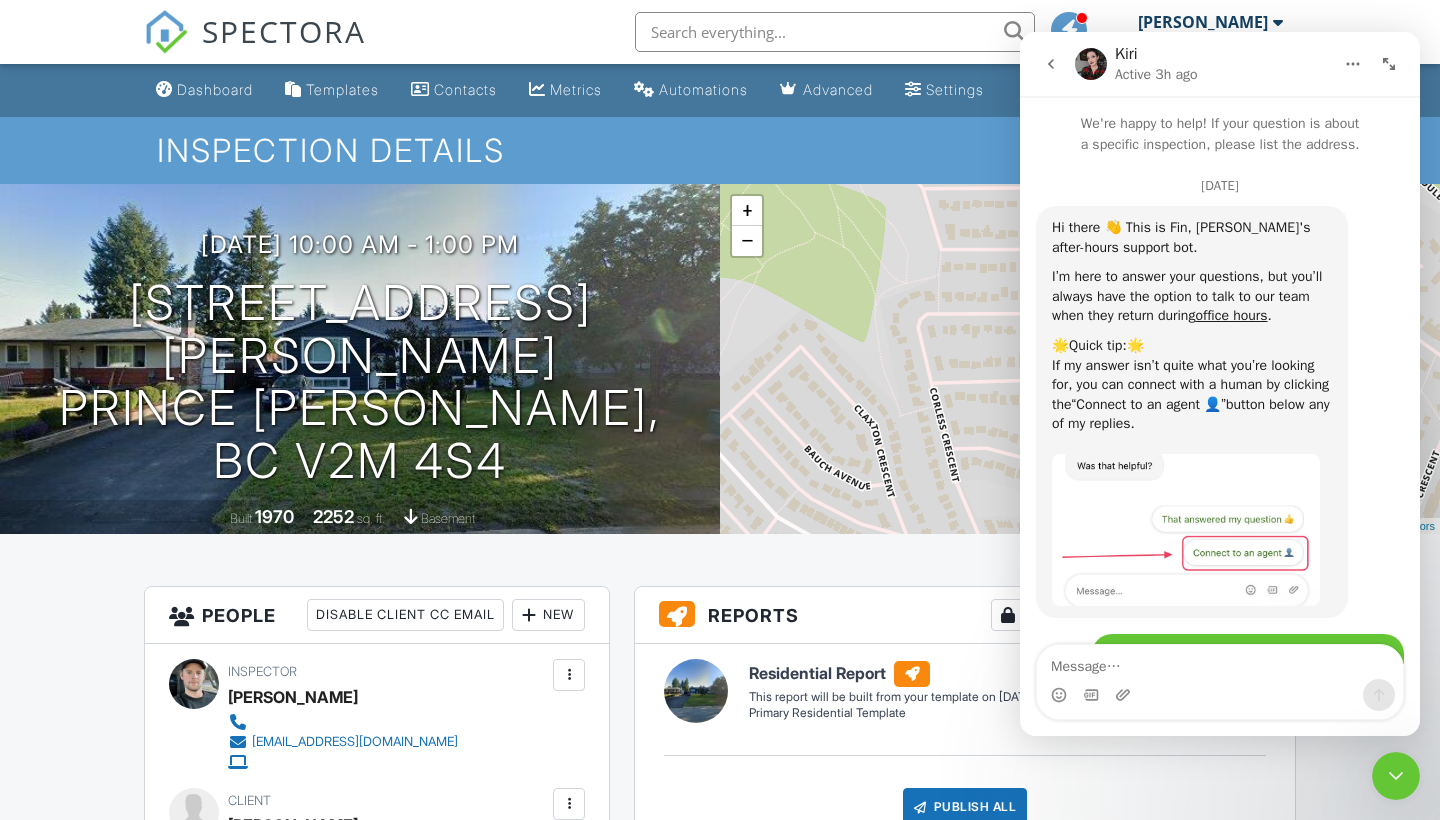 scroll, scrollTop: 14326, scrollLeft: 0, axis: vertical 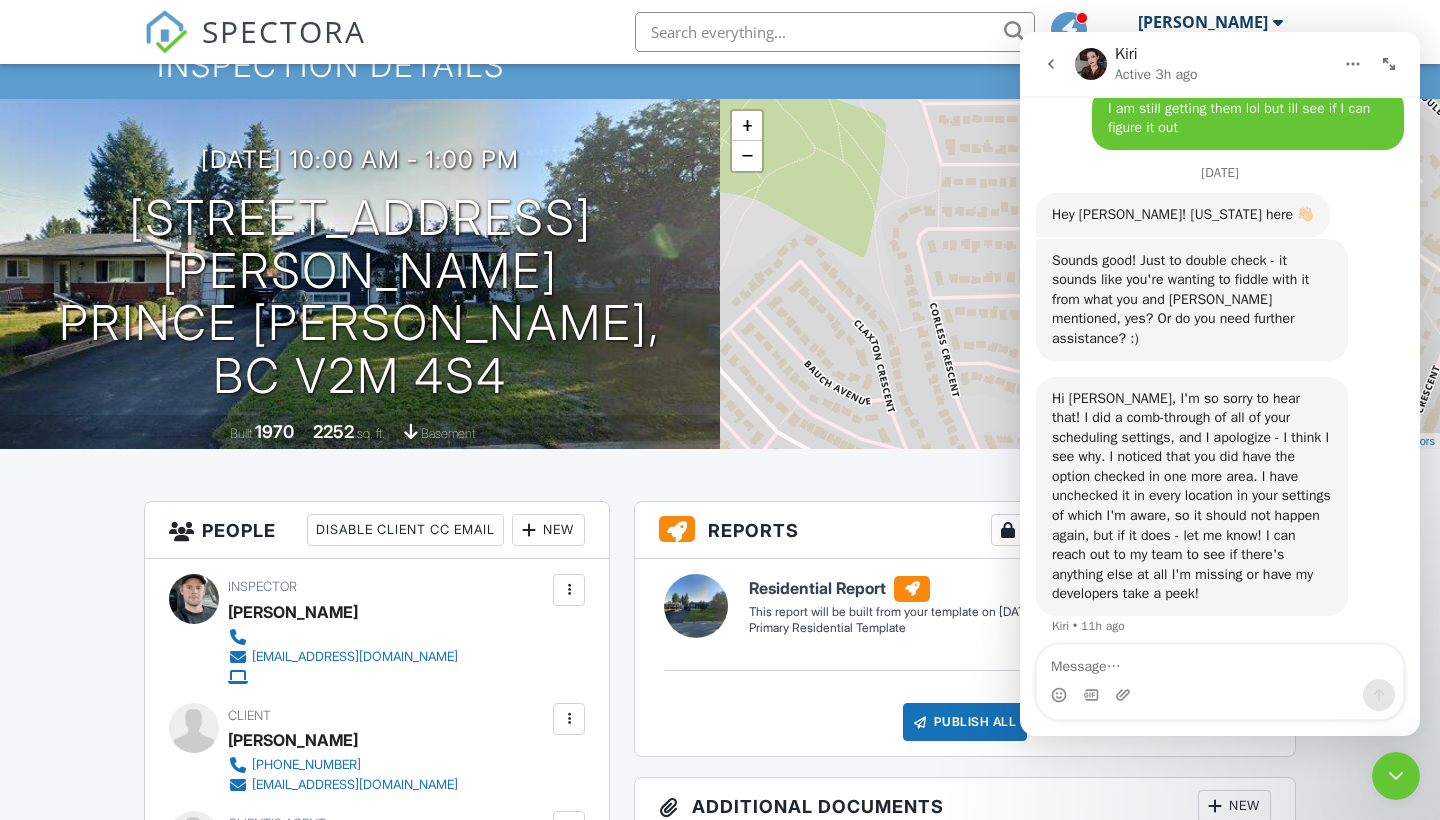 click at bounding box center [1220, 662] 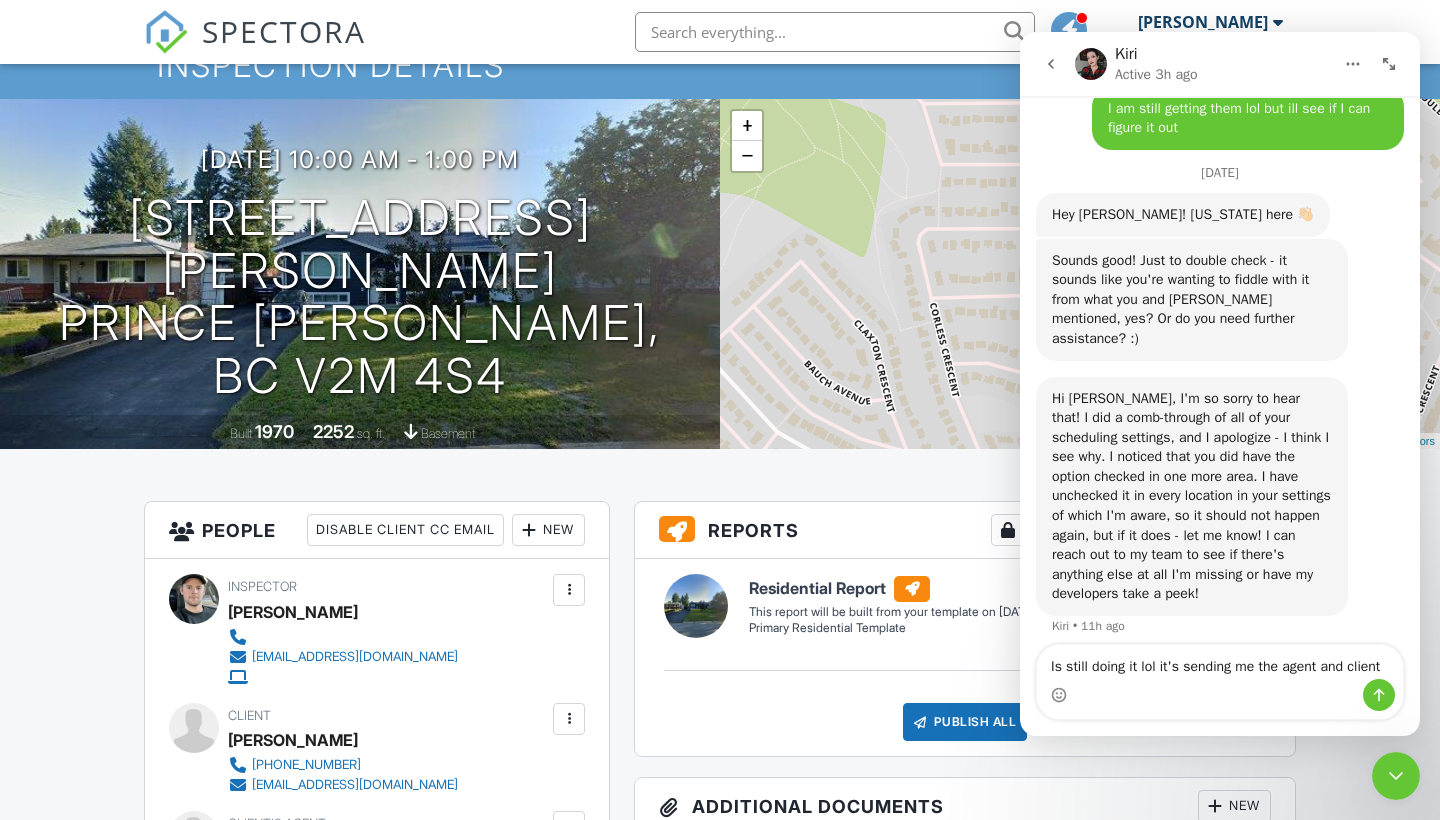 scroll, scrollTop: 14346, scrollLeft: 0, axis: vertical 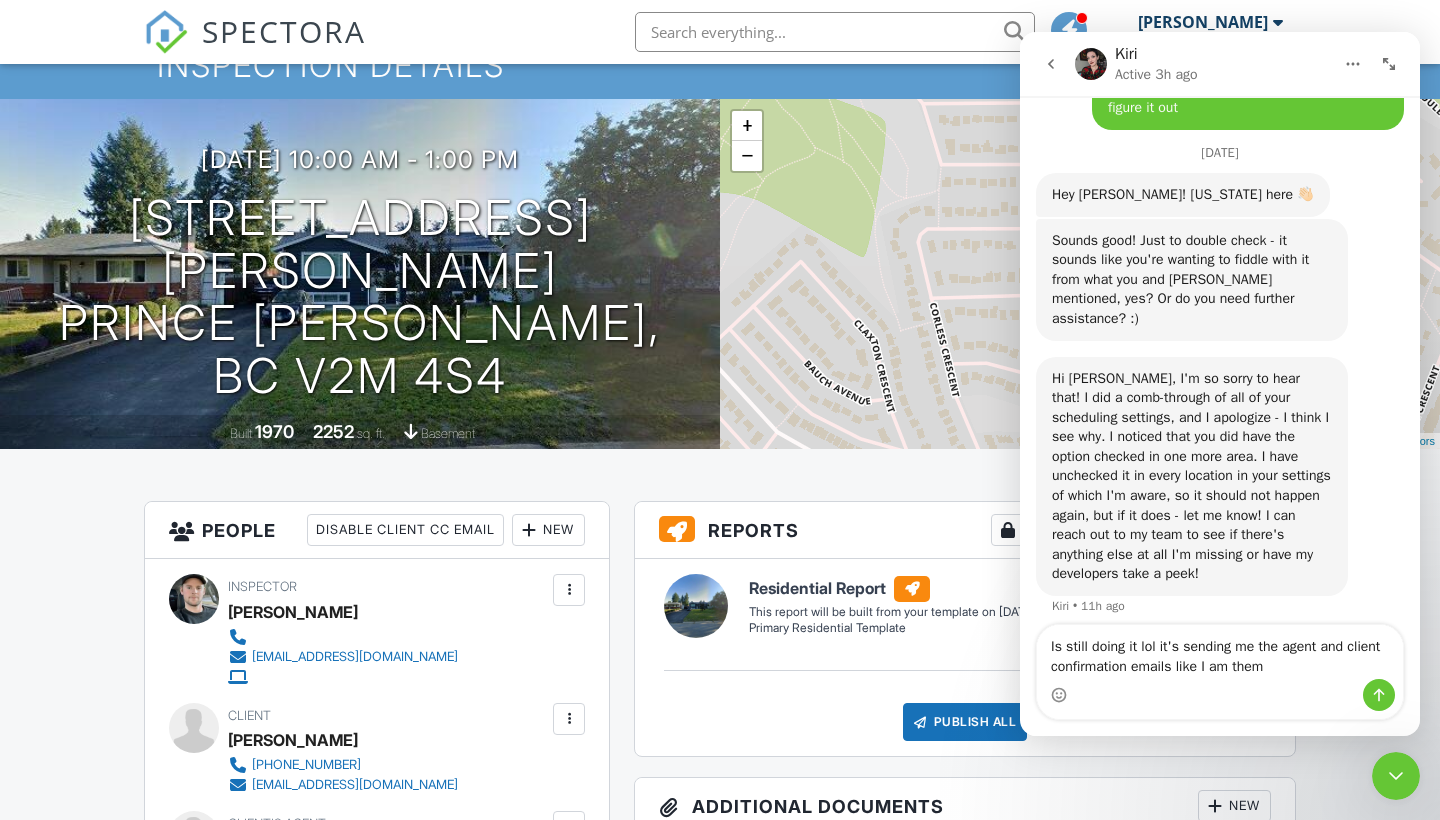 type on "Is still doing it lol it's sending me the agent and client confirmation emails like I am them" 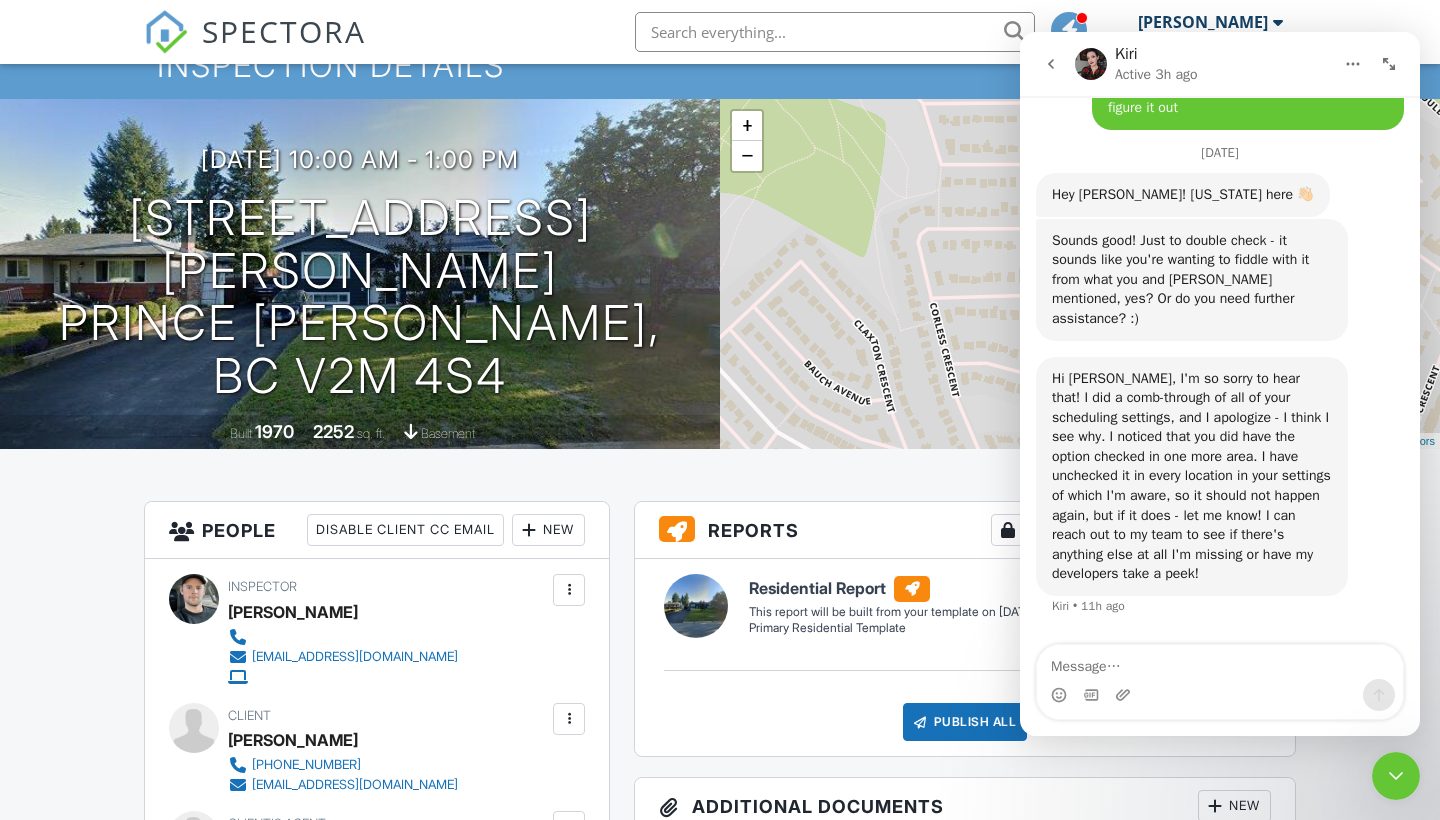 scroll, scrollTop: 14423, scrollLeft: 0, axis: vertical 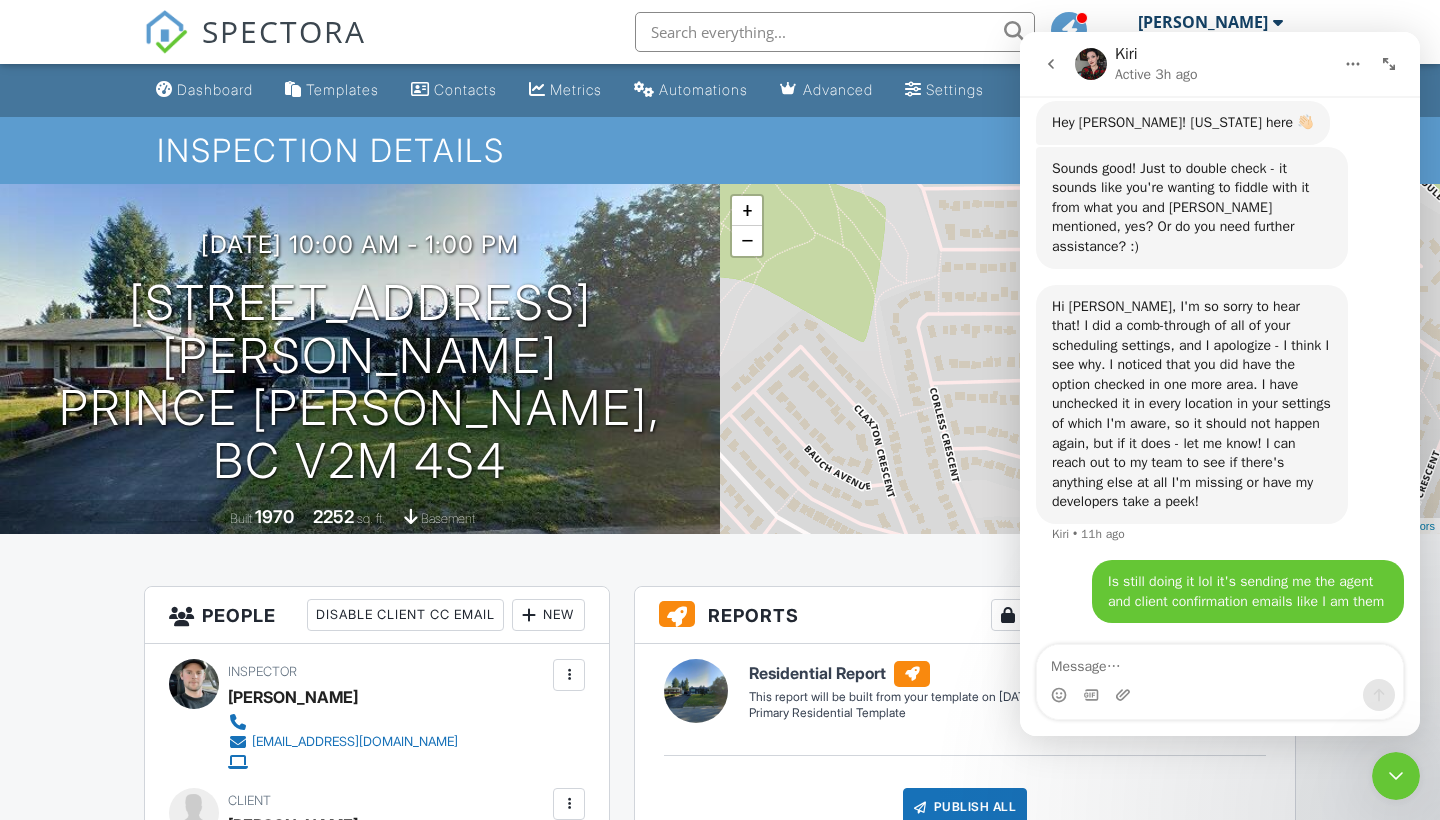 click 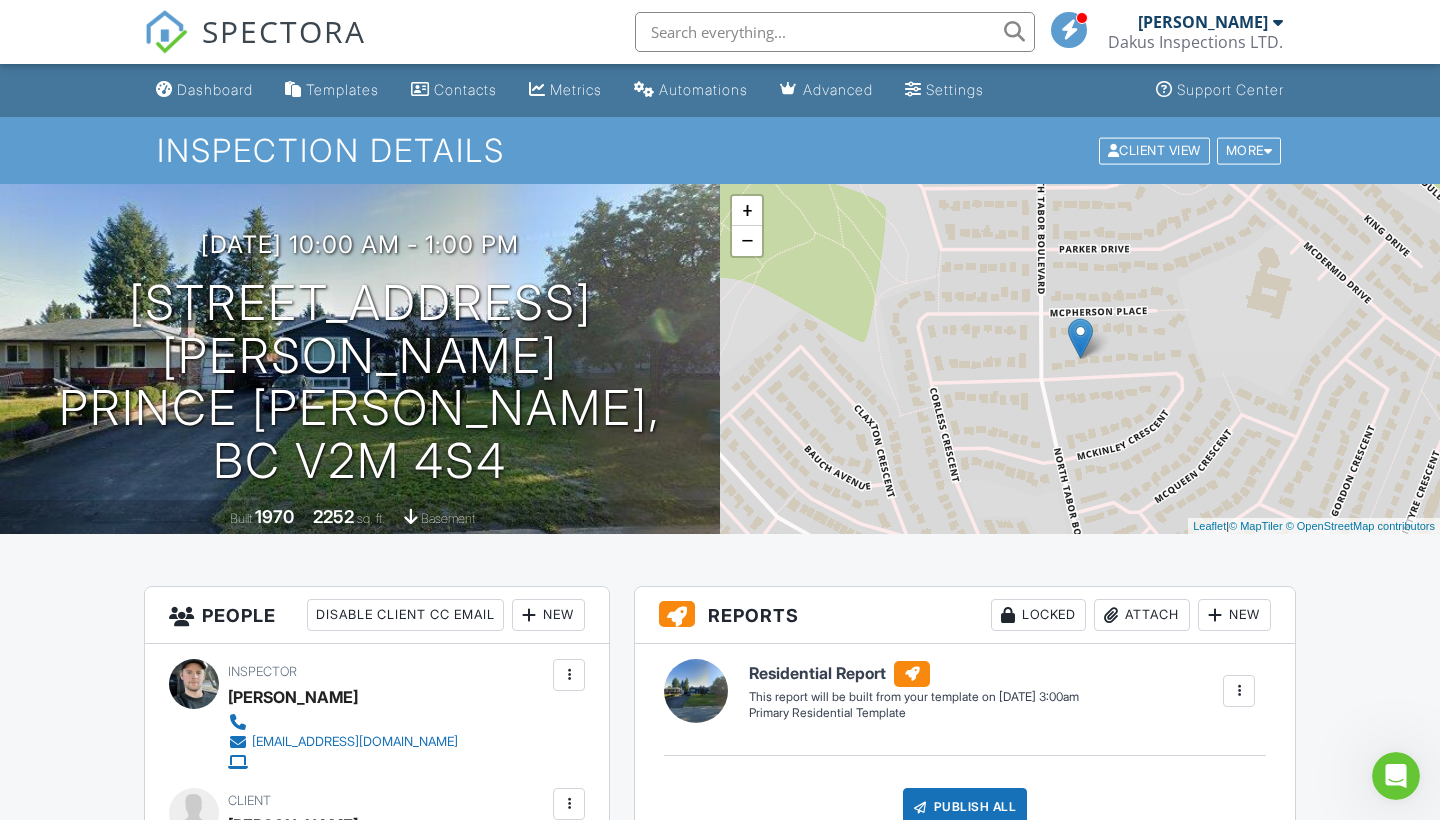 scroll, scrollTop: 0, scrollLeft: 0, axis: both 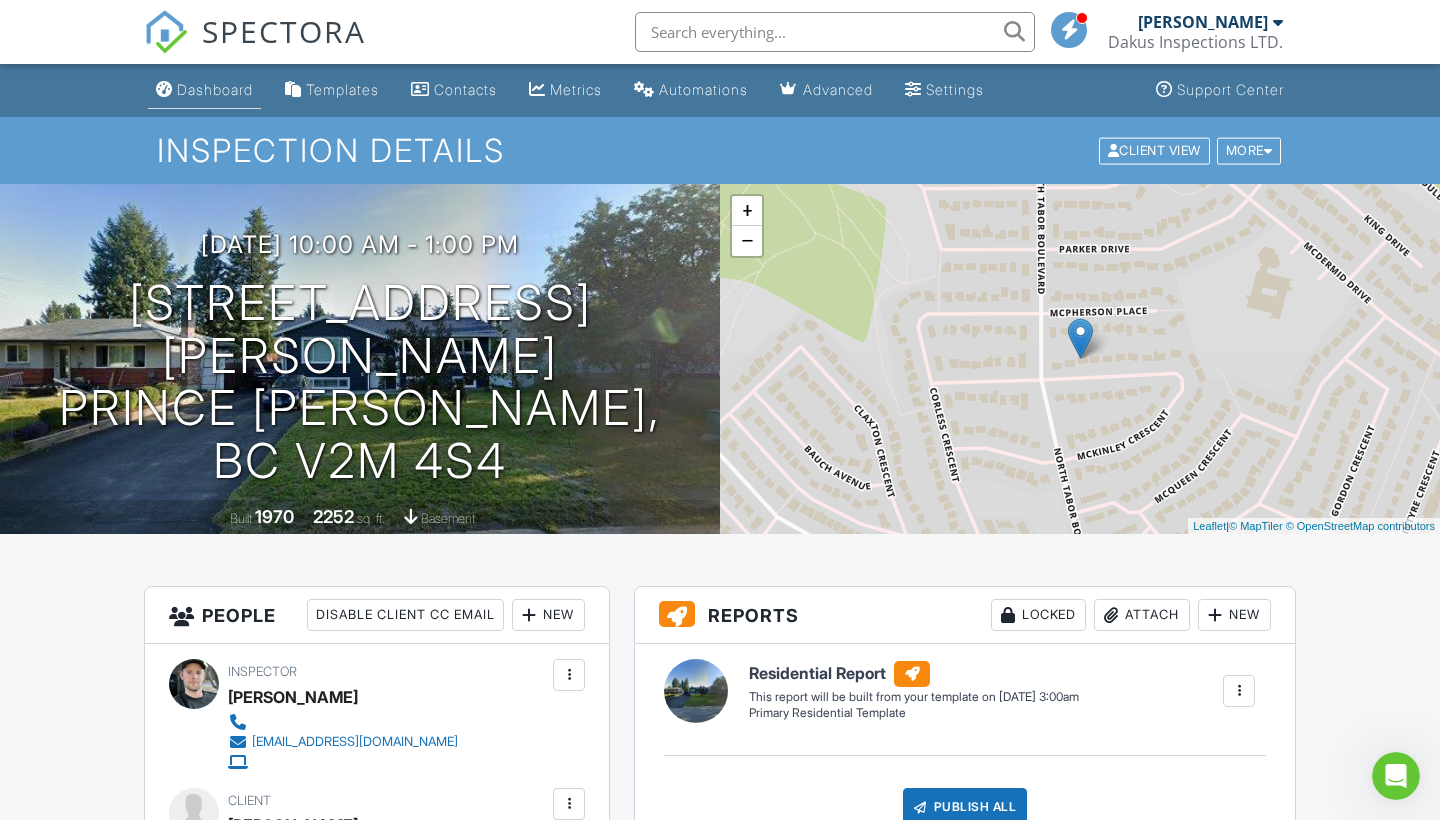 click on "Dashboard" at bounding box center (215, 89) 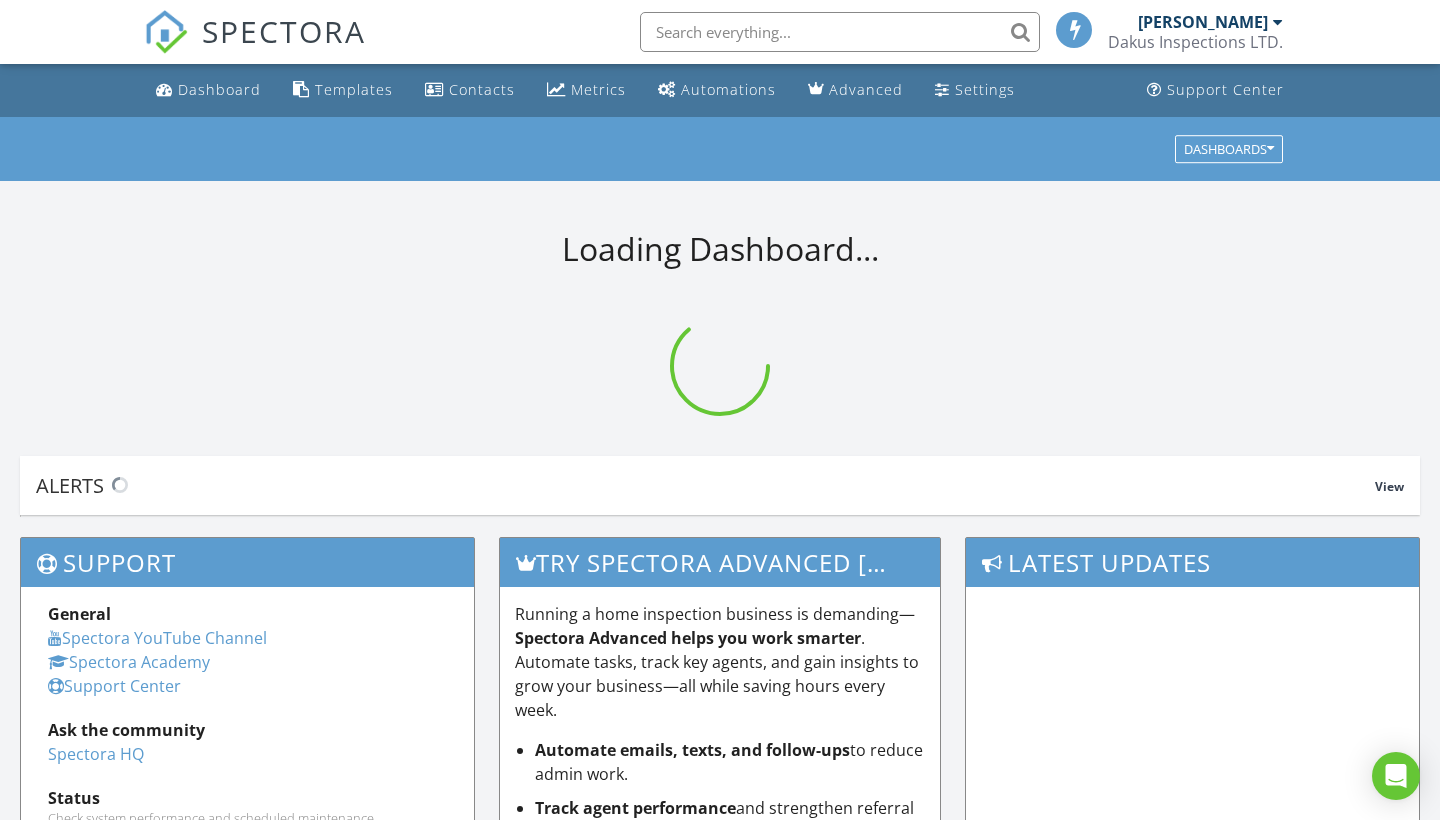 scroll, scrollTop: 0, scrollLeft: 0, axis: both 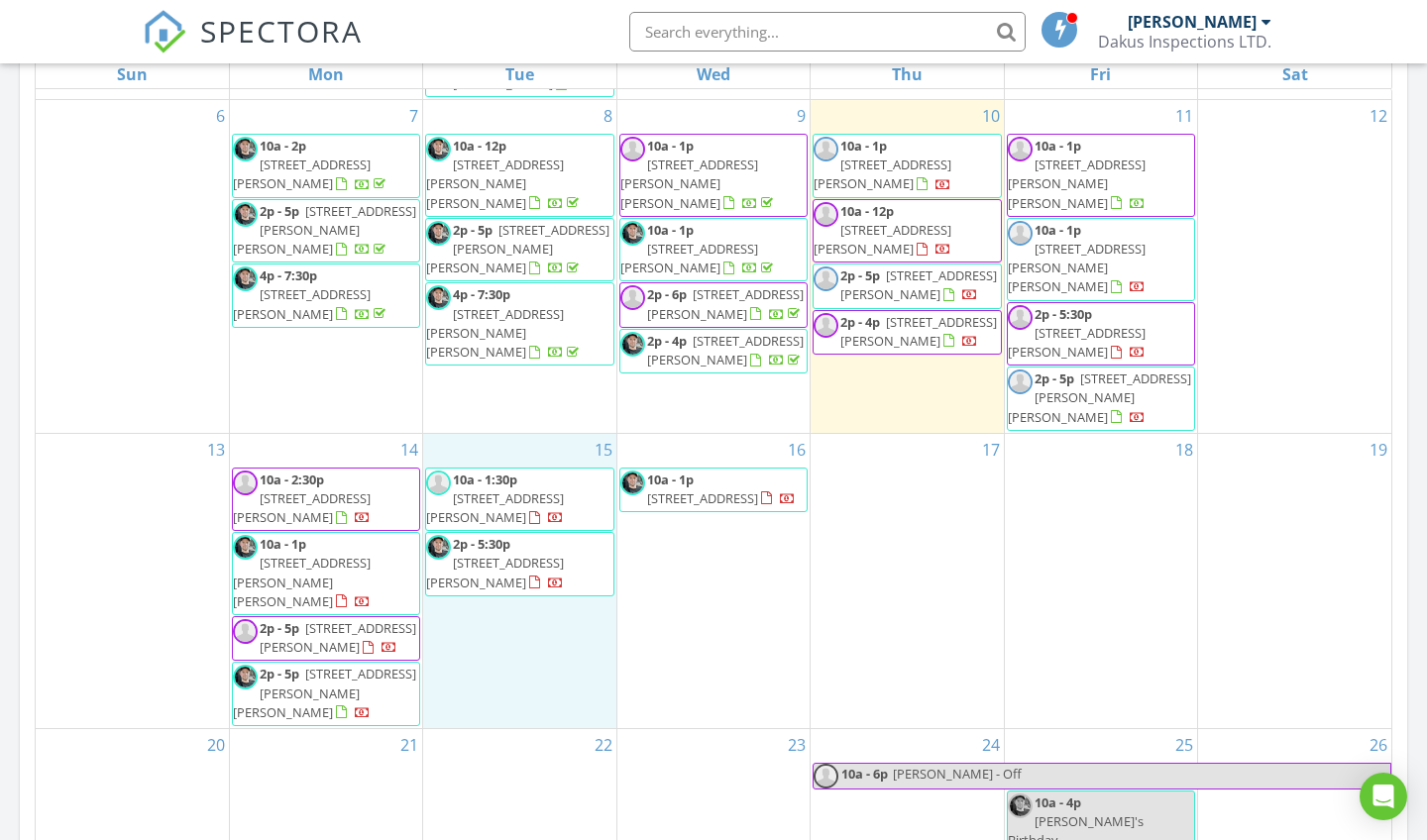 click on "15
10a - 1:30p
[STREET_ADDRESS][PERSON_NAME]
2p - 5:30p
[STREET_ADDRESS][PERSON_NAME]" at bounding box center [519, 580] 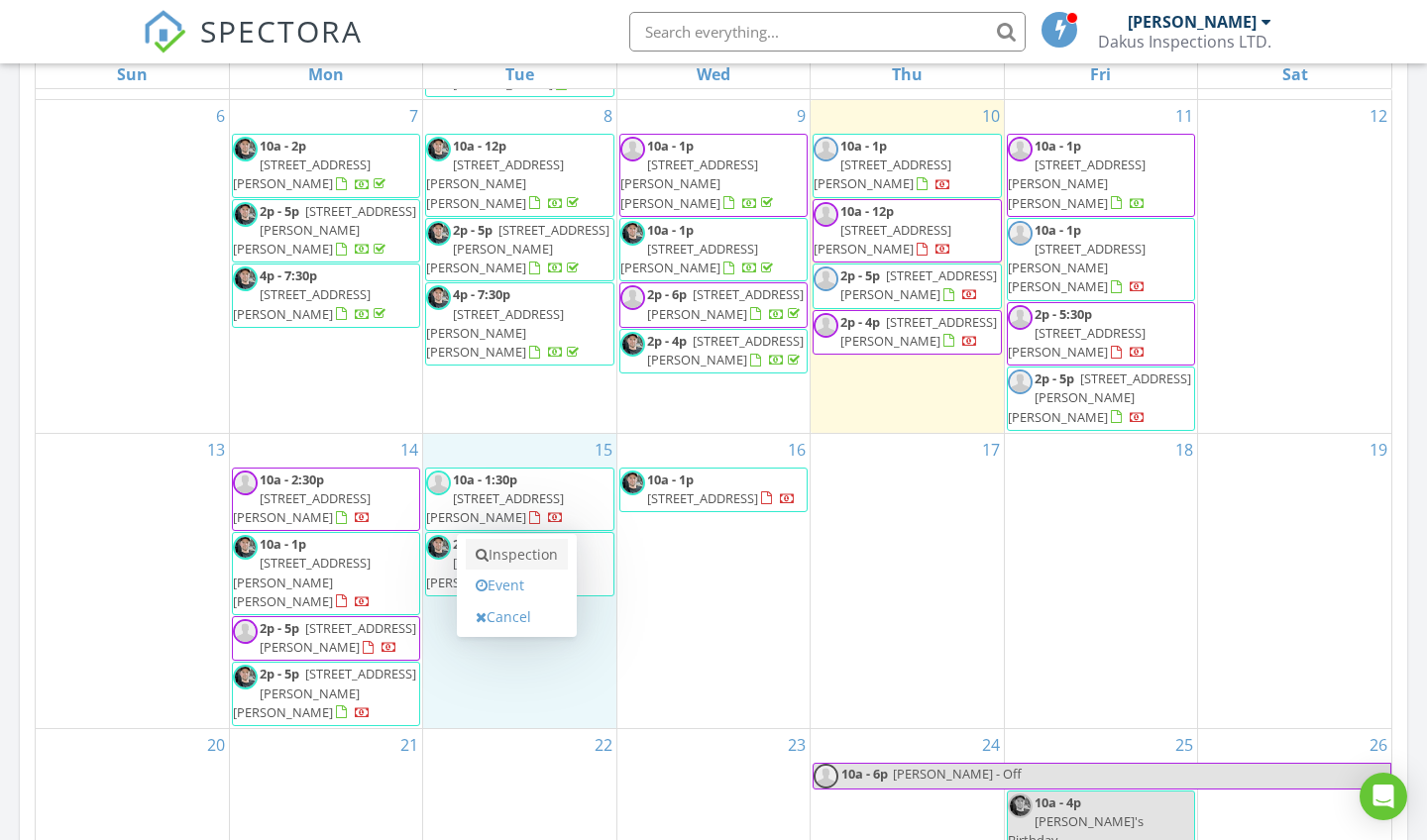 click on "Inspection" at bounding box center [516, 555] 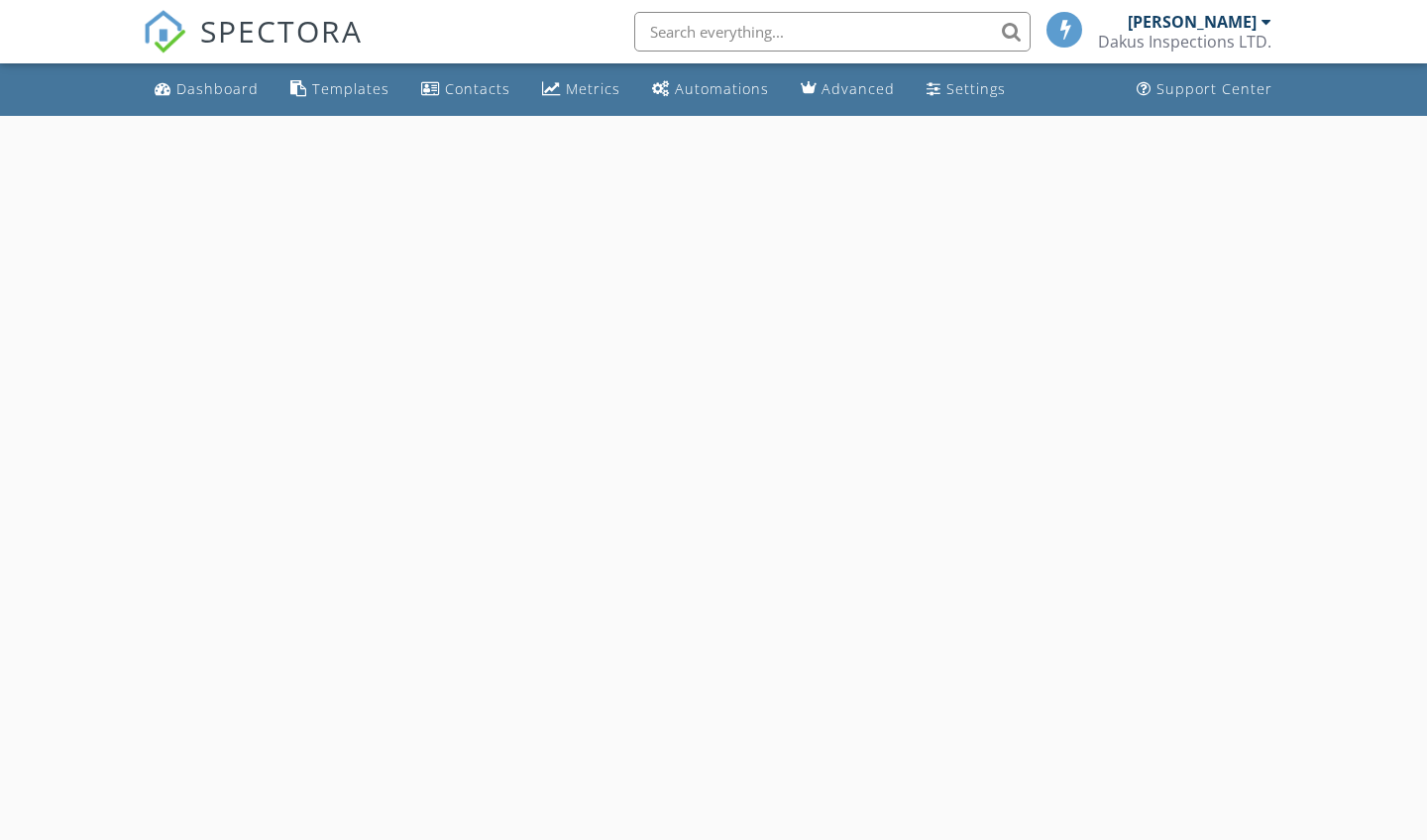 scroll, scrollTop: 0, scrollLeft: 0, axis: both 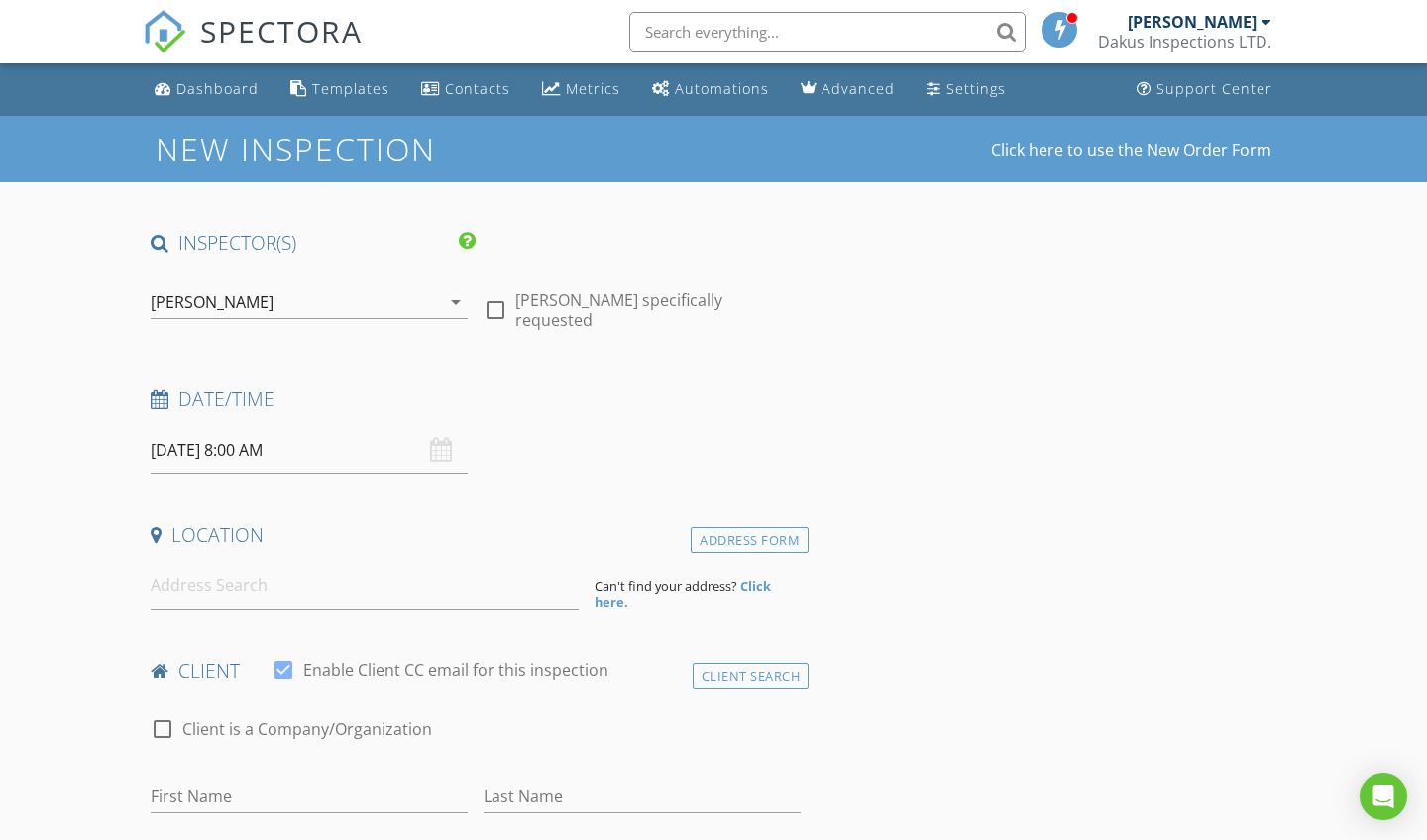 click on "[PERSON_NAME]" at bounding box center [295, 302] 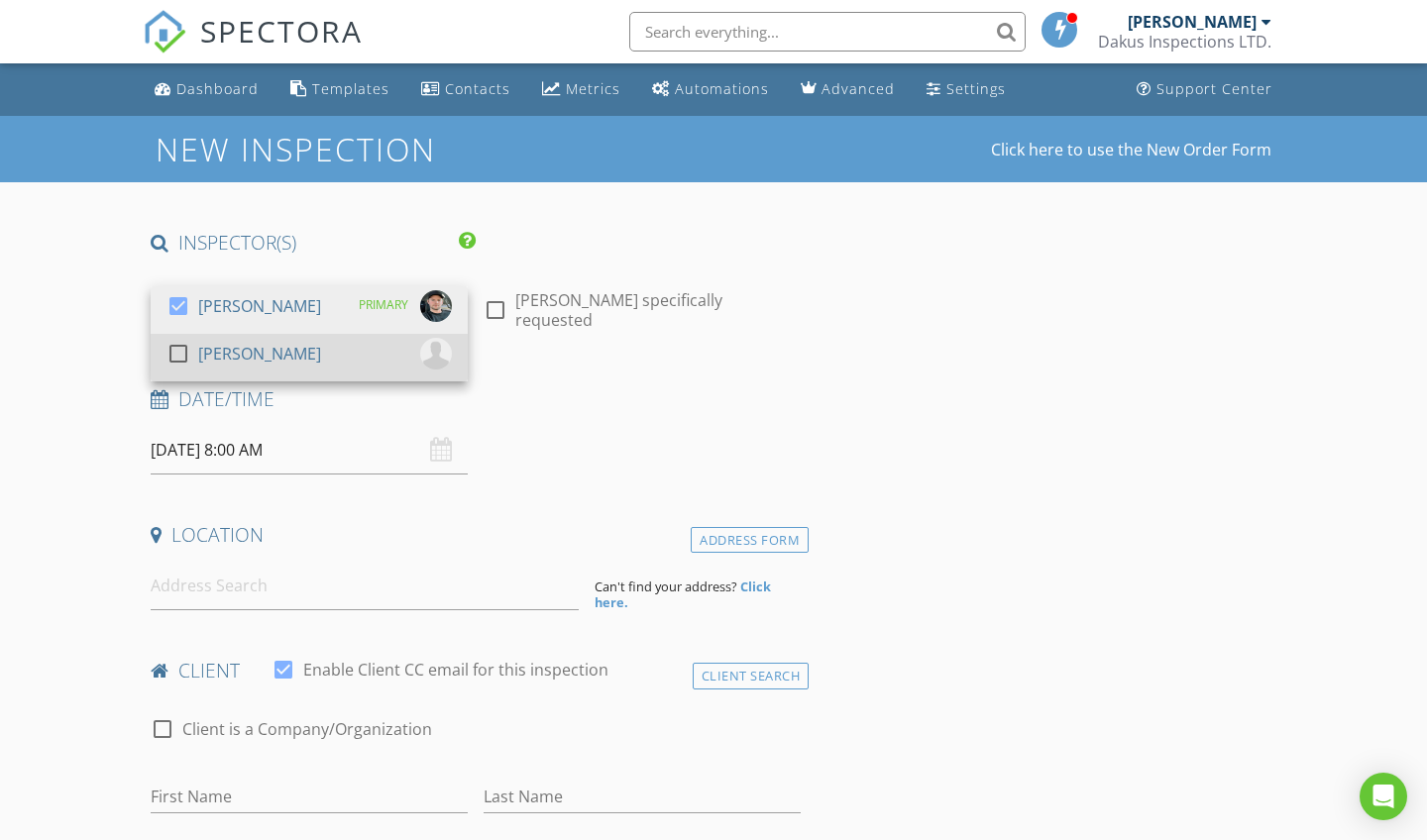 click on "[PERSON_NAME]" at bounding box center [260, 354] 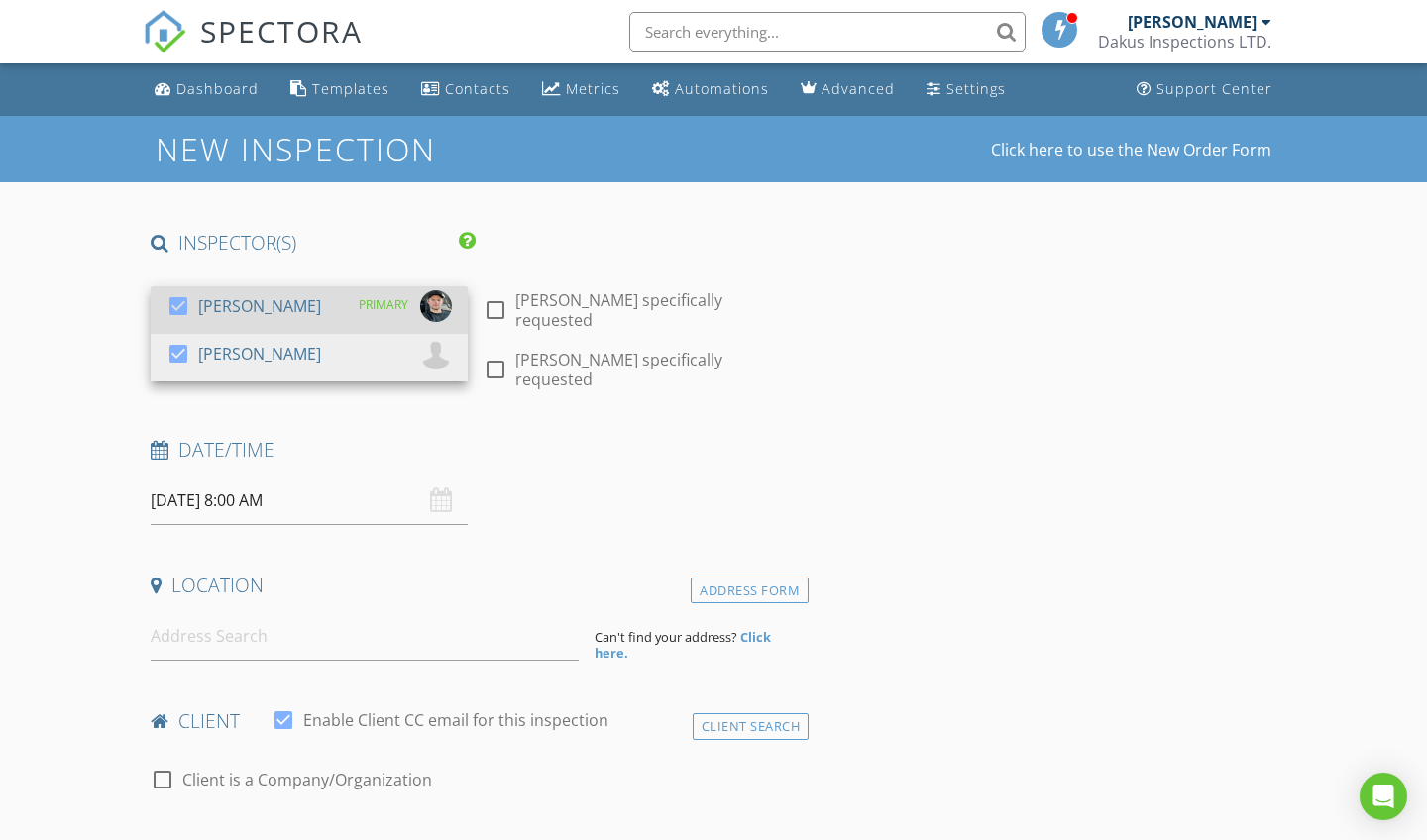 click at bounding box center (178, 306) 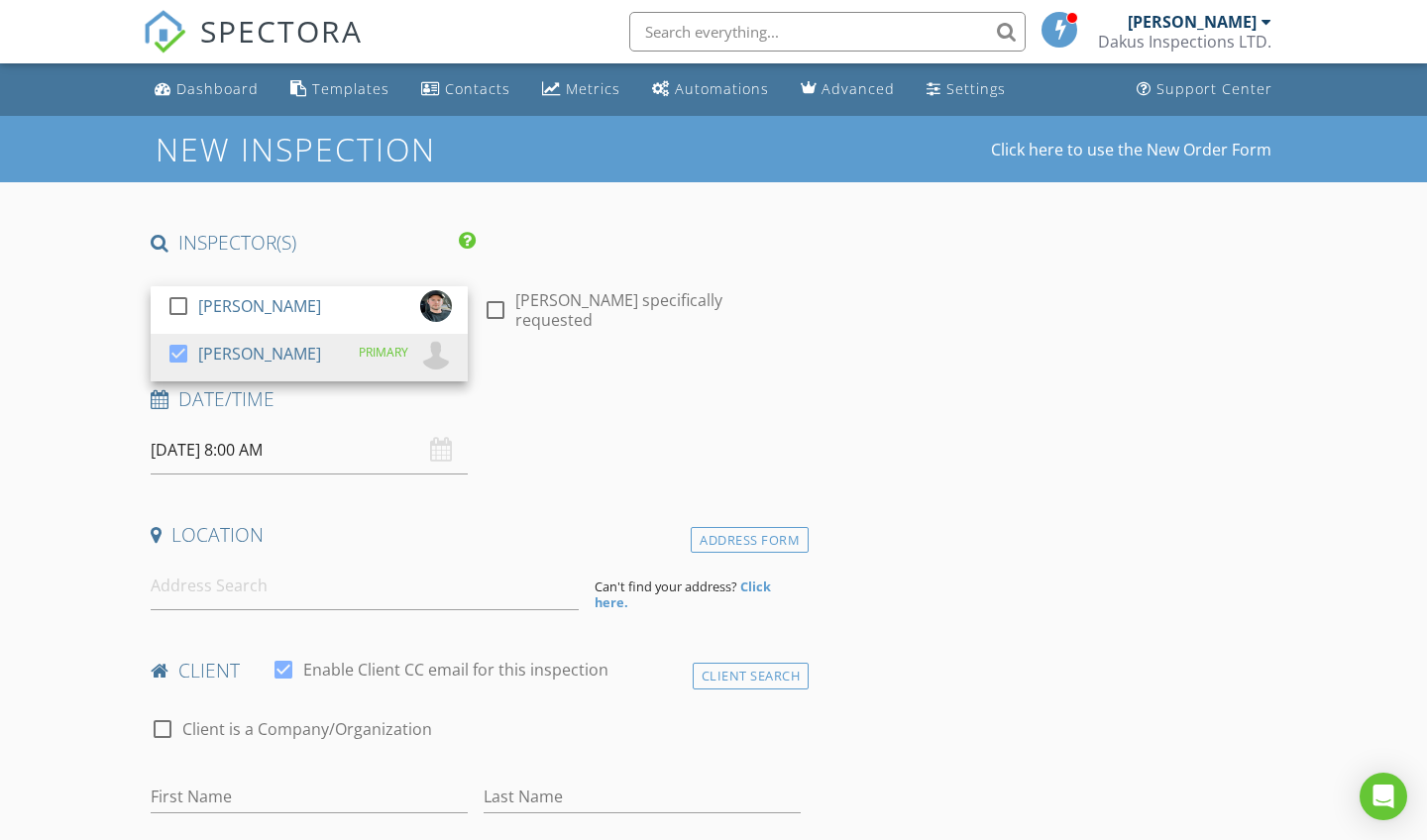 click on "Date/Time
07/15/2025 8:00 AM" at bounding box center (476, 430) 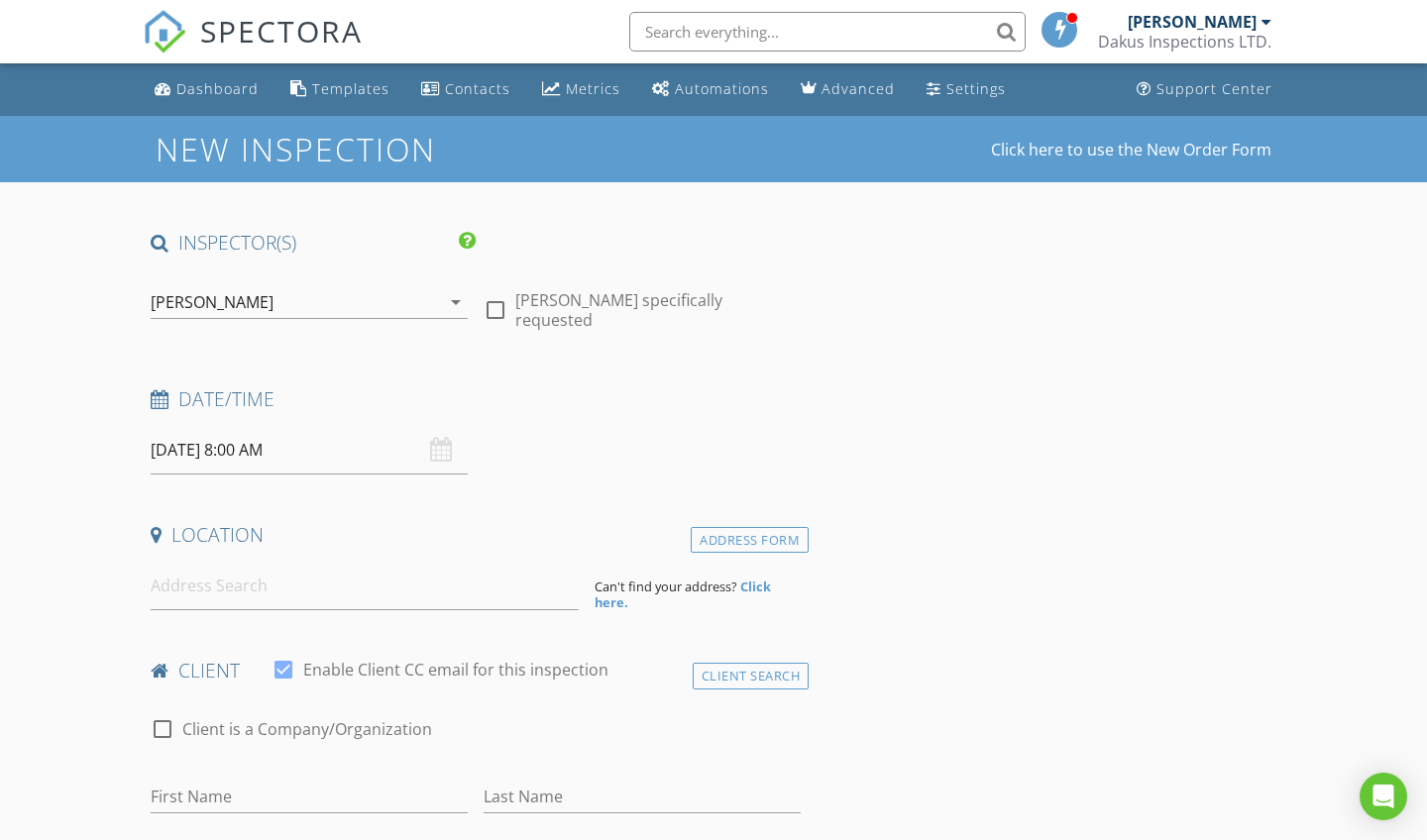 click on "07/15/2025 8:00 AM" at bounding box center [309, 450] 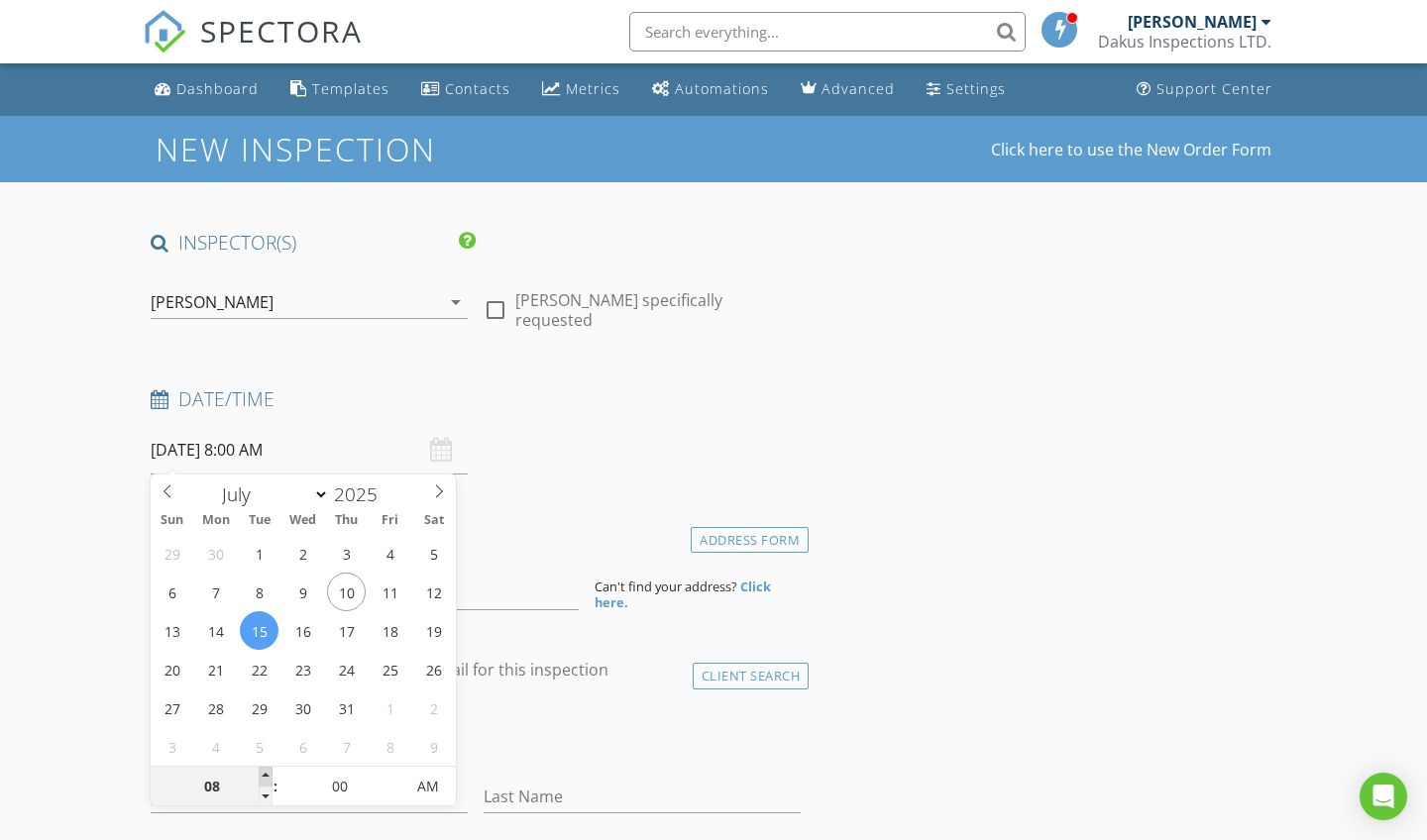type on "09" 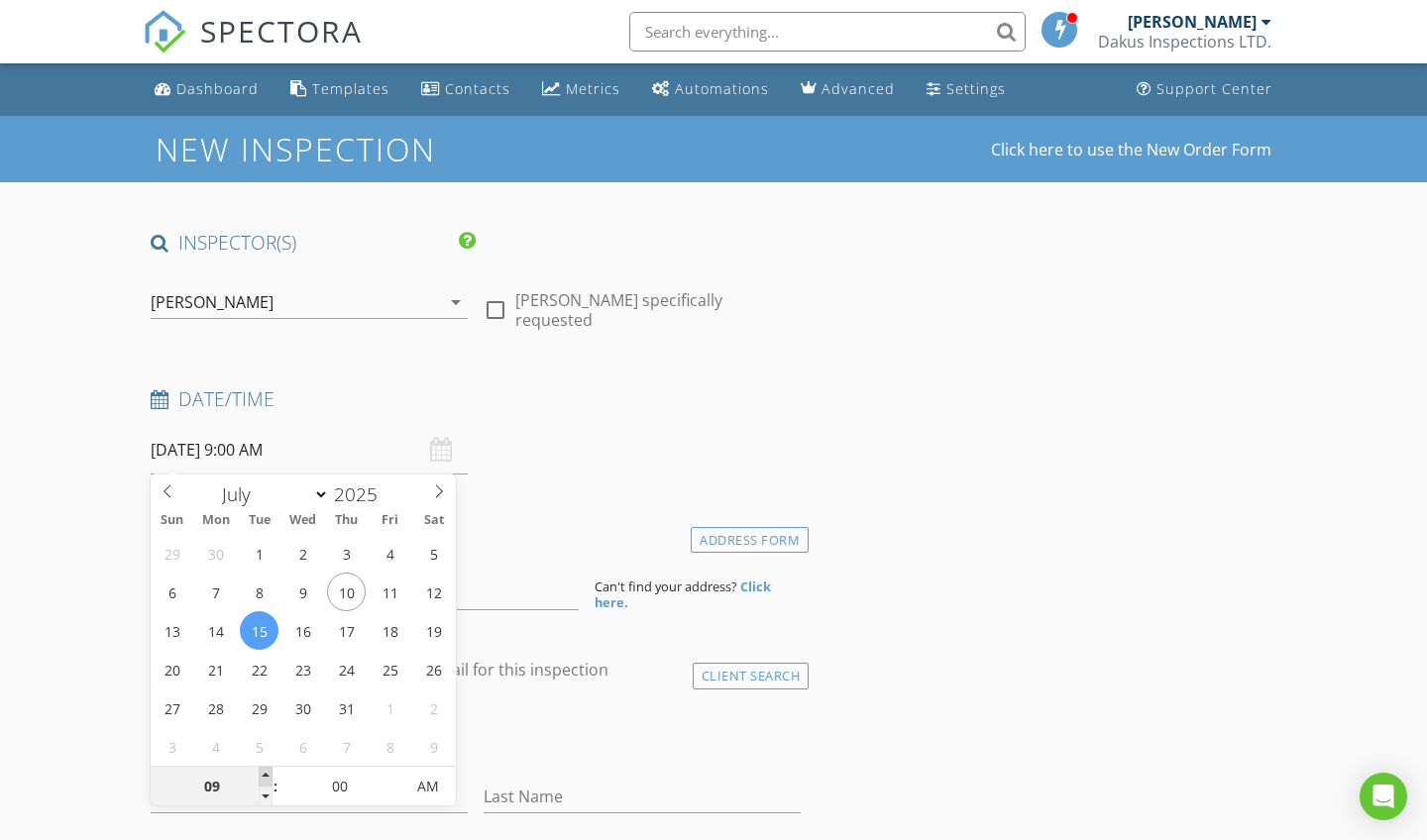 click at bounding box center [266, 777] 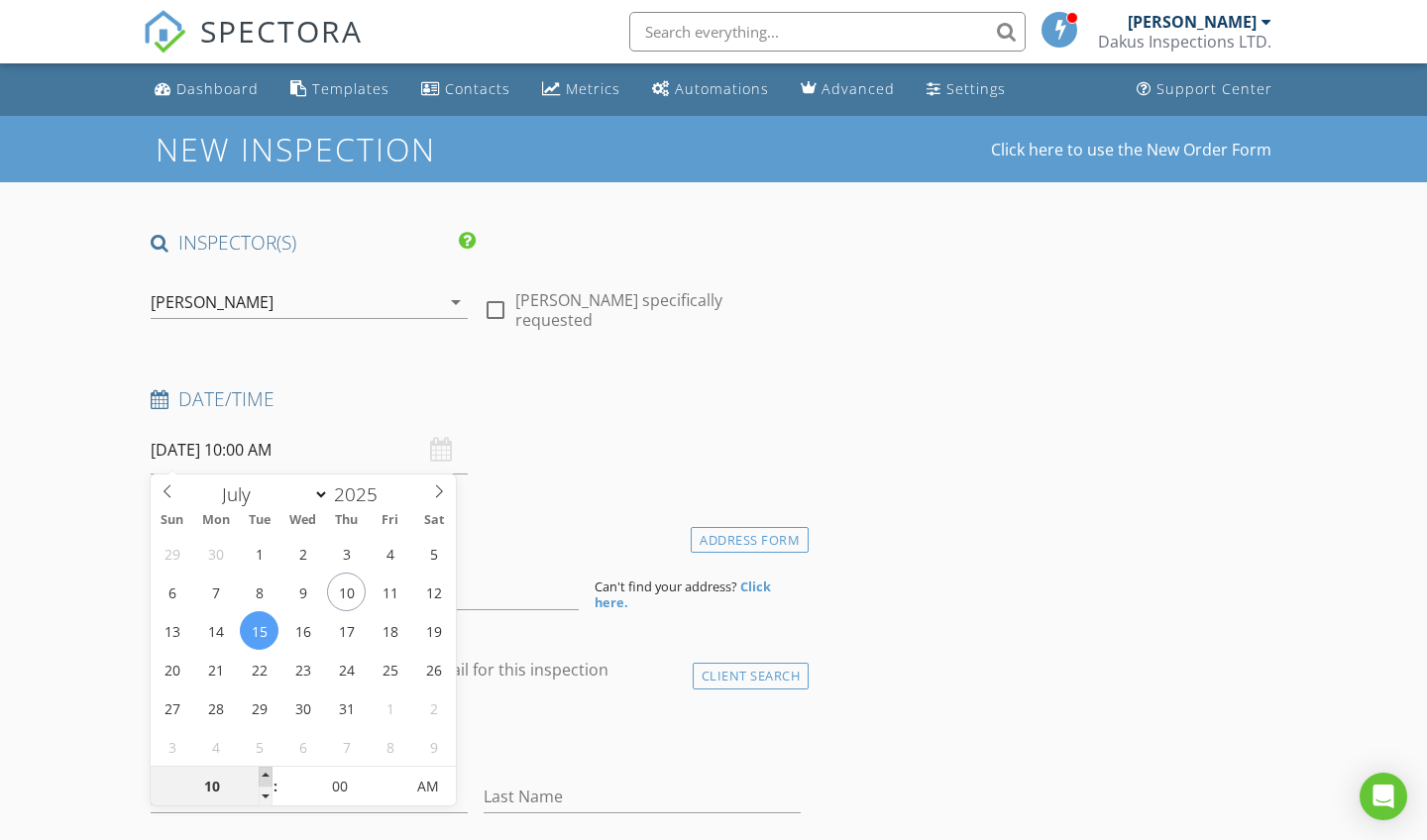 click at bounding box center (266, 777) 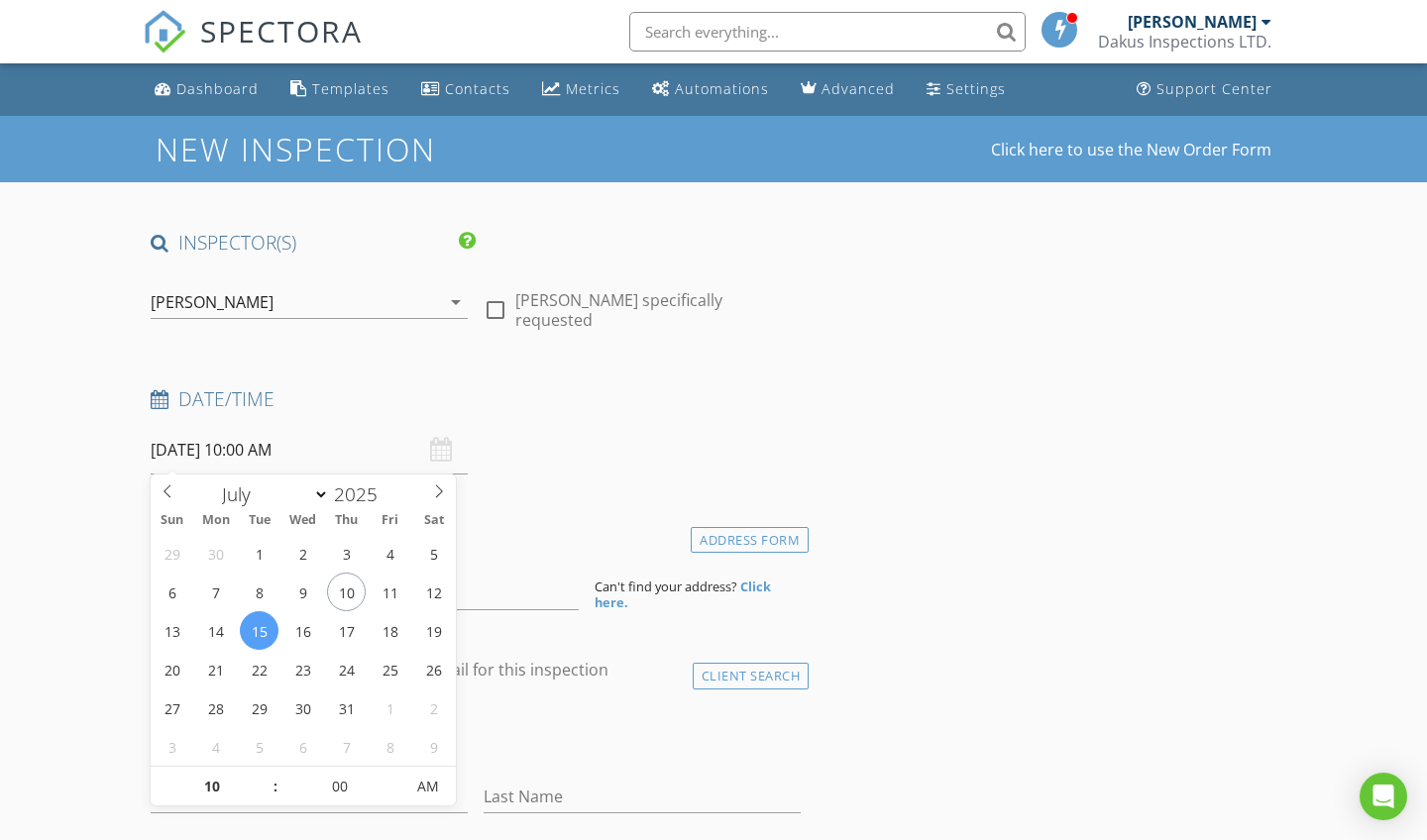 click on "INSPECTOR(S)
check_box_outline_blank   Cole Dakus     check_box   Troy Dakus   PRIMARY   Troy Dakus arrow_drop_down   check_box_outline_blank Troy Dakus specifically requested
Date/Time
07/15/2025 10:00 AM
Location
Address Form       Can't find your address?   Click here.
client
check_box Enable Client CC email for this inspection   Client Search     check_box_outline_blank Client is a Company/Organization     First Name   Last Name   Email   CC Email   Phone           Notes   Private Notes
ADD ADDITIONAL client
SERVICES
check_box_outline_blank   Residential Inspection   Basic Single Family Home Inspection check_box_outline_blank   Strata Condo/Townhouse    condo or townhouse where exterior is covered by strata.  check_box_outline_blank   Duplex   Duplex Residence" at bounding box center [476, 1593] 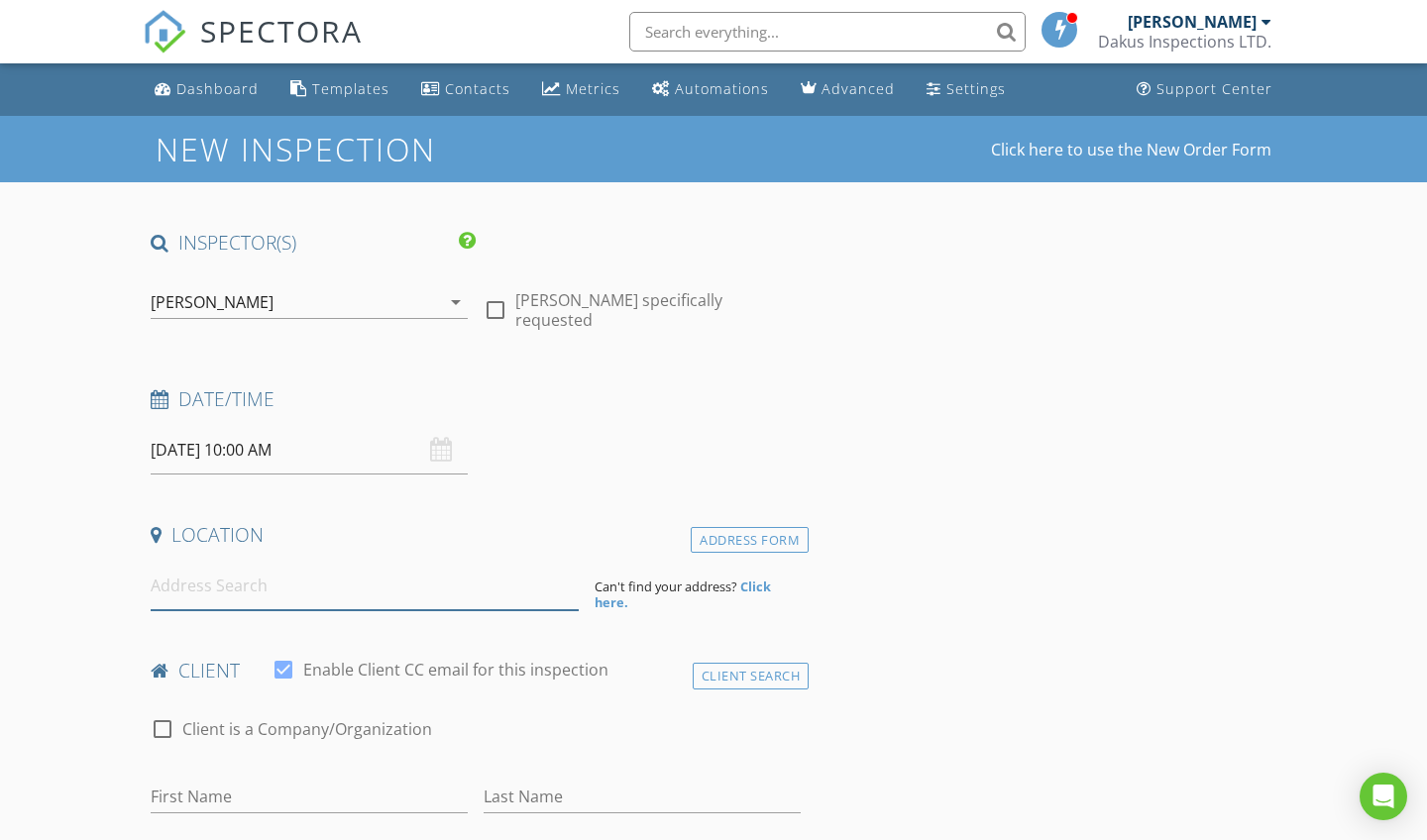 click at bounding box center [365, 585] 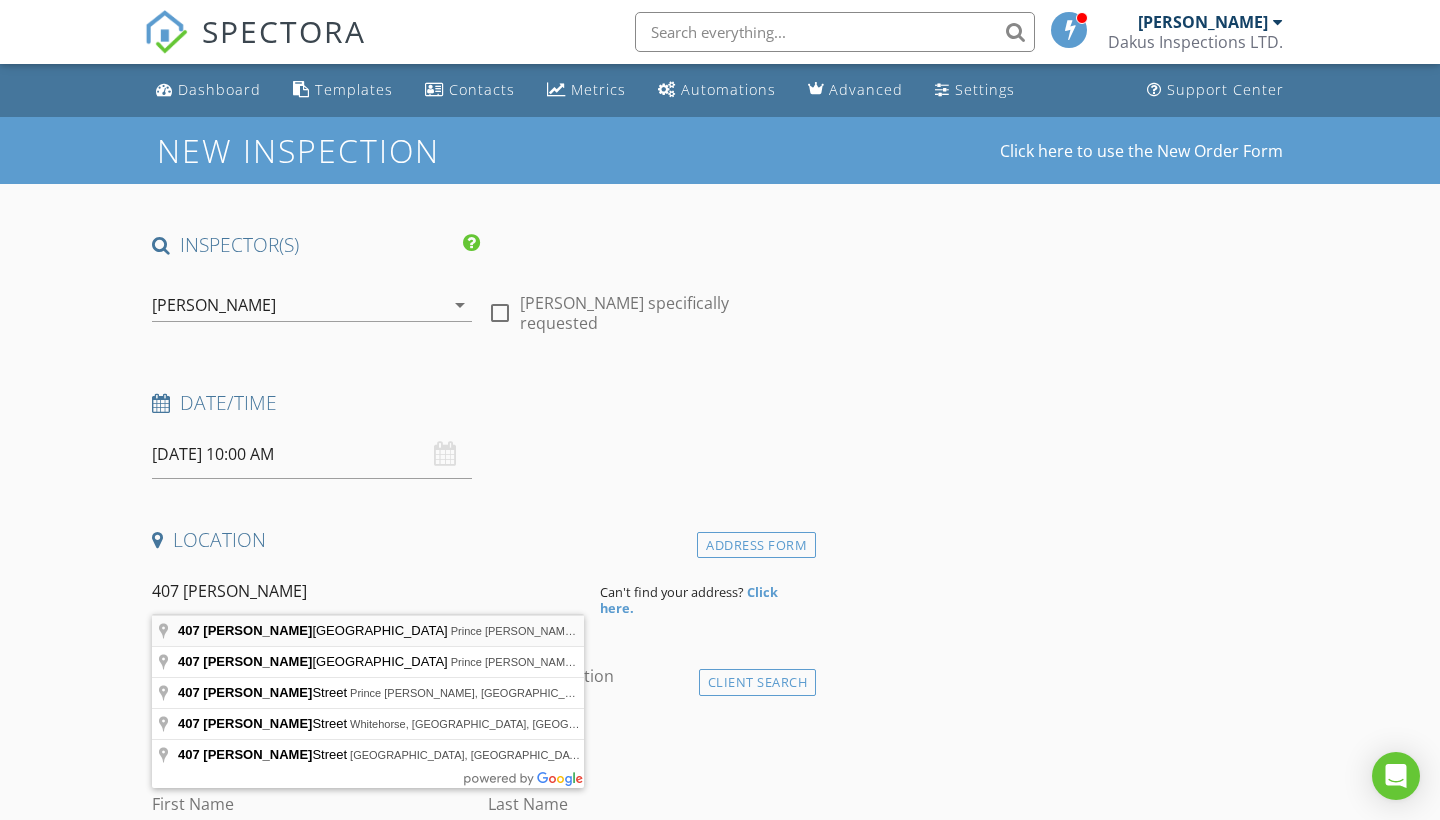 type on "407 Ogilvie Street South, Prince George, BC, Canada" 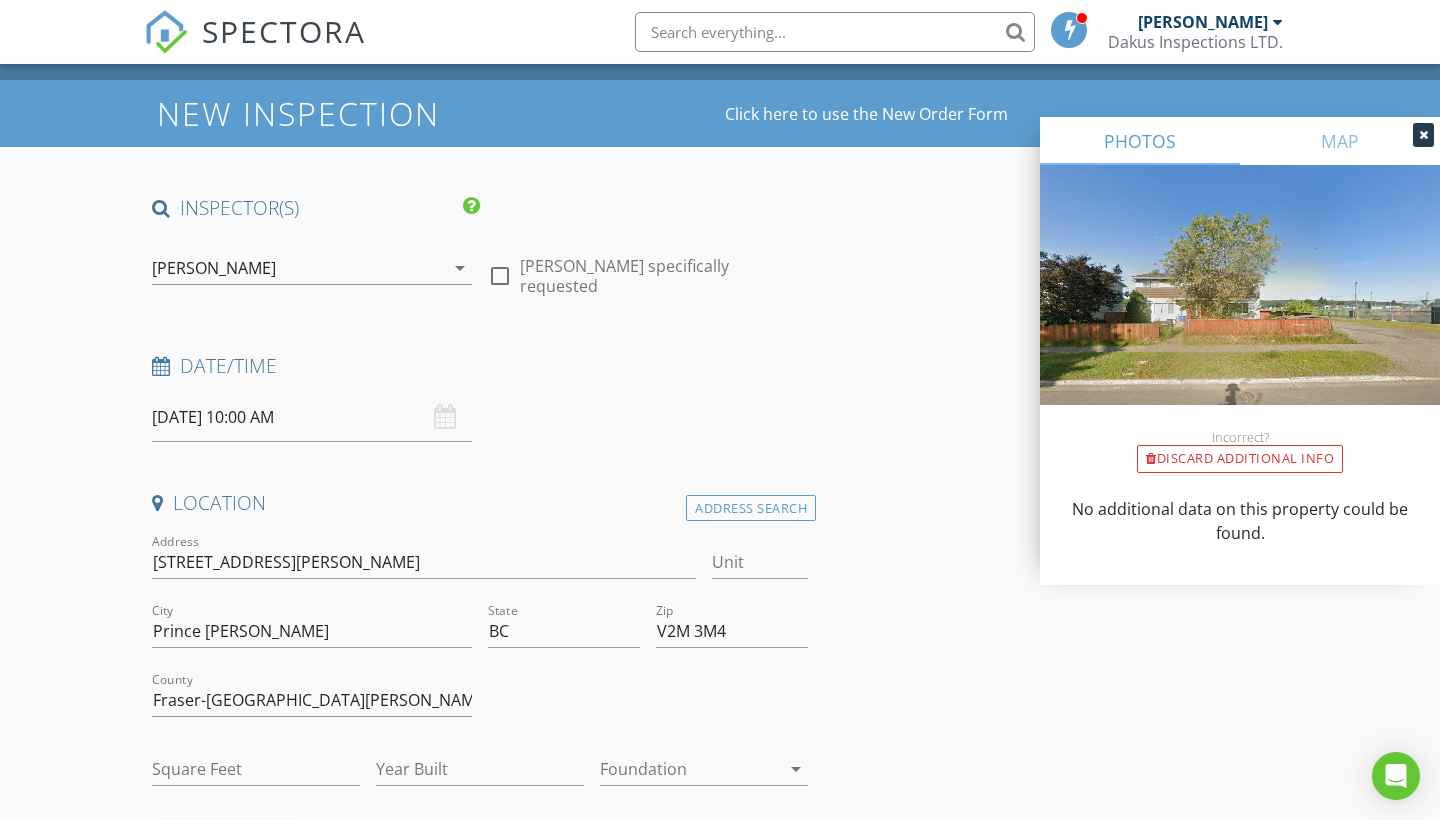 scroll, scrollTop: 46, scrollLeft: 0, axis: vertical 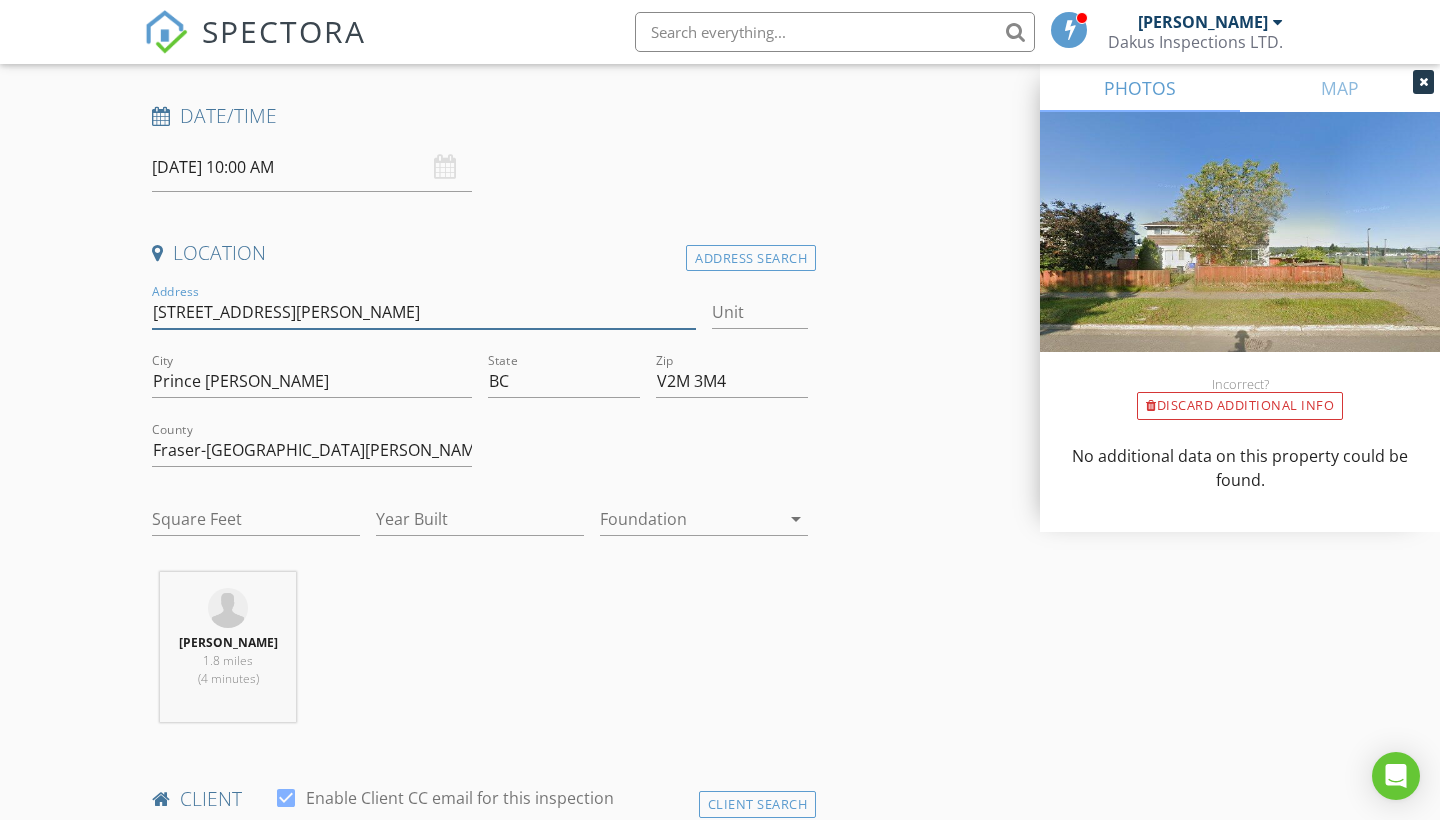 type on "407 - 409 Ogilvie St S" 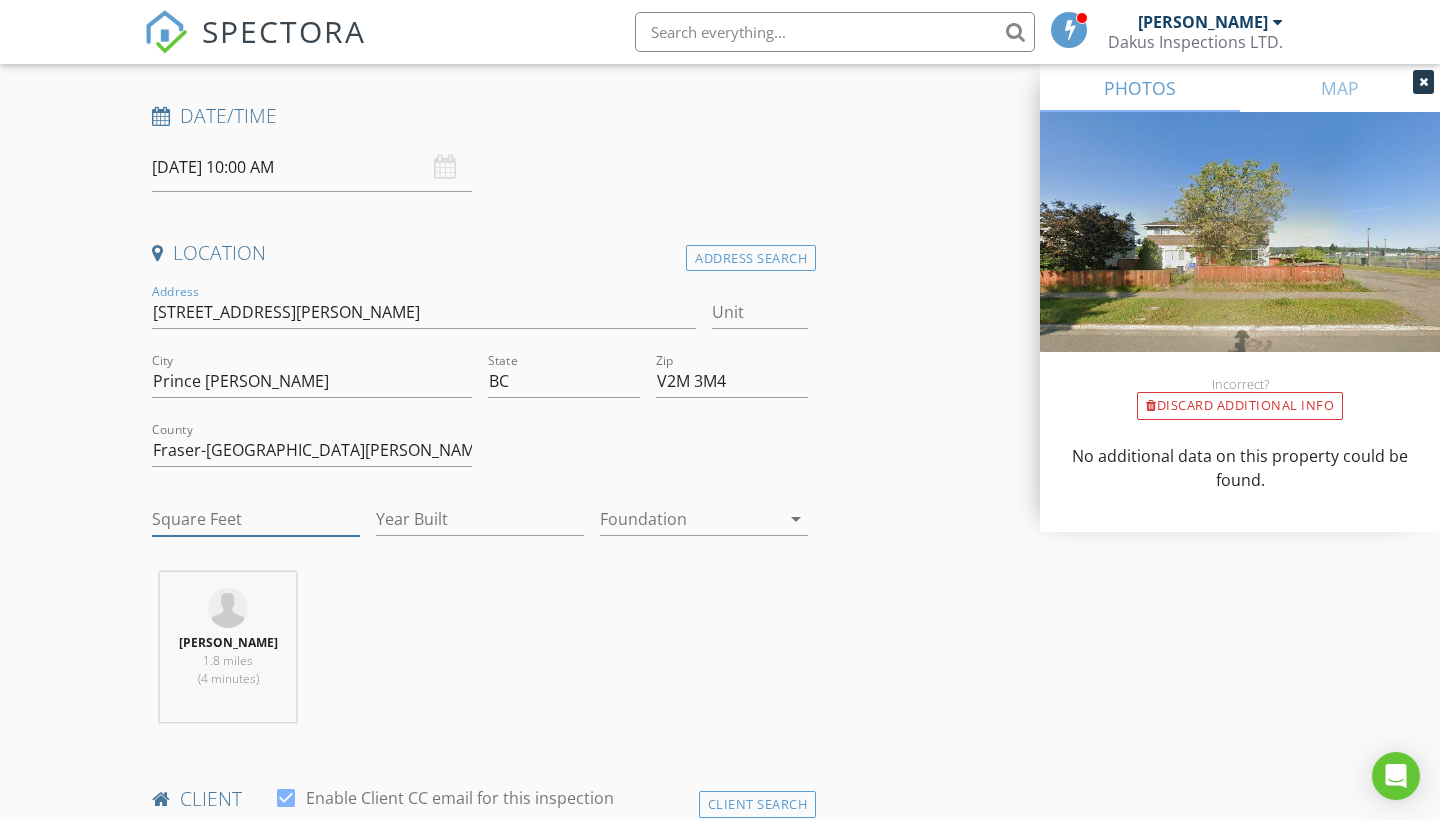 click on "Square Feet" at bounding box center [256, 519] 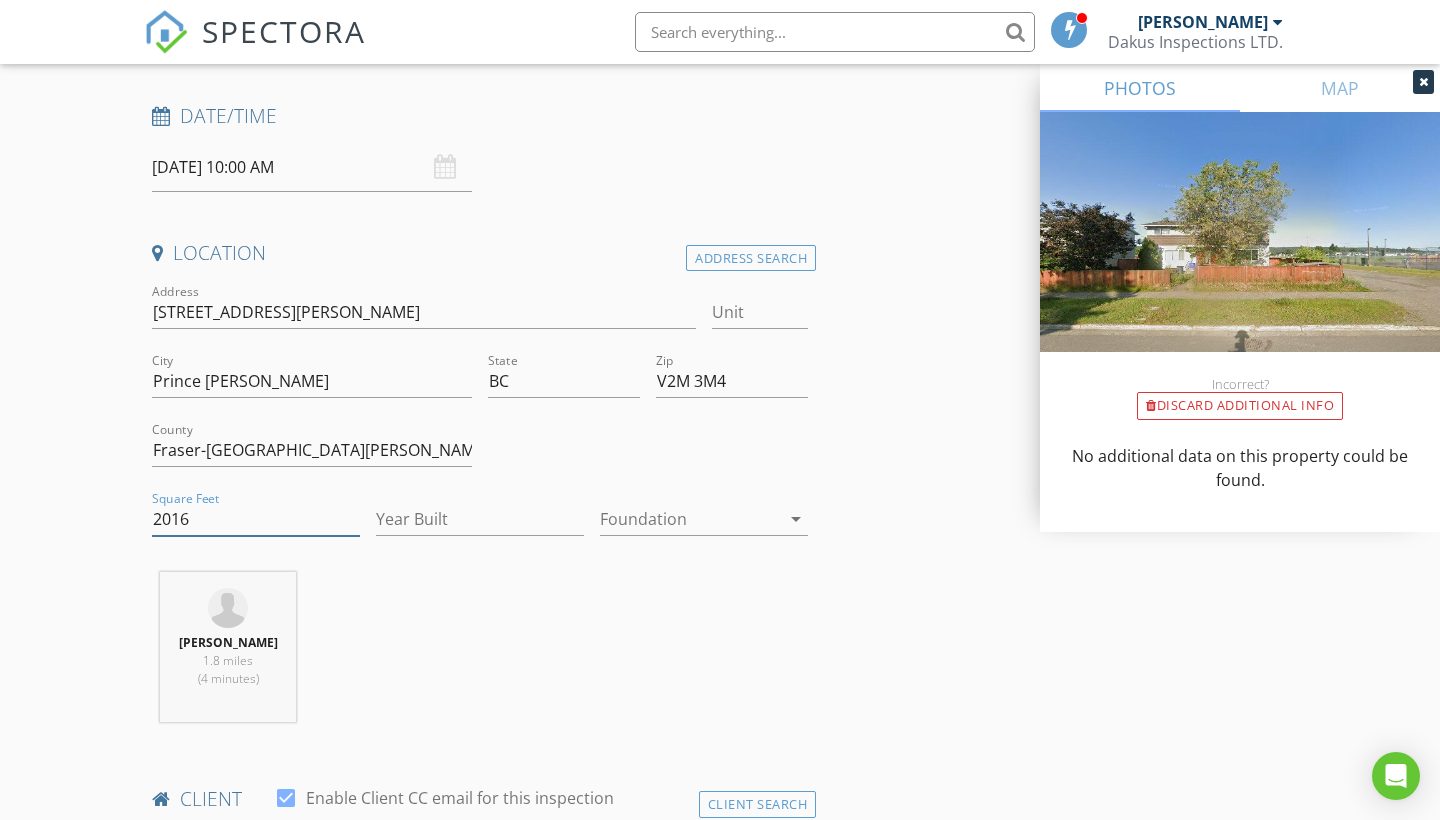 type on "2016" 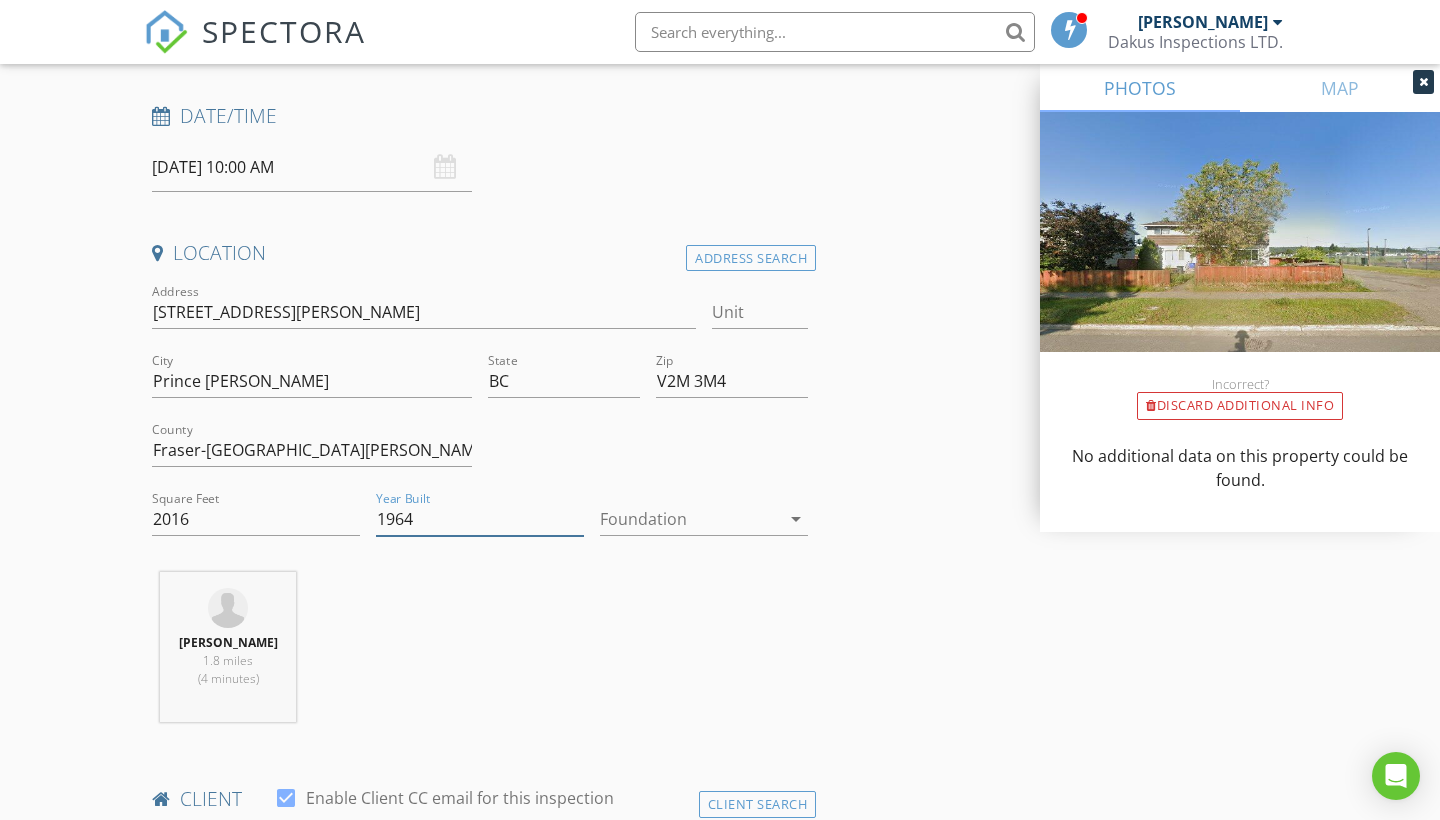 type on "1964" 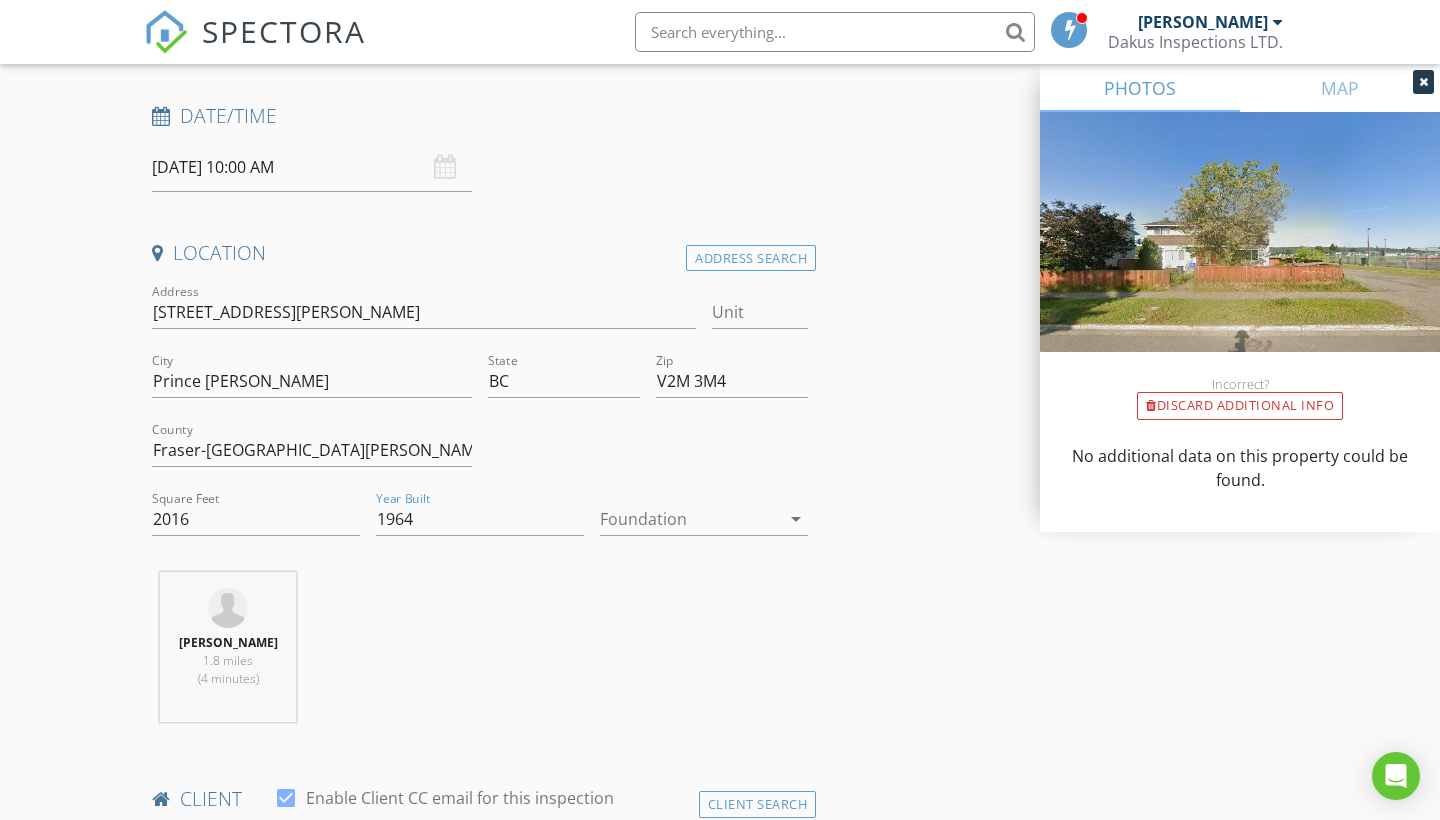 click at bounding box center (690, 519) 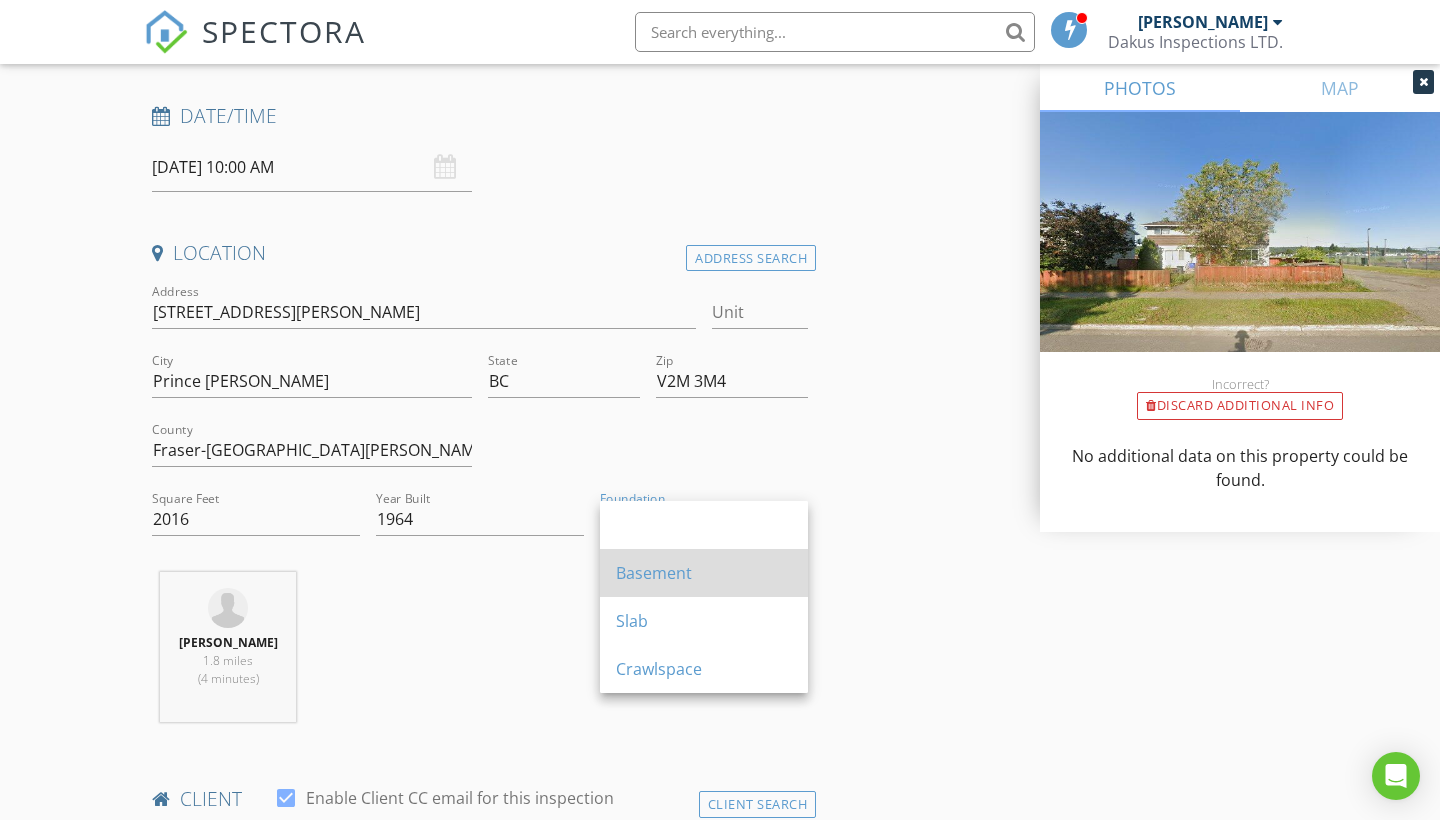 click on "Basement" at bounding box center [704, 573] 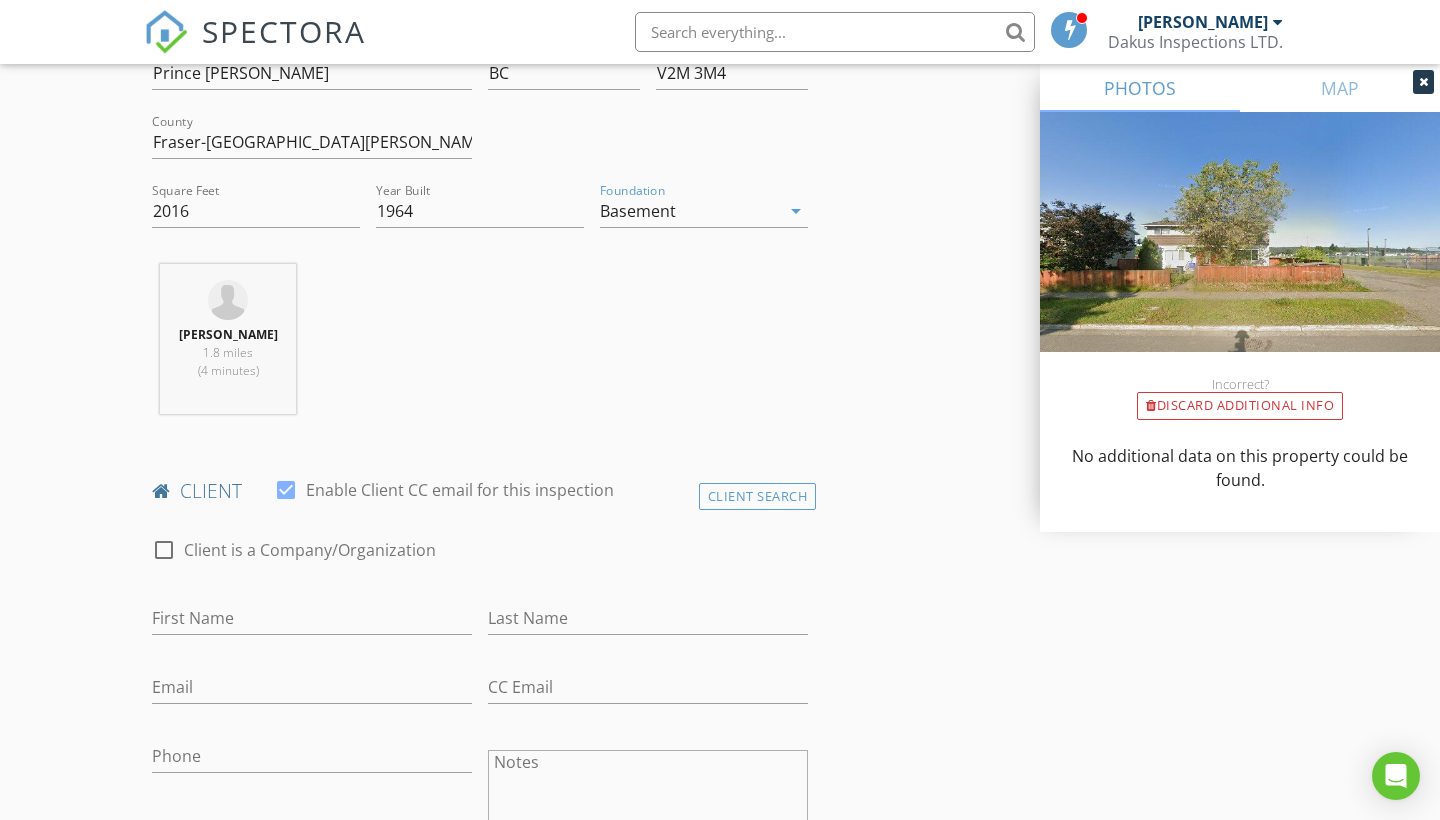 scroll, scrollTop: 816, scrollLeft: 0, axis: vertical 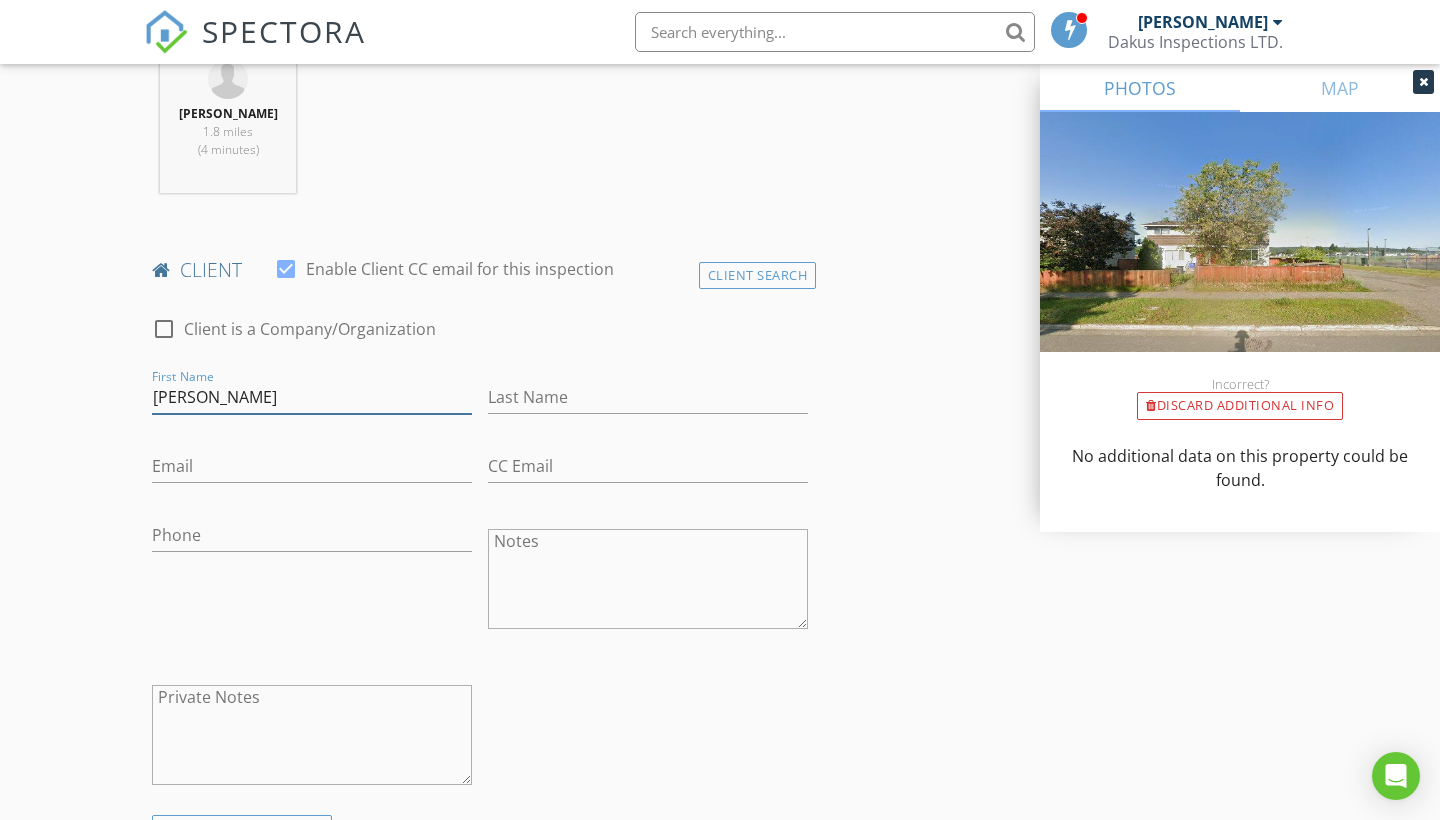 type on "Ravneet" 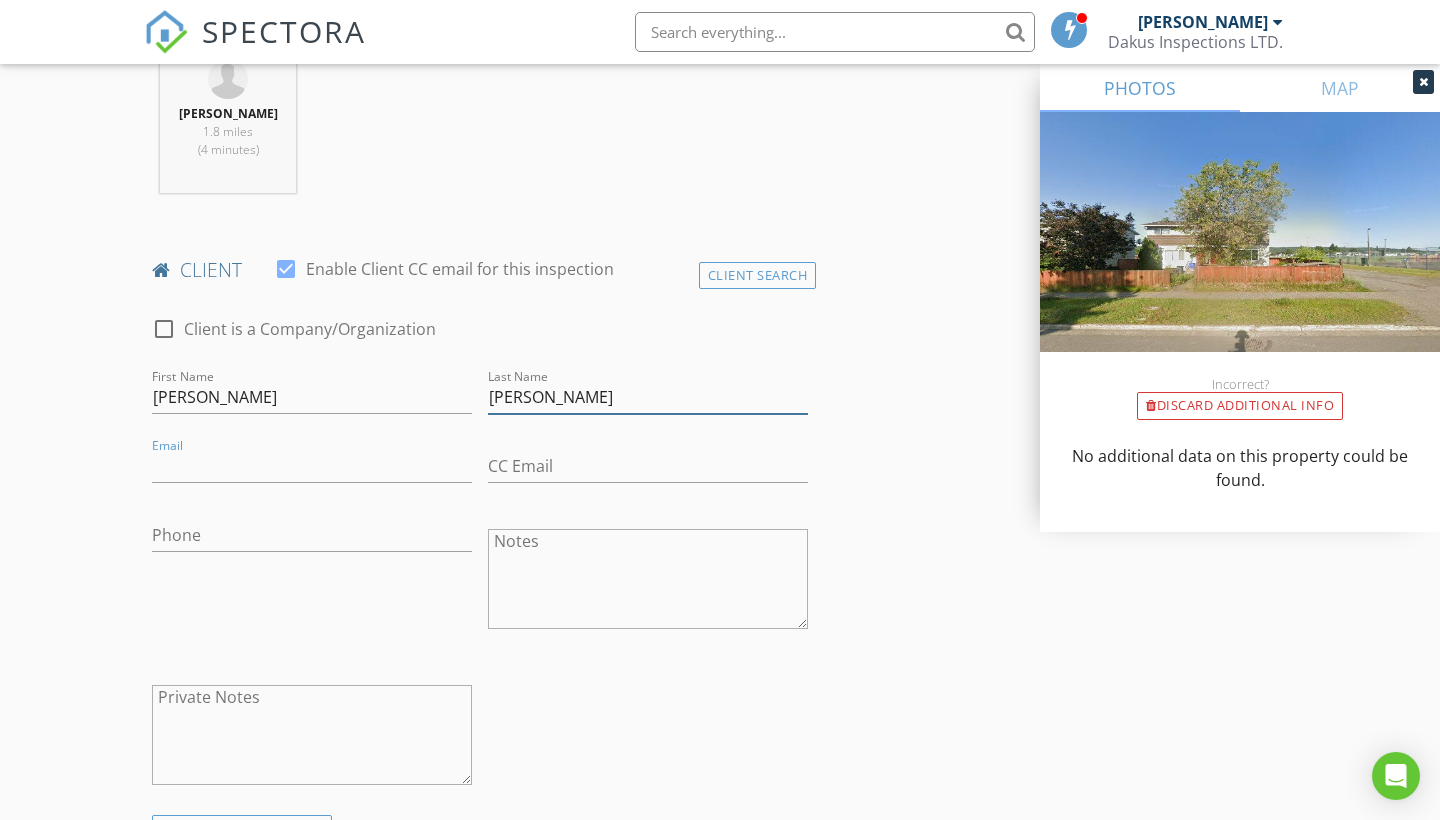 click on "Dhillion" at bounding box center [648, 397] 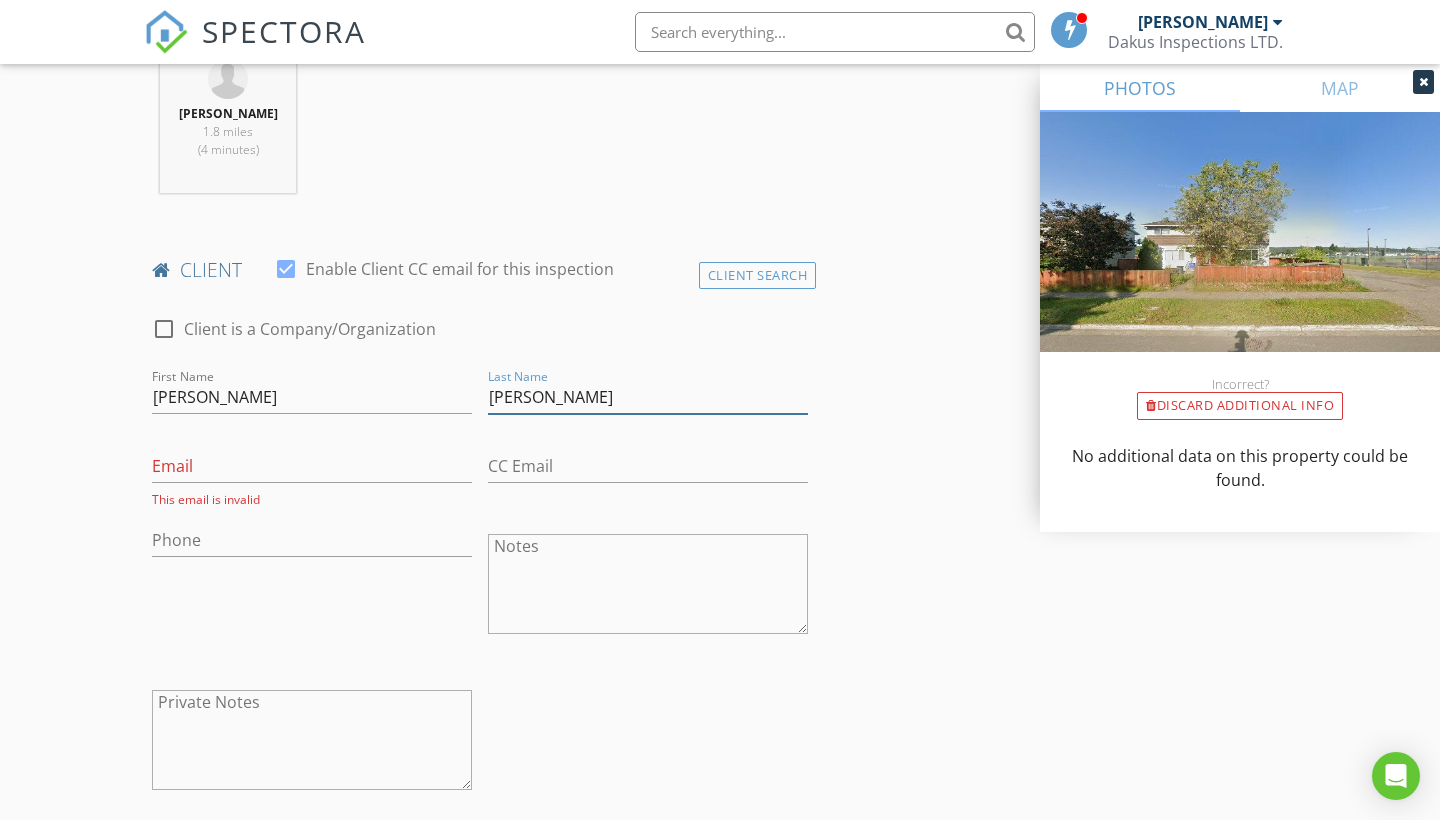 type on "Dhillon" 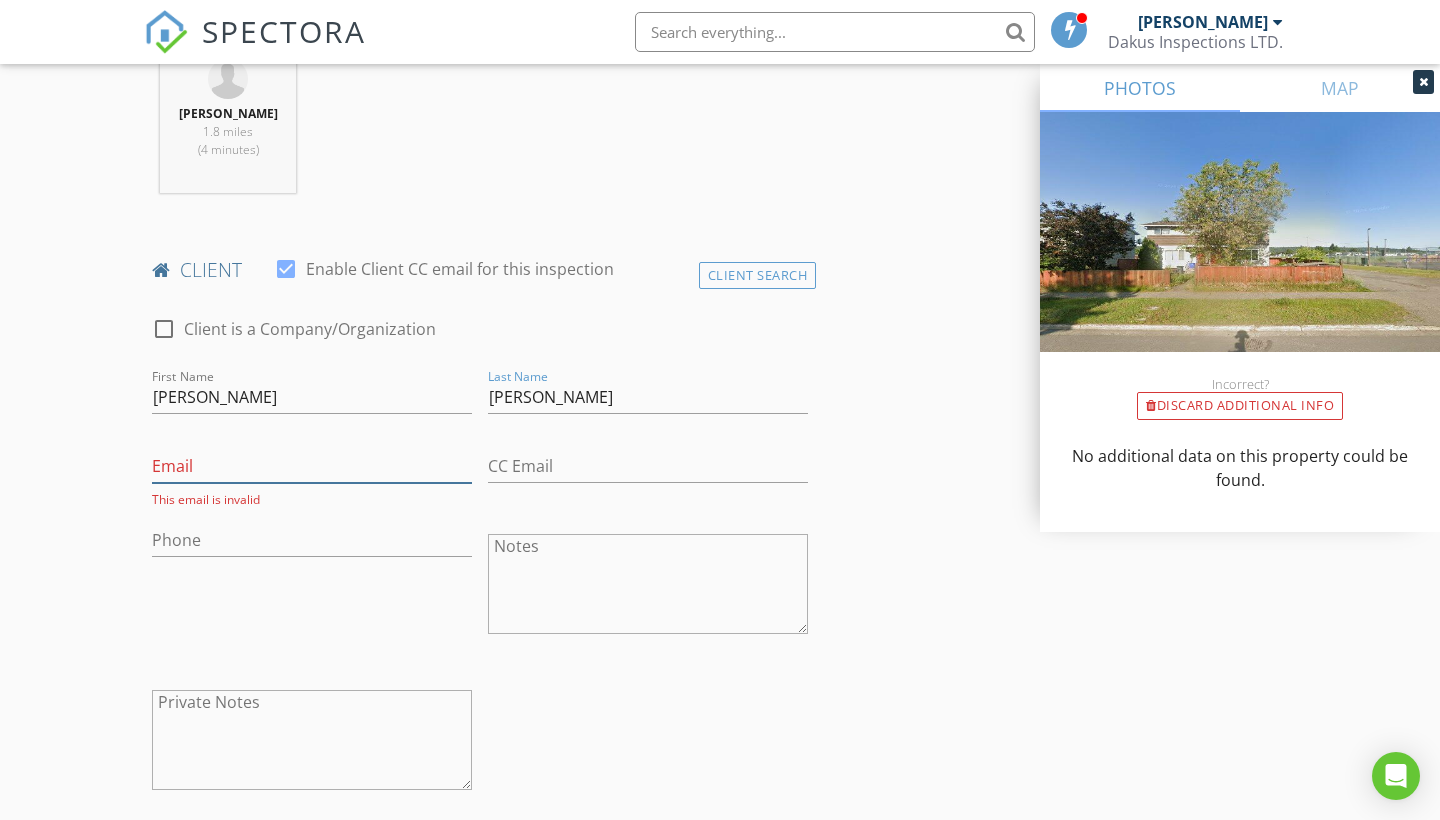 click on "Email" at bounding box center [312, 466] 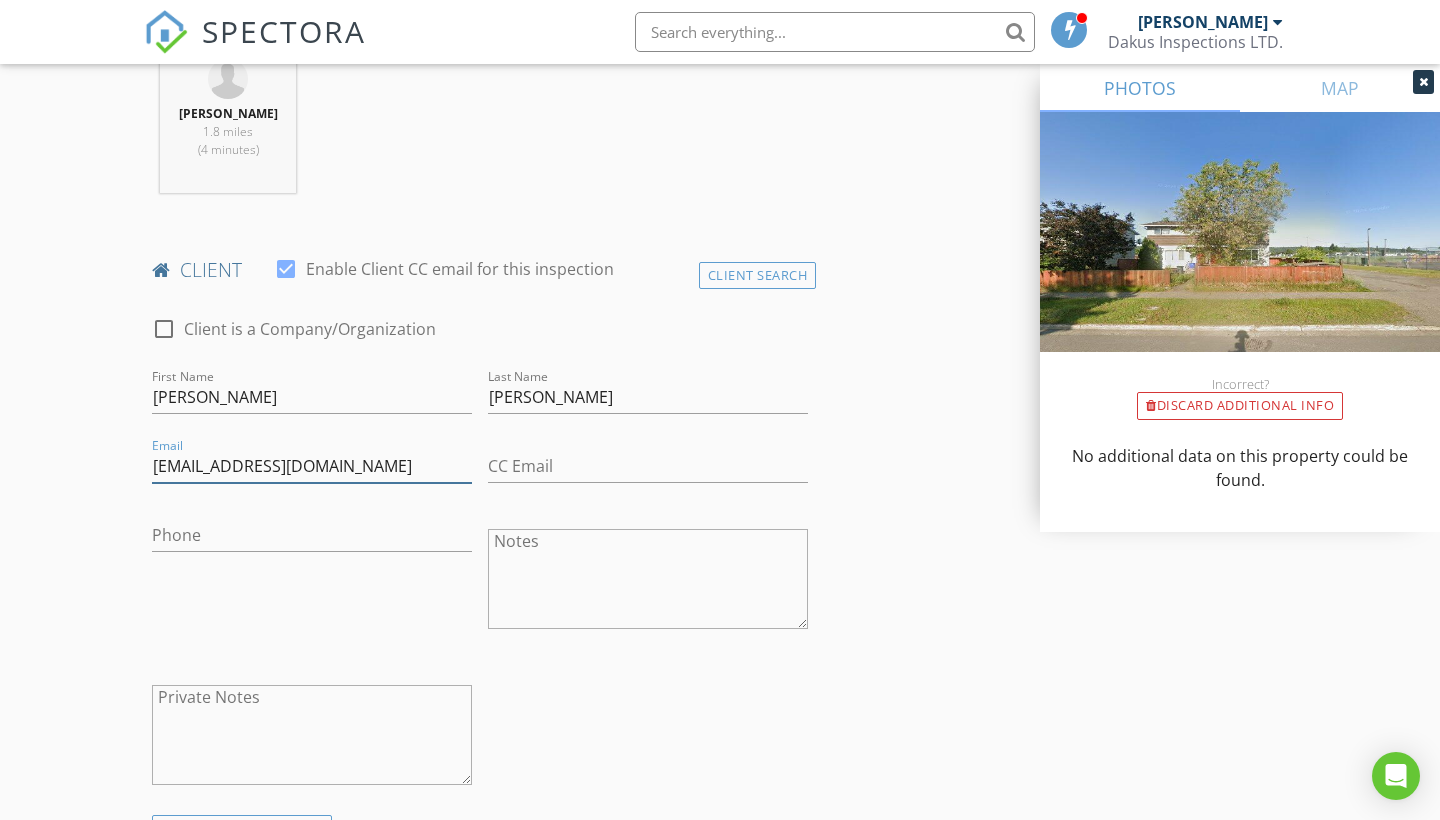 type on "[EMAIL_ADDRESS][DOMAIN_NAME]" 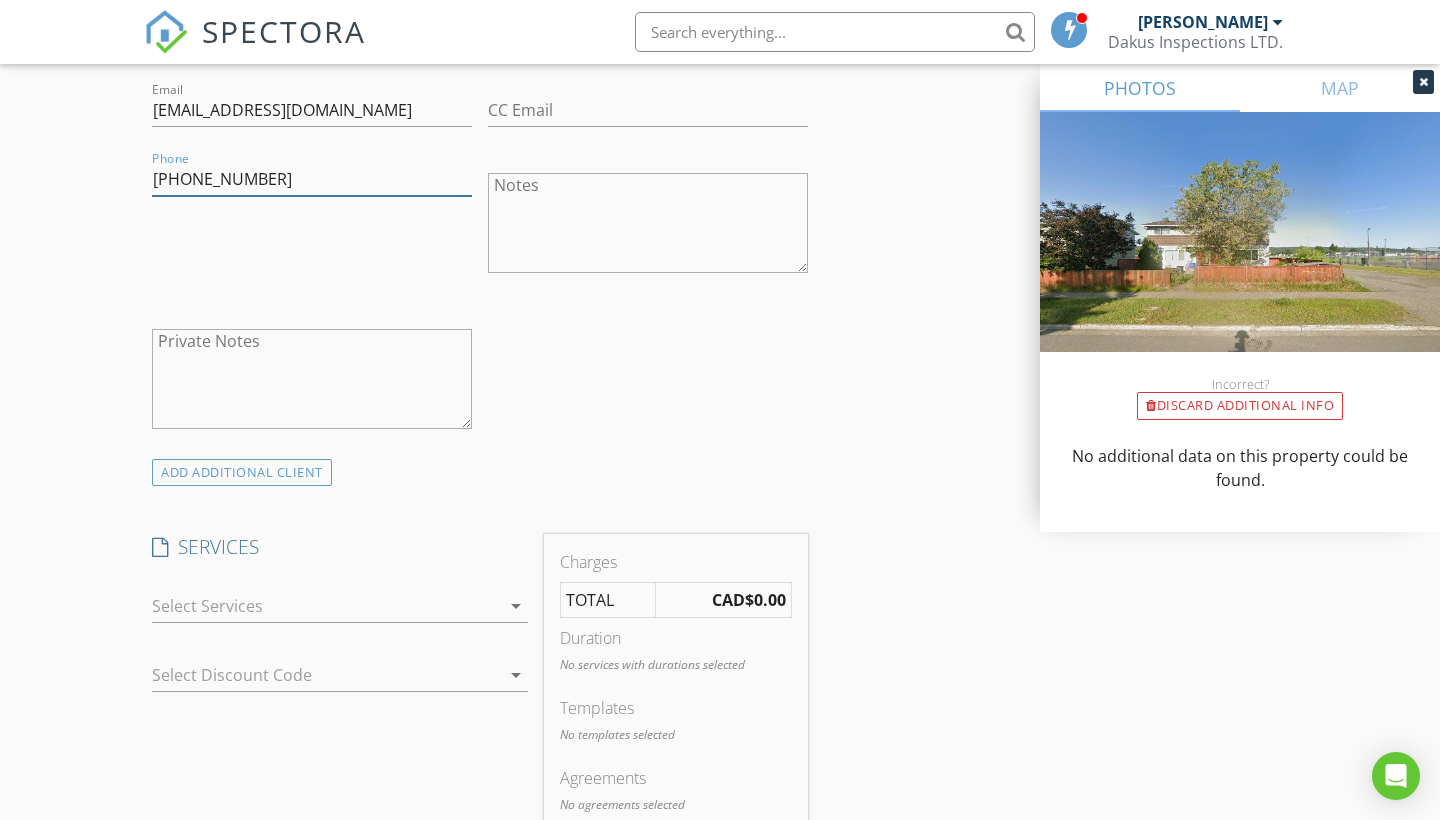 scroll, scrollTop: 1209, scrollLeft: 0, axis: vertical 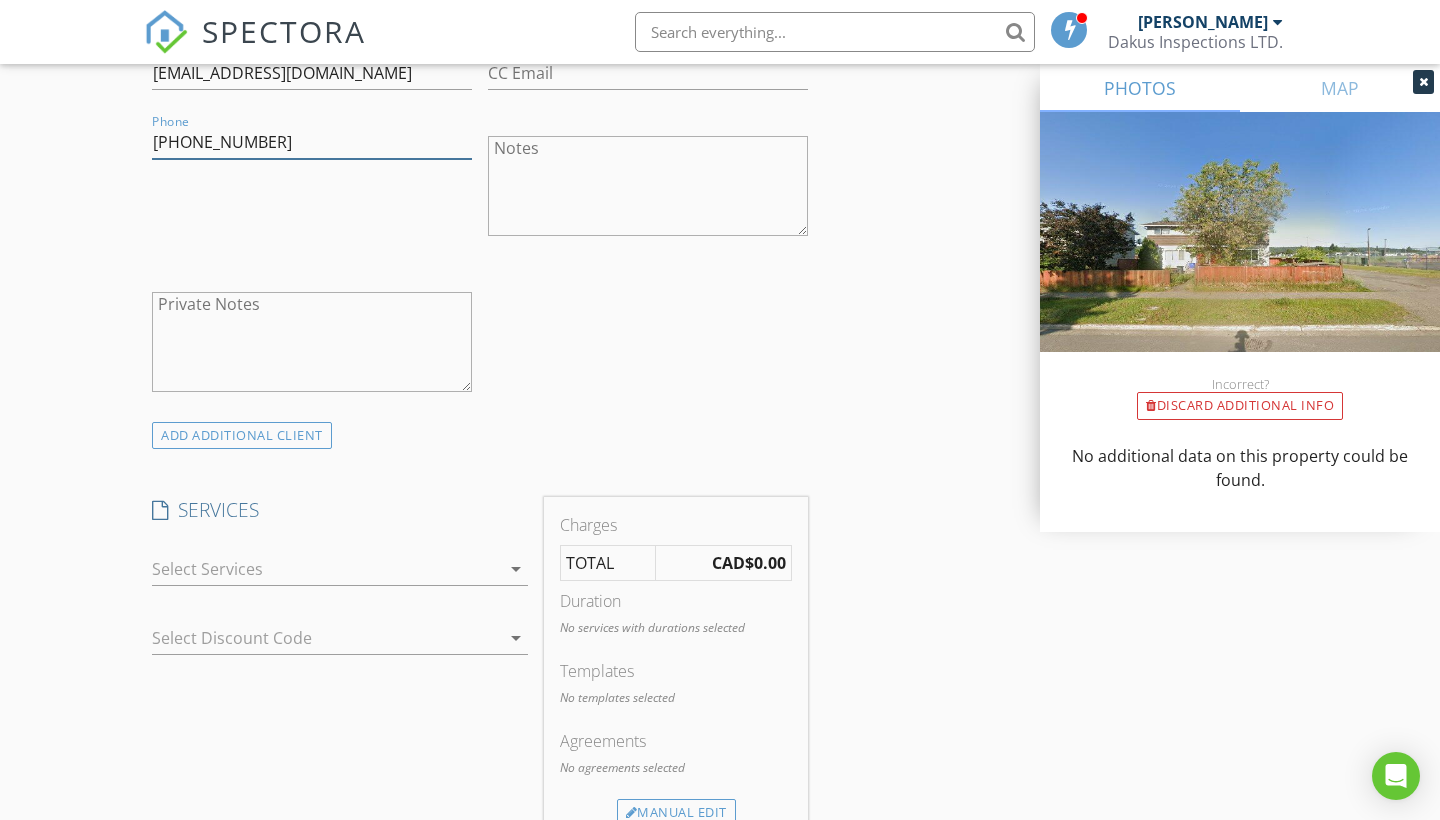 type on "[PHONE_NUMBER]" 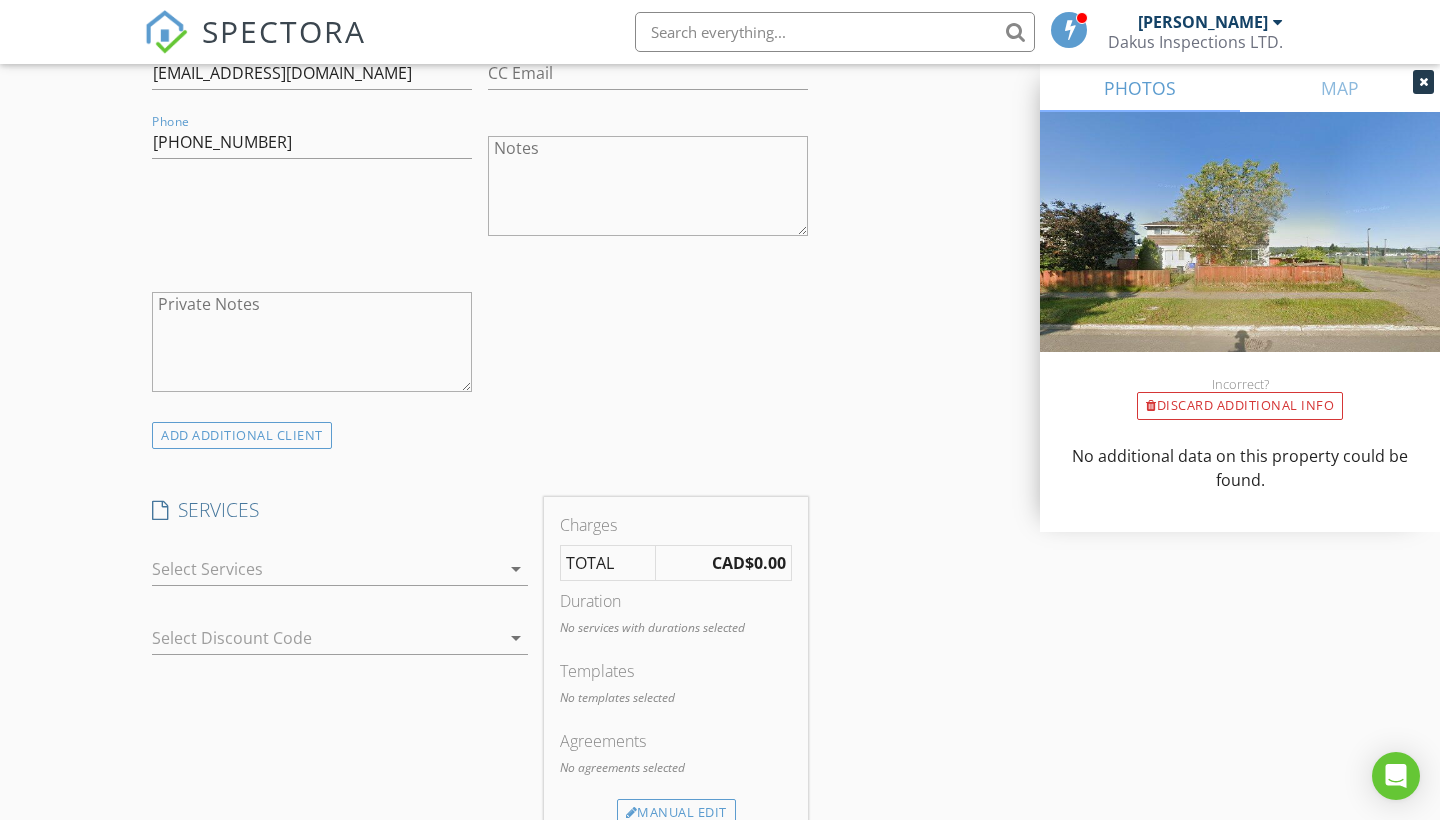 click at bounding box center [326, 569] 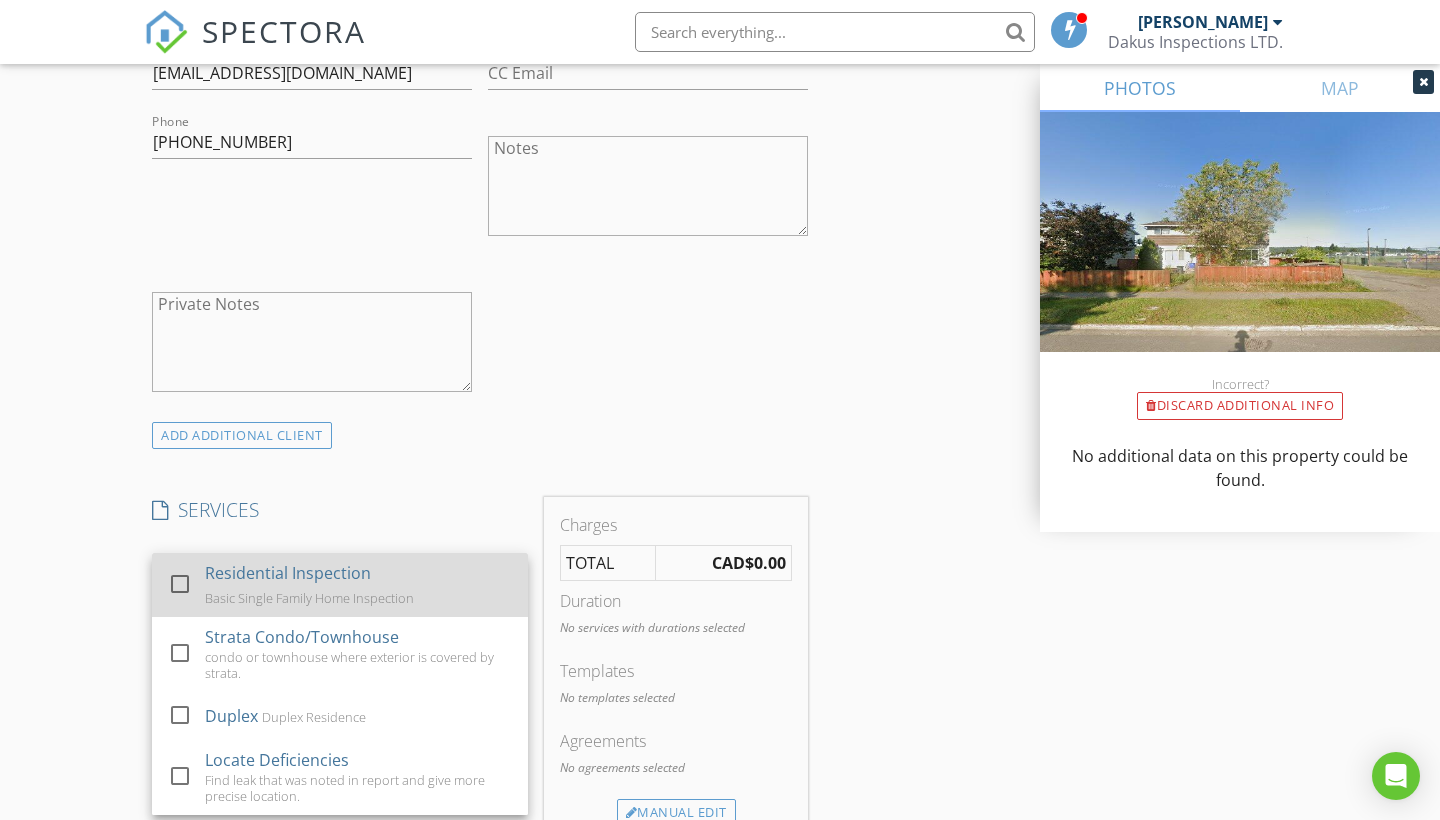 click at bounding box center (180, 584) 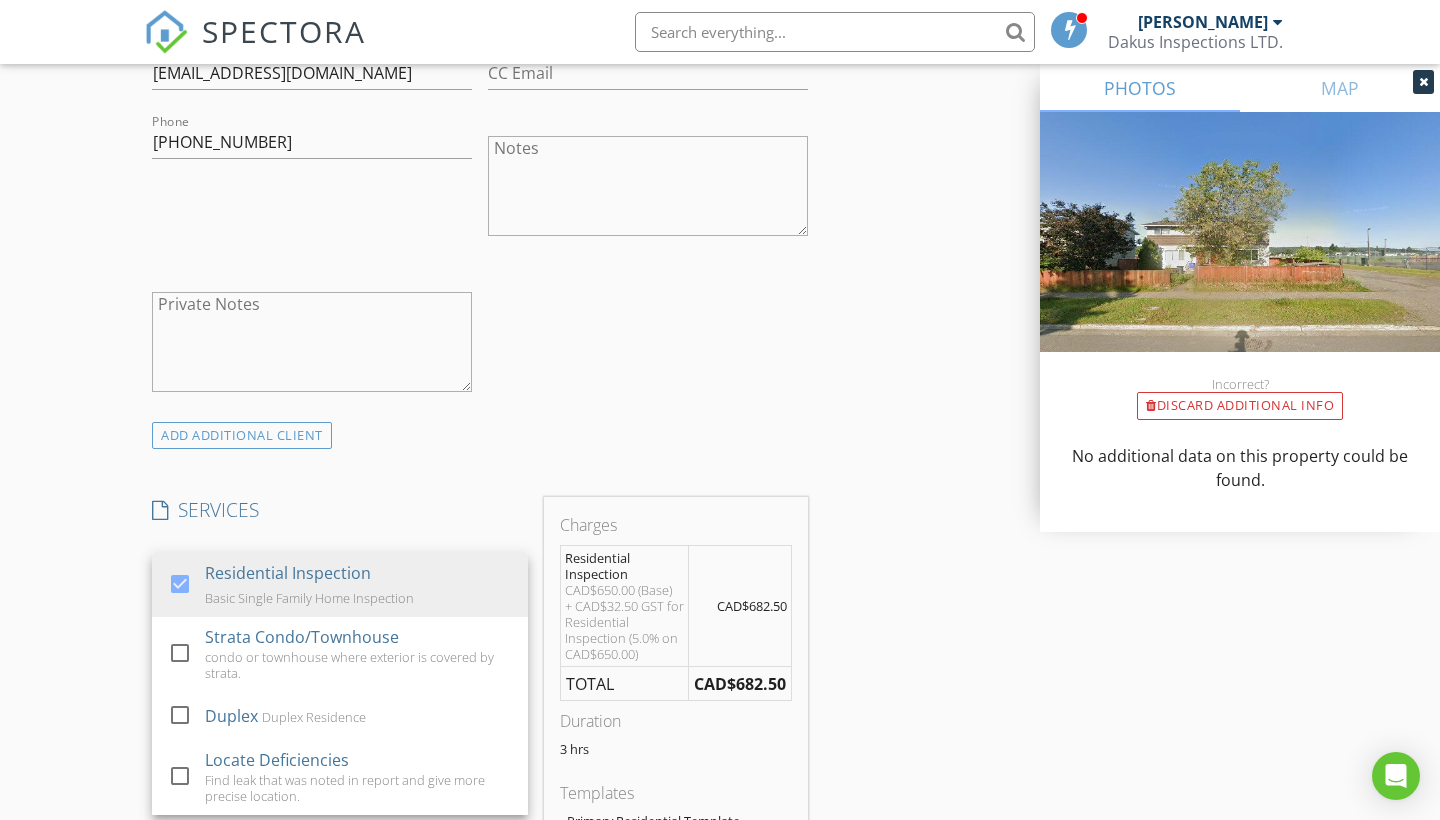 click on "check_box_outline_blank Client is a Company/Organization     First Name Ravneet   Last Name Dhillon   Email rubydhillion@msn.com   CC Email   Phone 250-617-9178           Notes   Private Notes" at bounding box center [480, 163] 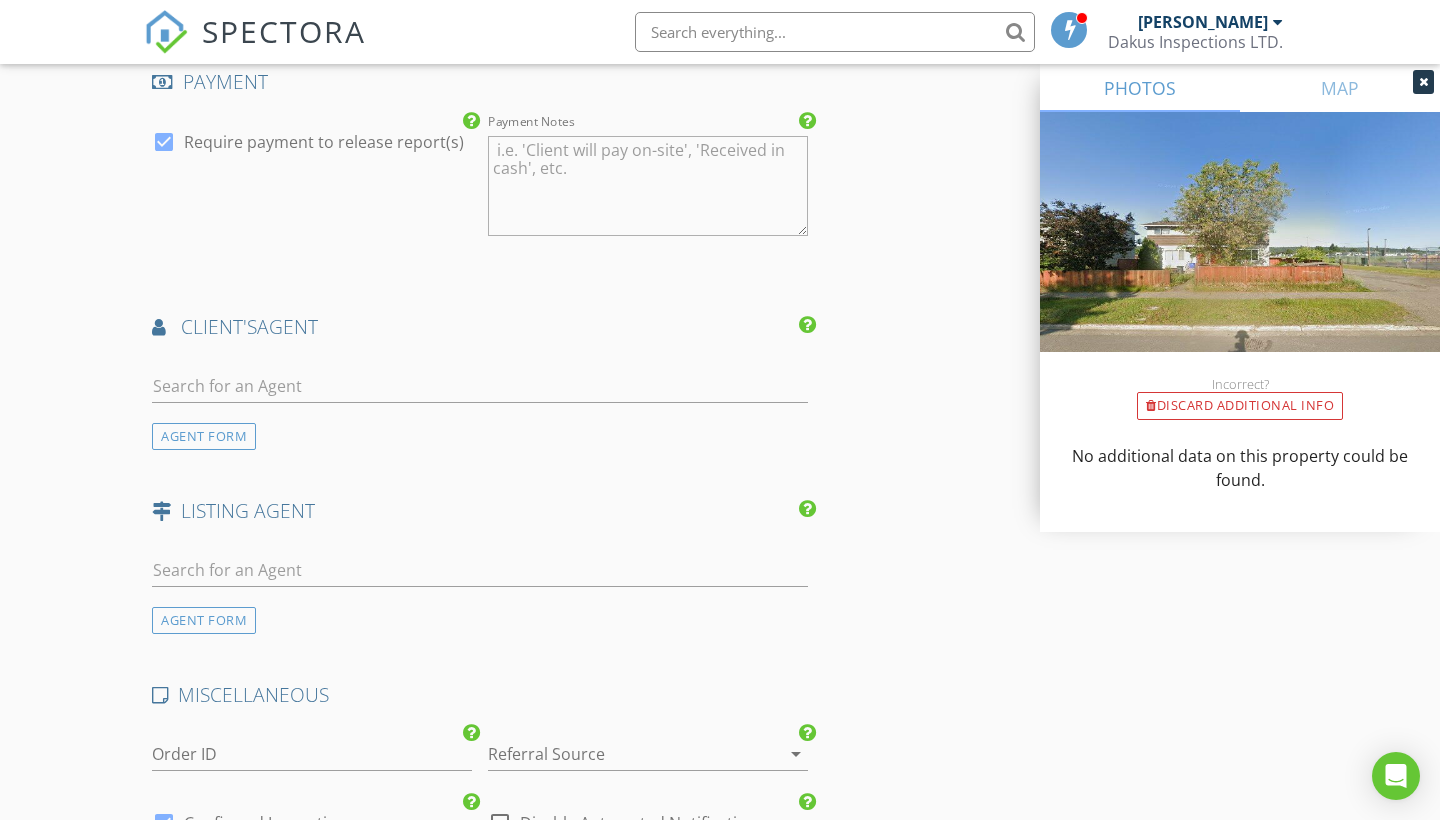 scroll, scrollTop: 2340, scrollLeft: 0, axis: vertical 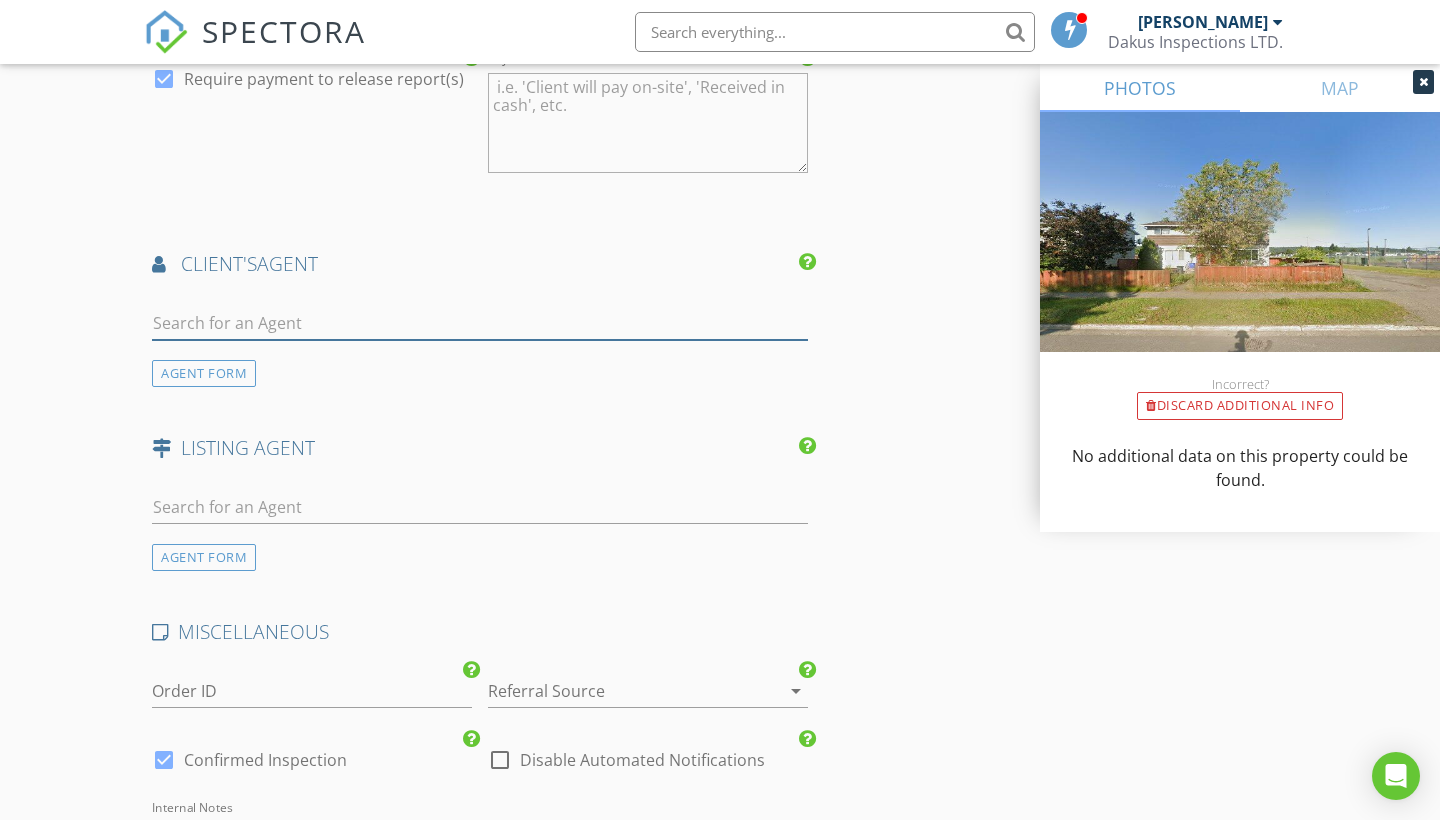 click at bounding box center [480, 323] 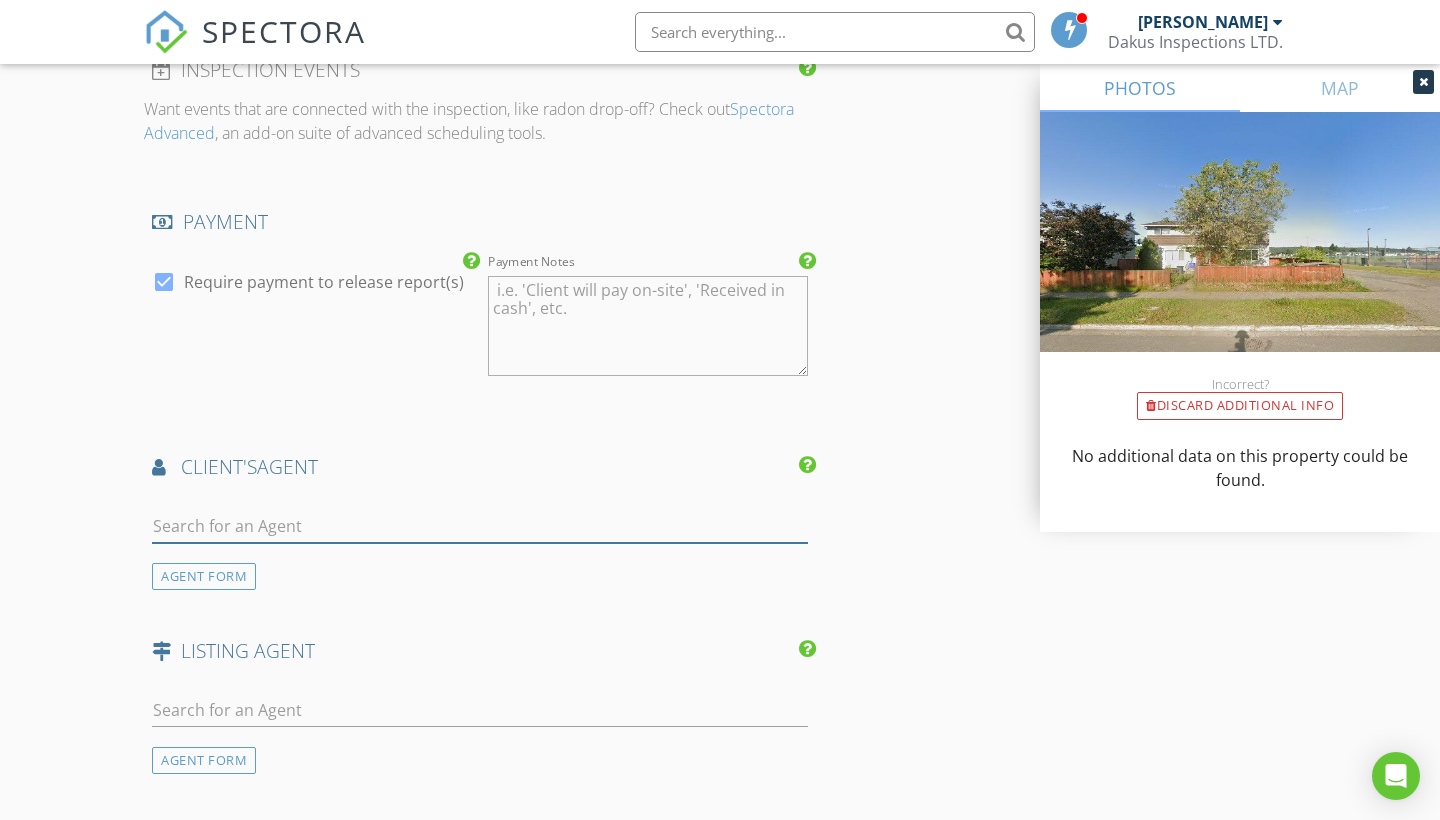 scroll, scrollTop: 2424, scrollLeft: 0, axis: vertical 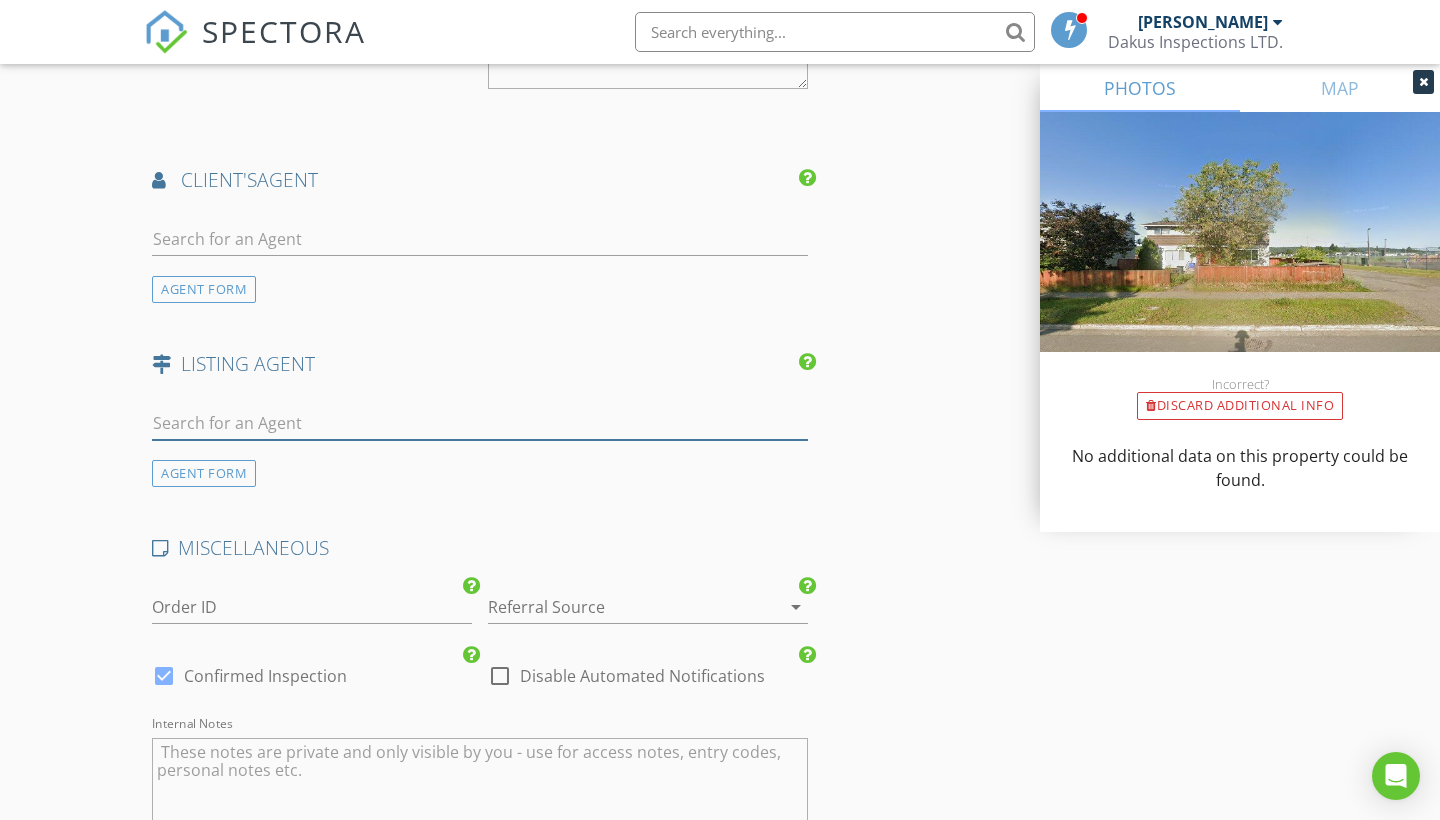 click at bounding box center [480, 423] 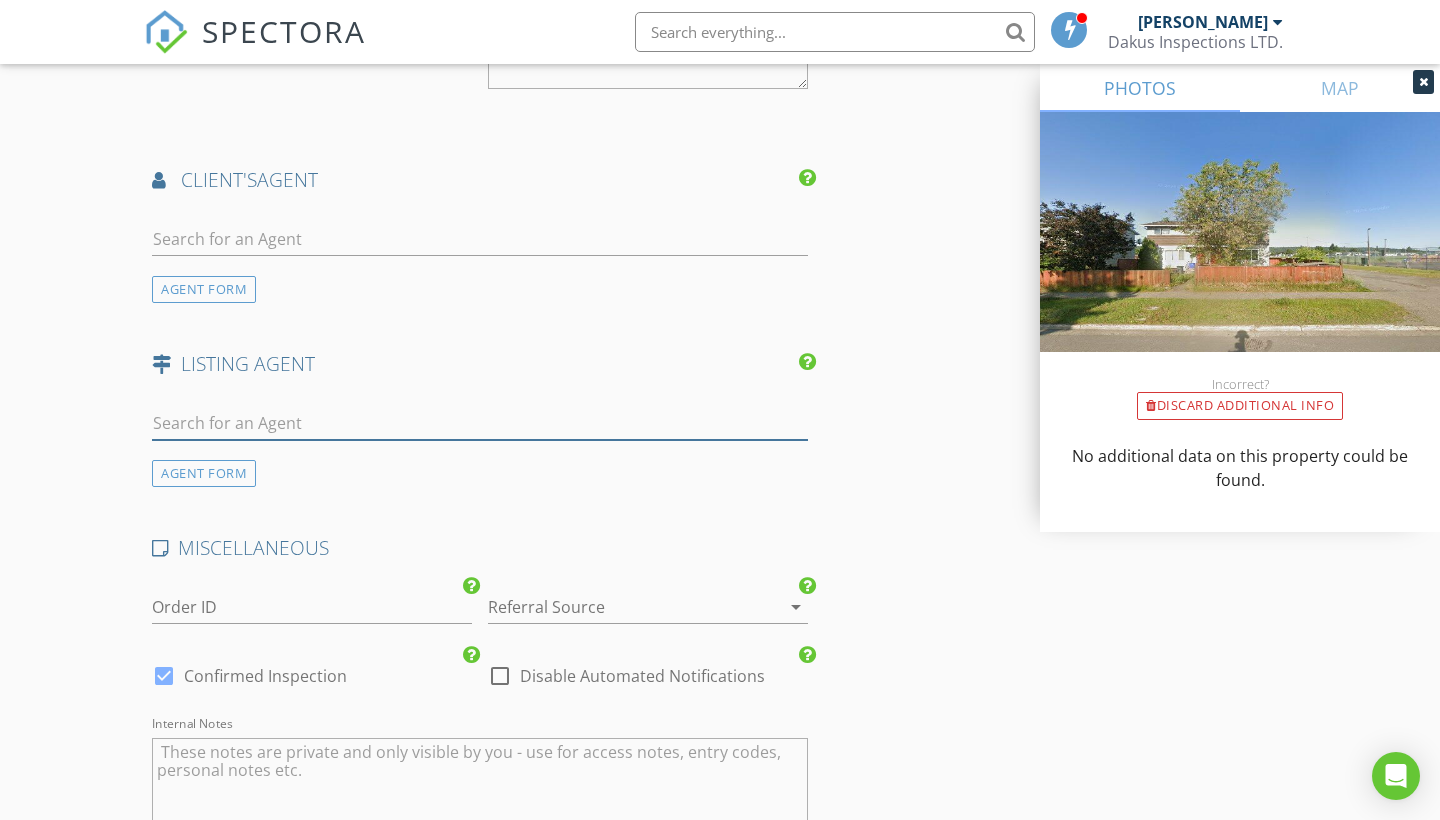 type on "r" 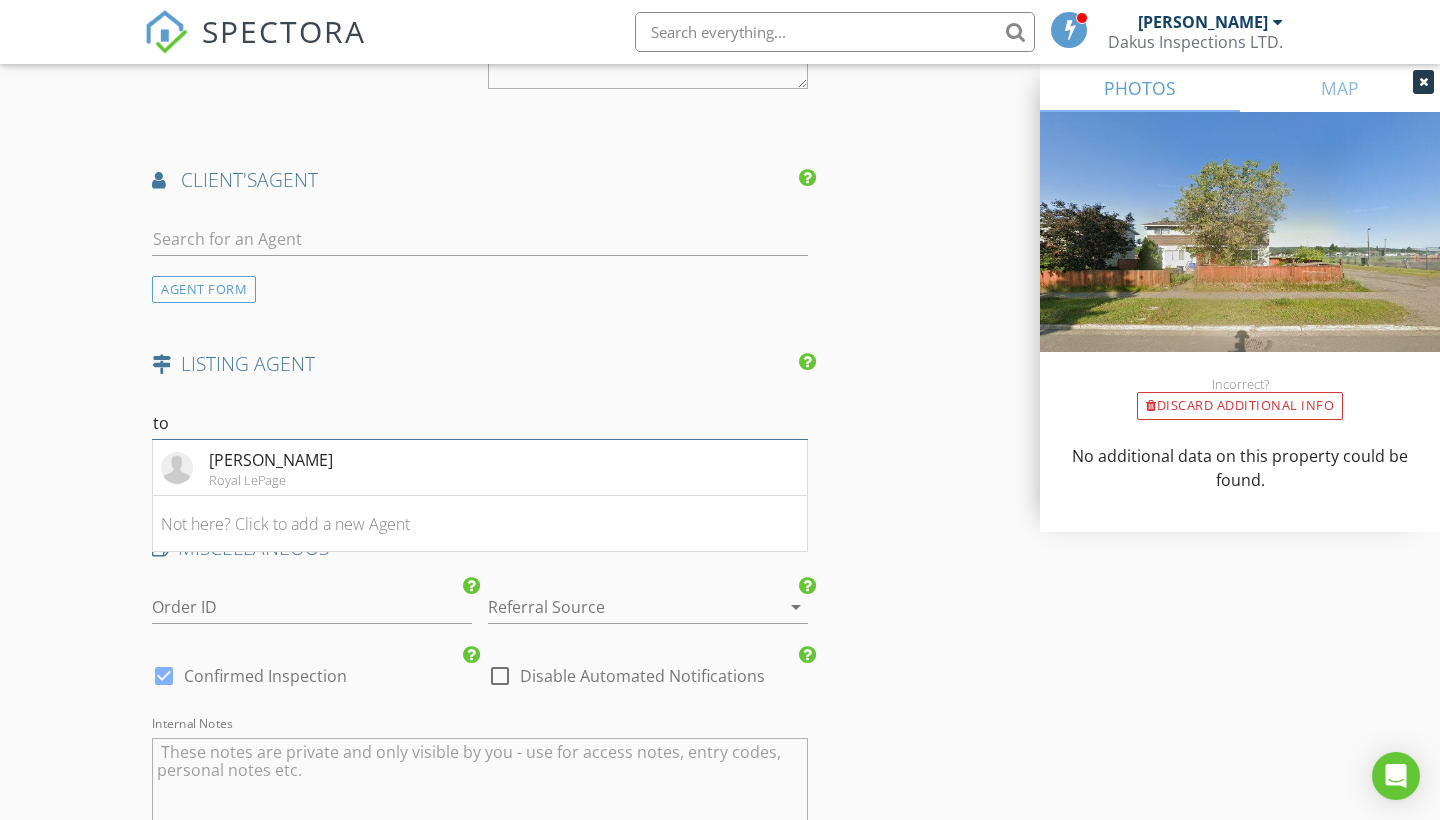 type on "t" 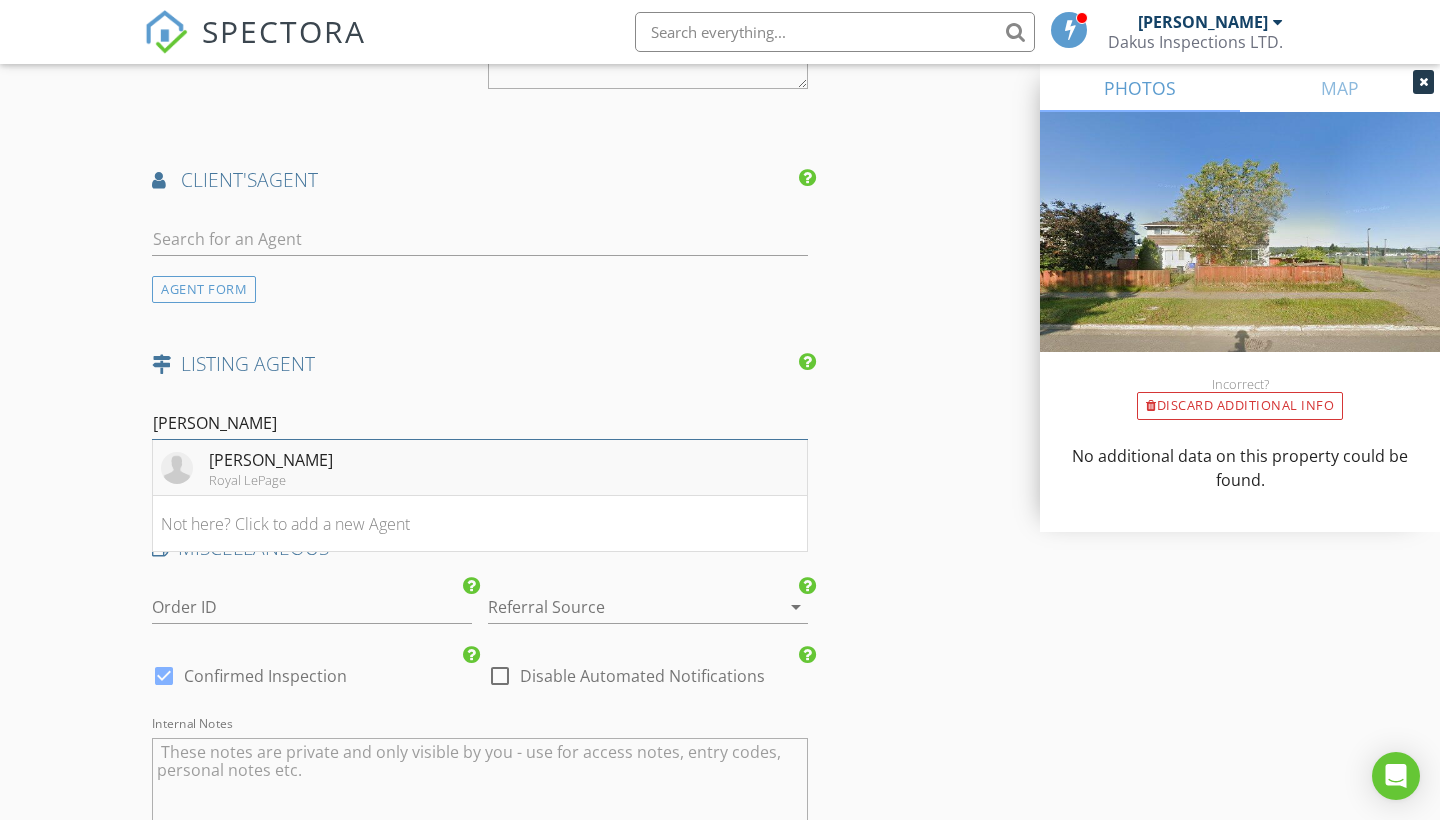 type on "Kyle" 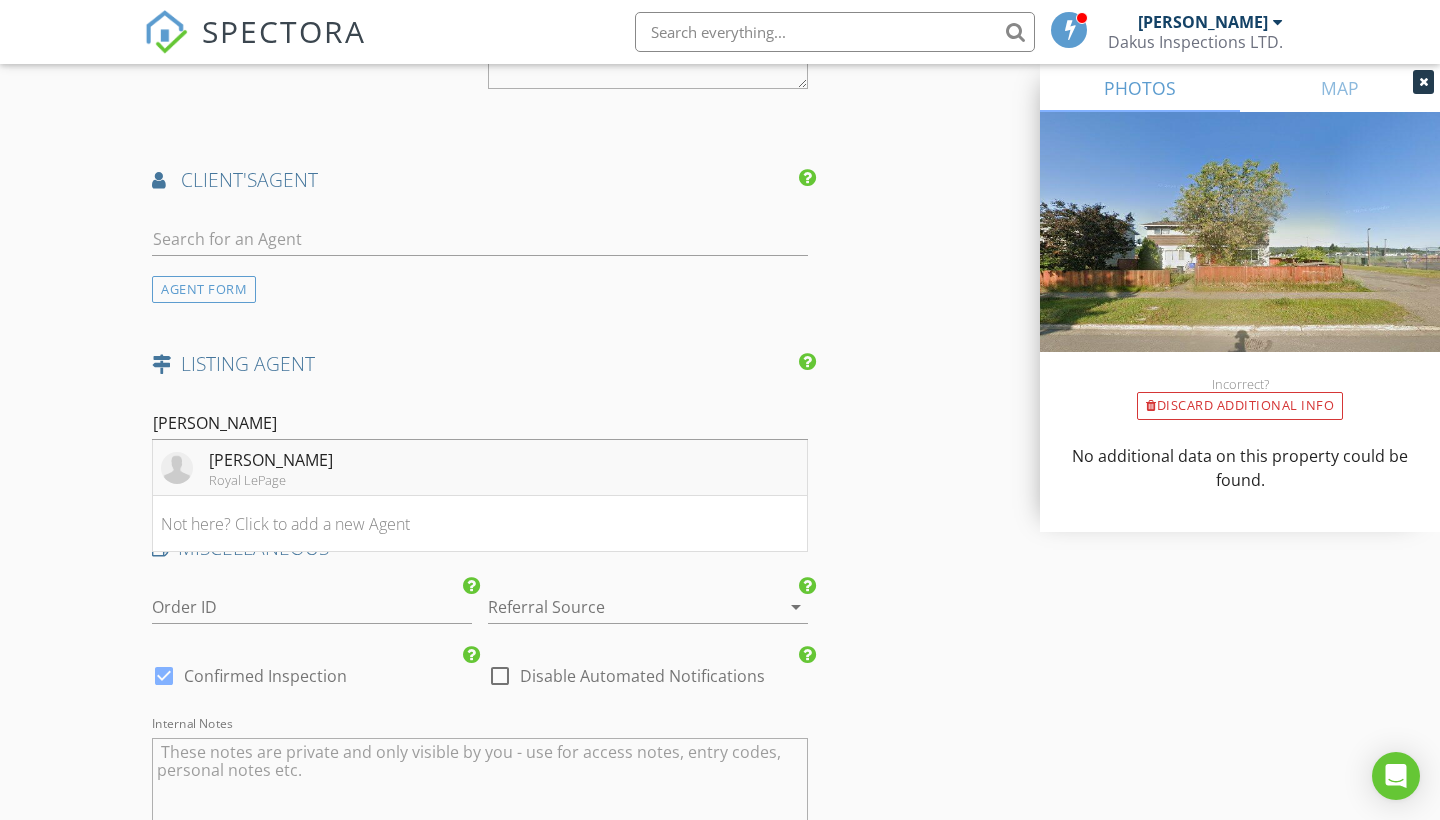 drag, startPoint x: 416, startPoint y: 442, endPoint x: 411, endPoint y: 466, distance: 24.5153 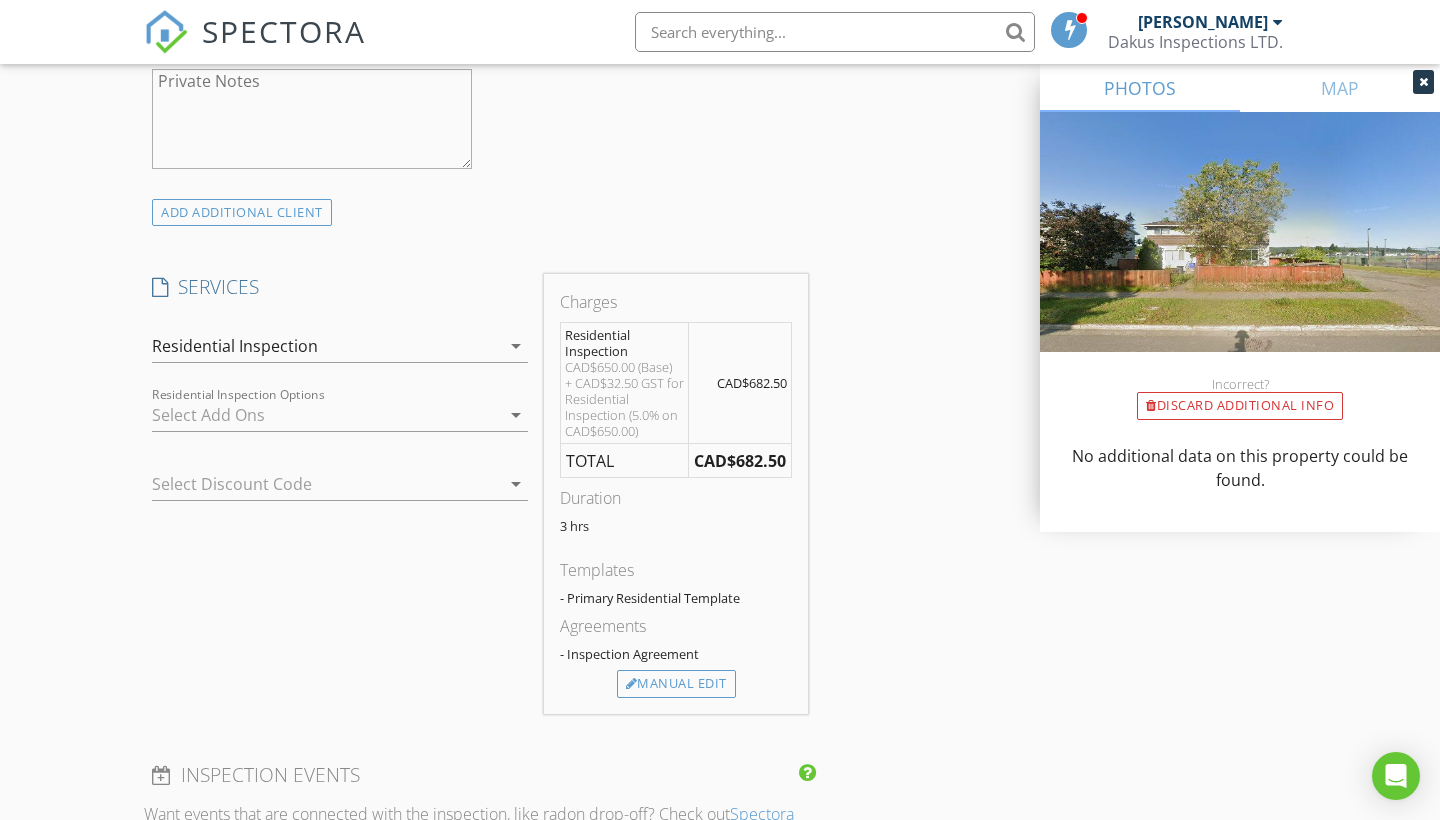 scroll, scrollTop: 1439, scrollLeft: 0, axis: vertical 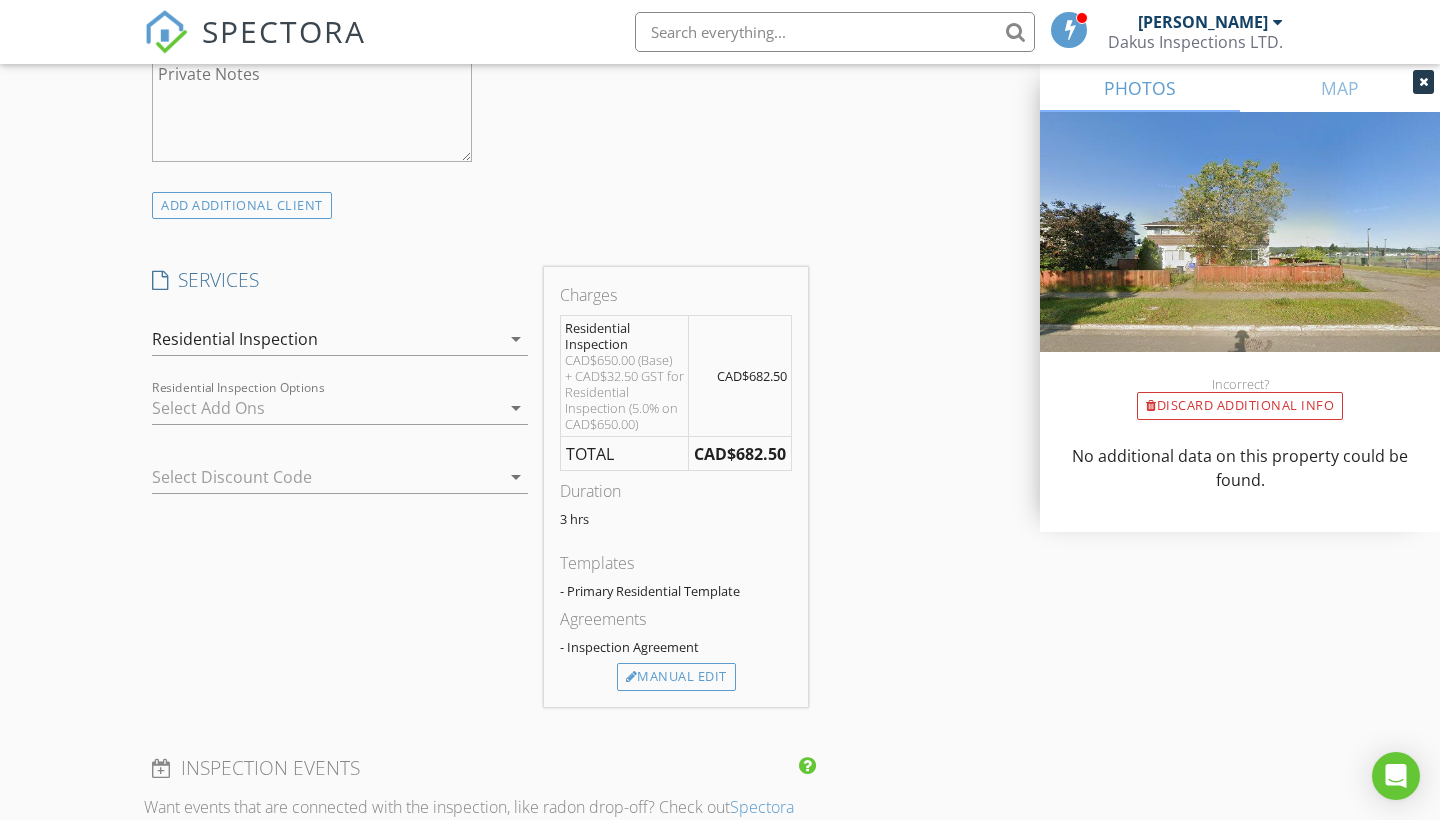 click on "Residential Inspection" at bounding box center [326, 339] 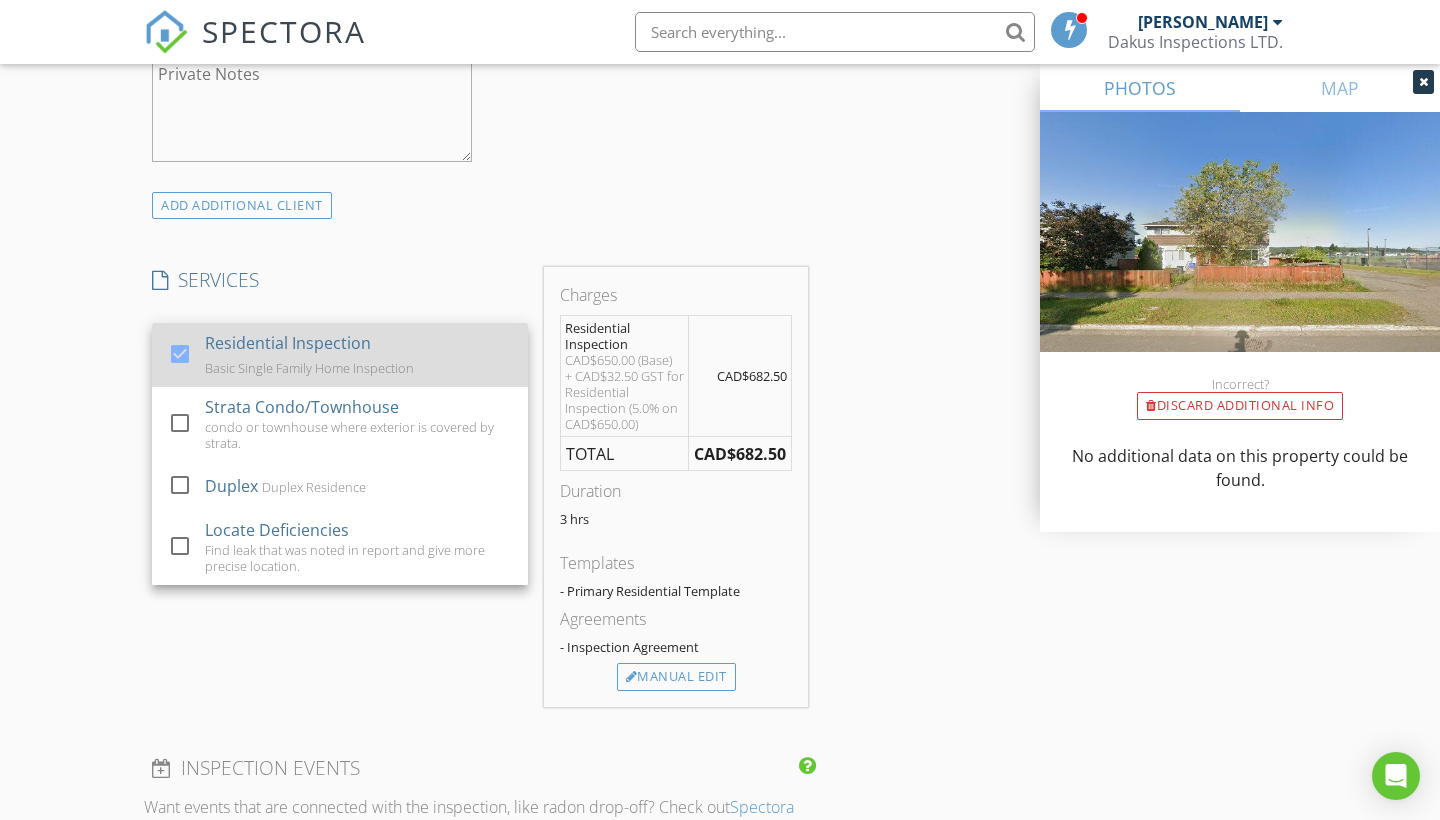 click at bounding box center (180, 354) 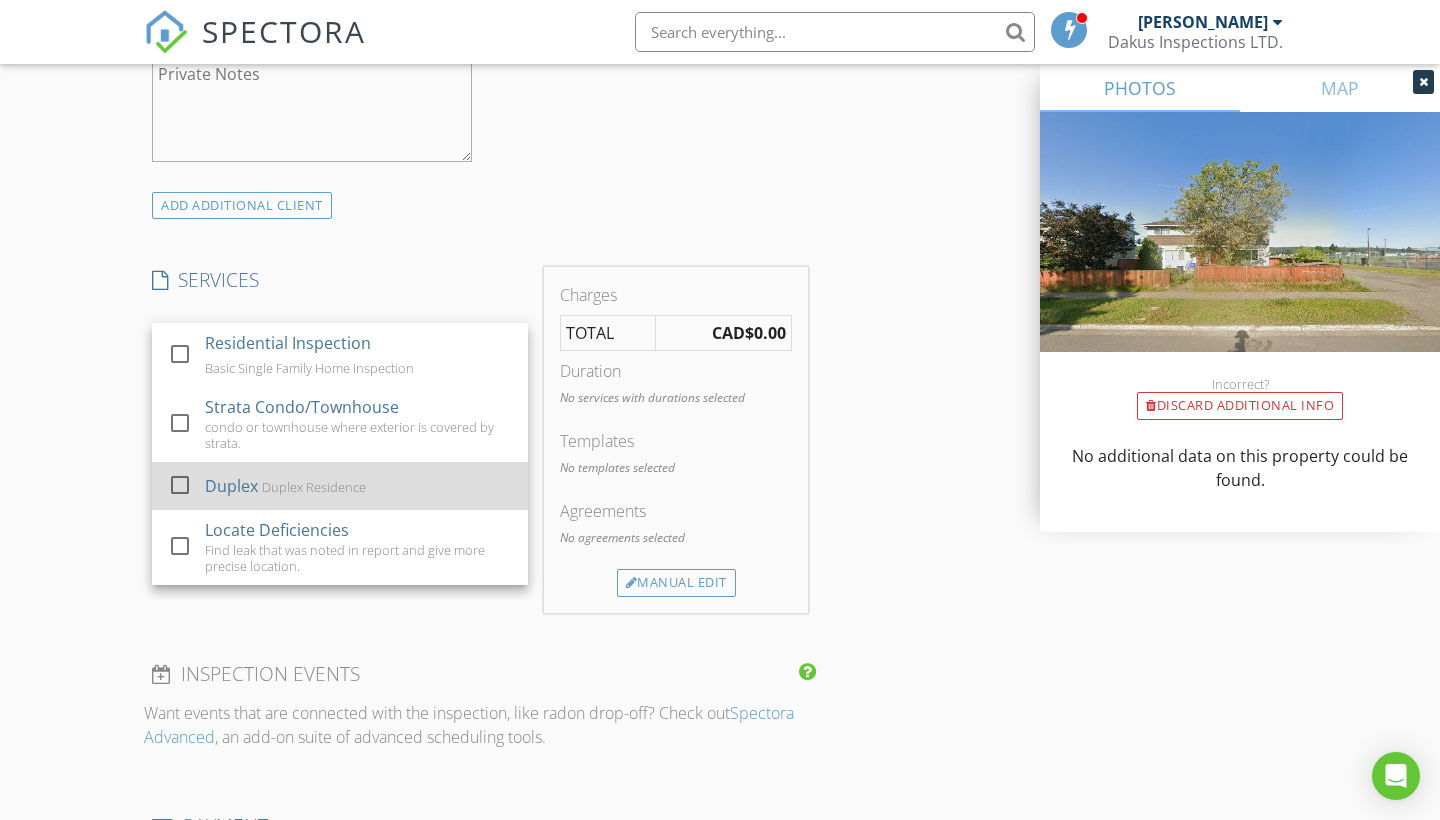 click at bounding box center (180, 485) 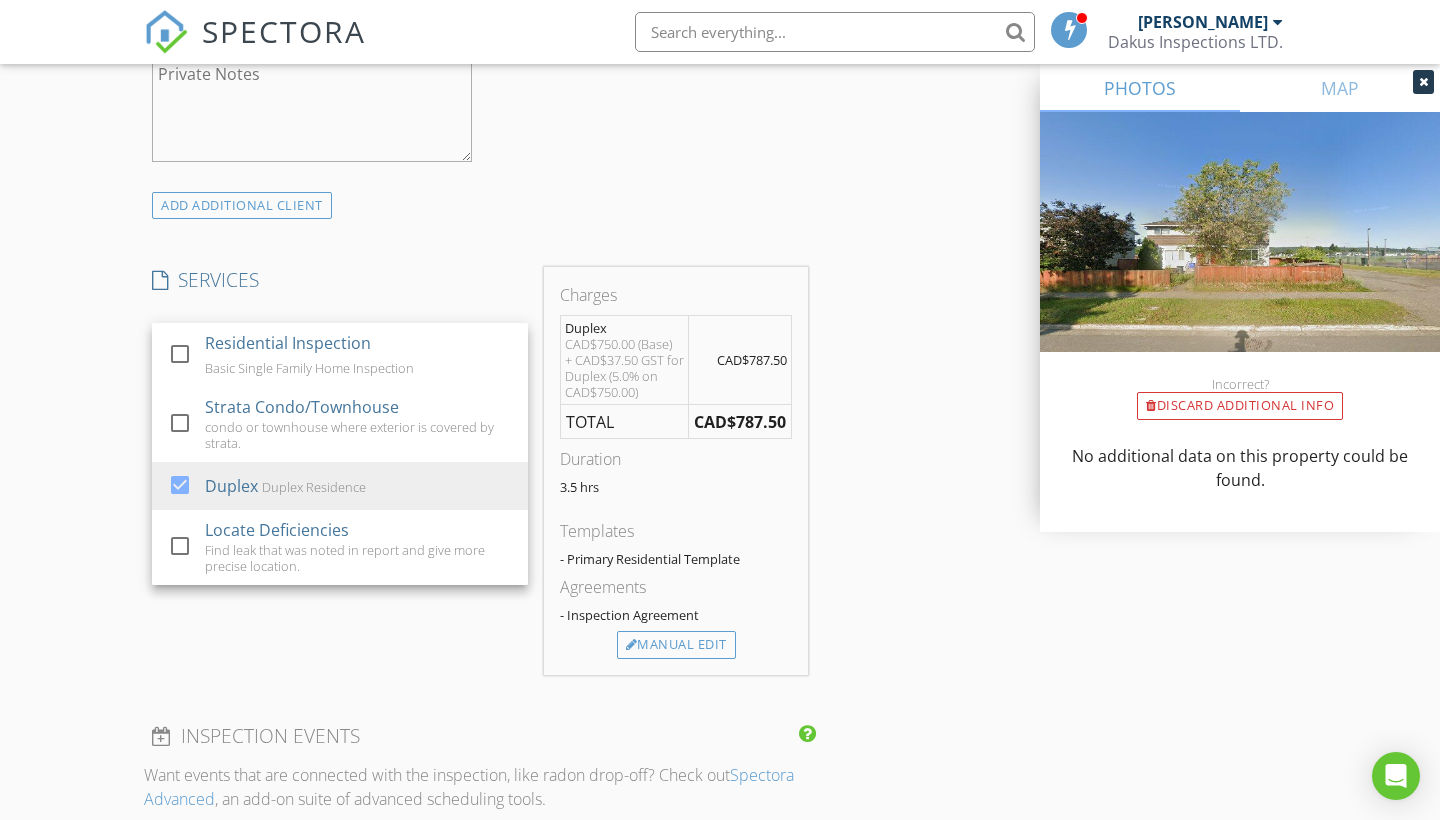 click on "New Inspection
Click here to use the New Order Form
INSPECTOR(S)
check_box_outline_blank   Cole Dakus     check_box   Troy Dakus   PRIMARY   Troy Dakus arrow_drop_down   check_box_outline_blank Troy Dakus specifically requested
Date/Time
07/15/2025 10:00 AM
Location
Address Search       Address 407 - 409 Ogilvie St S   Unit   City Prince George   State BC   Zip V2M 3M4   County Fraser-Fort George     Square Feet 2016   Year Built 1964   Foundation Basement arrow_drop_down     Troy Dakus     1.8 miles     (4 minutes)
client
check_box Enable Client CC email for this inspection   Client Search     check_box_outline_blank Client is a Company/Organization     First Name Ravneet   Last Name Dhillon   Email rubydhillion@msn.com   CC Email   Phone 250-617-9178           Notes   Private Notes
SERVICES" at bounding box center (720, 658) 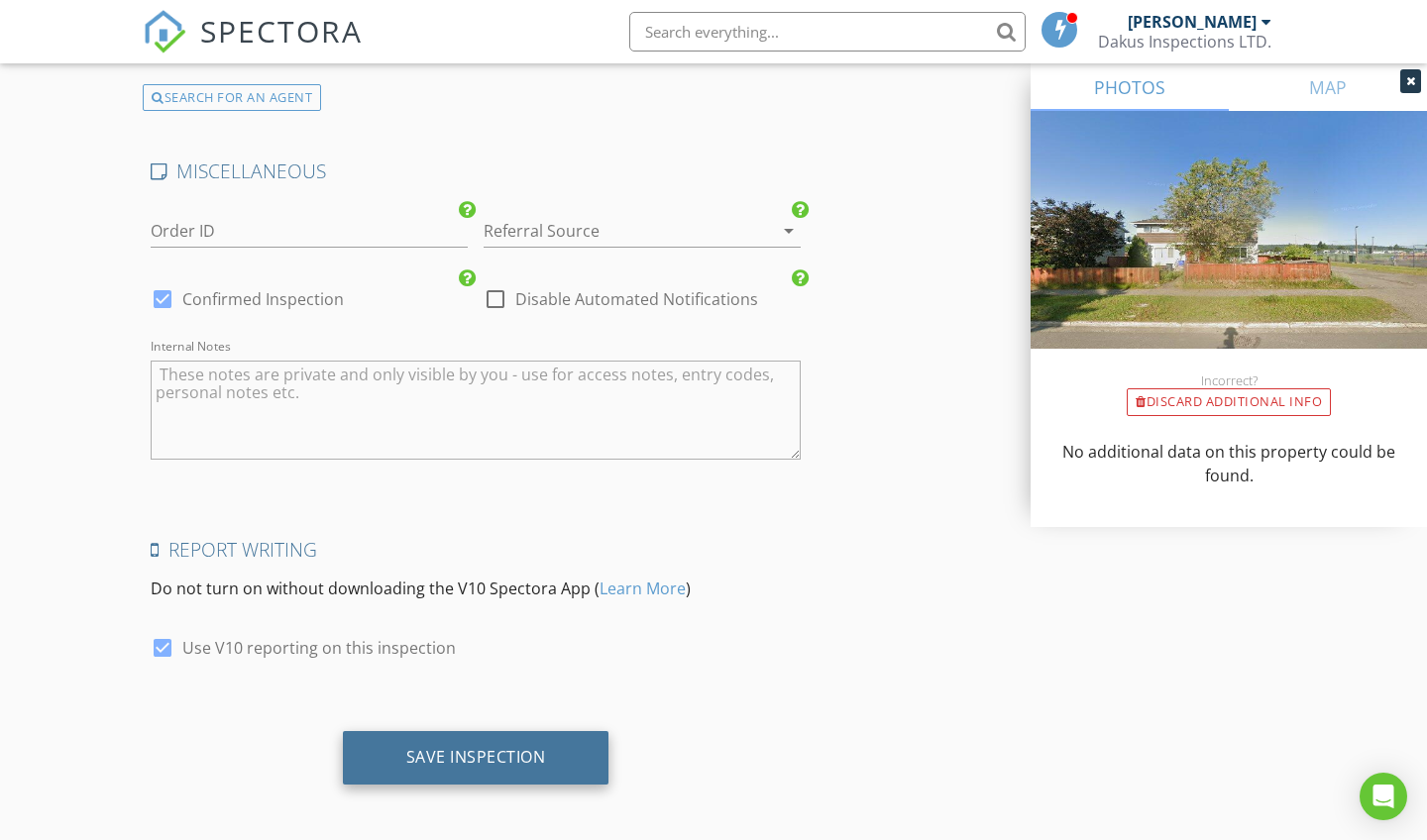 scroll, scrollTop: 3191, scrollLeft: 0, axis: vertical 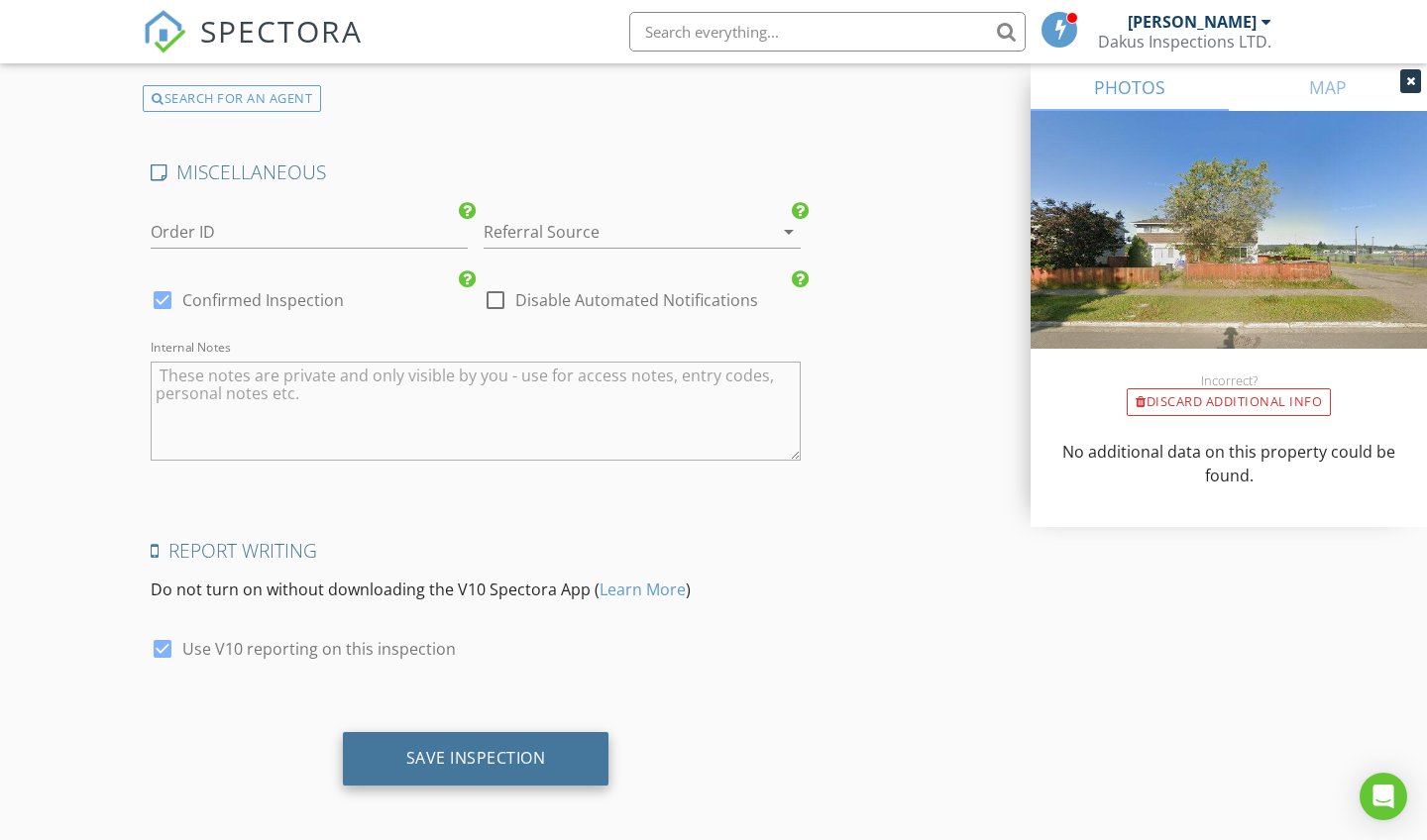 click on "Save Inspection" at bounding box center [476, 759] 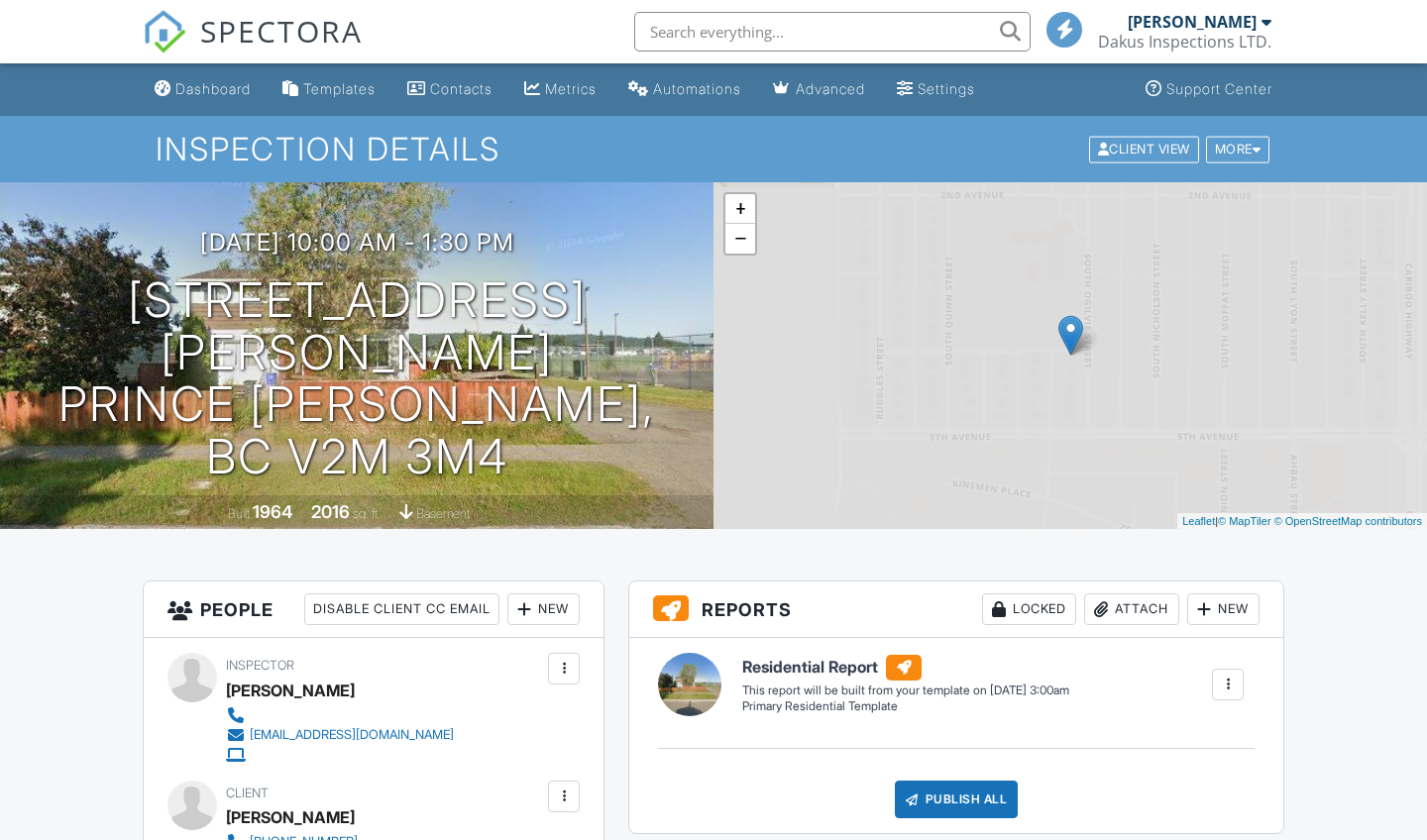 scroll, scrollTop: 0, scrollLeft: 0, axis: both 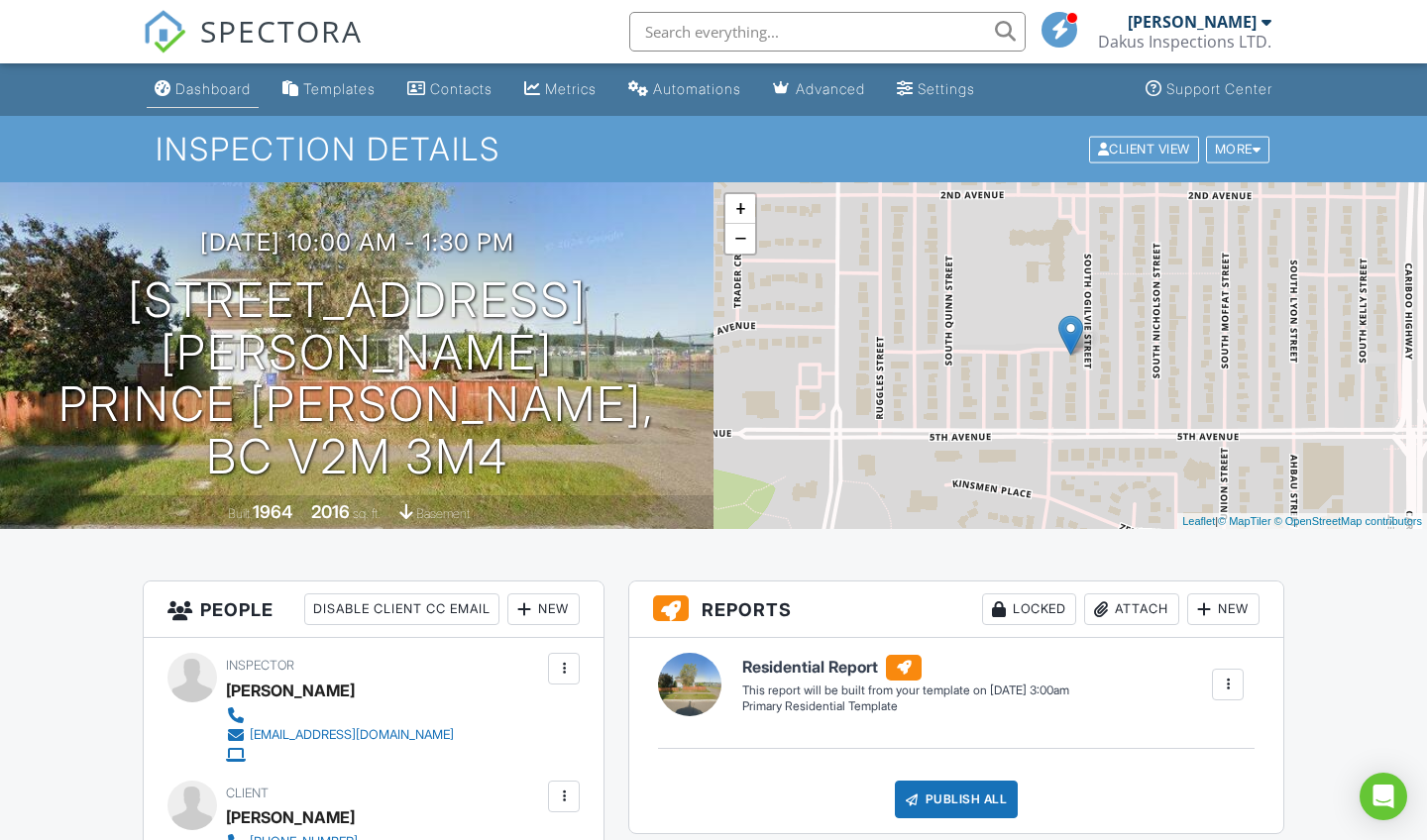 click on "Dashboard" at bounding box center [202, 89] 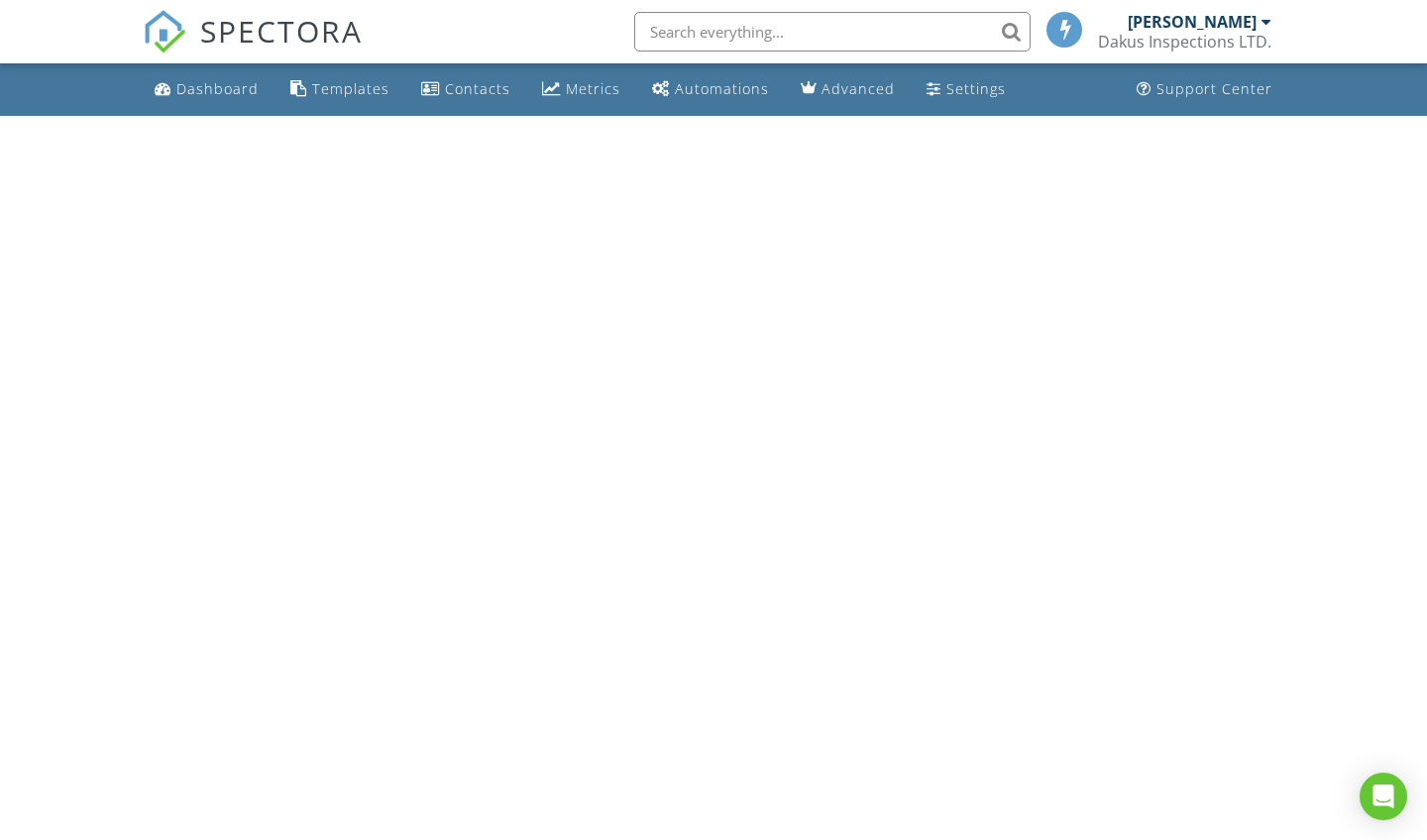 scroll, scrollTop: 0, scrollLeft: 0, axis: both 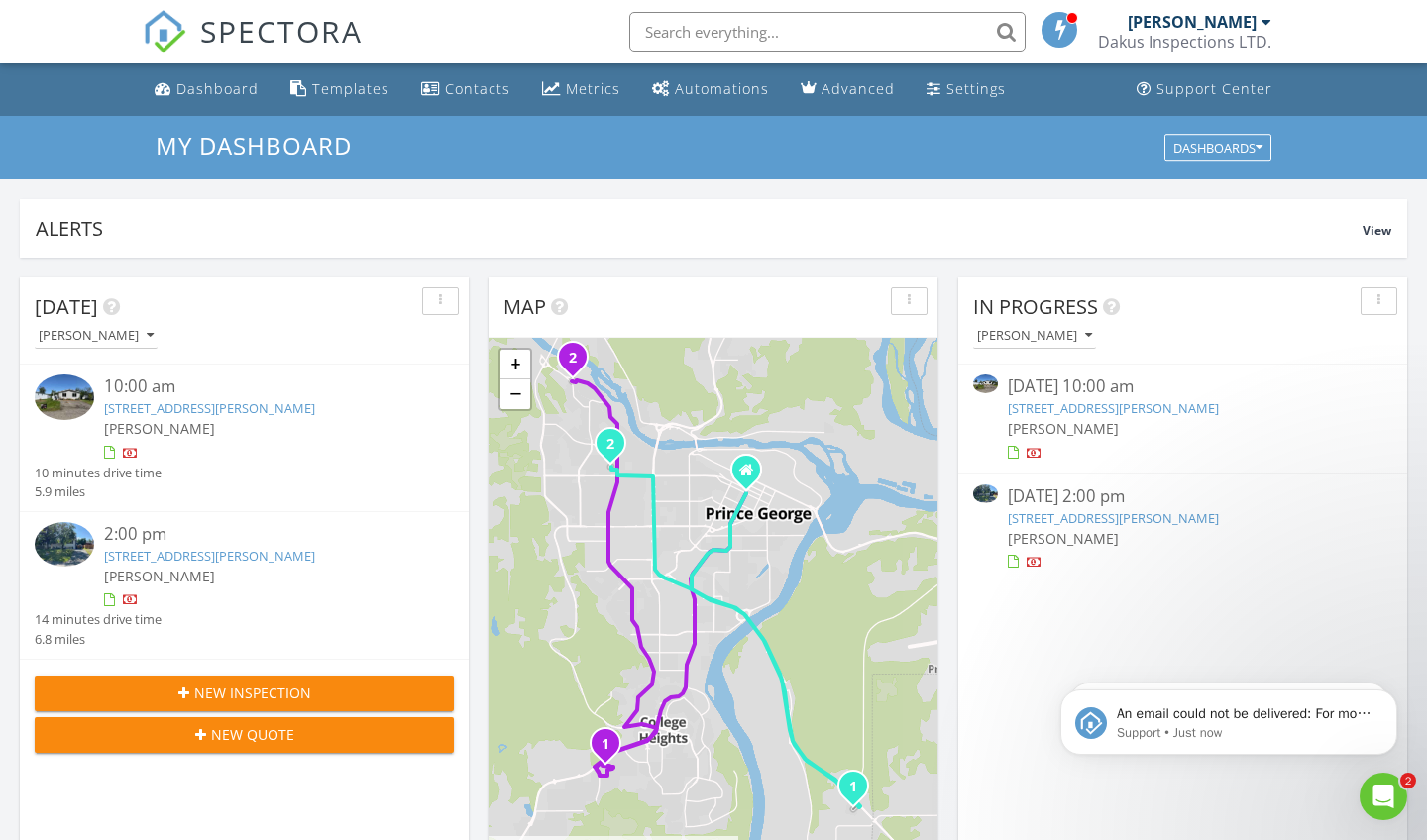 click 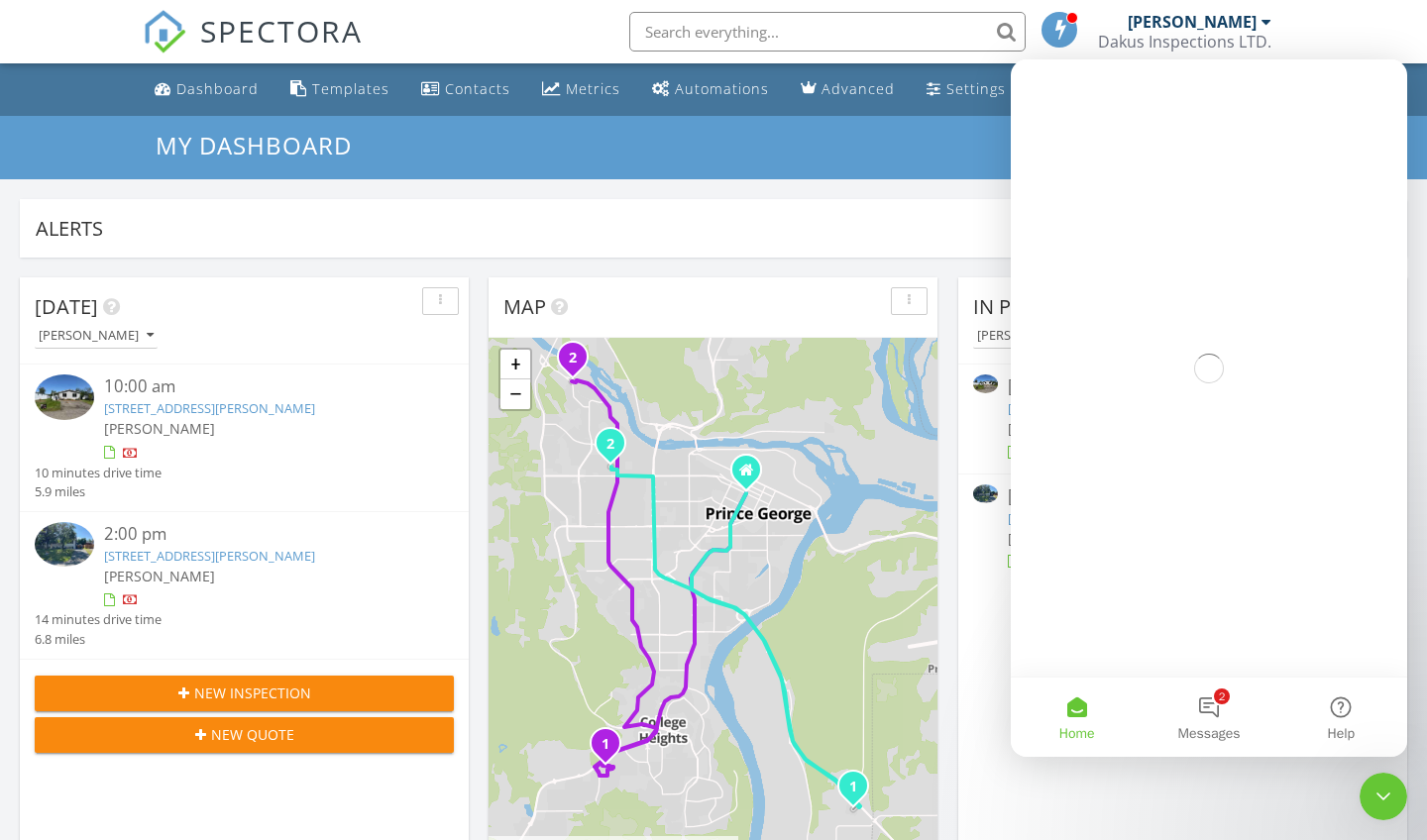 scroll, scrollTop: 0, scrollLeft: 0, axis: both 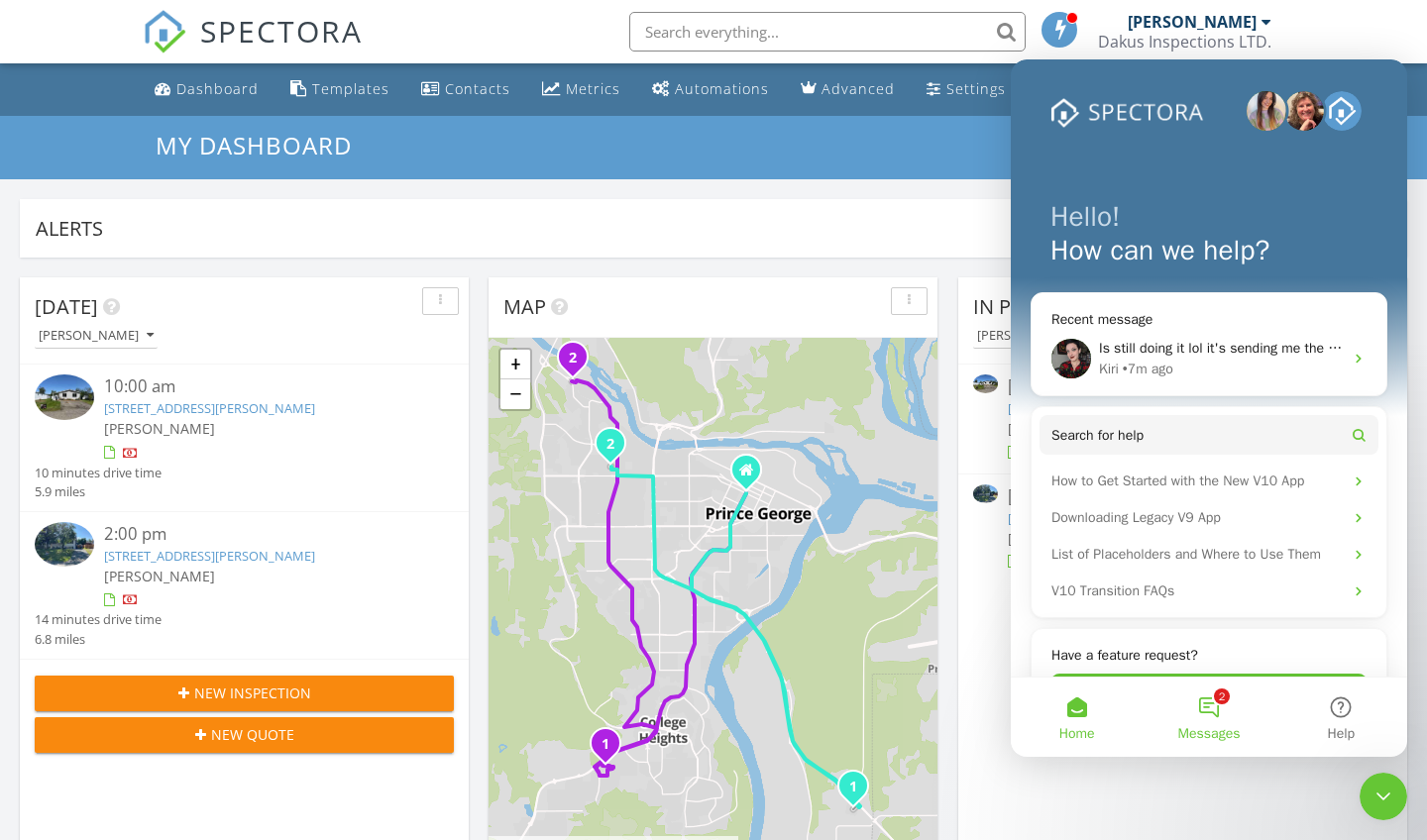 click on "2 Messages" at bounding box center (1208, 717) 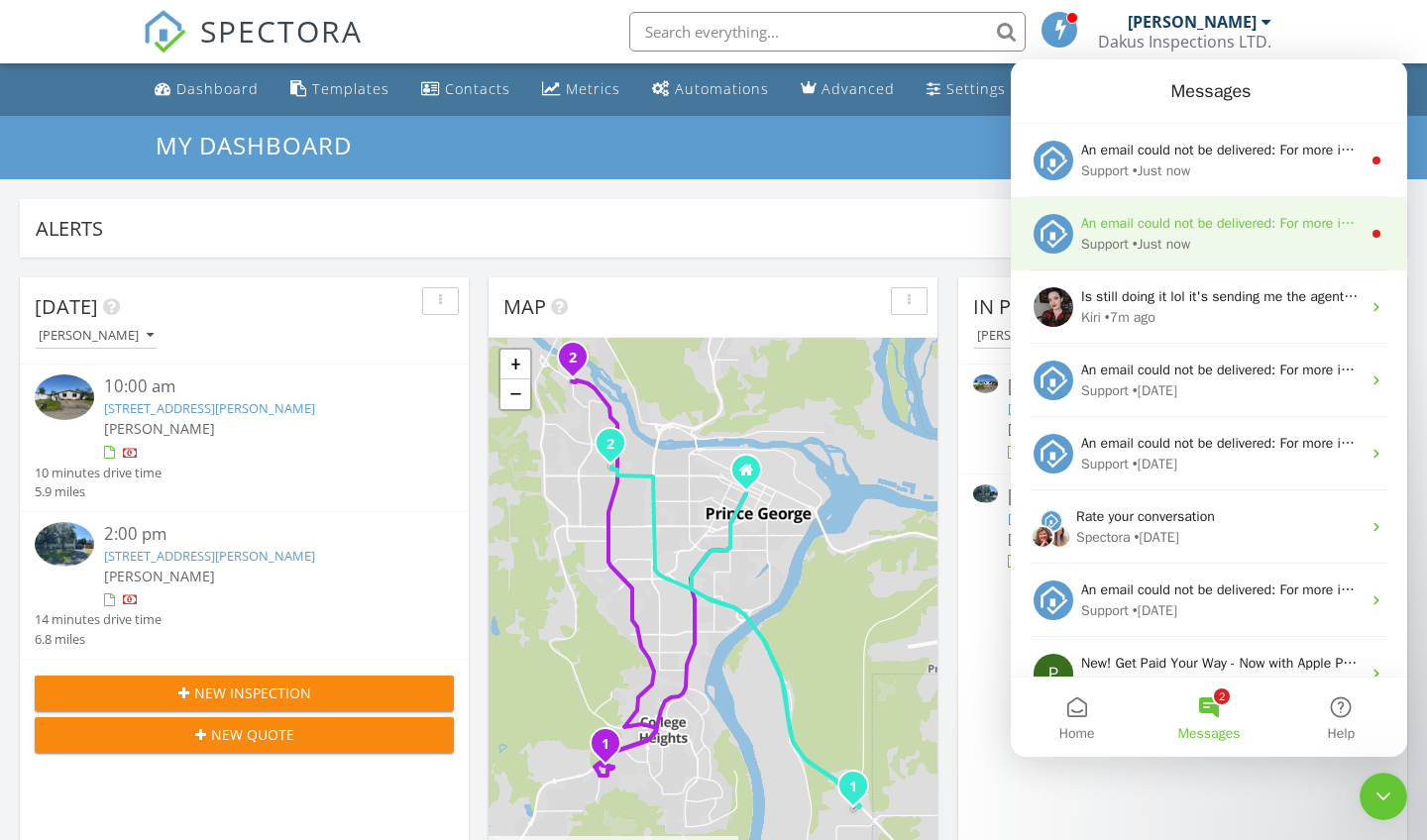 click on "An email could not be delivered:  For more information, view Why emails don't get delivered (Support Article)" at bounding box center (1406, 223) 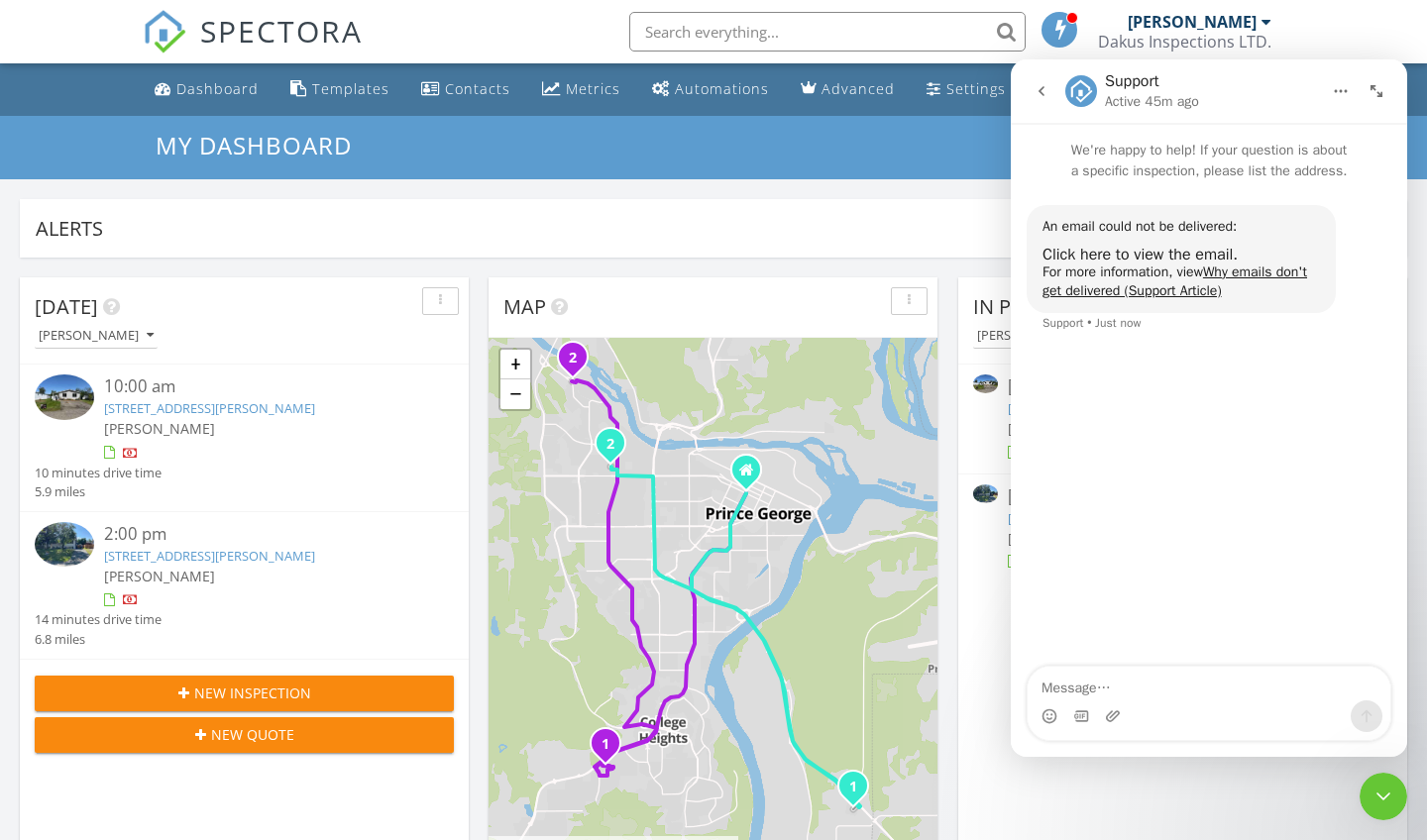 click at bounding box center [1042, 91] 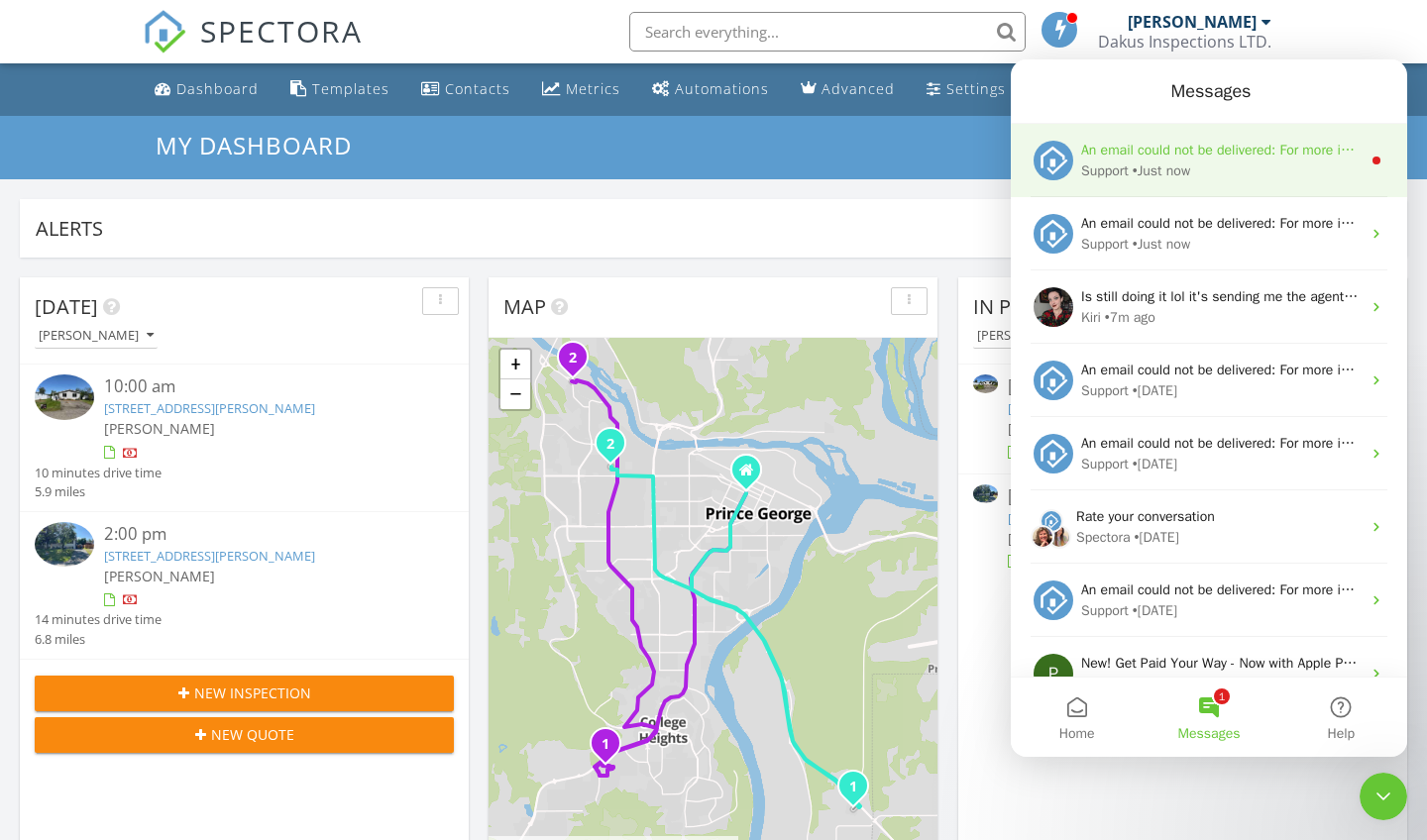 click on "An email could not be delivered:  For more information, view Why emails don't get delivered (Support Article)" at bounding box center [1406, 150] 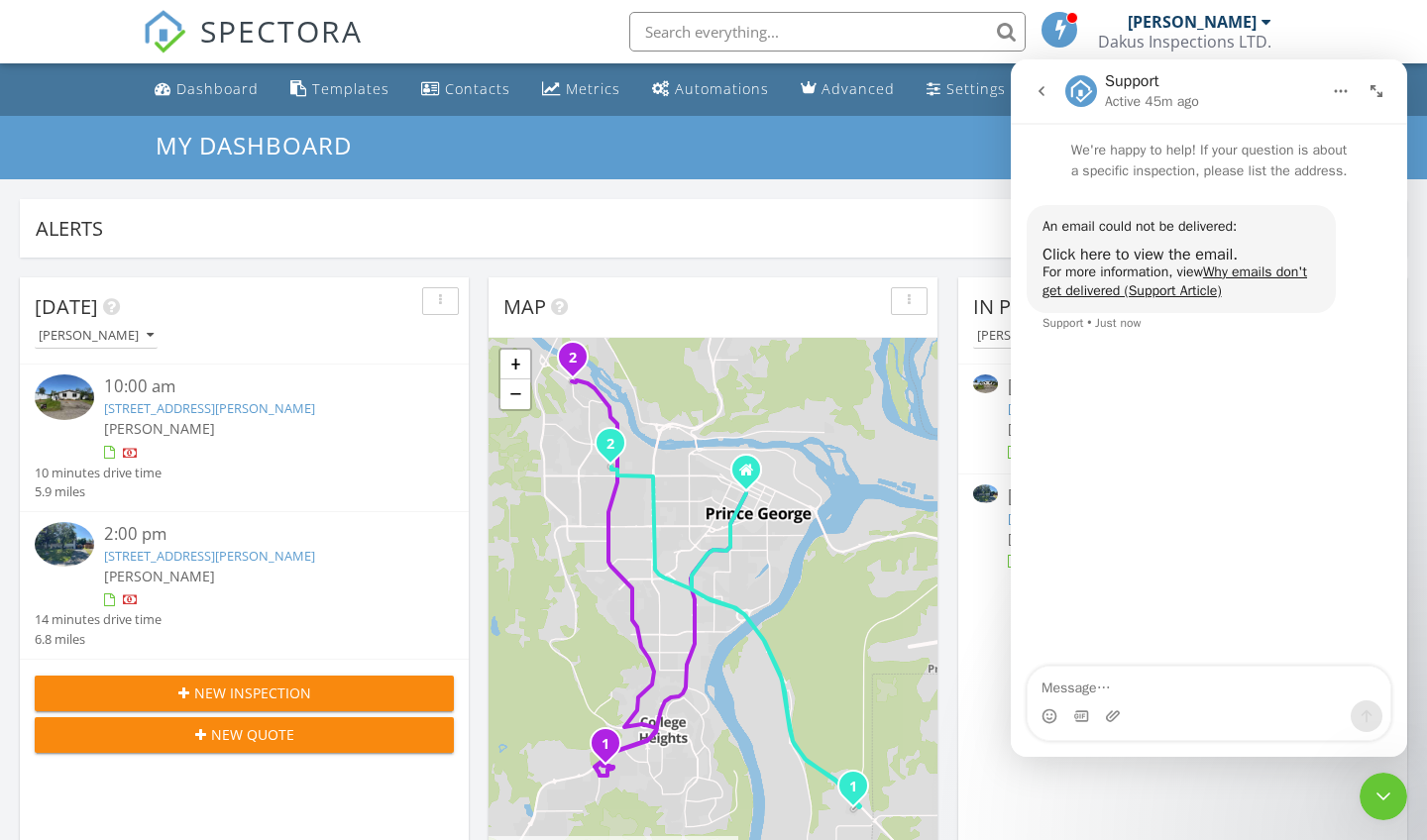 click 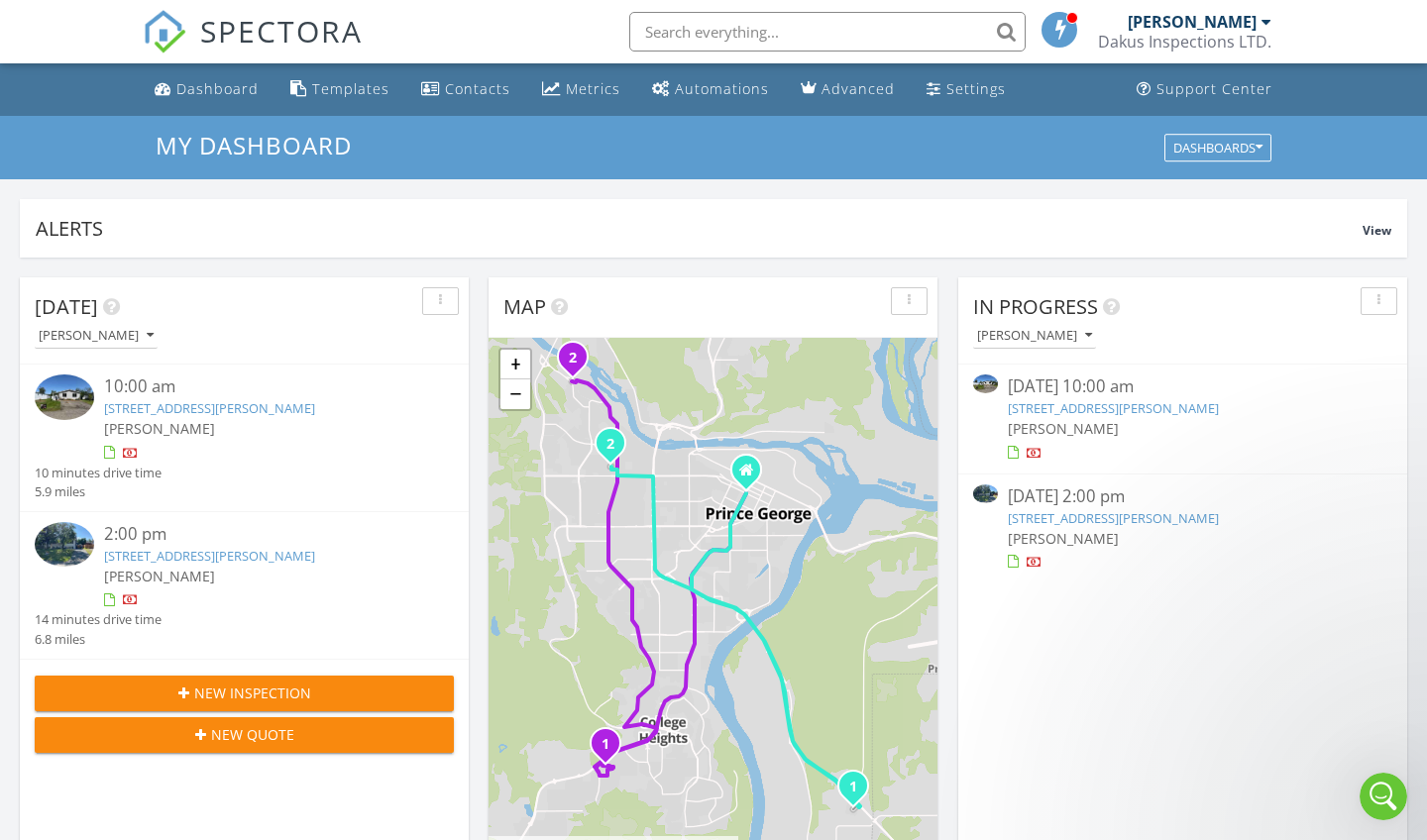 scroll, scrollTop: 0, scrollLeft: 0, axis: both 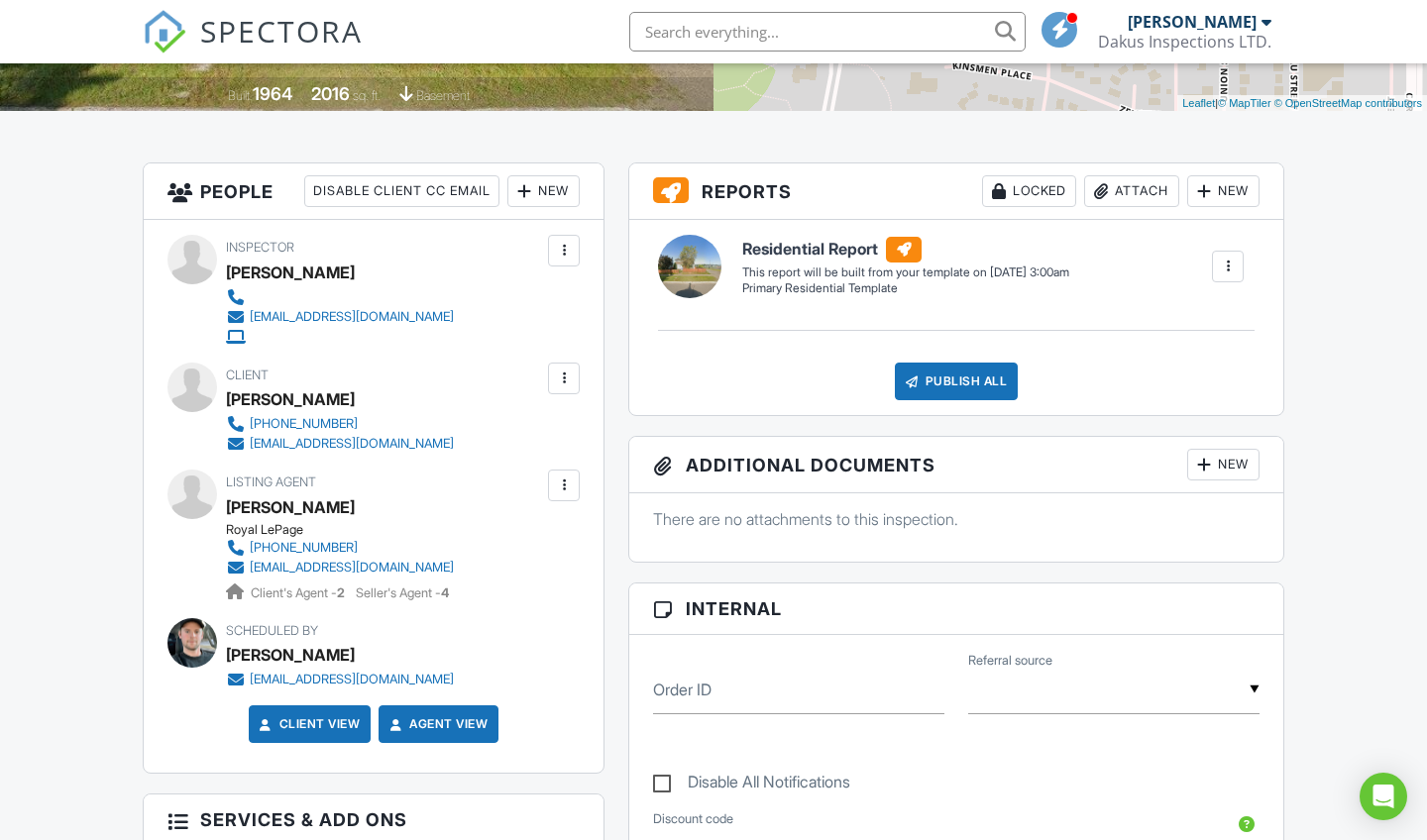 click at bounding box center [564, 485] 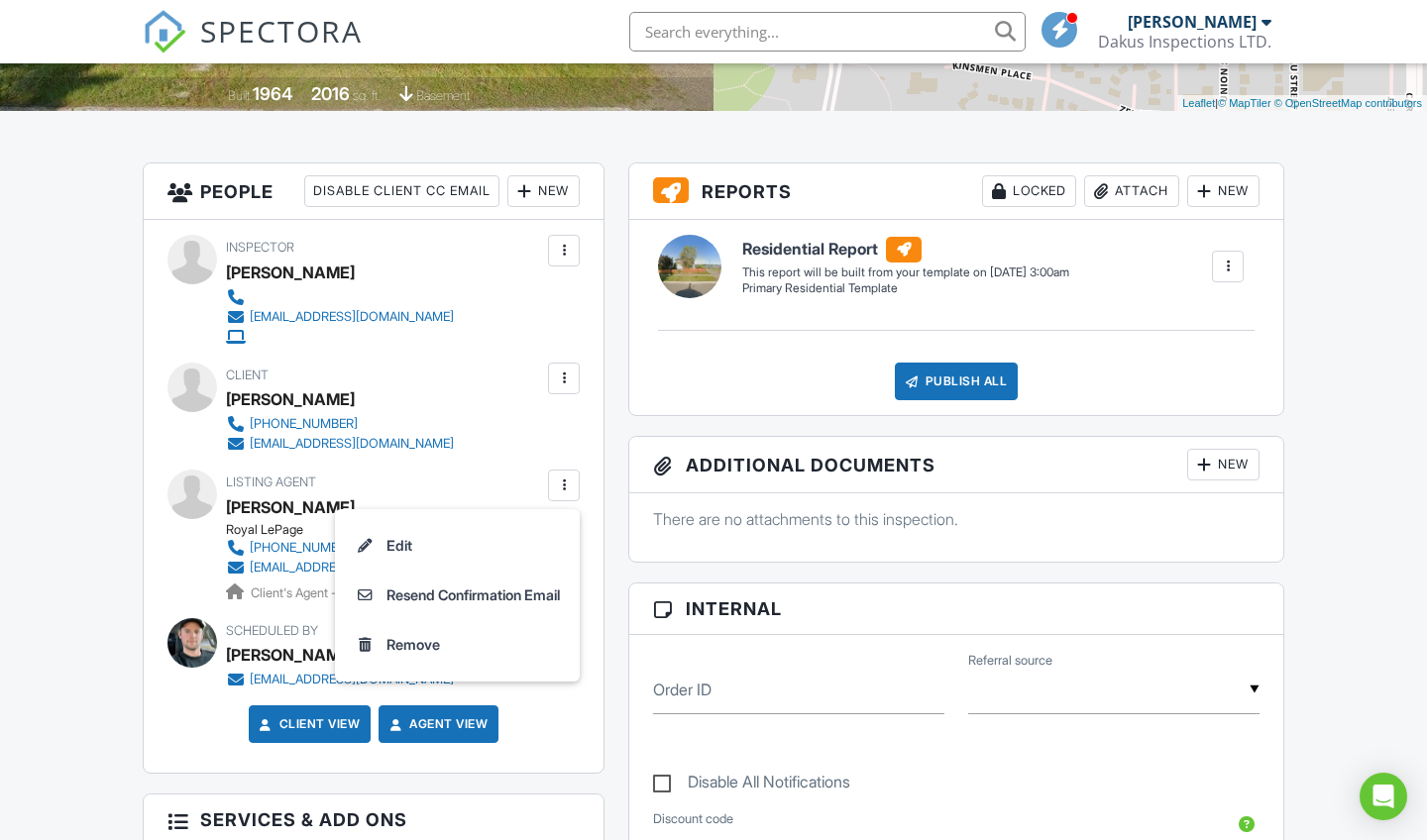 click on "Dashboard
Templates
Contacts
Metrics
Automations
Advanced
Settings
Support Center
Inspection Details
Client View
More
Property Details
Reschedule
Reorder / Copy
Share
Cancel
[GEOGRAPHIC_DATA]
Print Order
Convert to V9
View Change Log
[DATE] 10:00 am
- 1:30 pm
[STREET_ADDRESS][PERSON_NAME]
[STREET_ADDRESS][PERSON_NAME]
Built
1964
2016
sq. ft.
basement
+ − Leaflet  |  © MapTiler   © OpenStreetMap contributors
All emails and texts are disabled for this inspection!
All emails and texts have been disabled for this inspection. This may have happened due to someone manually disabling them or this inspection being unconfirmed when it was scheduled. To re-enable emails and texts for this inspection, click the button below." at bounding box center [714, 906] 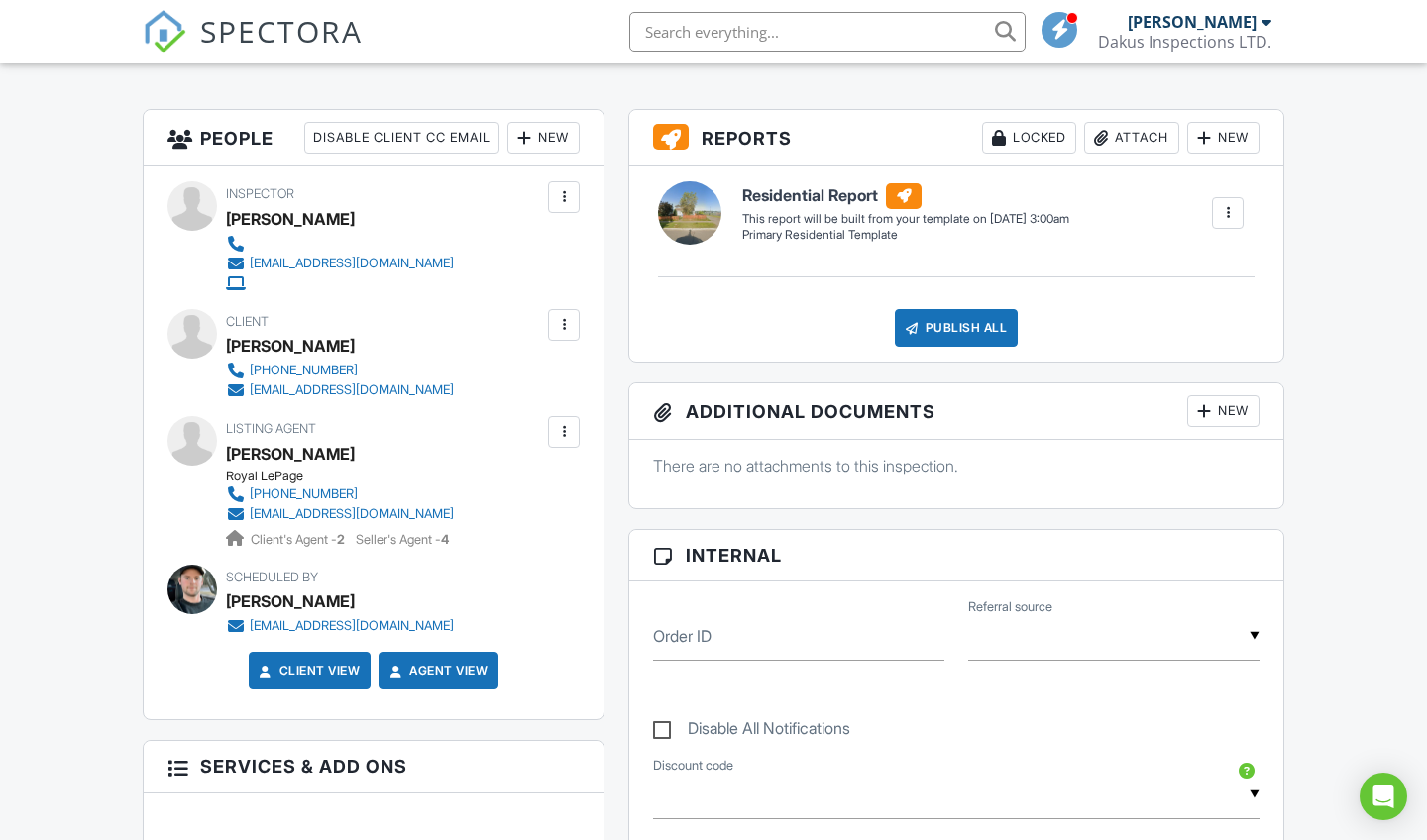 scroll, scrollTop: 401, scrollLeft: 0, axis: vertical 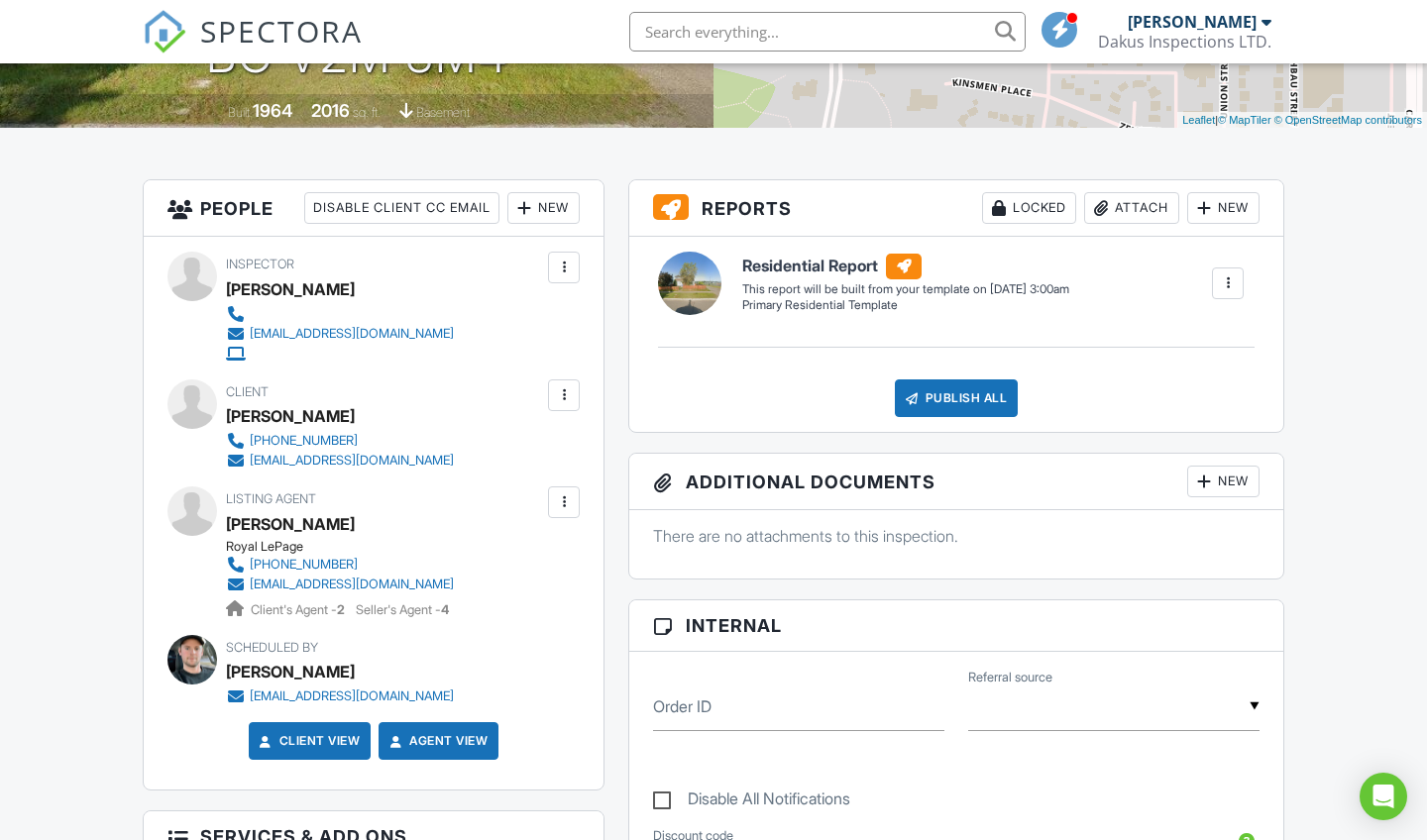 click at bounding box center (564, 395) 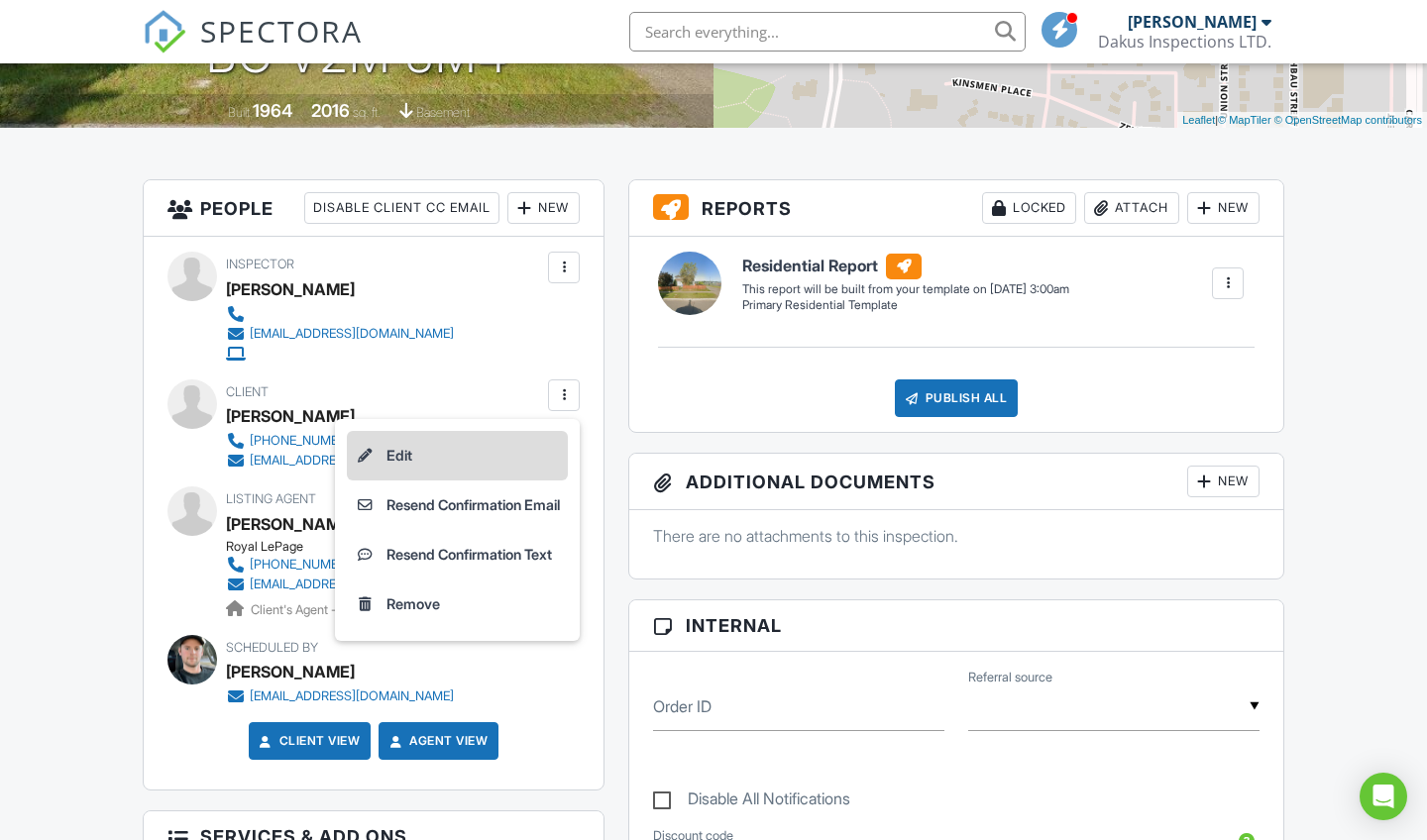 click on "Edit" at bounding box center (457, 456) 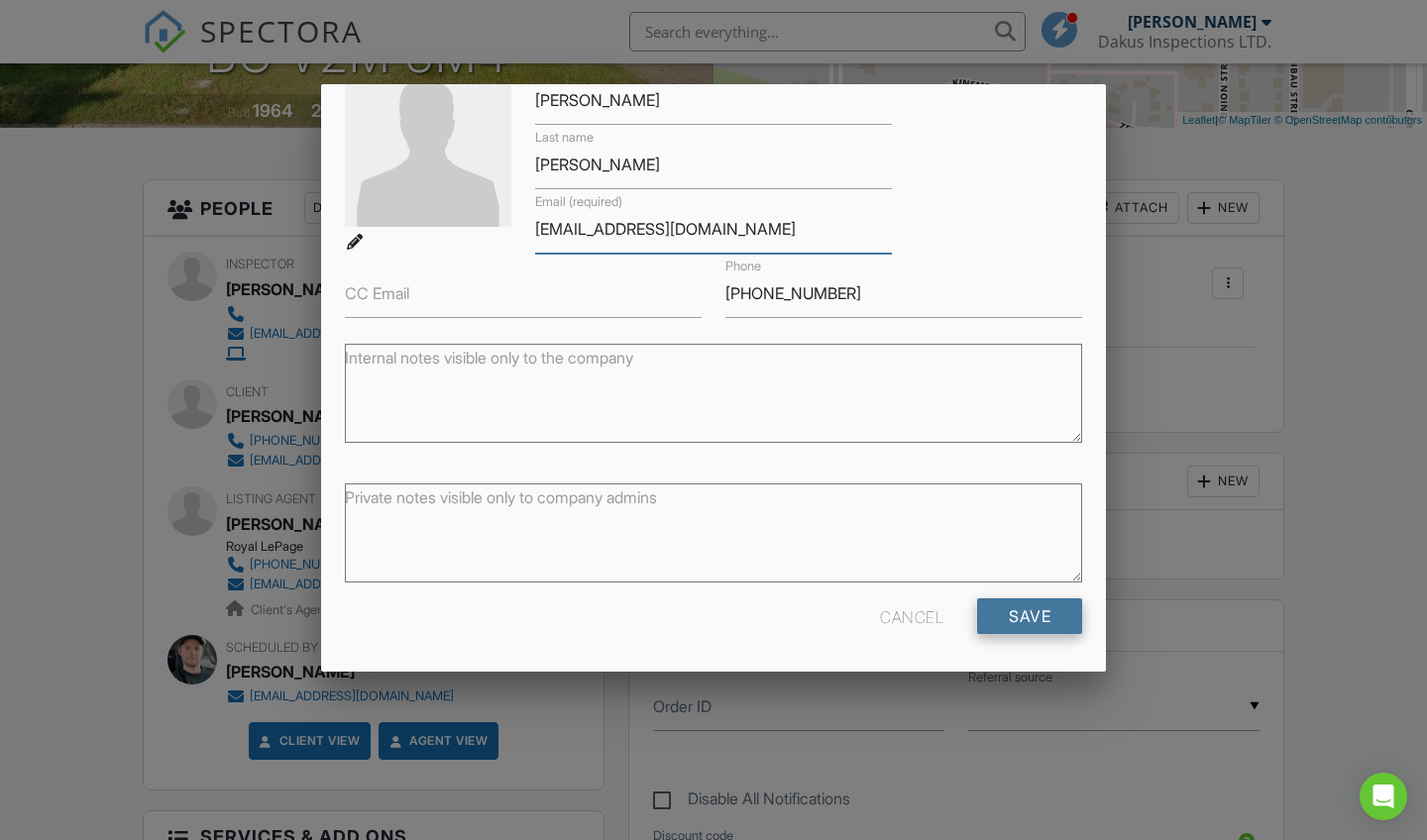 scroll, scrollTop: 123, scrollLeft: 0, axis: vertical 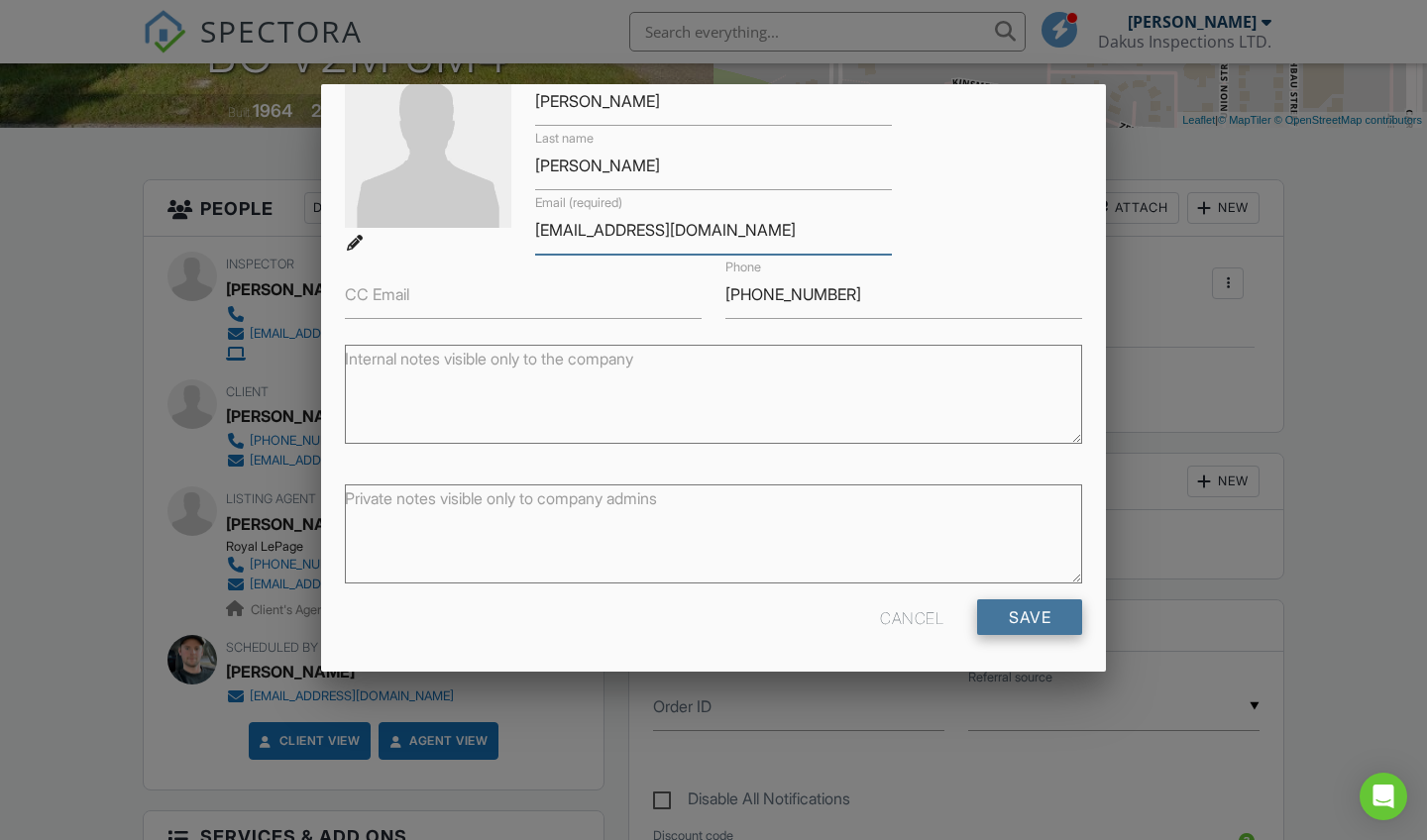 type on "[EMAIL_ADDRESS][DOMAIN_NAME]" 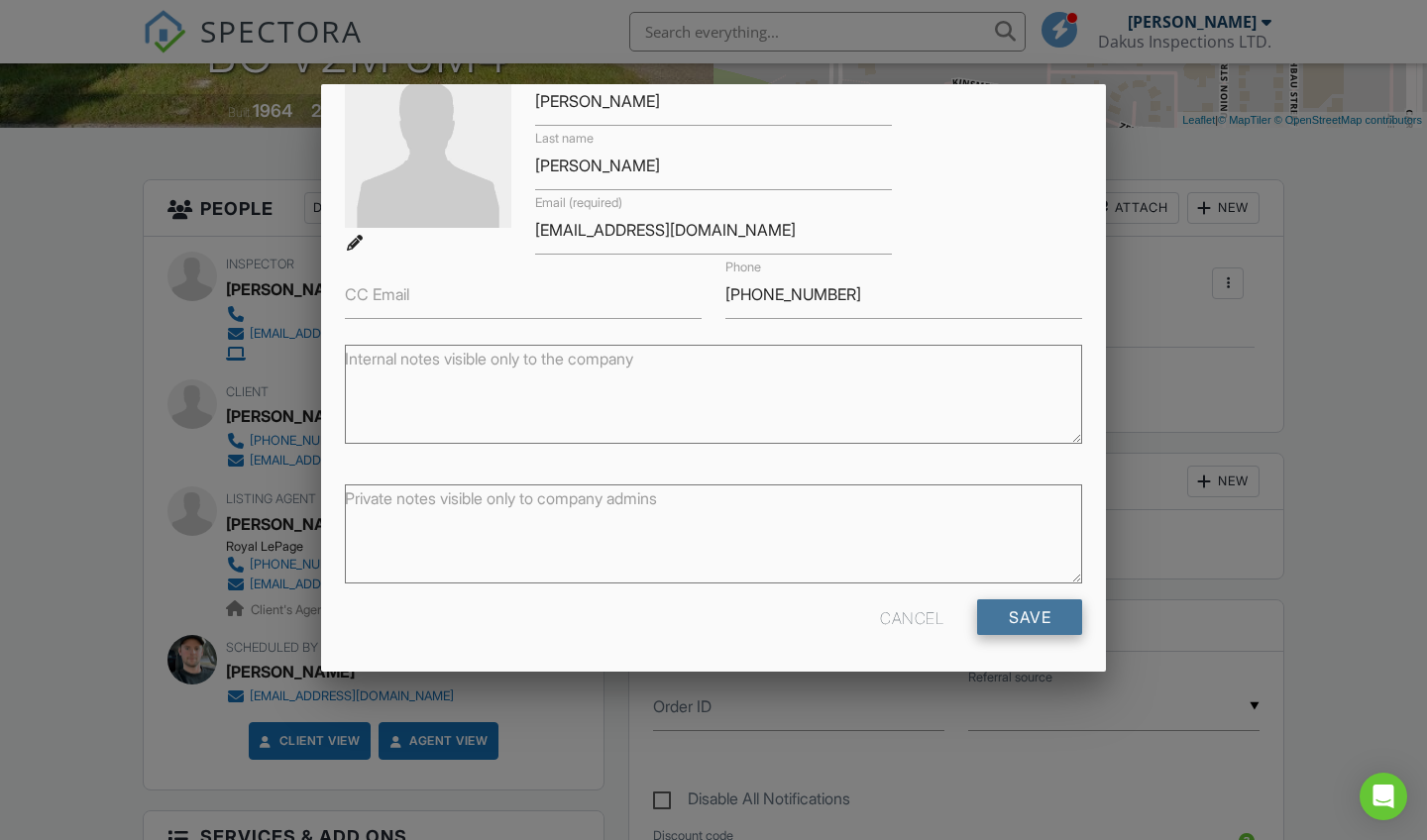 click on "Save" at bounding box center [1030, 617] 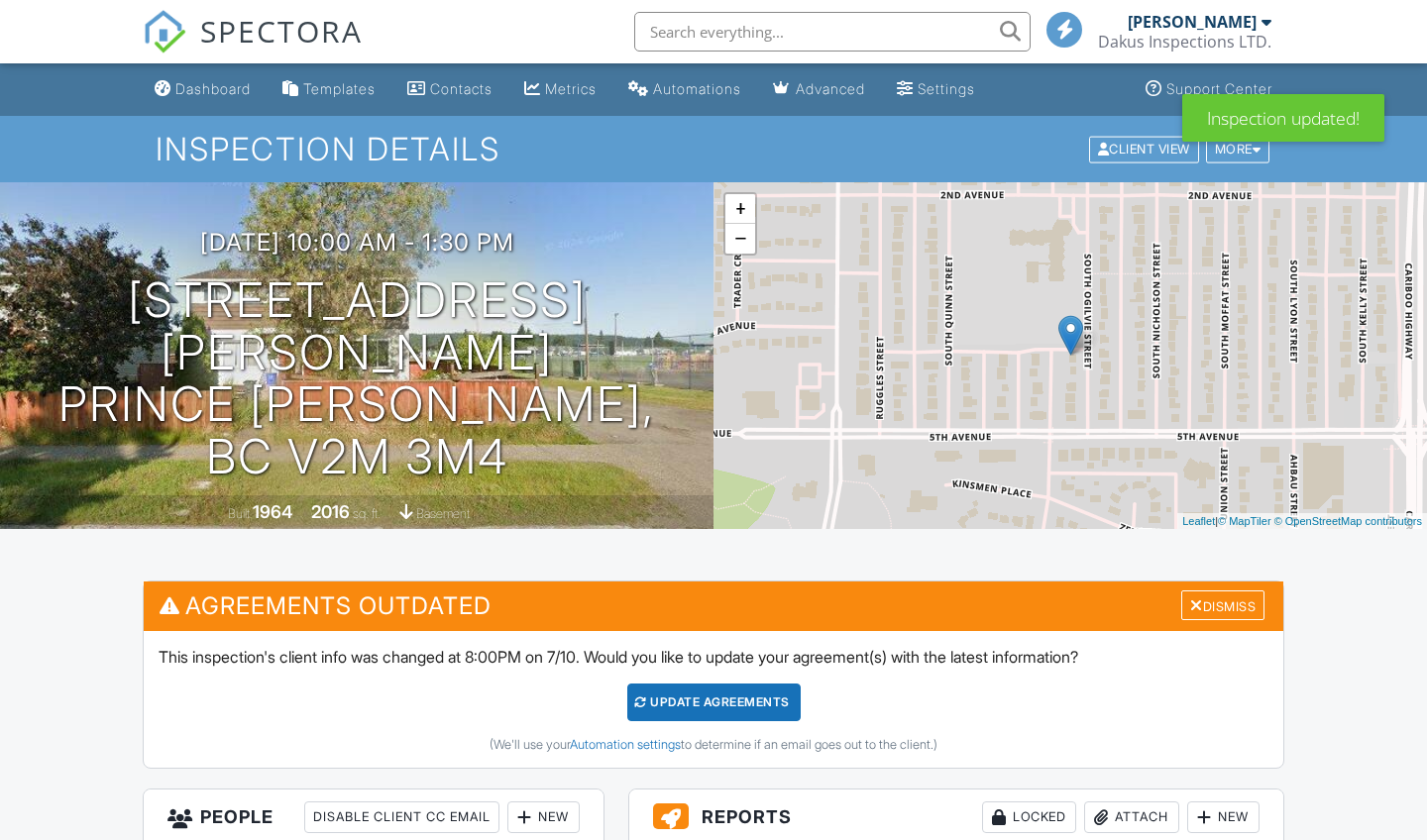 scroll, scrollTop: 0, scrollLeft: 0, axis: both 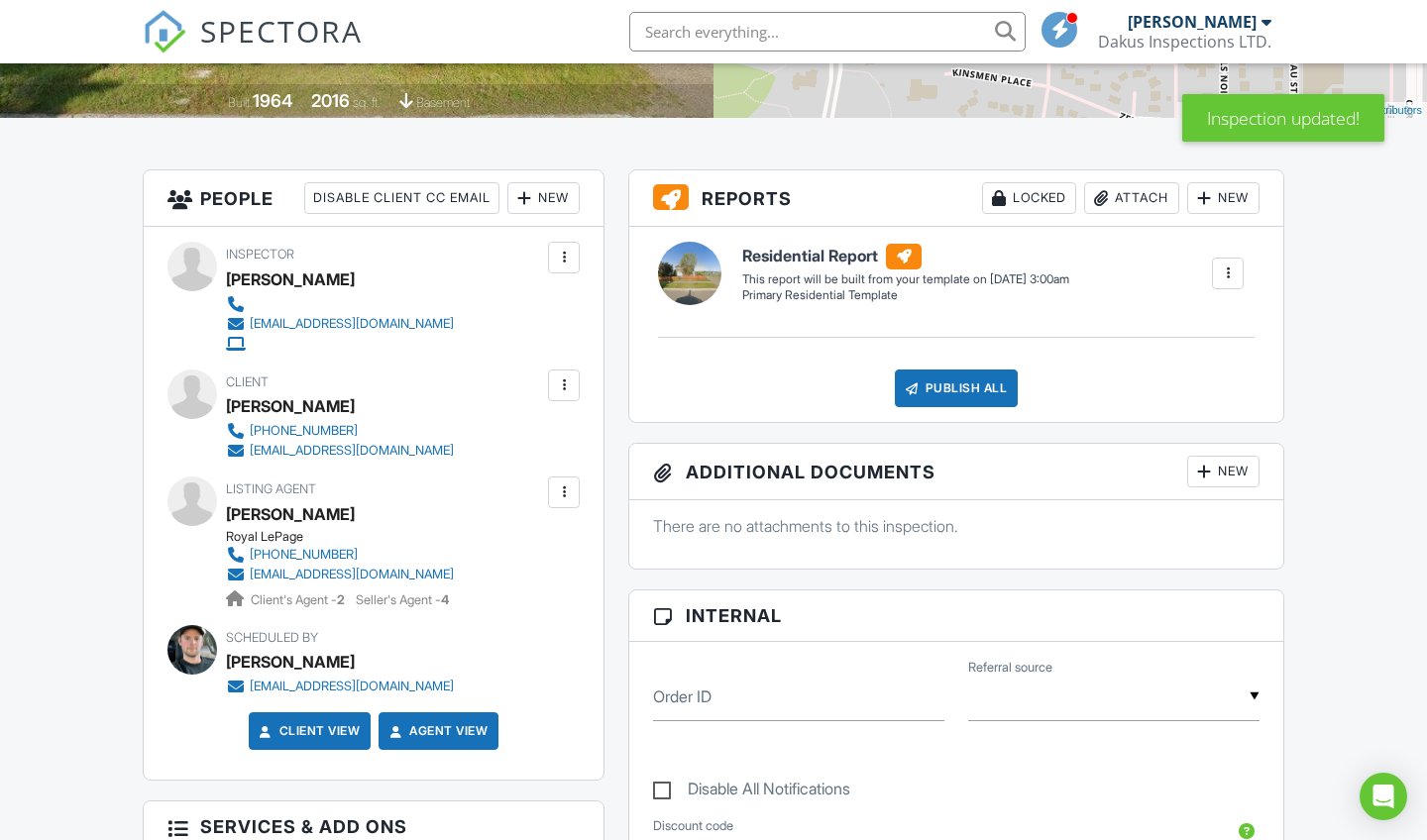 click at bounding box center (564, 385) 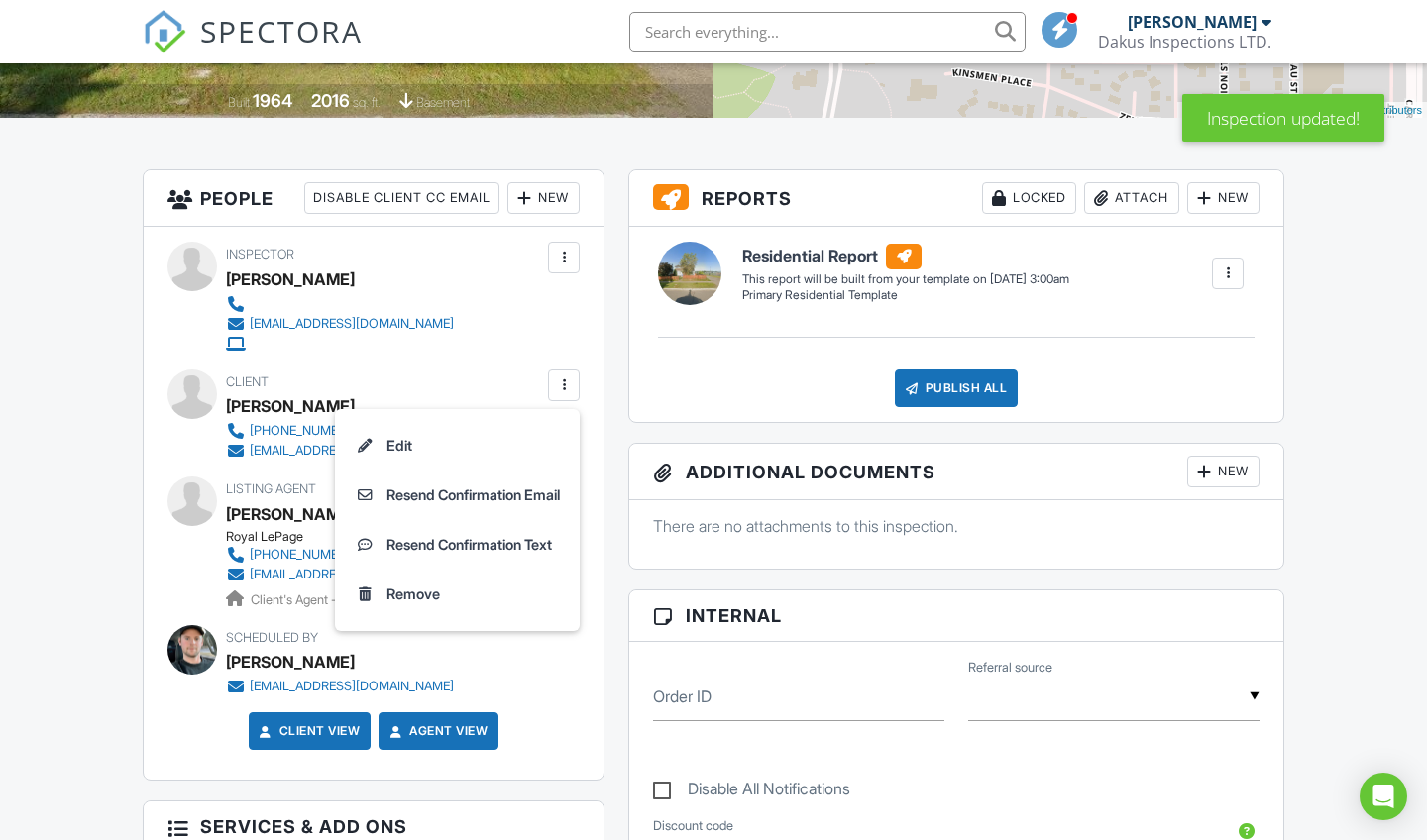 click on "Dashboard
Templates
Contacts
Metrics
Automations
Advanced
Settings
Support Center
Inspection Details
Client View
More
Property Details
Reschedule
Reorder / Copy
Share
Cancel
Delete
Print Order
Convert to V9
View Change Log
07/15/2025 10:00 am
- 1:30 pm
407 - 409 Ogilvie St S
Prince George, BC V2M 3M4
Built
1964
2016
sq. ft.
basement
+ − Leaflet  |  © MapTiler   © OpenStreetMap contributors
All emails and texts are disabled for this inspection!
All emails and texts have been disabled for this inspection. This may have happened due to someone manually disabling them or this inspection being unconfirmed when it was scheduled. To re-enable emails and texts for this inspection, click the button below." at bounding box center (714, 913) 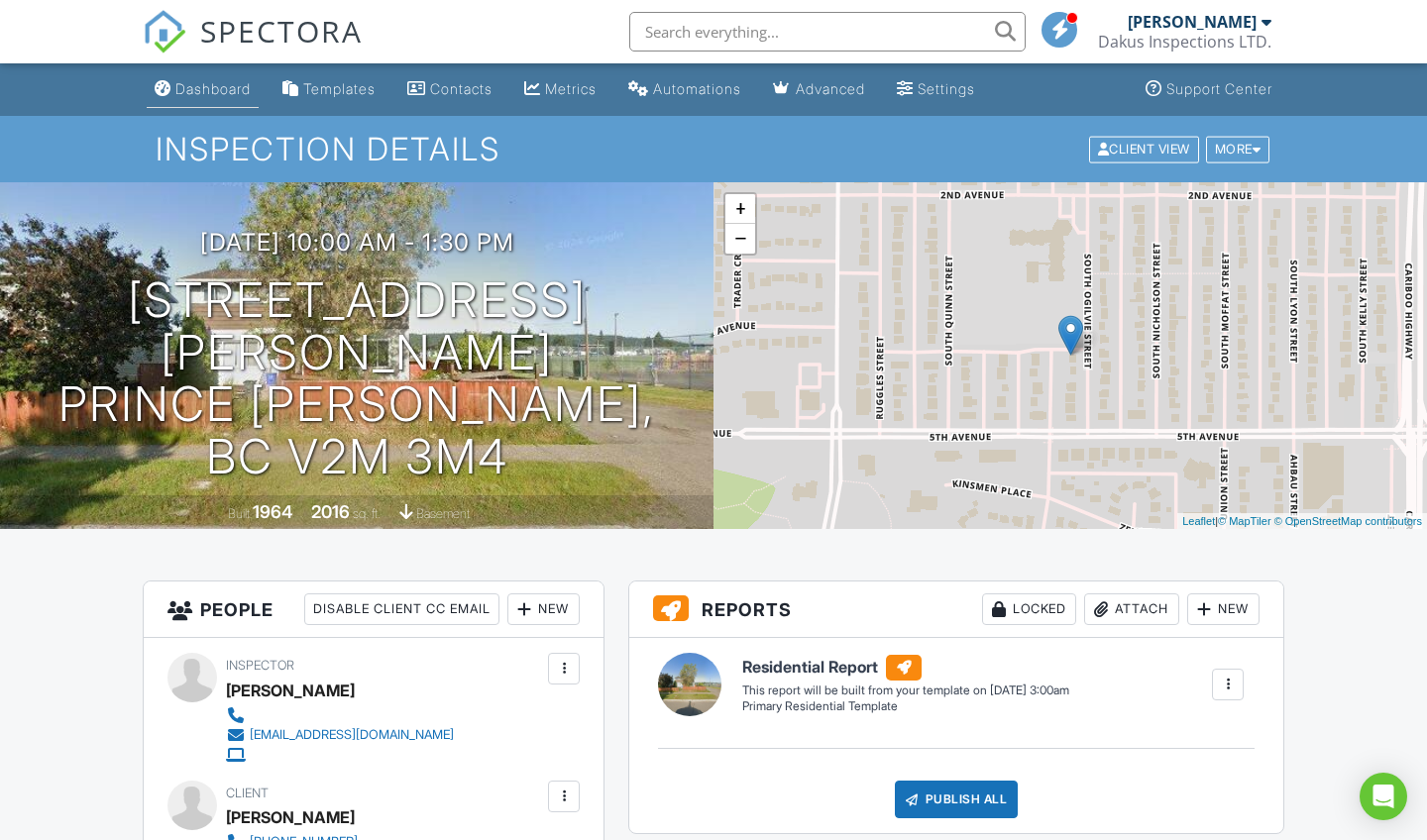 scroll, scrollTop: -1, scrollLeft: 0, axis: vertical 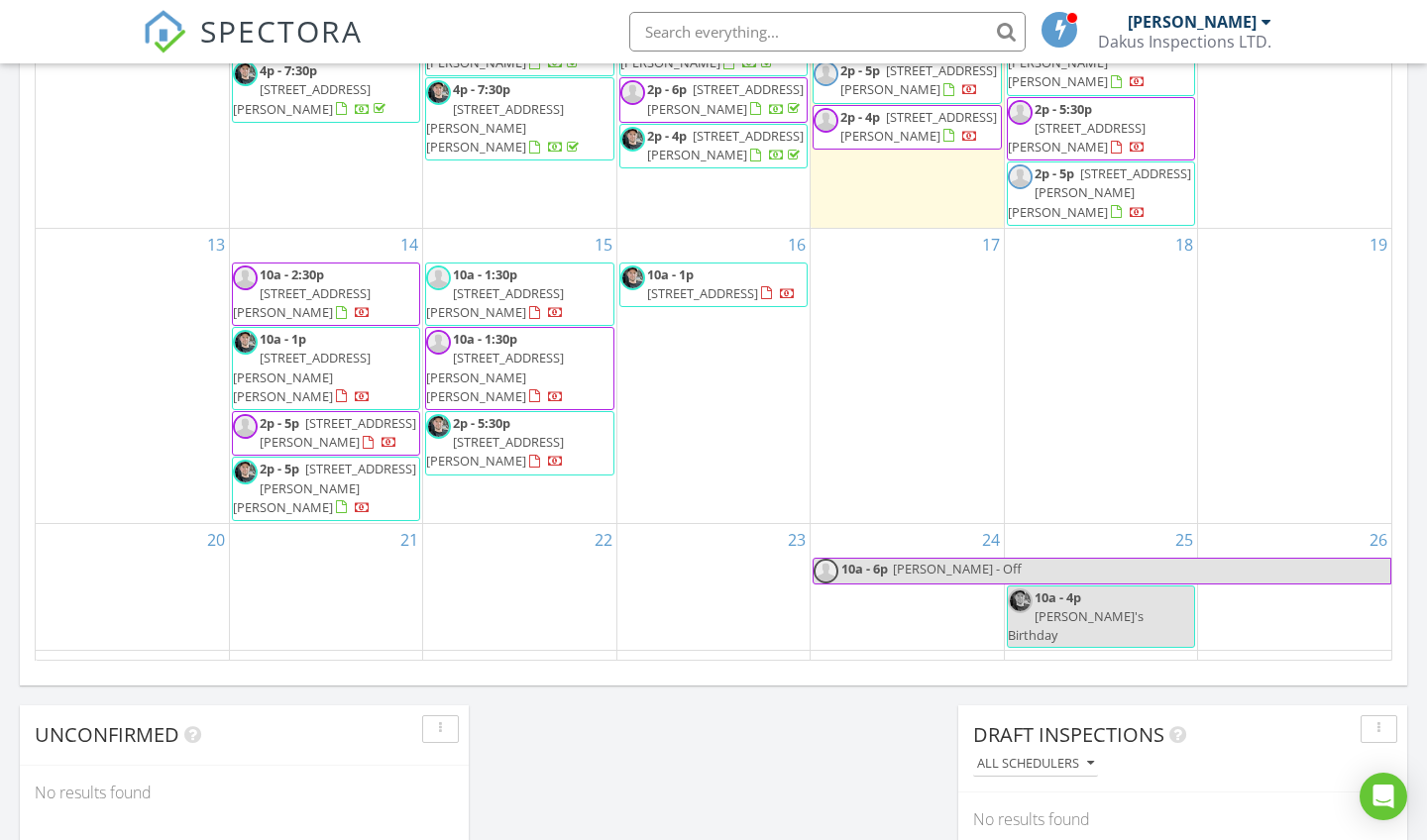 click on "21" at bounding box center (326, 587) 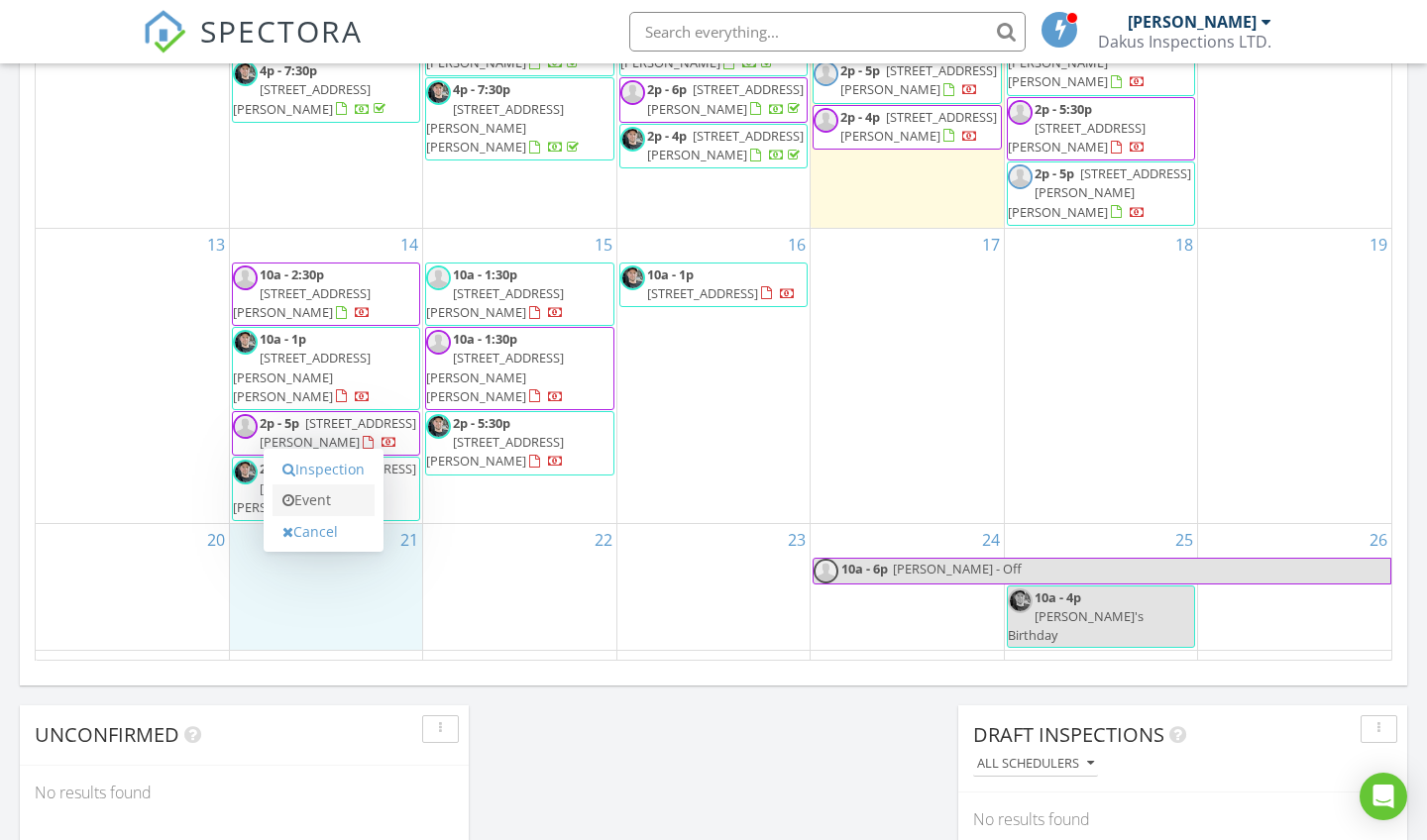 click on "Event" at bounding box center (323, 500) 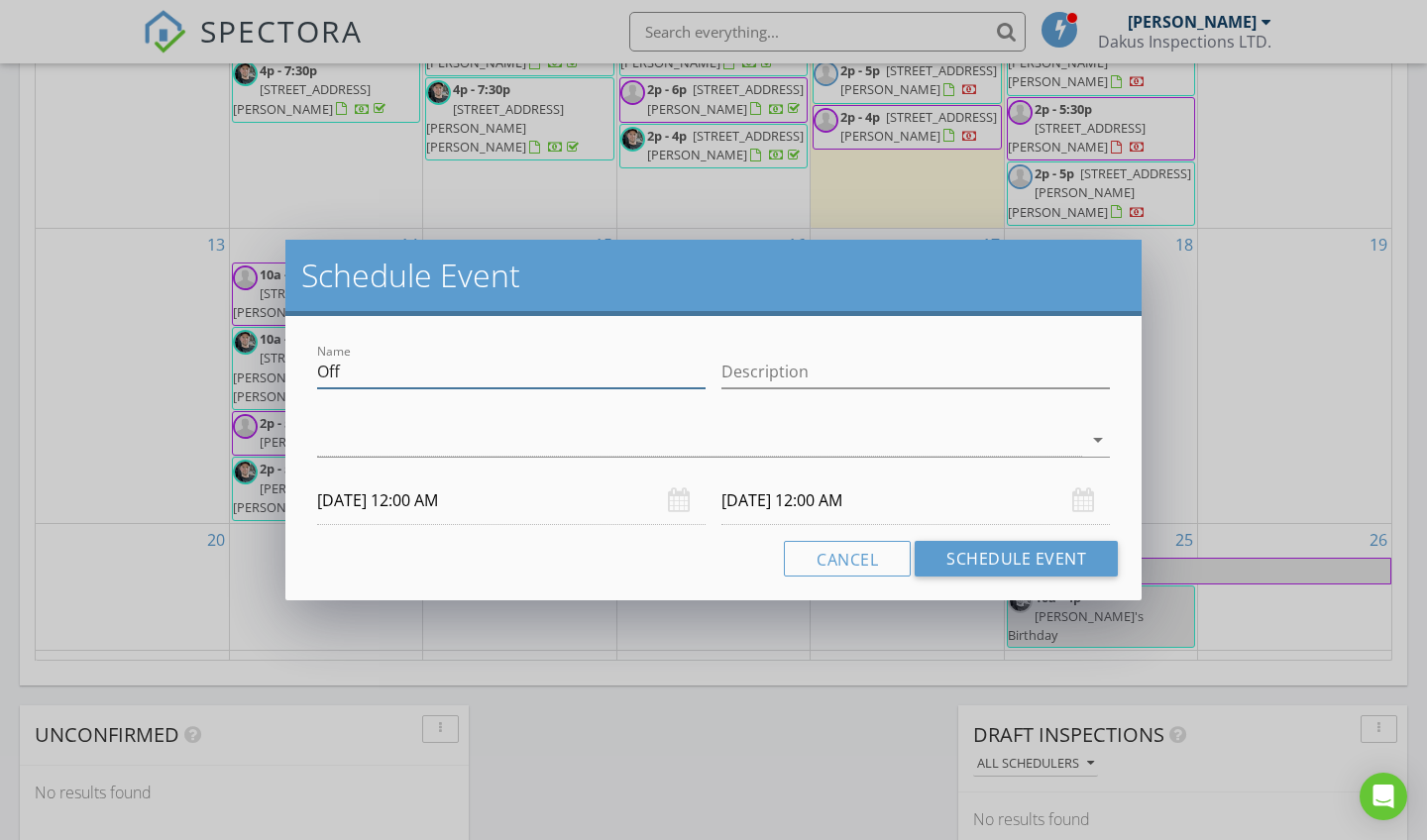 click on "Off" at bounding box center [511, 371] 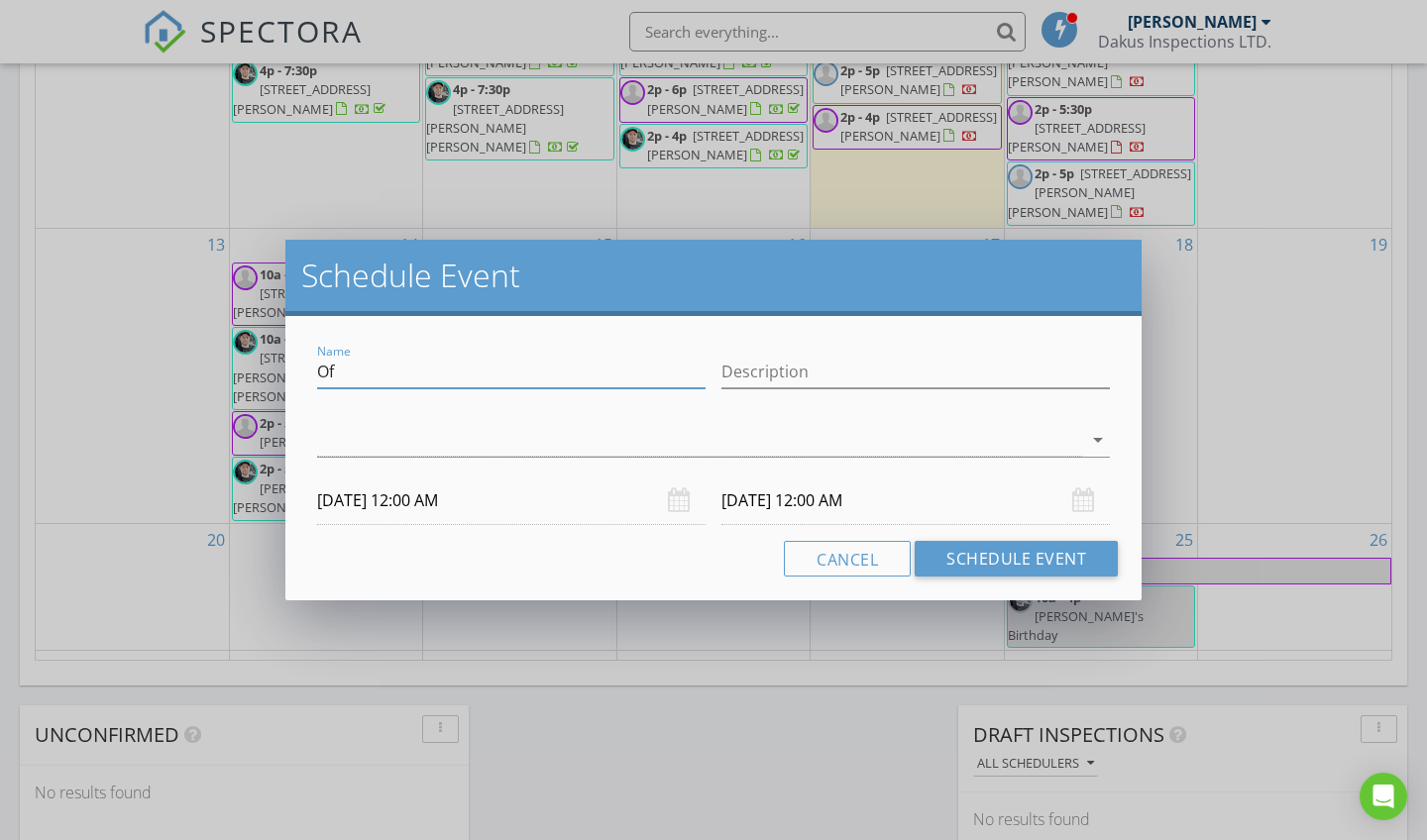 type on "O" 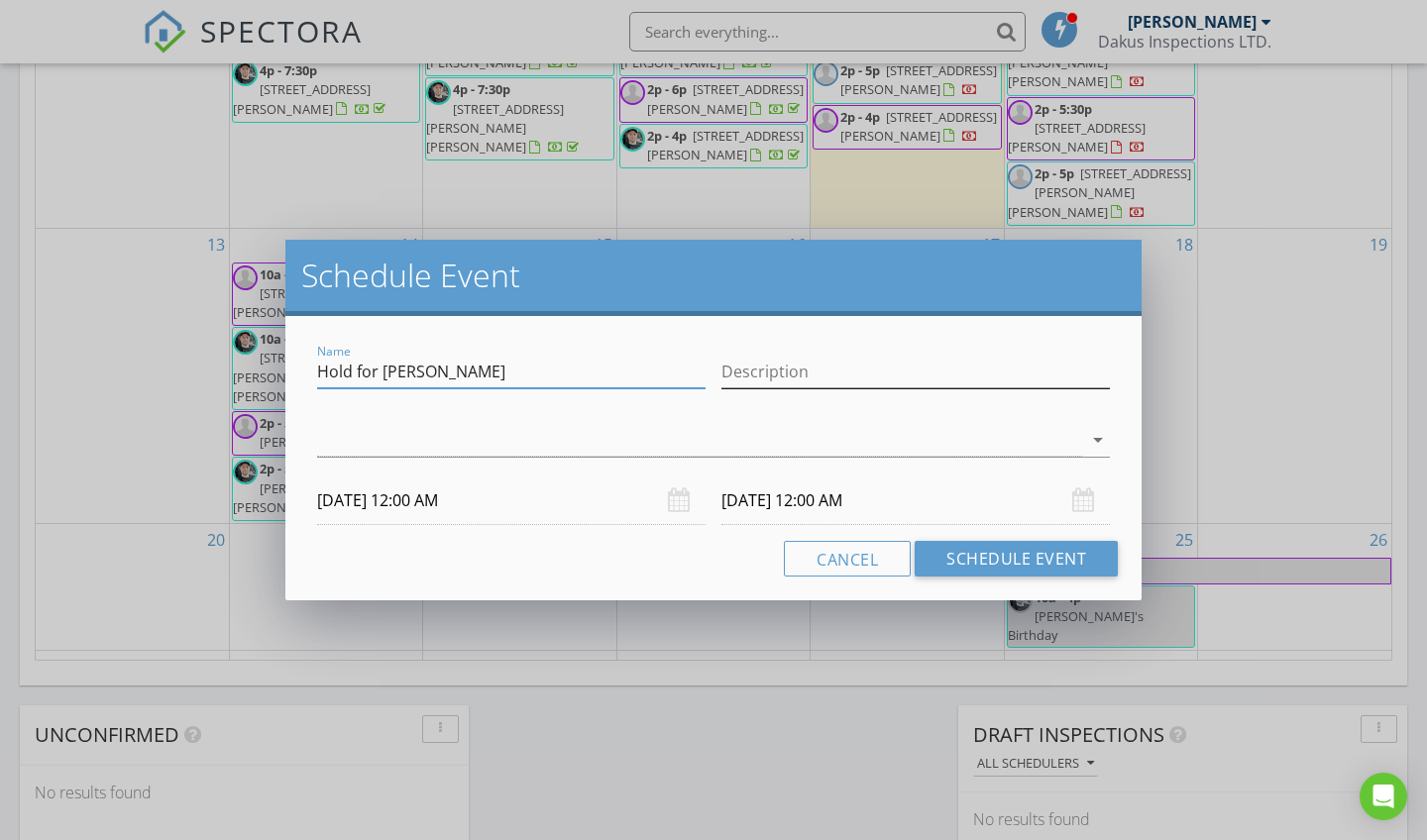 type on "Hold for Cherie" 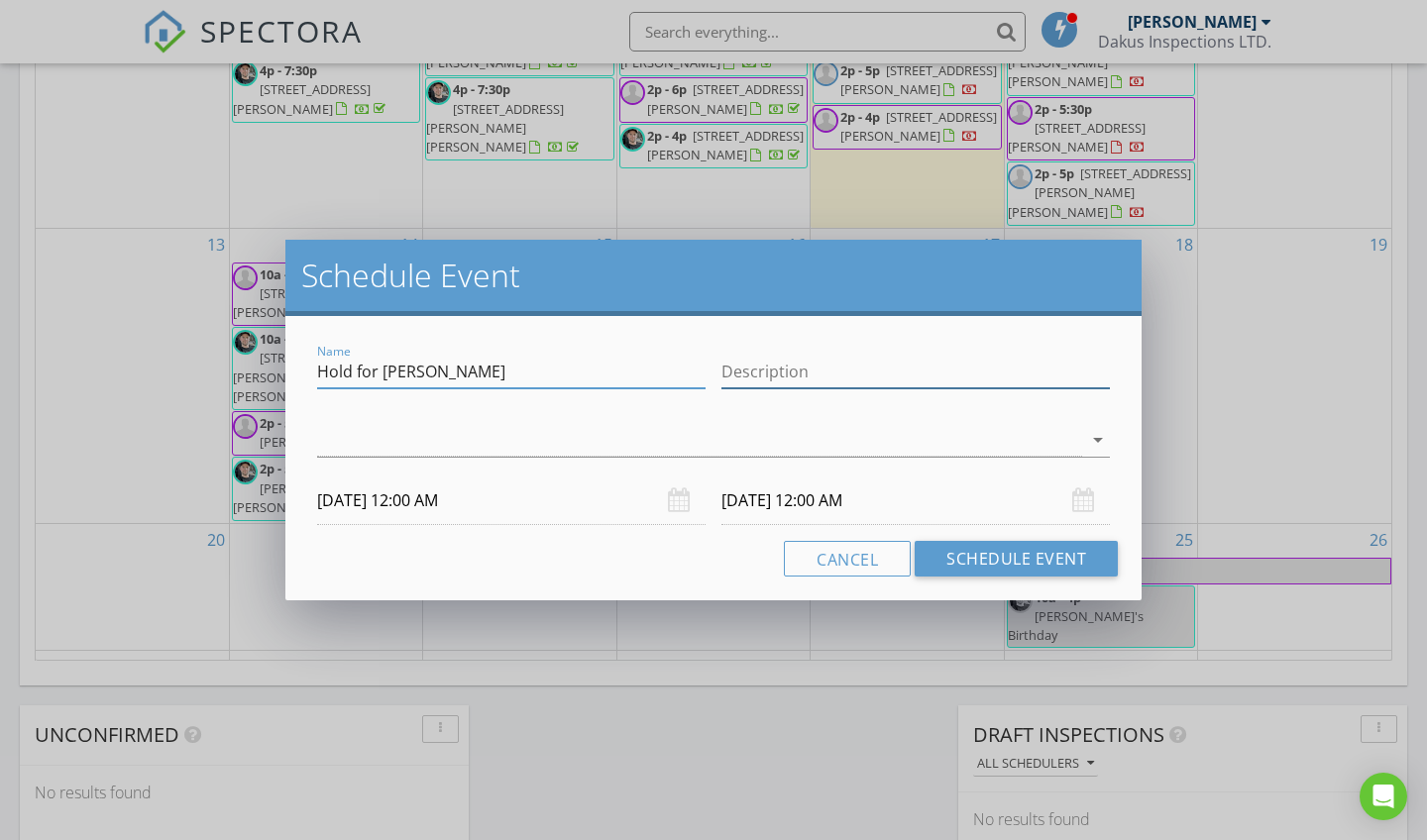 click on "Description" at bounding box center [916, 371] 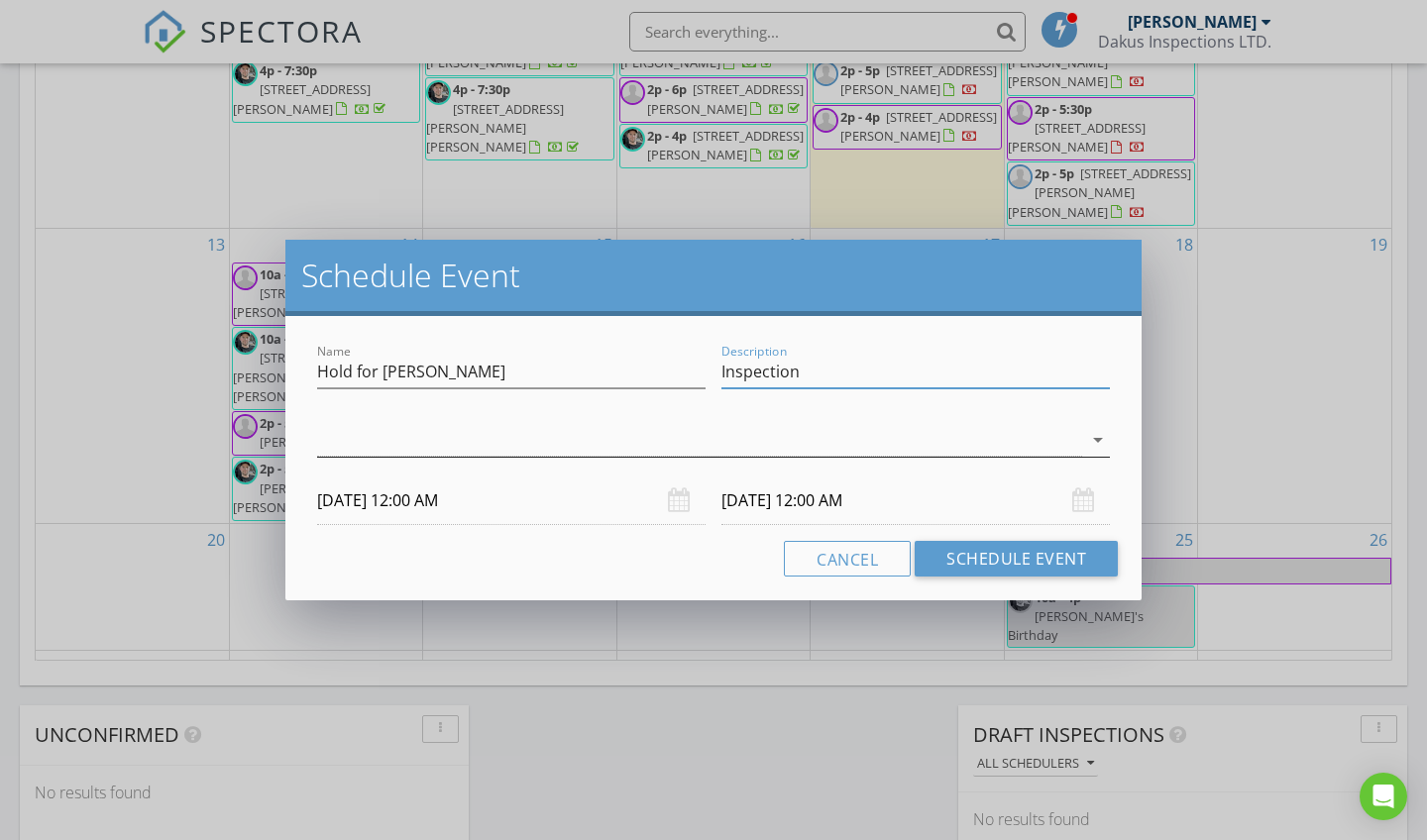 type on "Inspection" 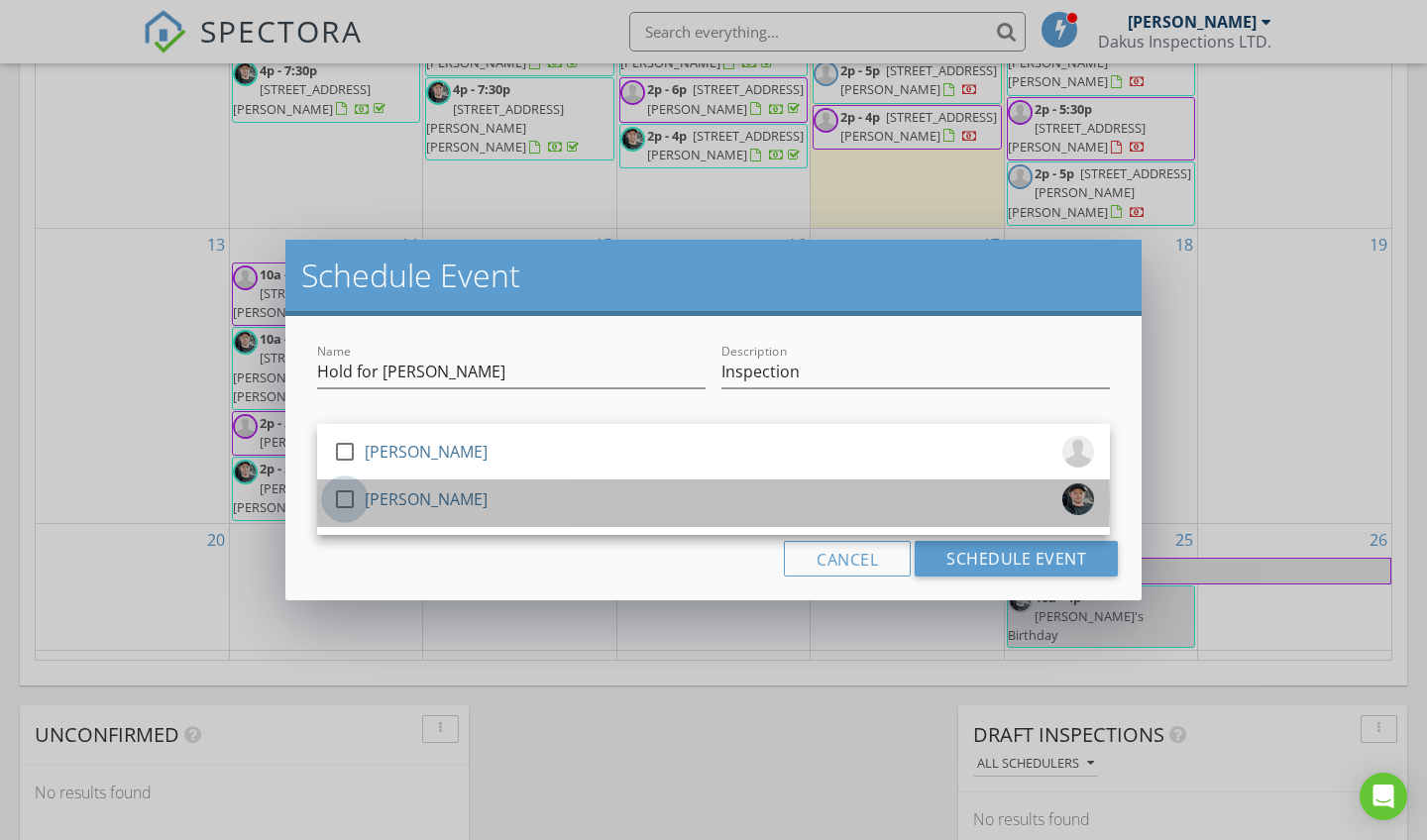 click at bounding box center [345, 499] 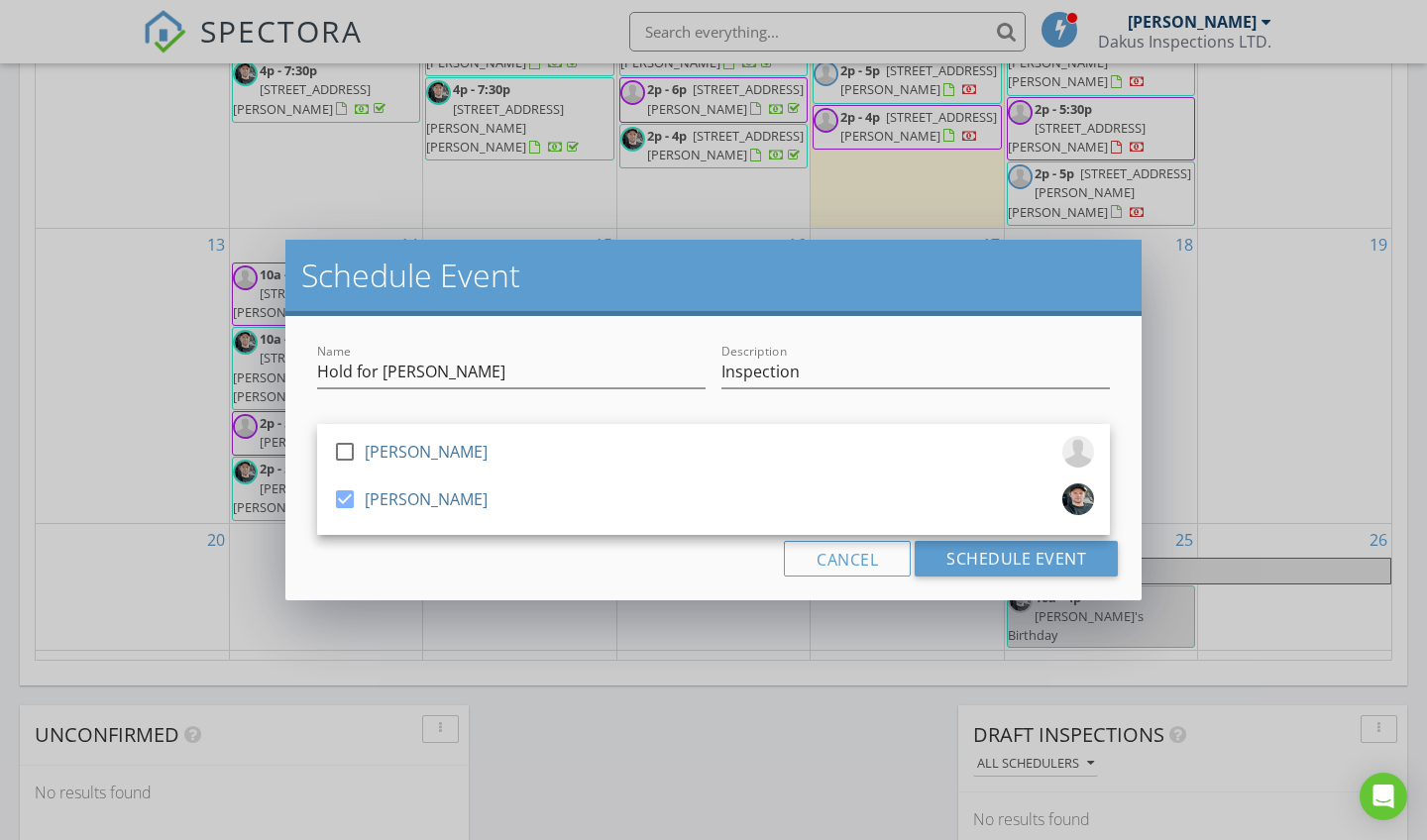 click on "Cancel   Schedule Event" at bounding box center (714, 559) 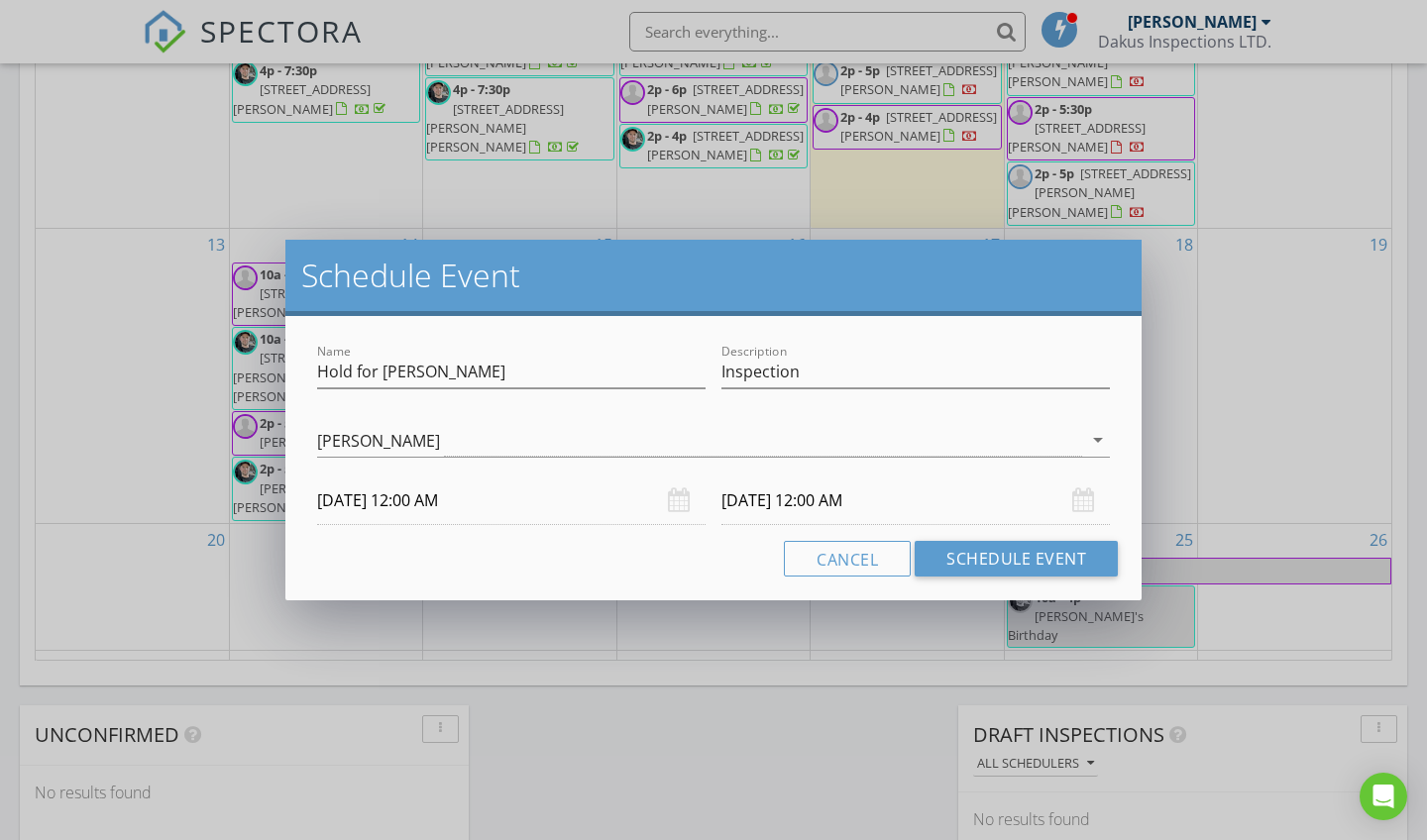 click on "07/21/2025 12:00 AM" at bounding box center [511, 500] 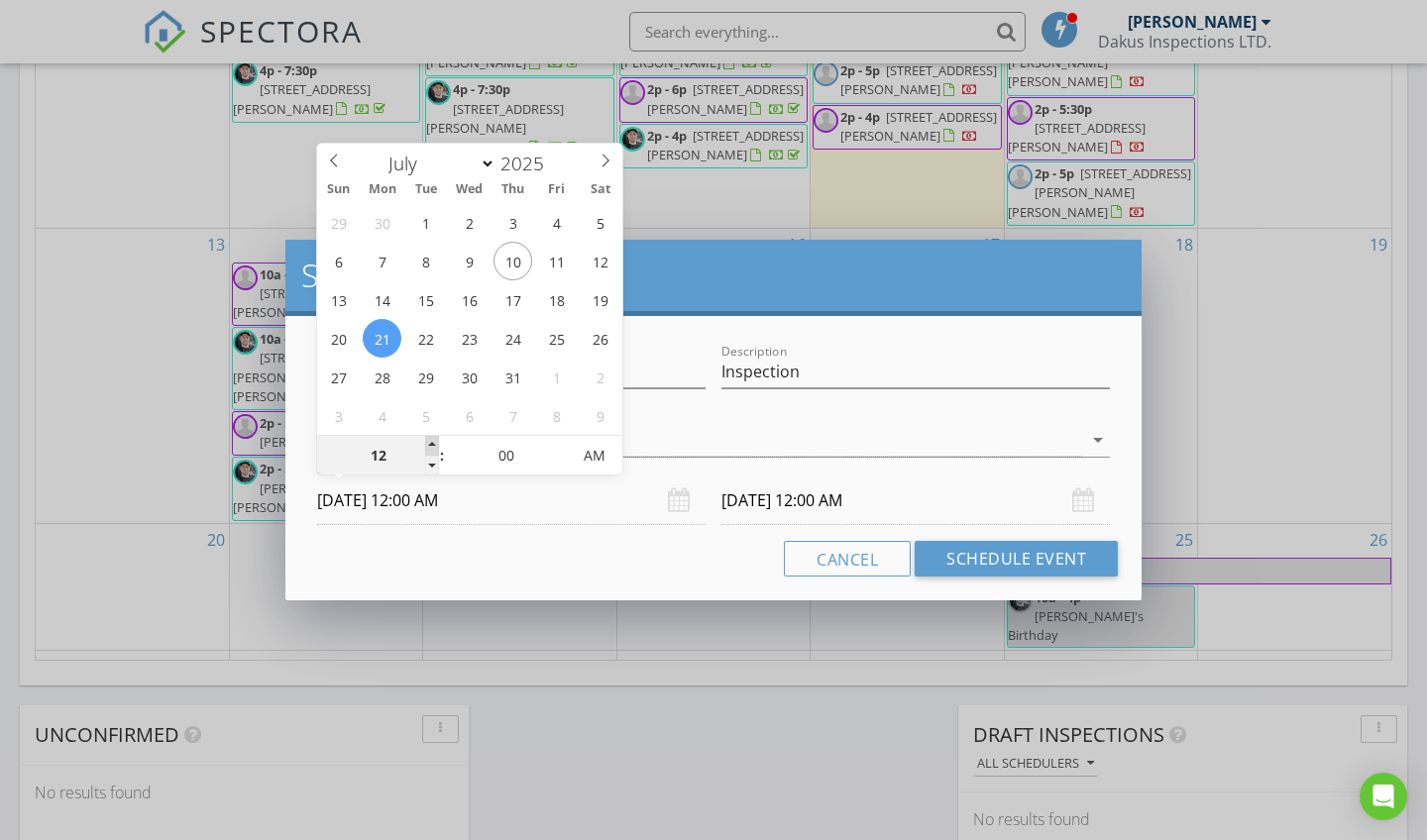type on "01" 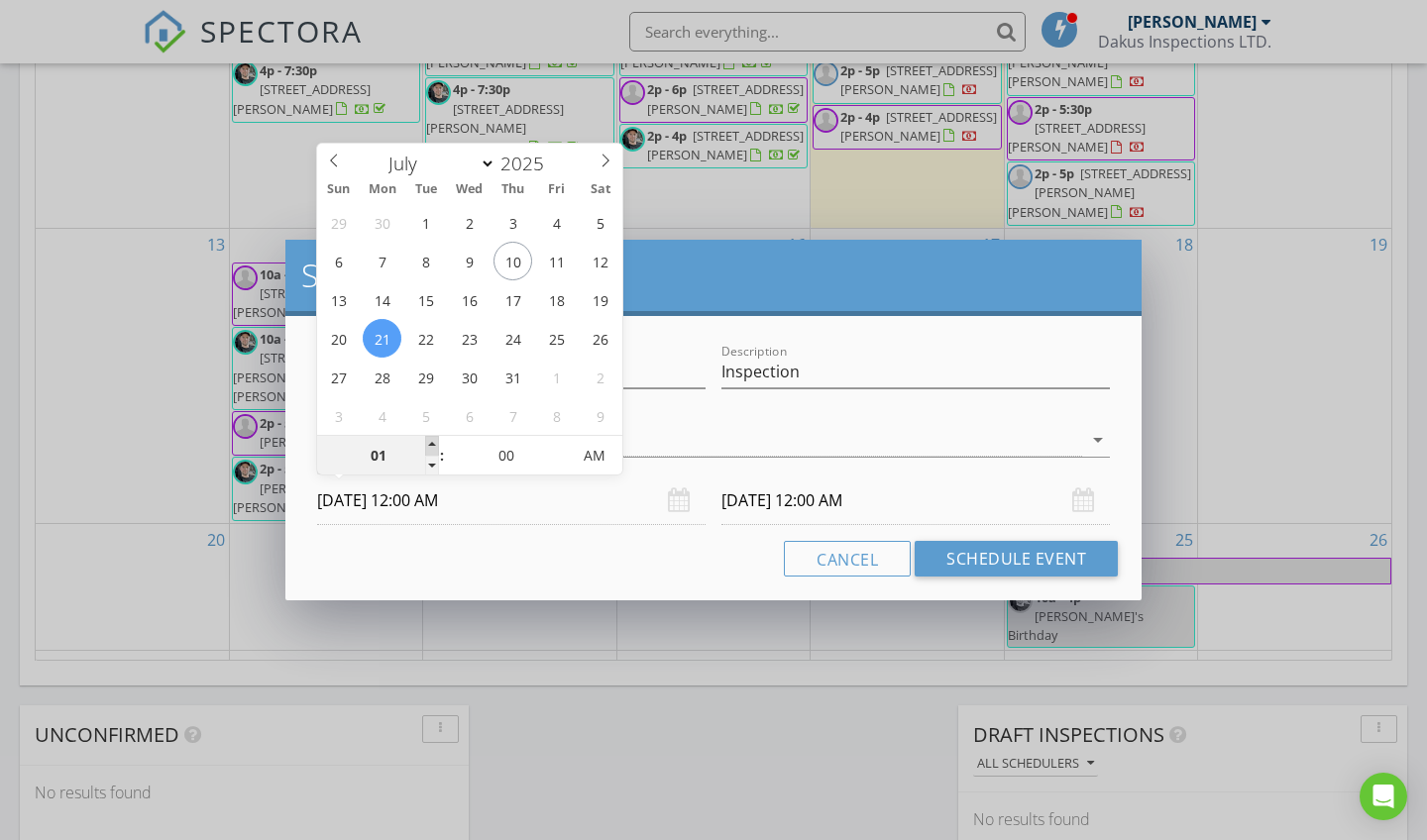 type on "07/21/2025 1:00 AM" 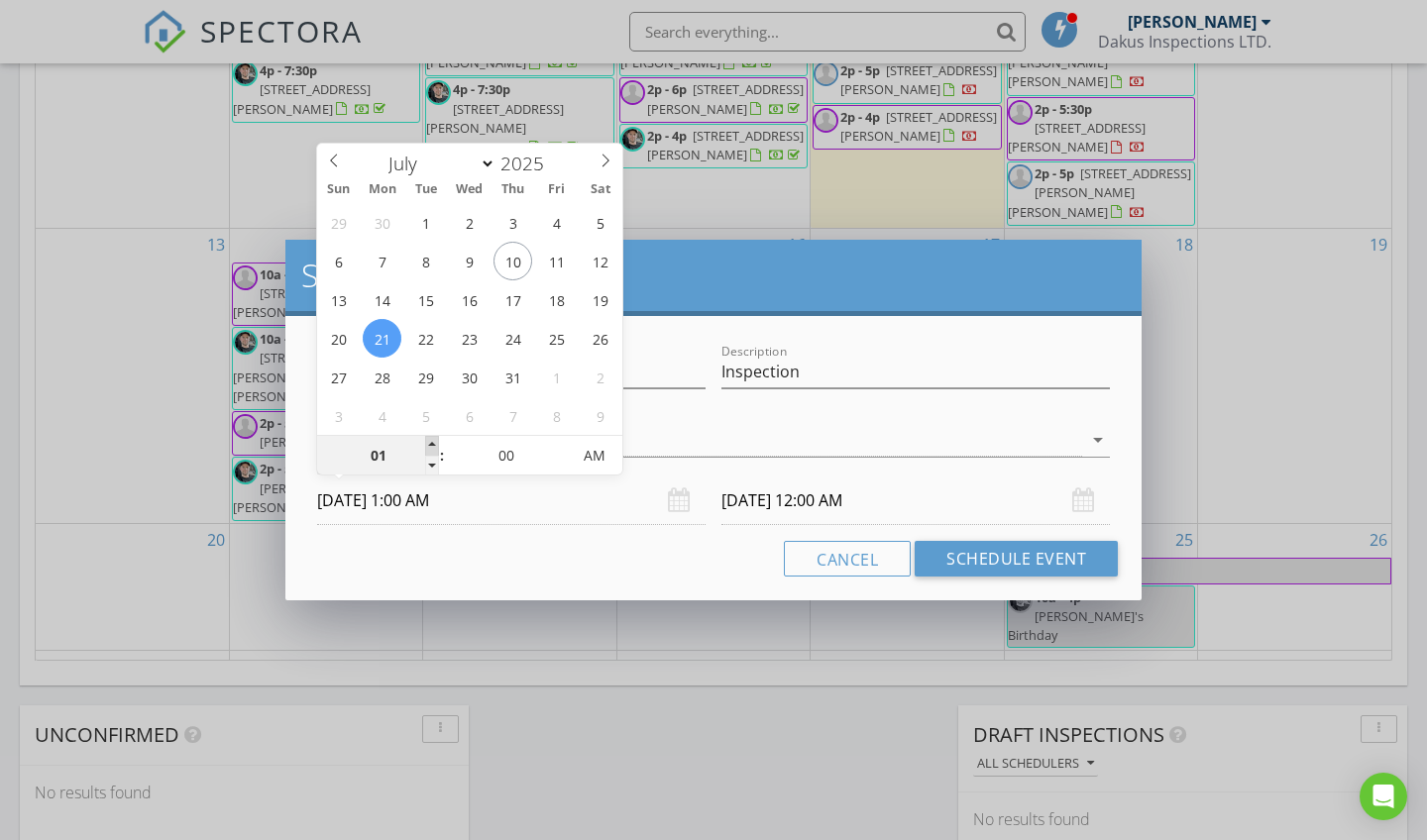 click at bounding box center (432, 446) 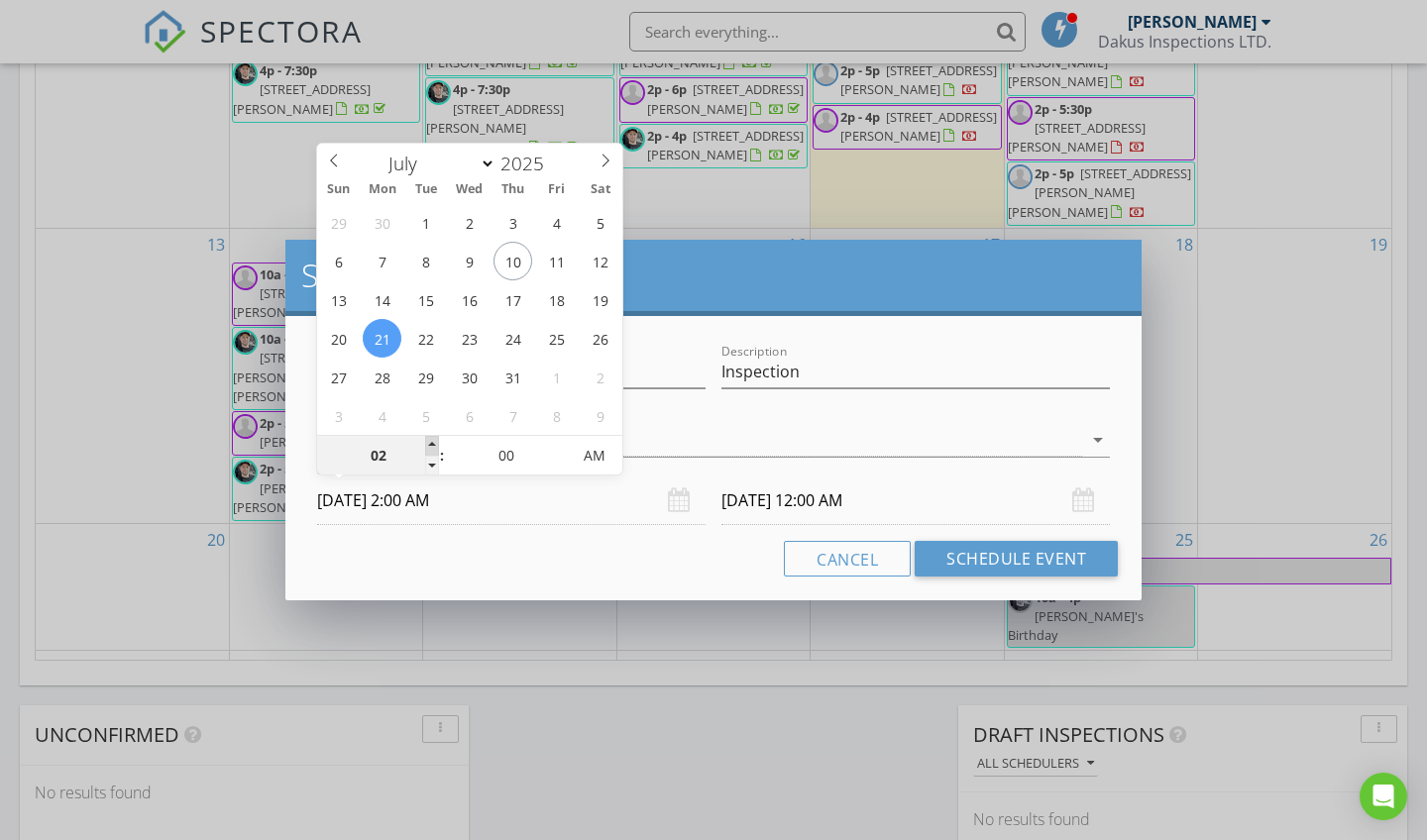click at bounding box center [432, 446] 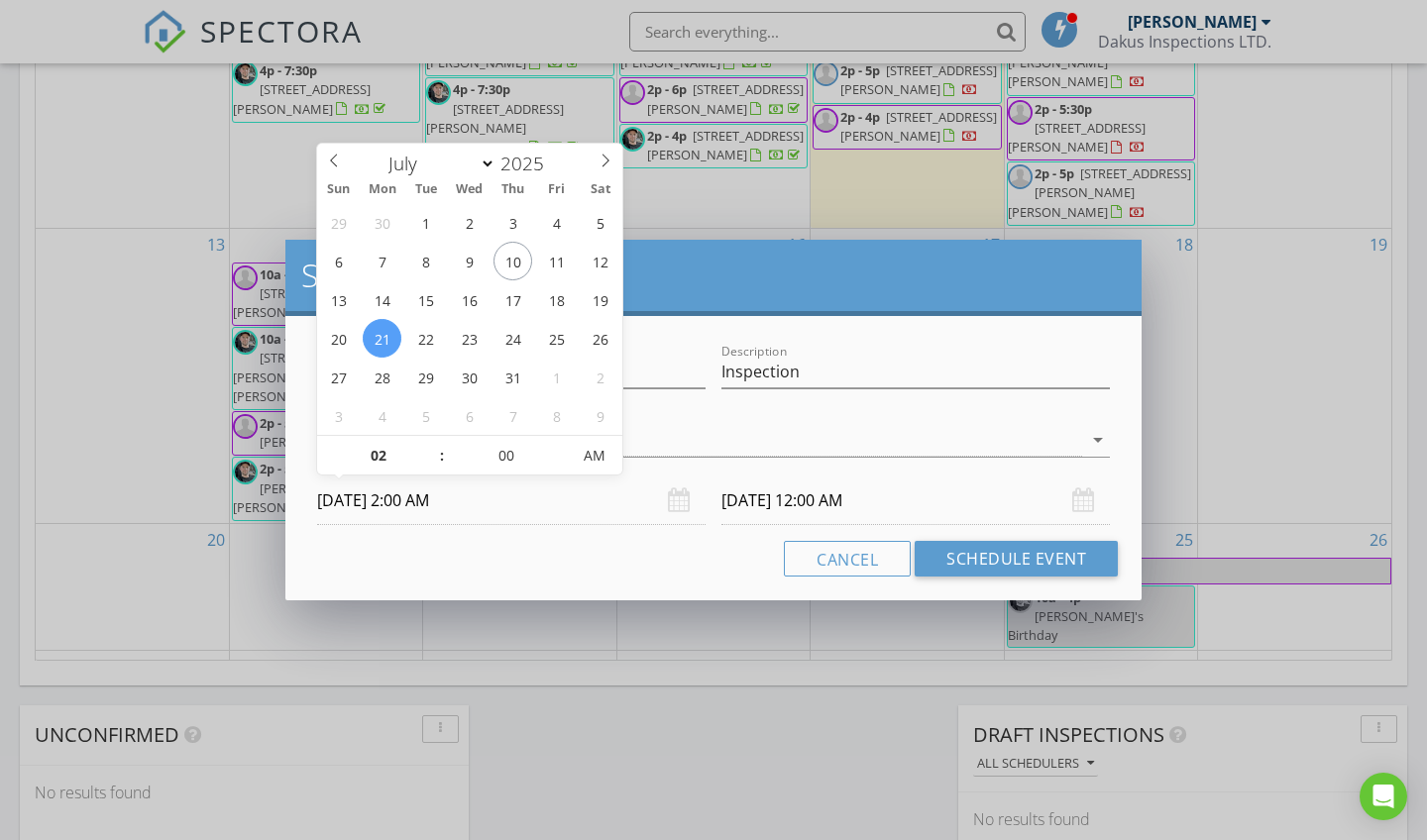 type on "07/22/2025 2:00 AM" 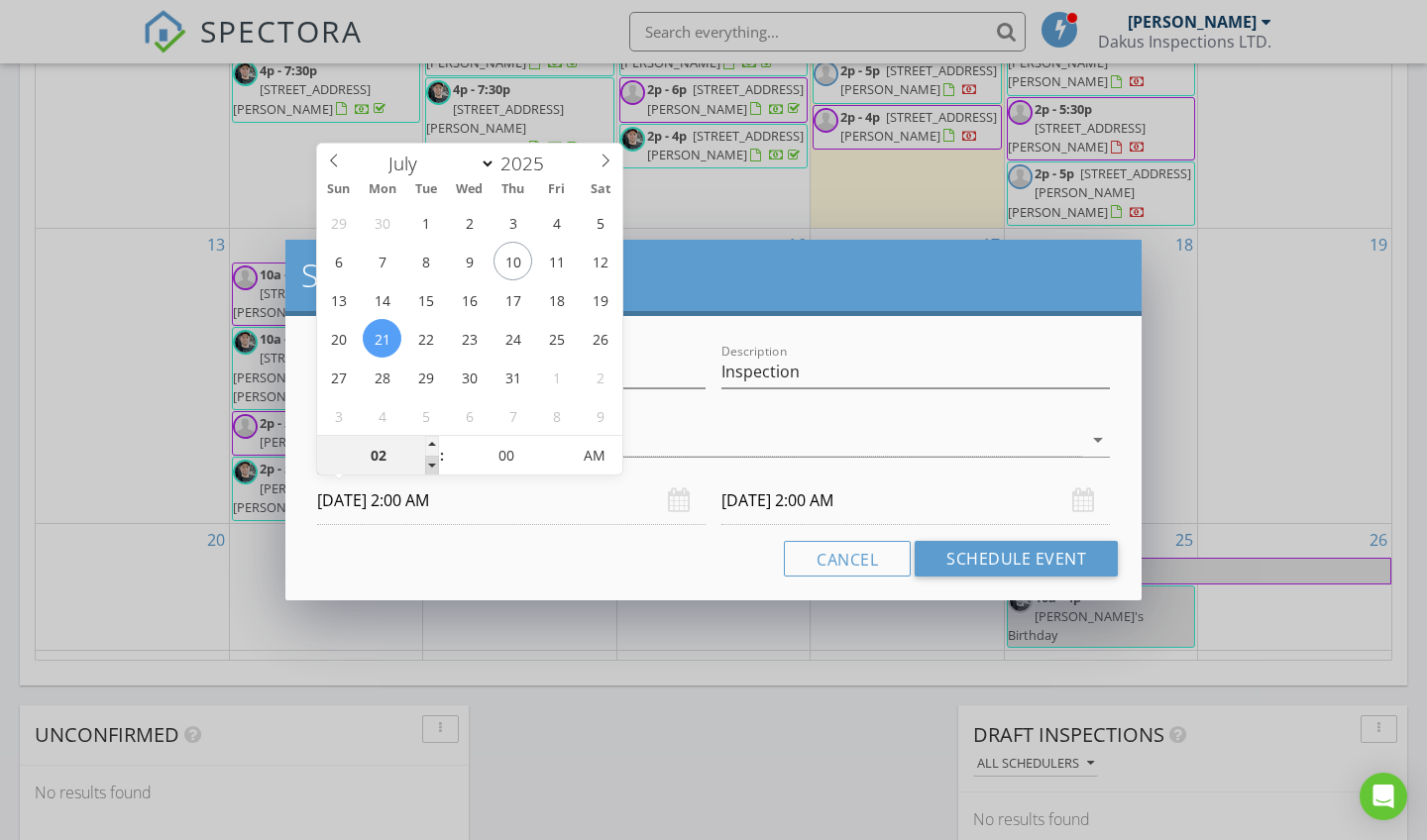 type on "01" 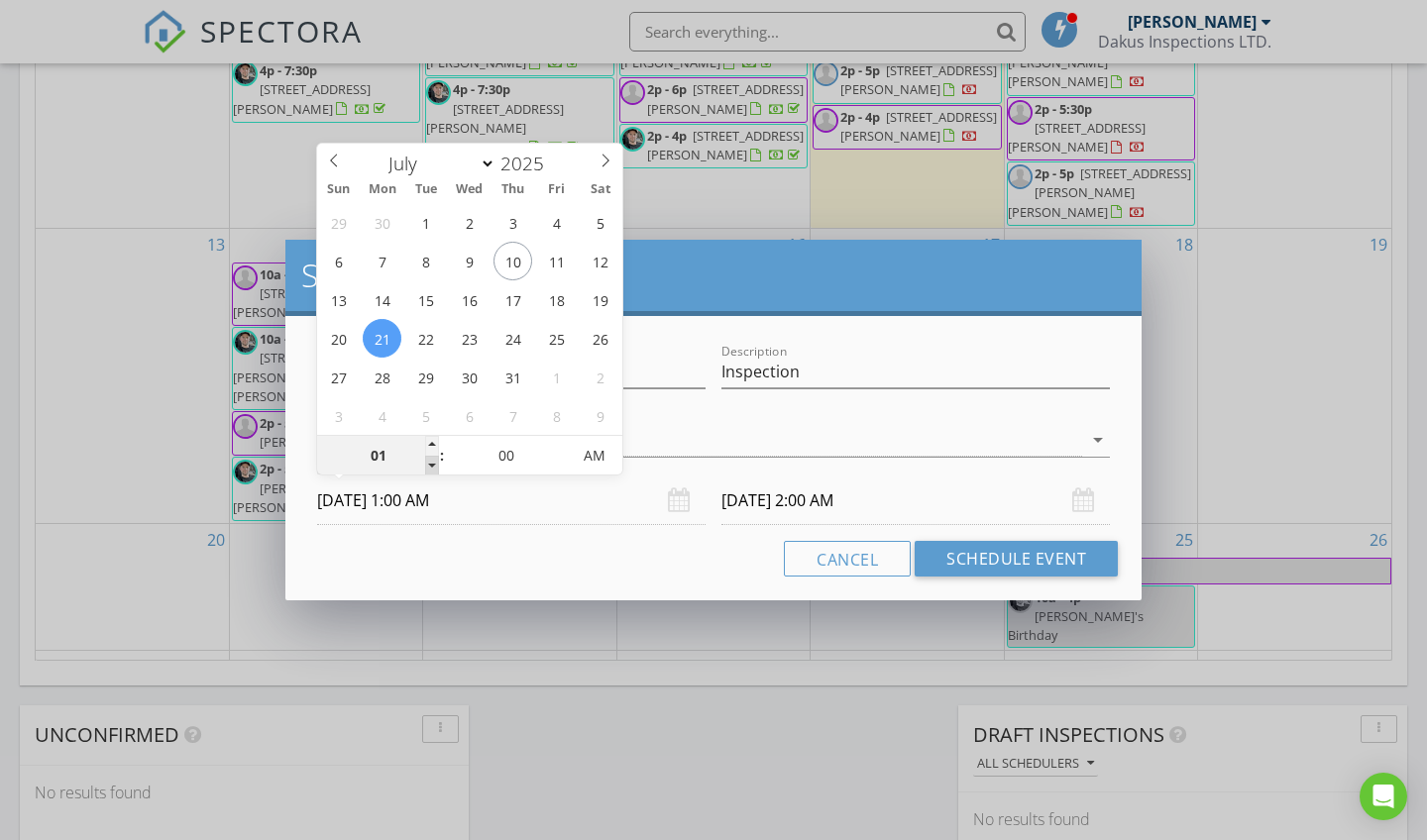 click at bounding box center [432, 466] 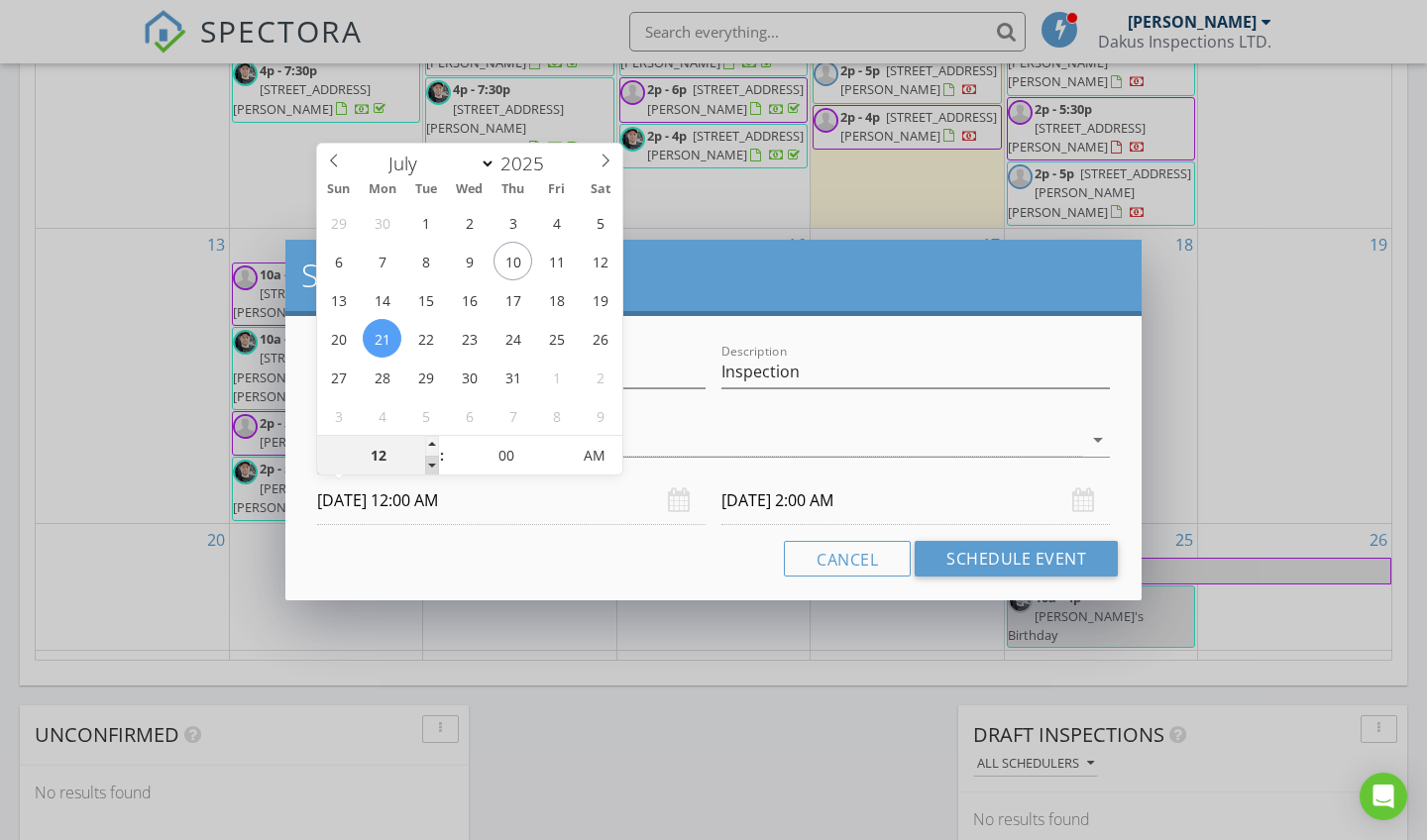 click at bounding box center [432, 466] 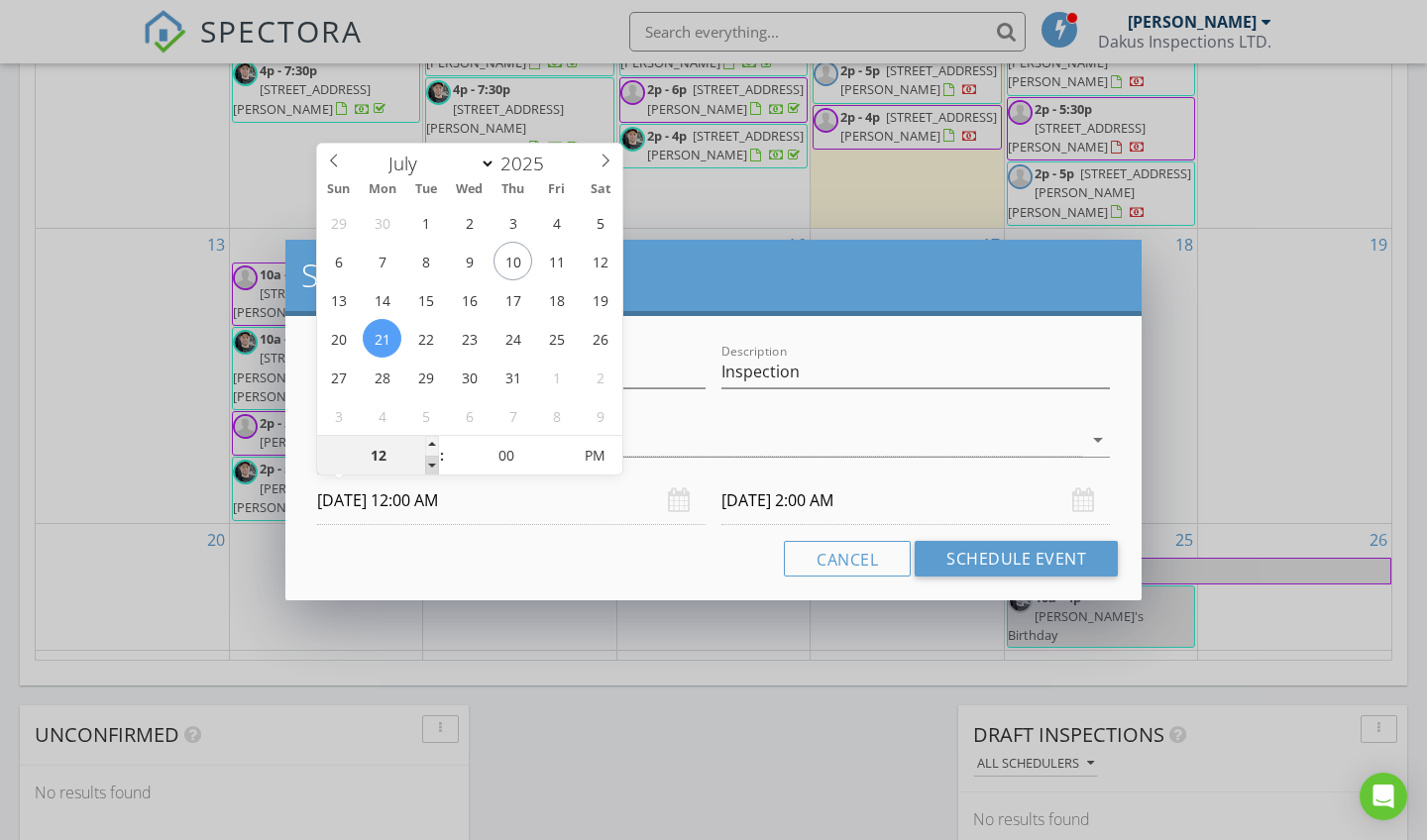 type on "11" 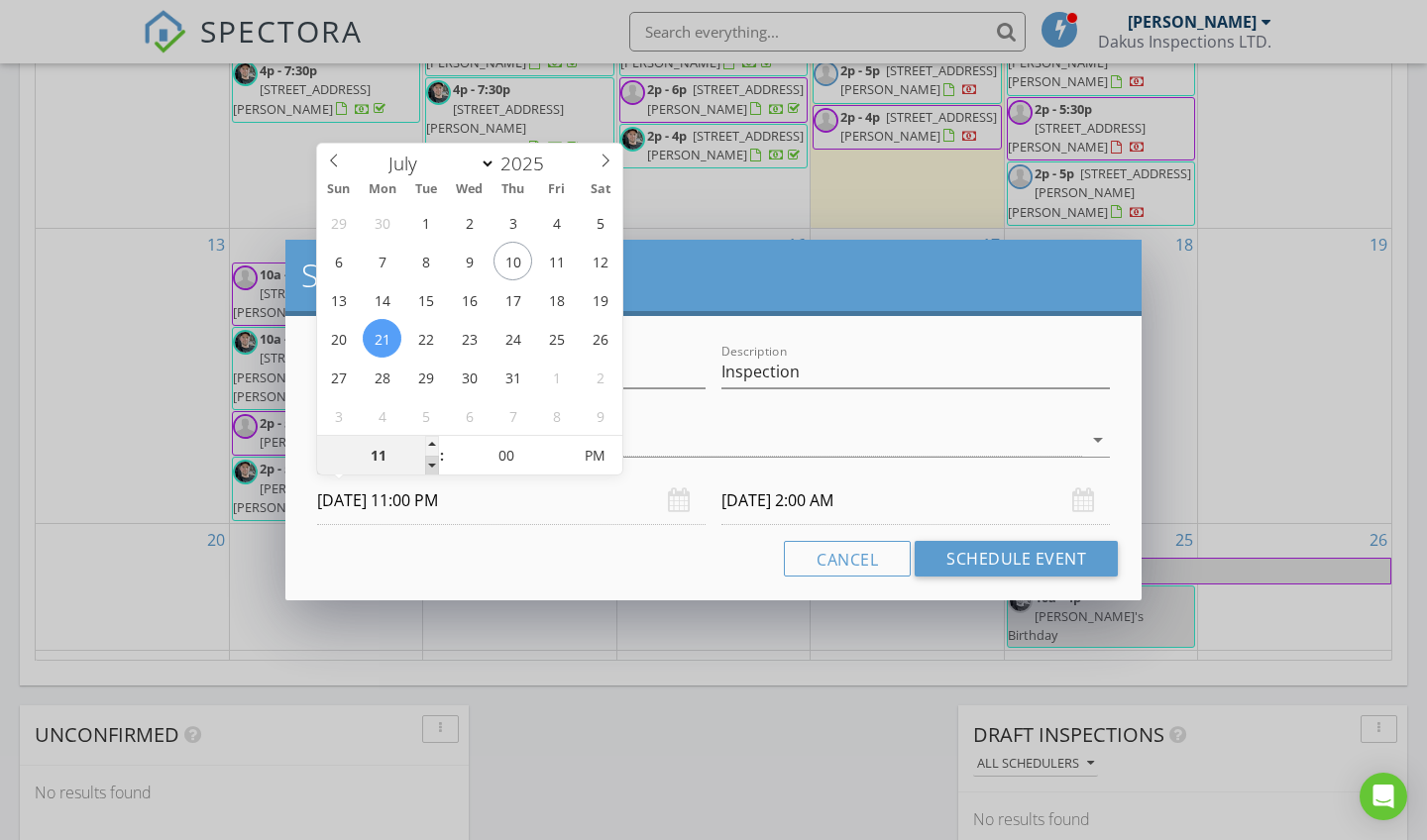 click at bounding box center [432, 466] 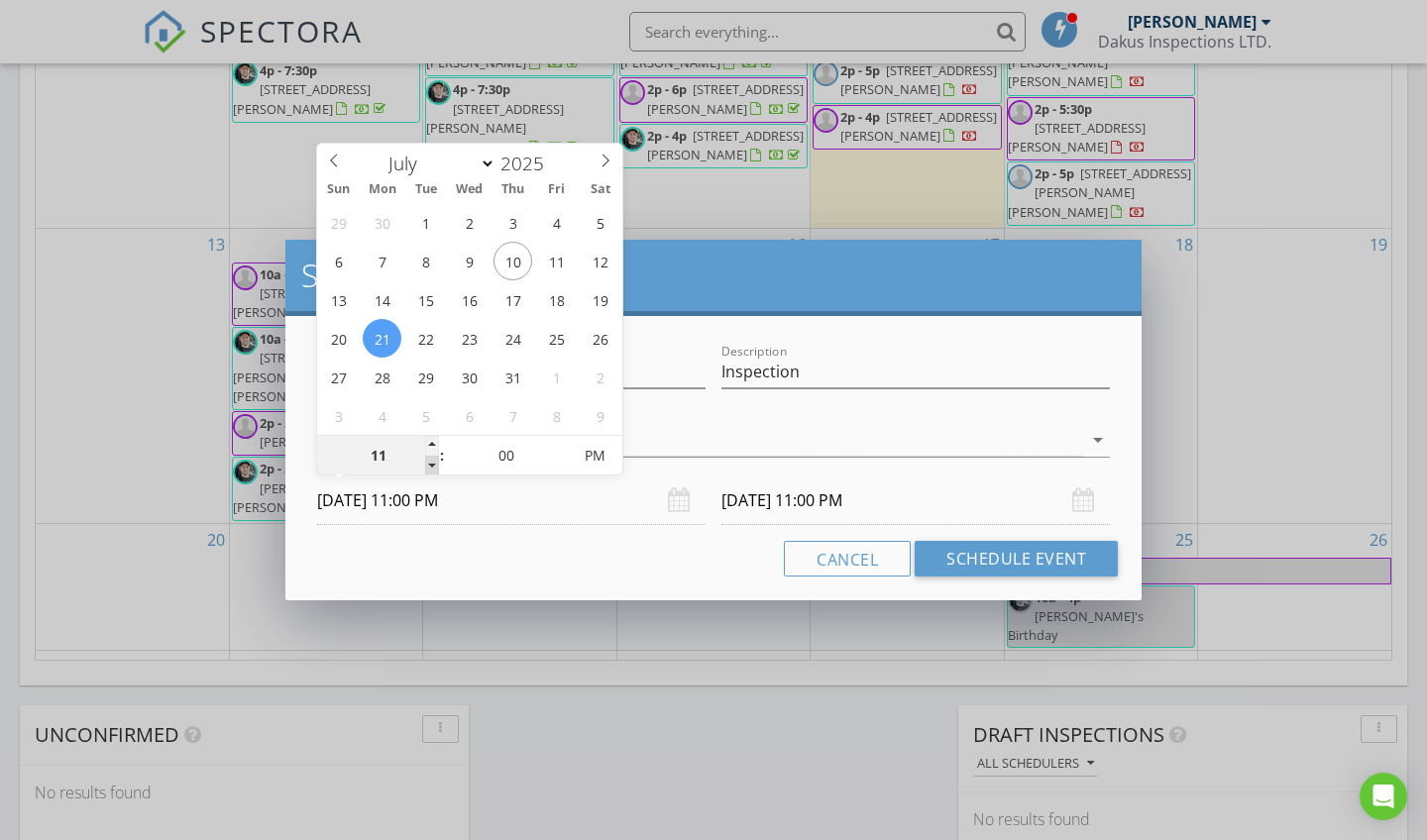 type on "10" 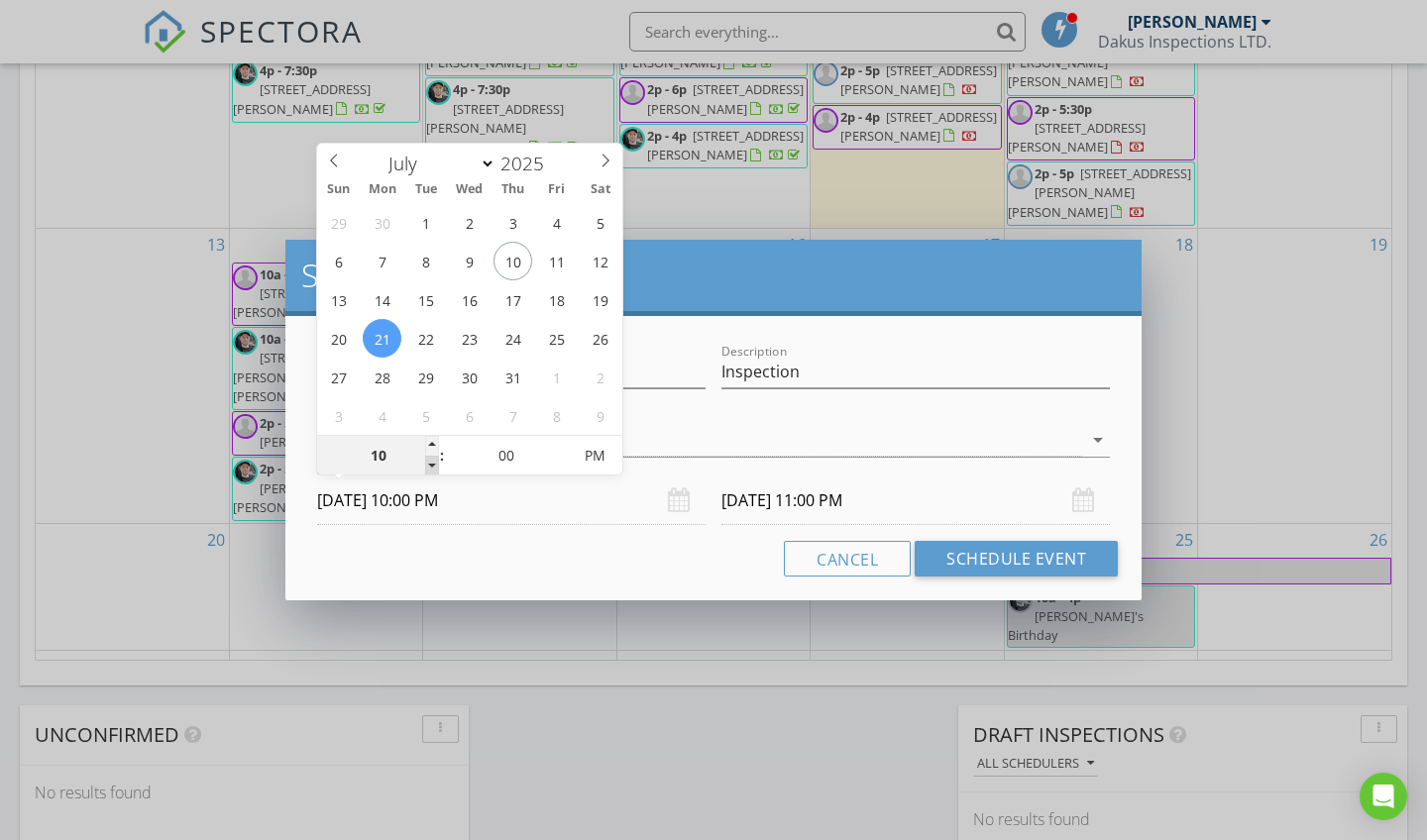 click at bounding box center (432, 466) 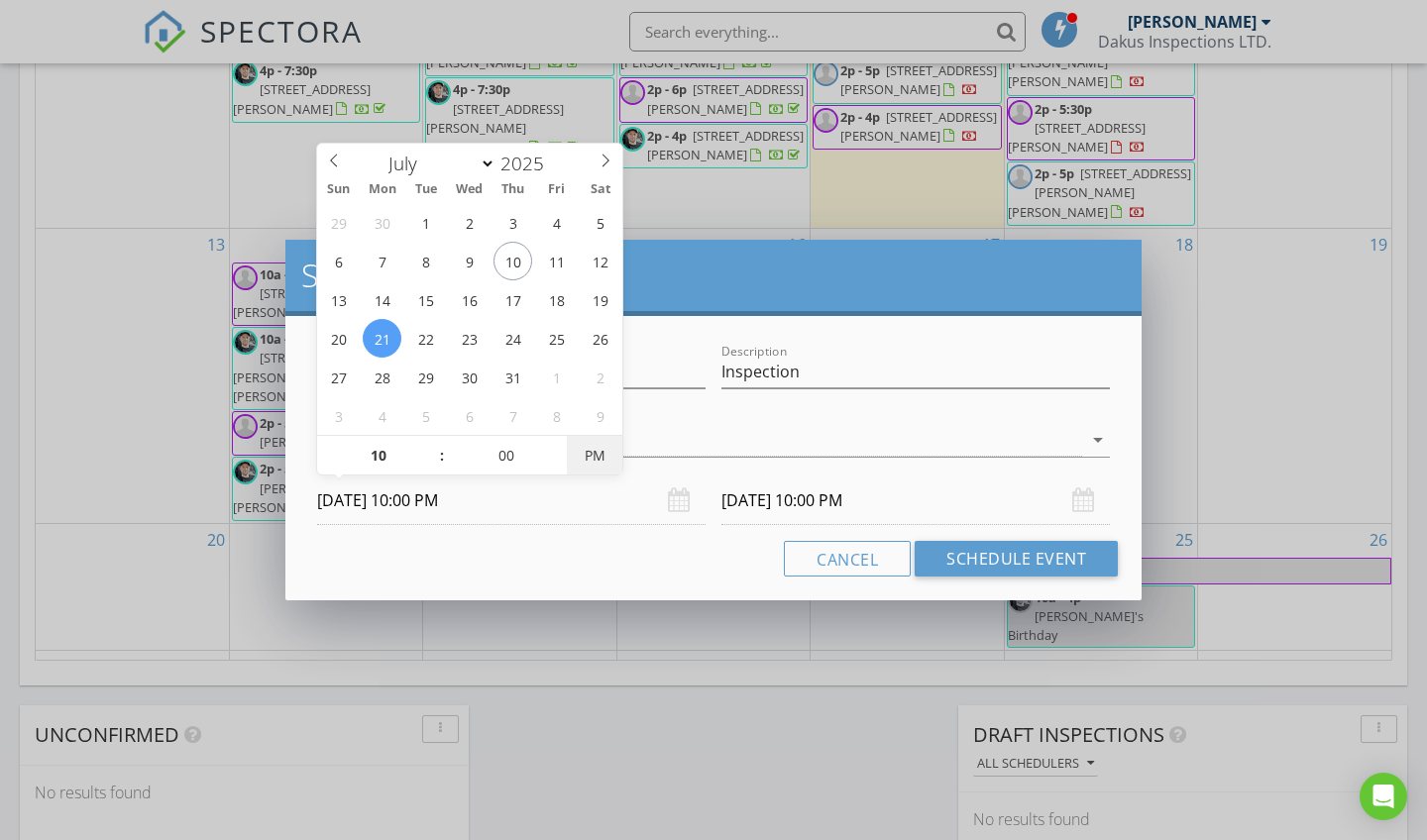 type on "07/21/2025 10:00 AM" 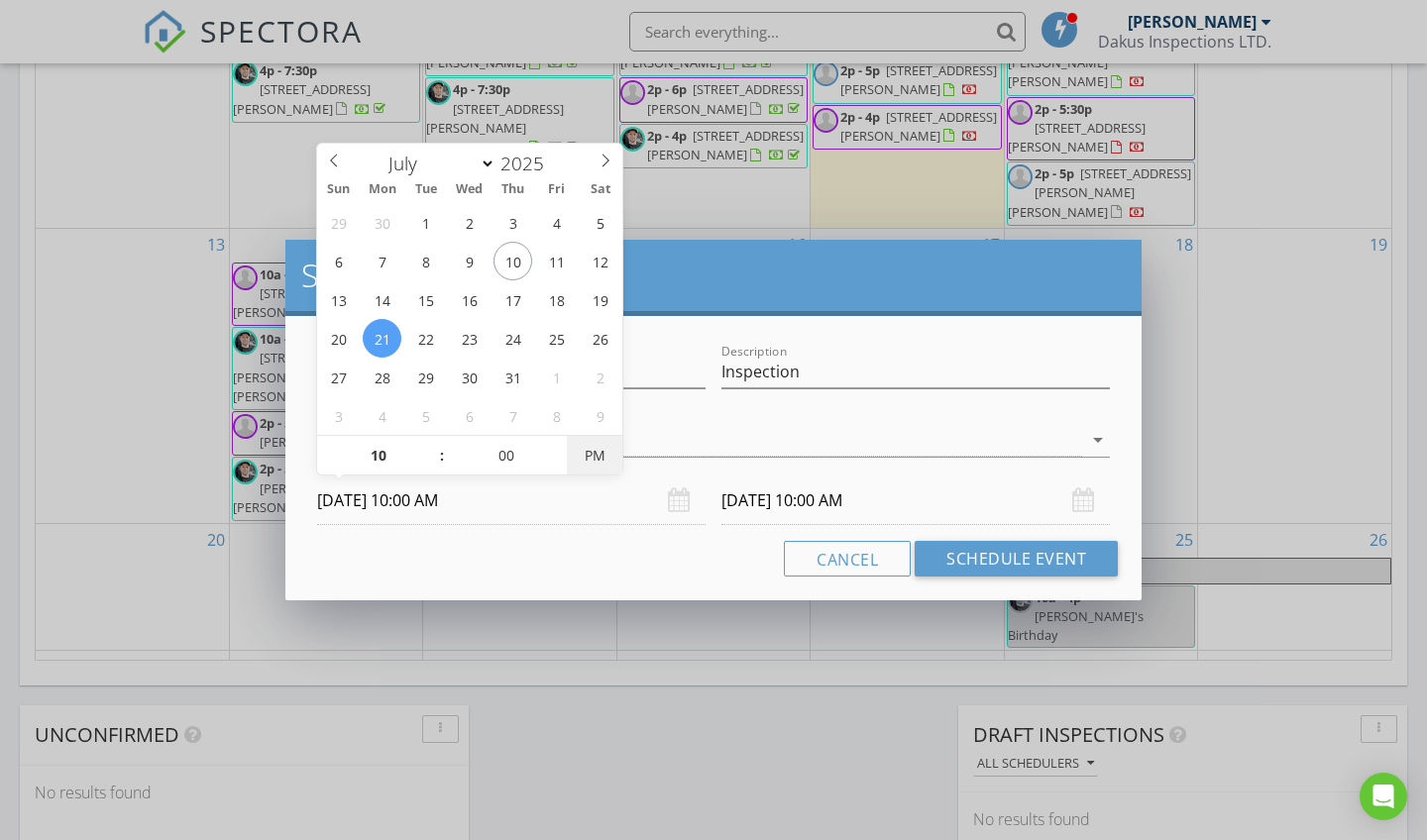 click on "PM" at bounding box center [594, 456] 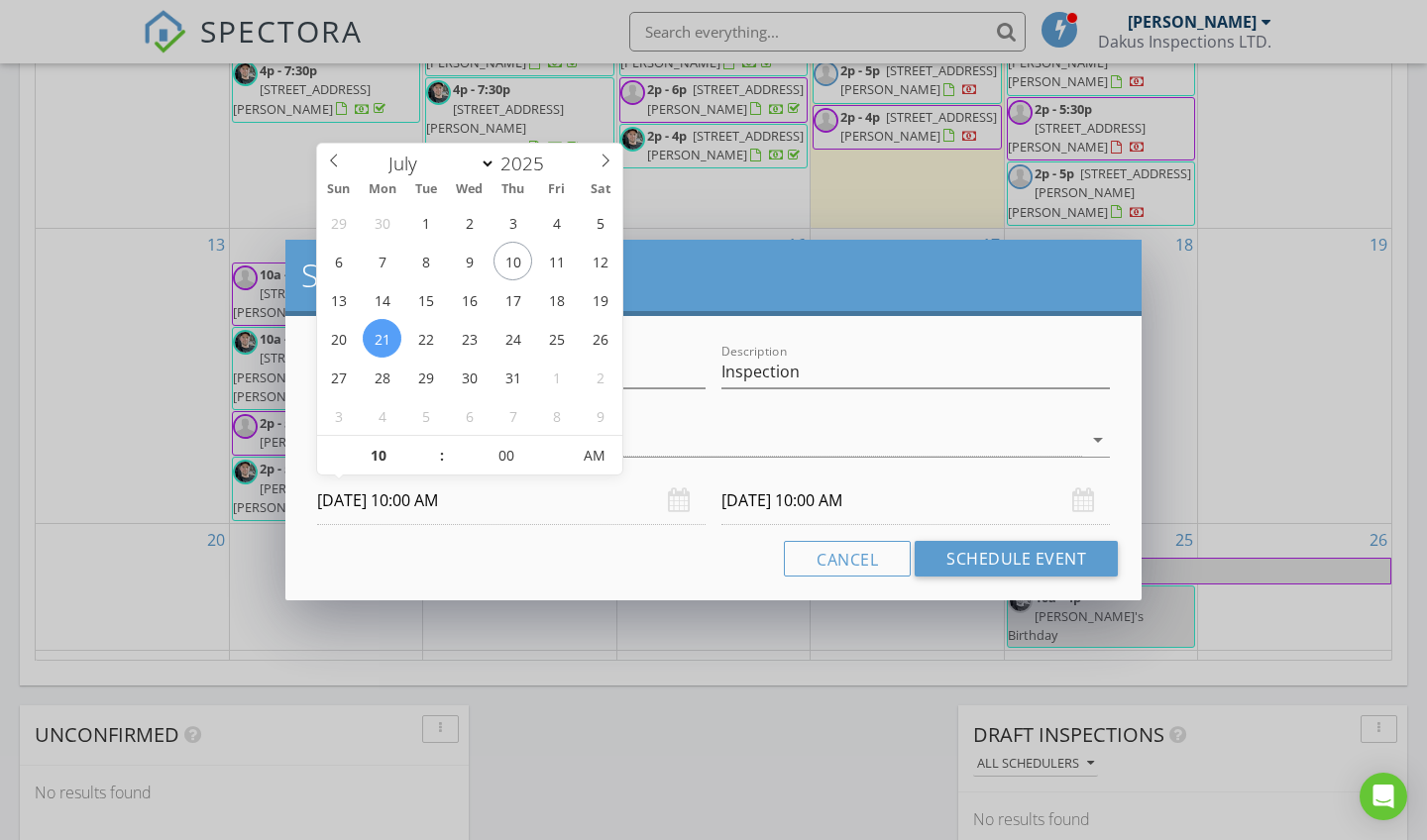 click on "Cancel   Schedule Event" at bounding box center (714, 559) 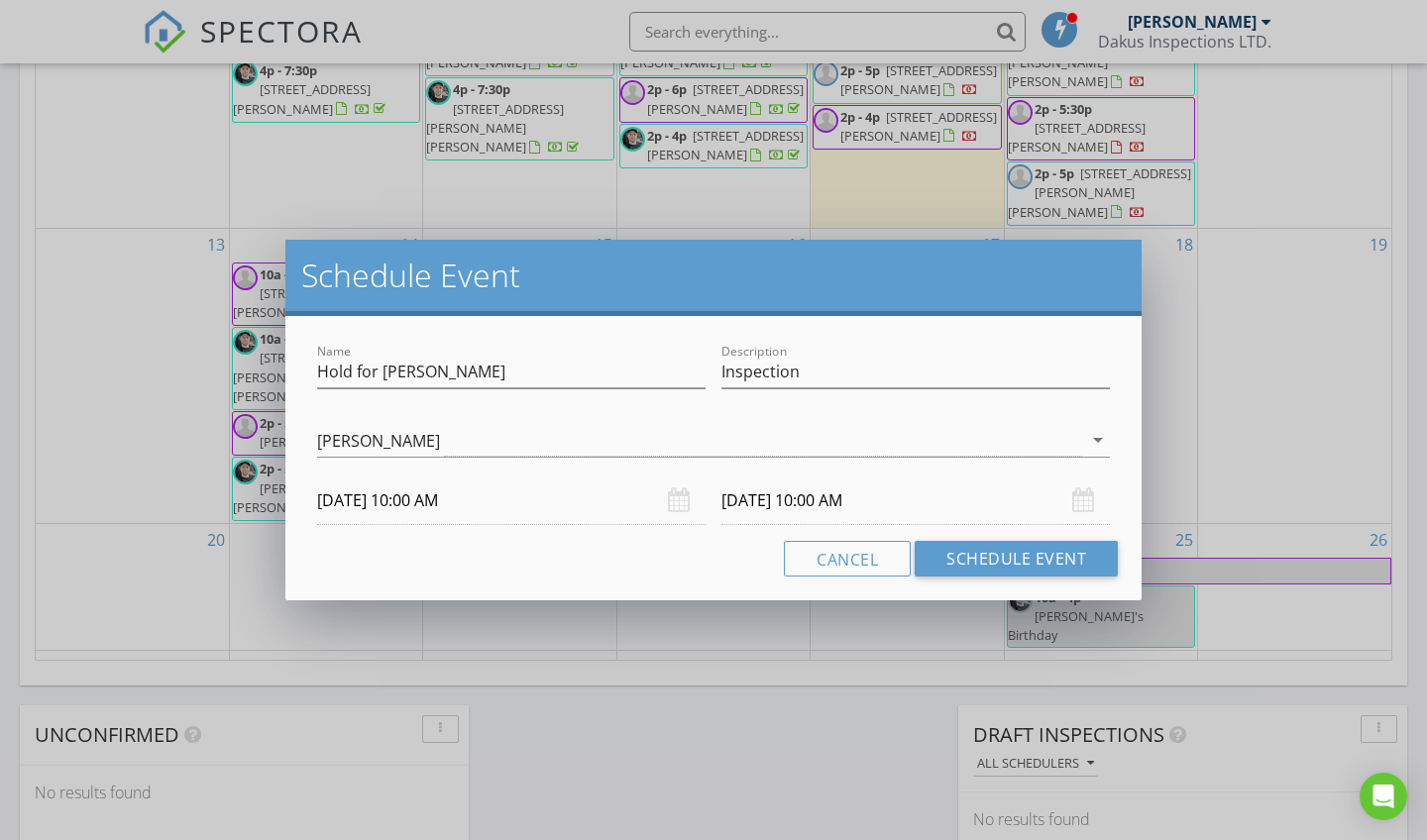 click on "07/22/2025 10:00 AM" at bounding box center (916, 500) 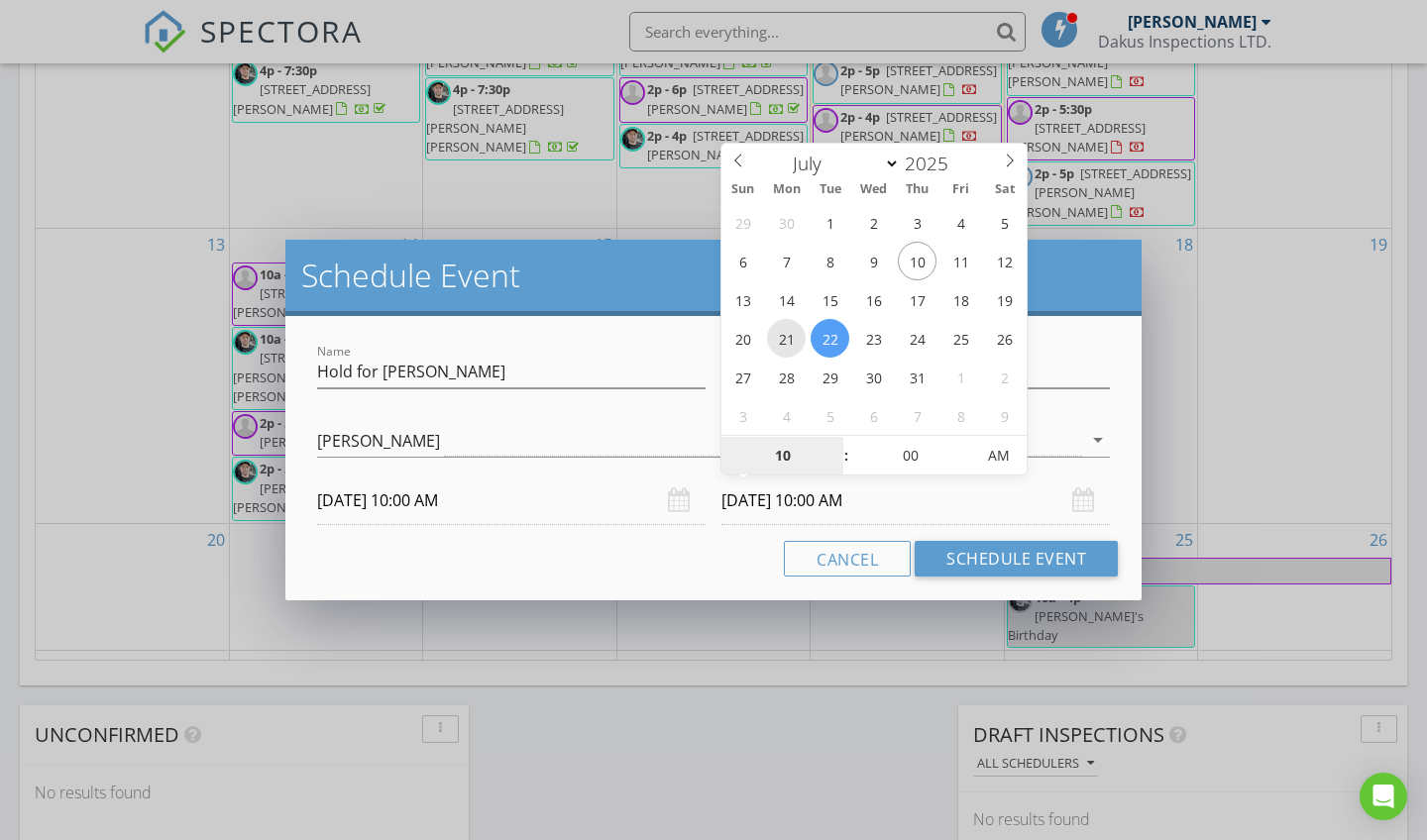 type on "07/21/2025 10:00 AM" 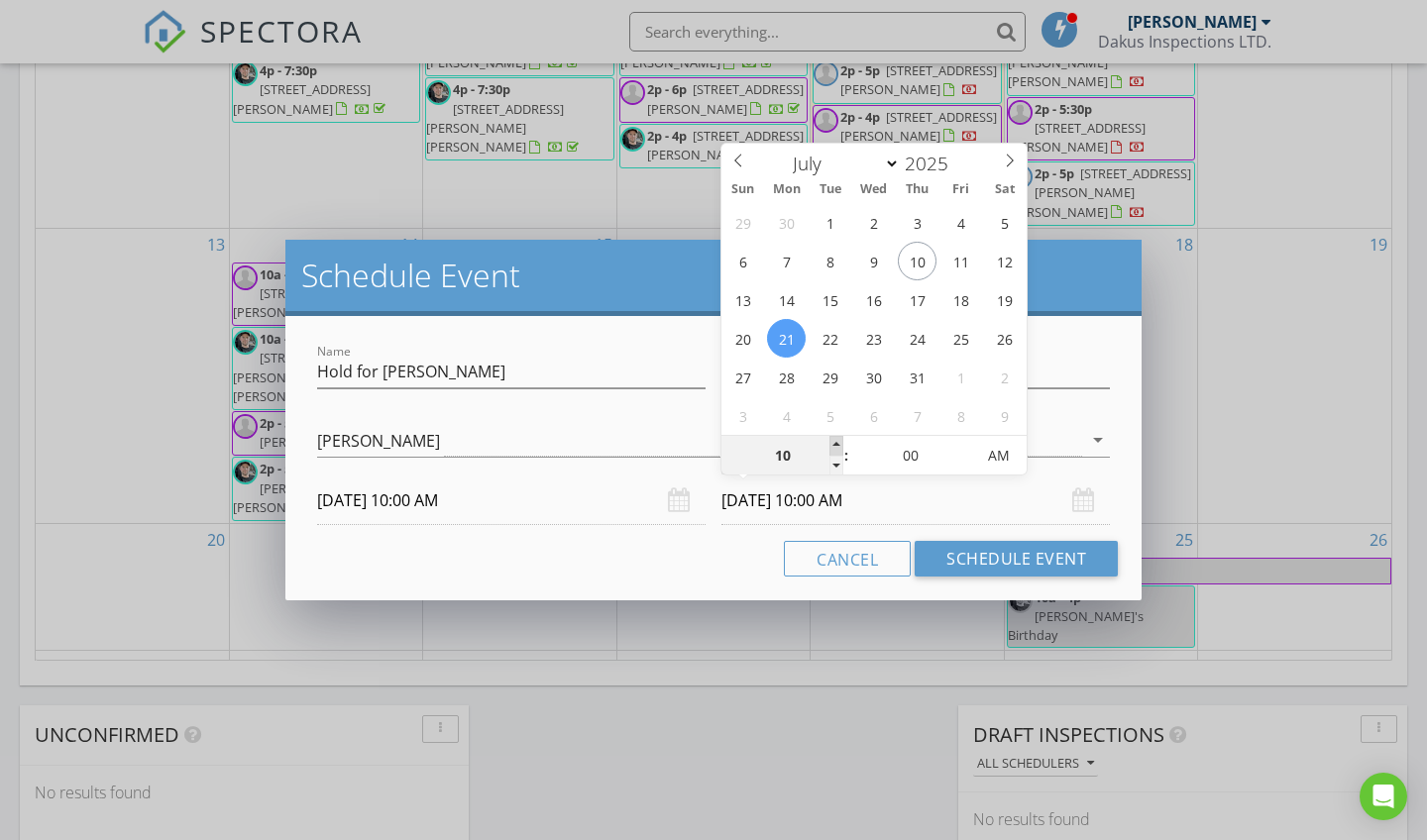 type on "11" 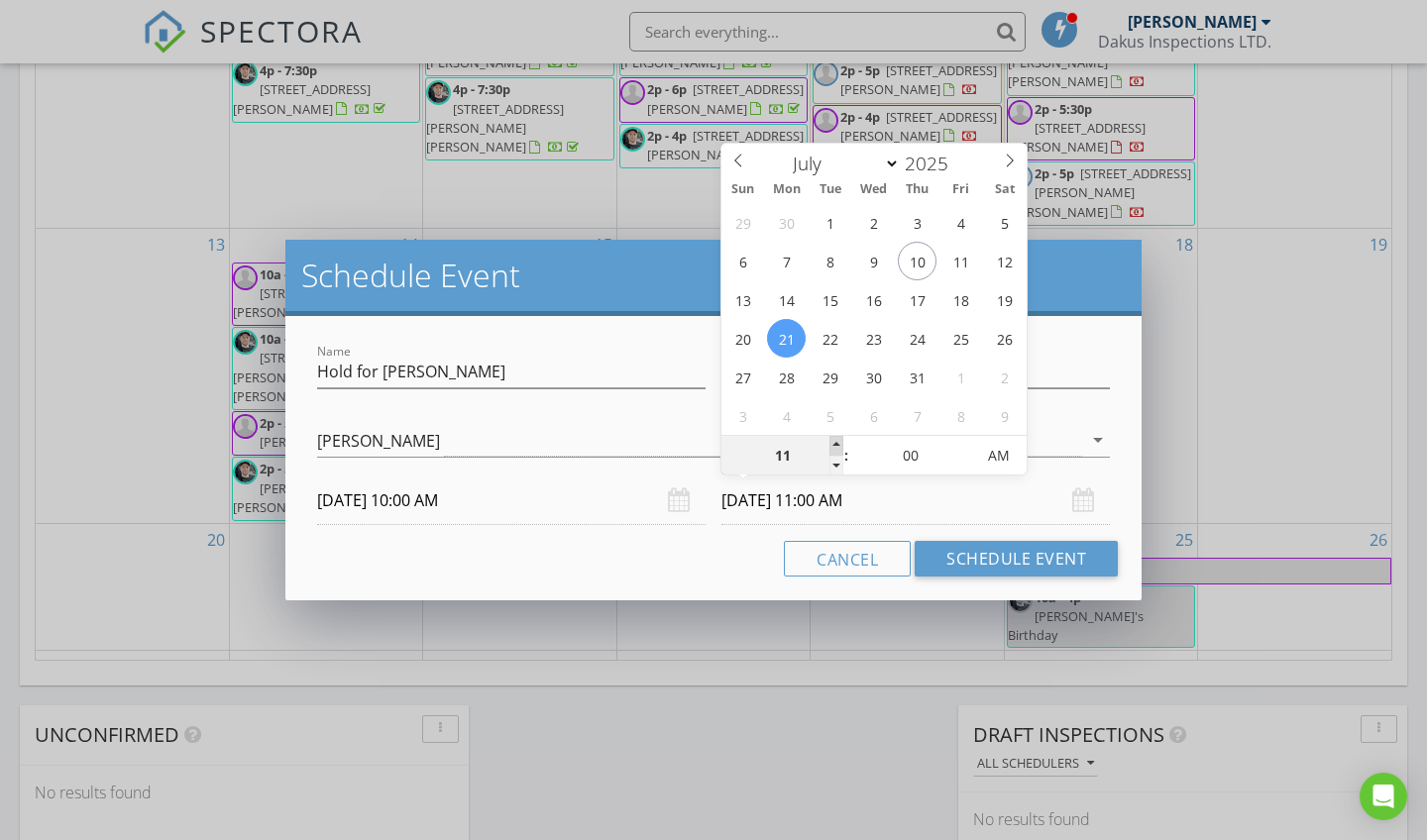 click at bounding box center (836, 446) 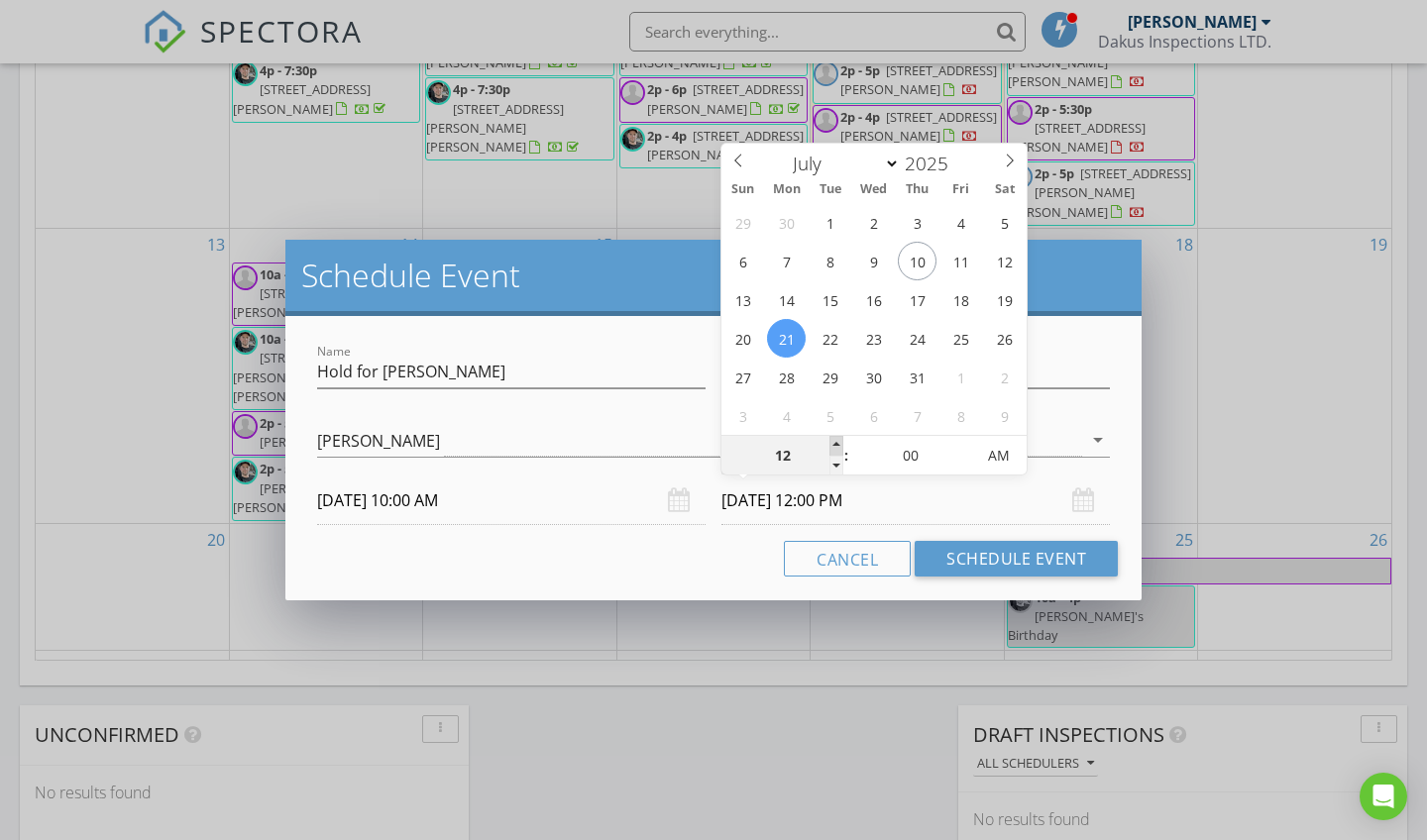 click at bounding box center [836, 446] 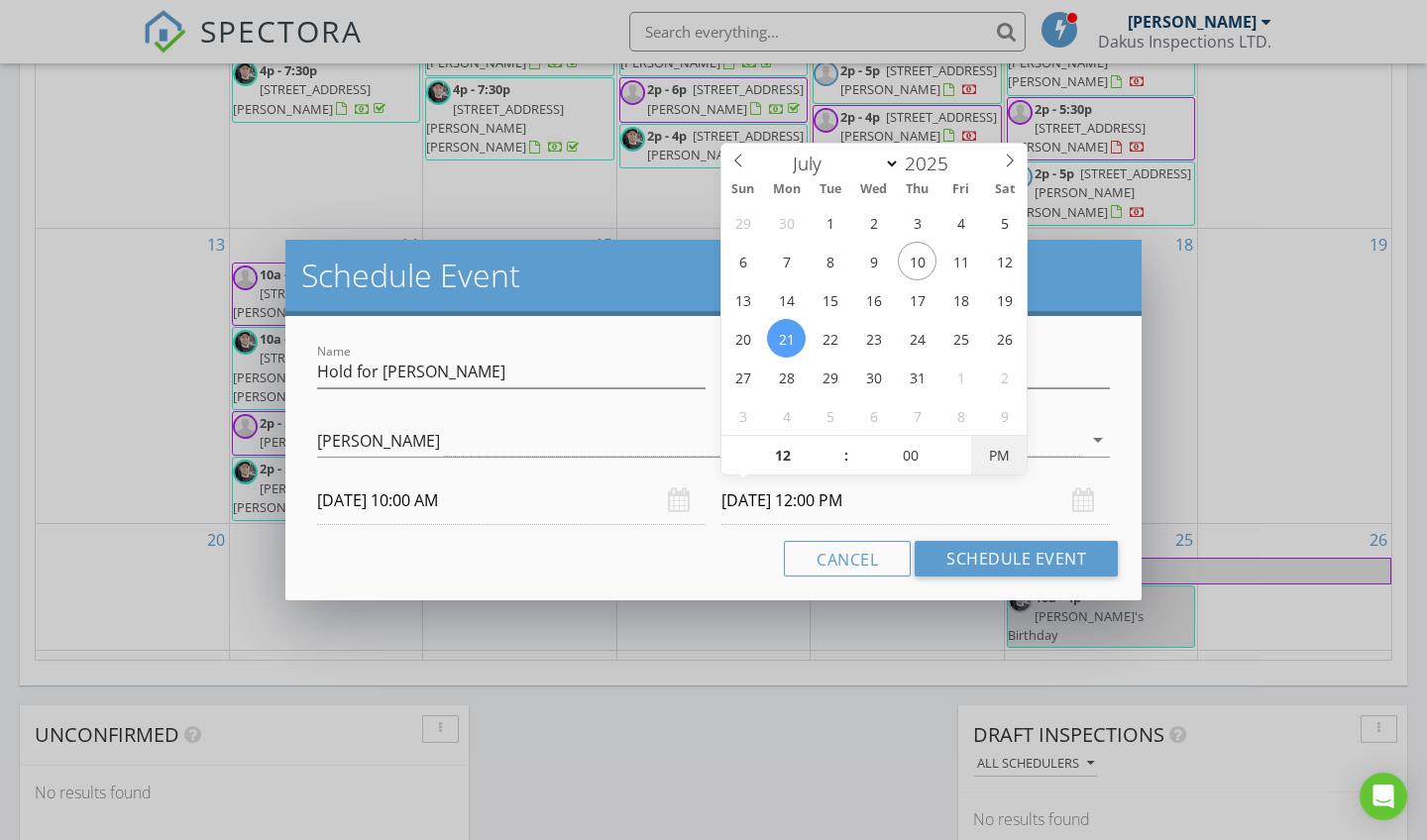 type on "07/21/2025 12:00 AM" 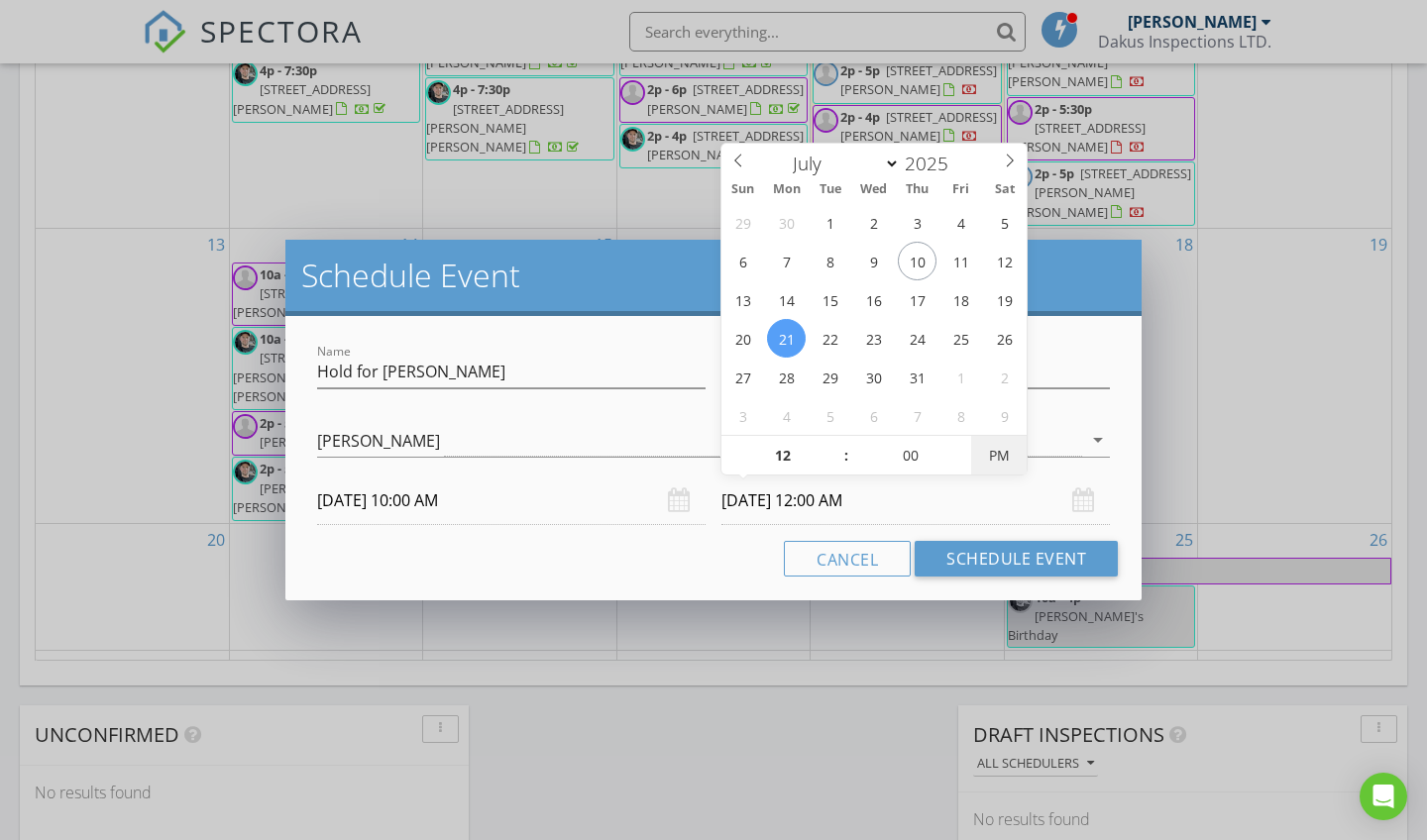 click on "PM" at bounding box center (998, 456) 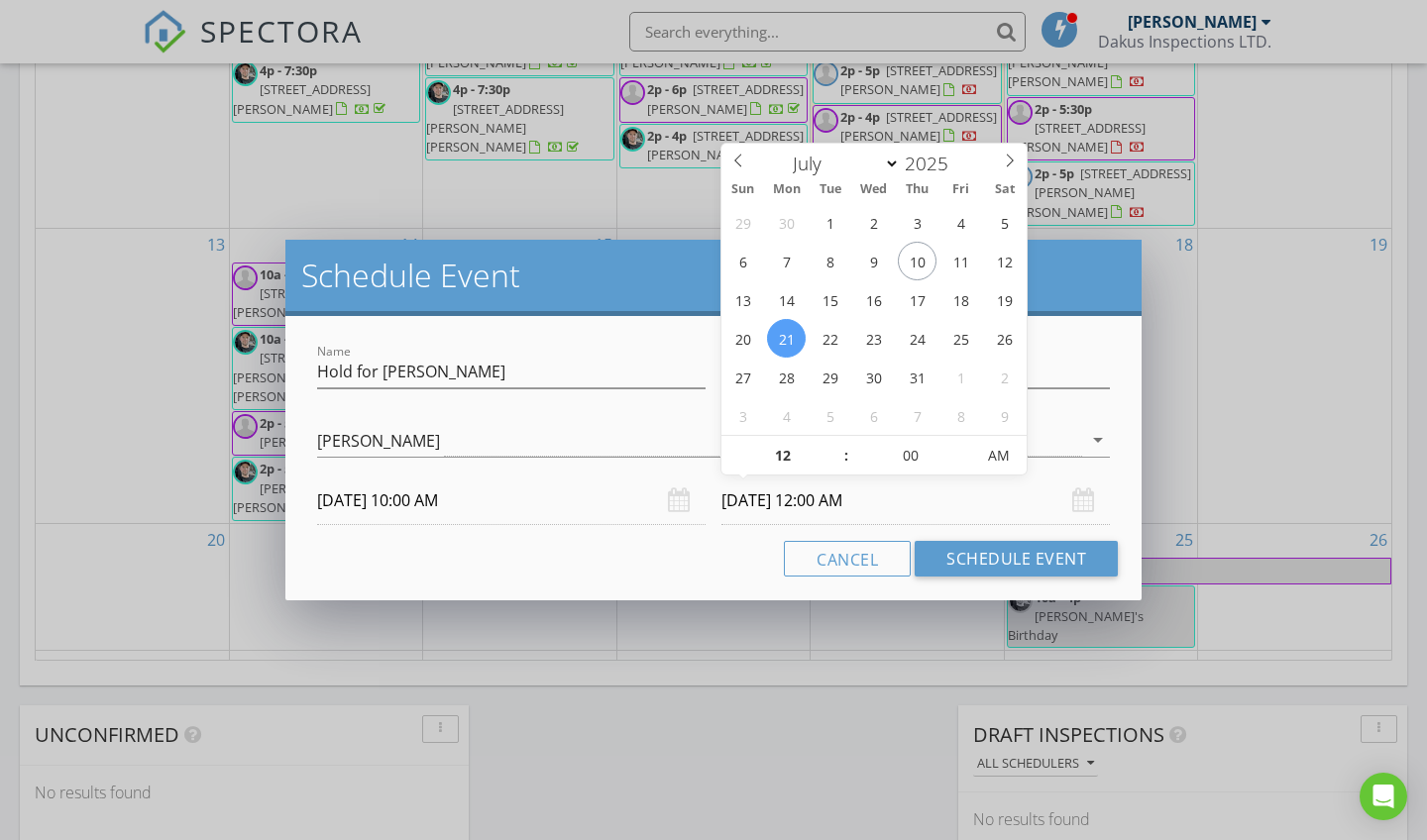 click on "Cancel   Schedule Event" at bounding box center [714, 559] 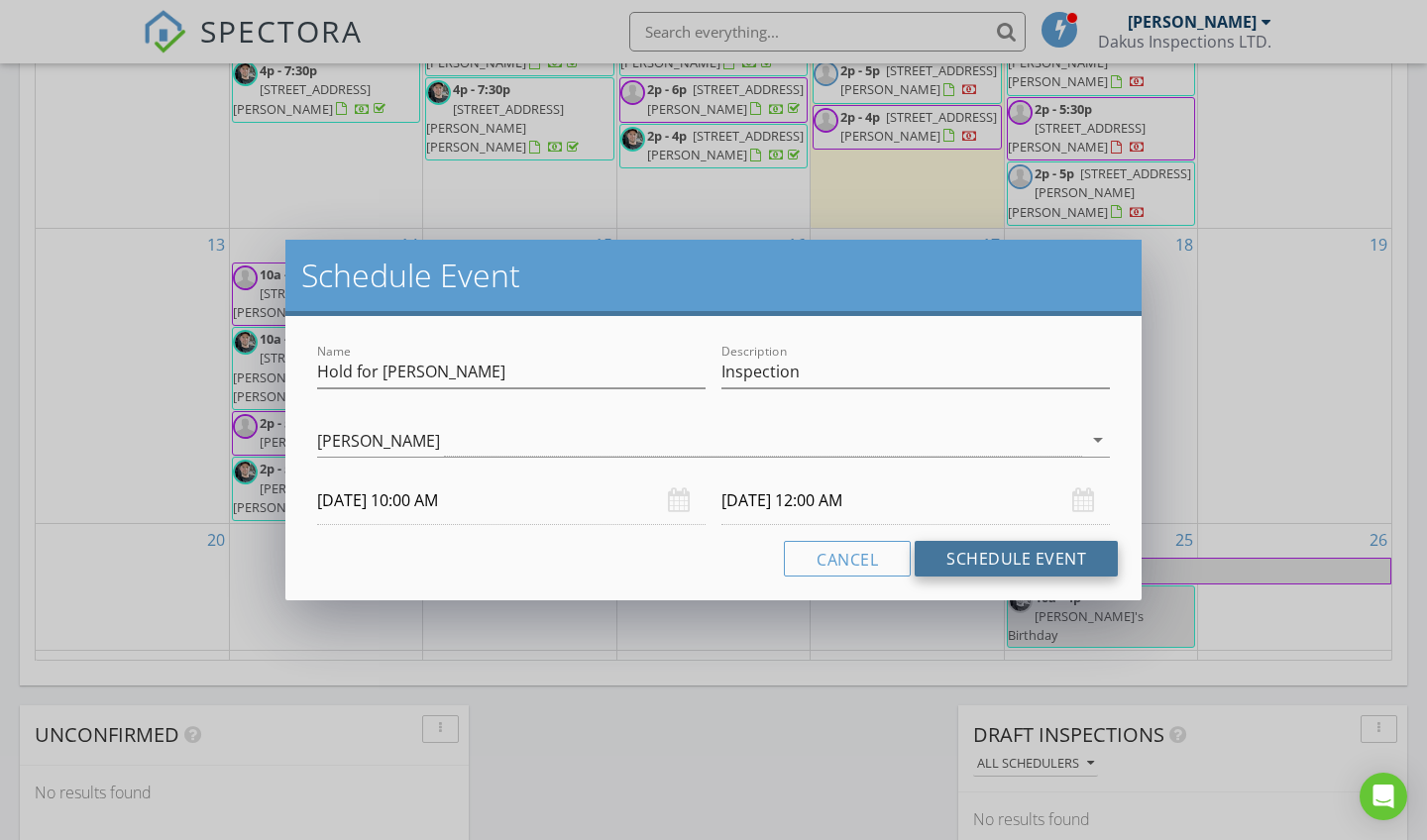 click on "Schedule Event" at bounding box center (1016, 559) 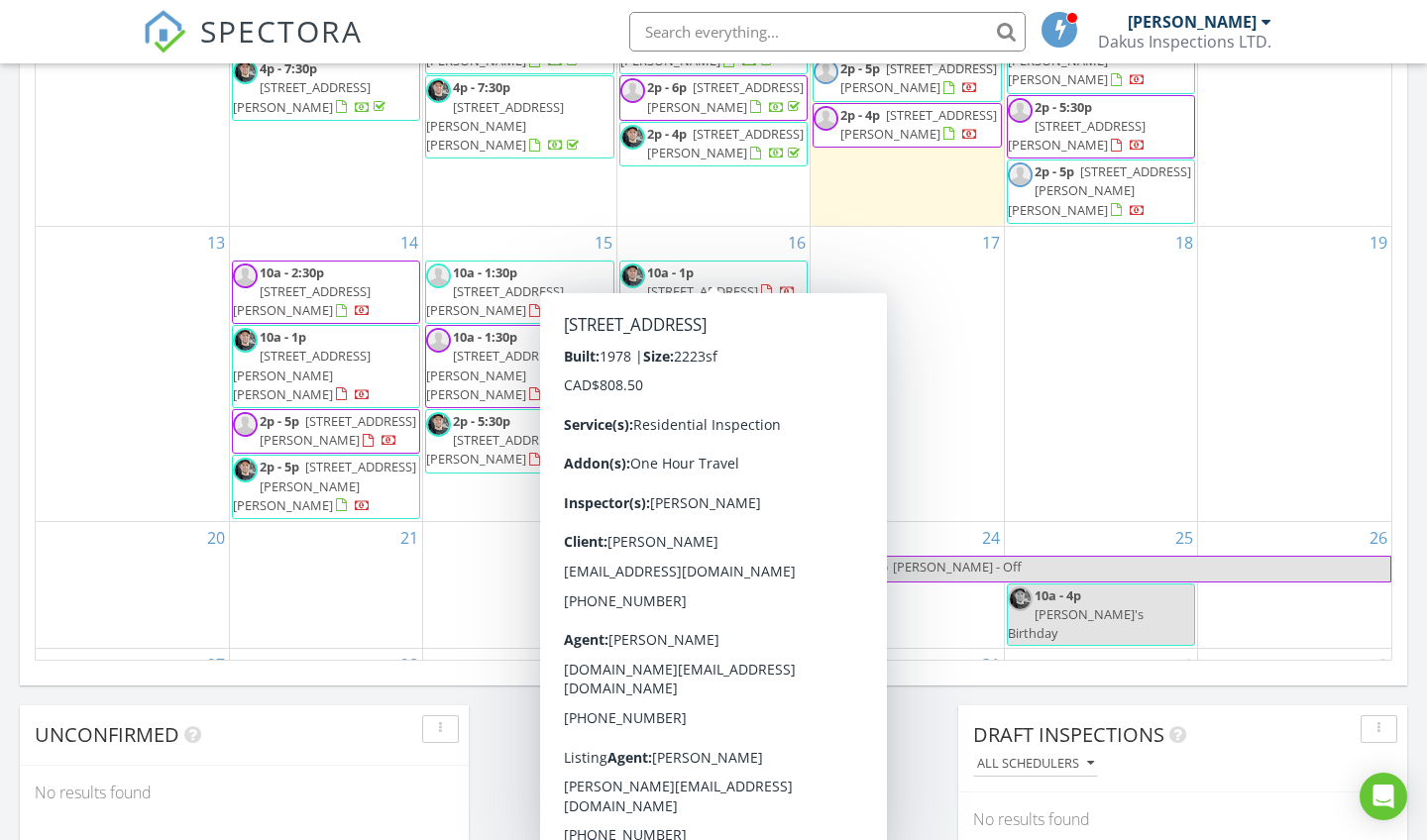scroll, scrollTop: 200, scrollLeft: 0, axis: vertical 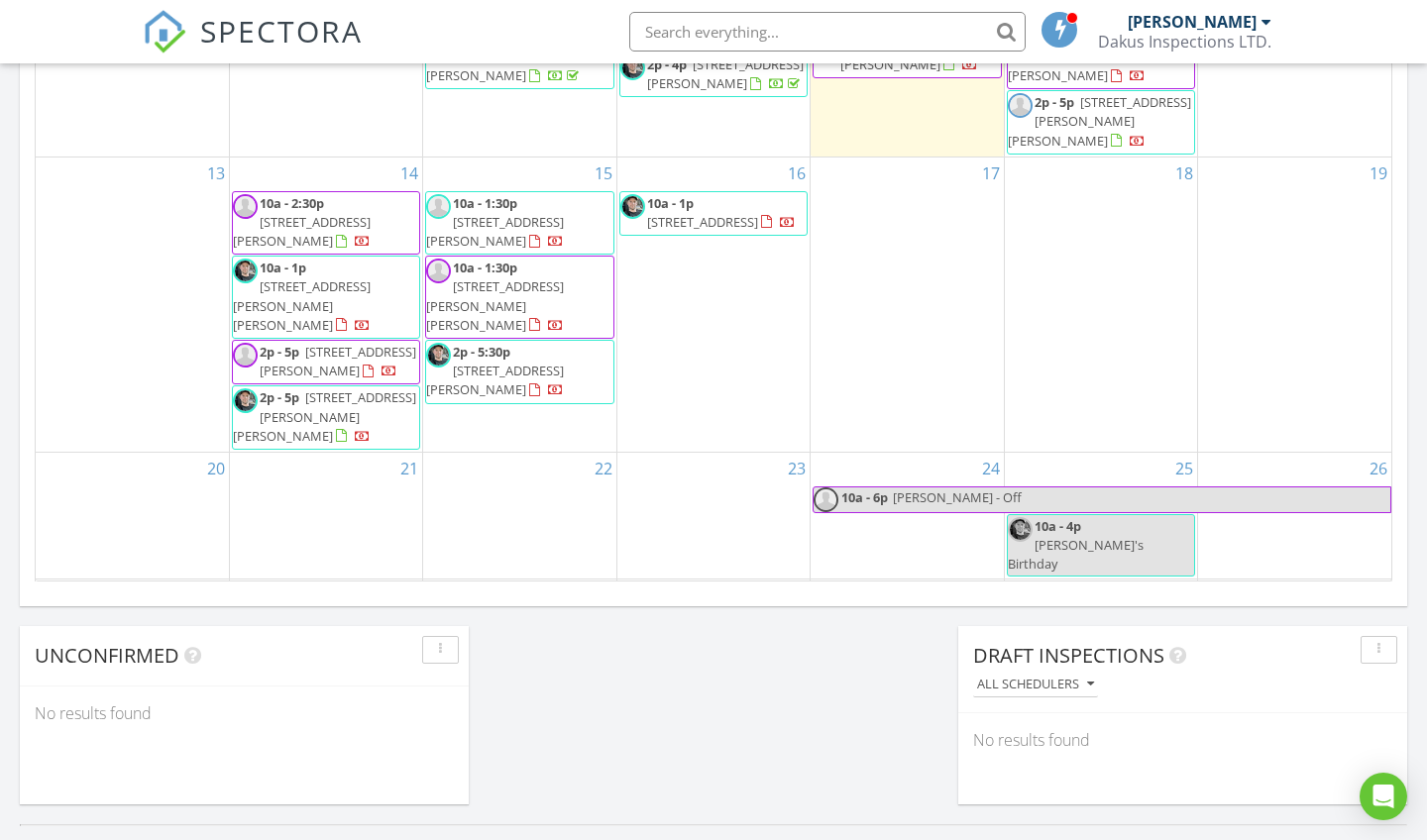click on "21" at bounding box center [326, 516] 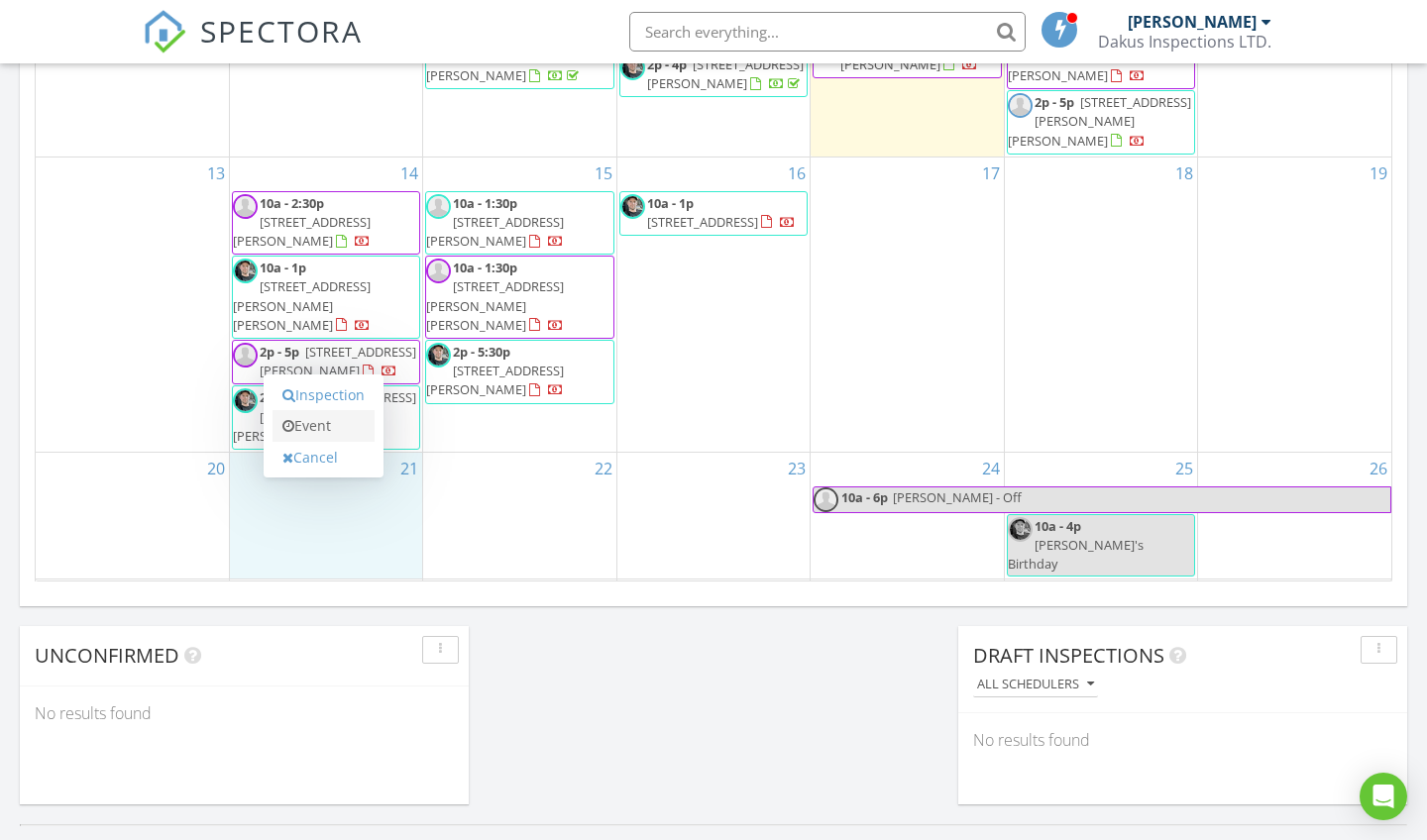 click on "Event" at bounding box center [323, 426] 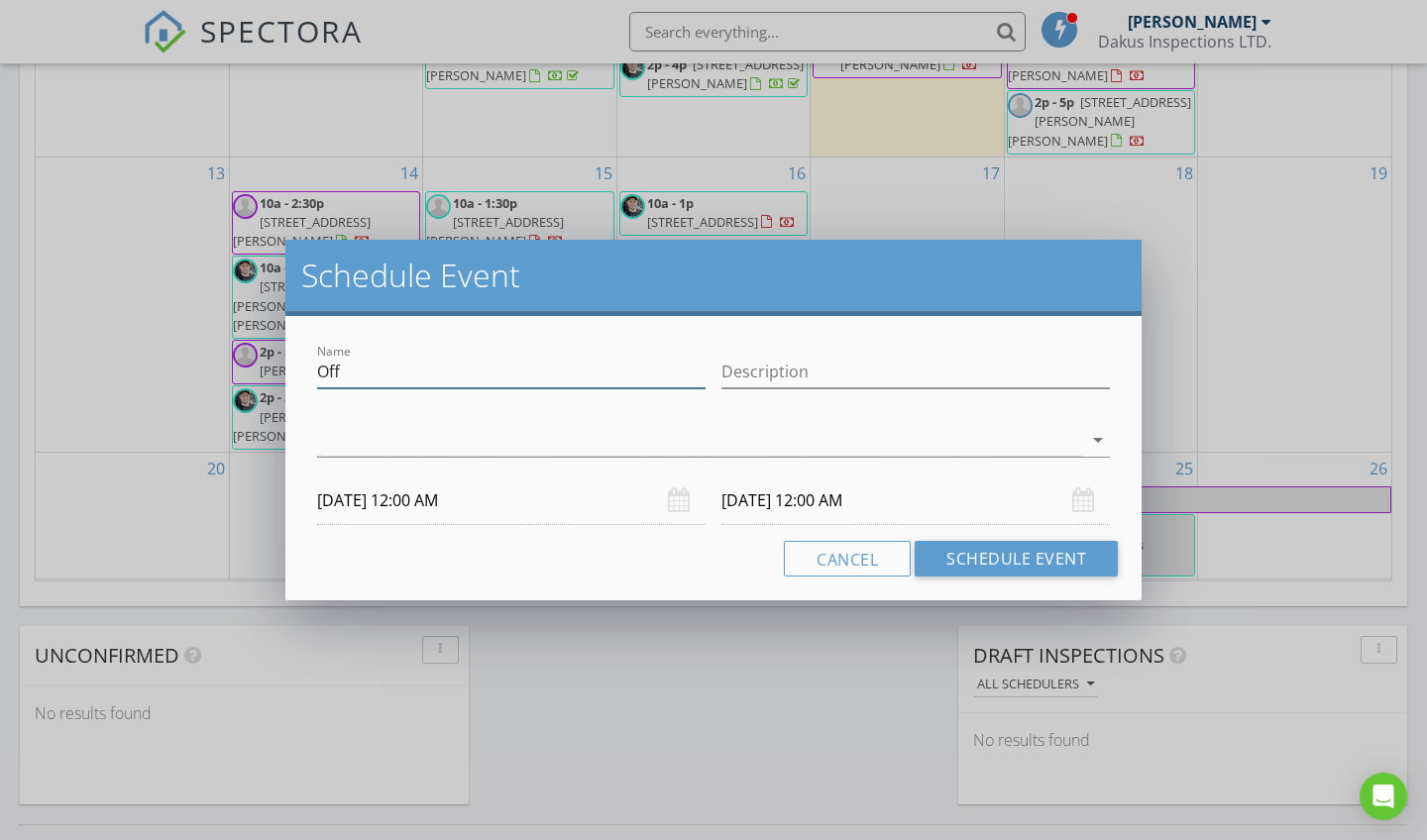 click on "Off" at bounding box center [511, 371] 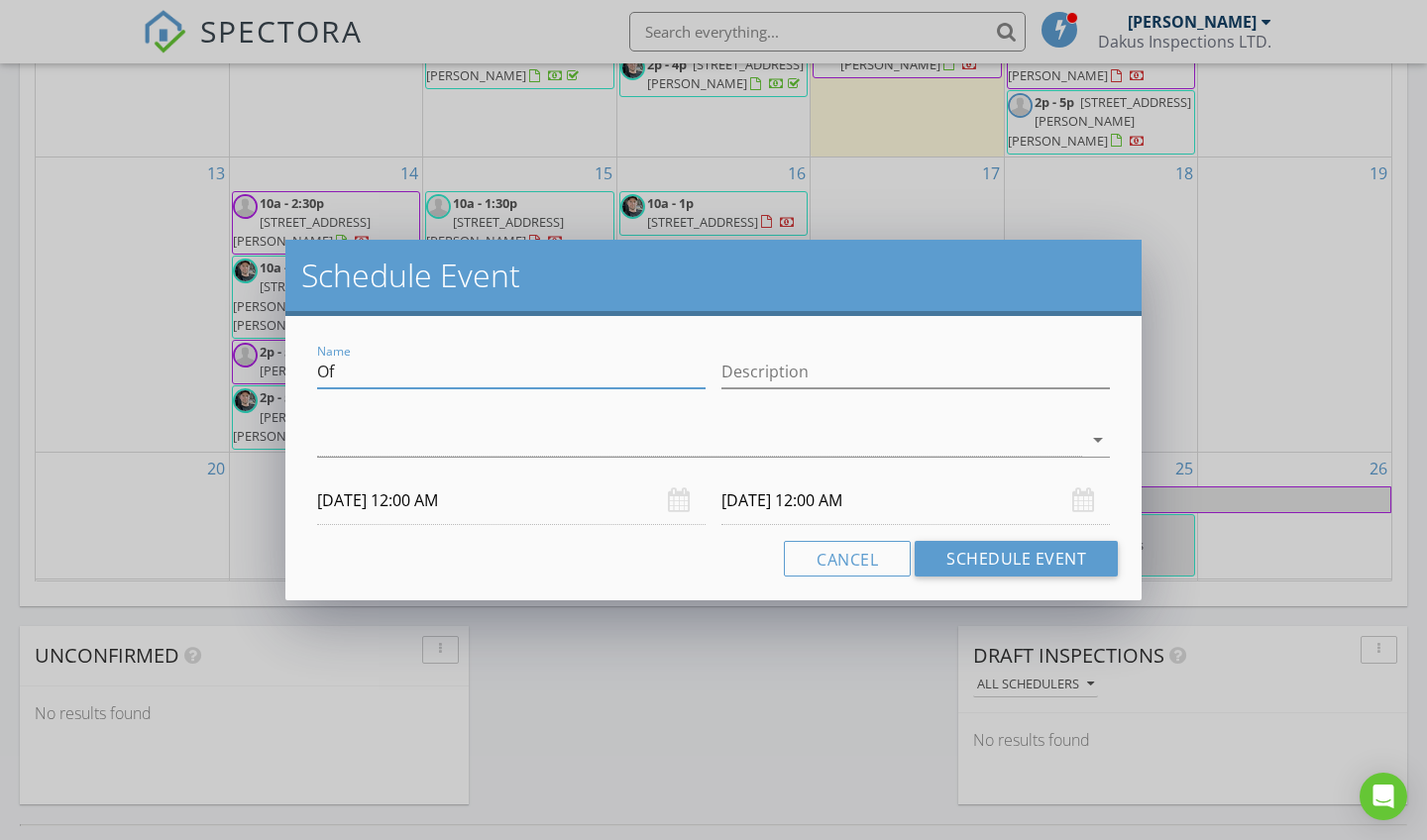 type on "O" 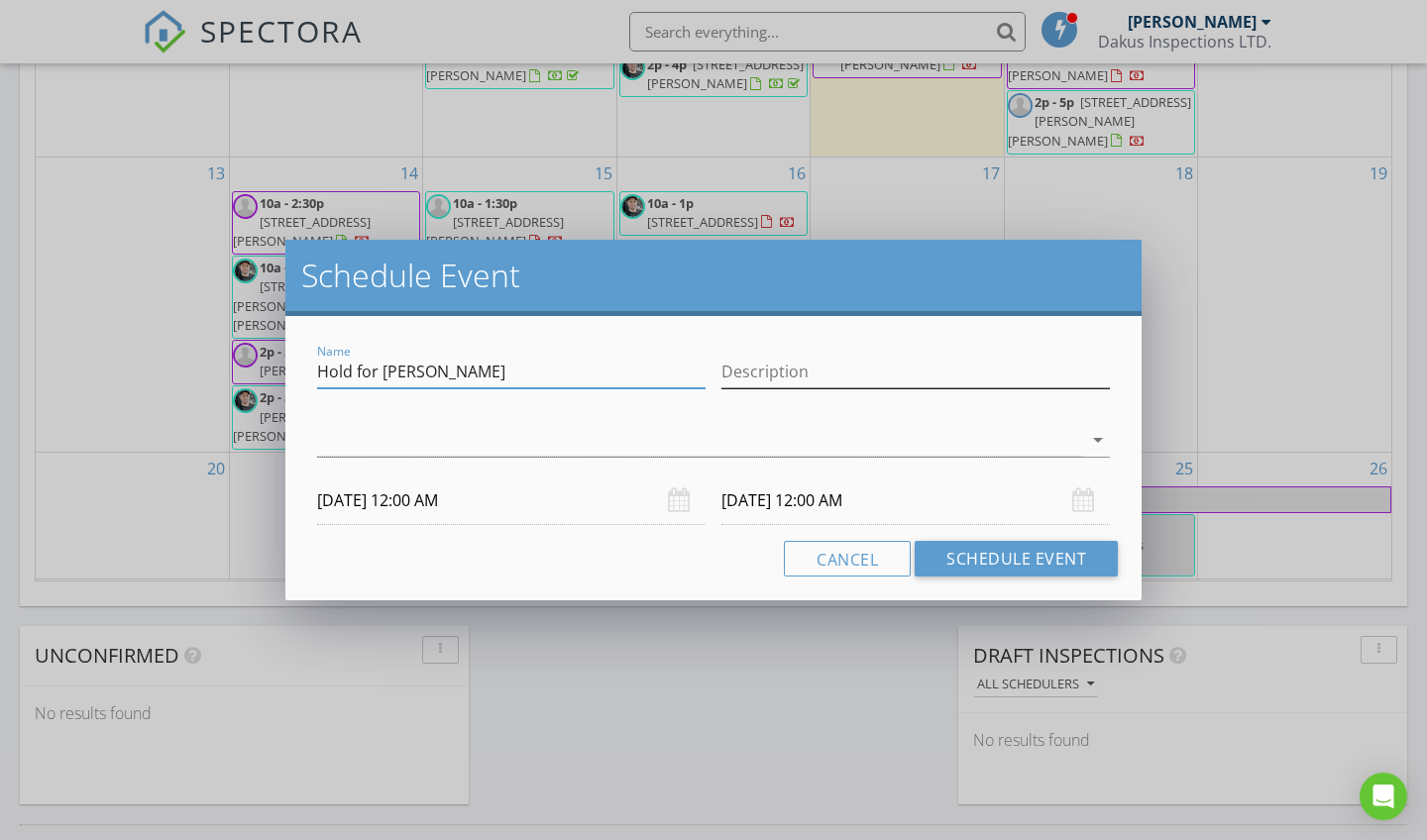 type on "Hold for Cherie" 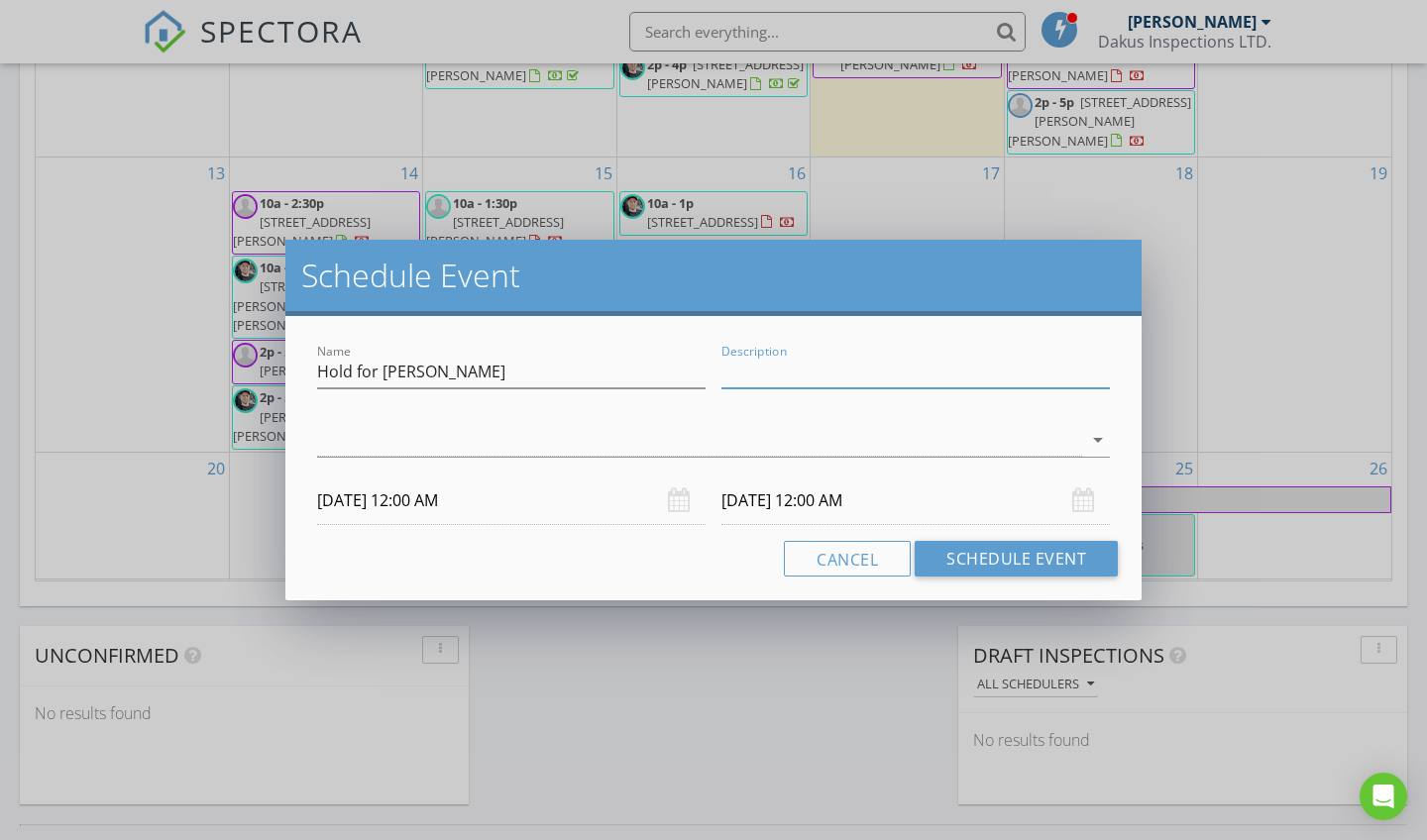 click on "Description" at bounding box center [916, 371] 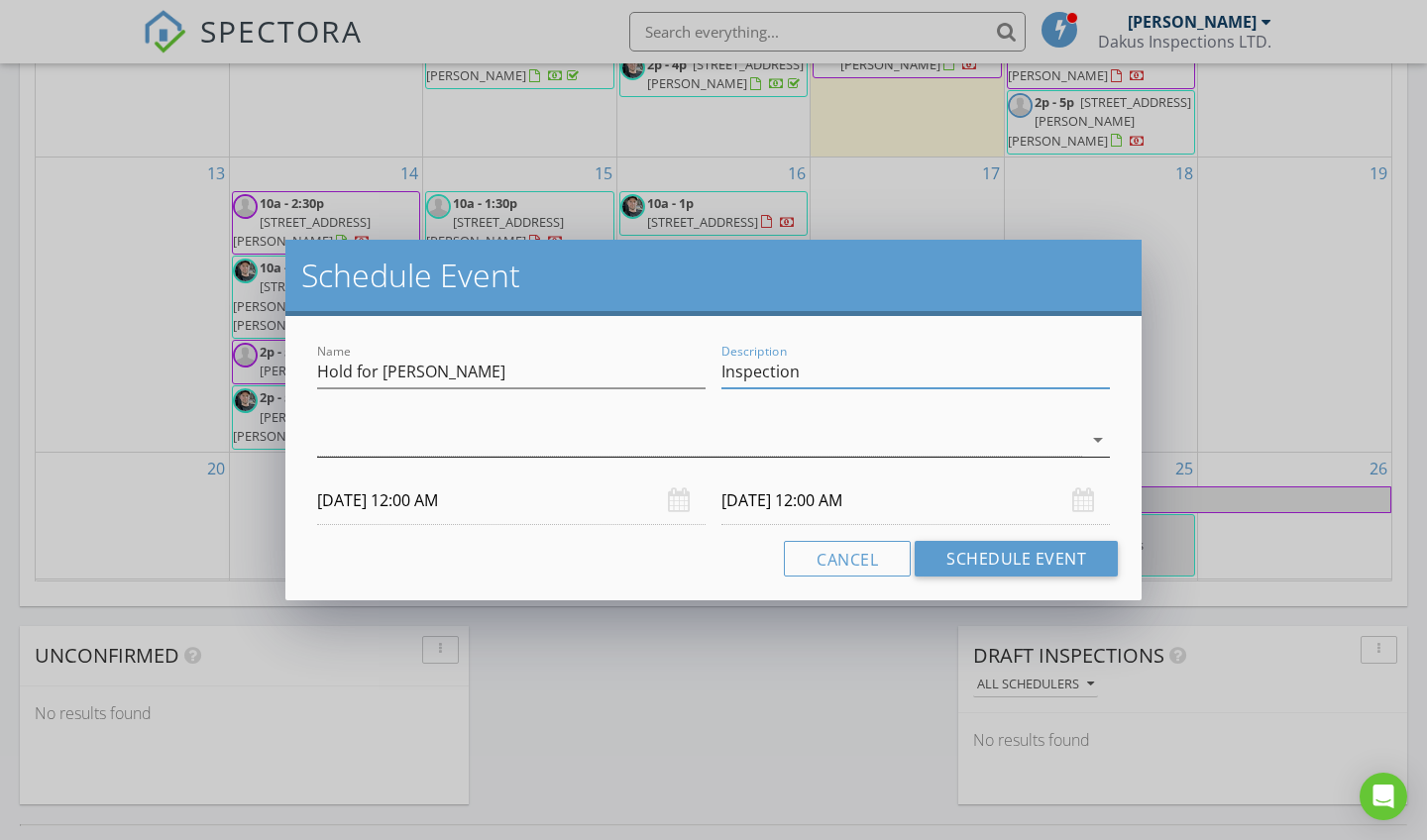type on "Inspection" 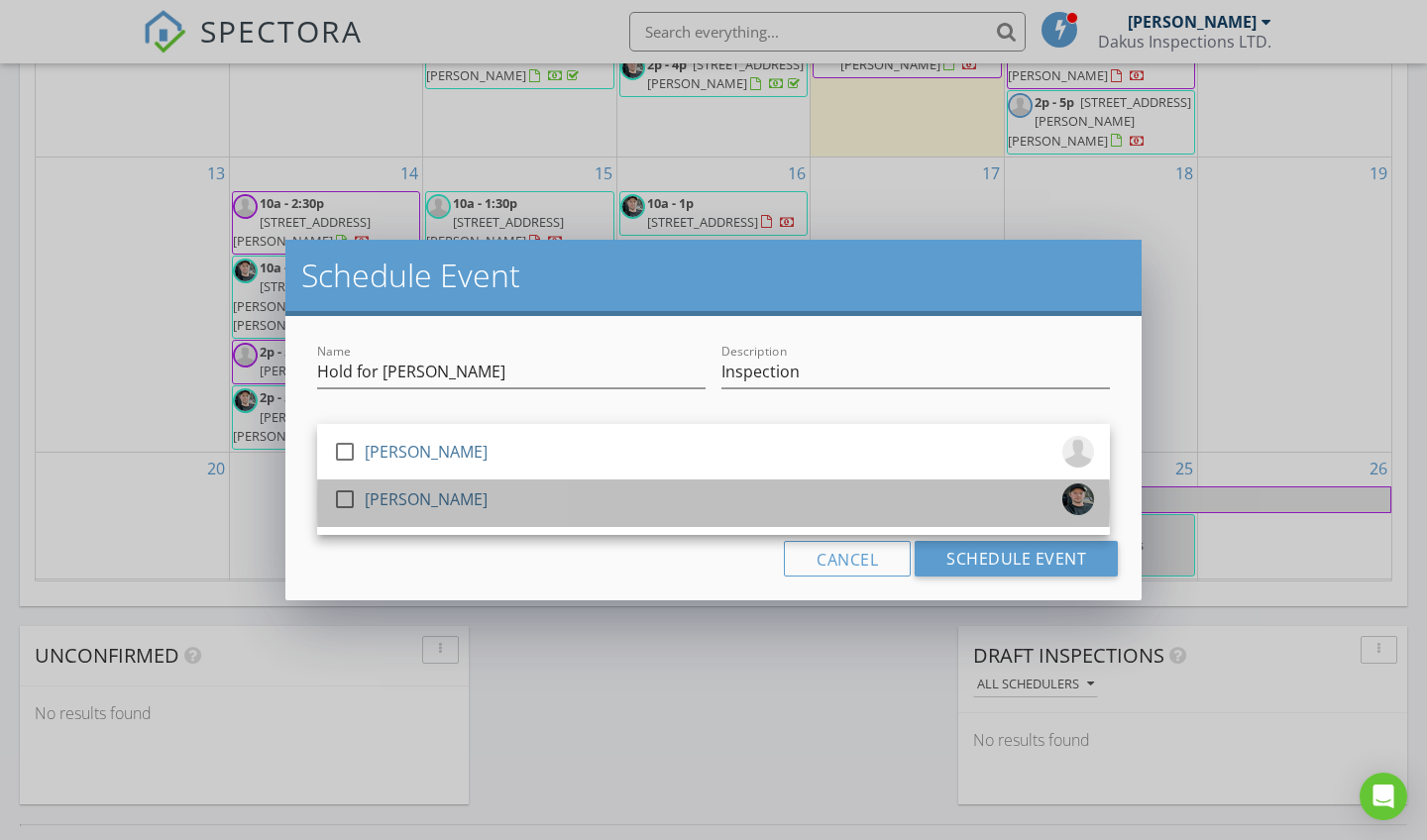 click on "[PERSON_NAME]" at bounding box center (426, 499) 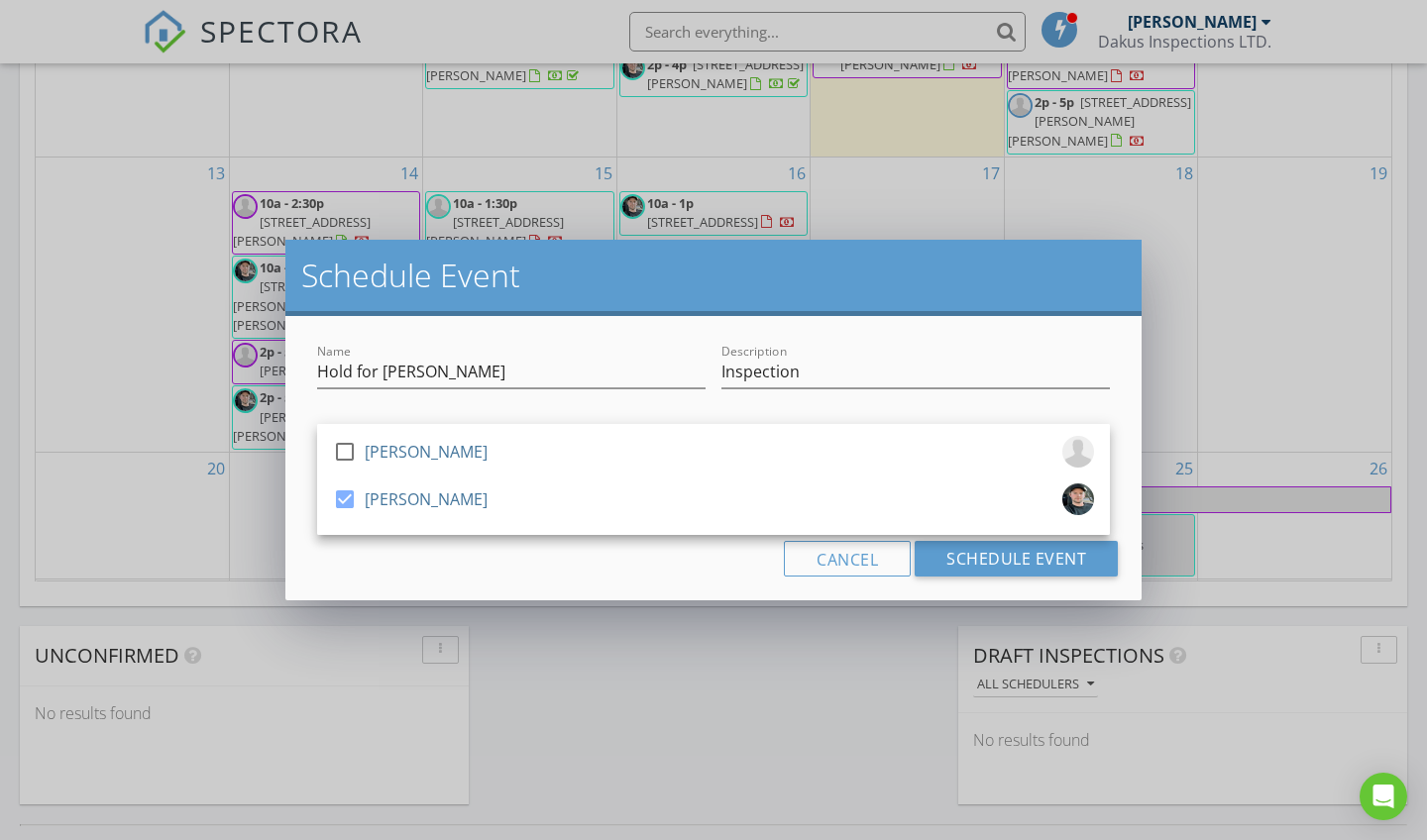 click on "Cancel   Schedule Event" at bounding box center [714, 559] 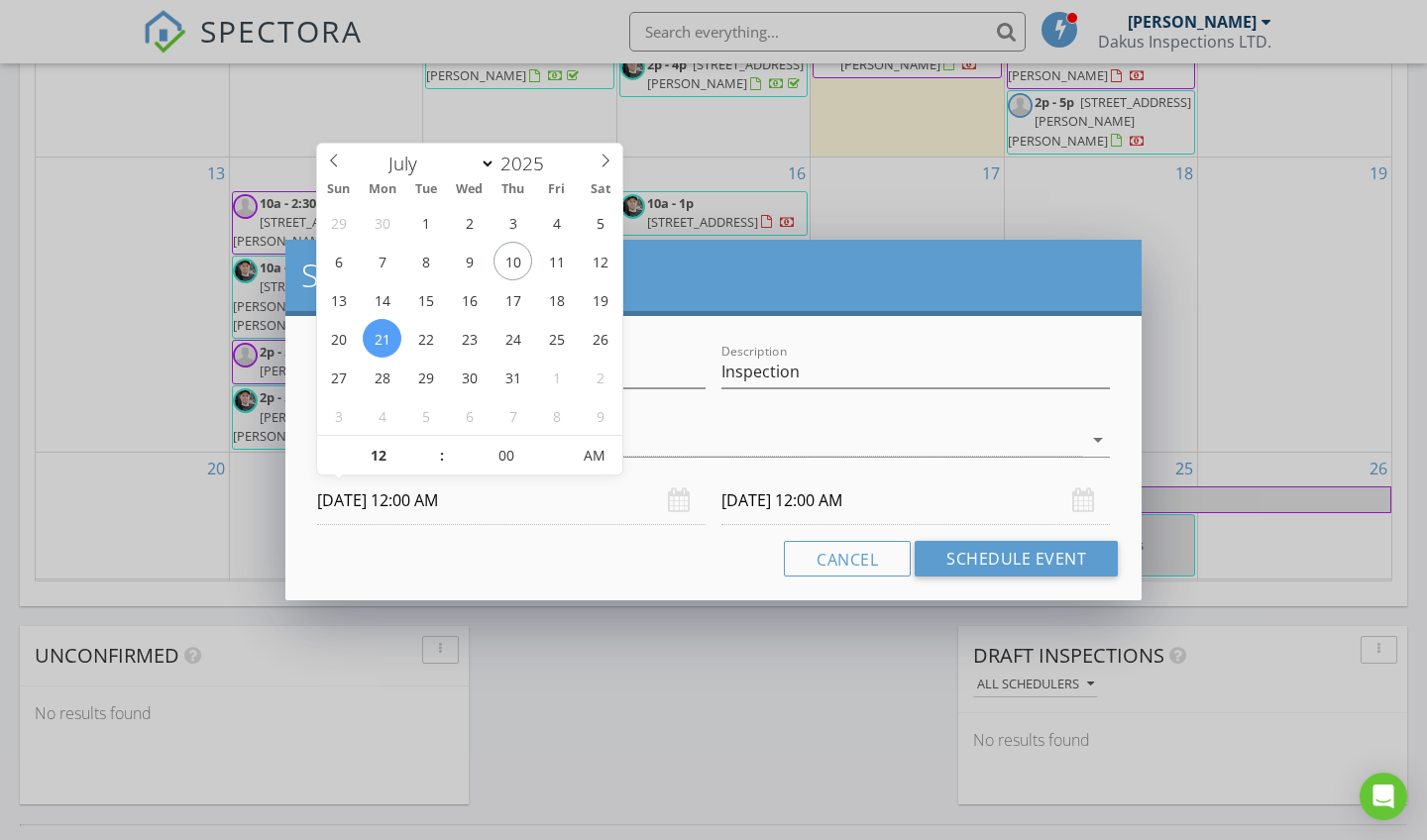 click on "07/21/2025 12:00 AM" at bounding box center (511, 500) 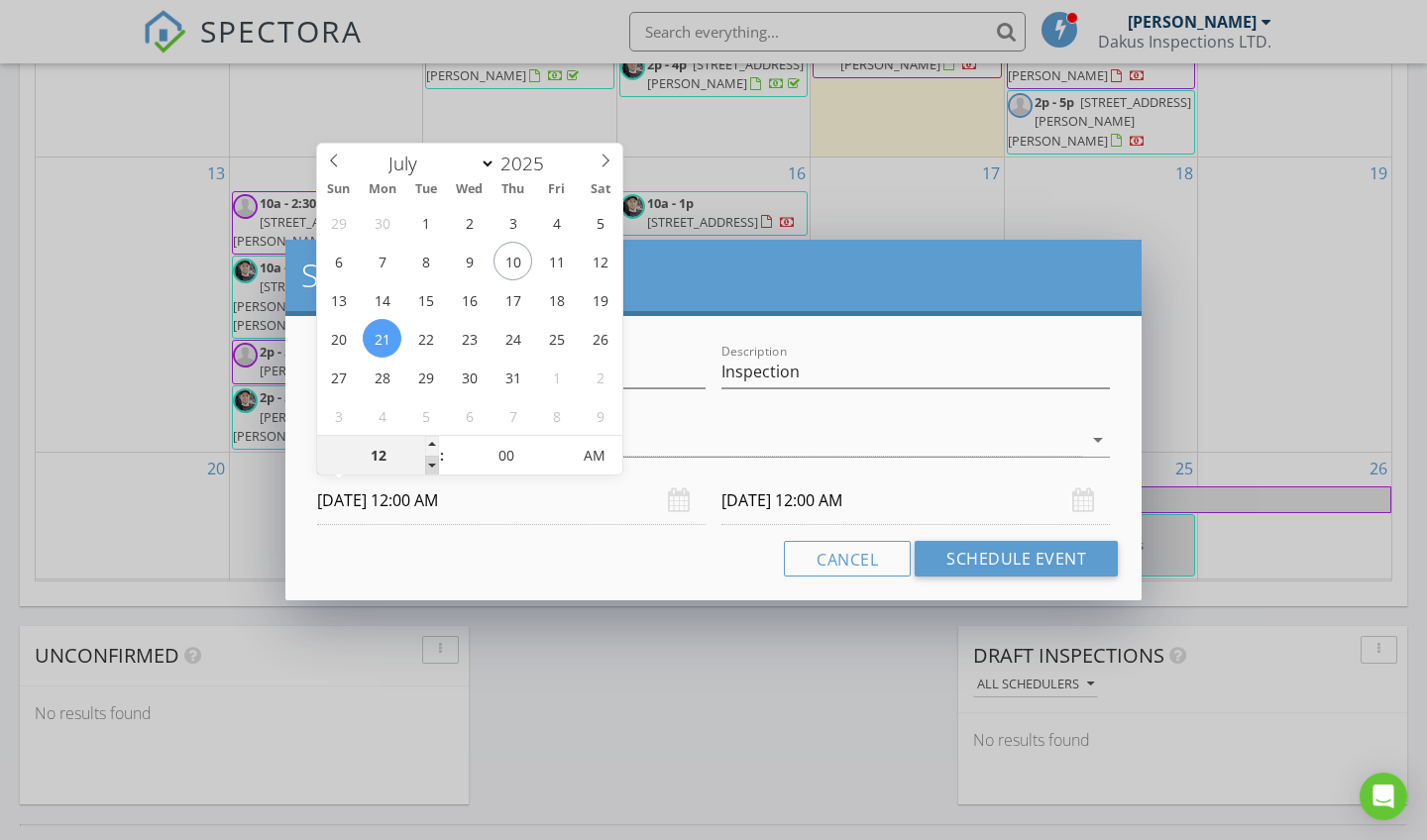 type on "11" 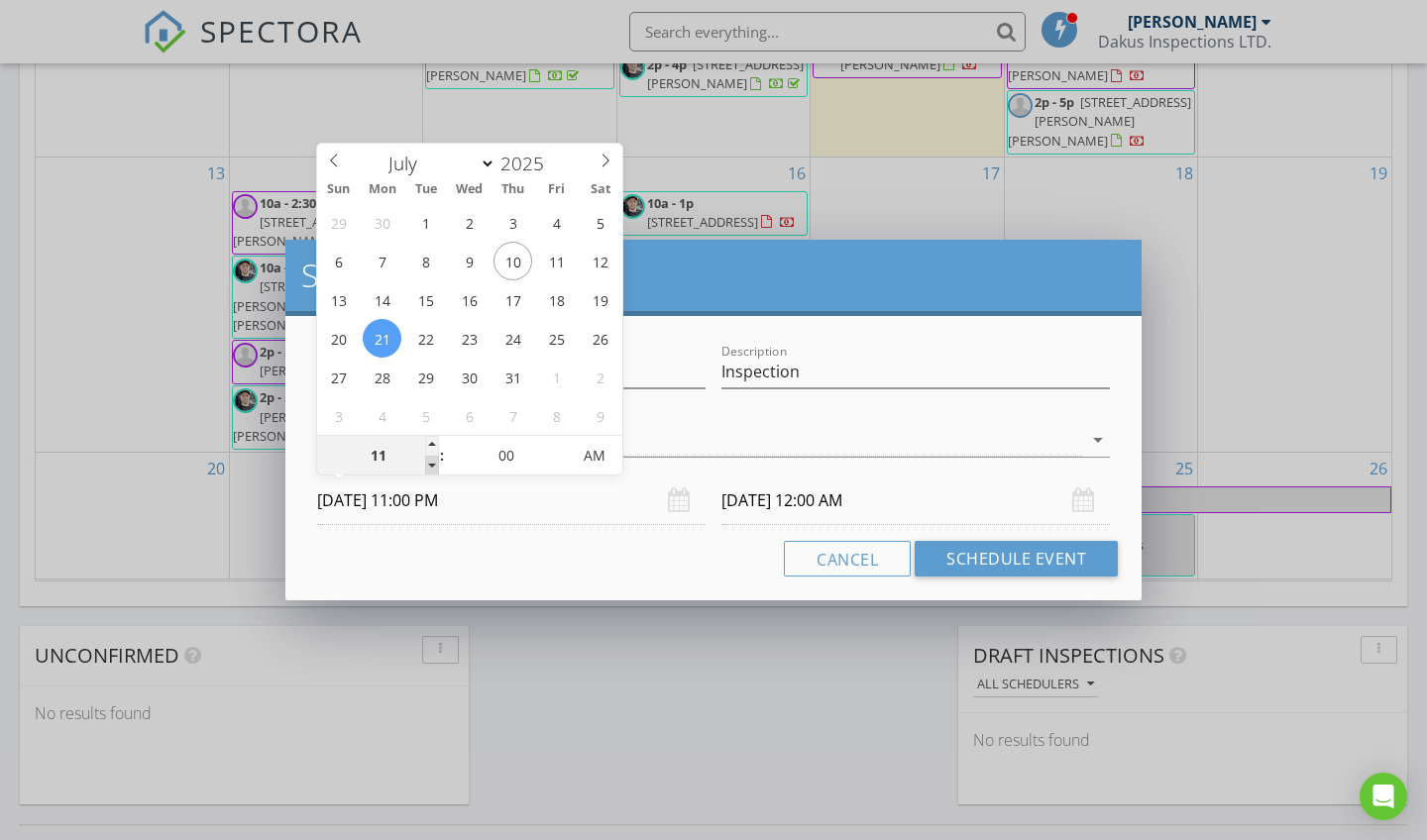 click at bounding box center [432, 466] 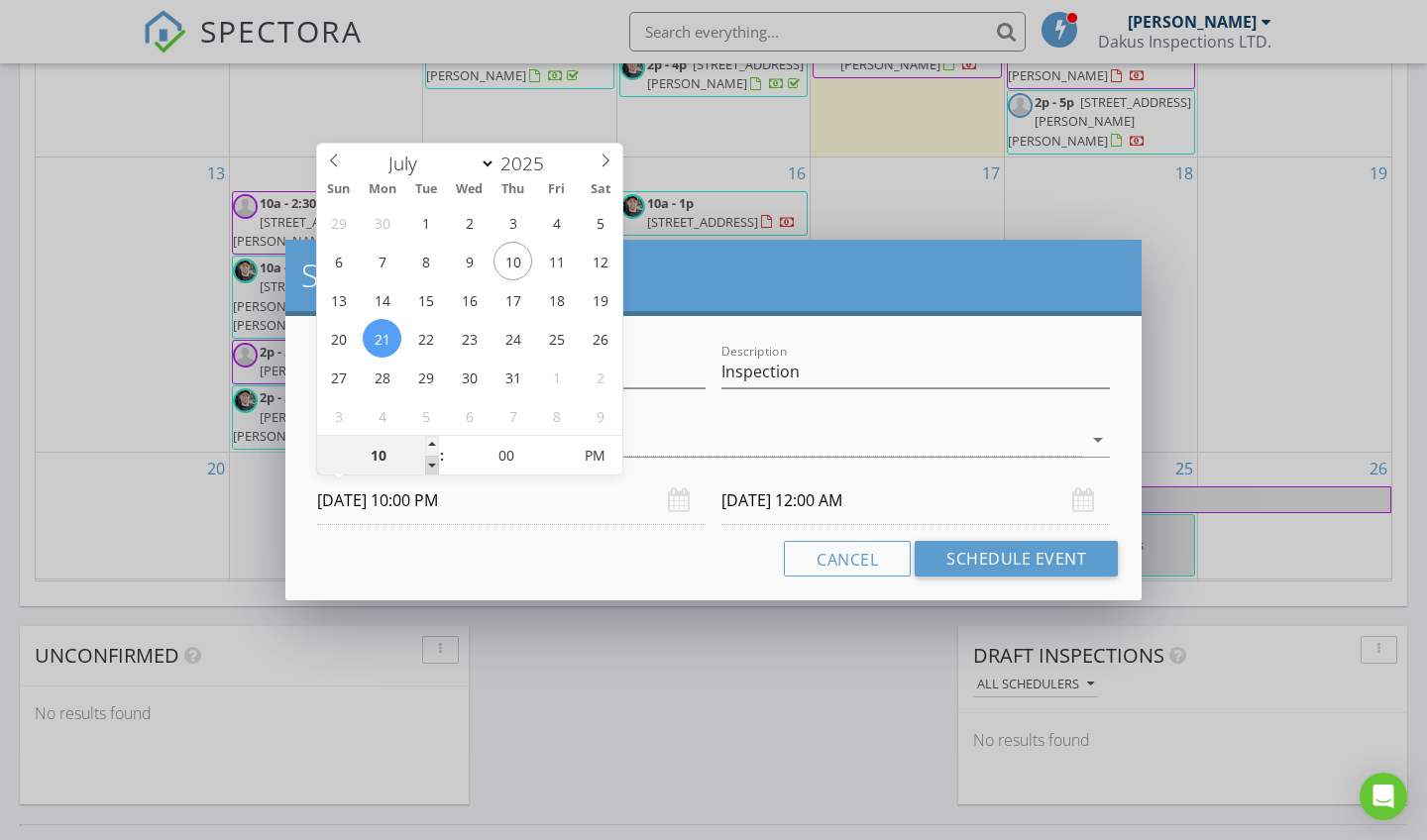 click at bounding box center [432, 466] 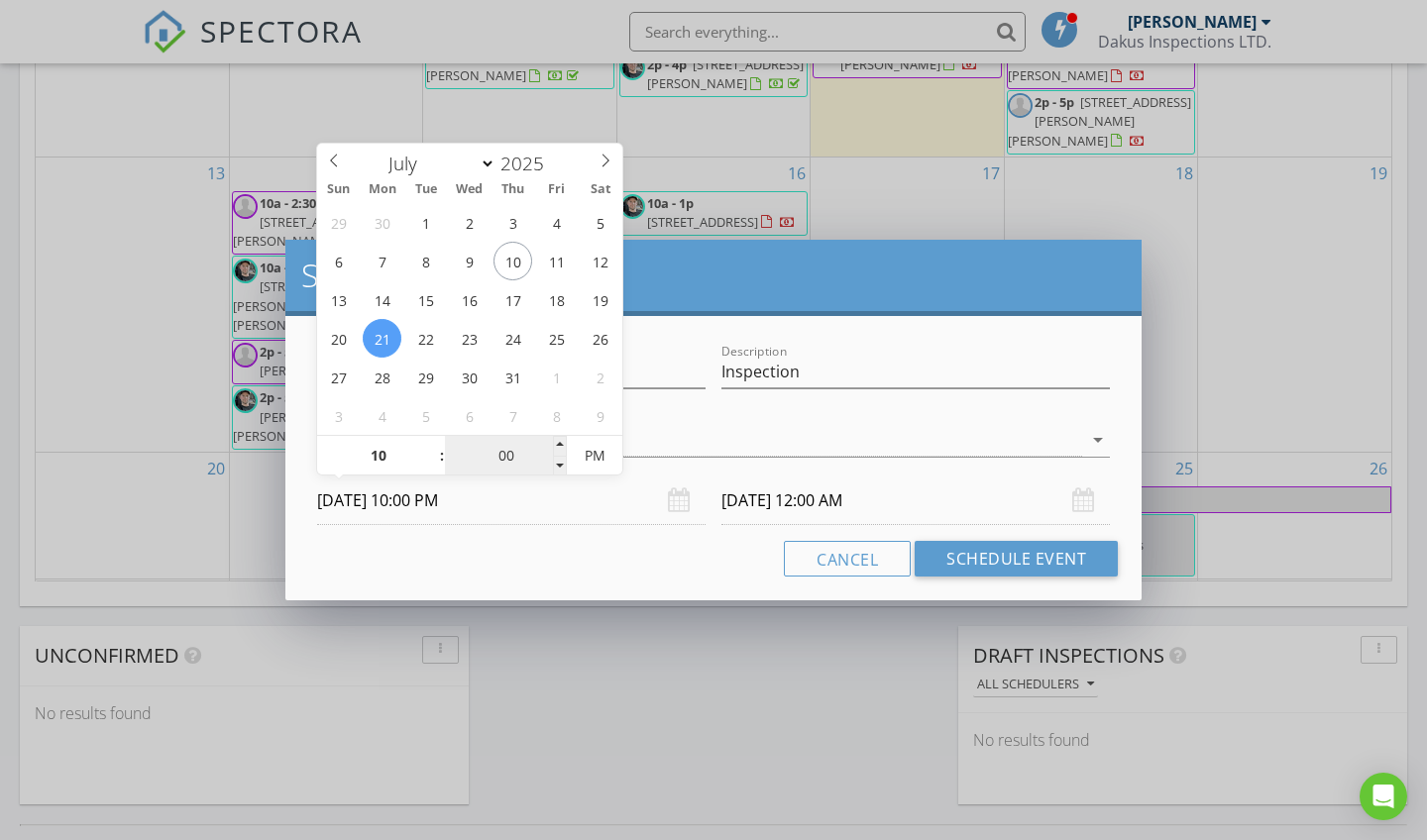 type on "10" 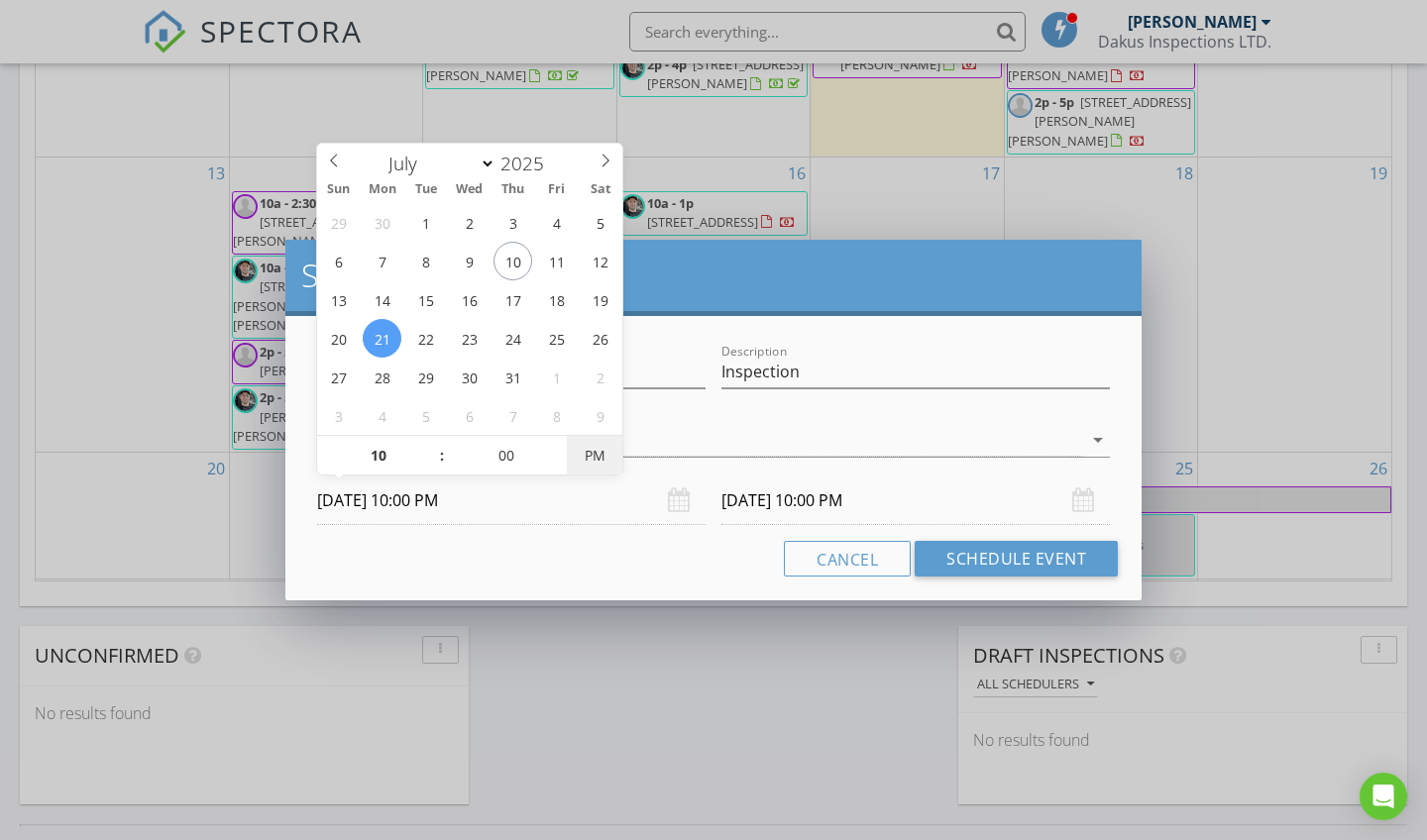 type on "07/21/2025 10:00 AM" 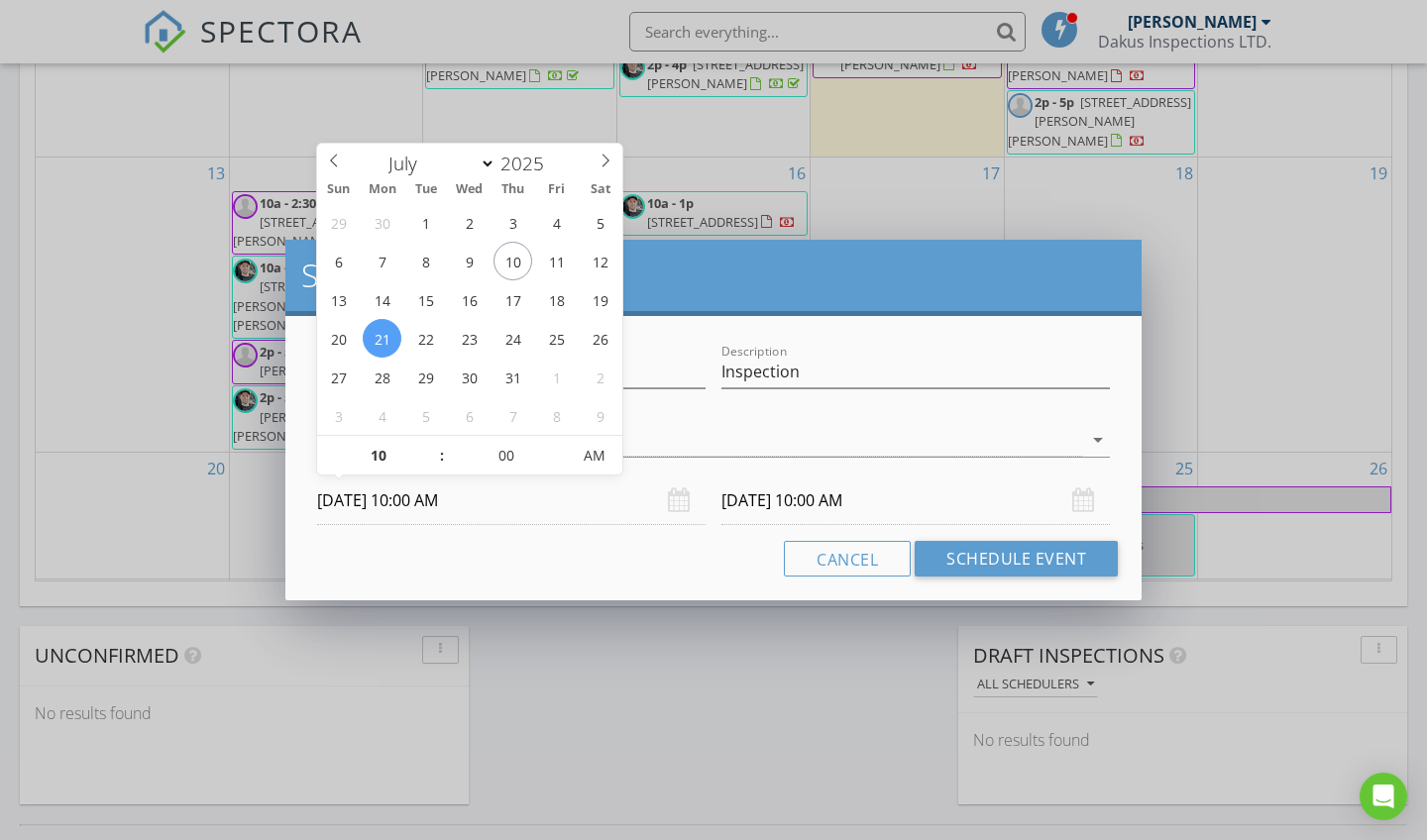 click on "Cancel   Schedule Event" at bounding box center [714, 559] 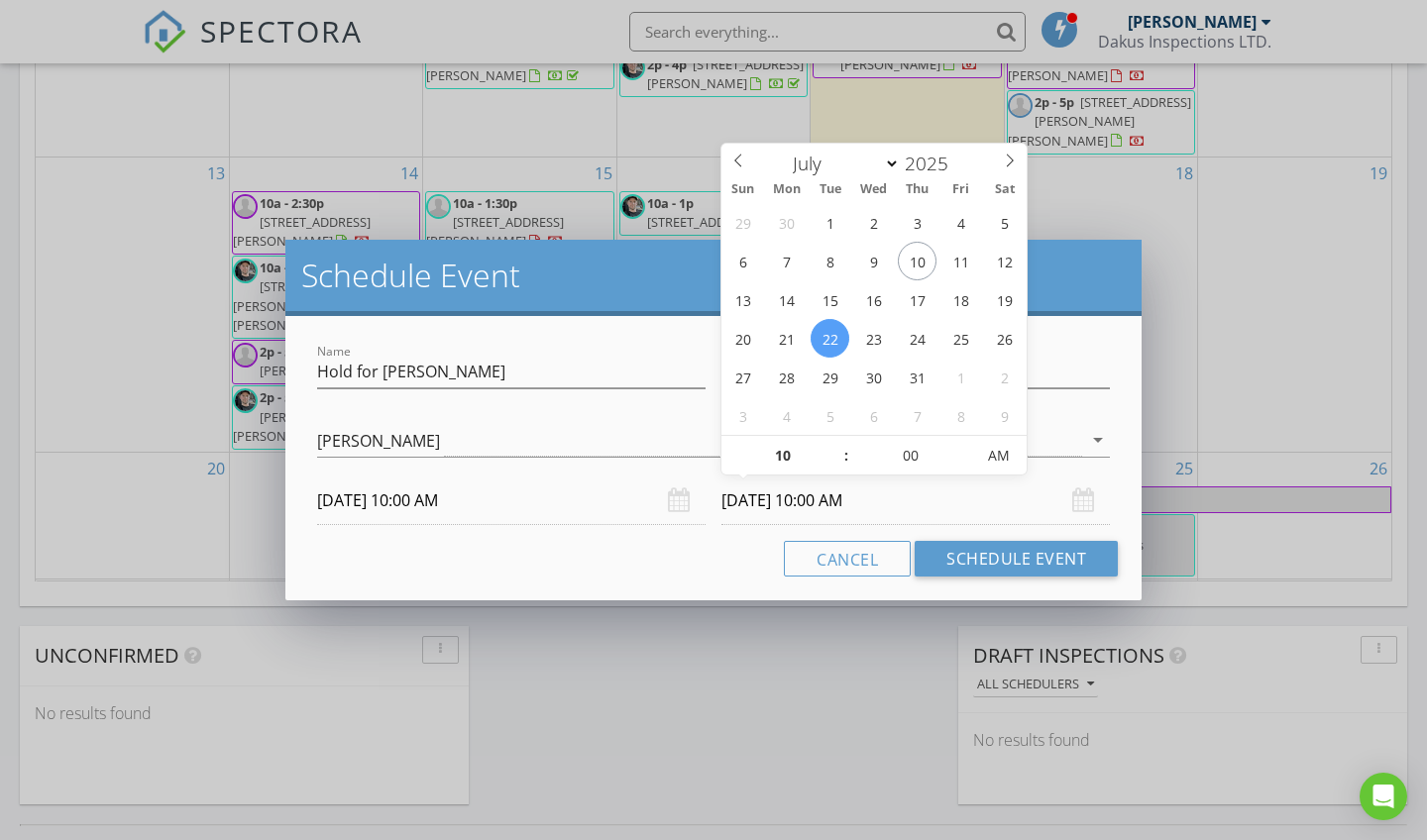 click on "07/22/2025 10:00 AM" at bounding box center [916, 500] 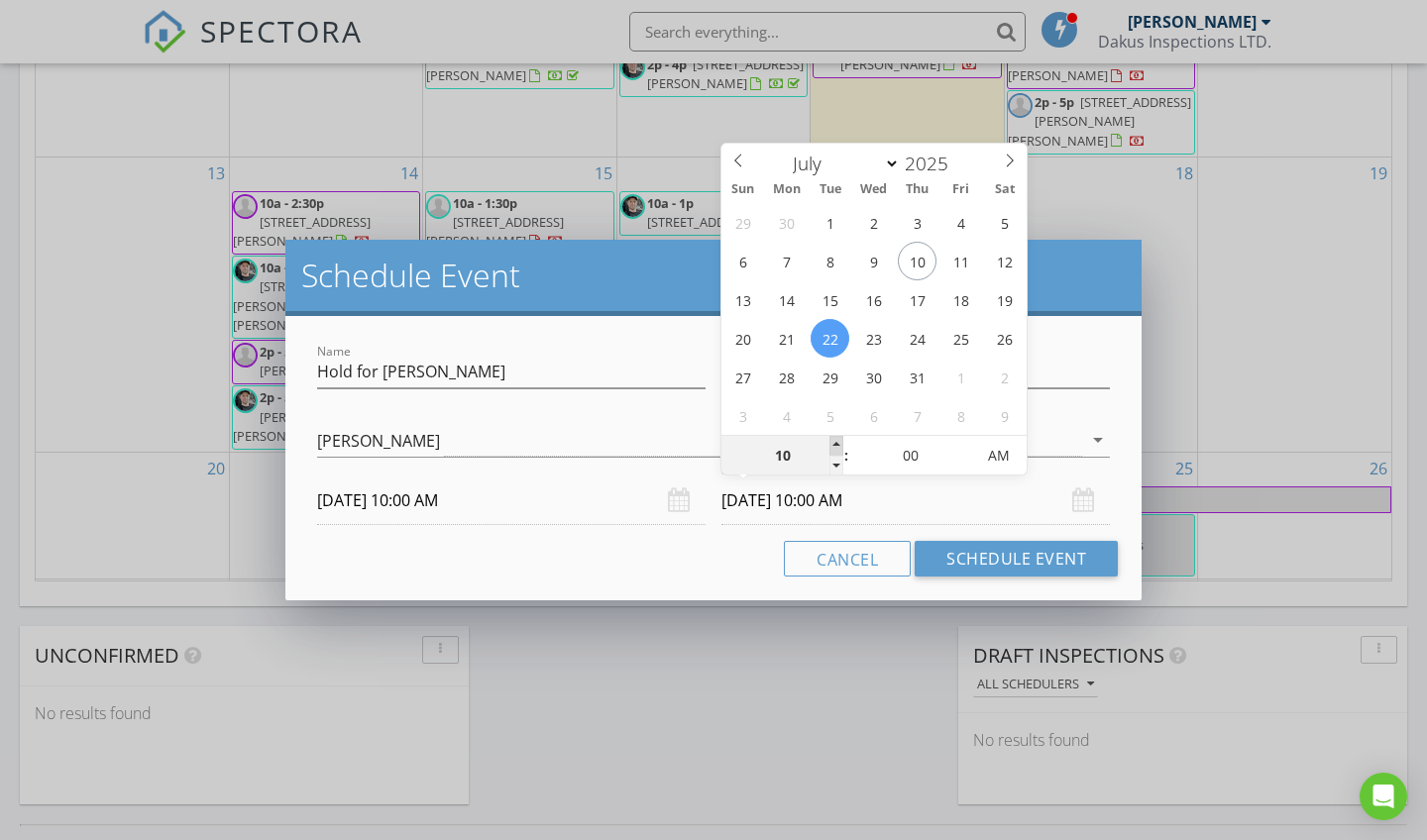type on "11" 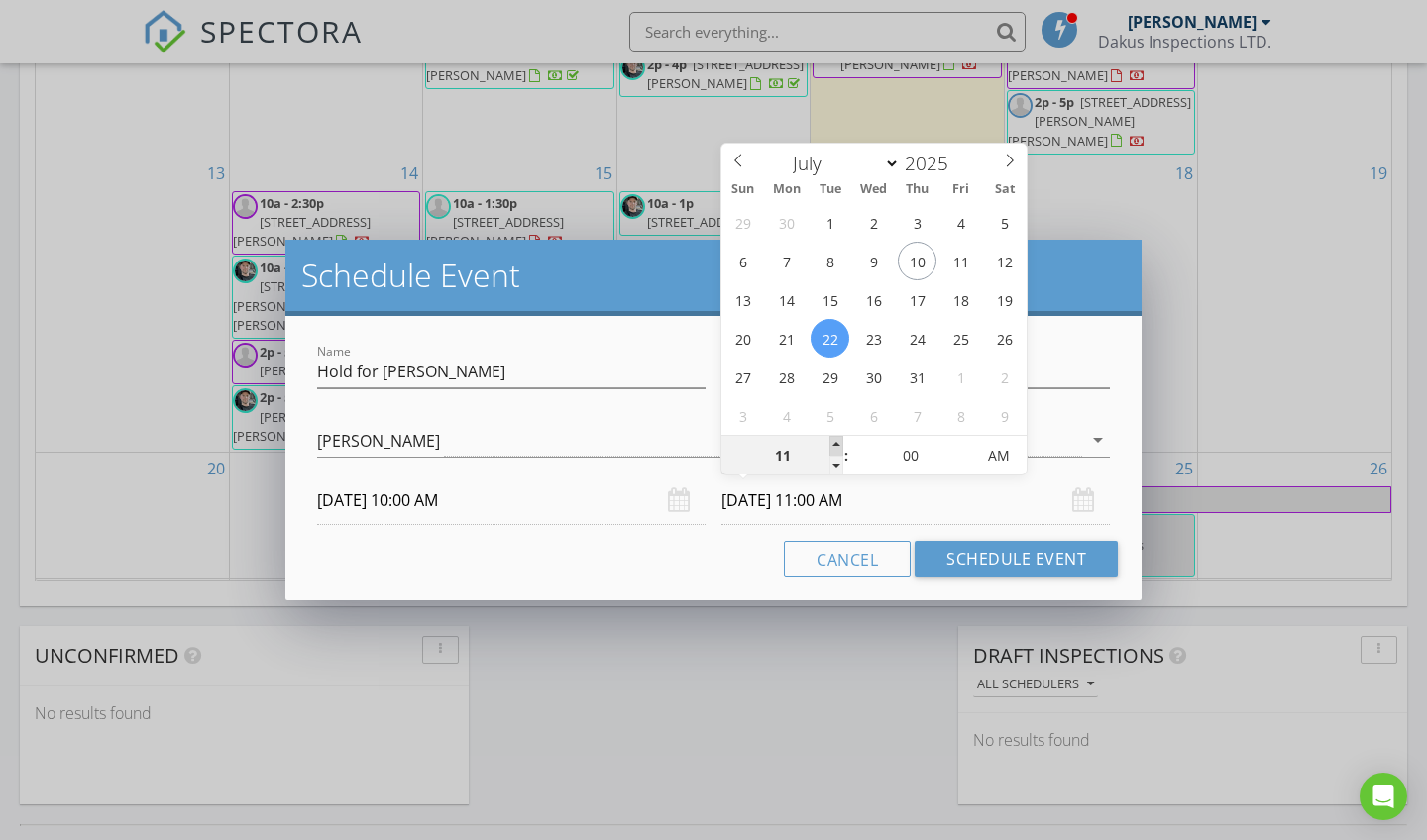 click at bounding box center (836, 446) 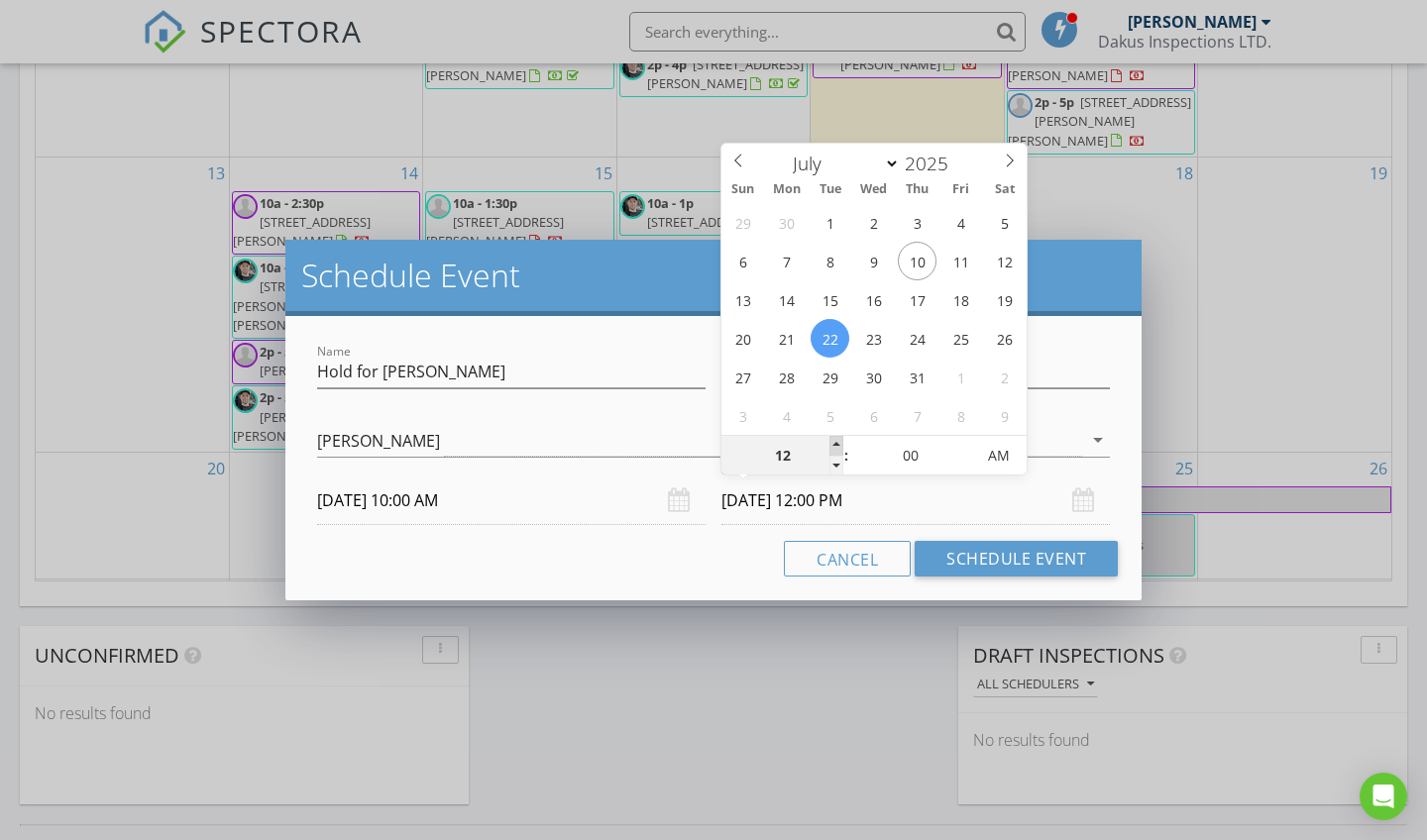 click at bounding box center [836, 446] 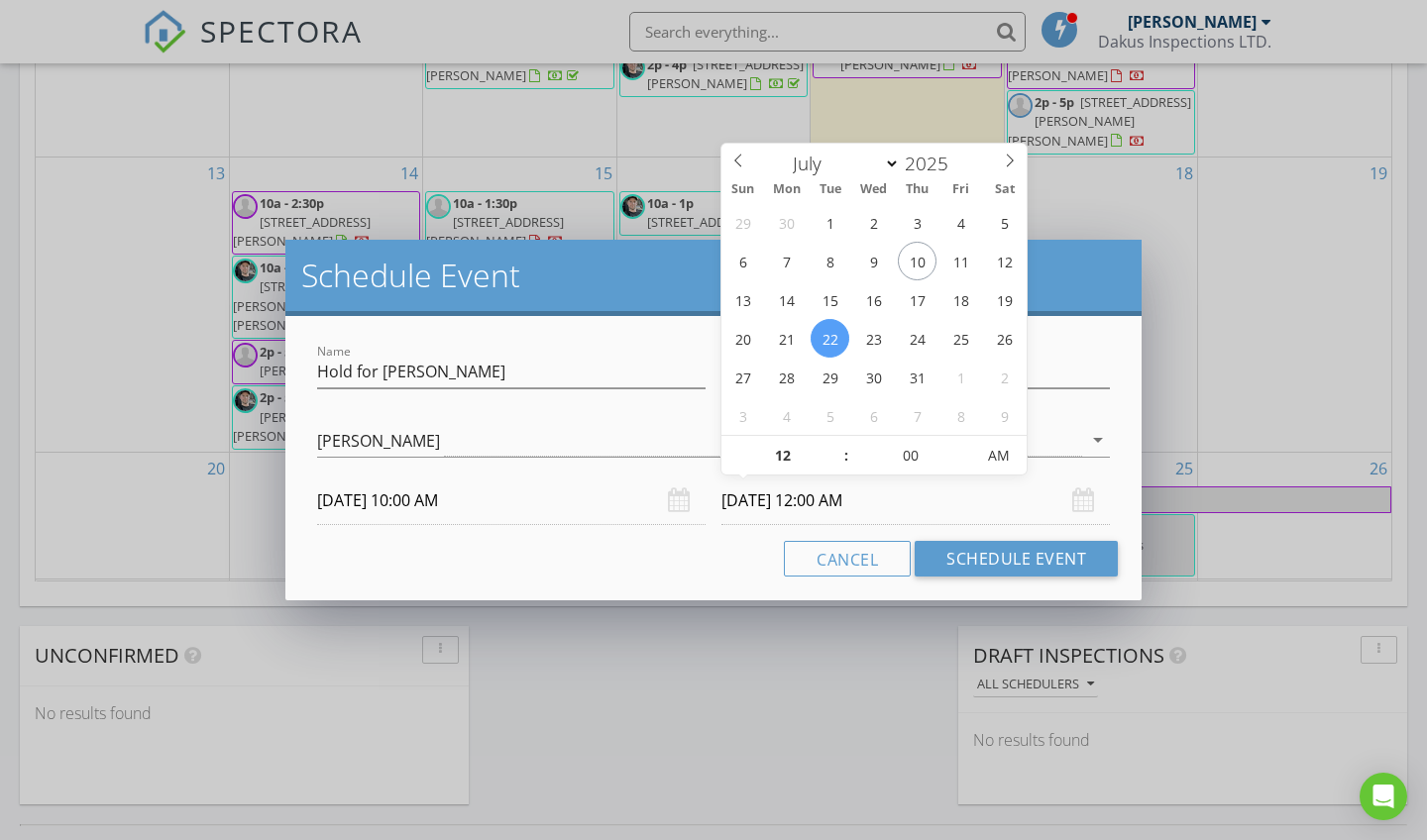 click on "Cancel   Schedule Event" at bounding box center (714, 559) 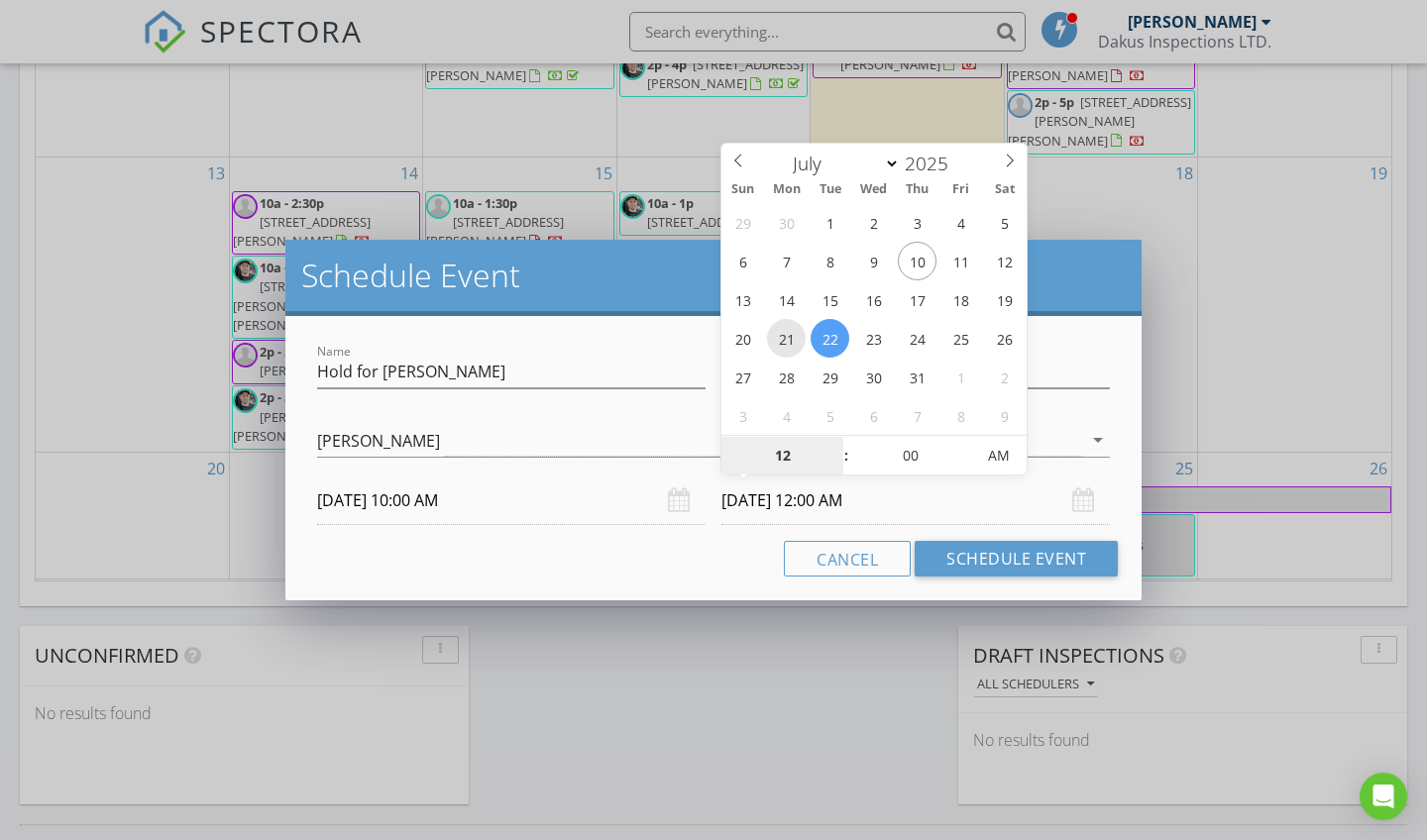 type on "07/21/2025 12:00 AM" 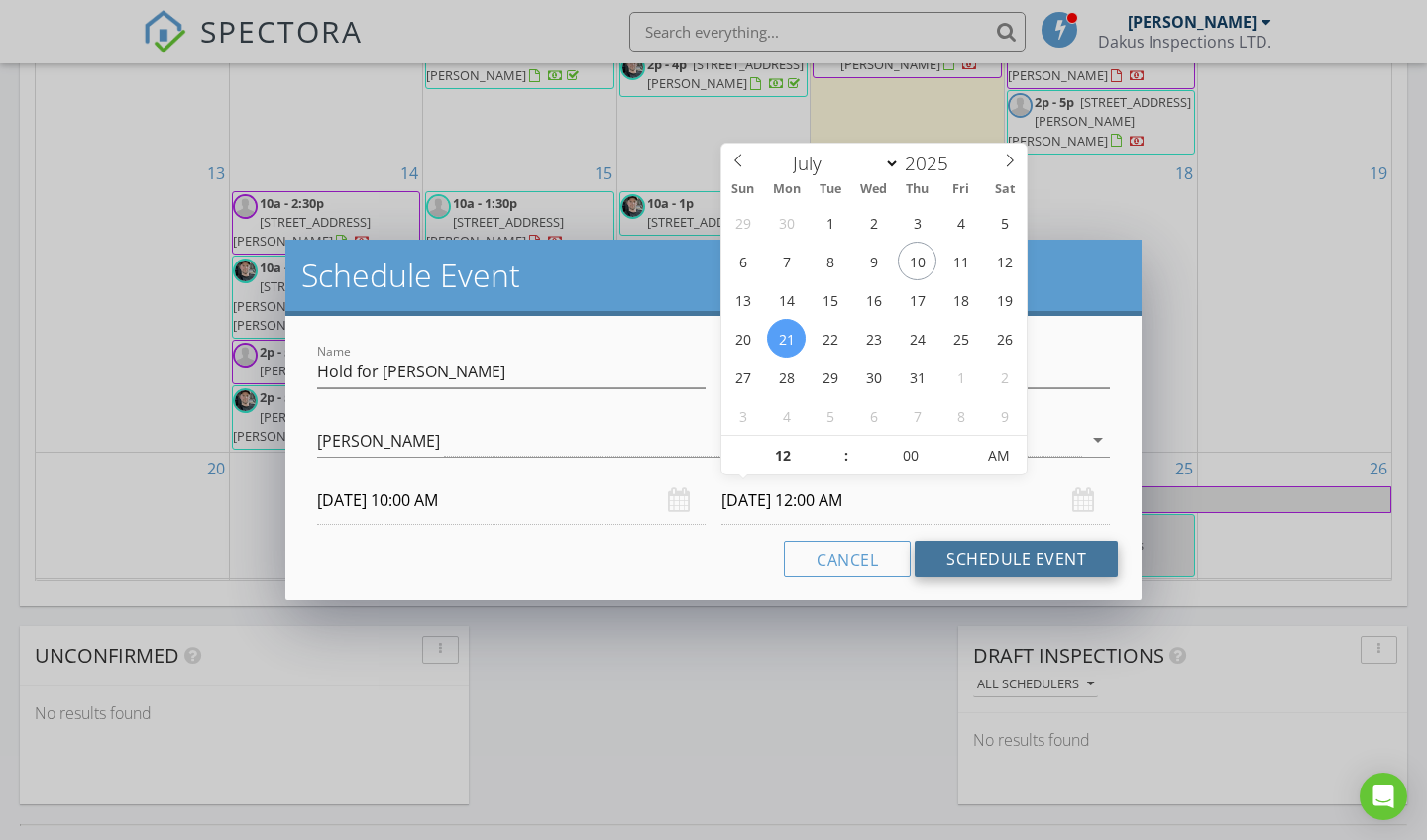 click on "Schedule Event" at bounding box center [1016, 559] 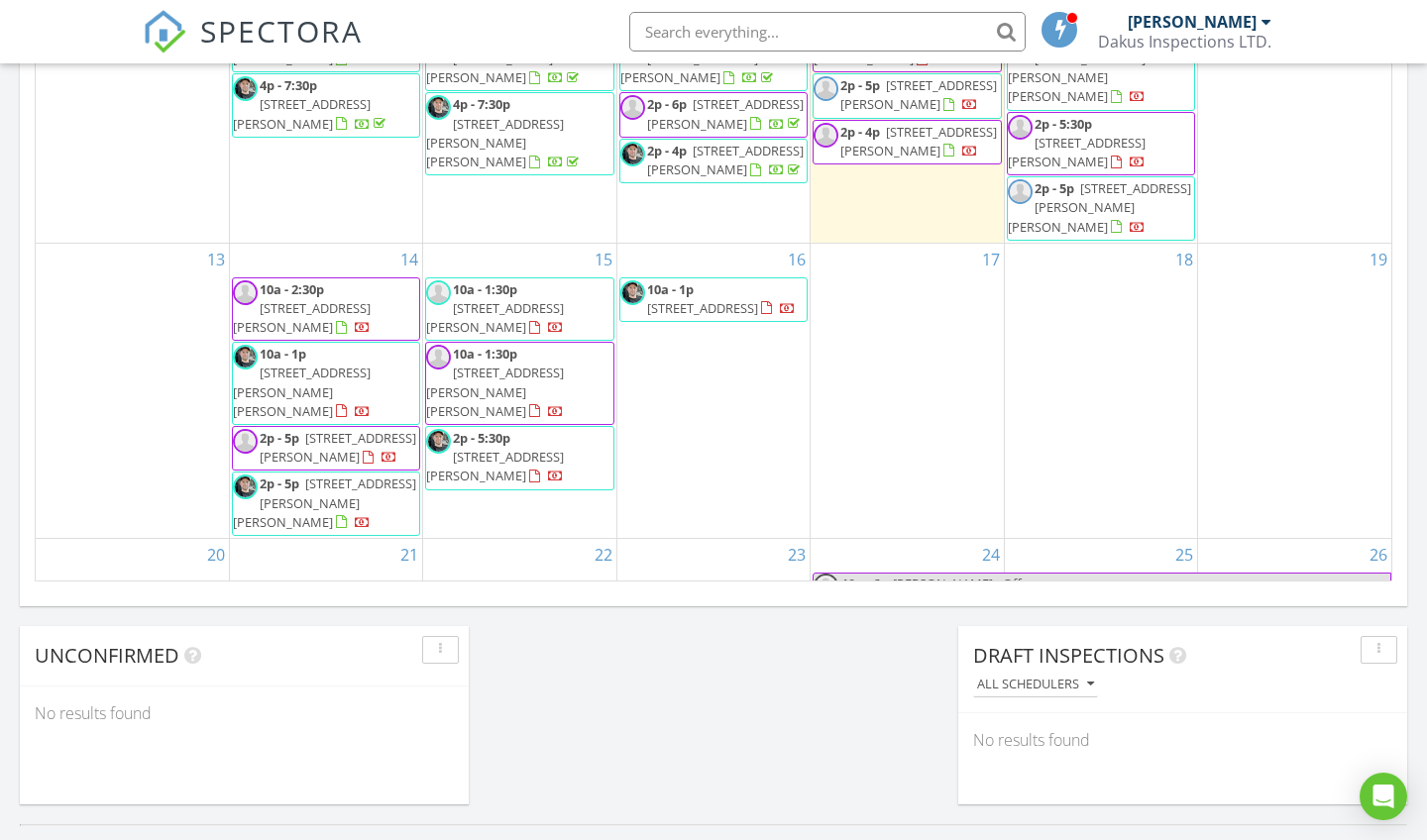 scroll, scrollTop: 200, scrollLeft: 0, axis: vertical 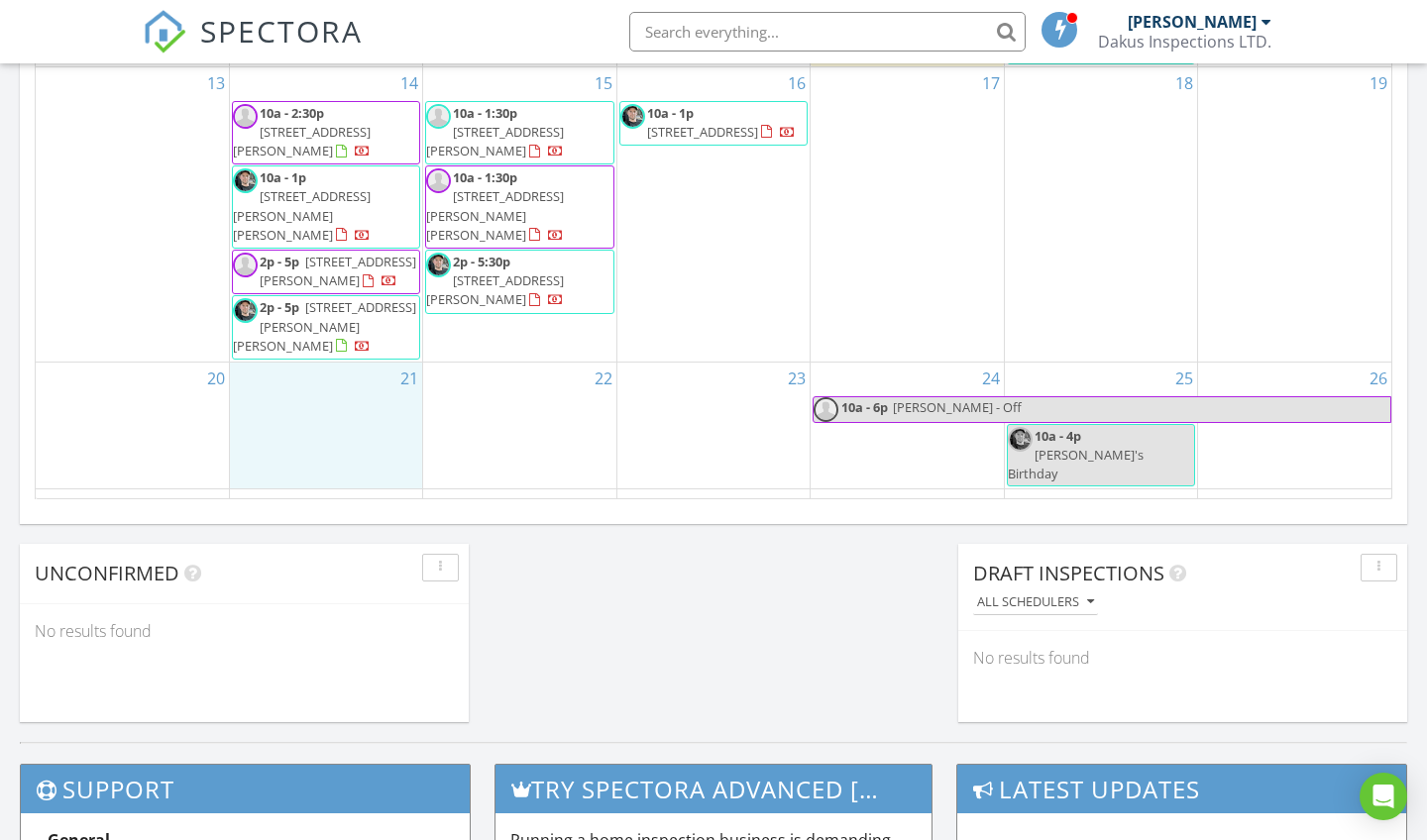 click on "21" at bounding box center [326, 426] 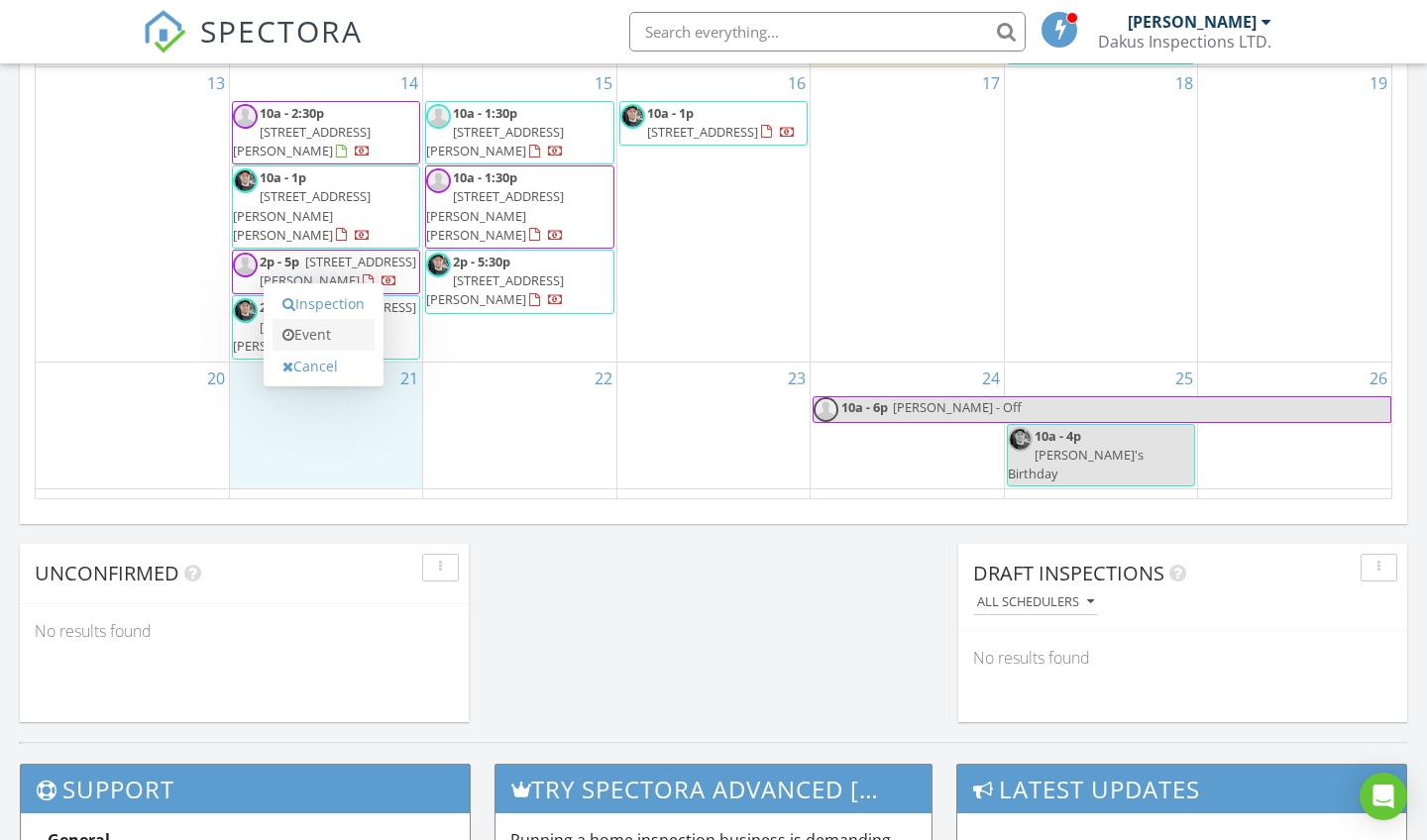 click on "Event" at bounding box center [323, 335] 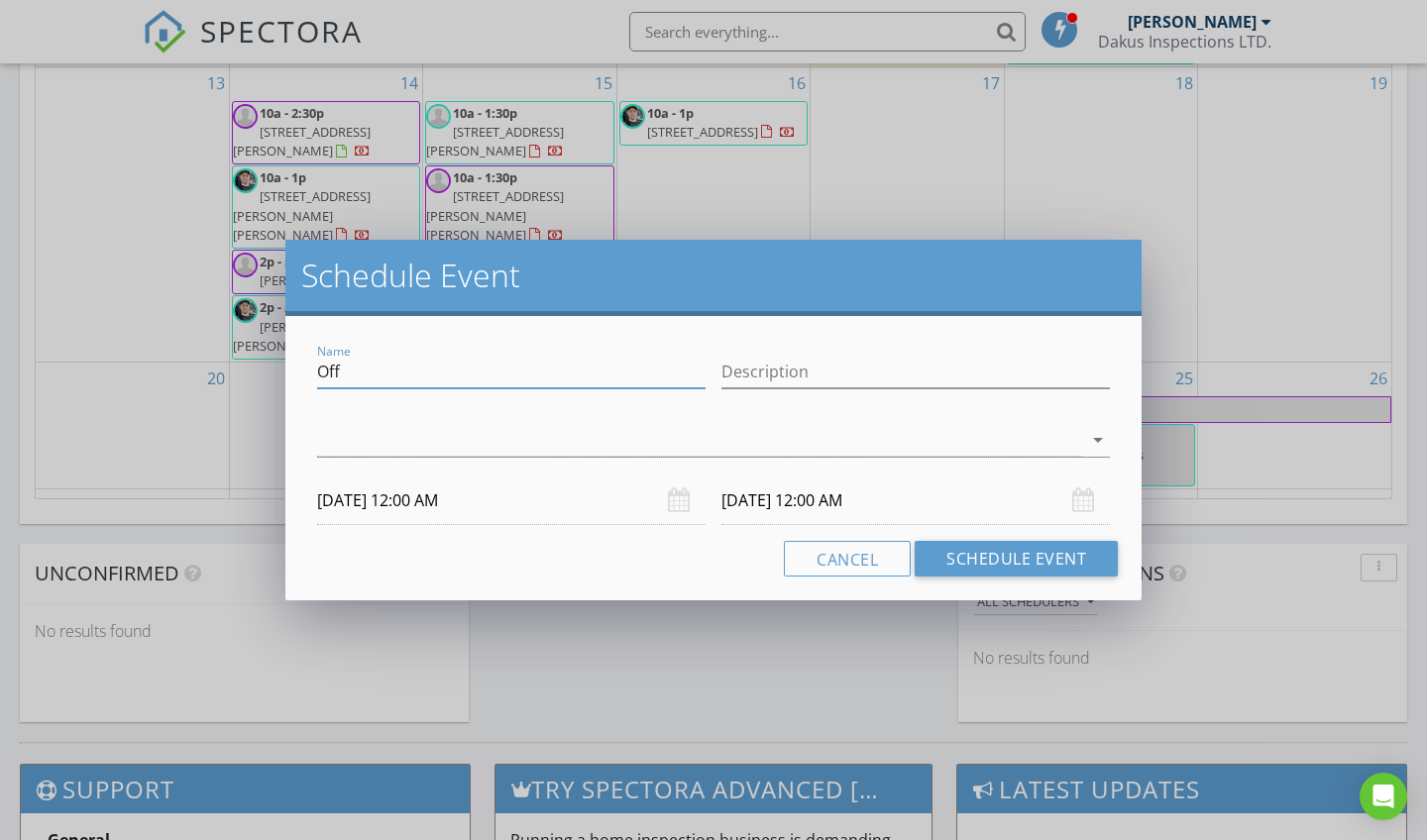click on "Off" at bounding box center (511, 371) 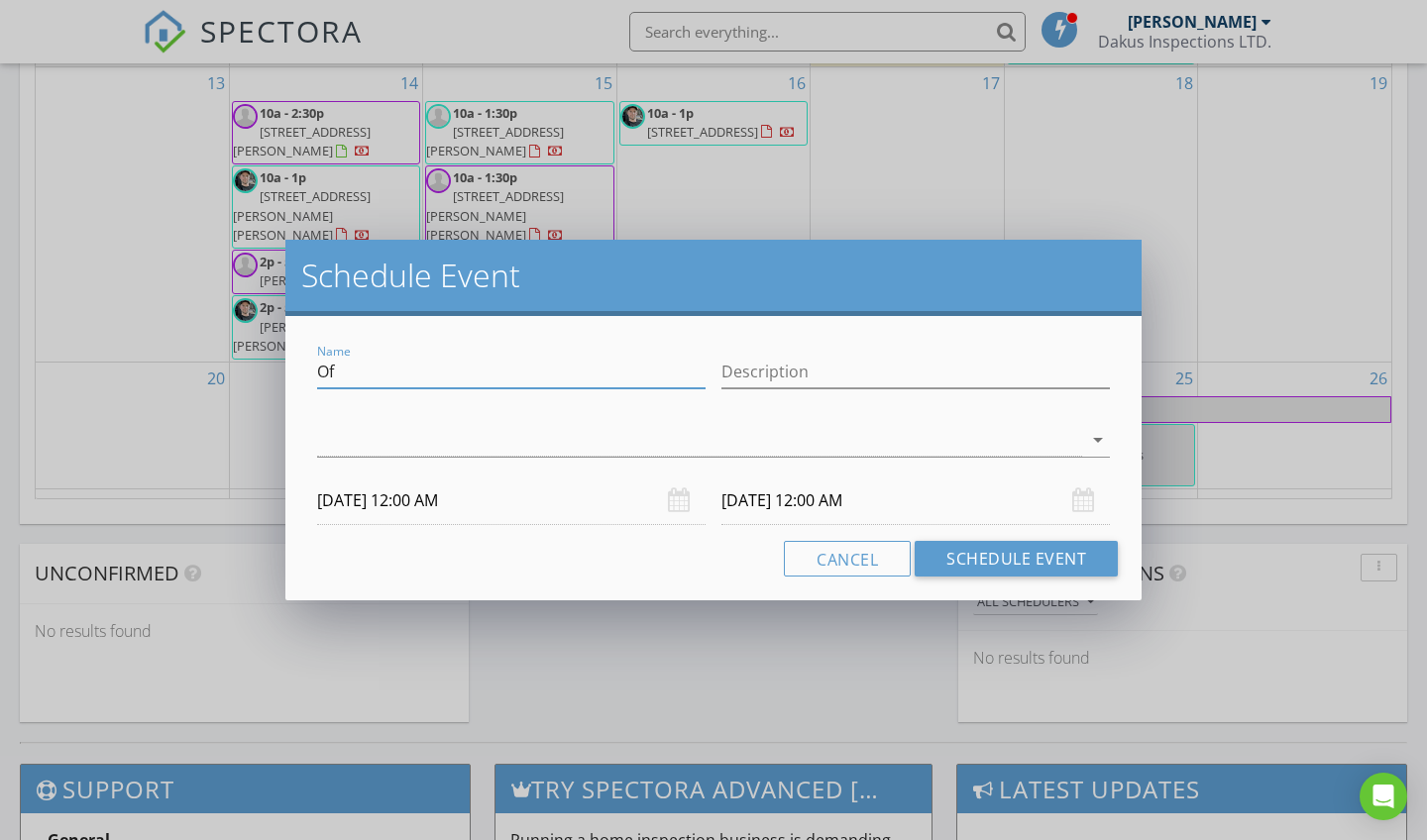 type on "O" 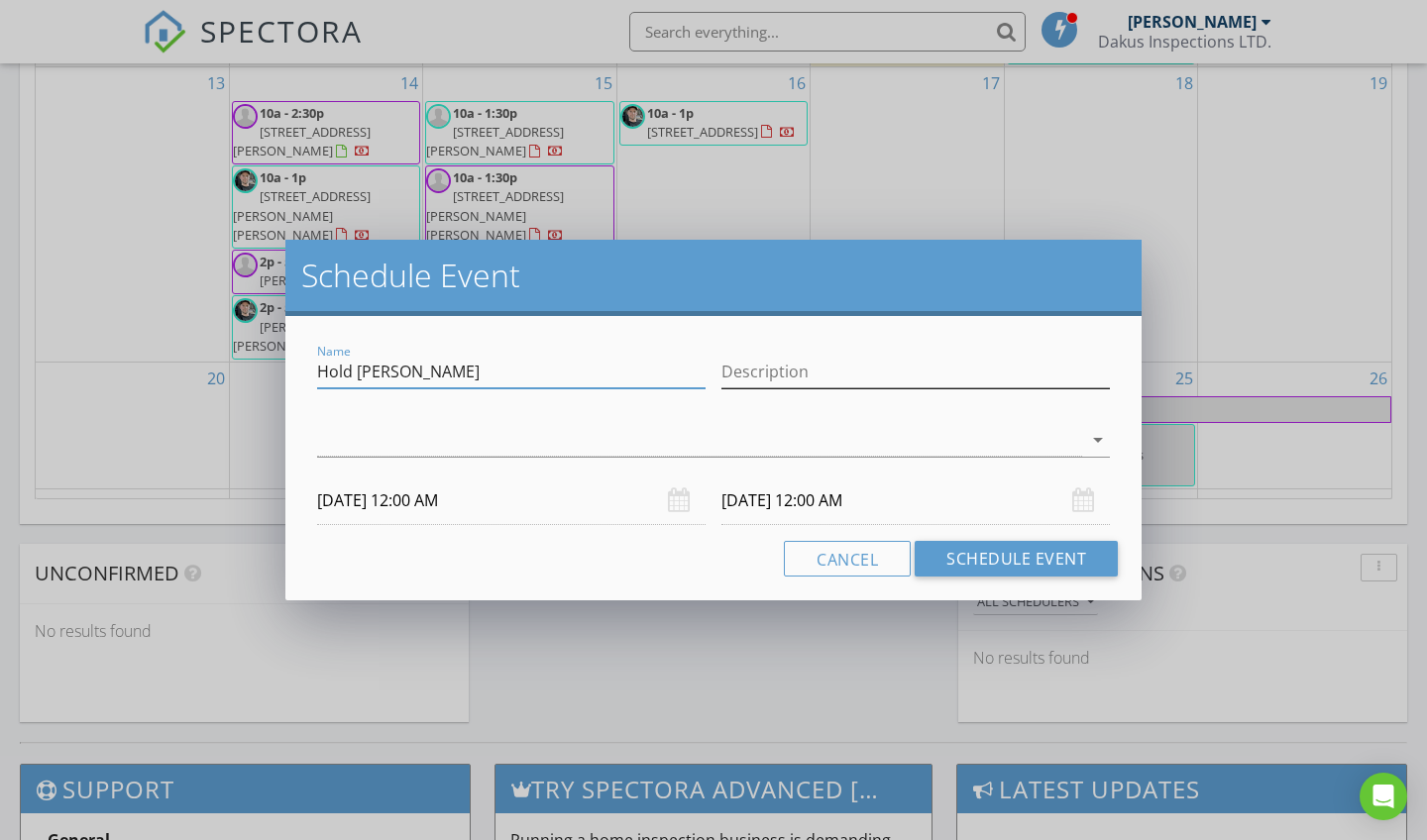 type on "Hold Cherie" 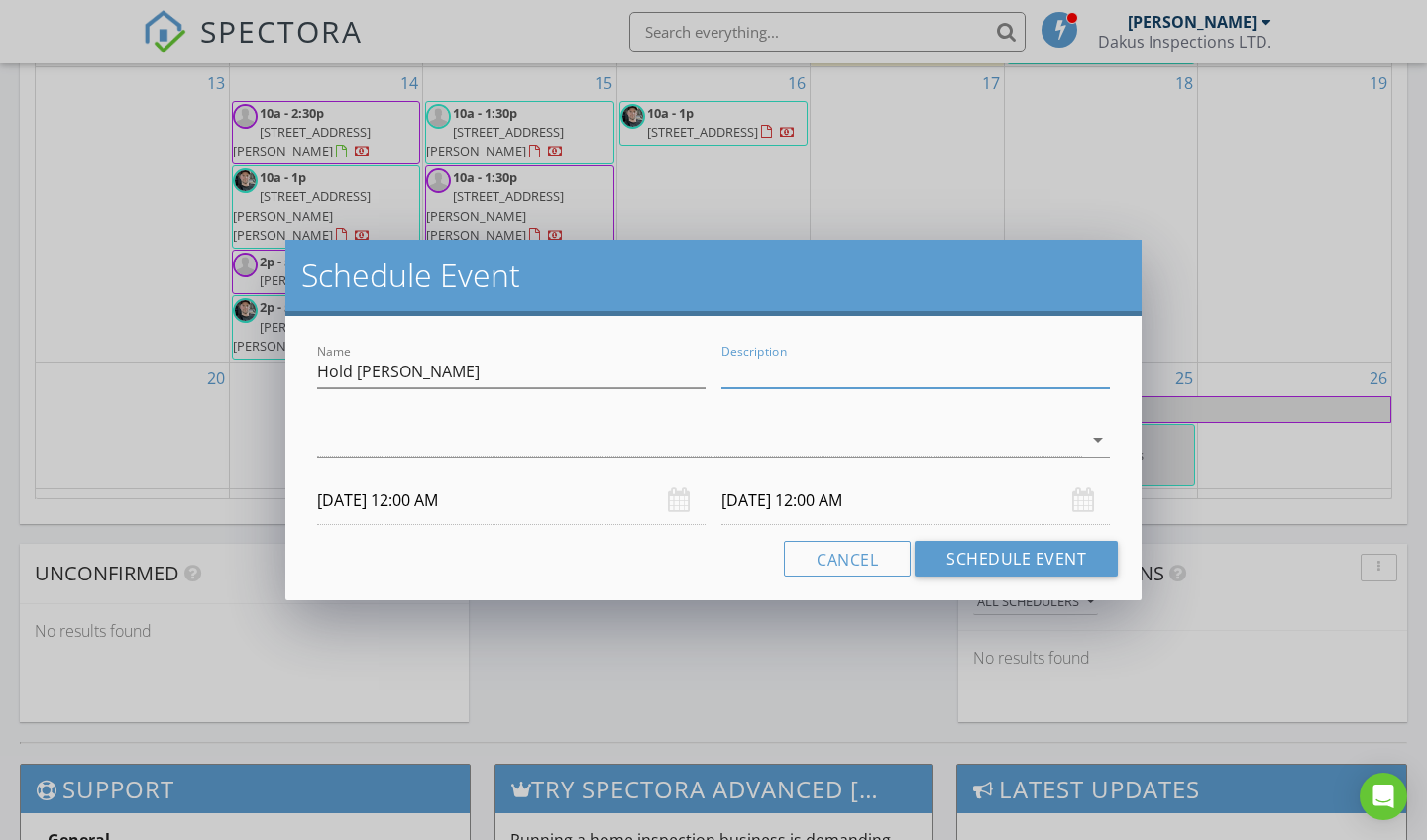 click on "Description" at bounding box center [916, 371] 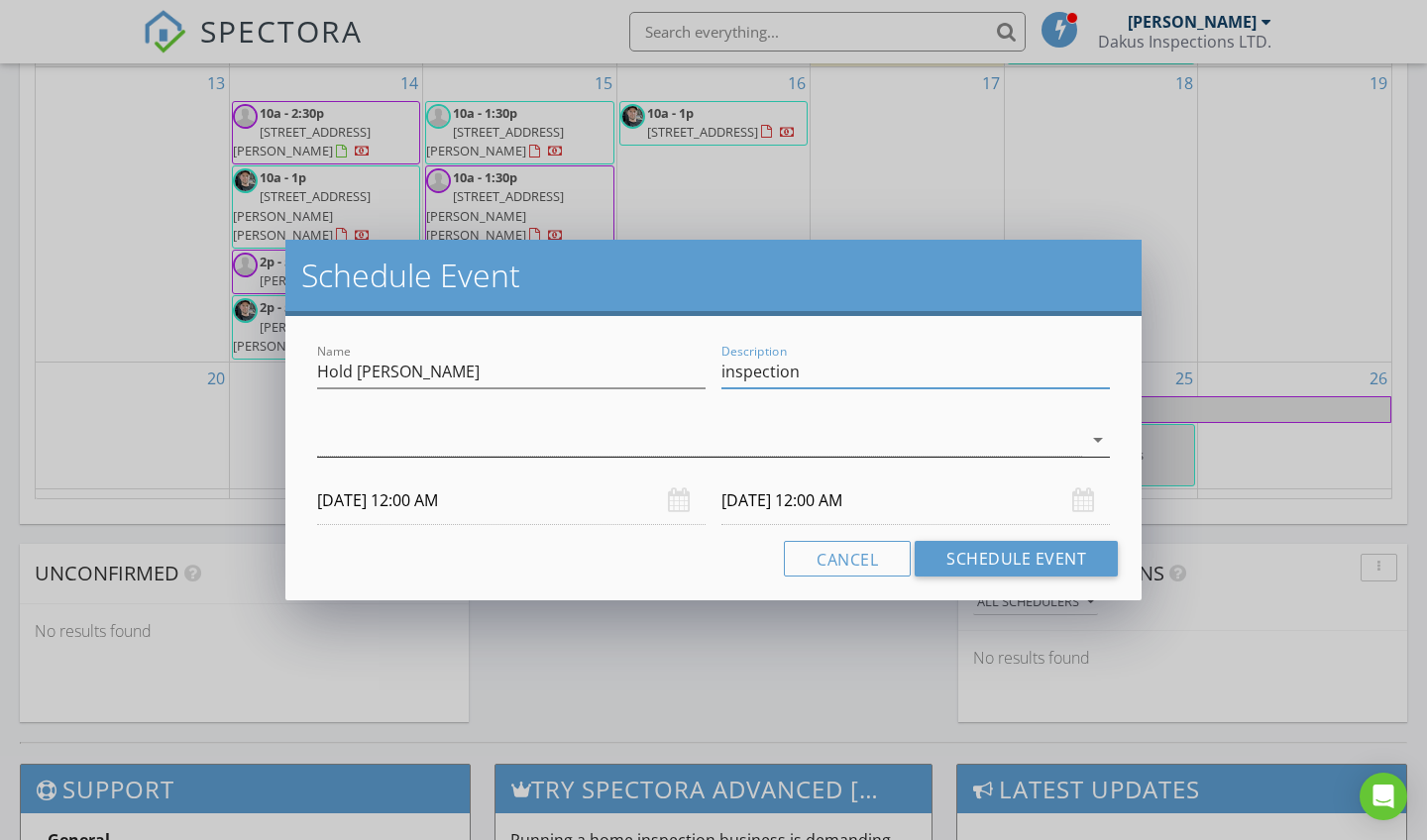 type on "inspection" 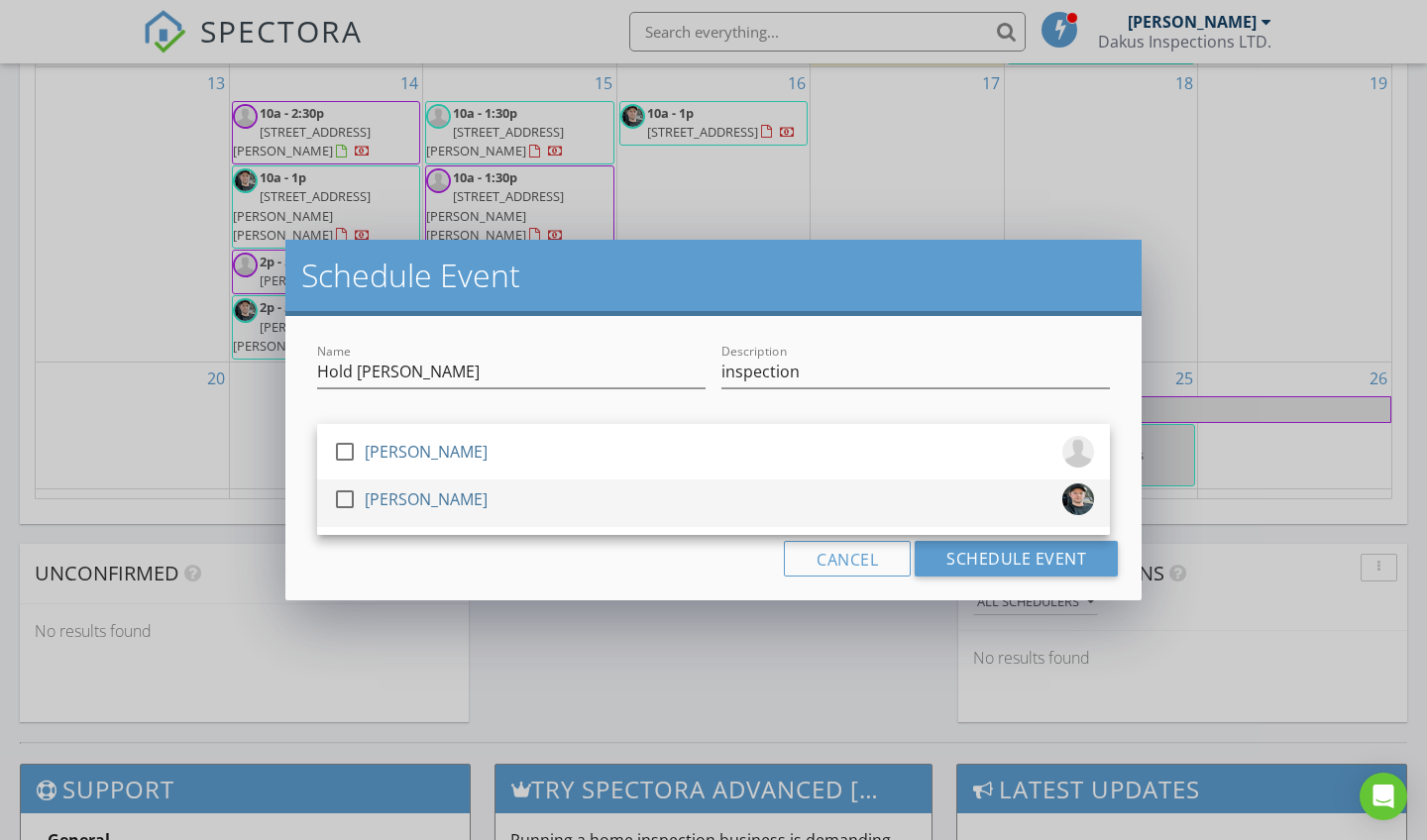 click at bounding box center (345, 499) 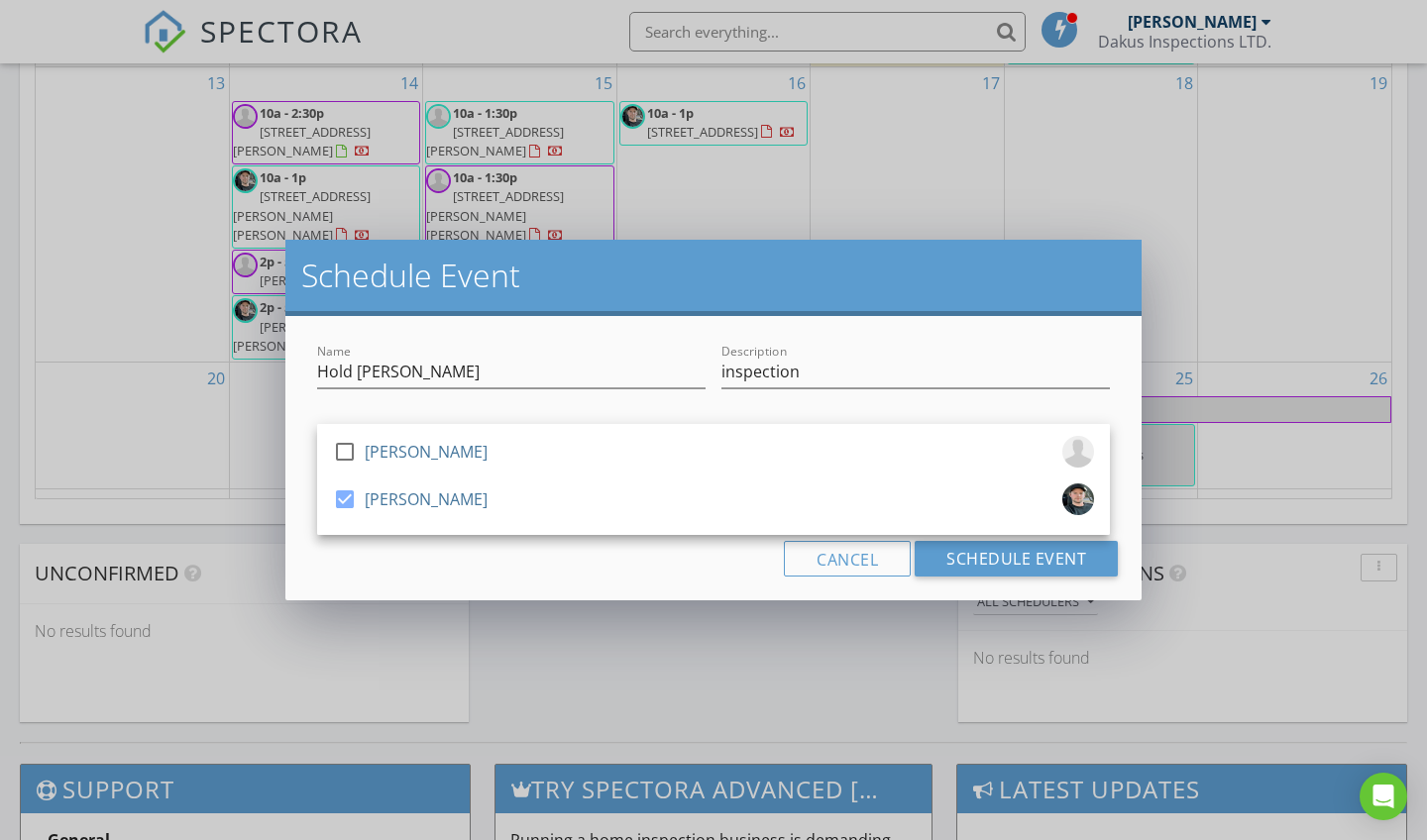 click on "Cancel   Schedule Event" at bounding box center [714, 559] 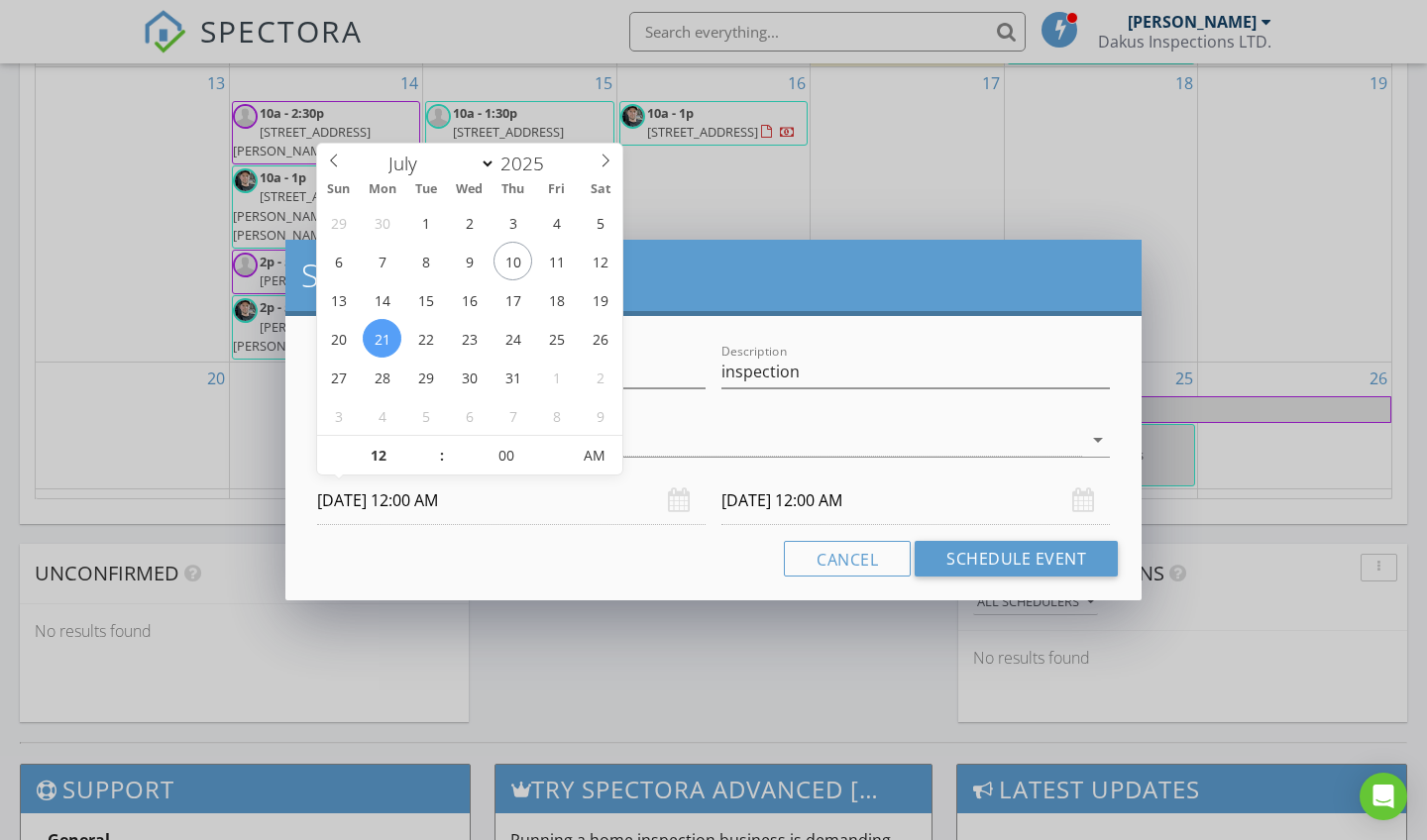 click on "07/21/2025 12:00 AM" at bounding box center (511, 500) 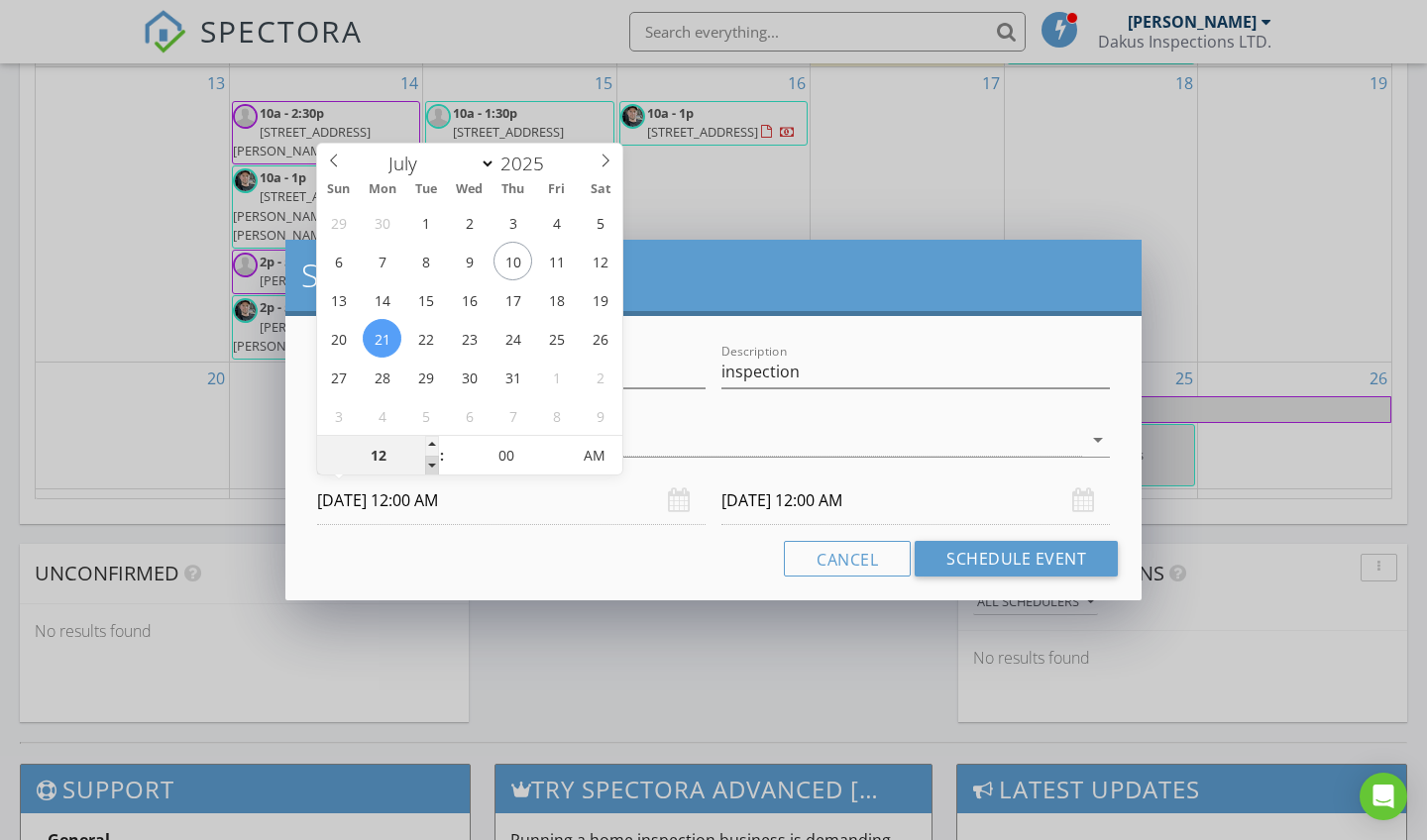 type on "11" 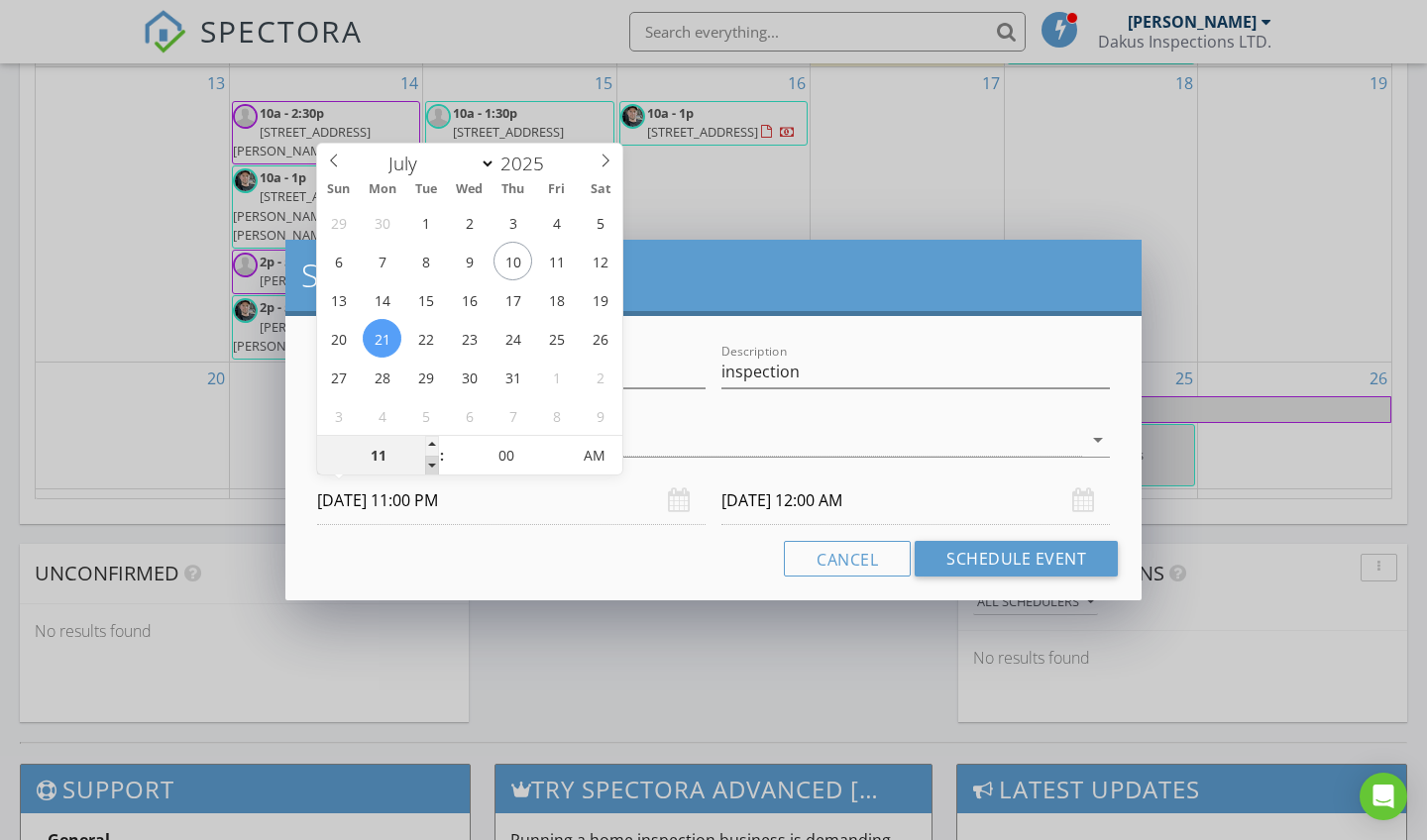 click at bounding box center [432, 466] 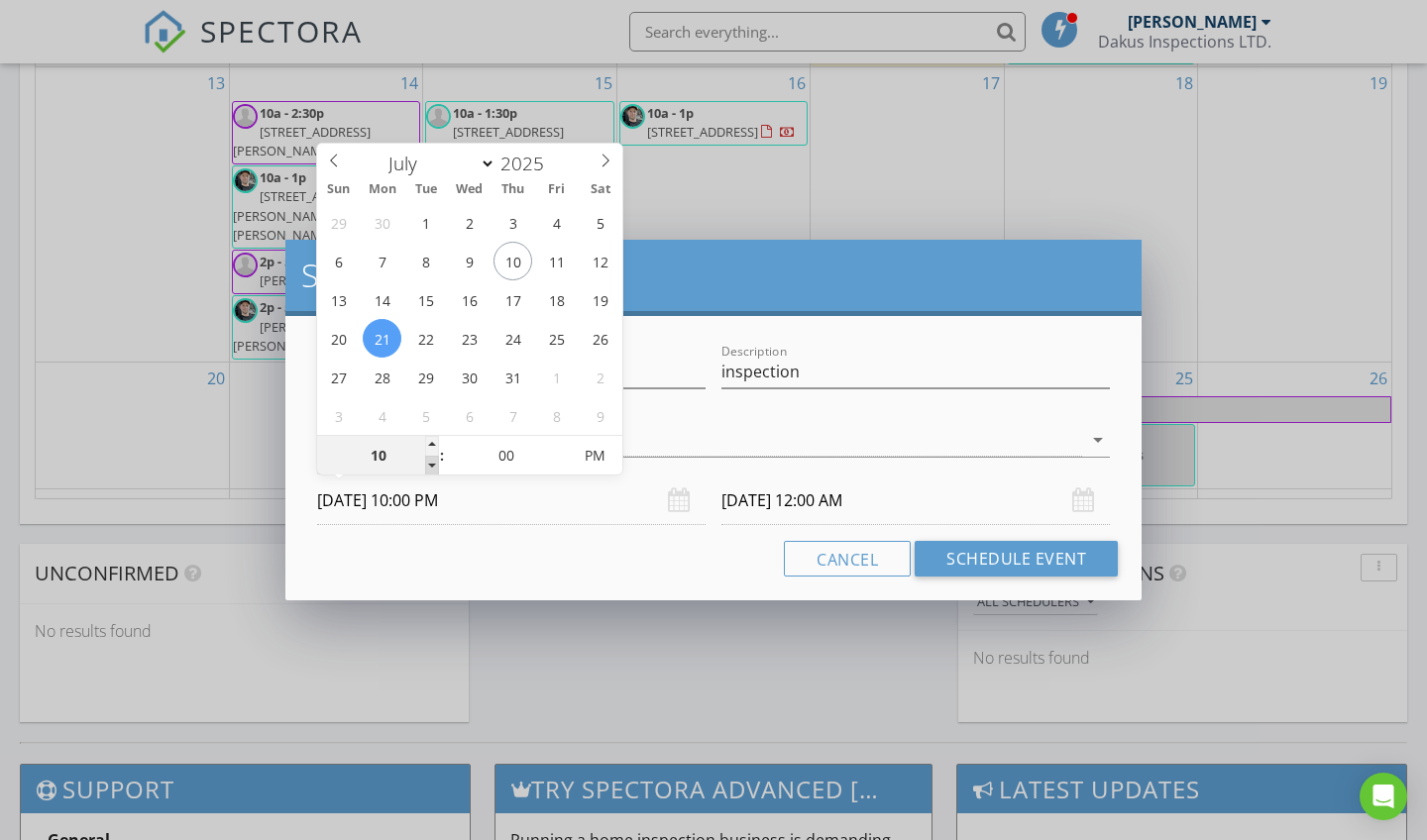 click at bounding box center (432, 466) 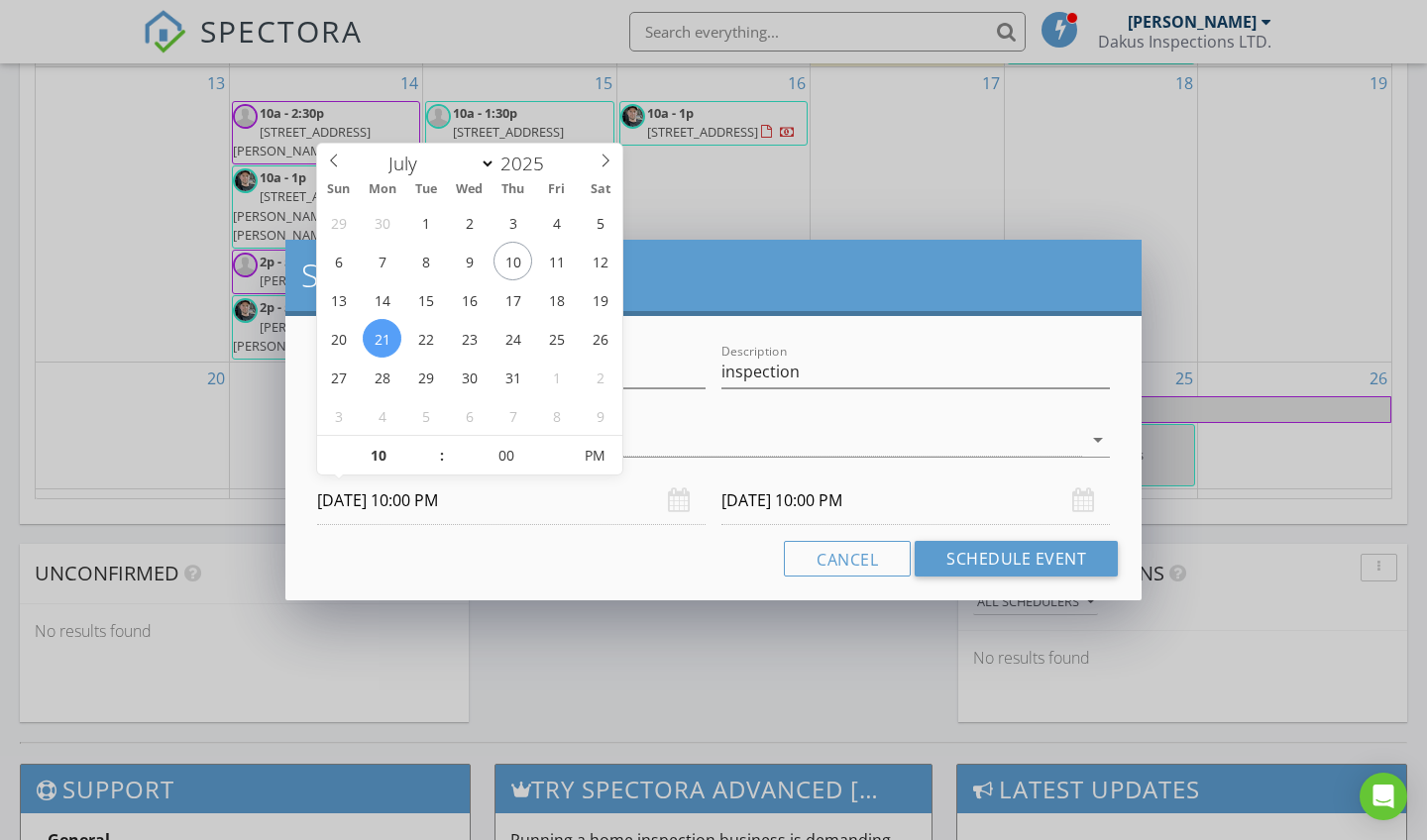 click on "Cancel   Schedule Event" at bounding box center (714, 559) 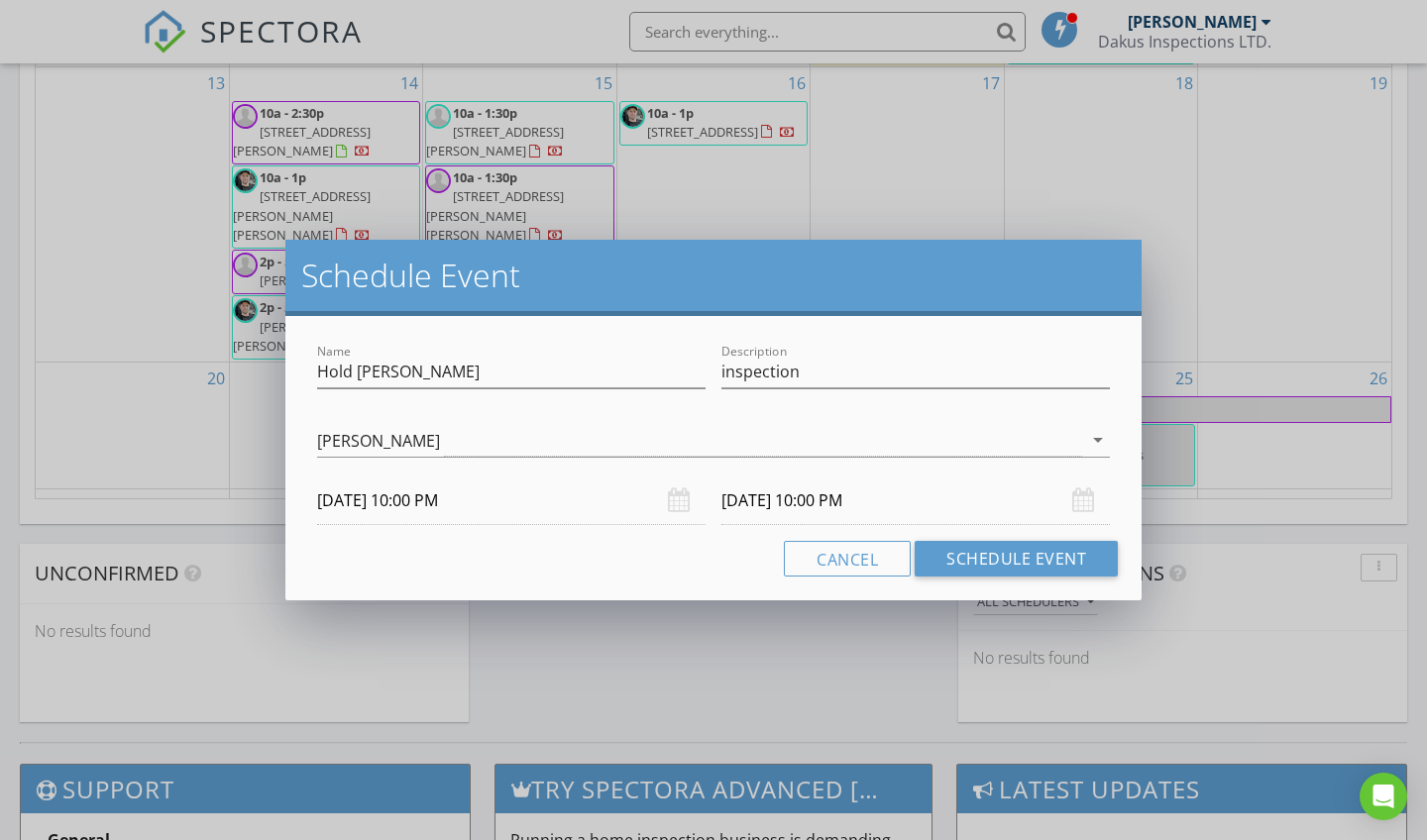 click on "07/22/2025 10:00 PM" at bounding box center [916, 500] 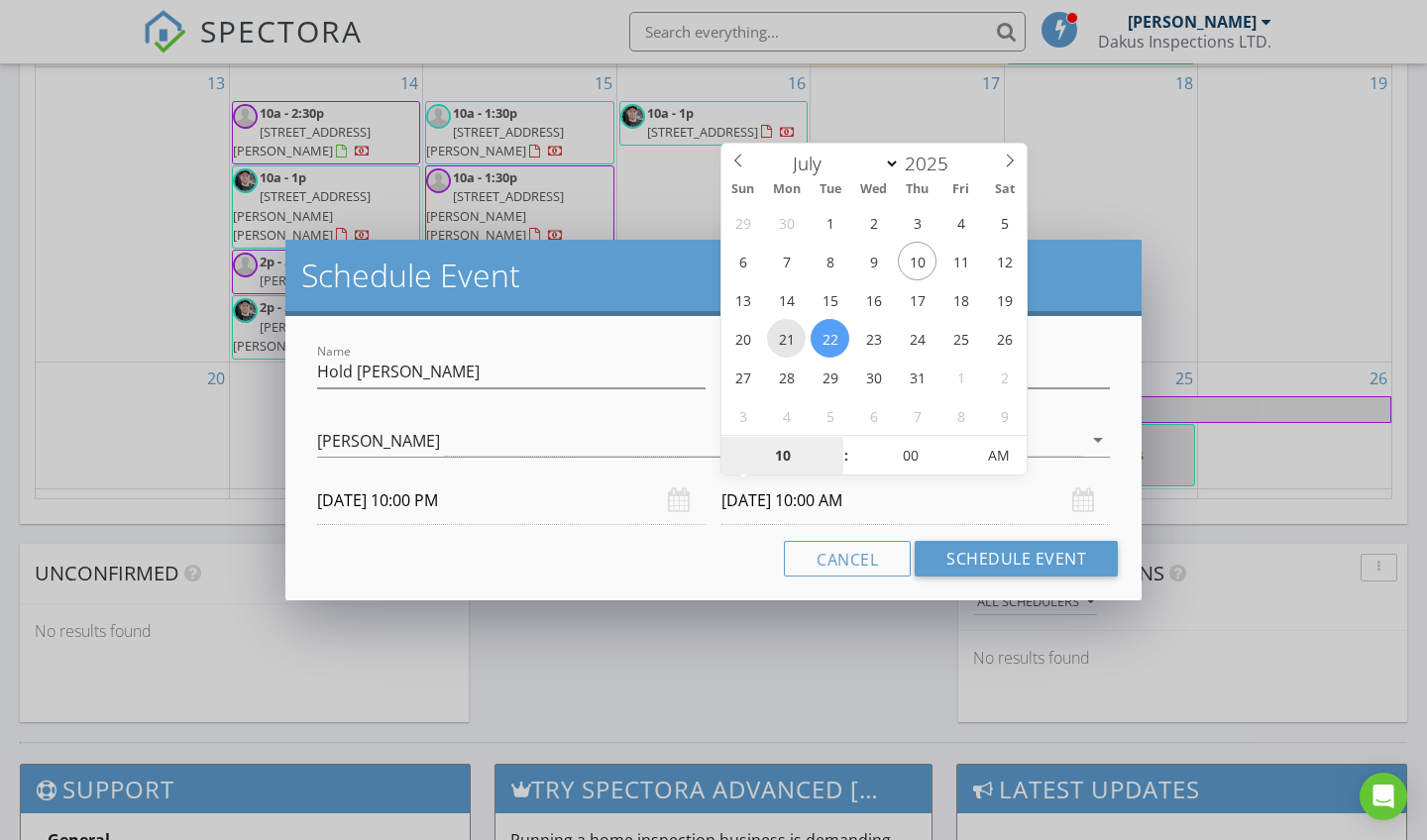 type on "07/21/2025 10:00 AM" 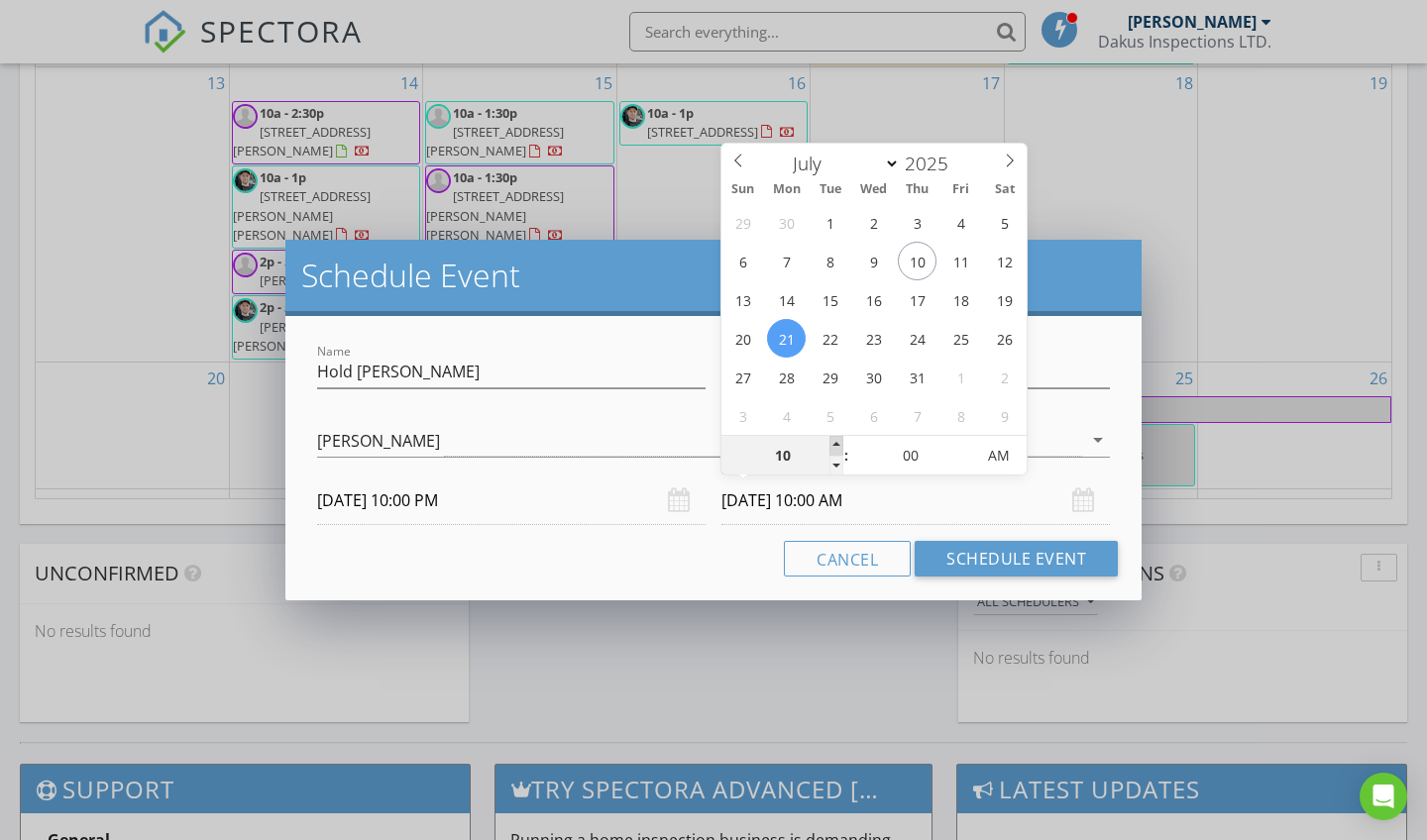 type on "11" 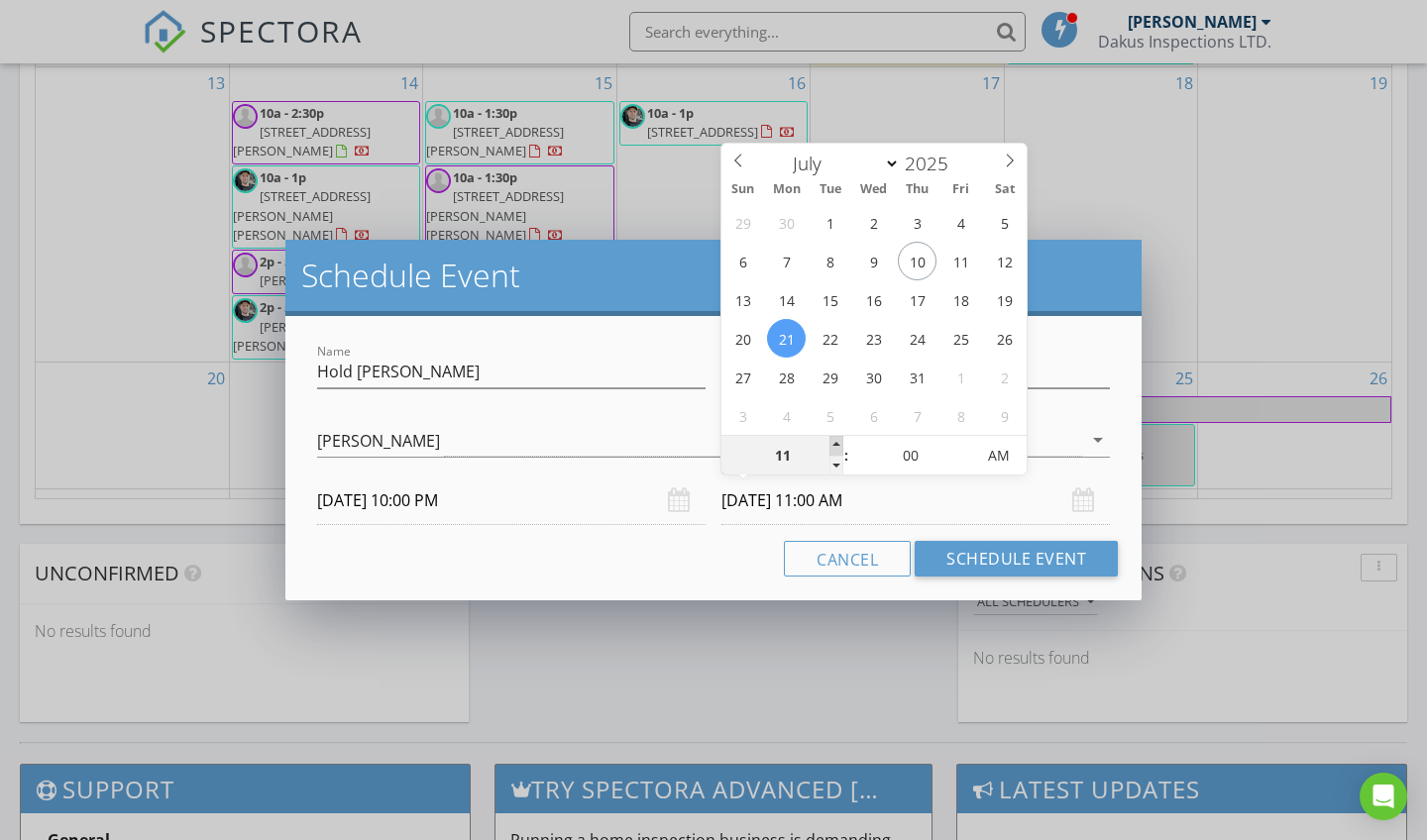 click at bounding box center (836, 446) 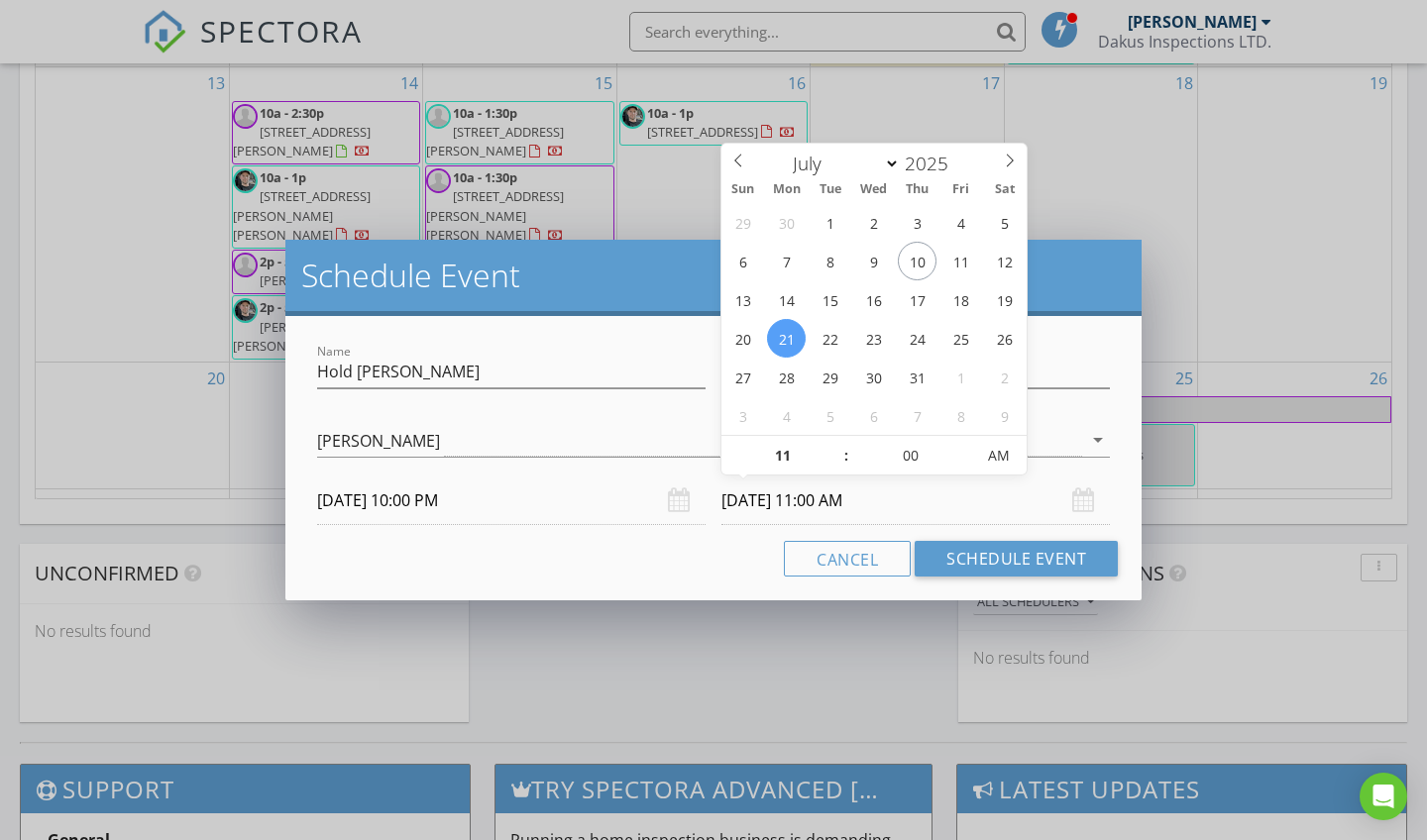 click on "Cancel   Schedule Event" at bounding box center [714, 559] 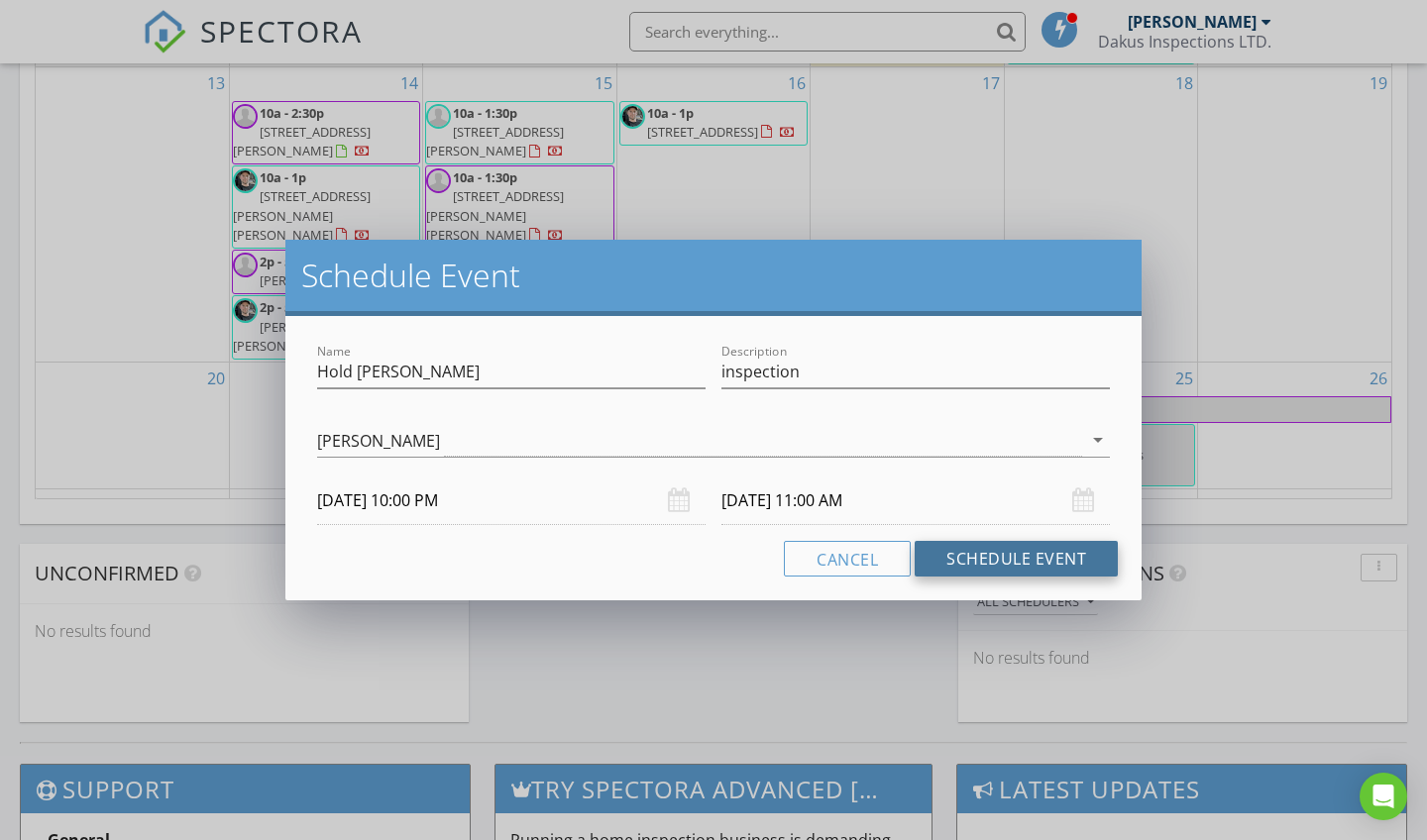 click on "Schedule Event" at bounding box center [1016, 559] 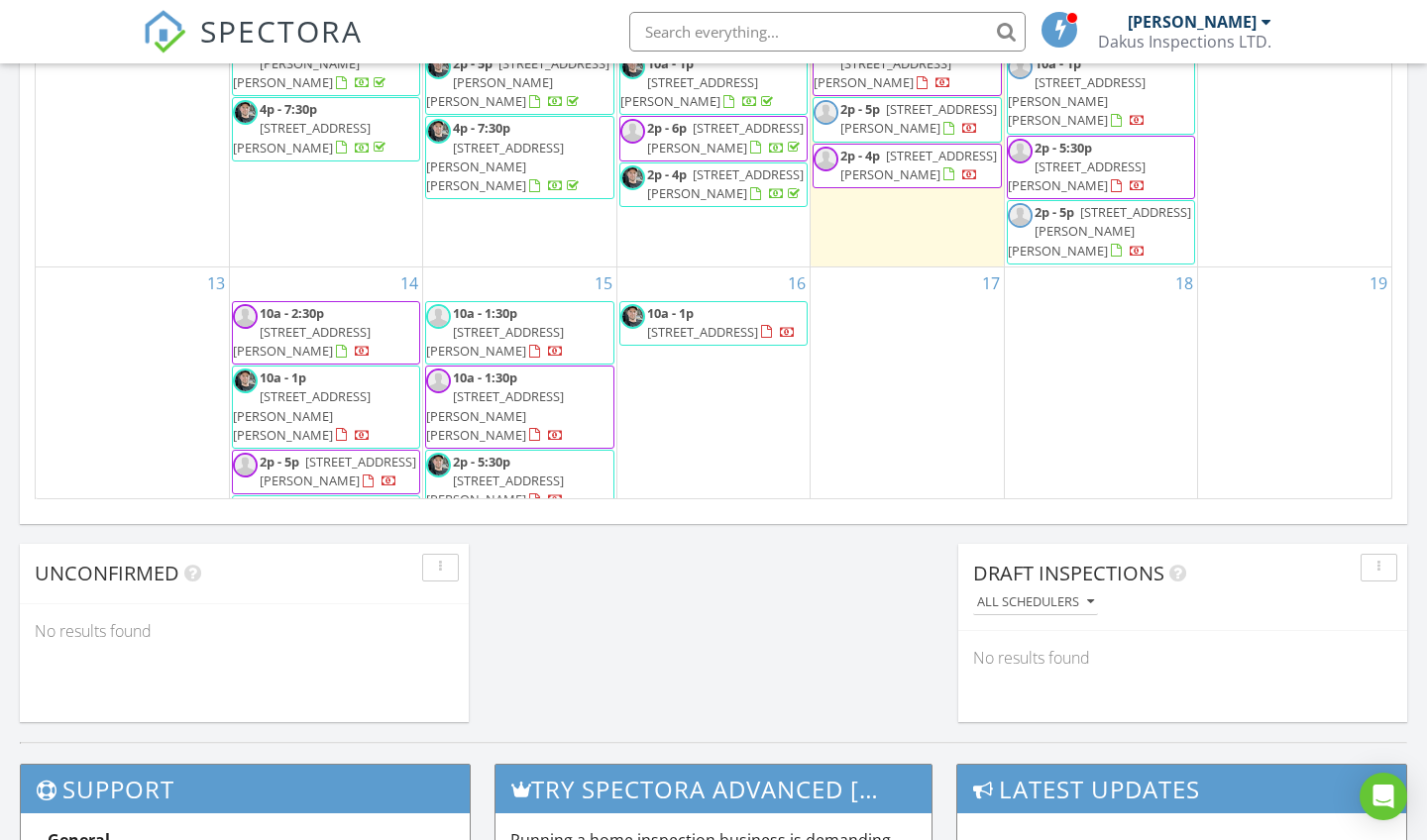 scroll, scrollTop: 0, scrollLeft: 0, axis: both 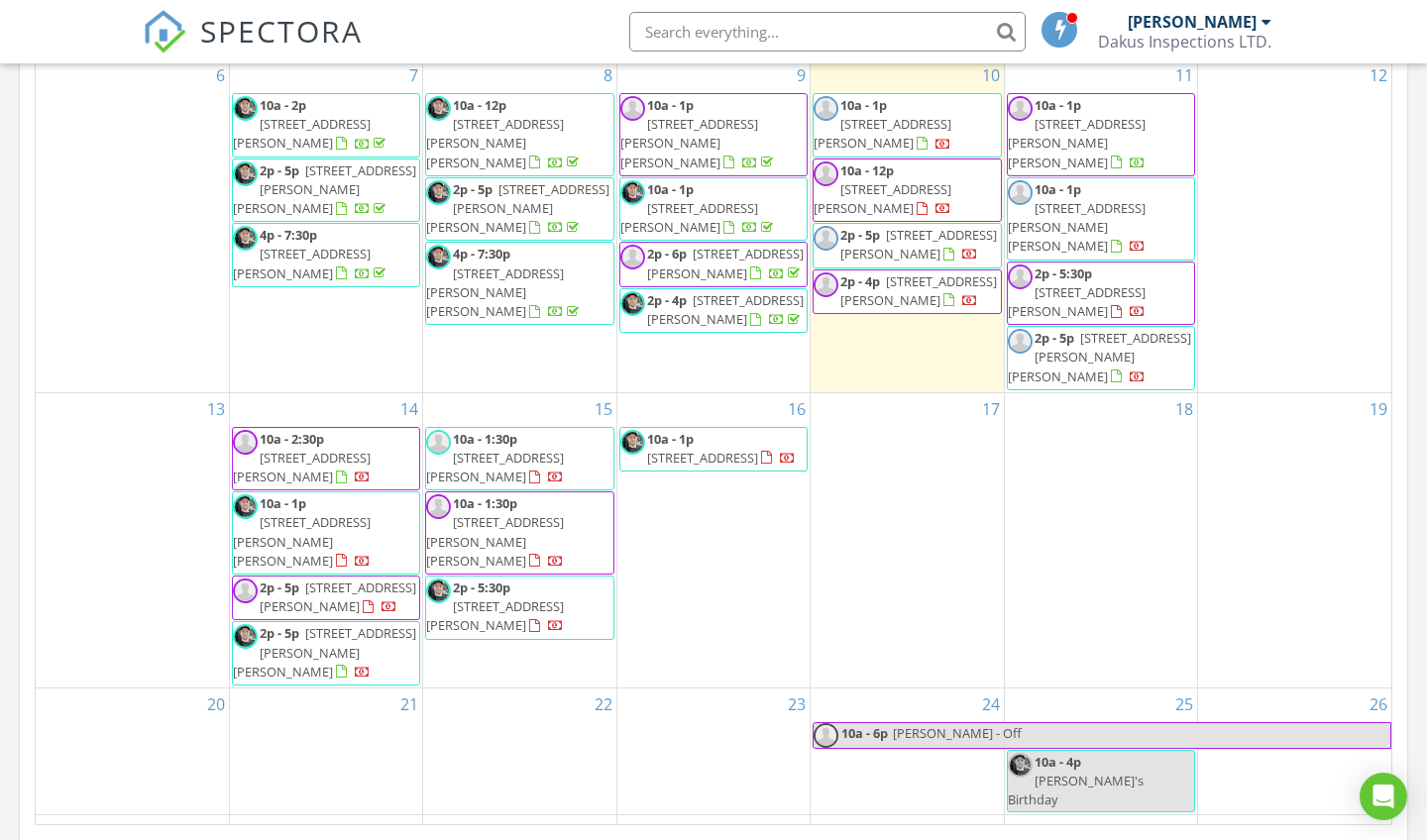 click on "190 McKinley Crescent, Prince George V2M 4S4" at bounding box center (301, 541) 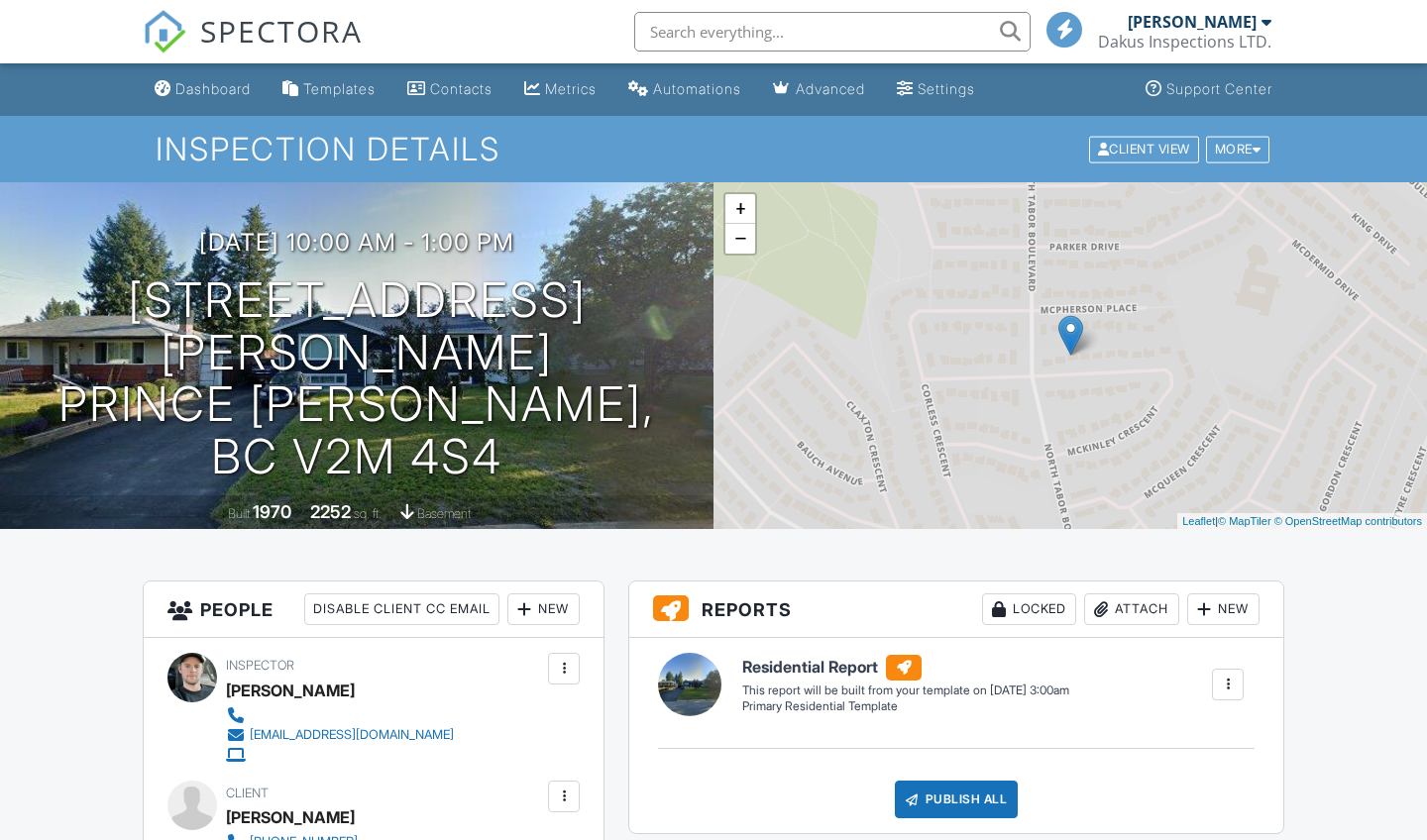 scroll, scrollTop: 387, scrollLeft: 0, axis: vertical 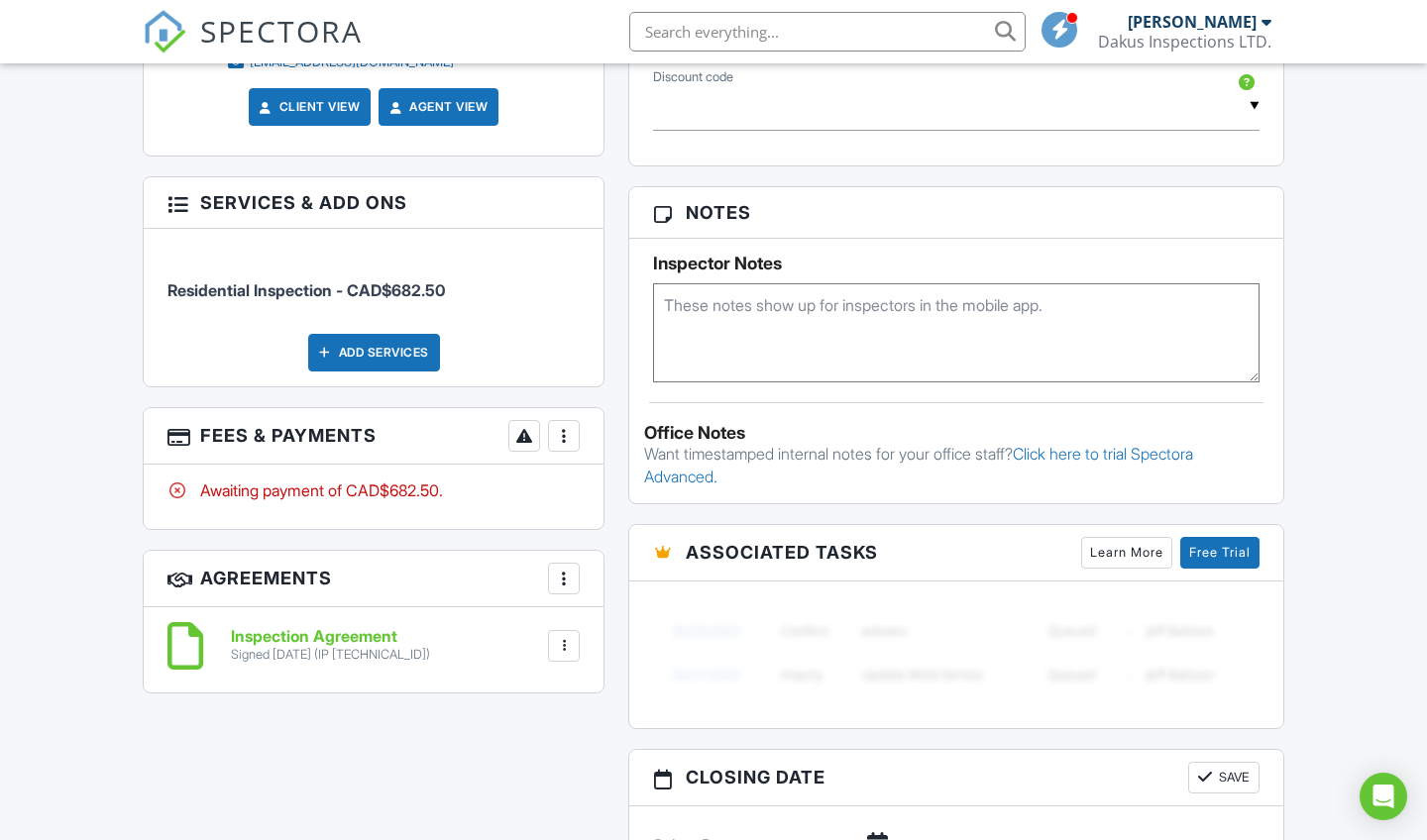 click on "Add Services" at bounding box center (374, 353) 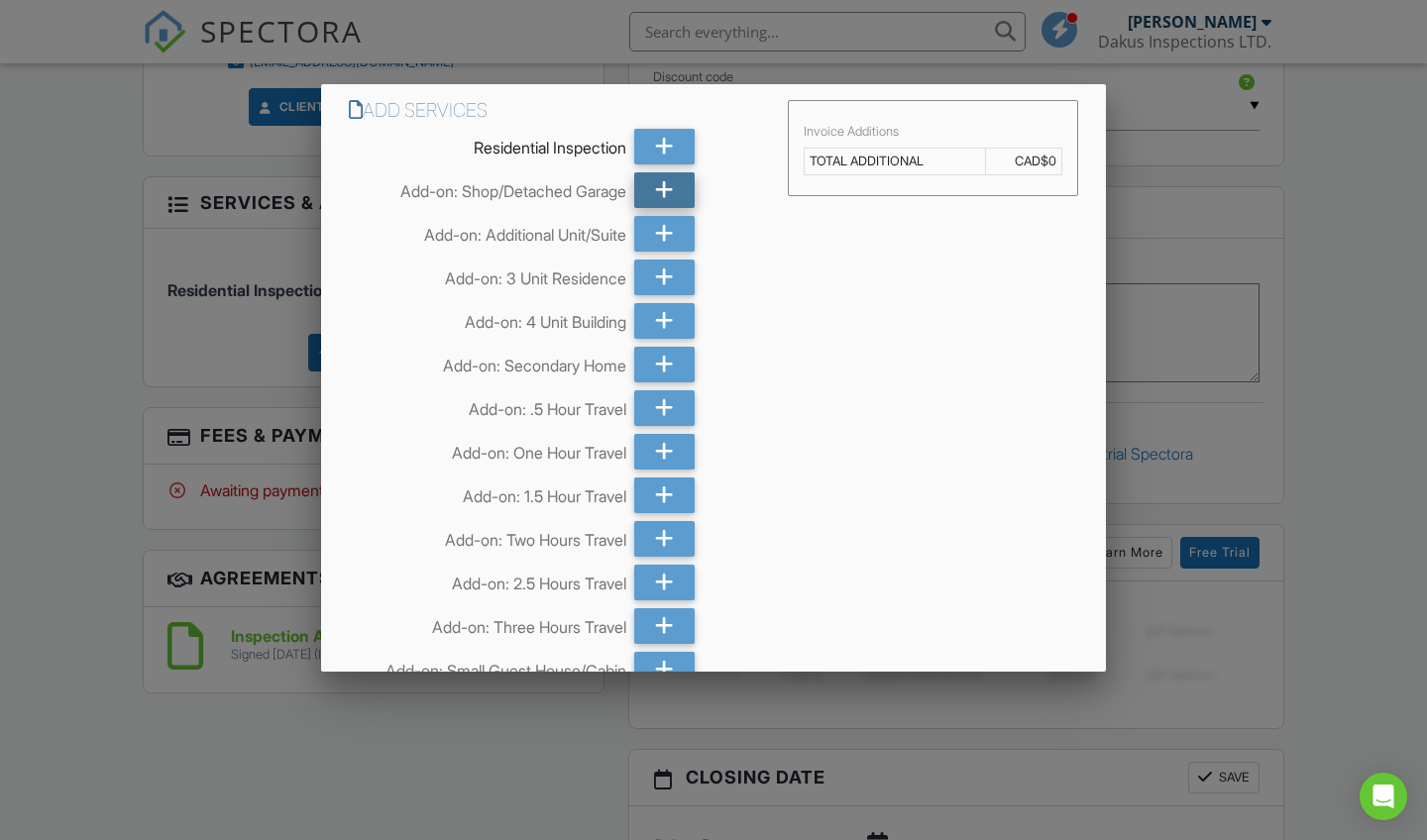 click at bounding box center [664, 190] 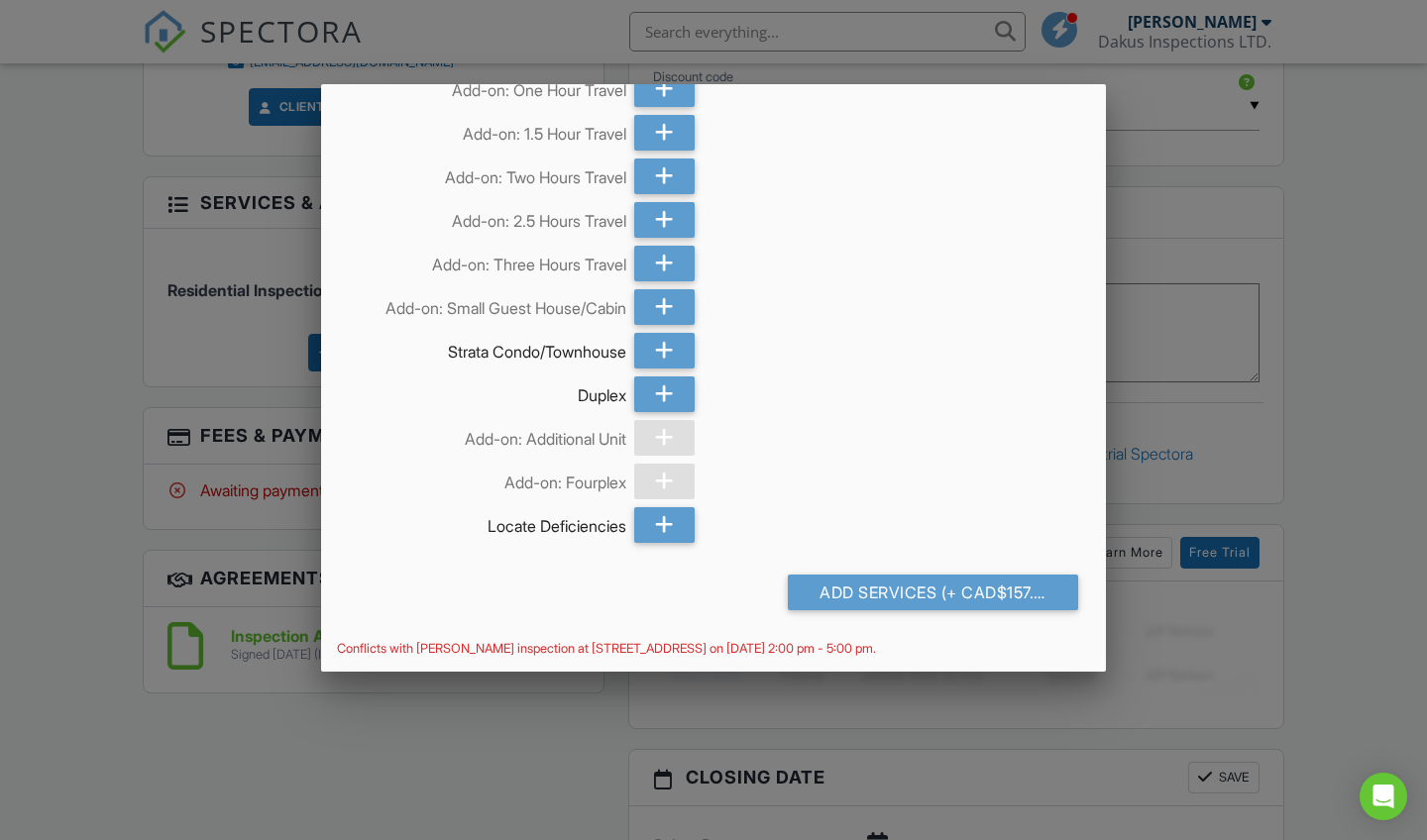 scroll, scrollTop: 363, scrollLeft: 0, axis: vertical 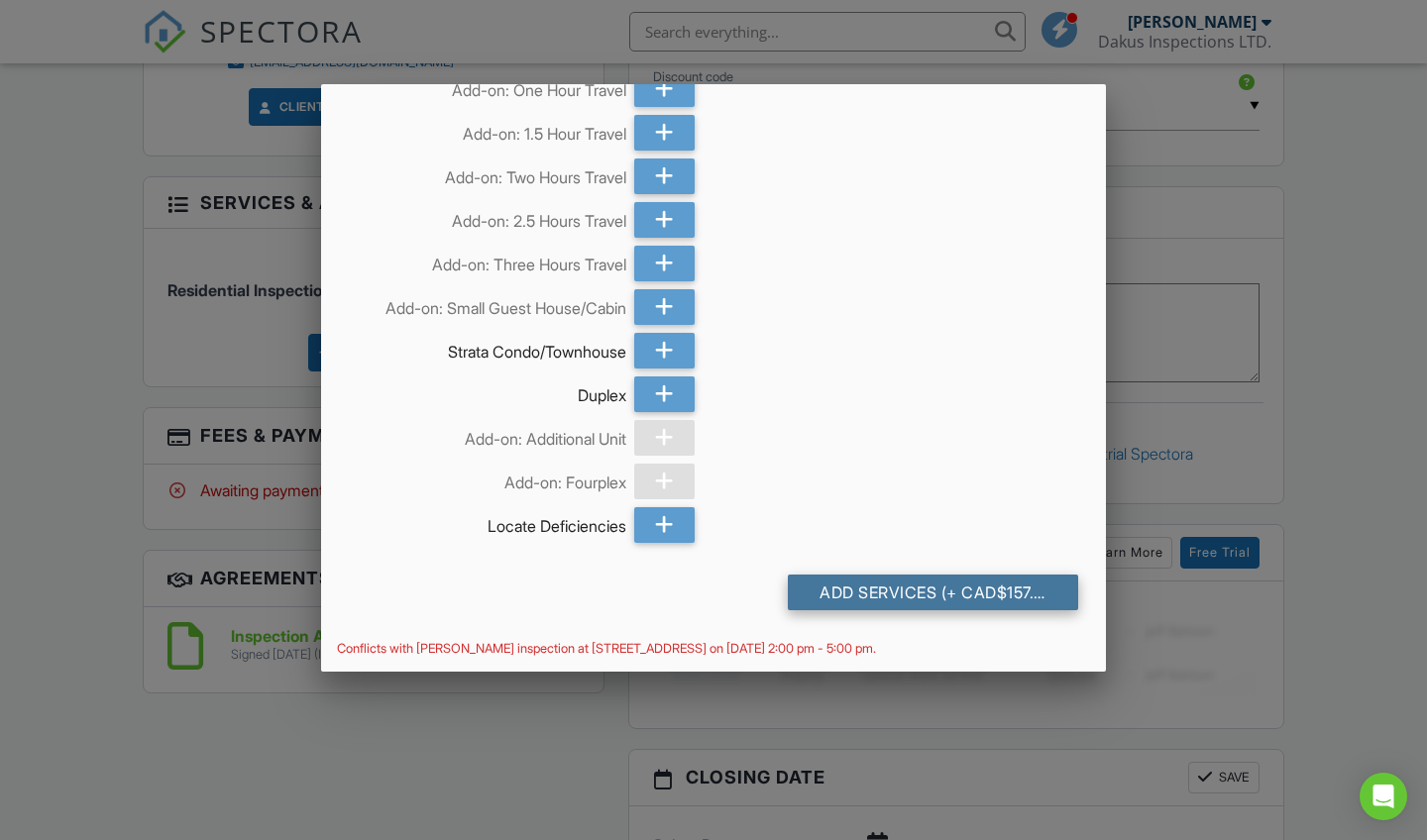 click on "Add Services
(+ CAD$157.5)" at bounding box center (933, 592) 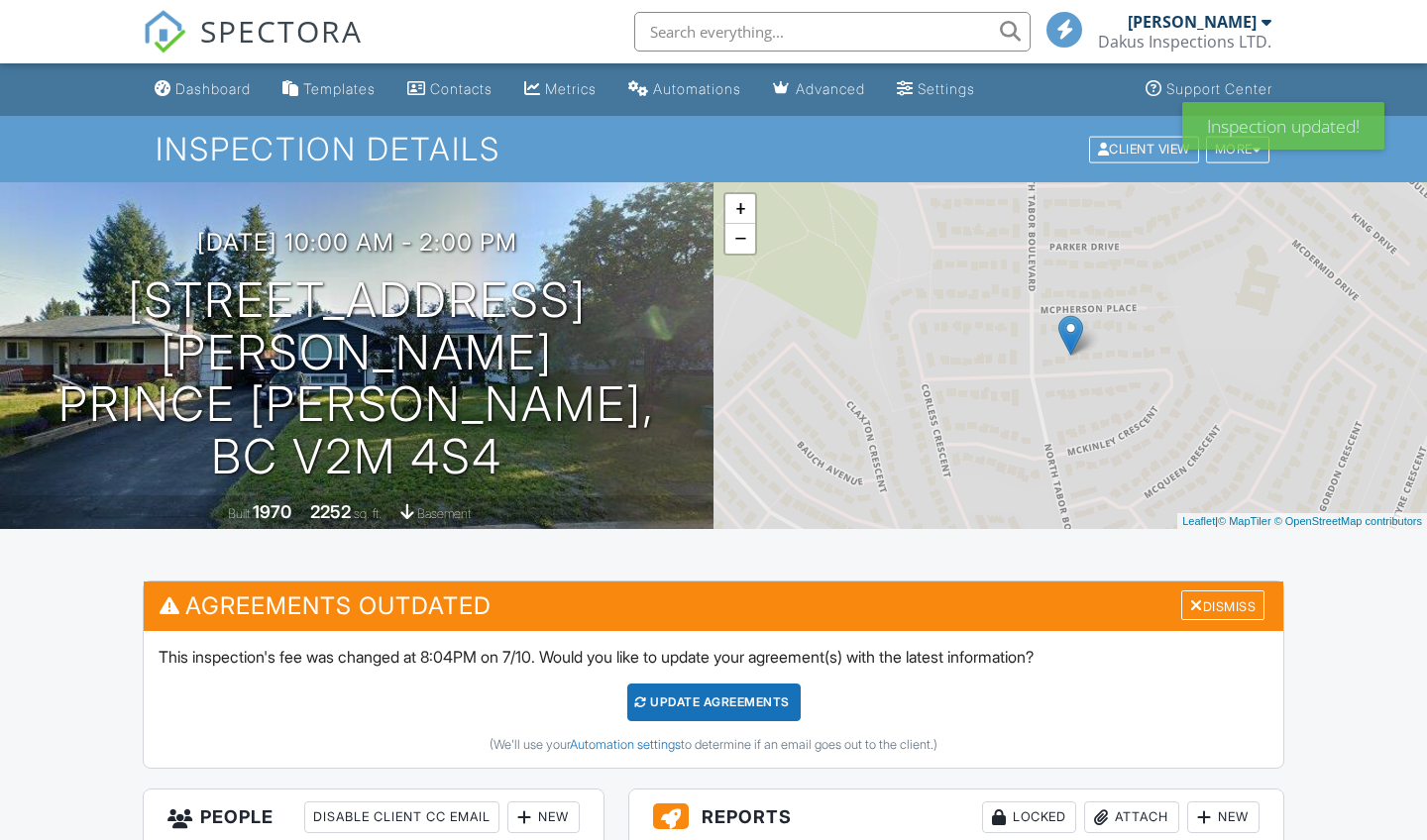 scroll, scrollTop: 0, scrollLeft: 0, axis: both 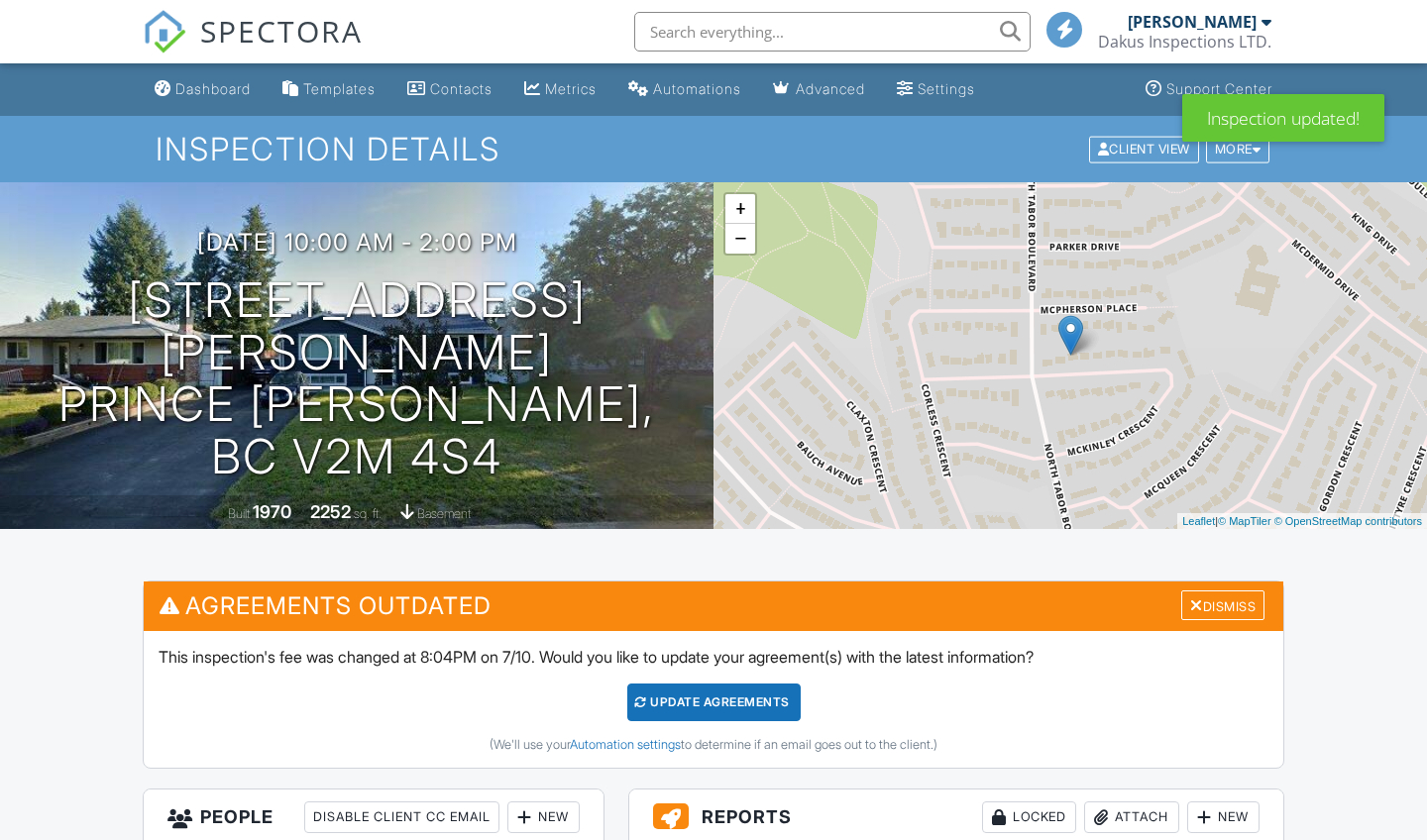 click on "Update Agreements" at bounding box center [714, 702] 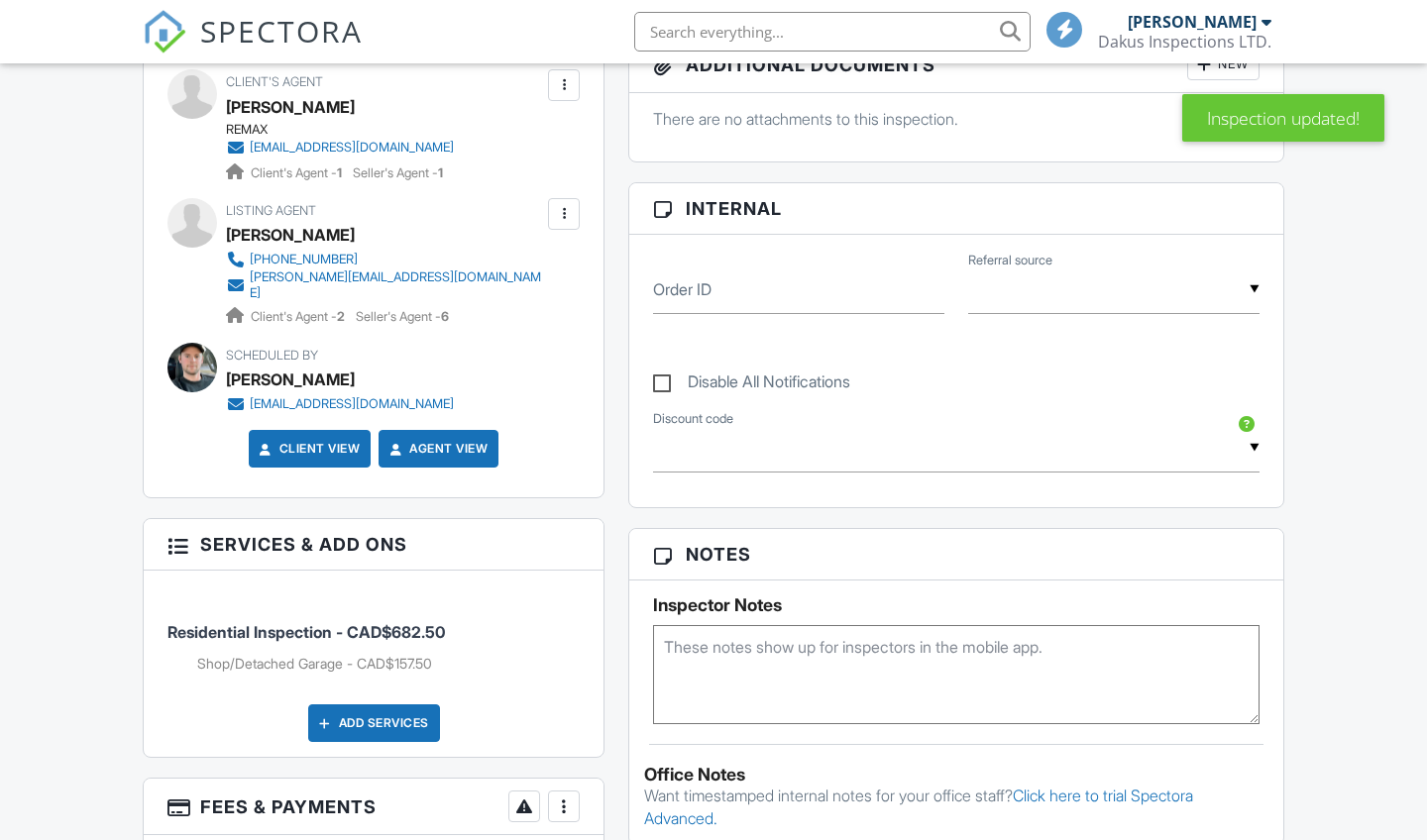 scroll, scrollTop: 1377, scrollLeft: 0, axis: vertical 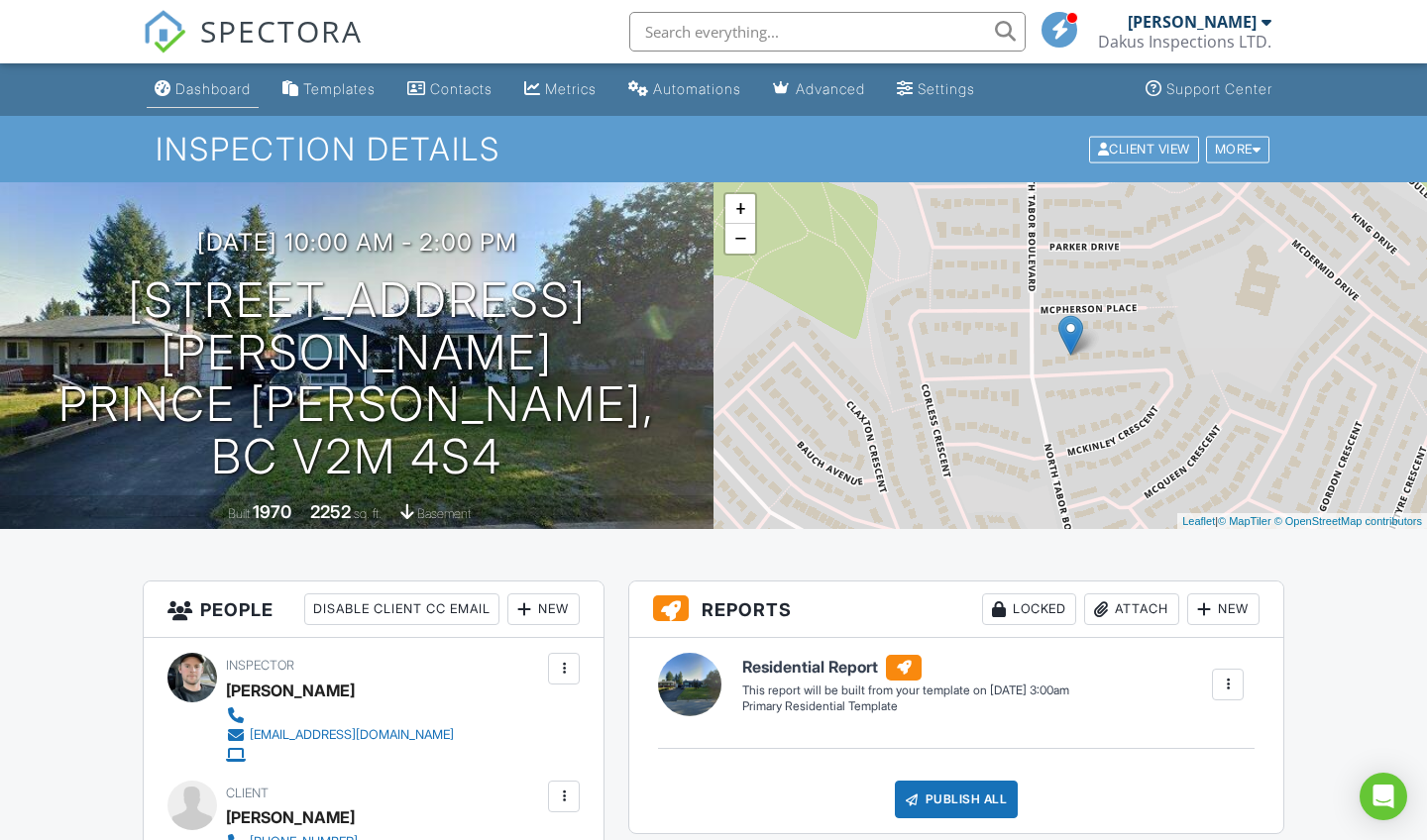 click on "Dashboard" at bounding box center (213, 88) 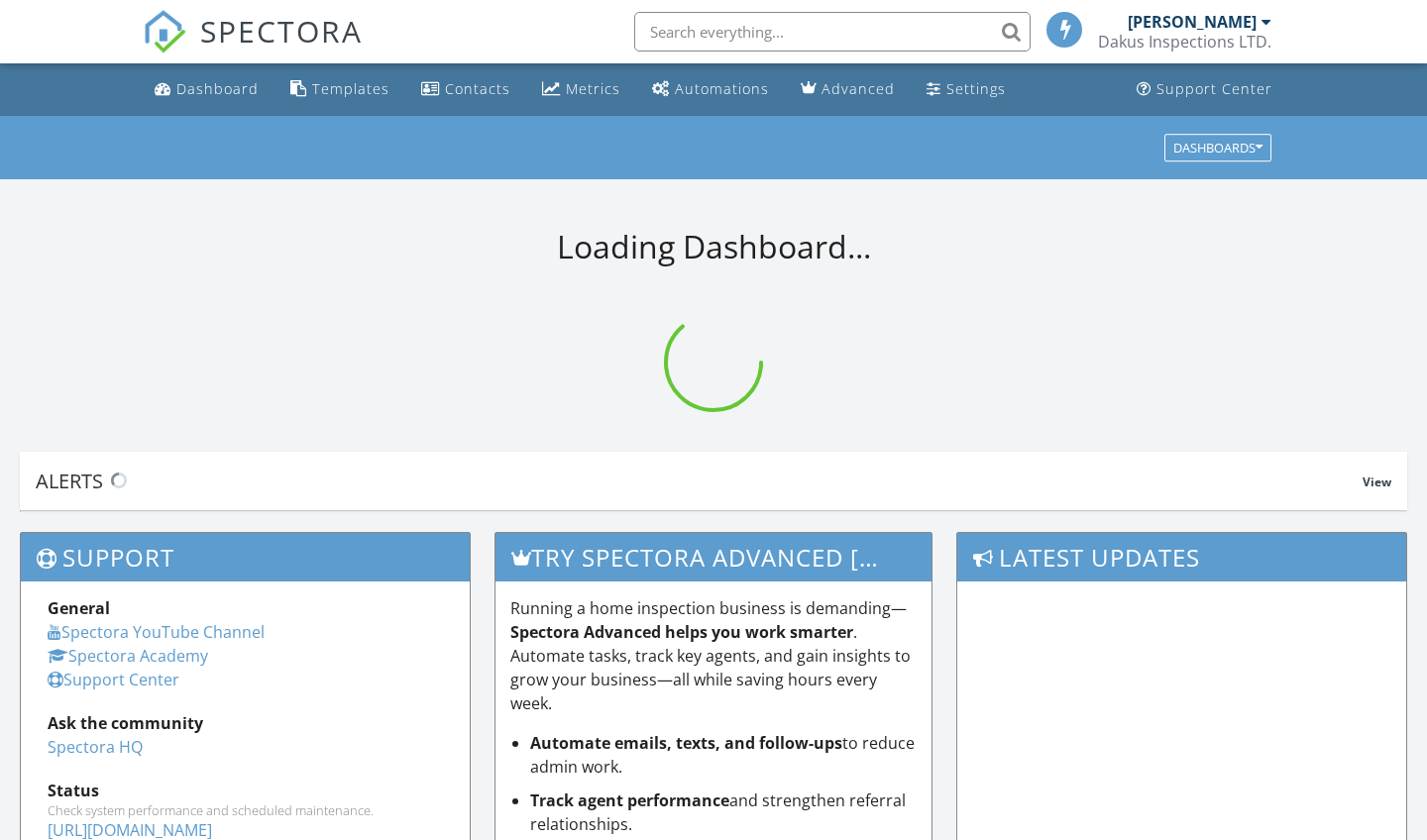 scroll, scrollTop: 0, scrollLeft: 0, axis: both 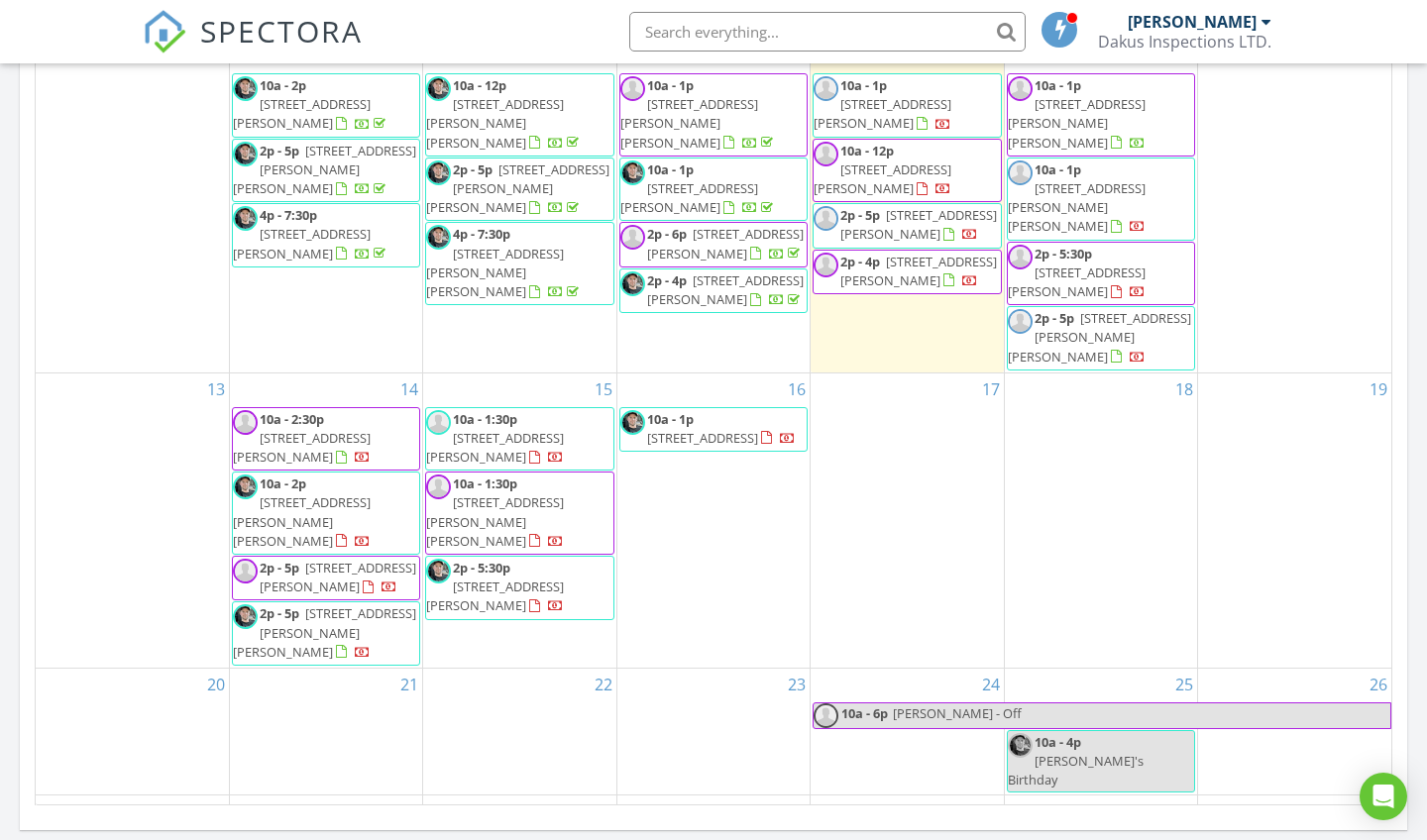 click on "21" at bounding box center [326, 732] 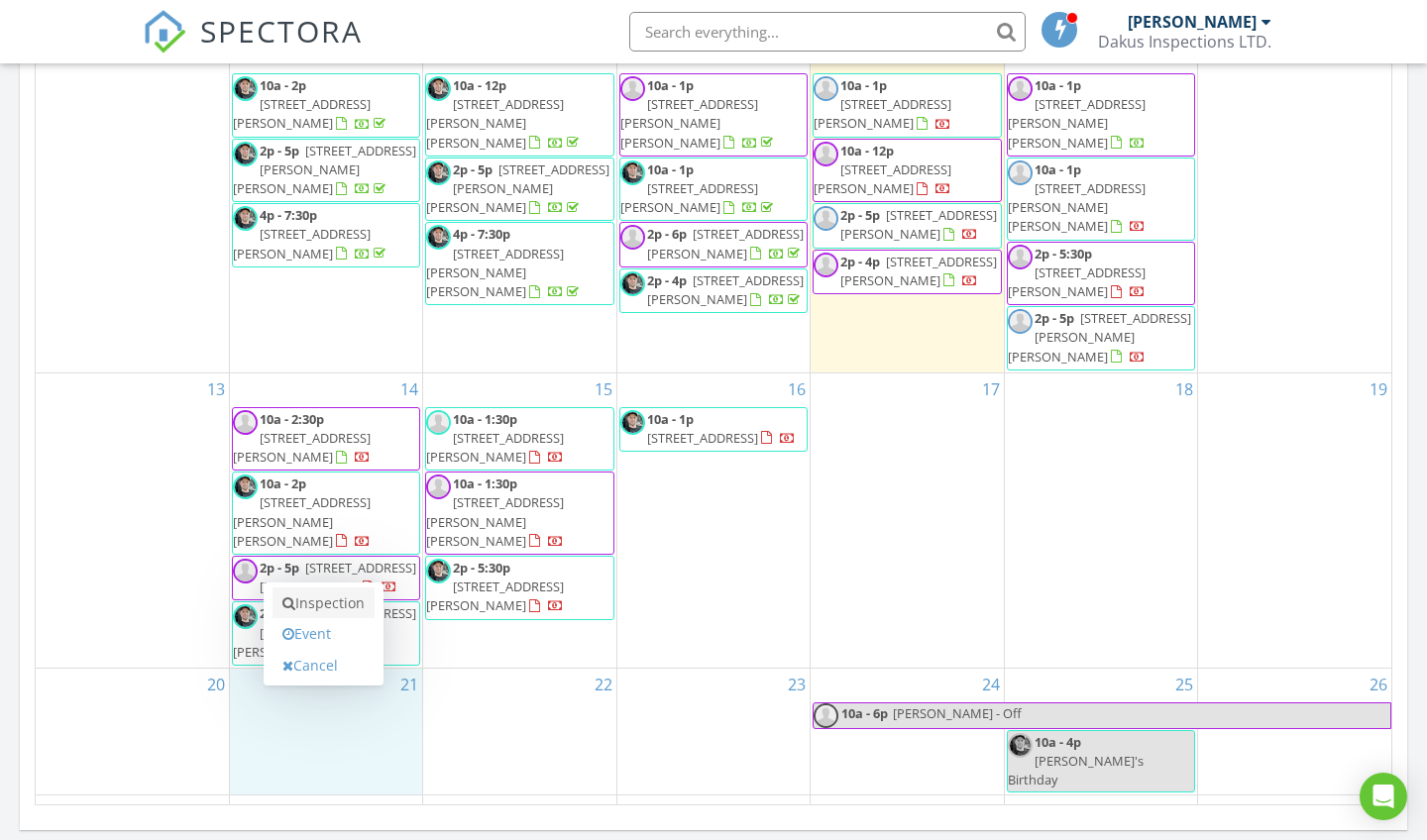 click on "Inspection" at bounding box center [323, 603] 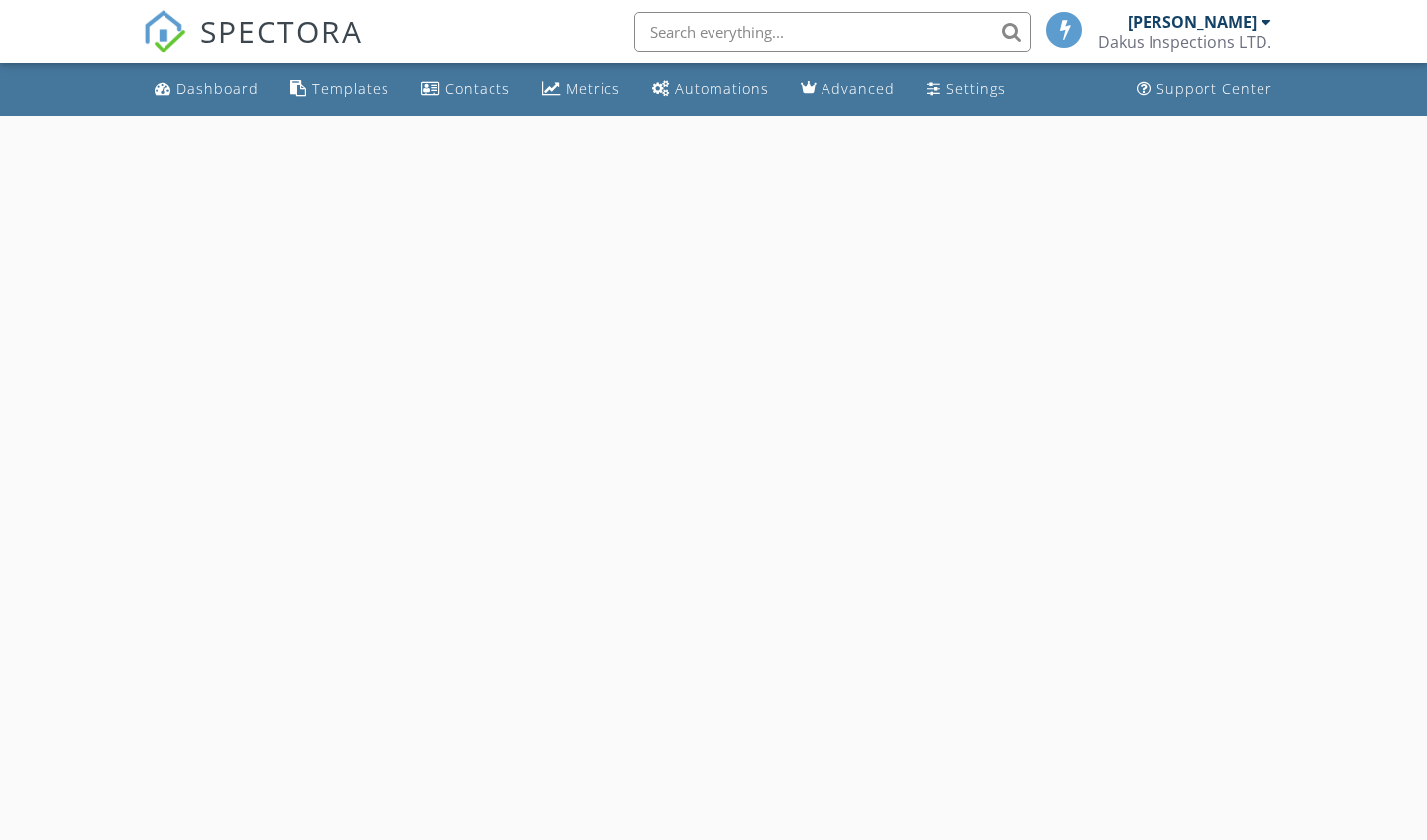 scroll, scrollTop: 0, scrollLeft: 0, axis: both 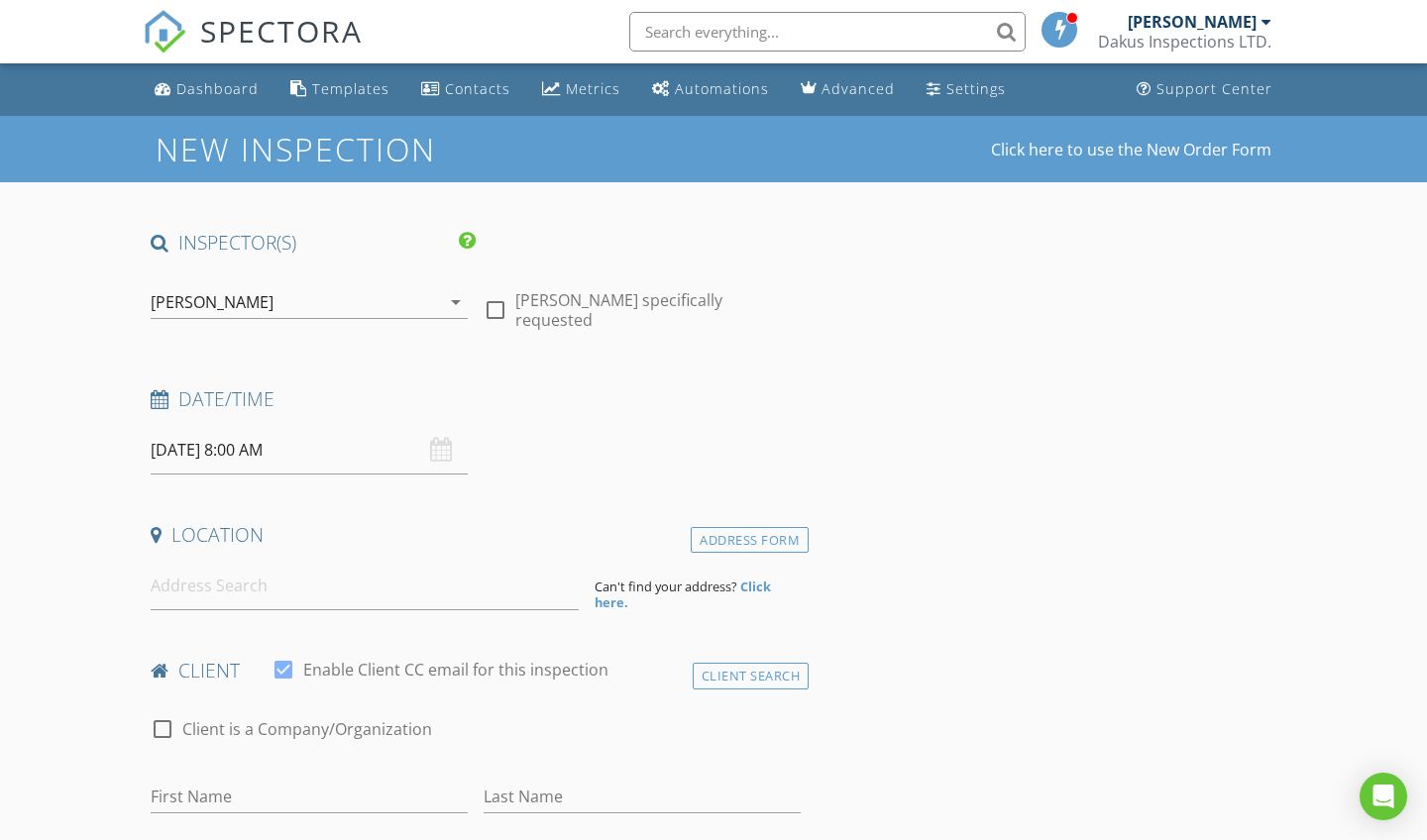 click on "07/21/2025 8:00 AM" at bounding box center (309, 450) 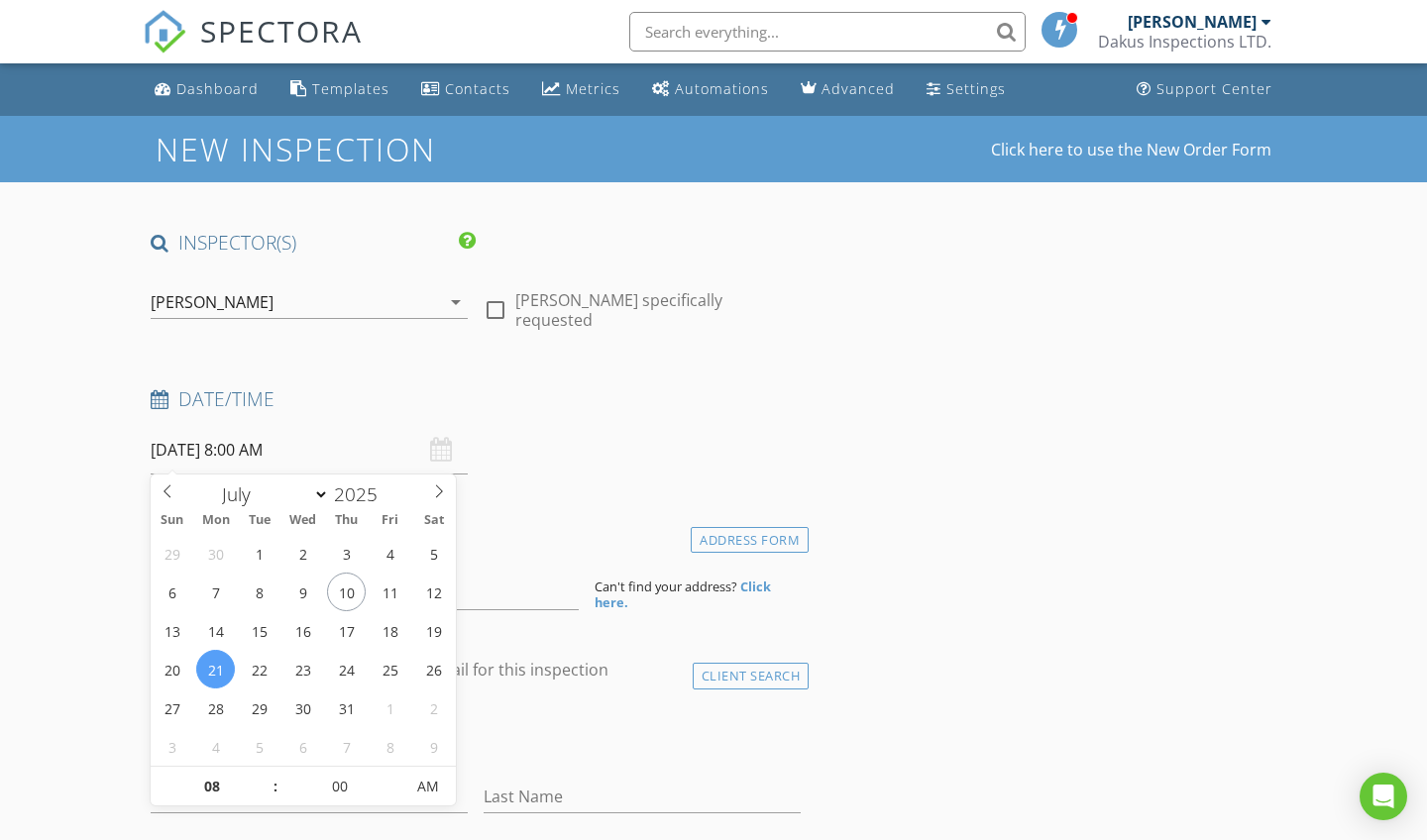 click on "Date/Time
07/21/2025 8:00 AM" at bounding box center [476, 430] 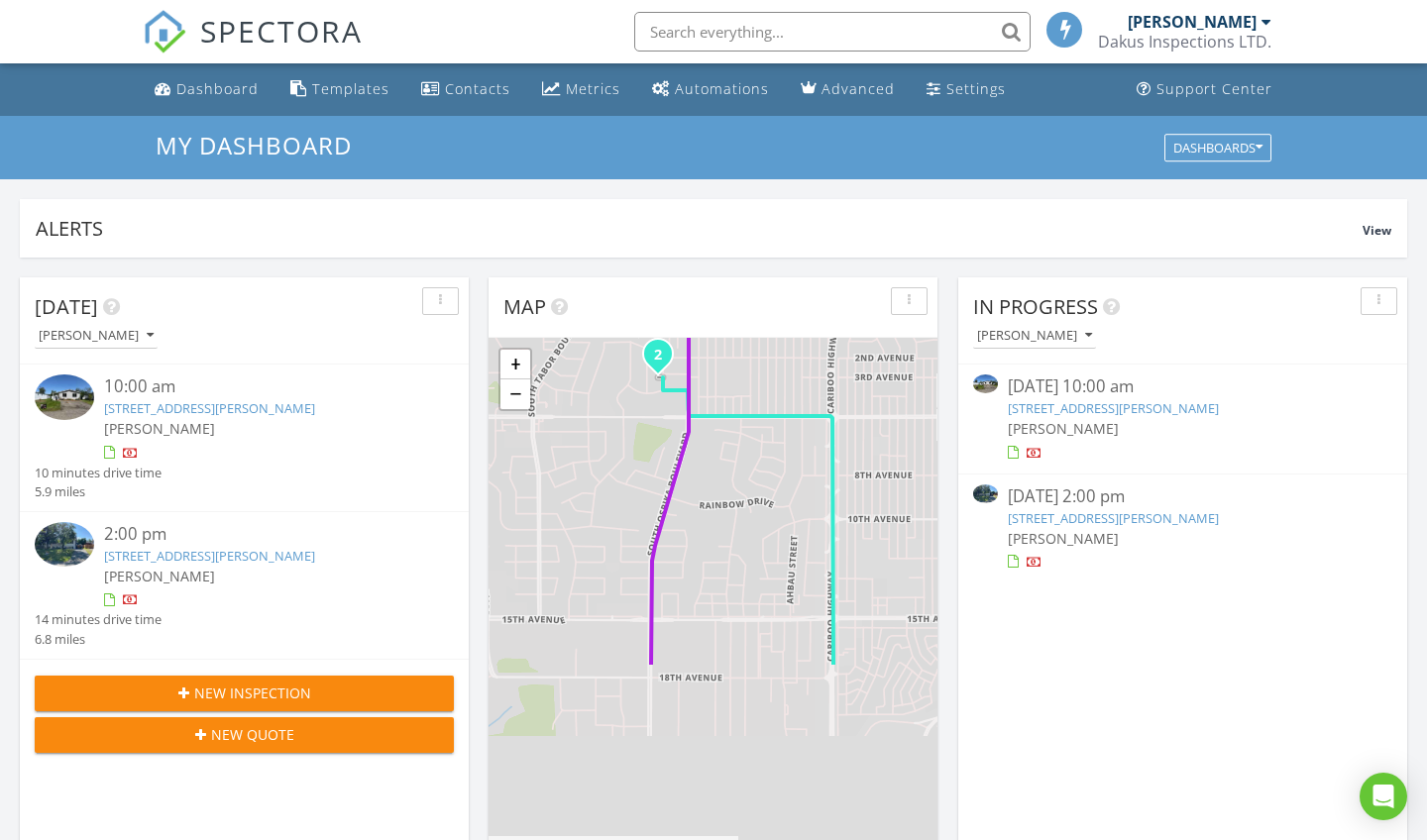 scroll, scrollTop: 1012, scrollLeft: 0, axis: vertical 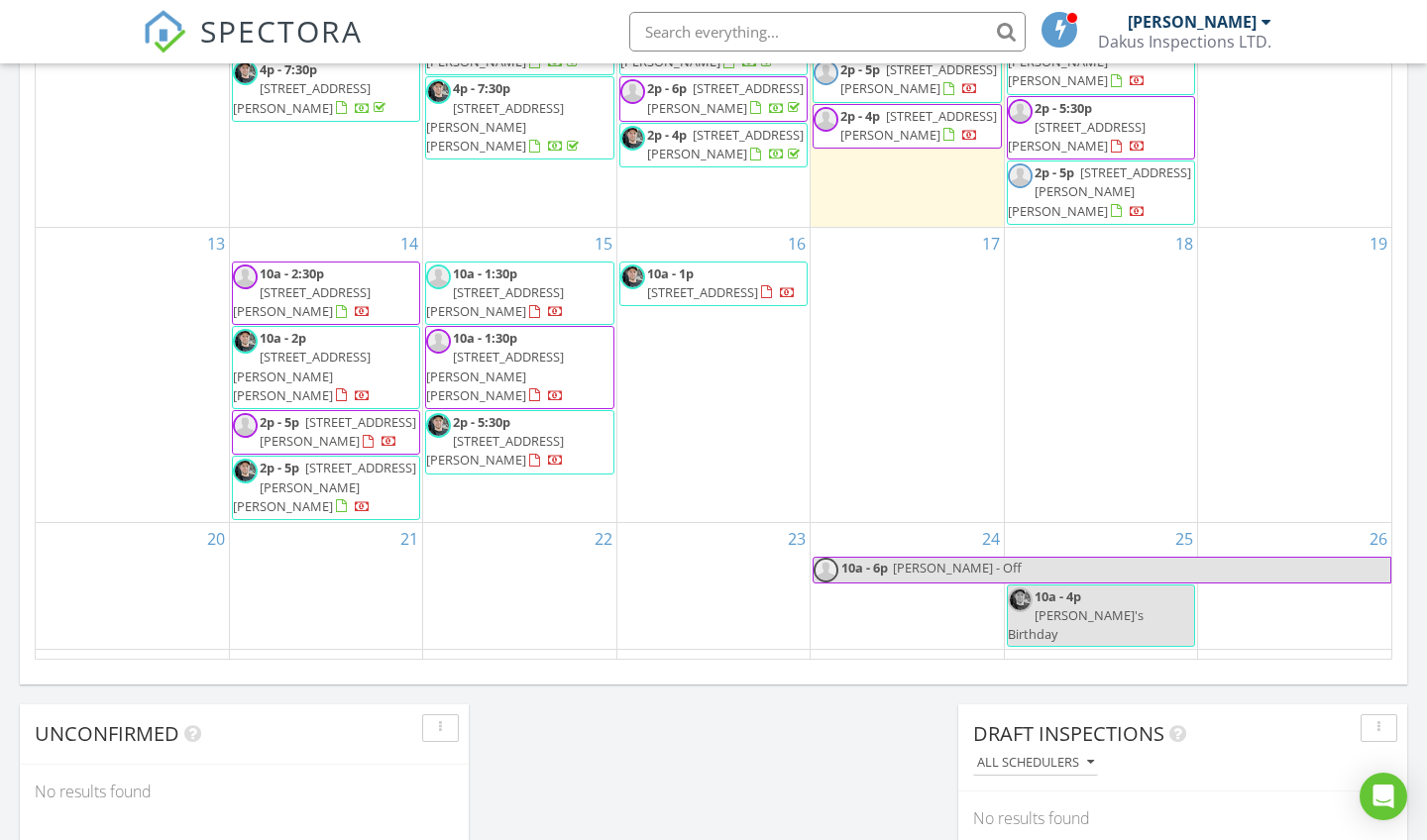 click on "21" at bounding box center (326, 586) 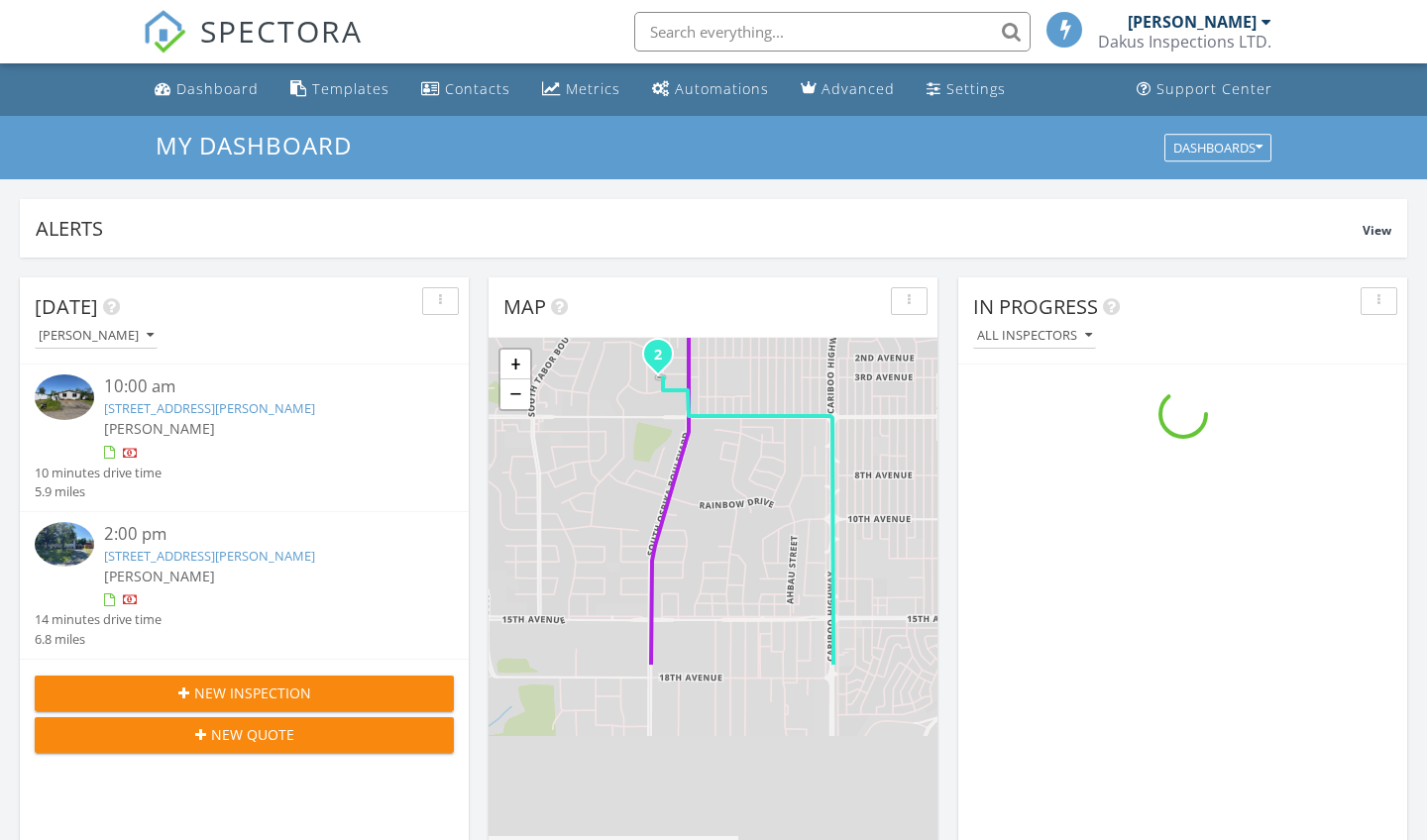 scroll, scrollTop: 0, scrollLeft: 0, axis: both 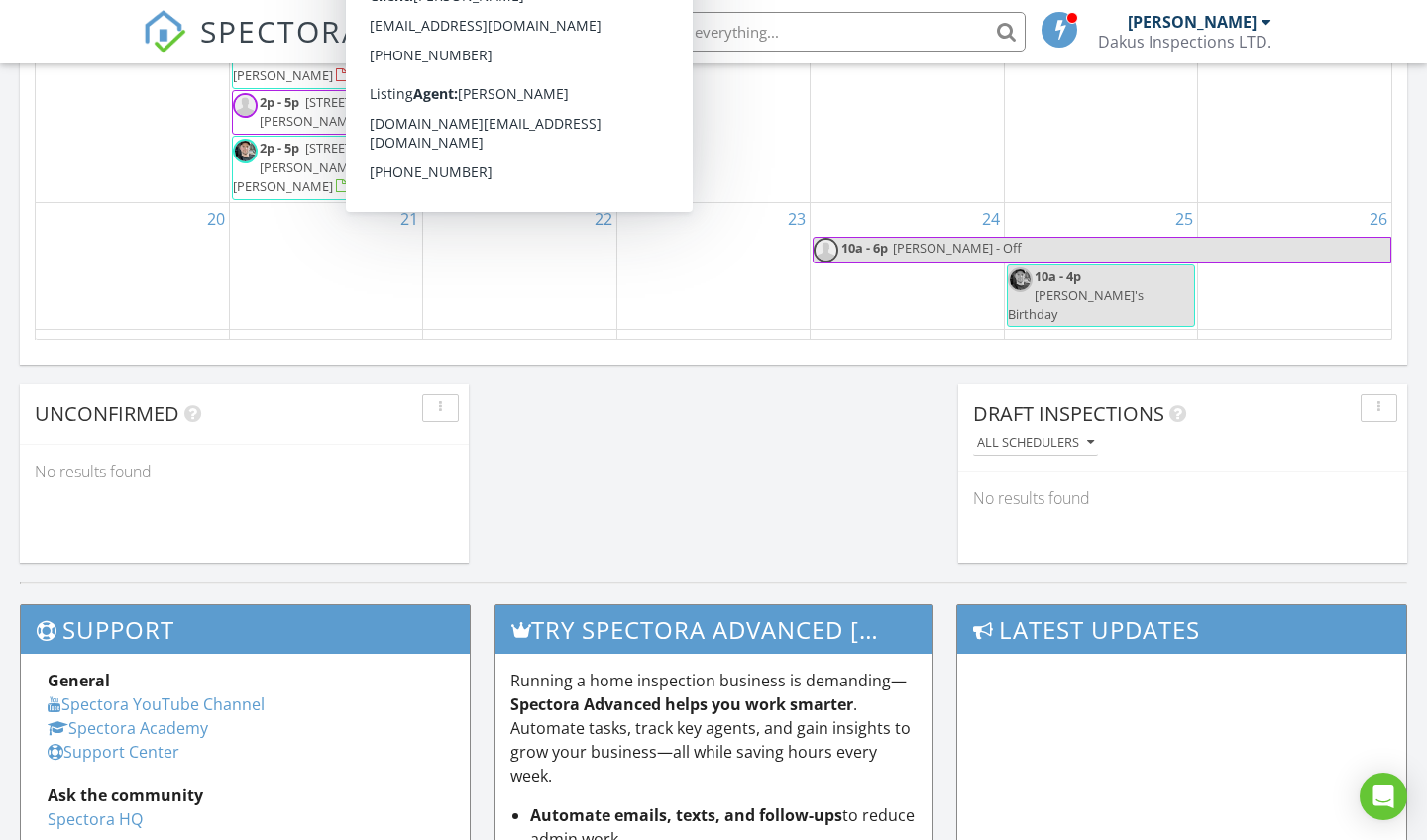 click on "21" at bounding box center [326, 266] 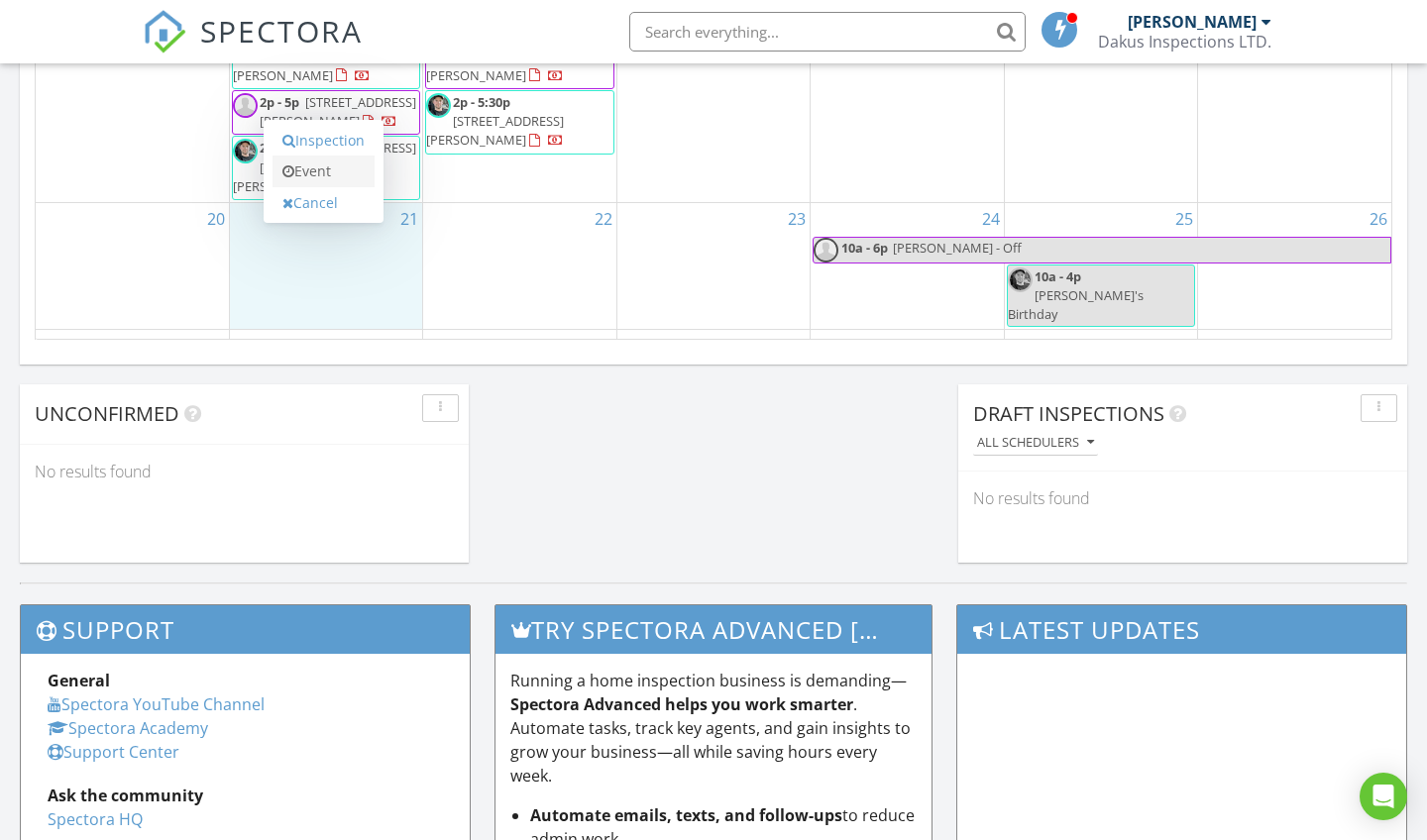 click on "Event" at bounding box center (323, 171) 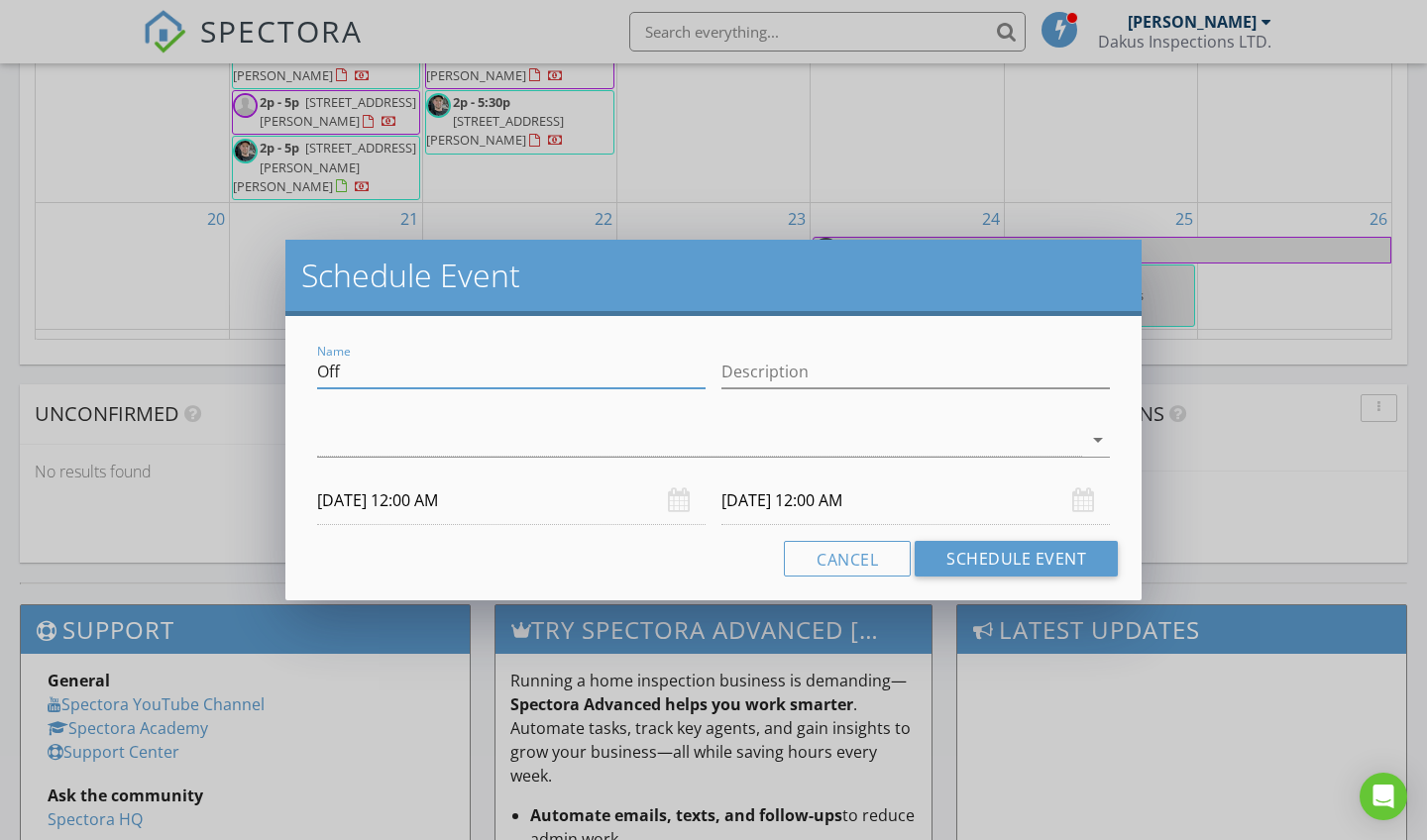 click on "Off" at bounding box center (511, 371) 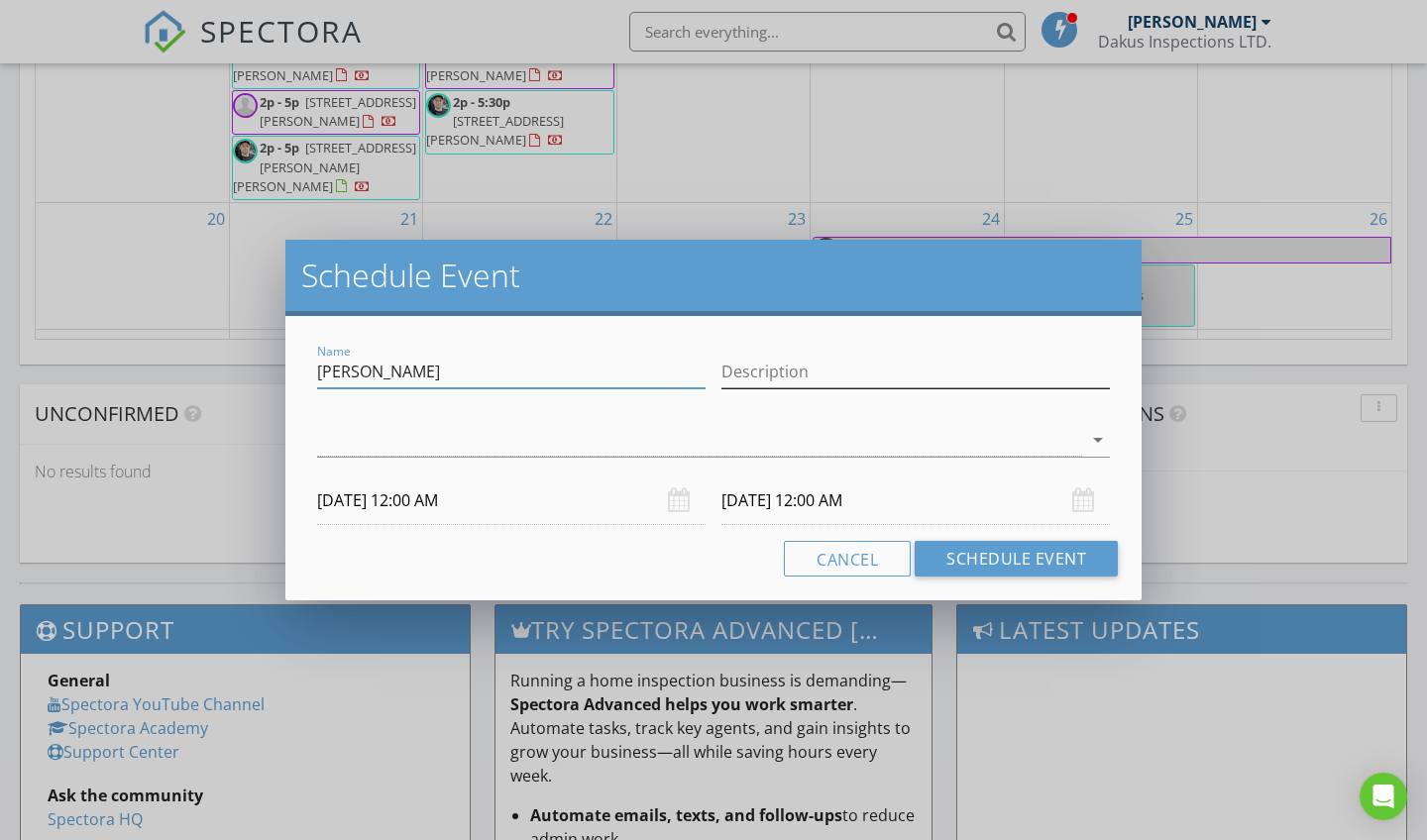 type on "Cherie" 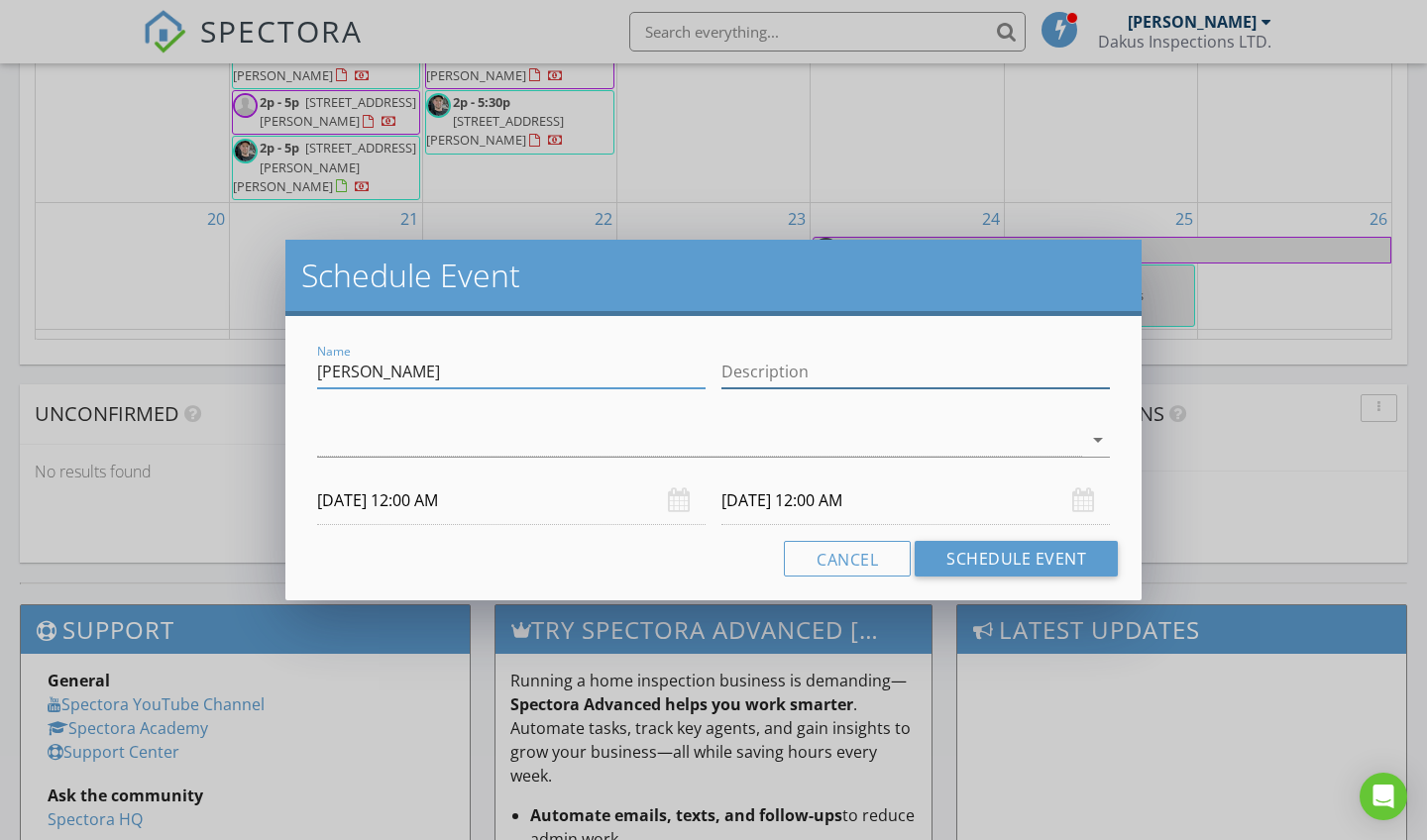 click on "Description" at bounding box center (916, 371) 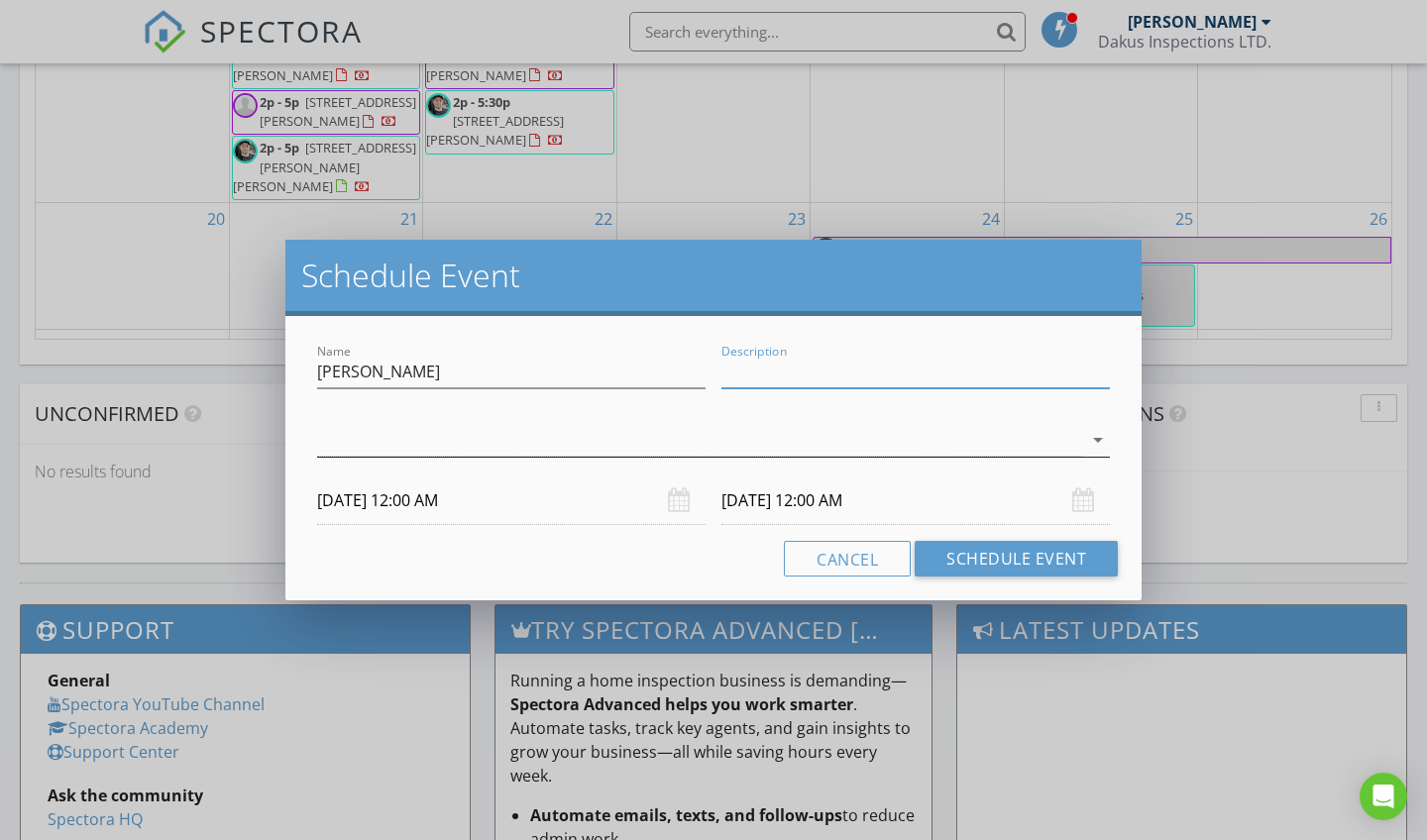 click at bounding box center [700, 440] 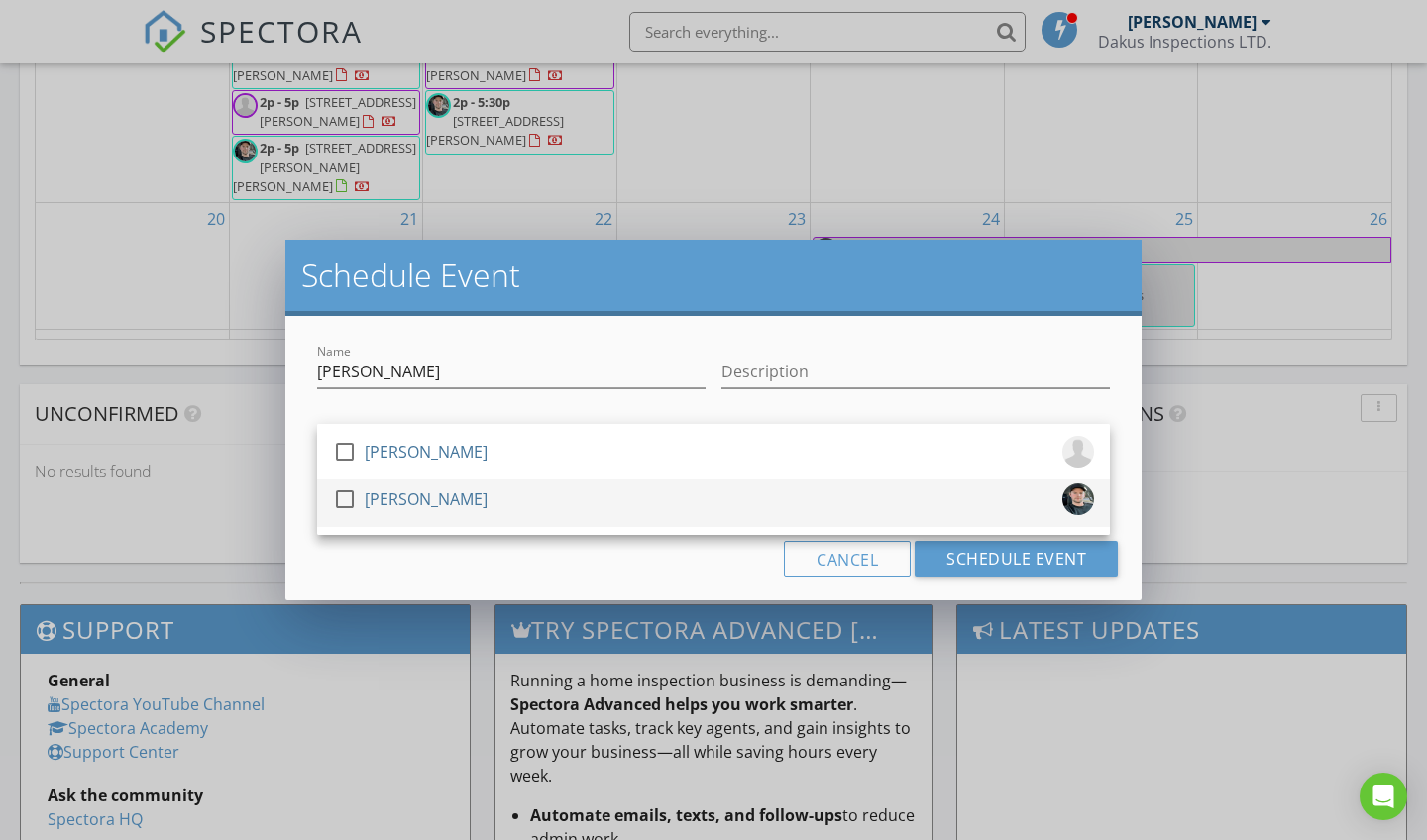 click on "[PERSON_NAME]" at bounding box center [426, 499] 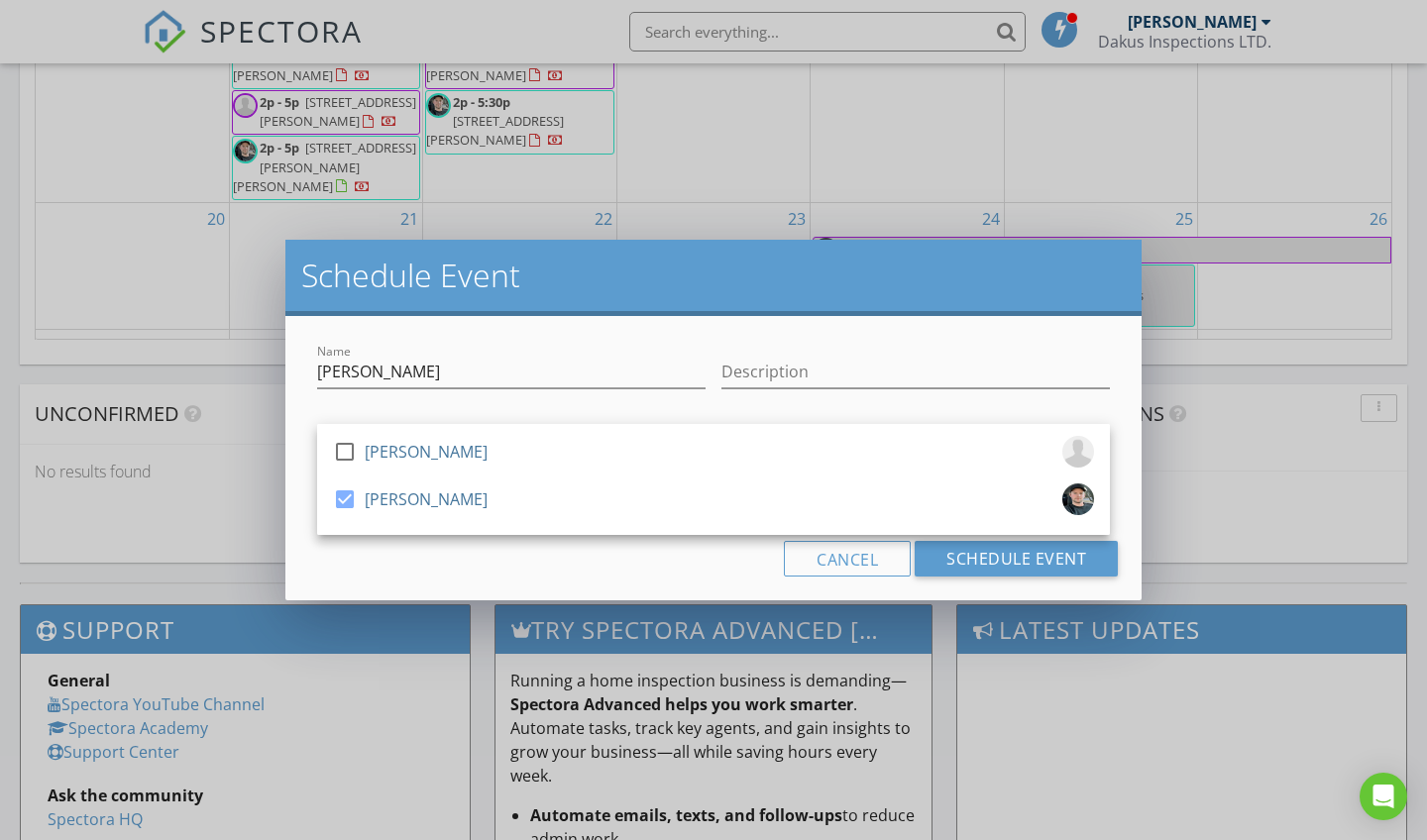 click on "Cancel   Schedule Event" at bounding box center (714, 559) 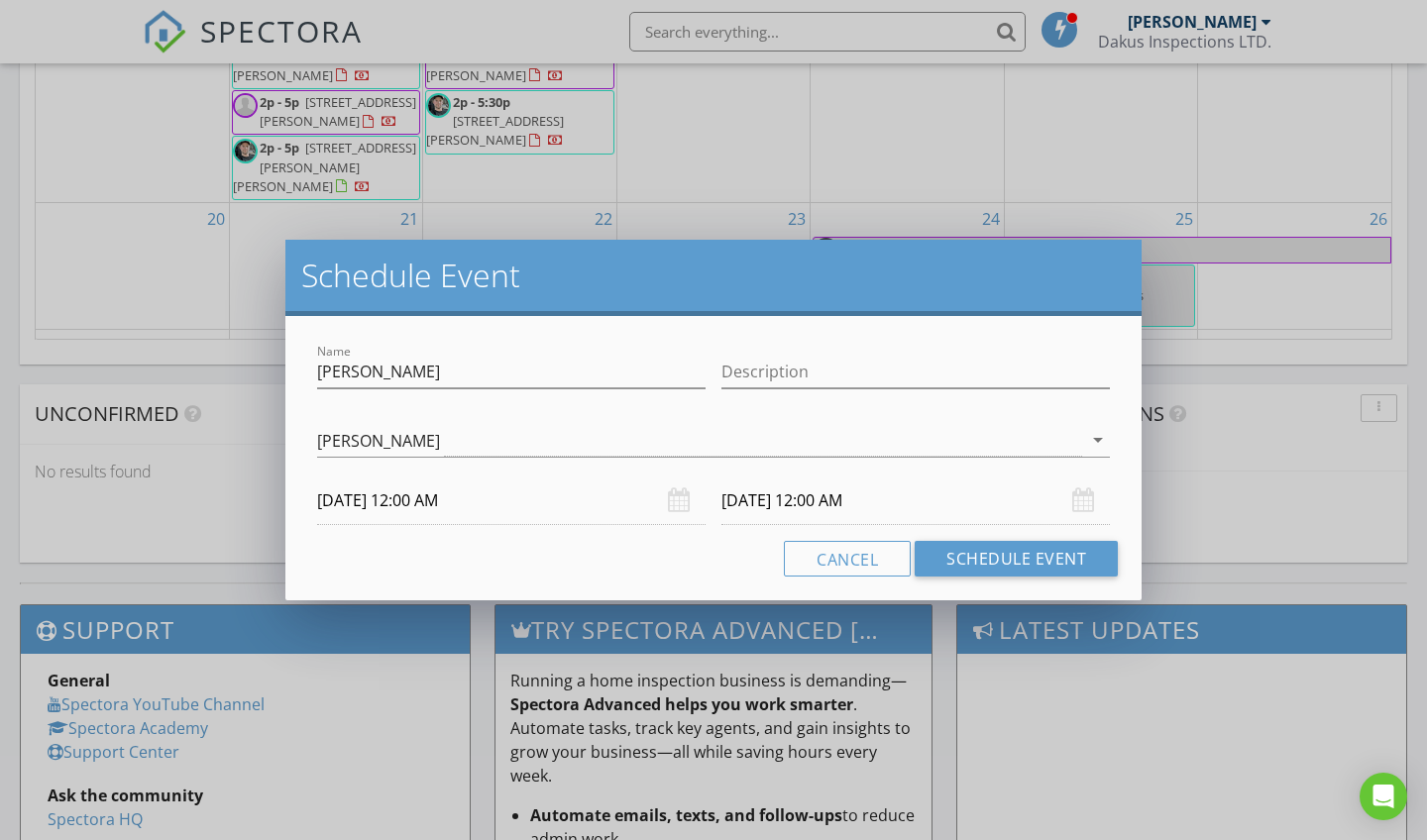 click on "07/21/2025 12:00 AM" at bounding box center [511, 500] 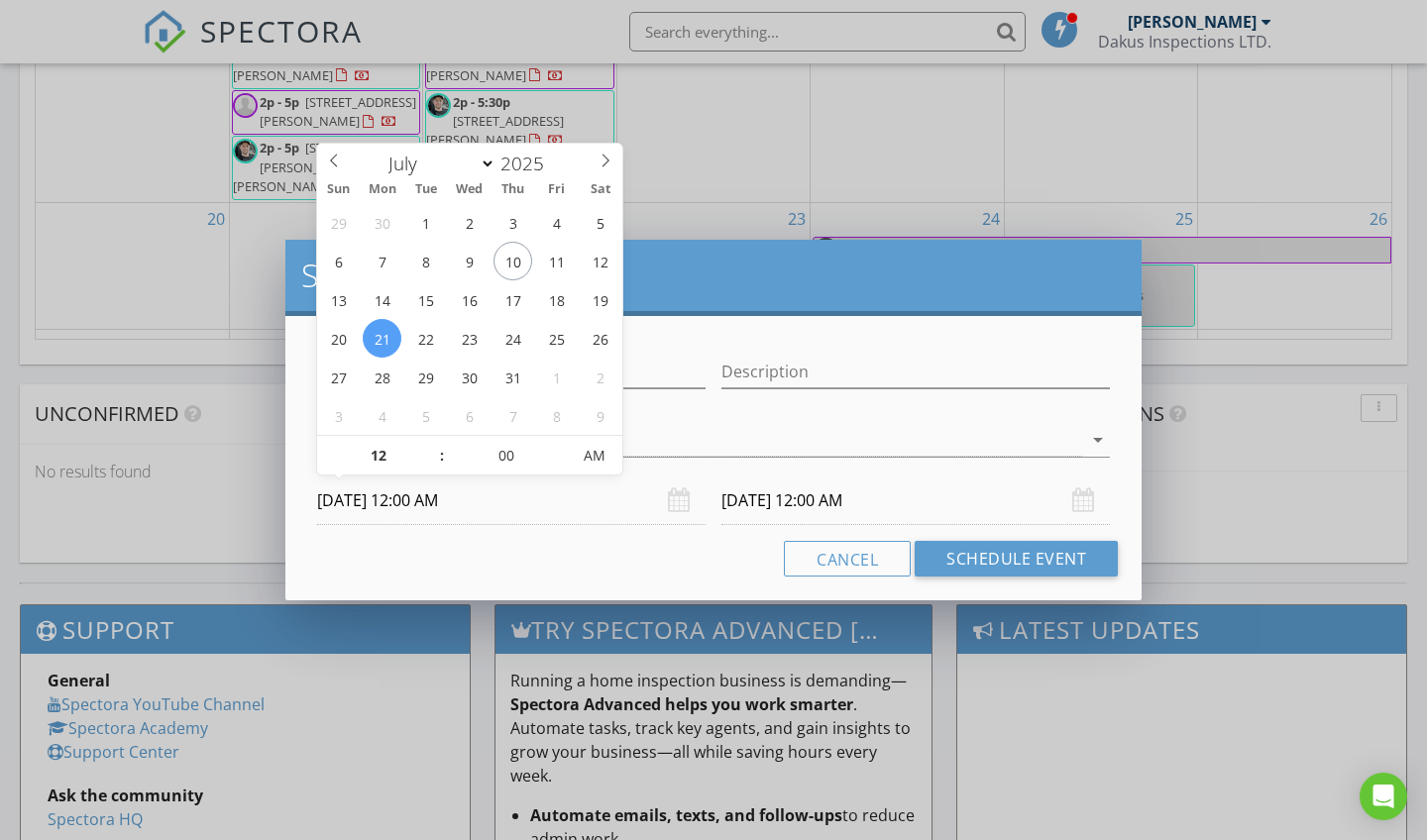 click on "Name Cherie   Description     check_box_outline_blank   Troy Dakus   check_box   Cole Dakus   Cole Dakus arrow_drop_down   07/21/2025 12:00 AM   07/22/2025 12:00 AM         Cancel   Schedule Event" at bounding box center [714, 458] 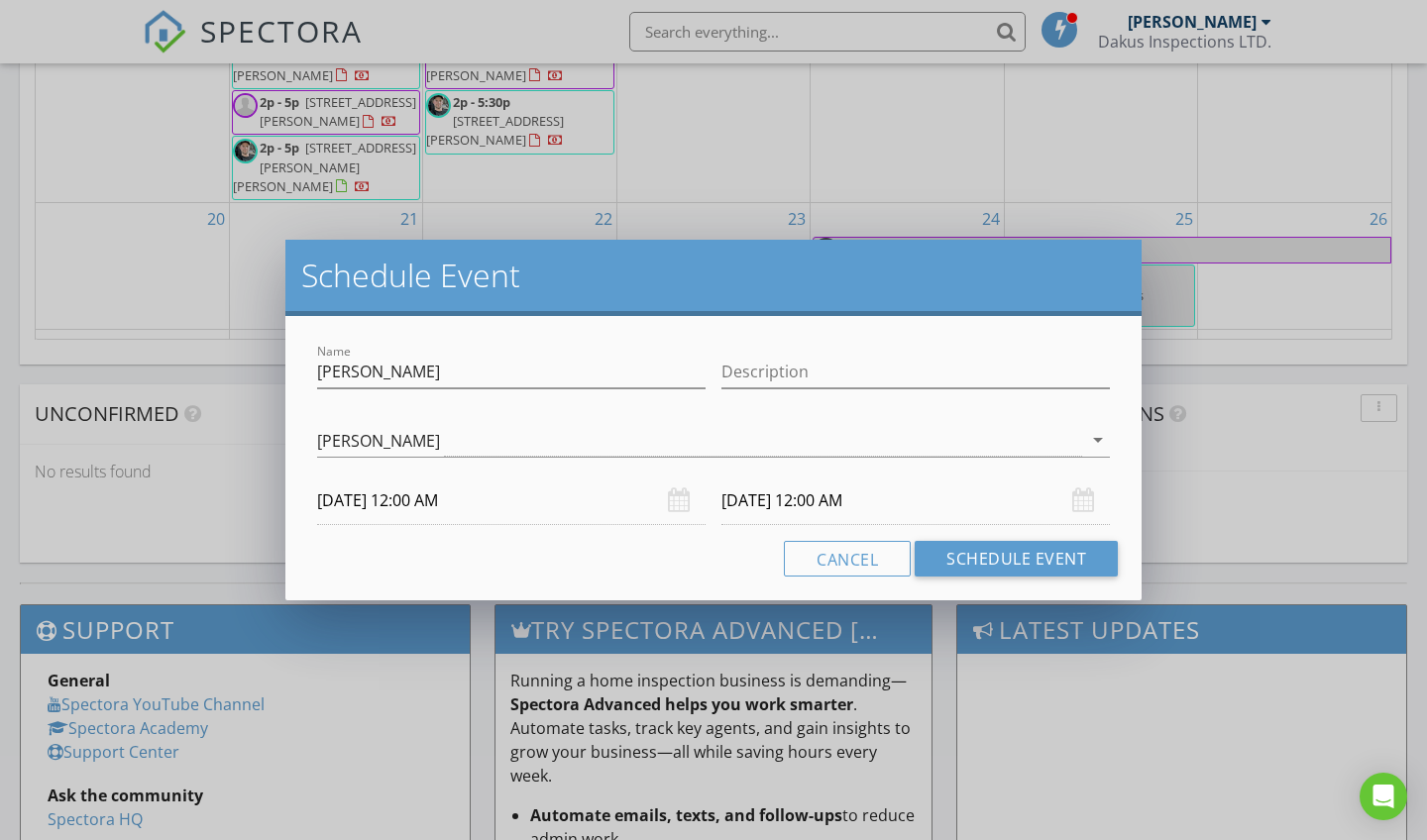 click on "07/22/2025 12:00 AM" at bounding box center (916, 500) 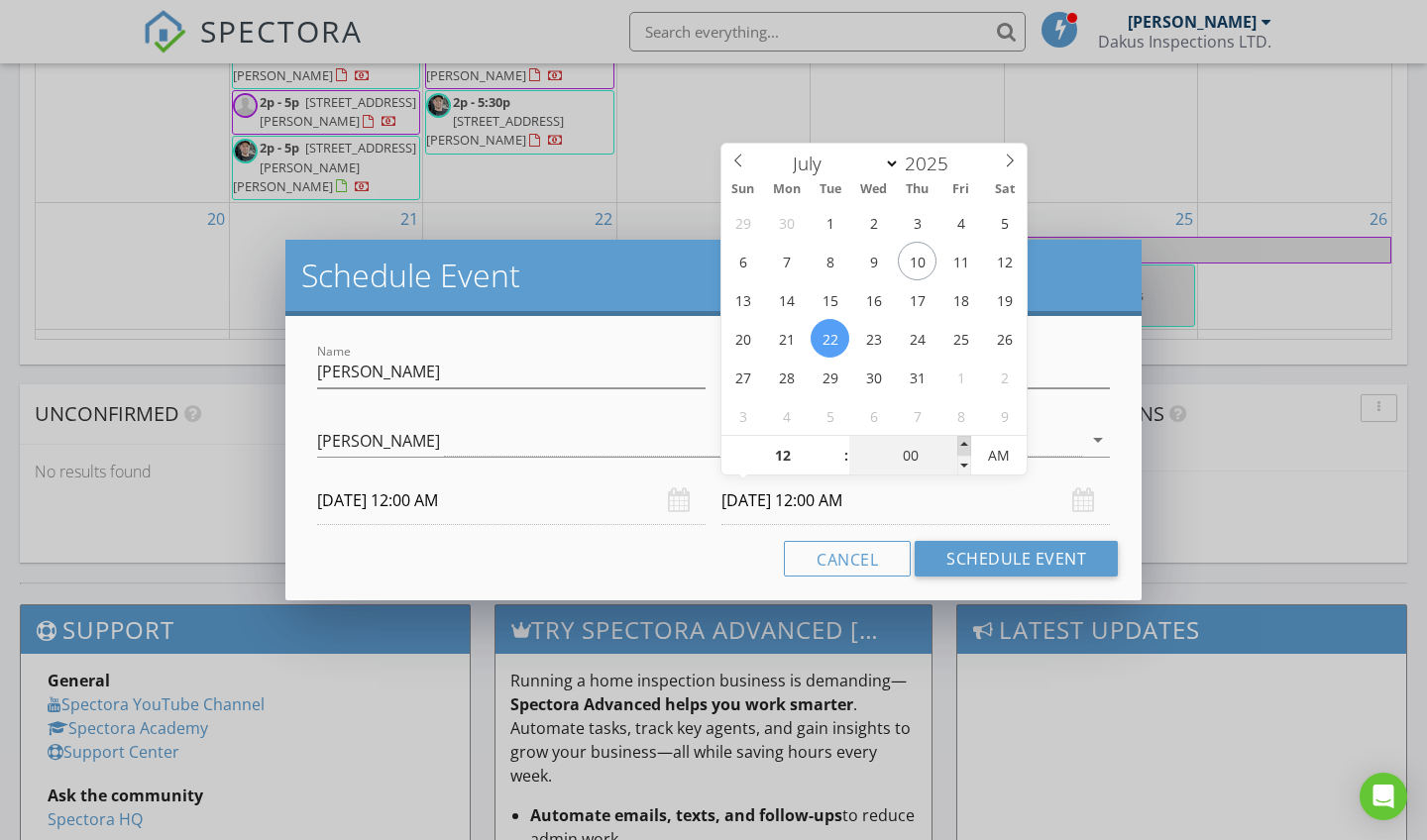type on "05" 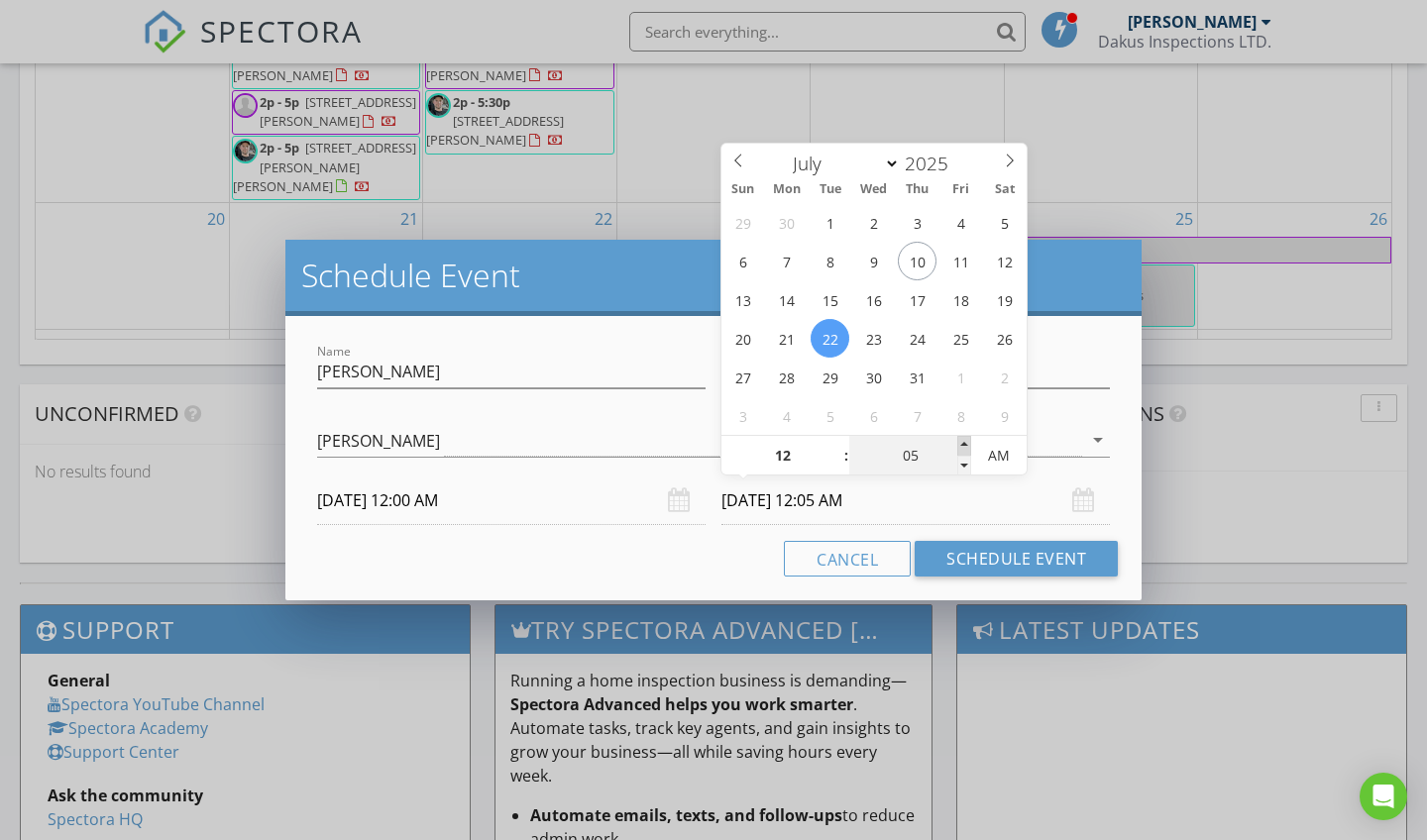 click at bounding box center (964, 446) 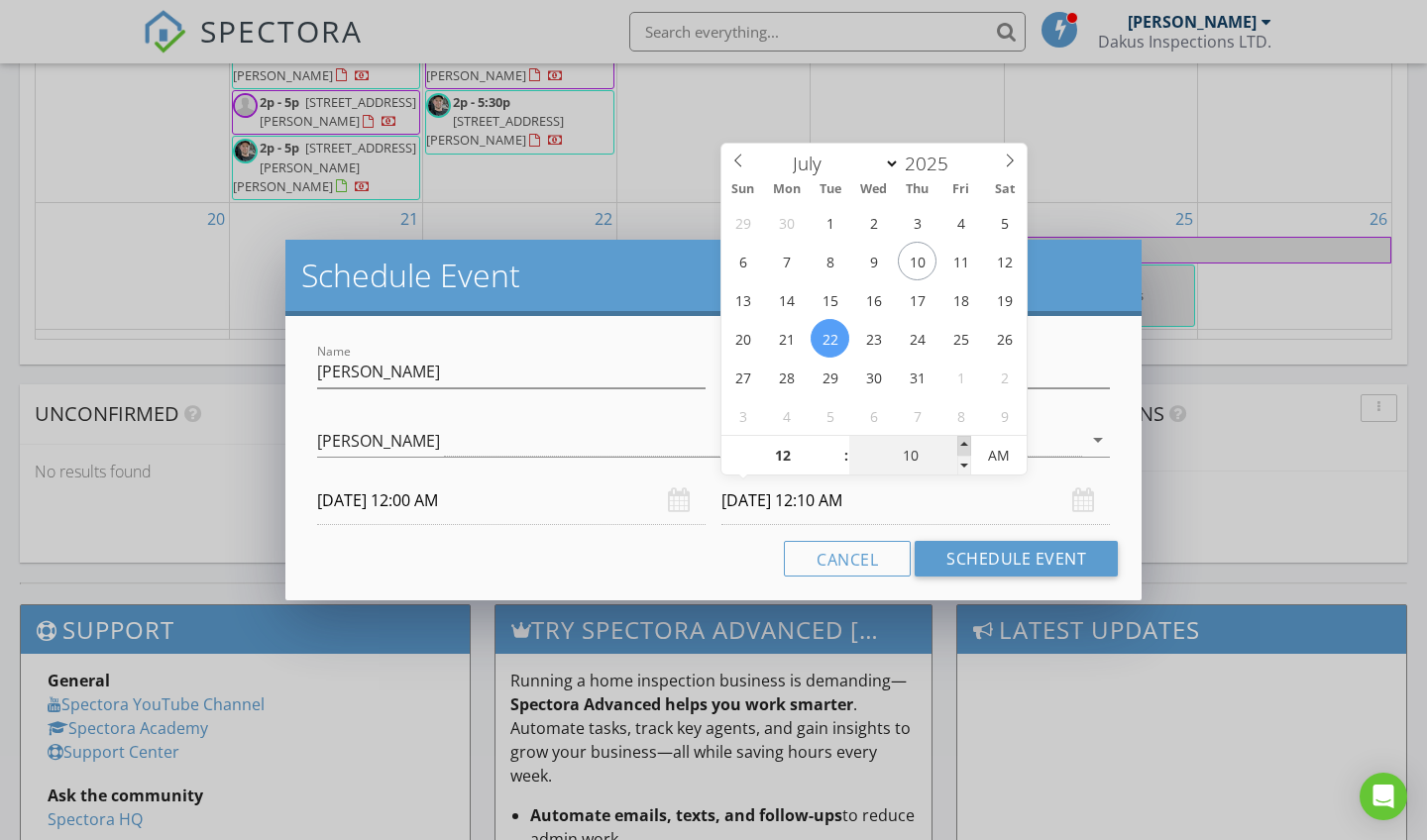 click at bounding box center (964, 446) 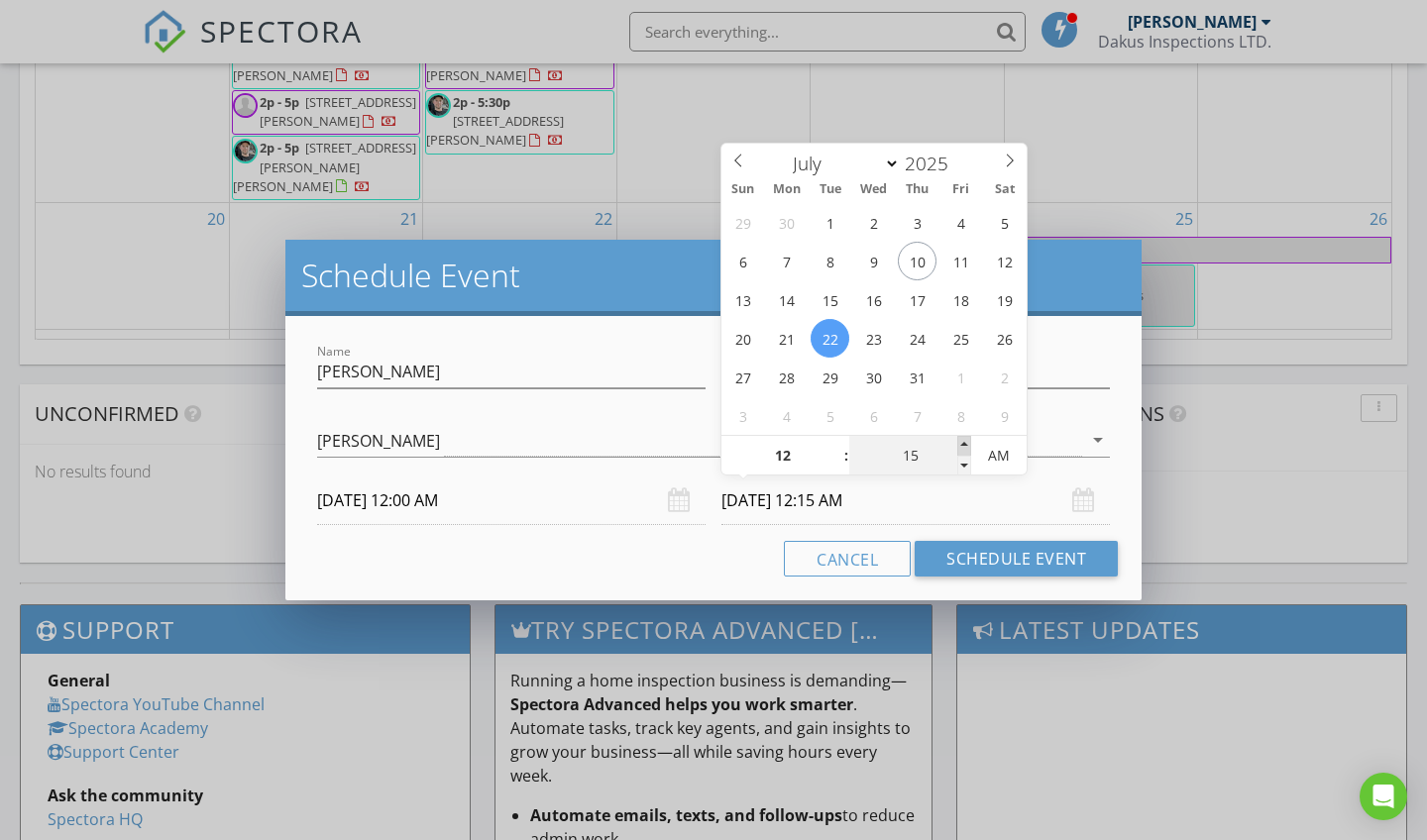 click at bounding box center [964, 446] 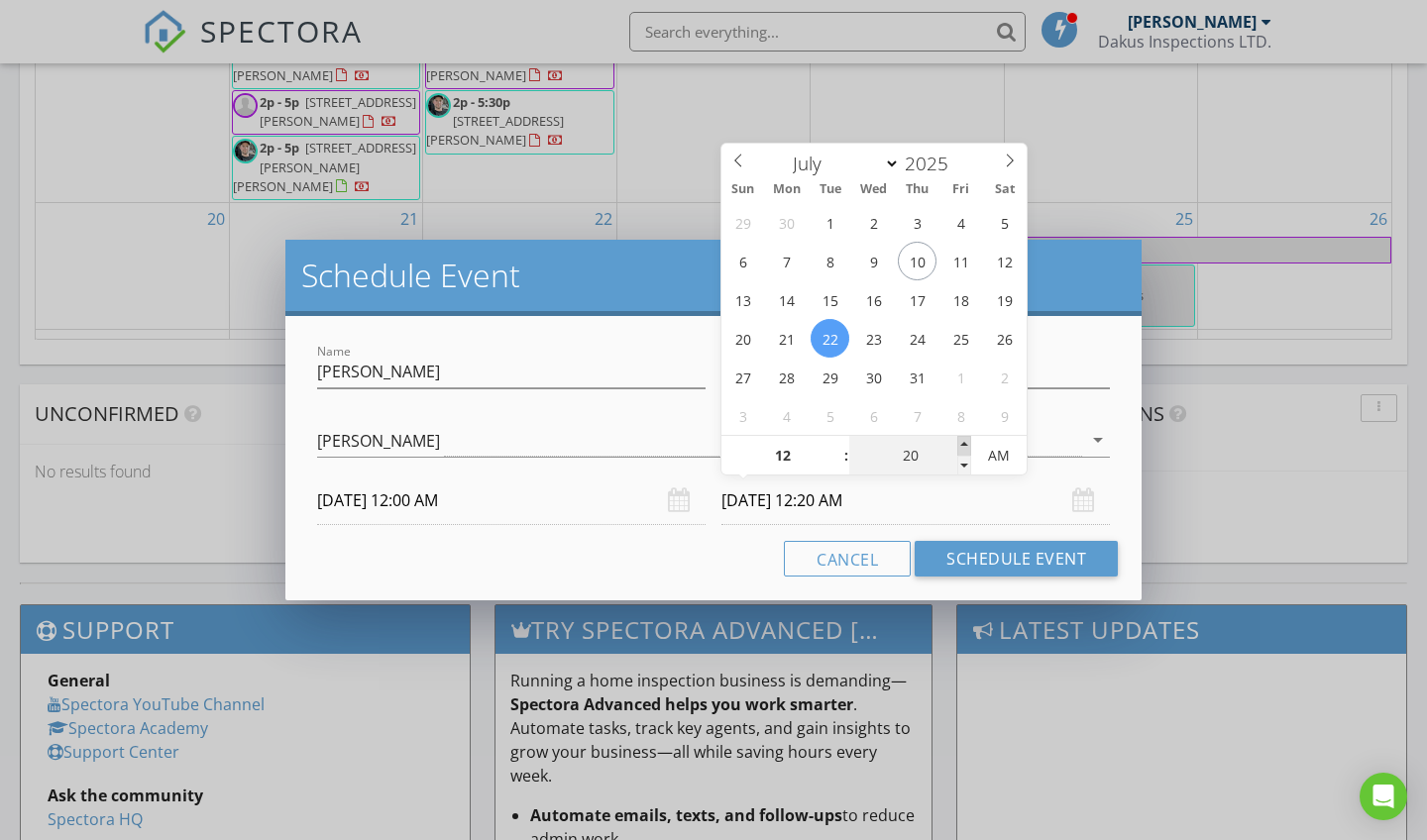 click at bounding box center (964, 446) 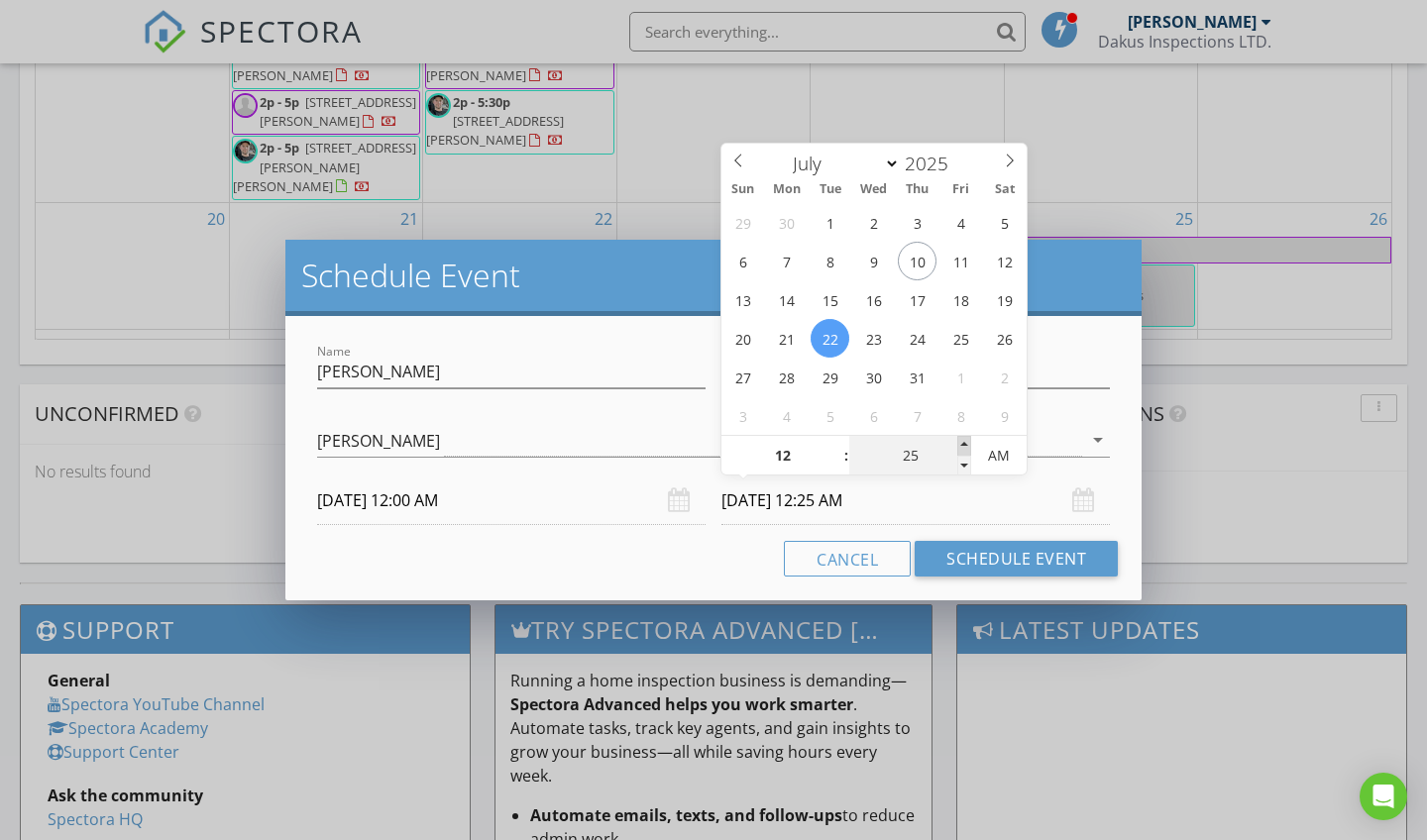 click at bounding box center [964, 446] 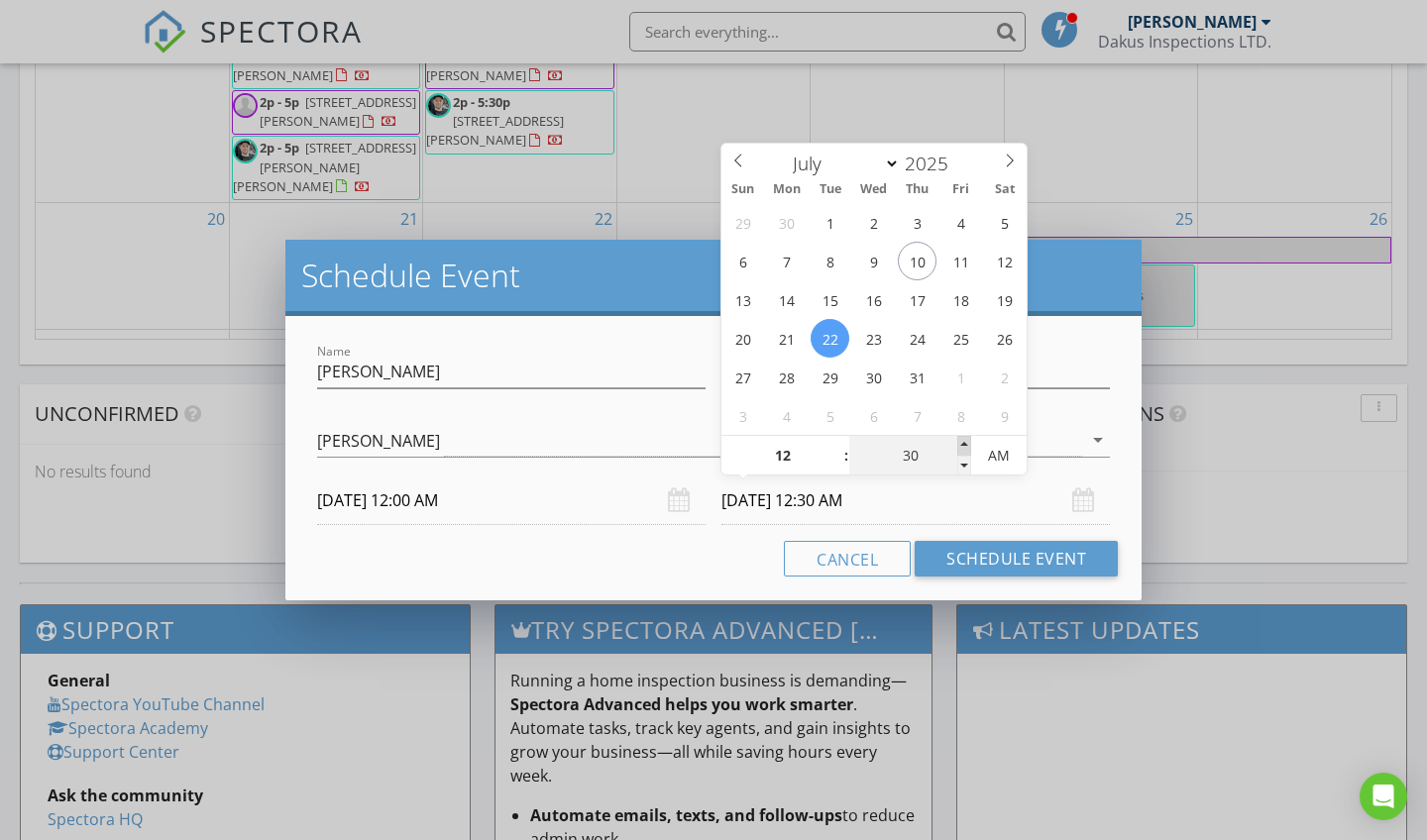 click at bounding box center (964, 446) 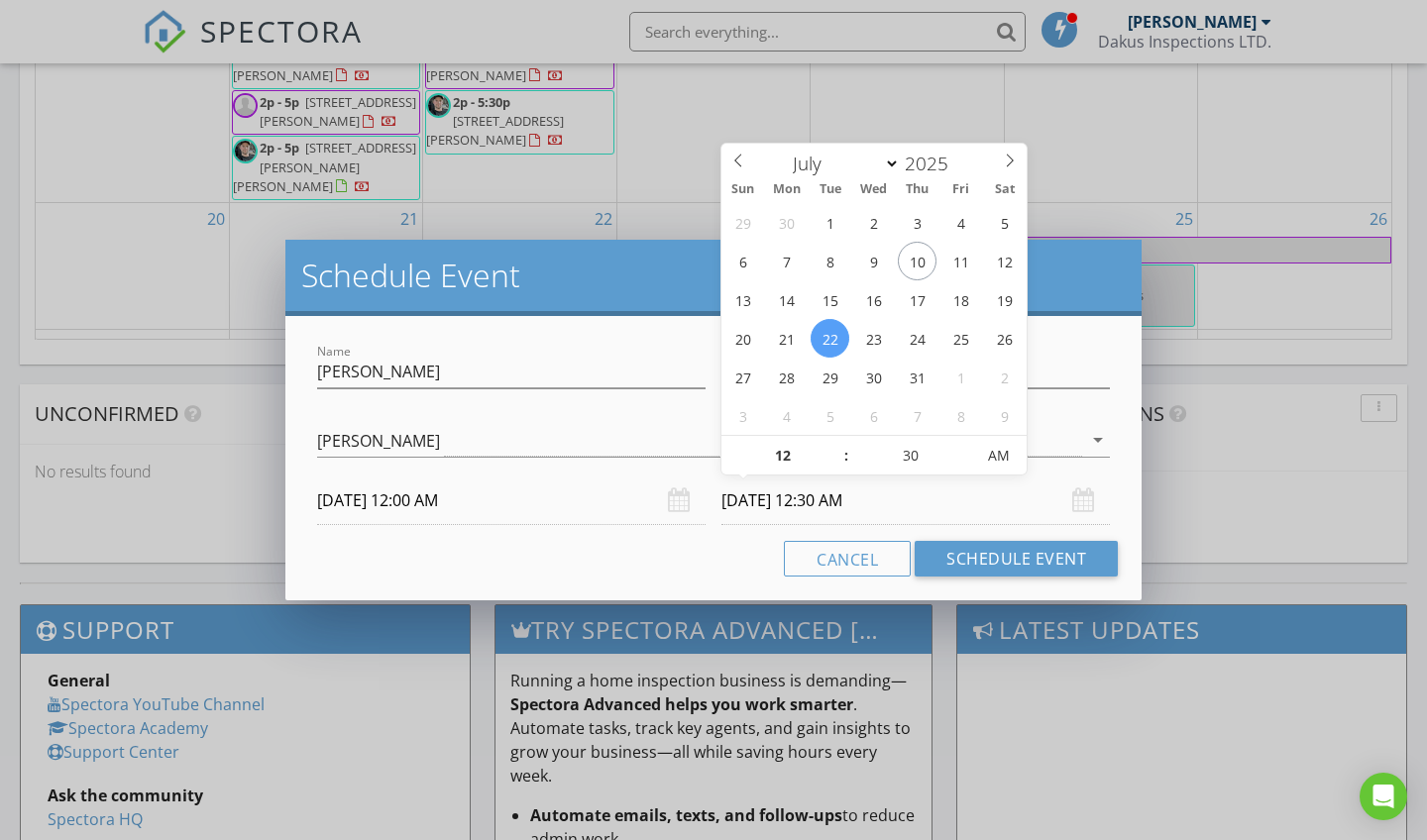 click on "Cancel   Schedule Event" at bounding box center [714, 559] 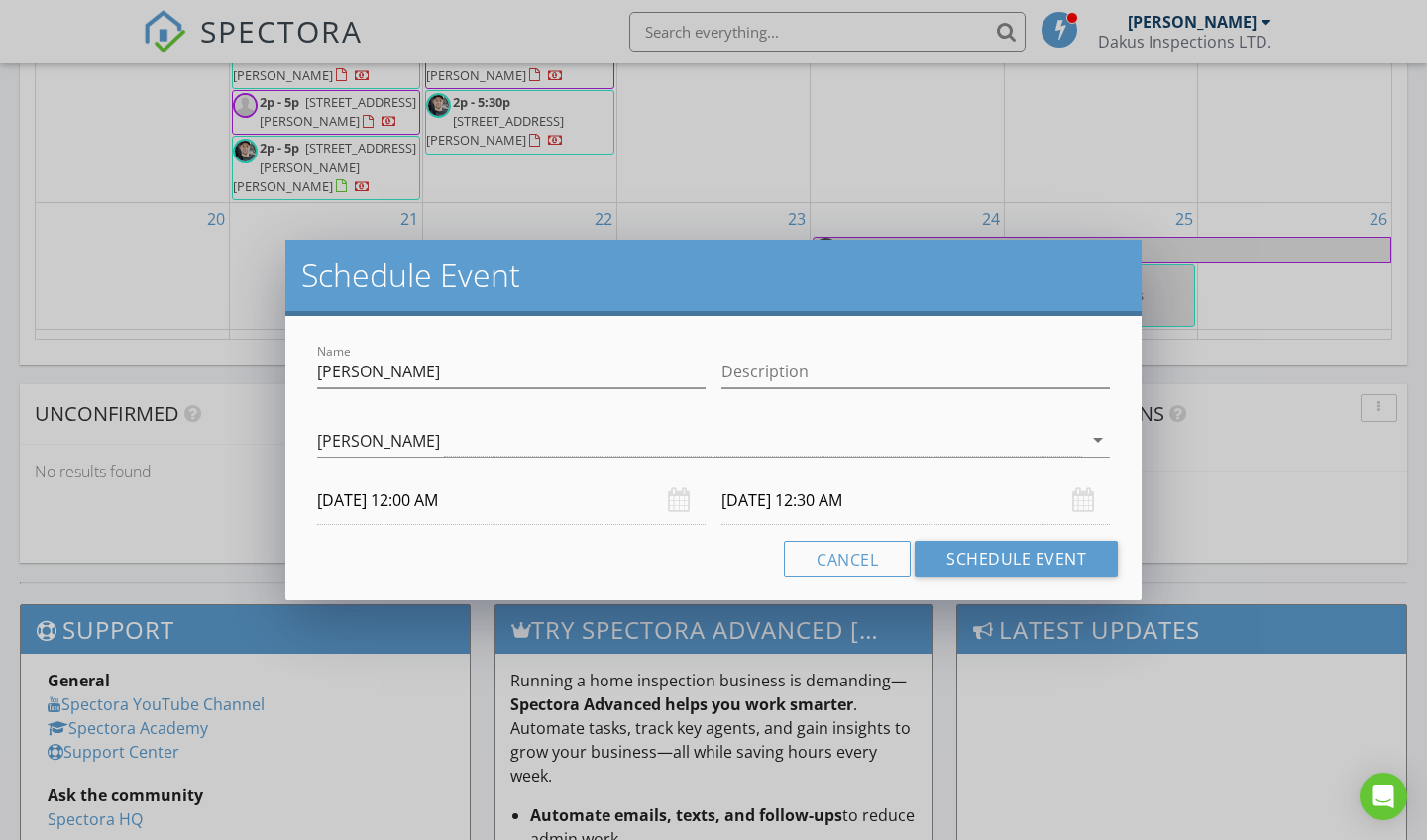 click on "07/22/2025 12:30 AM" at bounding box center (916, 500) 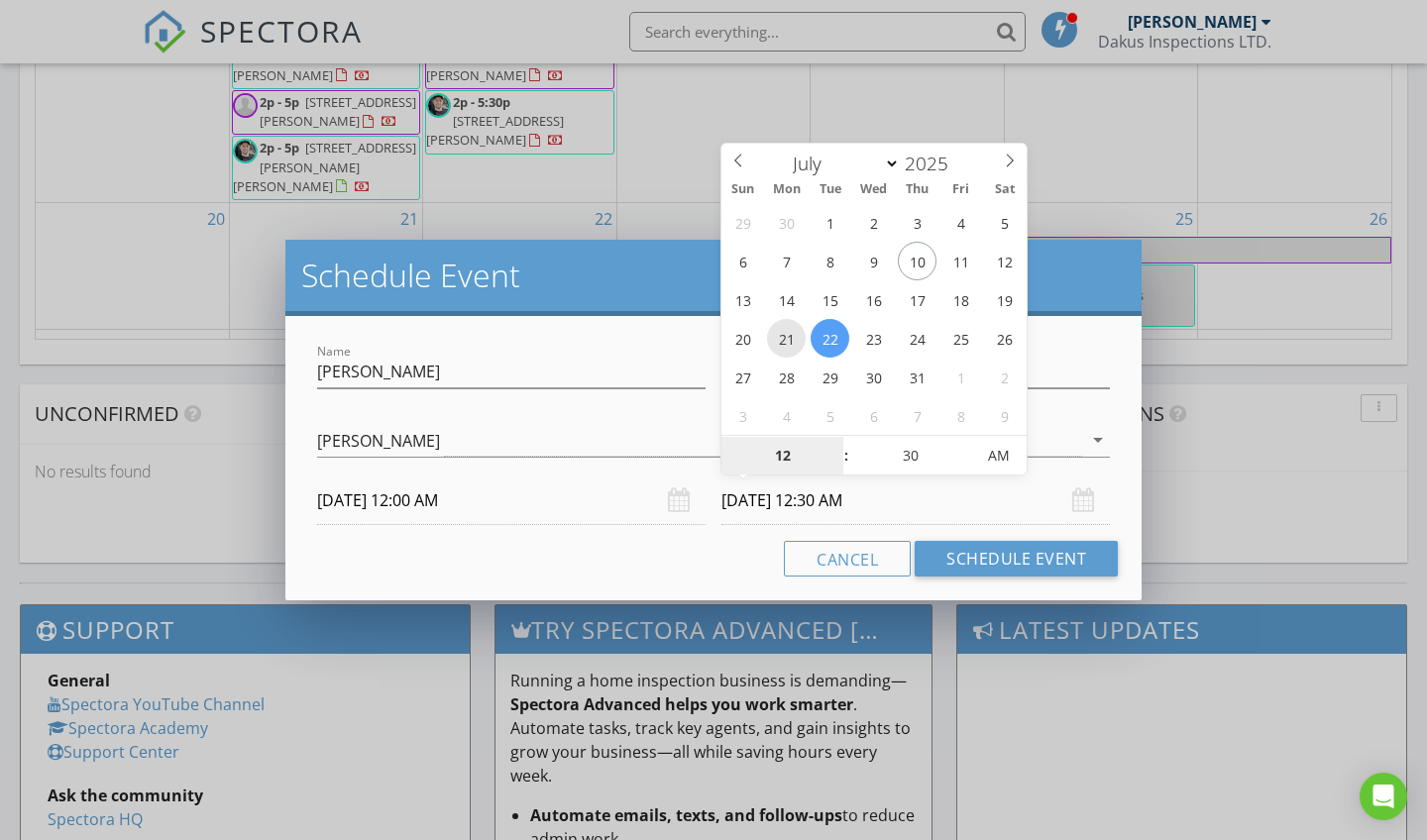 type on "07/21/2025 12:30 AM" 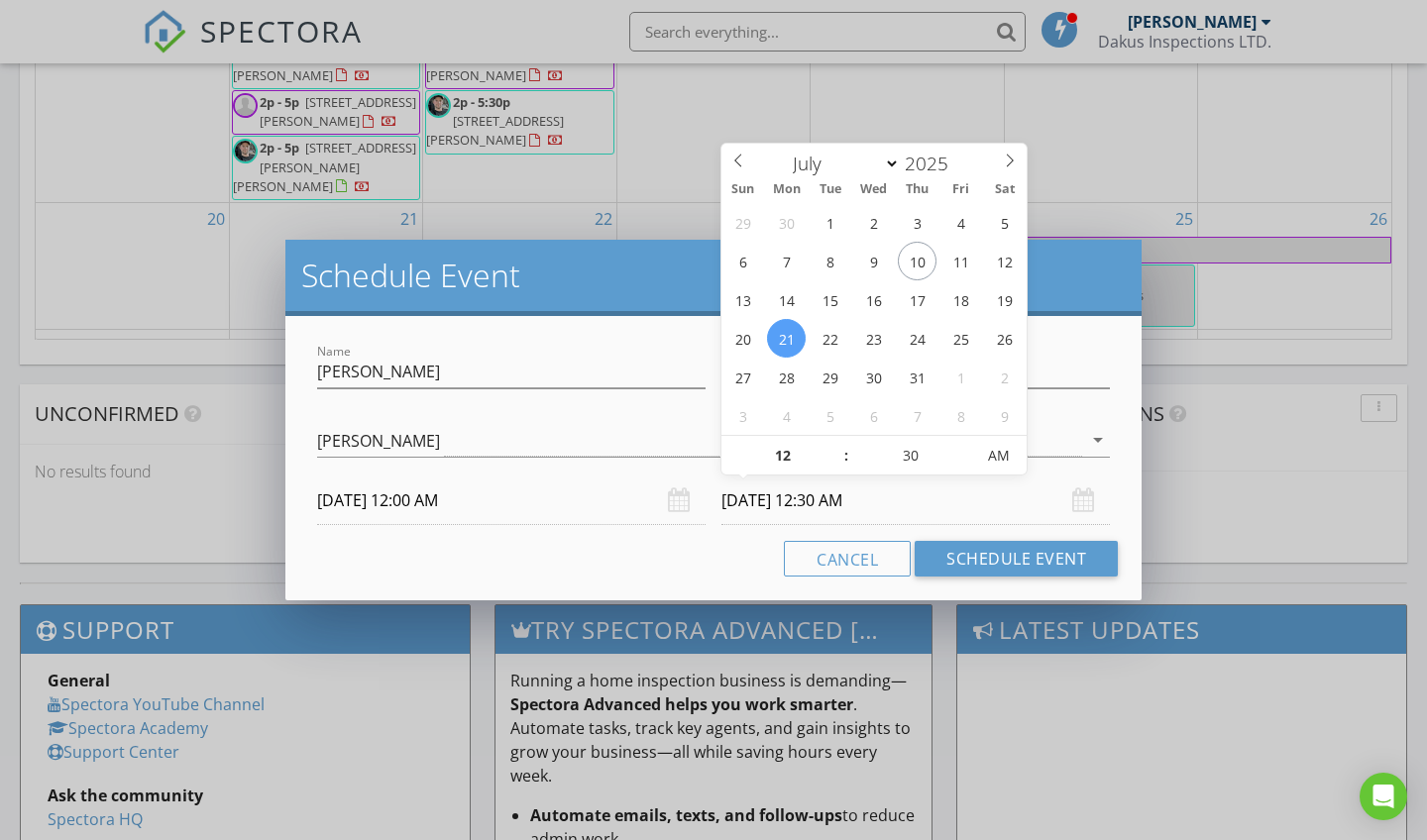 click on "Name Cherie   Description     check_box_outline_blank   Troy Dakus   check_box   Cole Dakus   Cole Dakus arrow_drop_down   07/21/2025 12:00 AM   07/21/2025 12:30 AM         Cancel   Schedule Event" at bounding box center [714, 458] 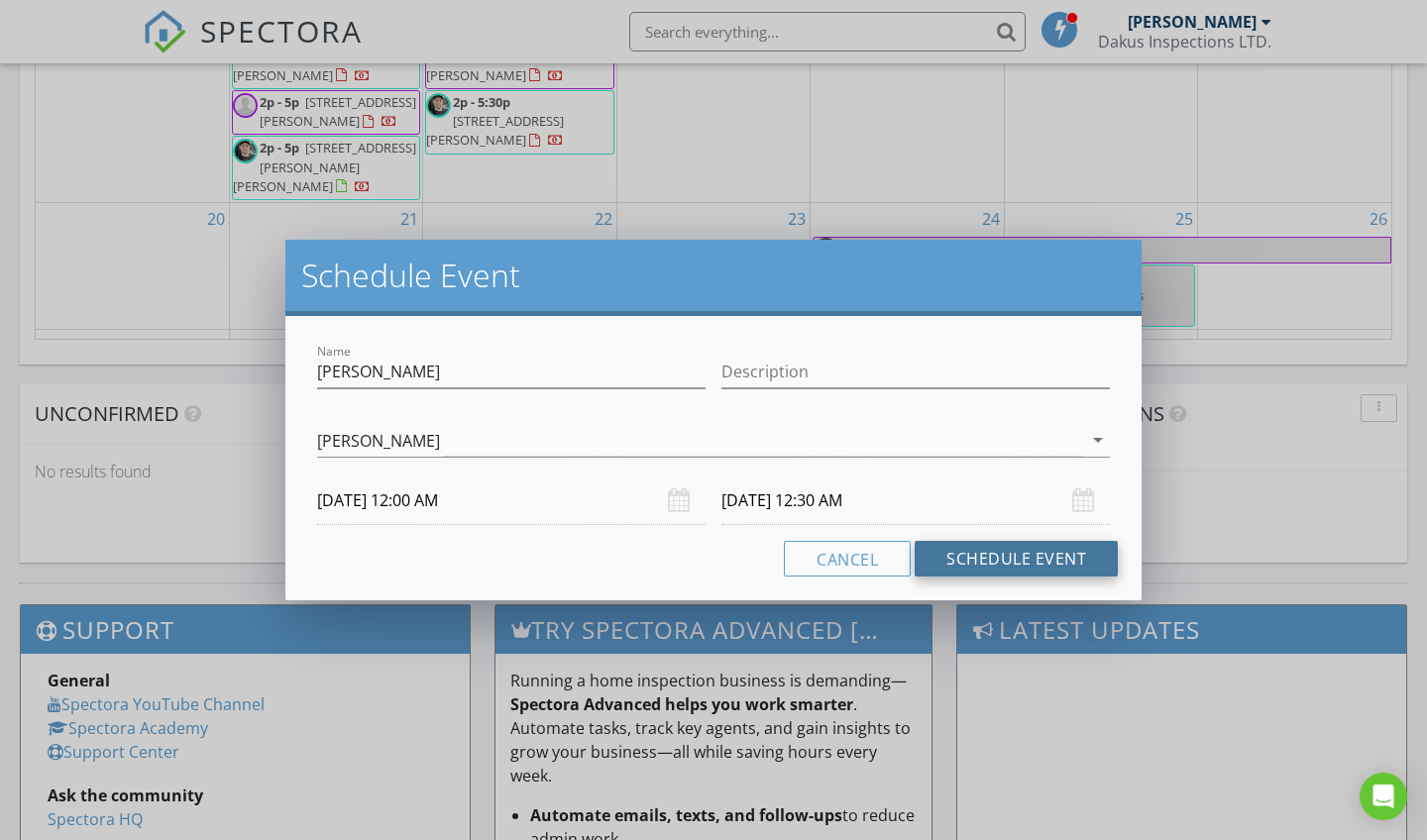 click on "Schedule Event" at bounding box center [1016, 559] 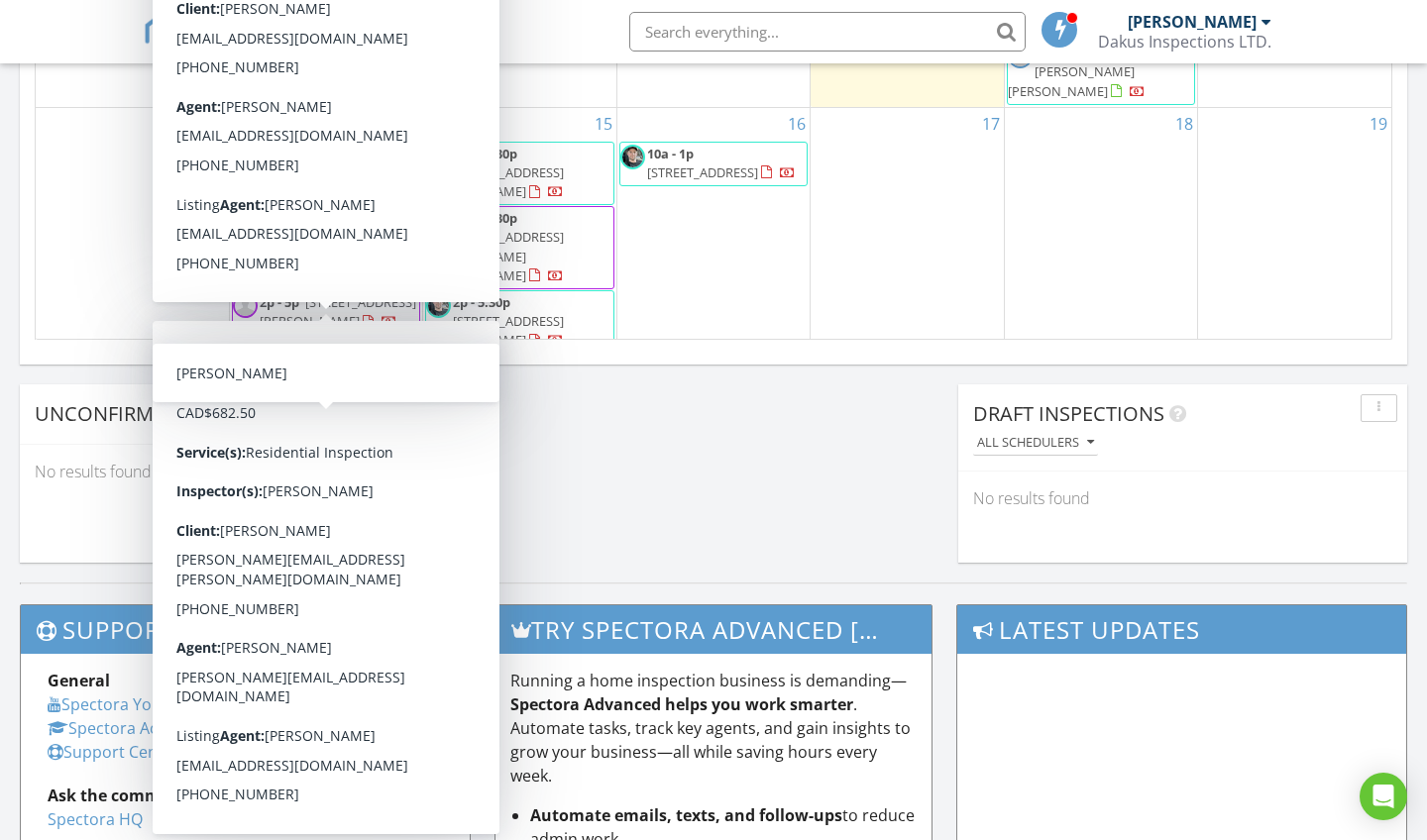 scroll, scrollTop: 0, scrollLeft: 0, axis: both 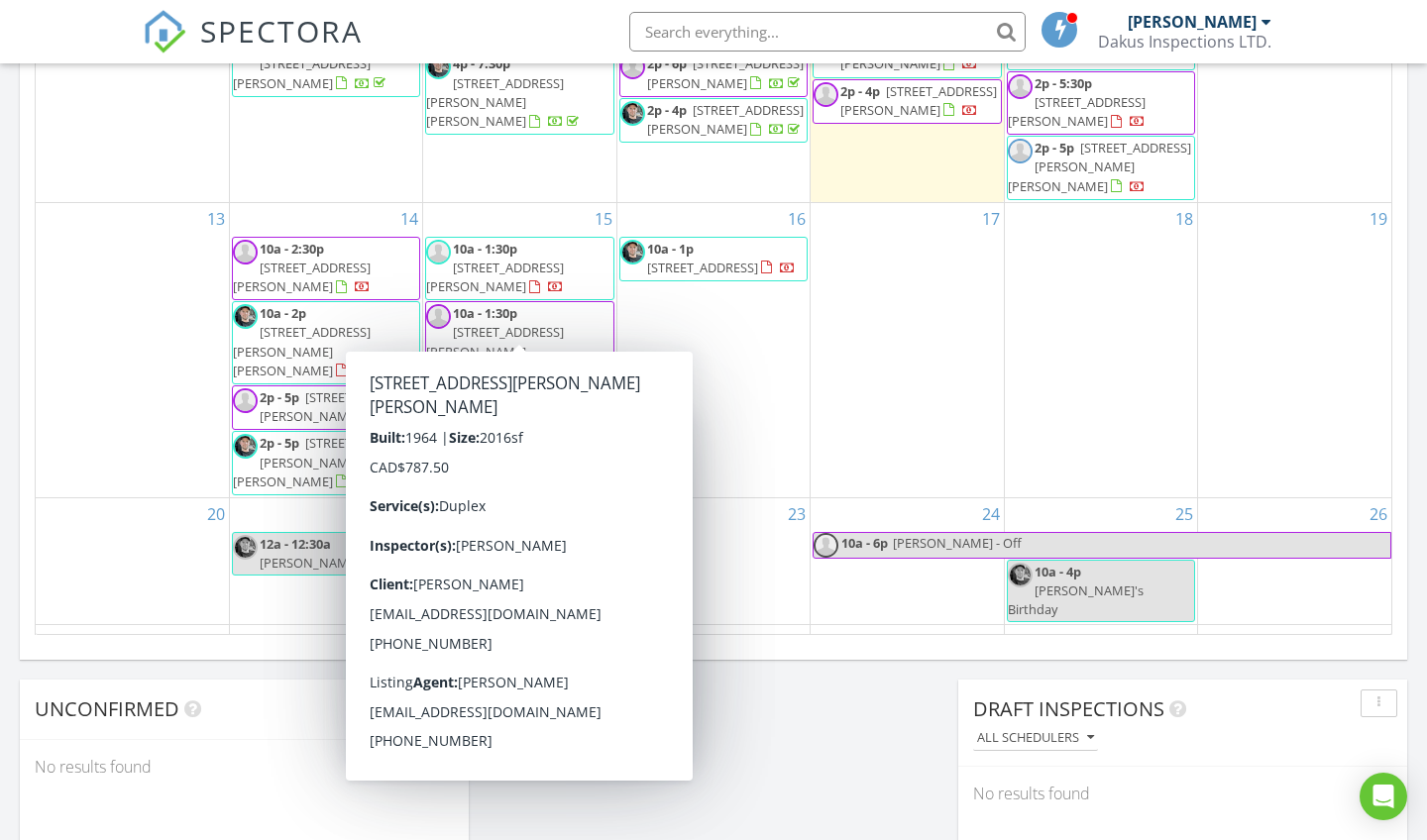click on "407 - 409 Ogilvie St S, Prince George V2M 3M4" at bounding box center (494, 351) 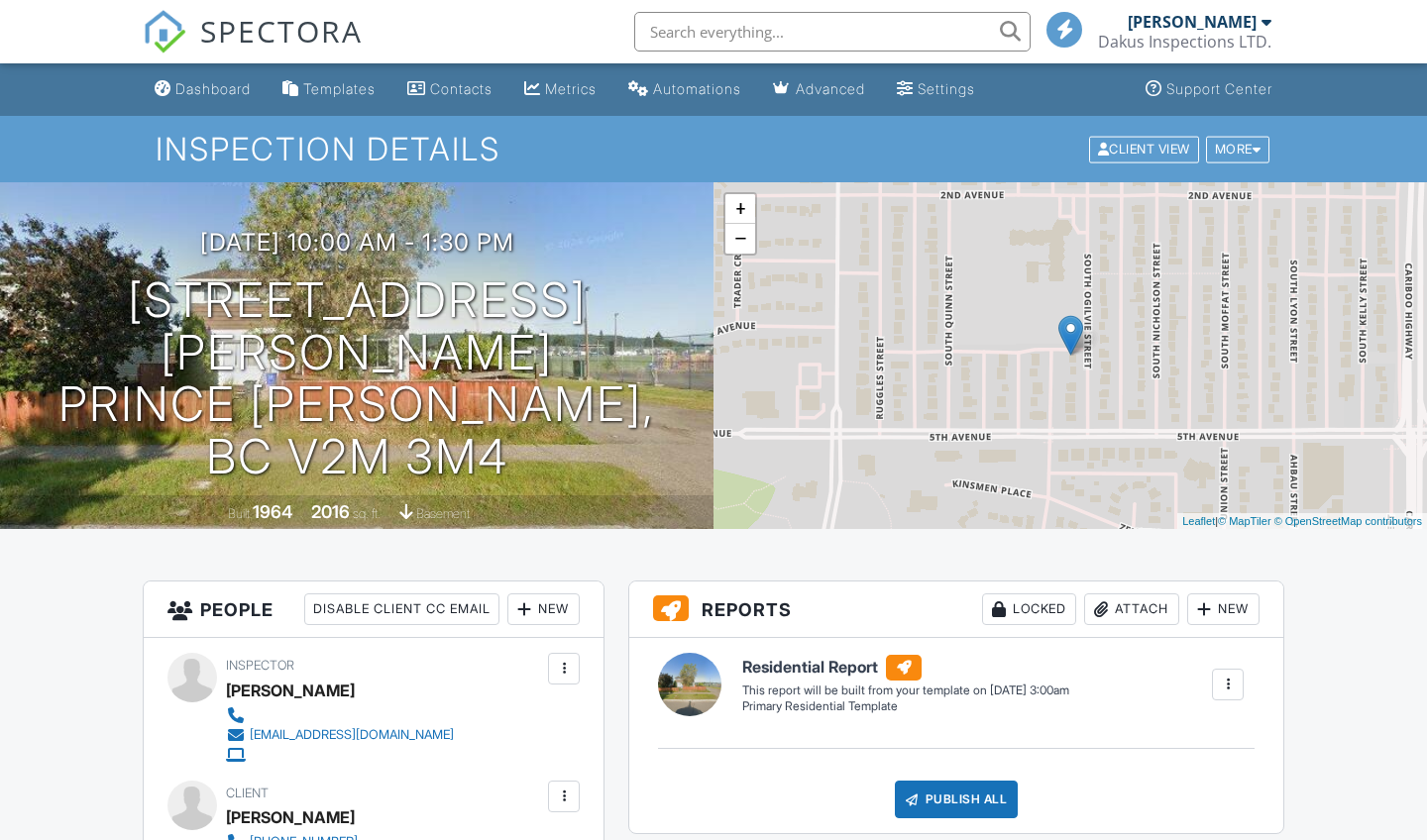 scroll, scrollTop: 671, scrollLeft: 0, axis: vertical 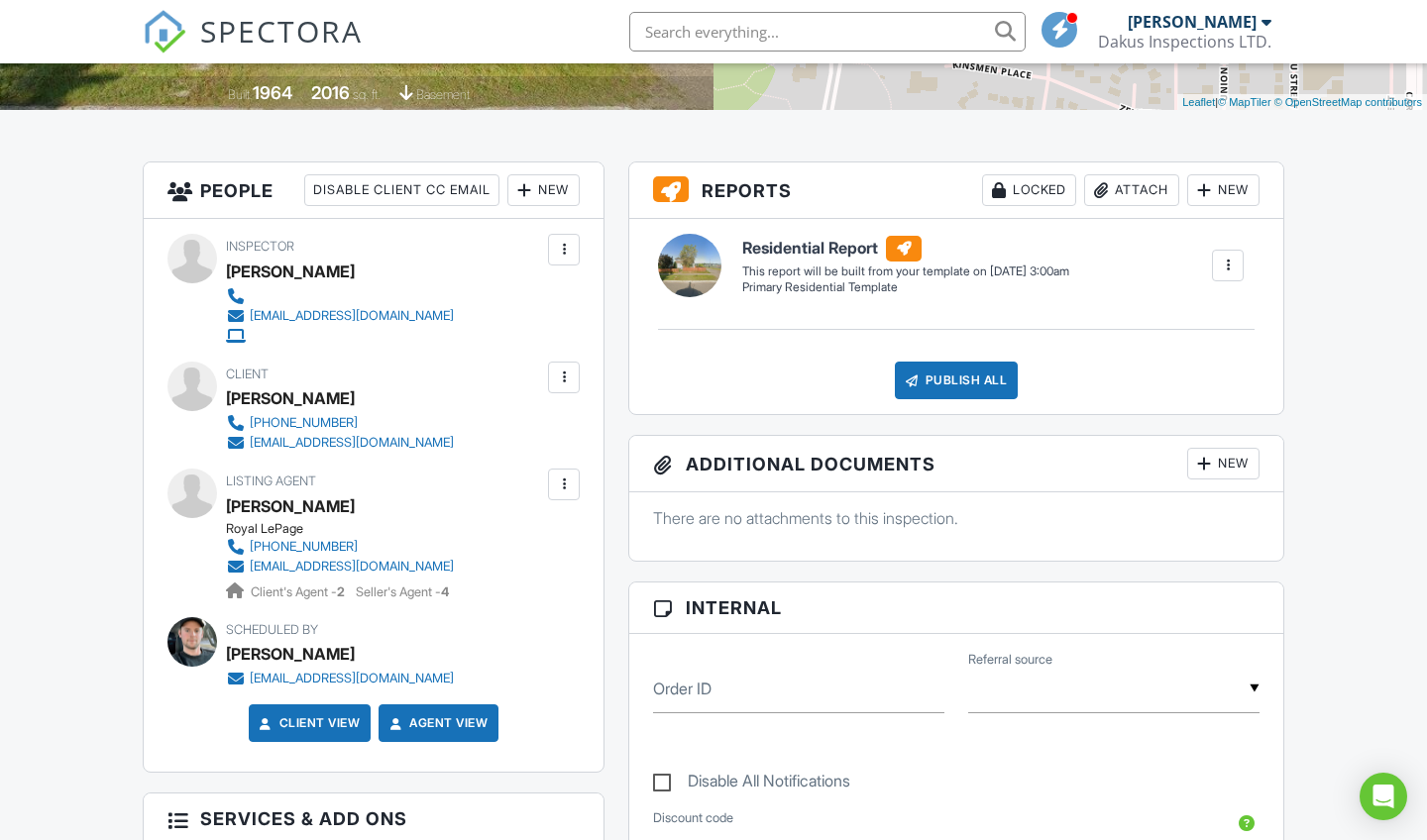 click on "New" at bounding box center [543, 190] 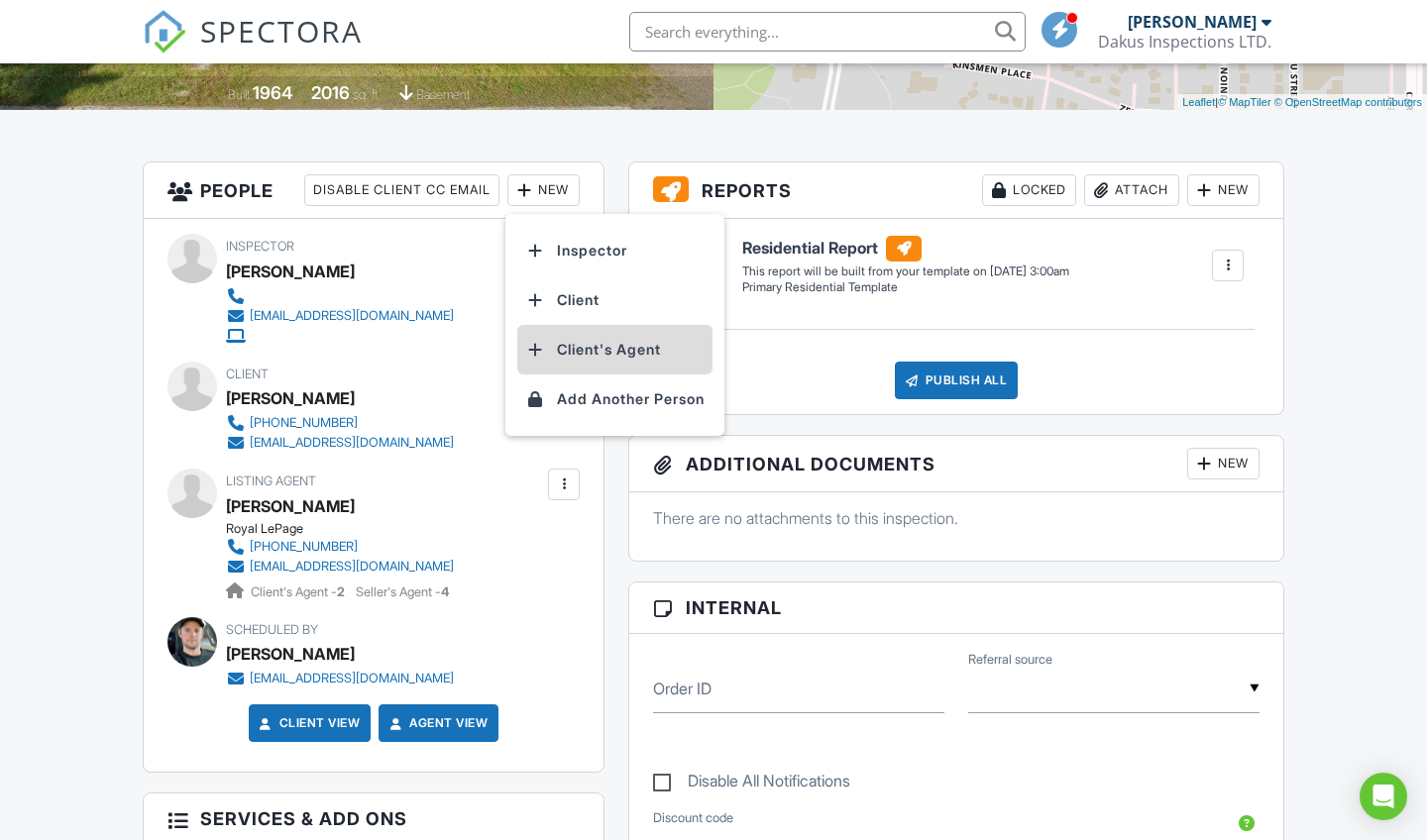 click on "Client's Agent" at bounding box center [614, 350] 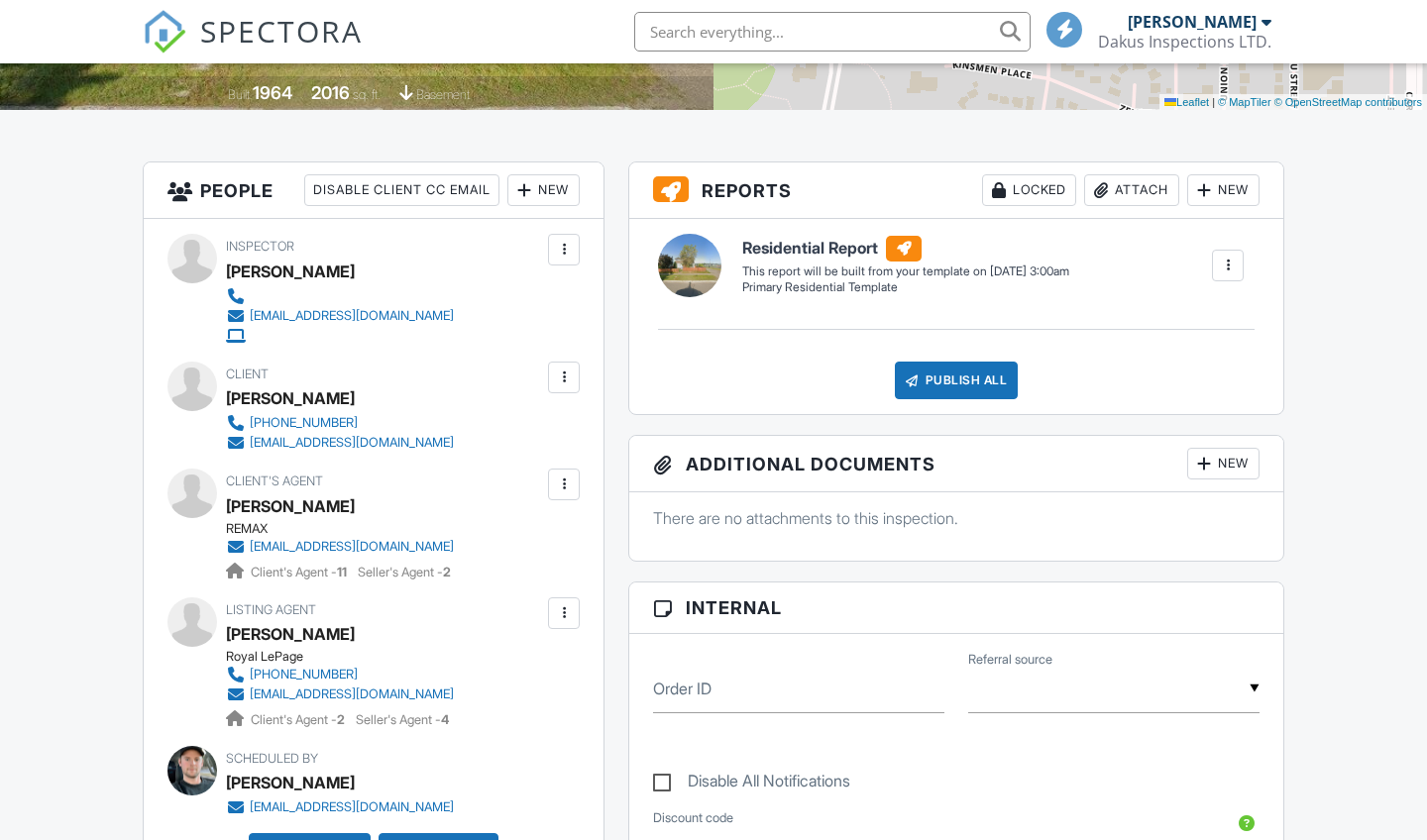 scroll, scrollTop: 419, scrollLeft: 0, axis: vertical 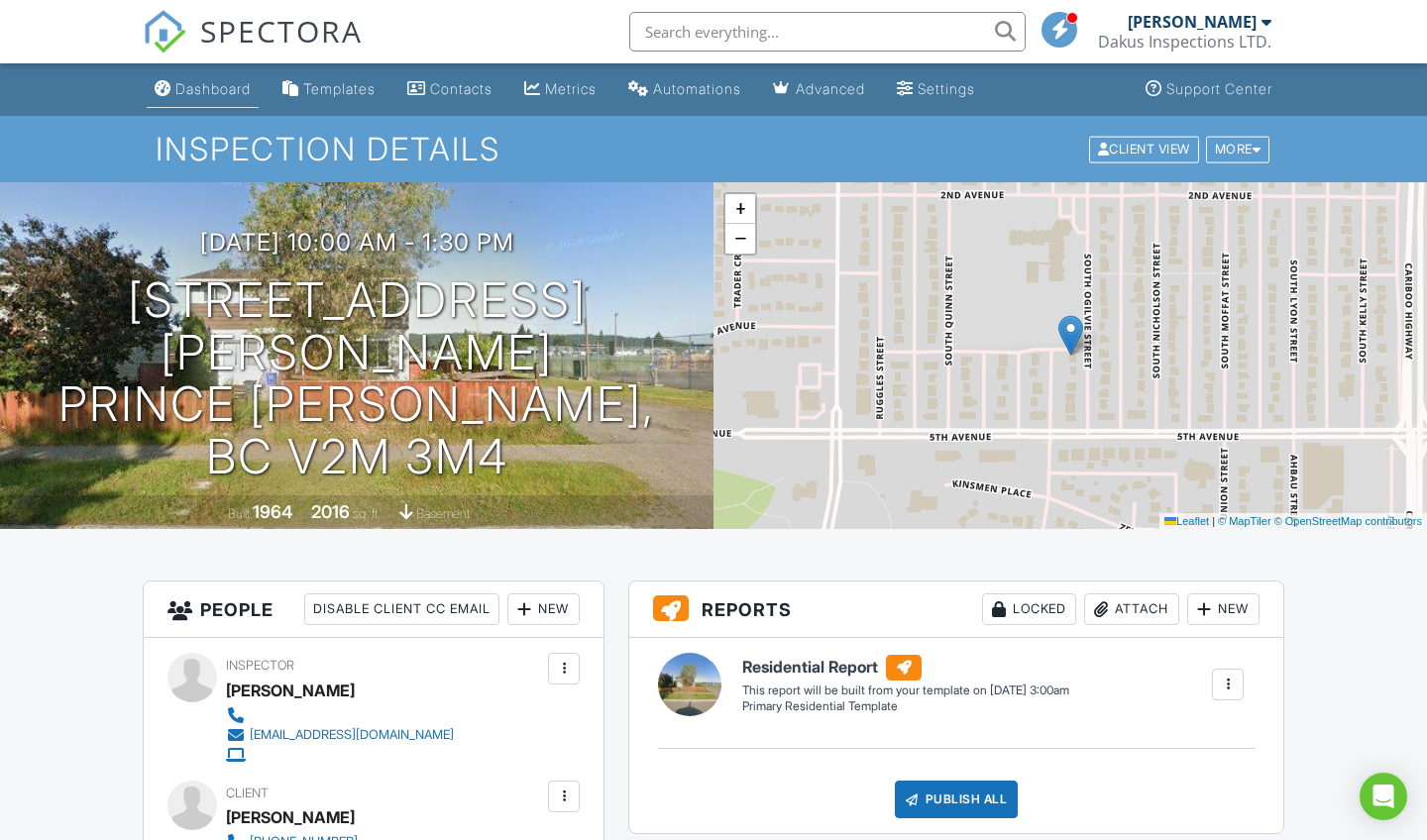 click on "Dashboard" at bounding box center (213, 88) 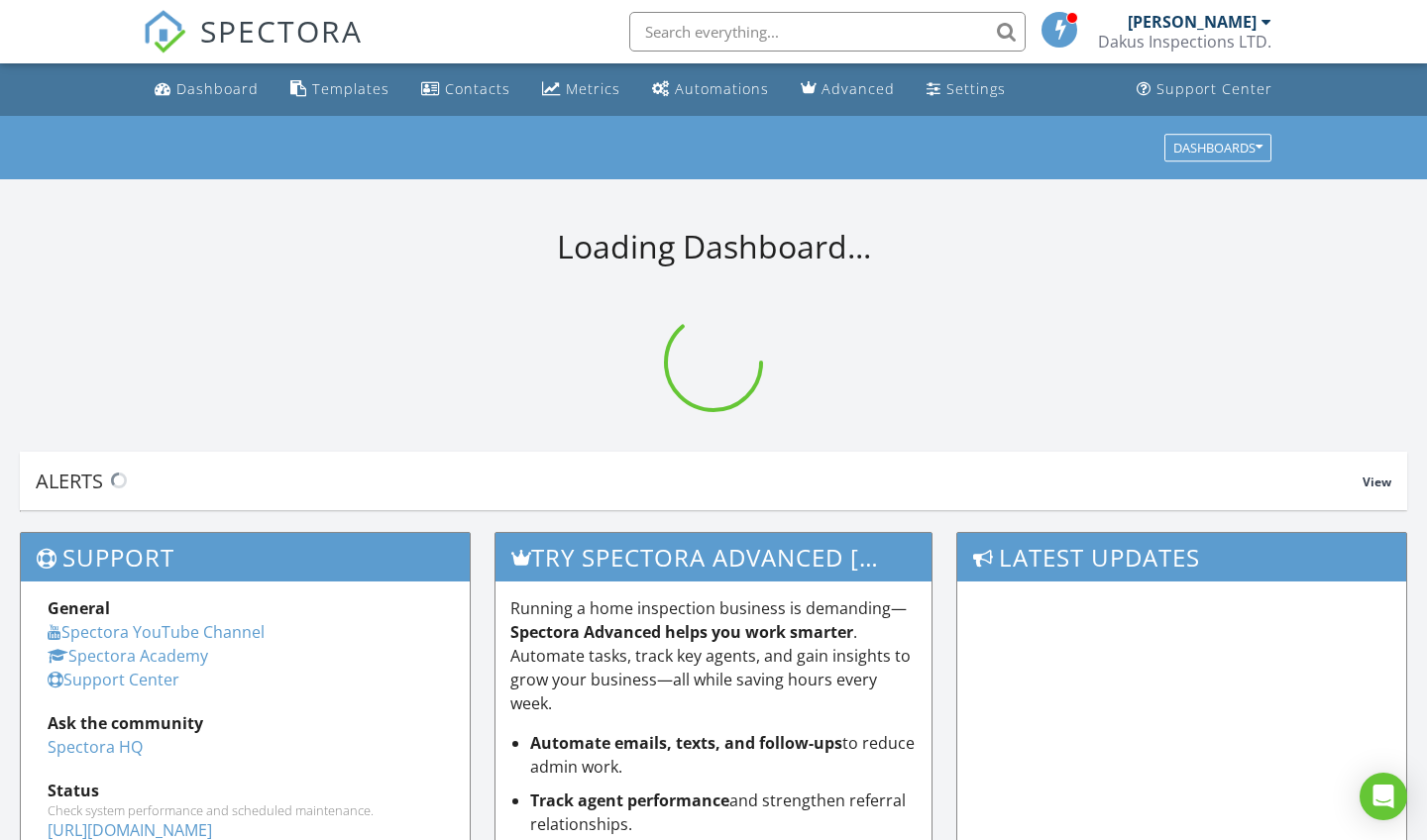 scroll, scrollTop: 0, scrollLeft: 0, axis: both 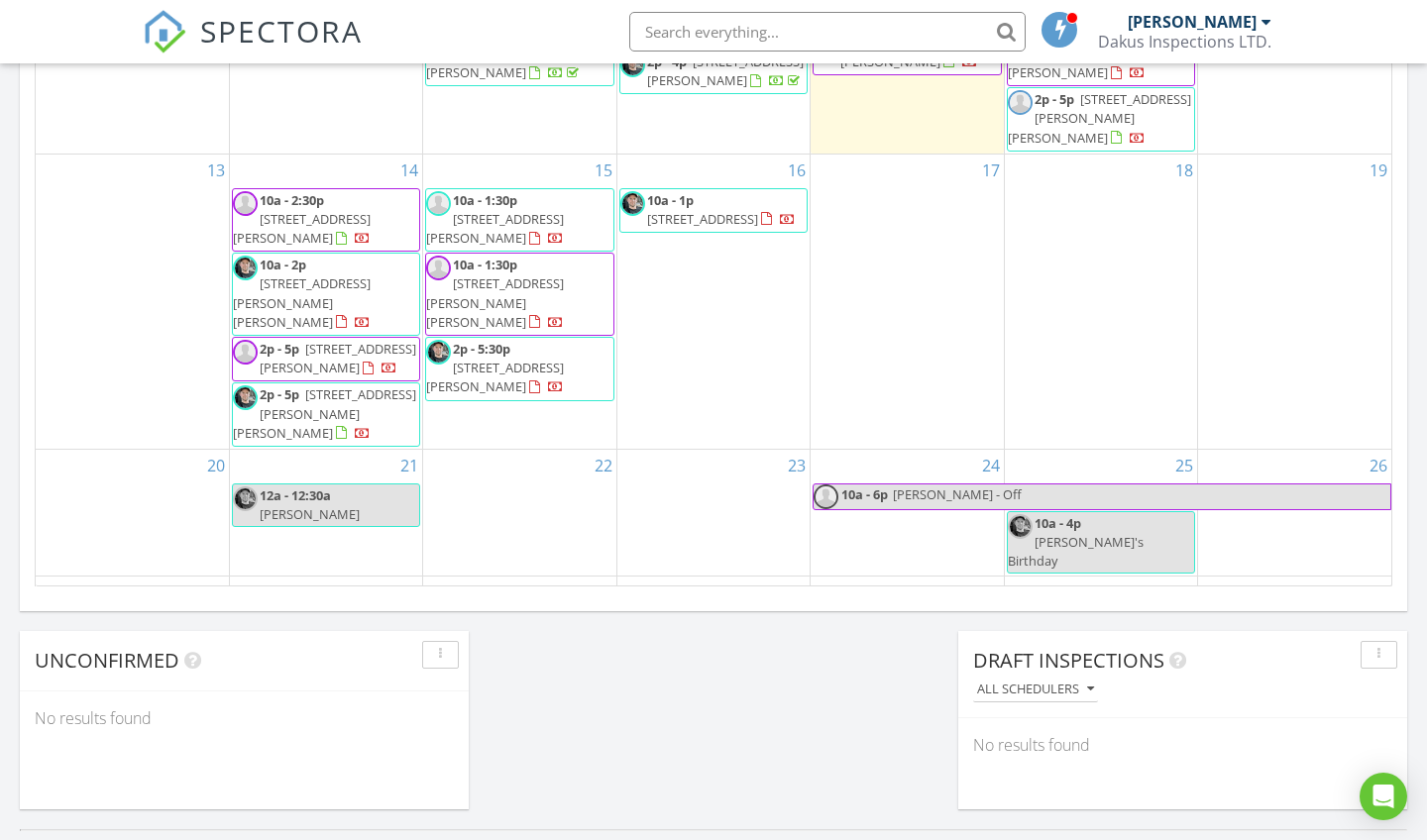 click on "18" at bounding box center (1101, 301) 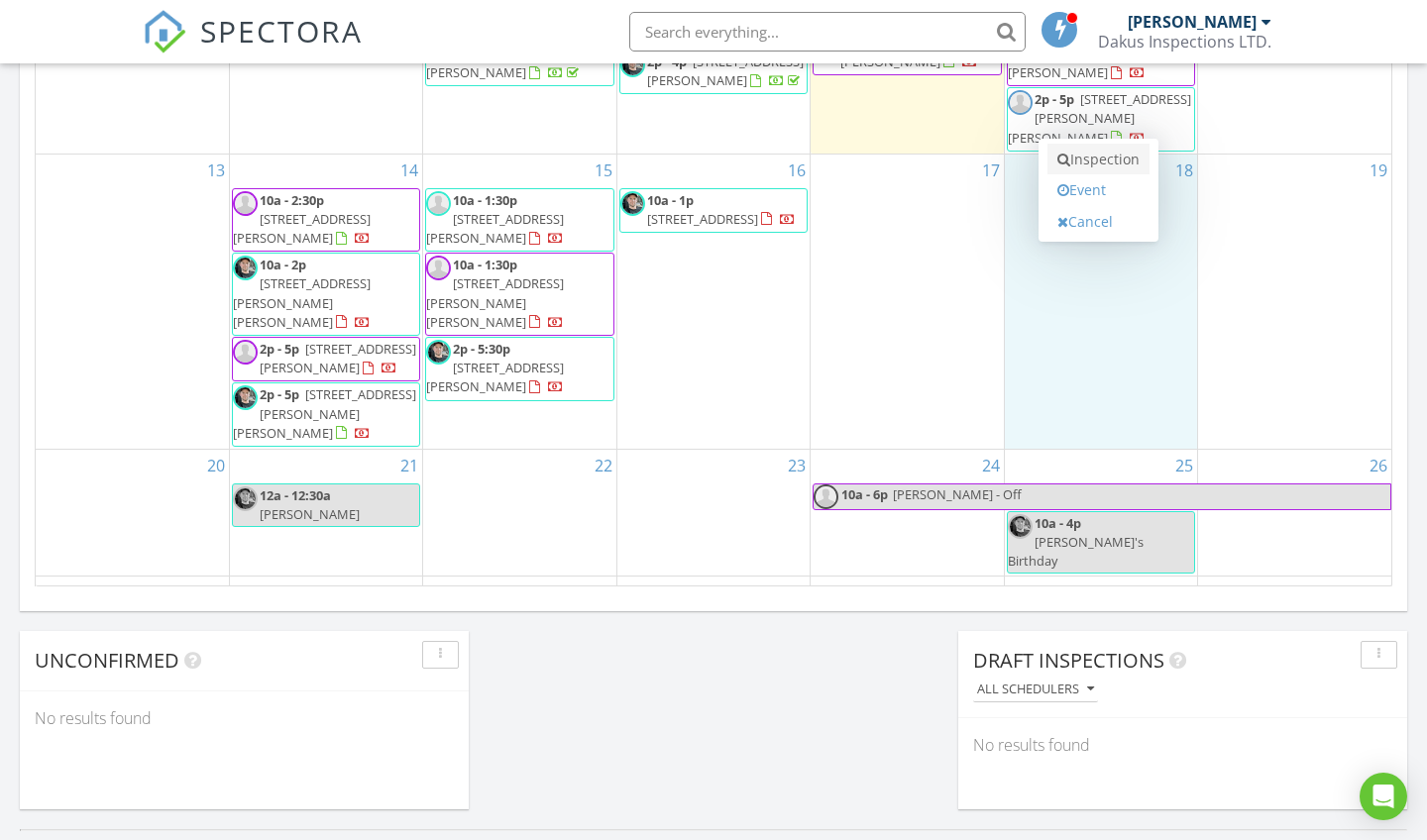 click on "Inspection" at bounding box center [1098, 159] 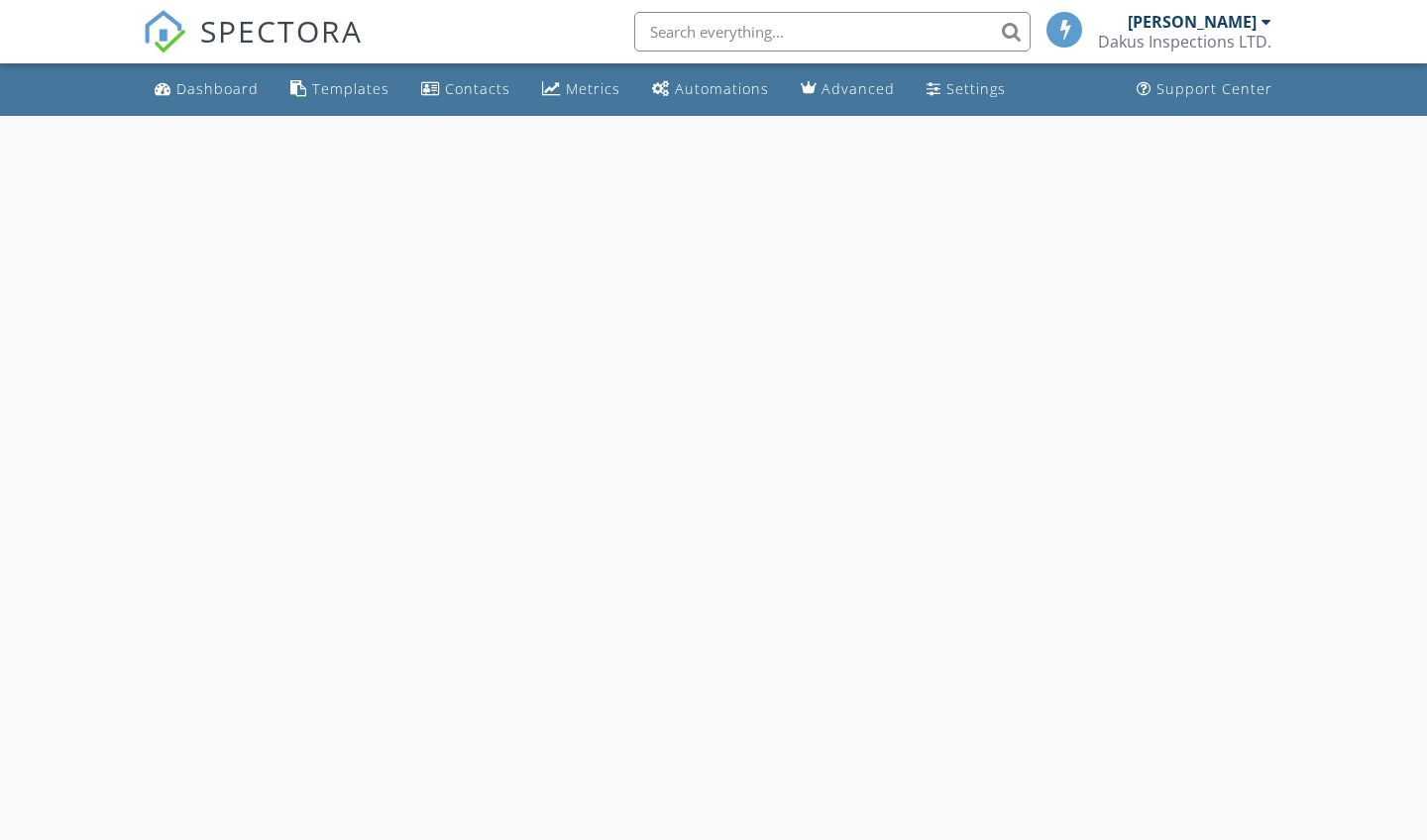 scroll, scrollTop: 0, scrollLeft: 0, axis: both 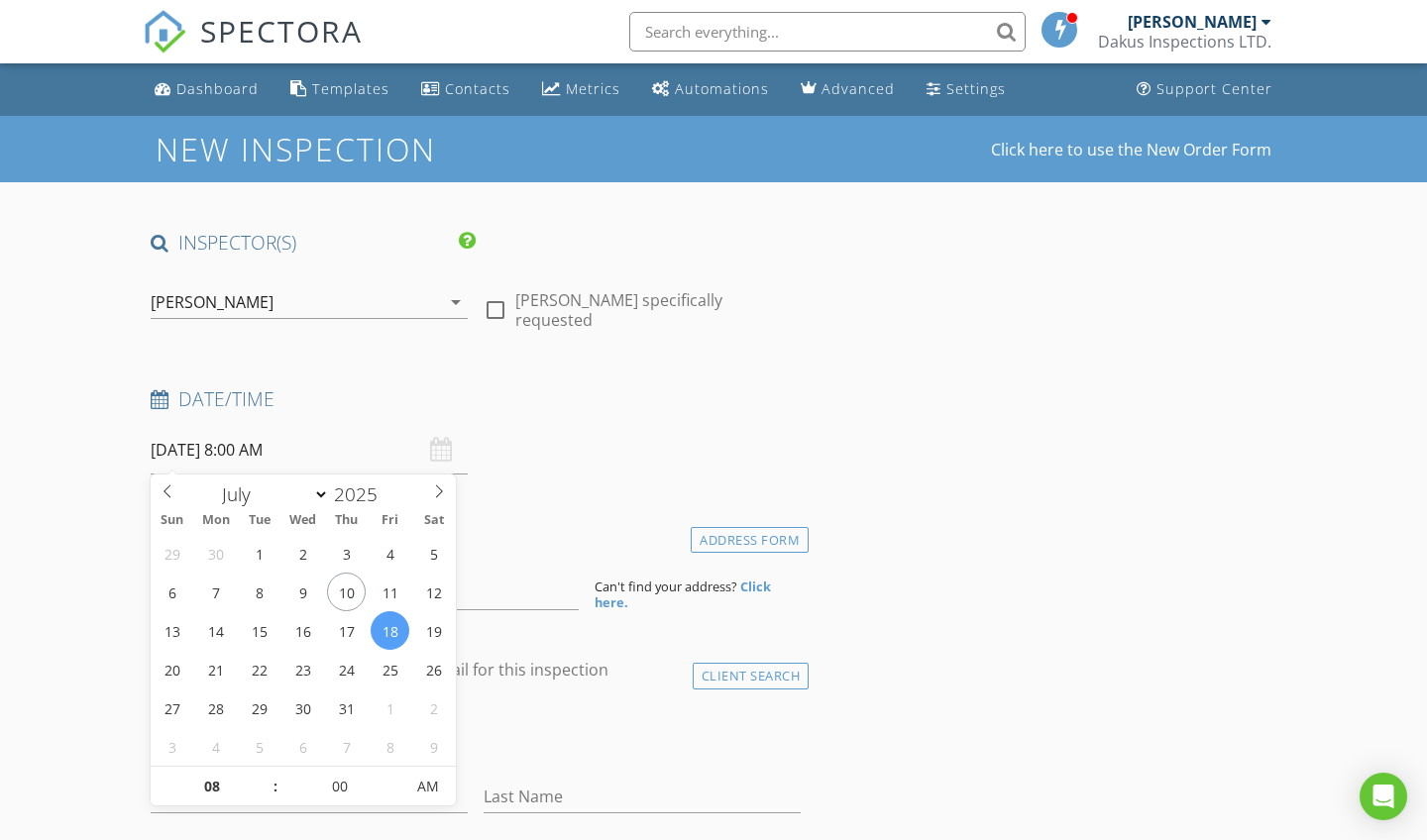 click on "[DATE] 8:00 AM" at bounding box center (309, 450) 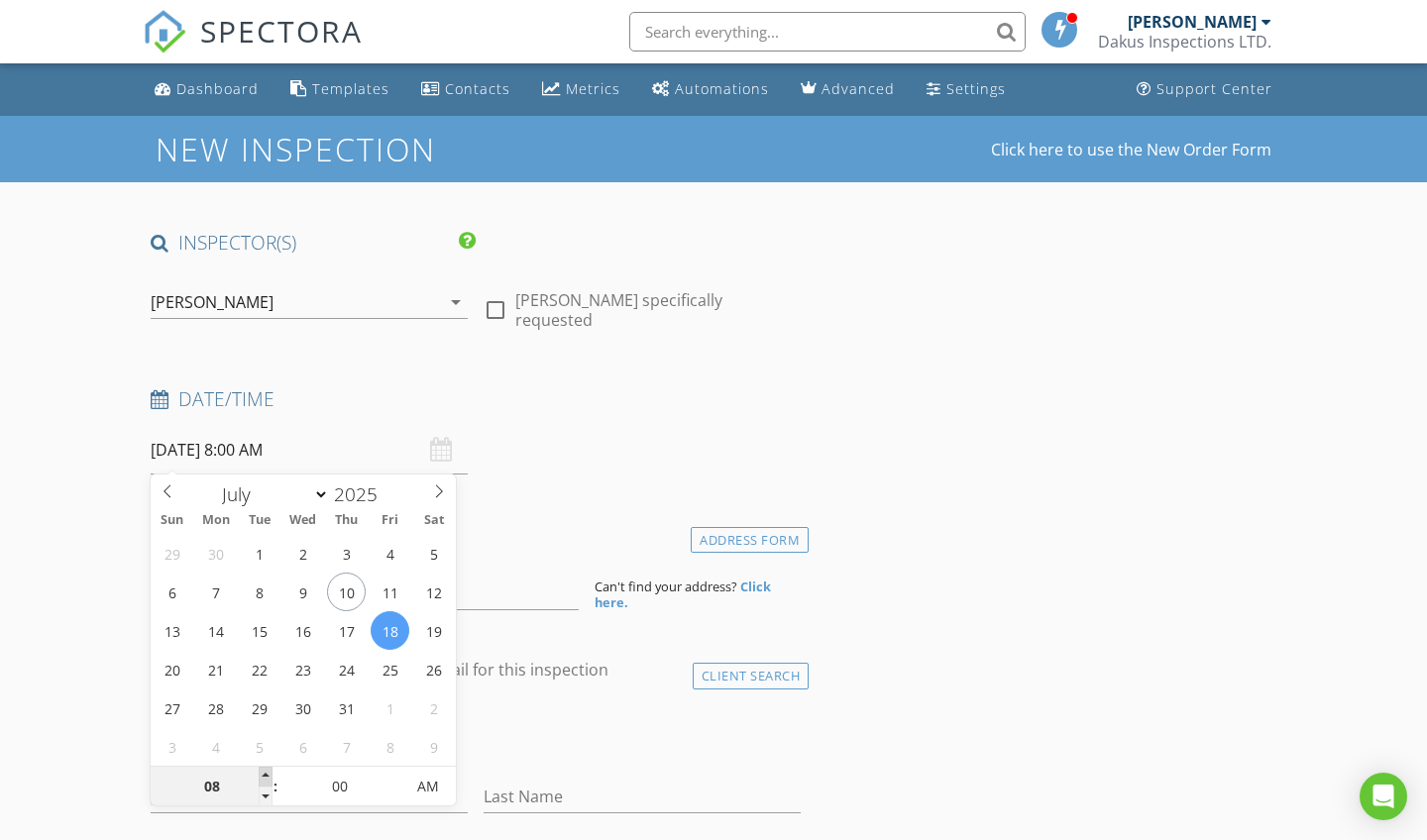 type on "09" 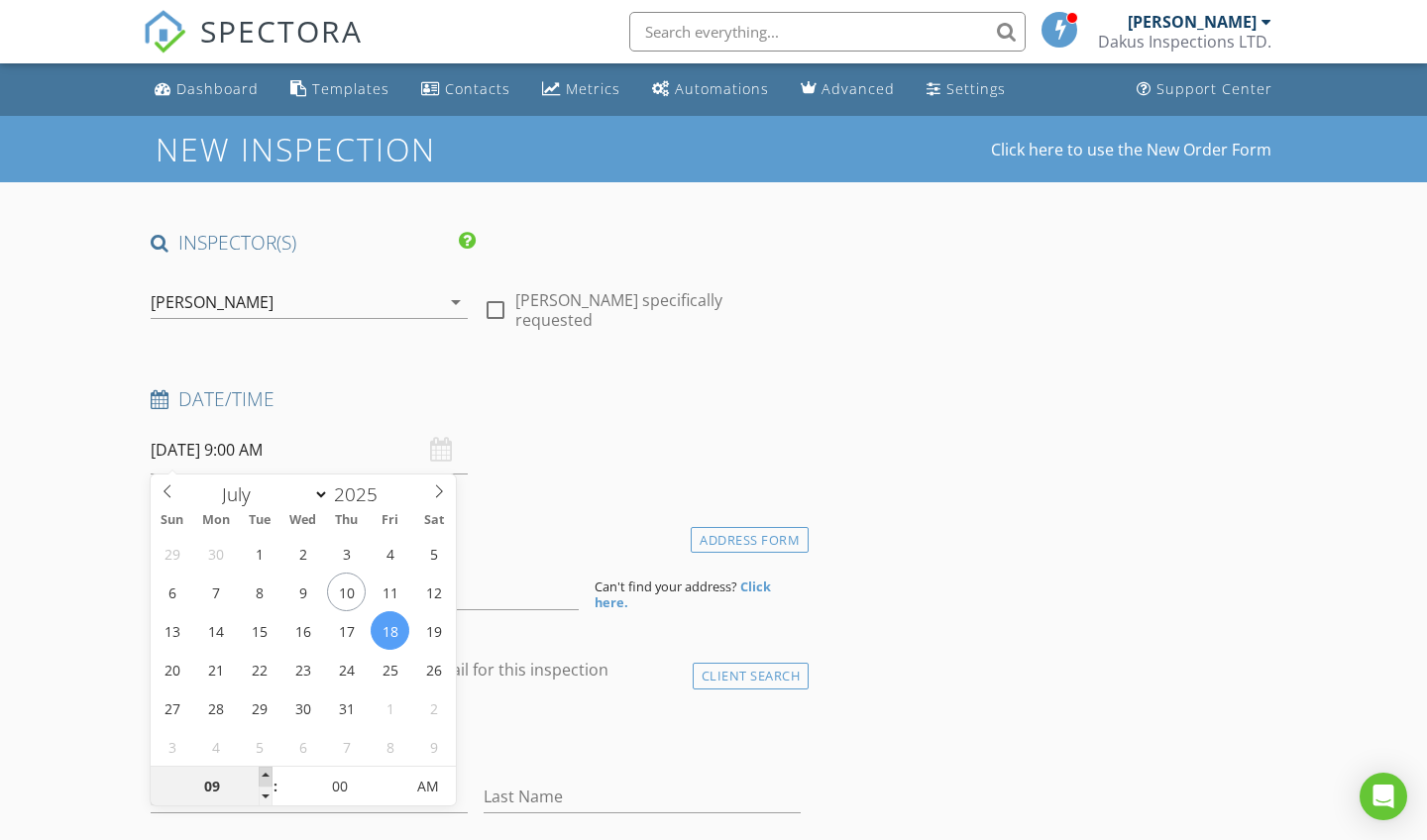 click at bounding box center (266, 777) 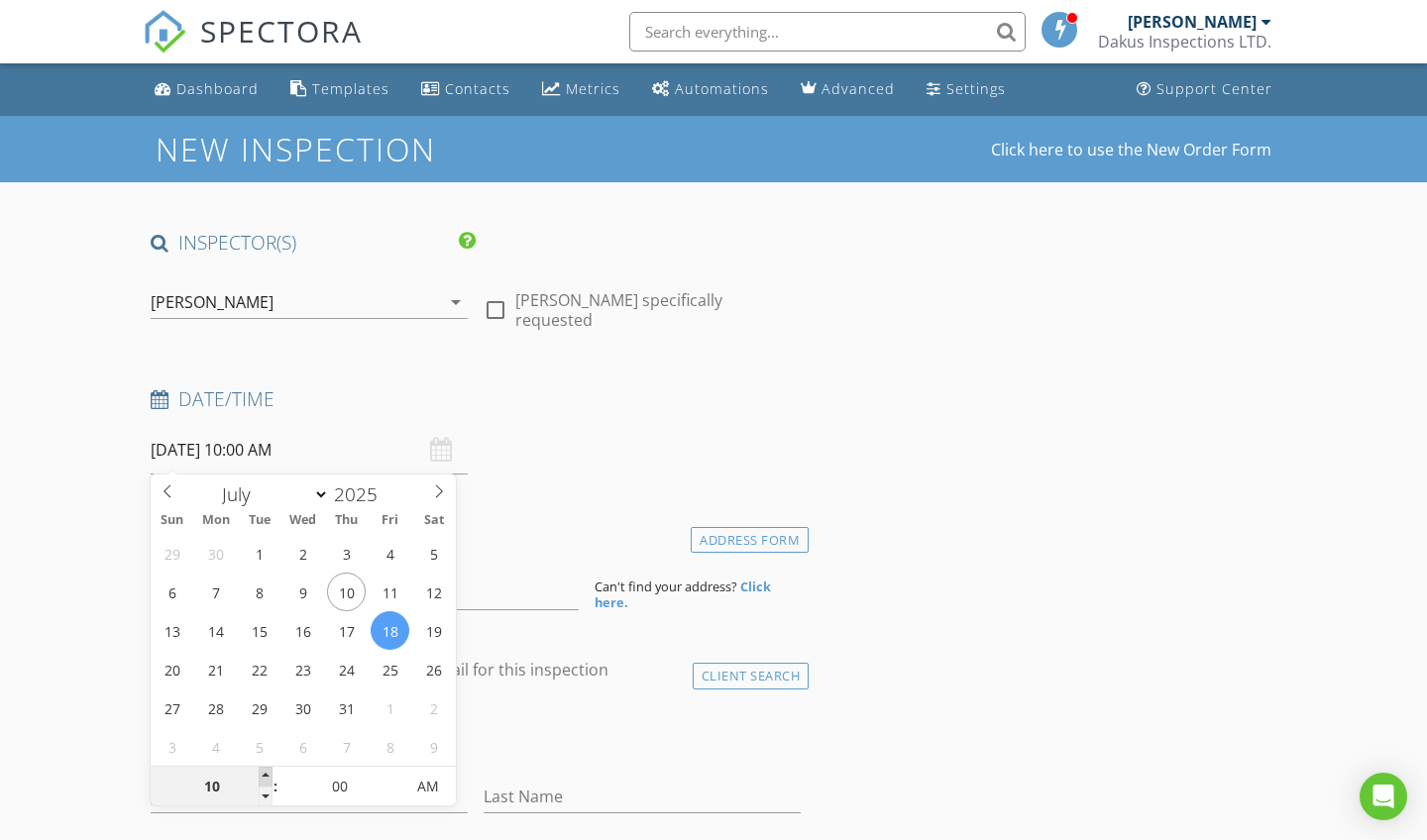 click at bounding box center (266, 777) 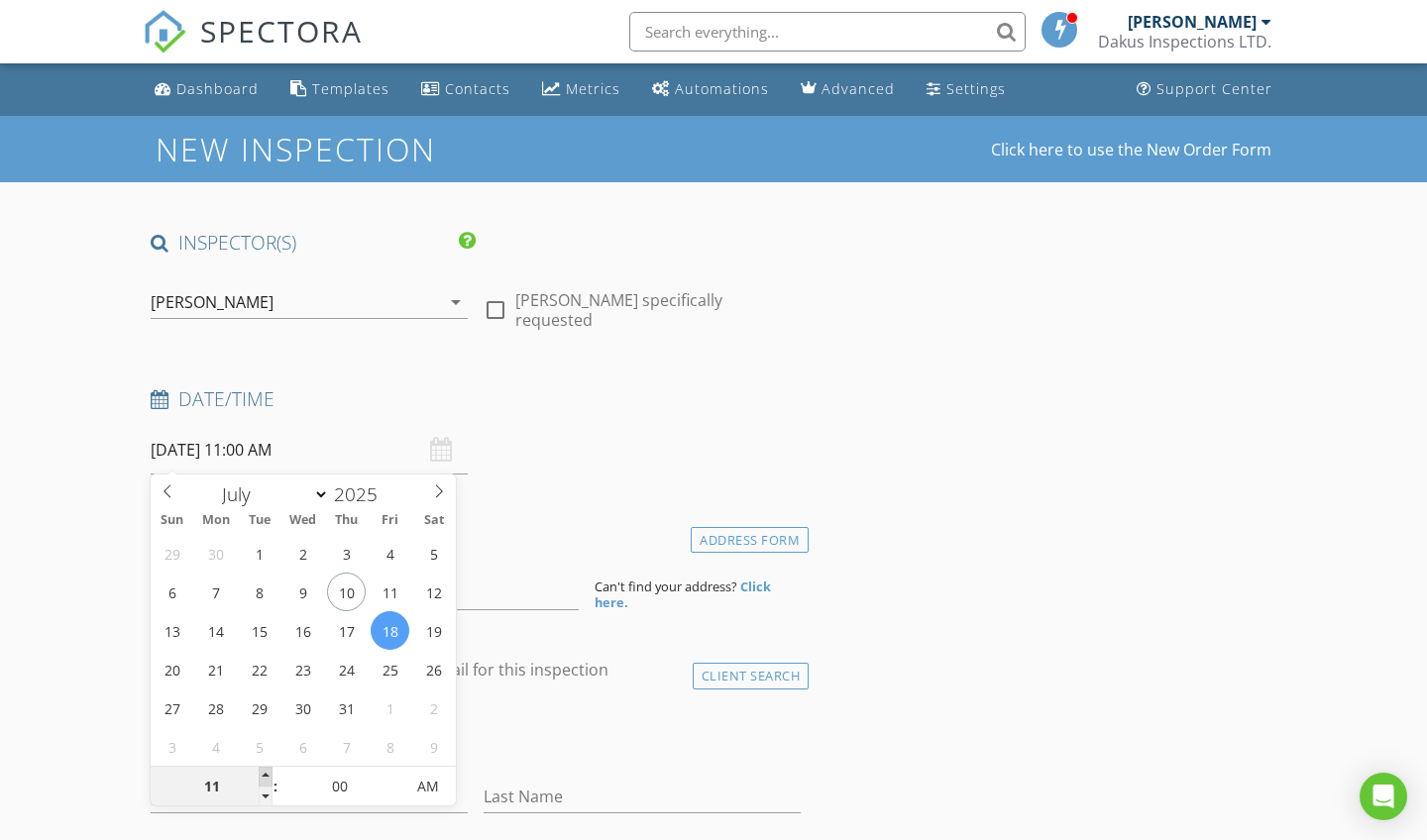 click at bounding box center (266, 777) 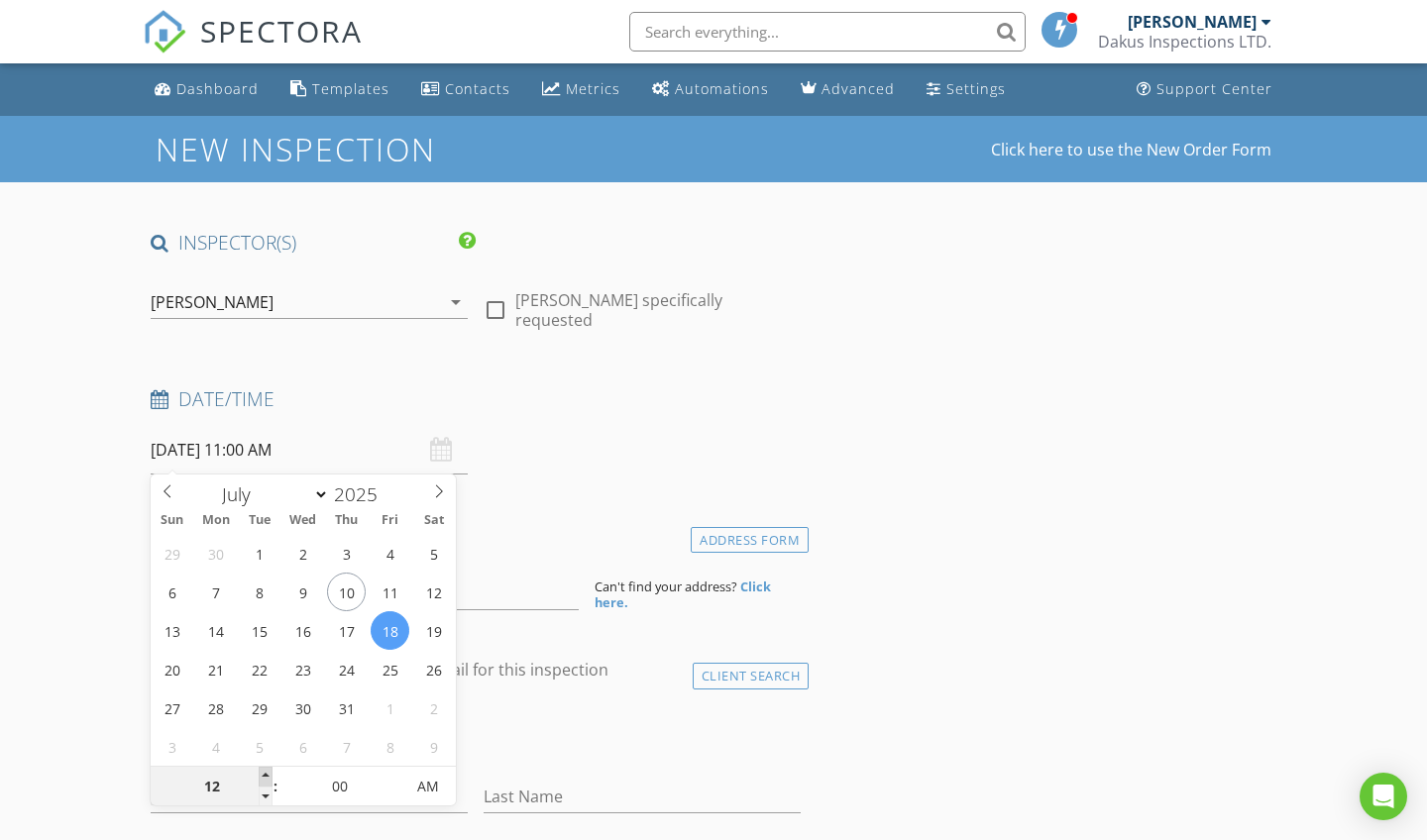 type on "07/18/2025 12:00 PM" 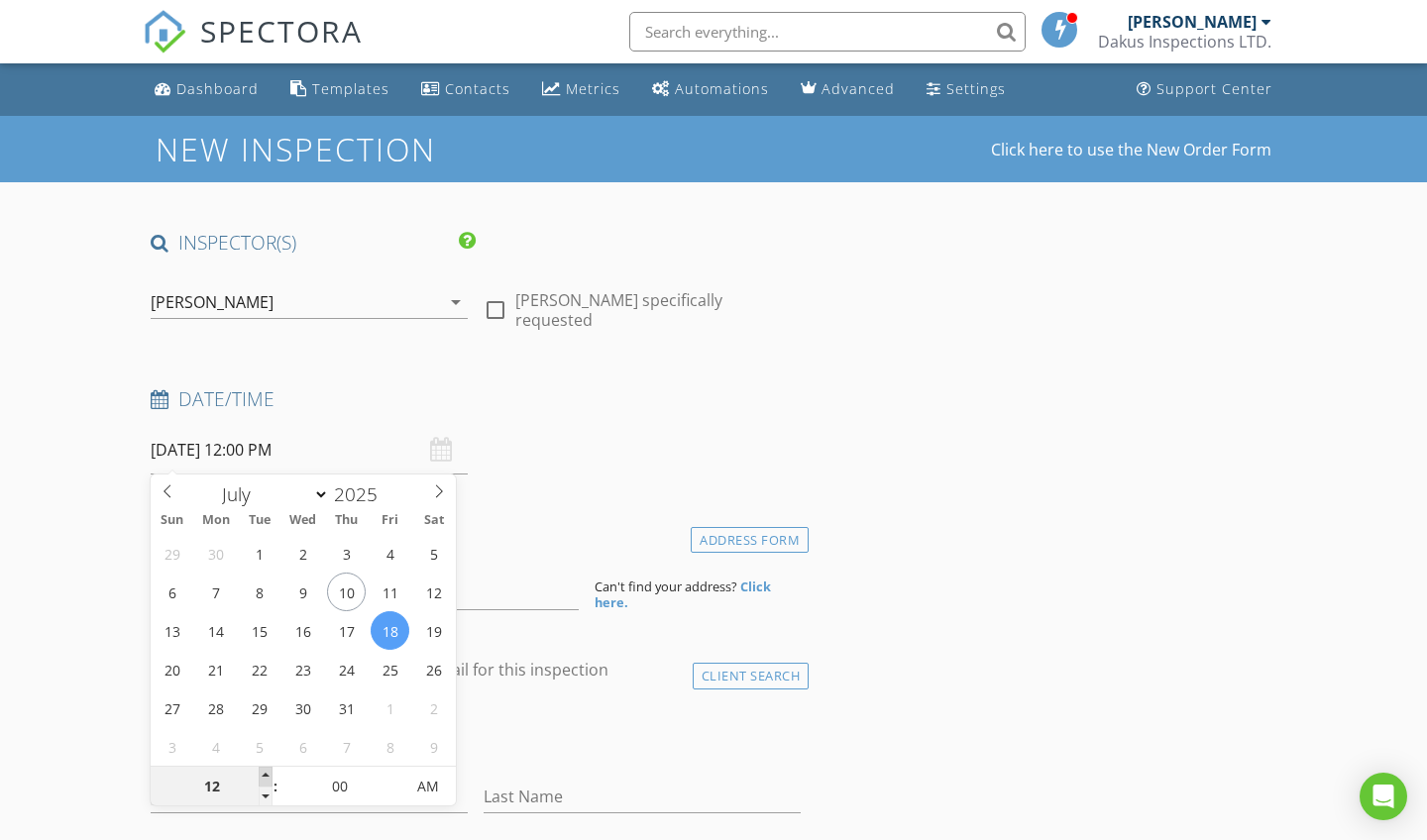 click at bounding box center (266, 777) 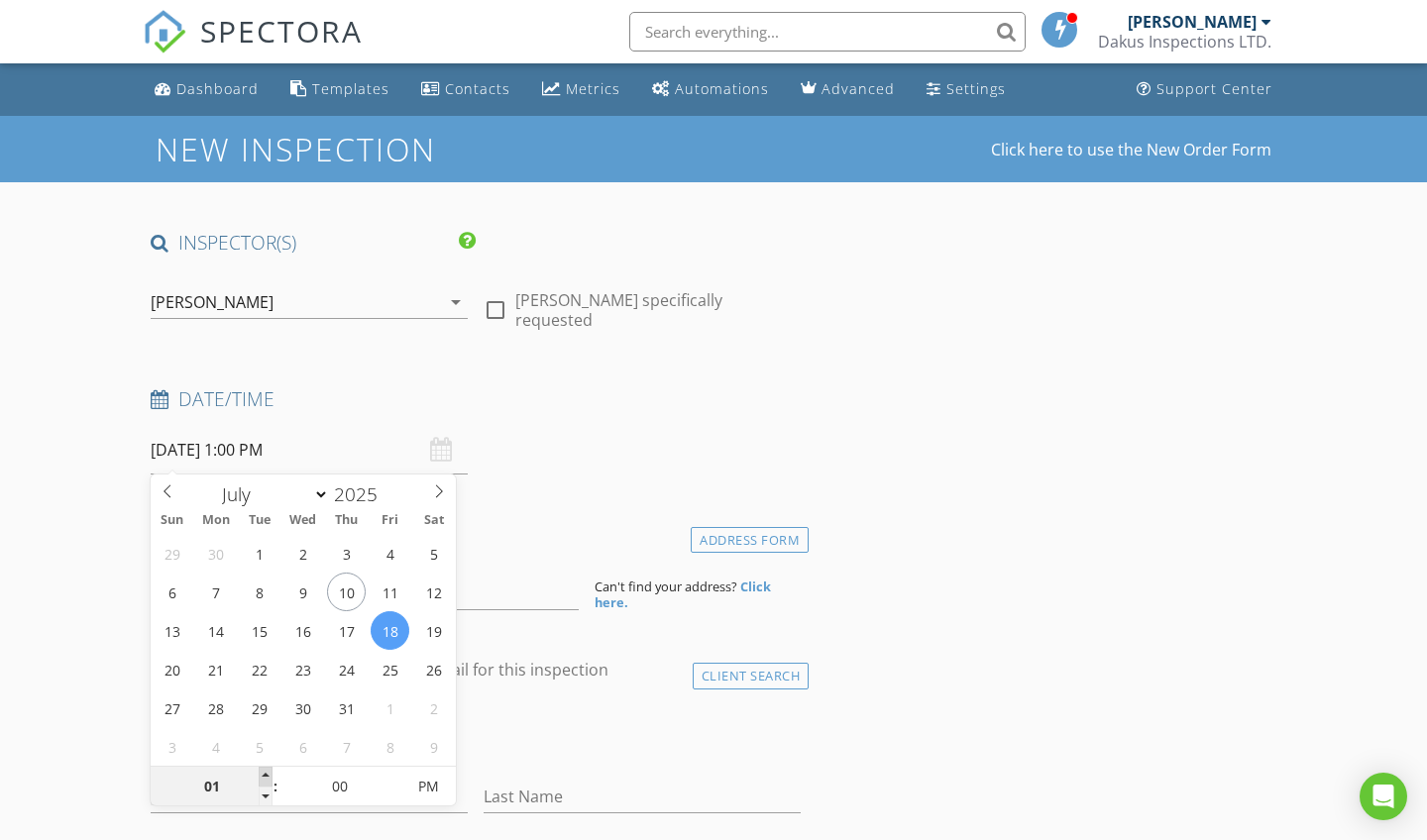 click at bounding box center (266, 777) 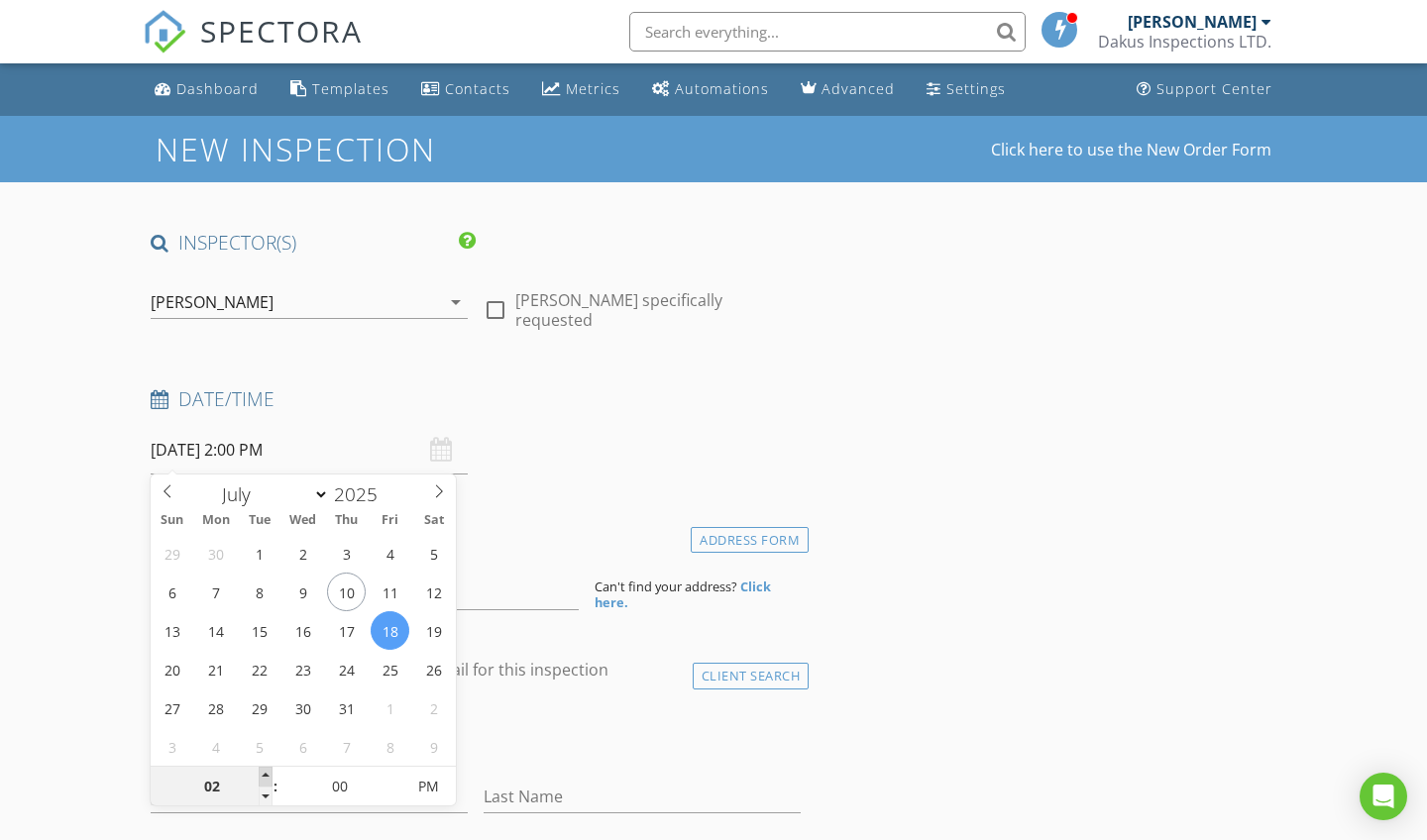 click at bounding box center (266, 777) 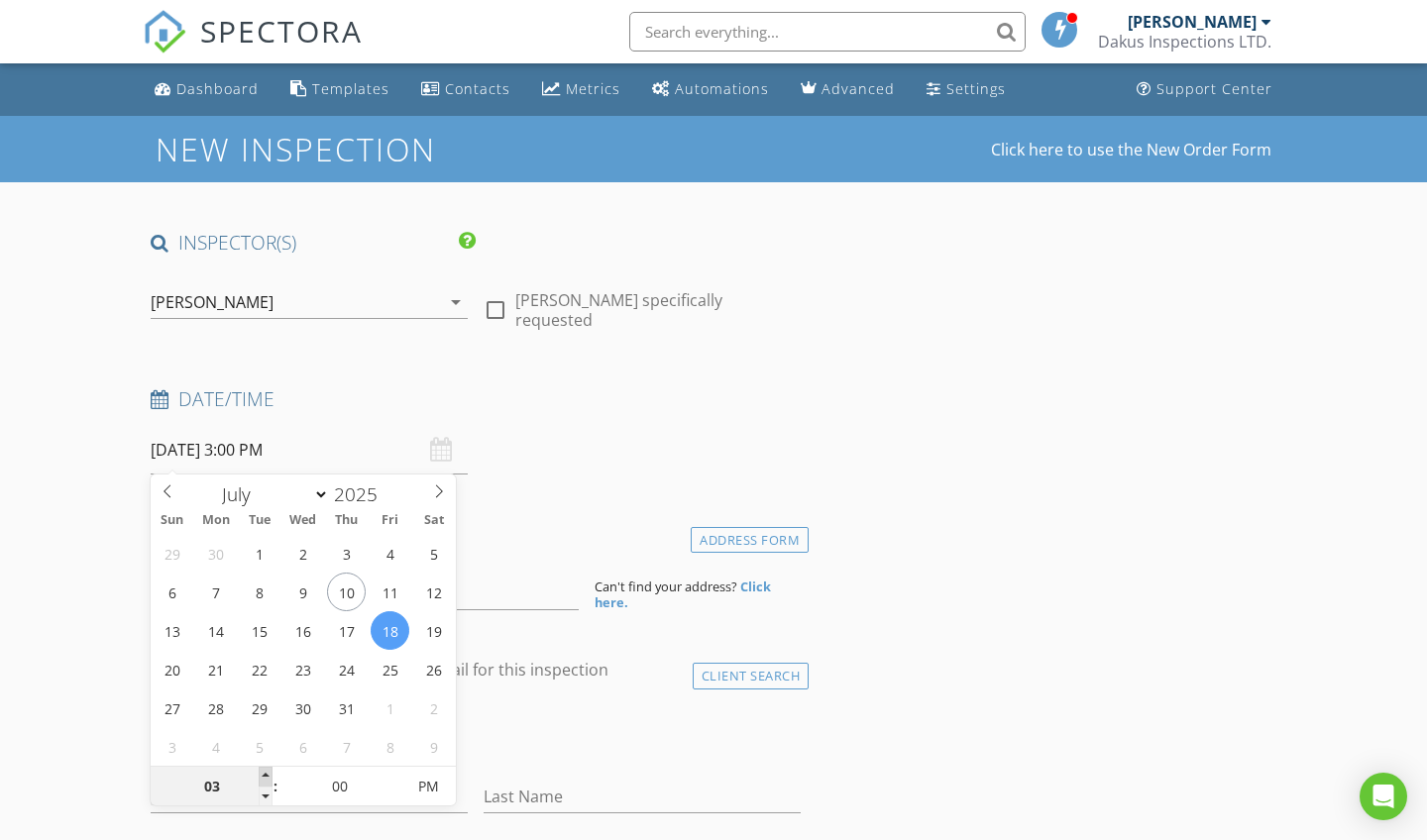 click at bounding box center [266, 777] 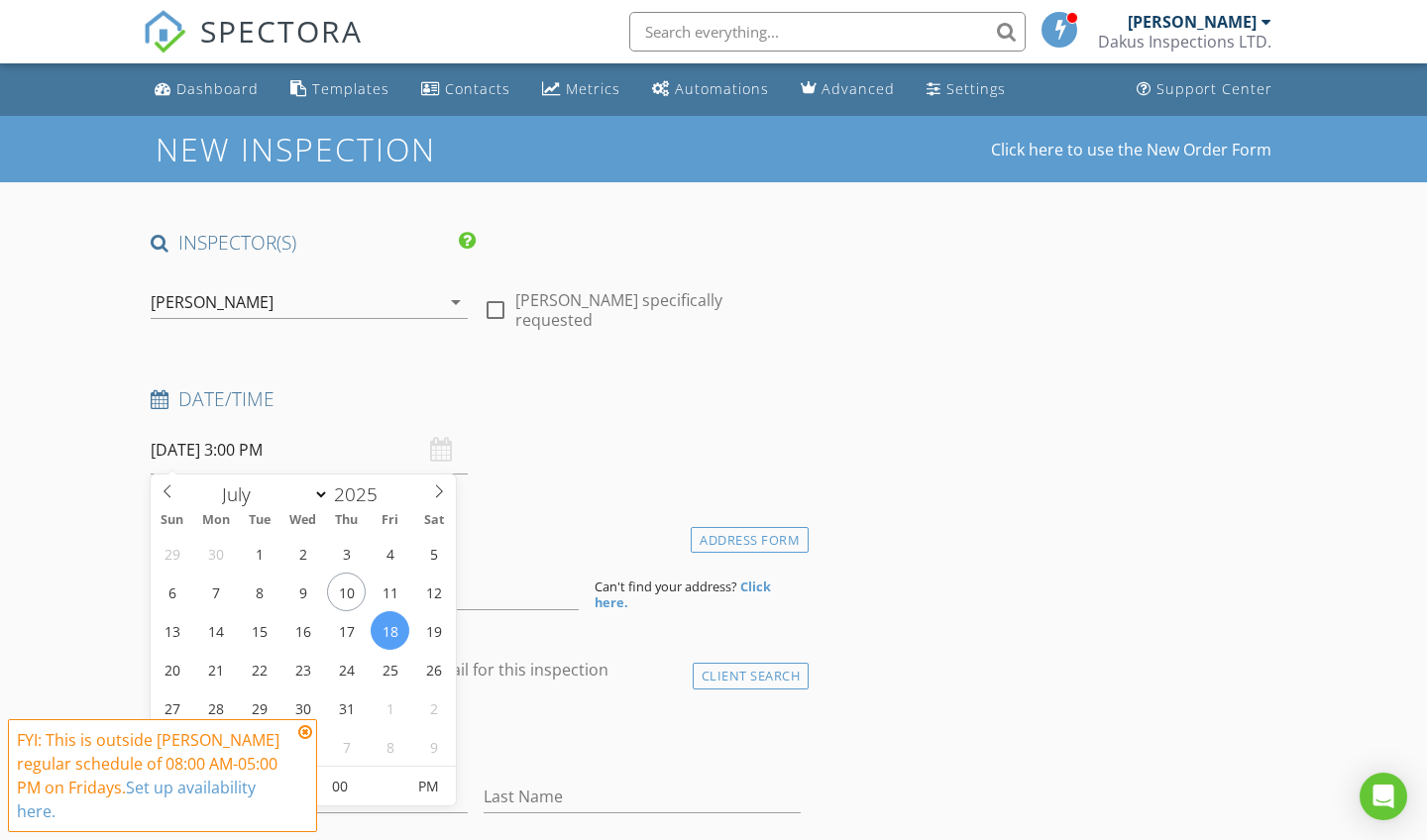 click on "Location" at bounding box center [476, 535] 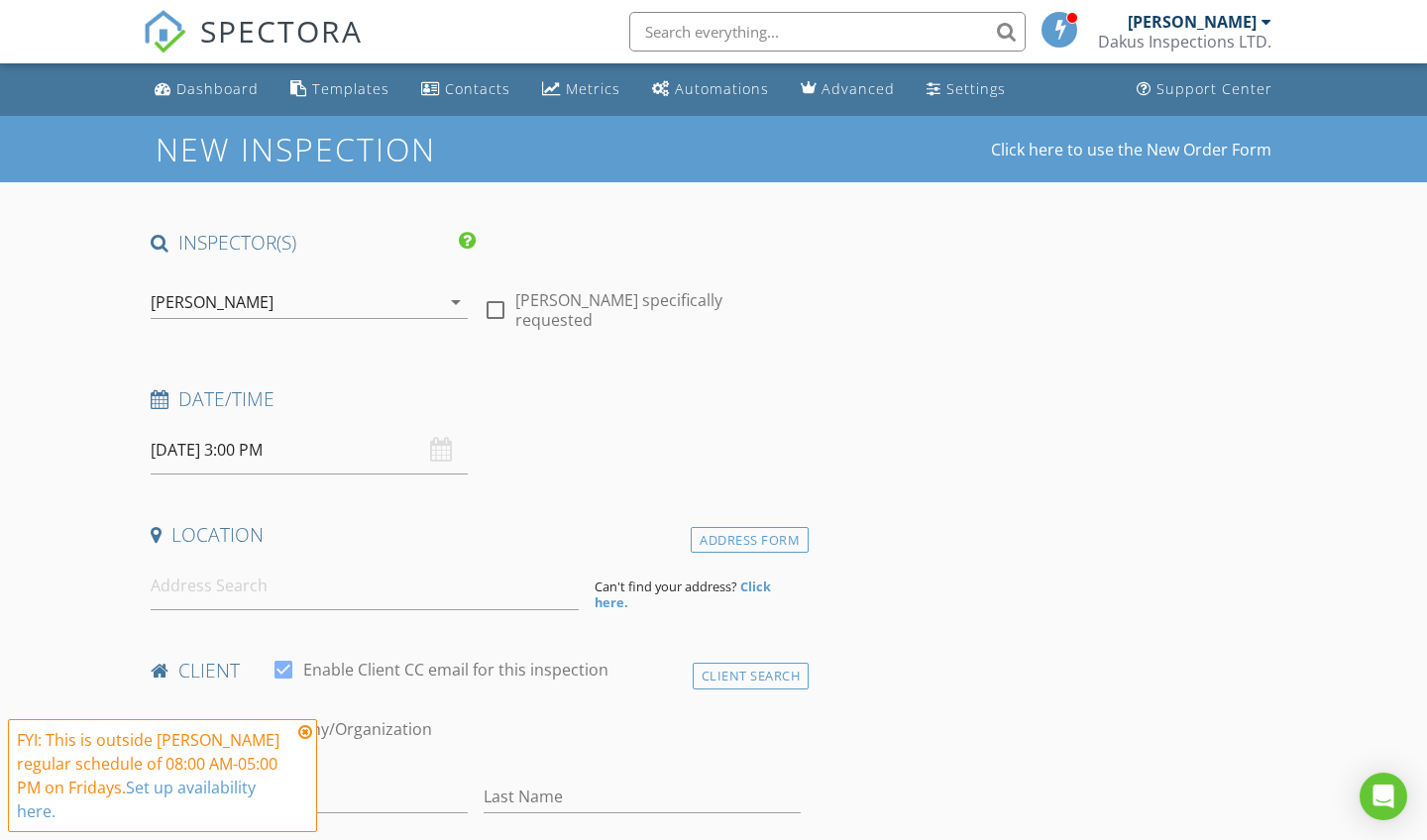 click at bounding box center [305, 732] 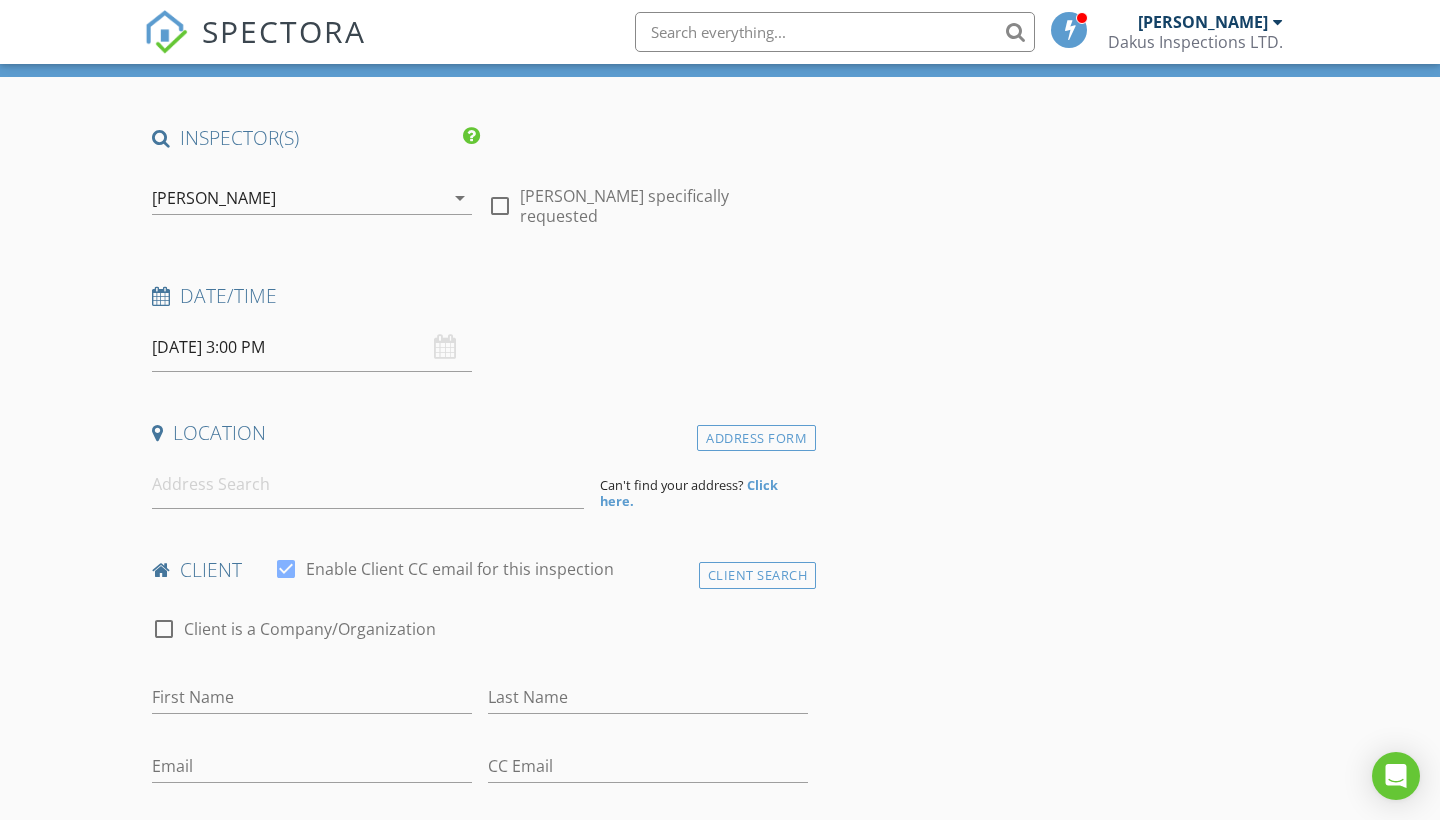 scroll, scrollTop: 108, scrollLeft: 0, axis: vertical 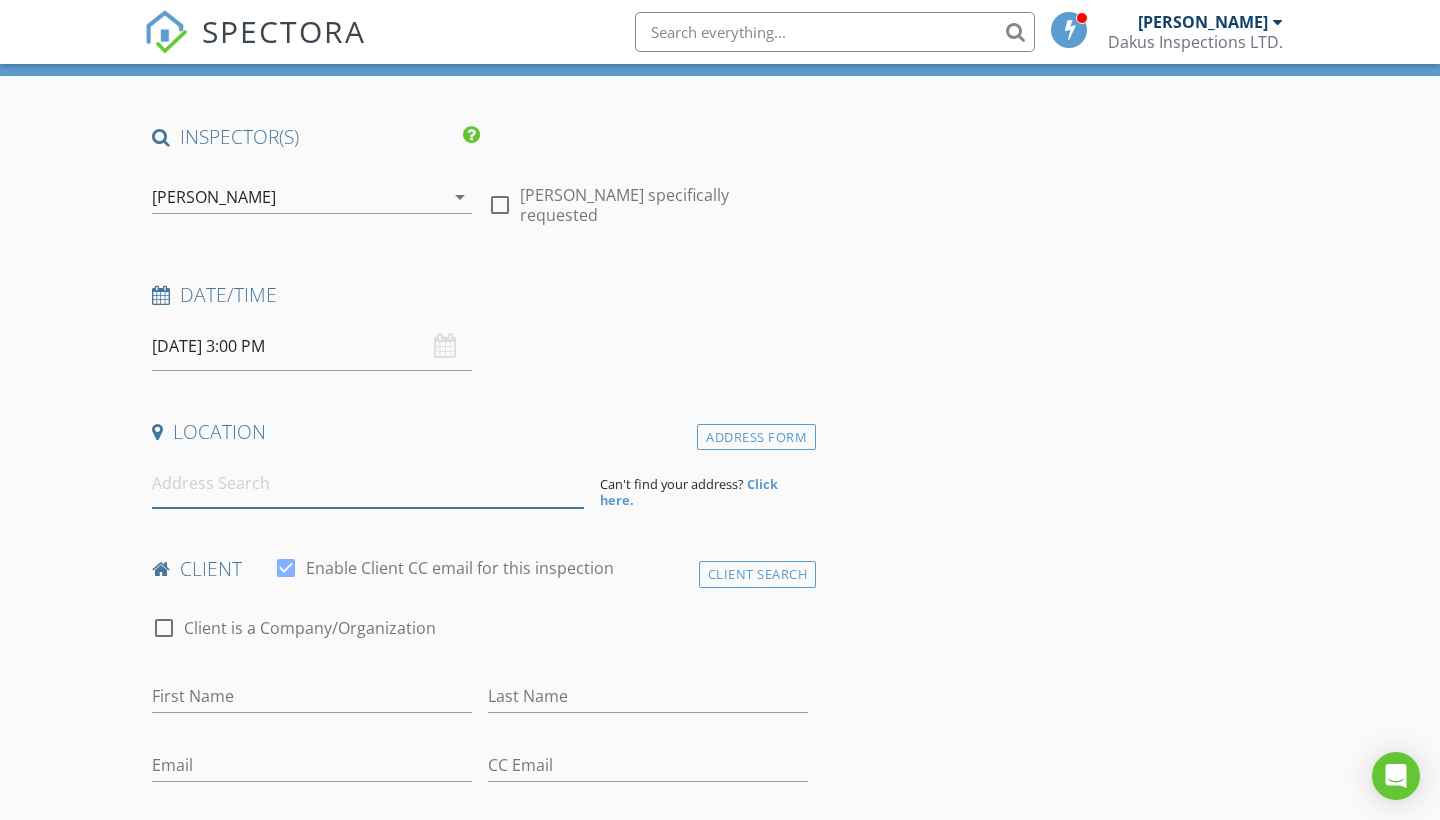 click at bounding box center [368, 483] 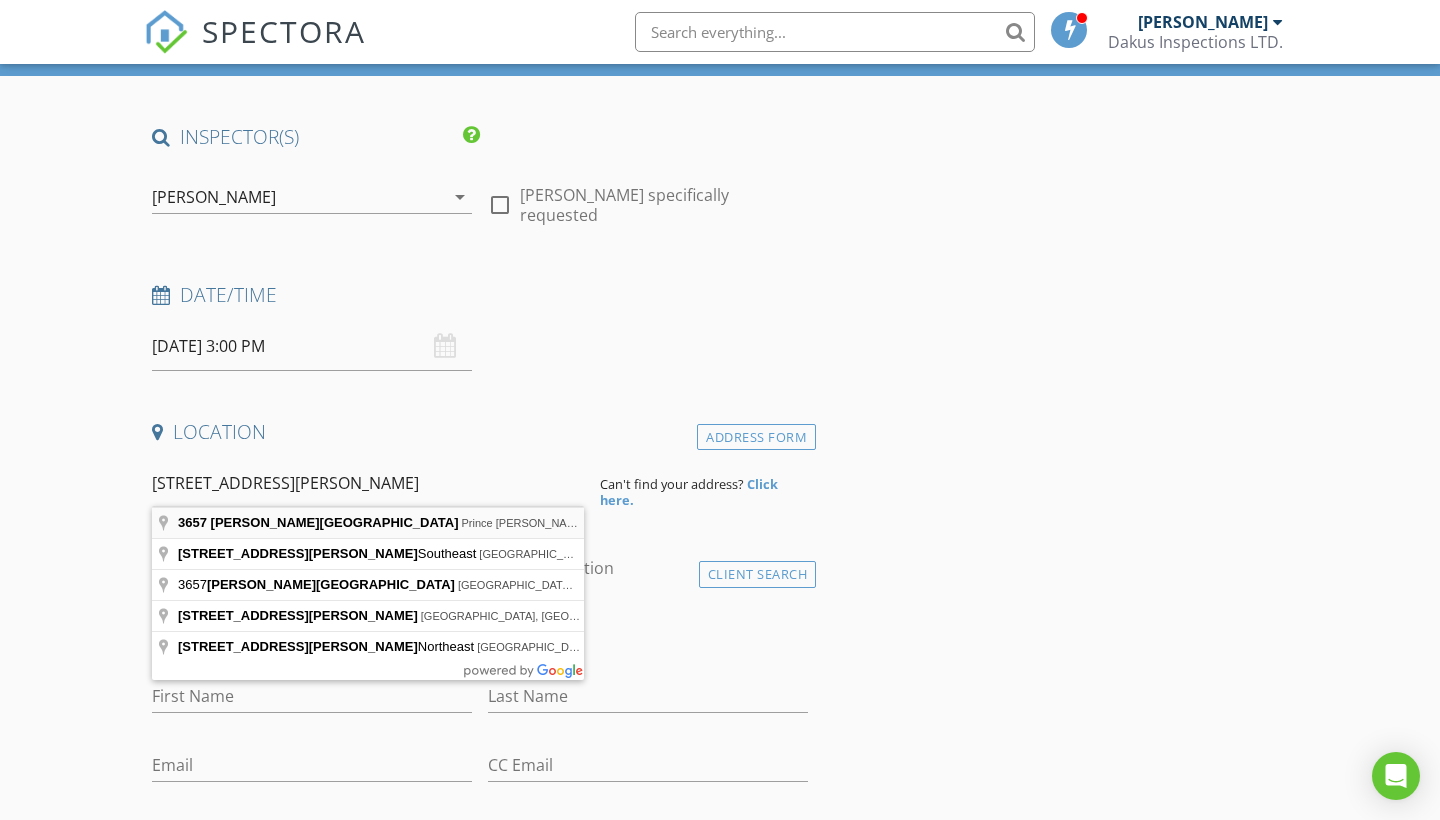 type on "3657 Fisher Road, Prince George, BC, Canada" 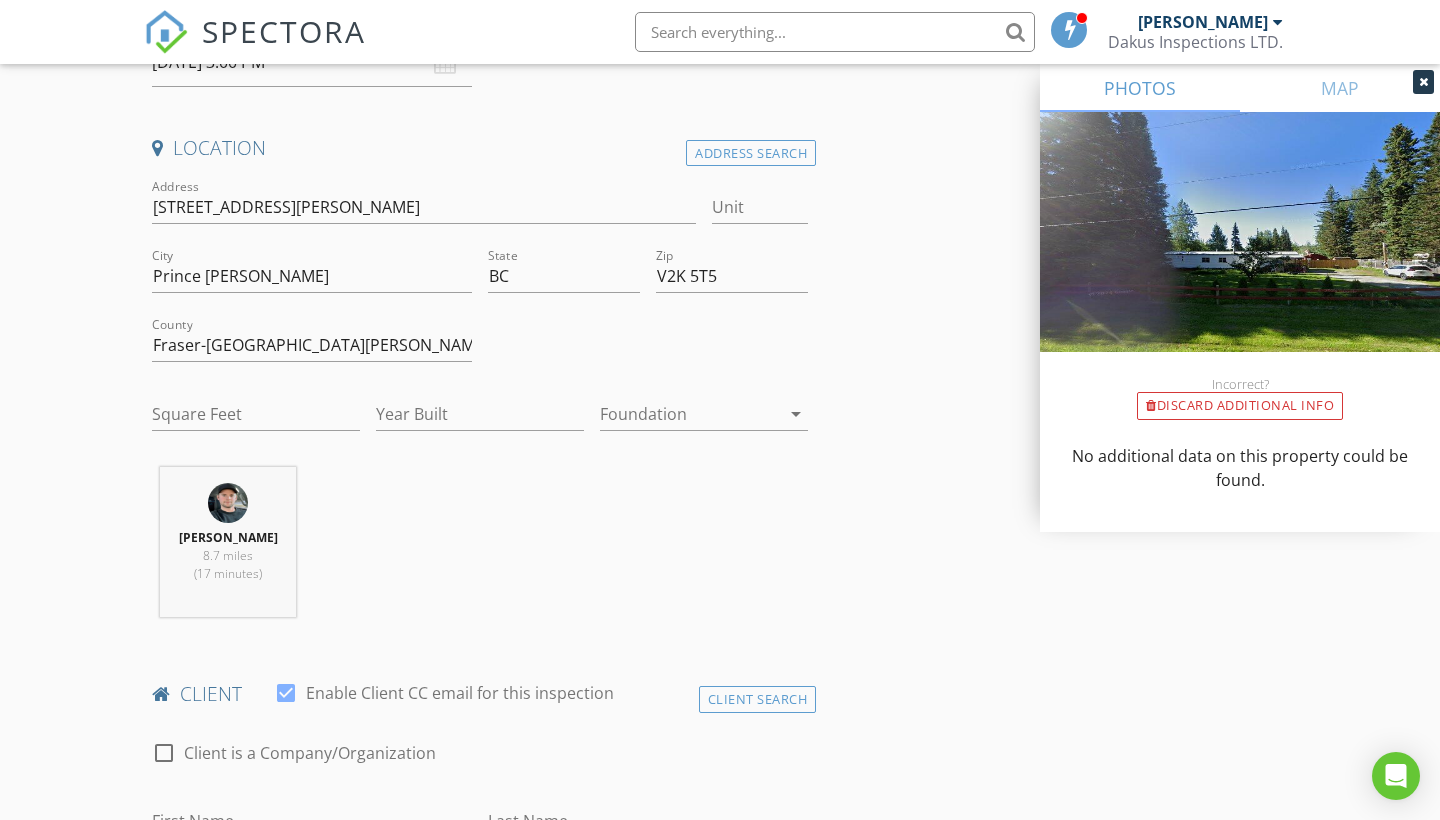 scroll, scrollTop: 397, scrollLeft: 0, axis: vertical 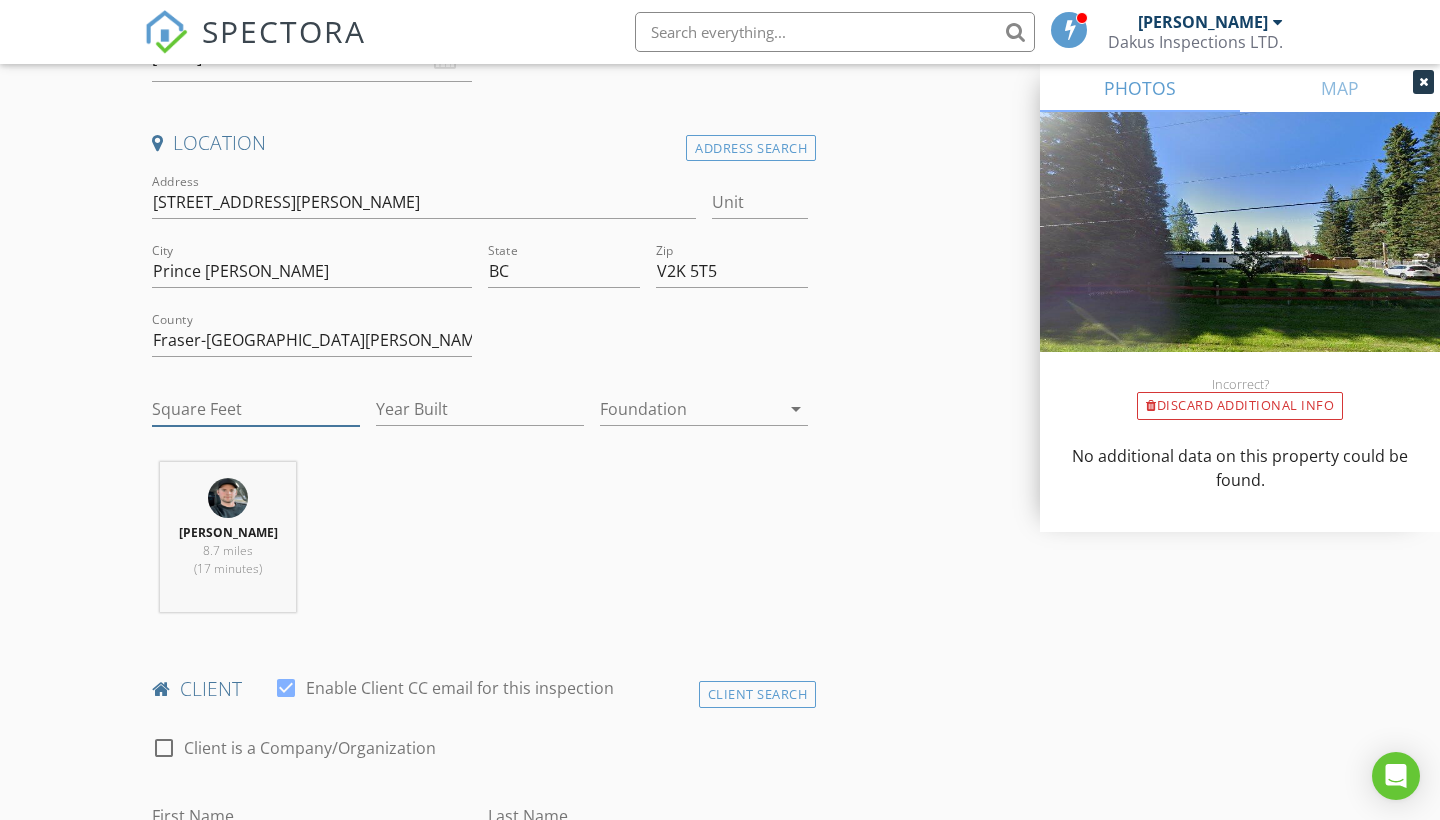 click on "Square Feet" at bounding box center (256, 409) 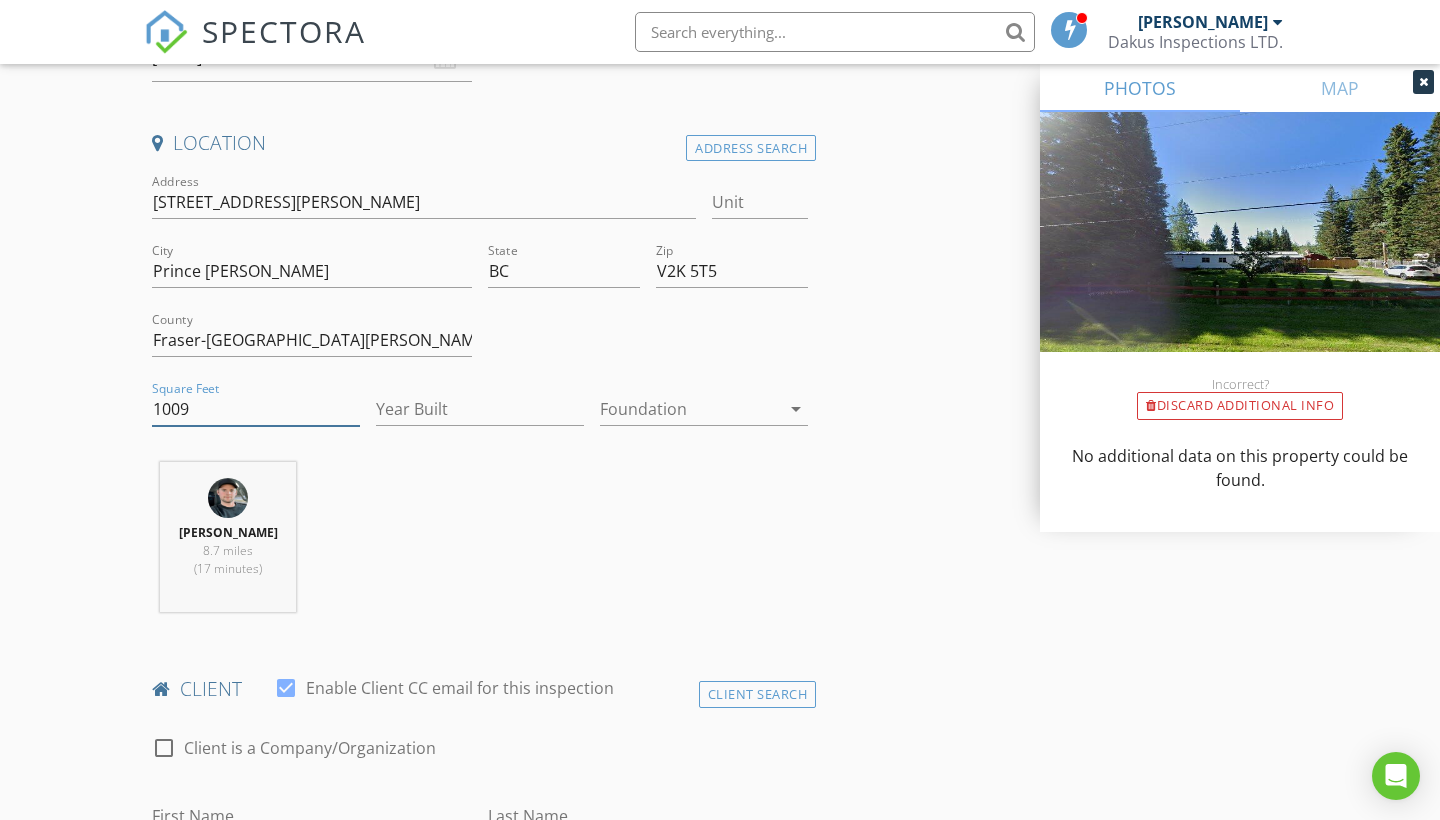 type on "1009" 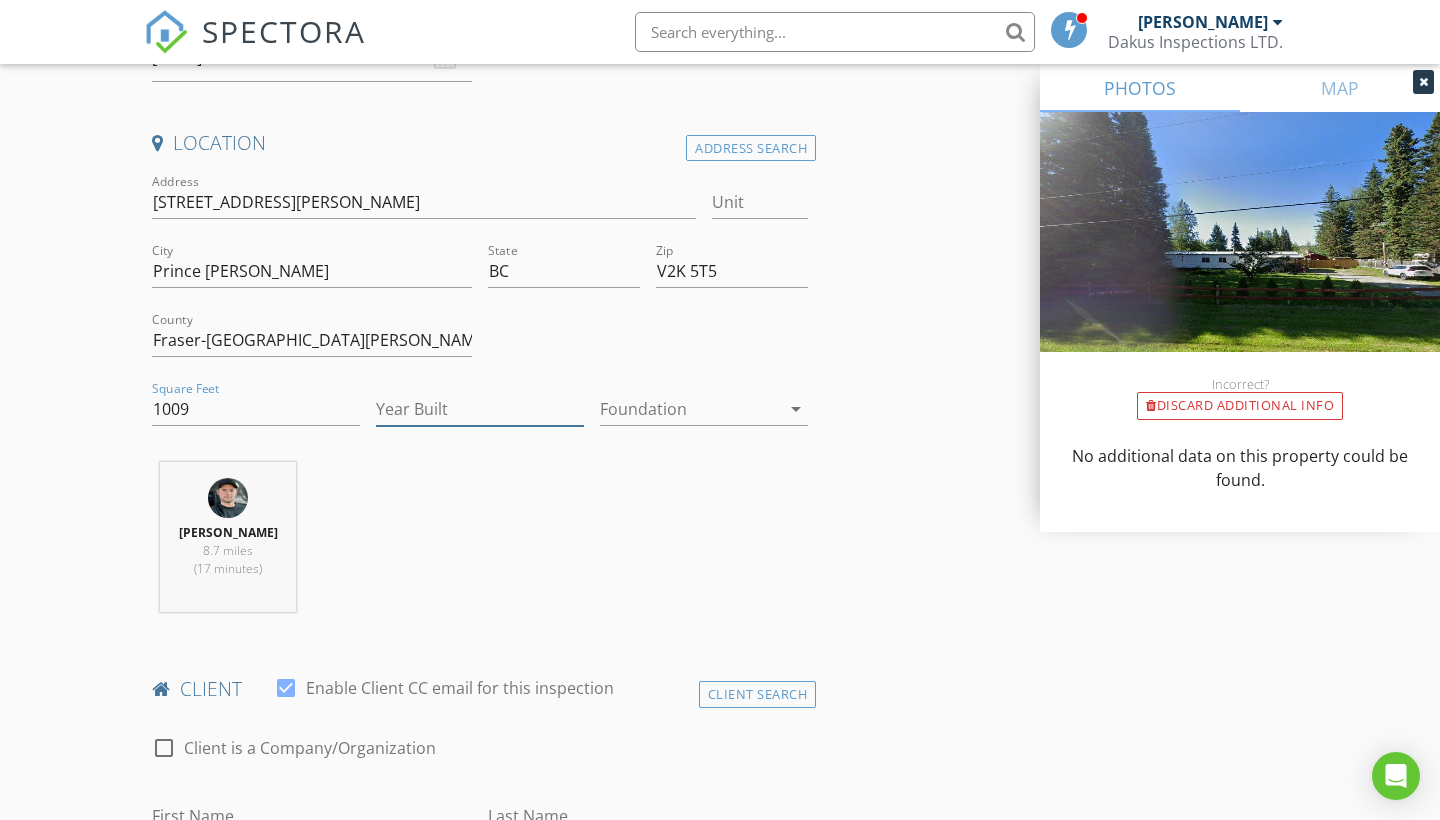 click on "Year Built" at bounding box center [480, 409] 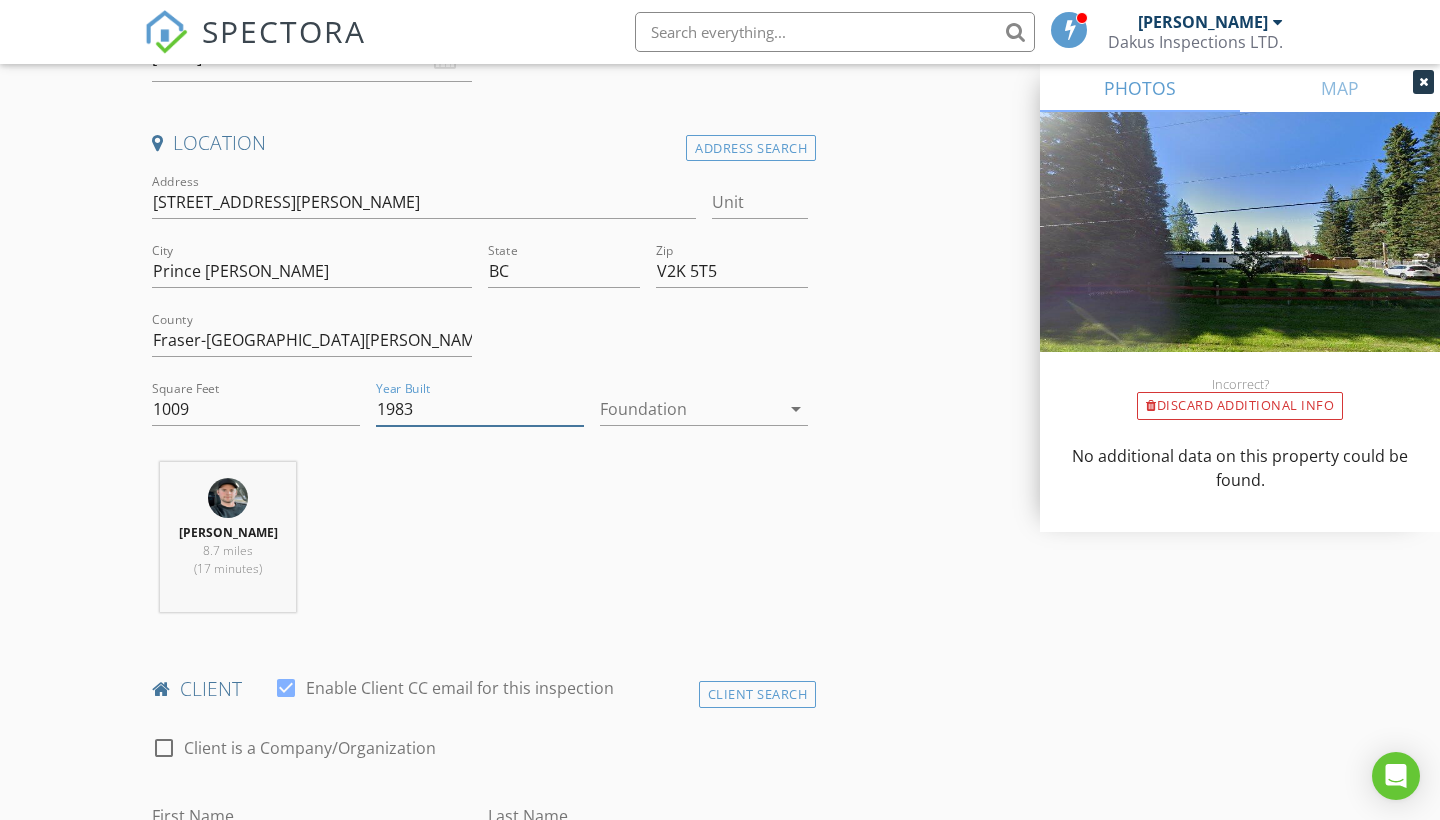 type on "1983" 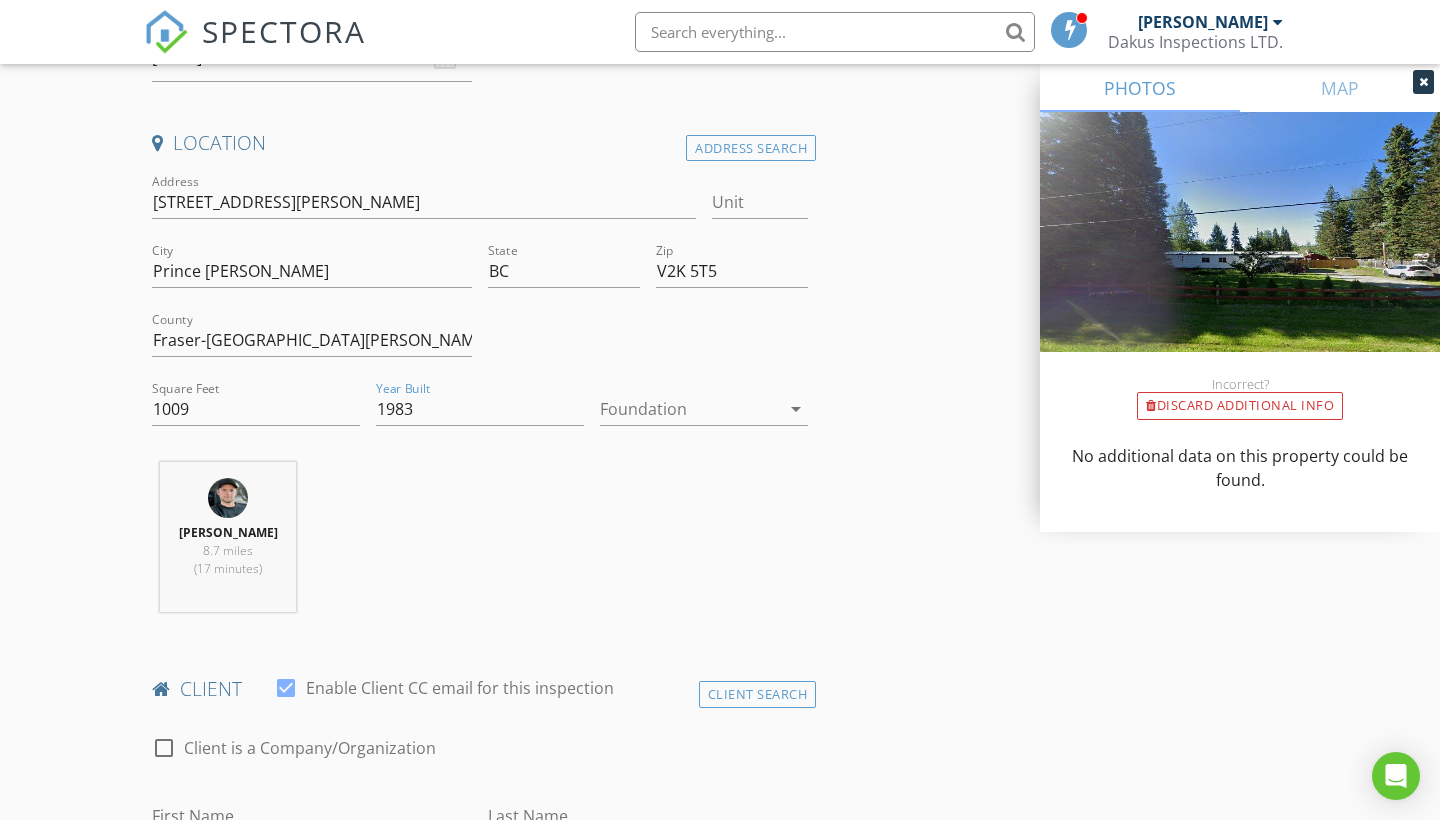click at bounding box center [690, 409] 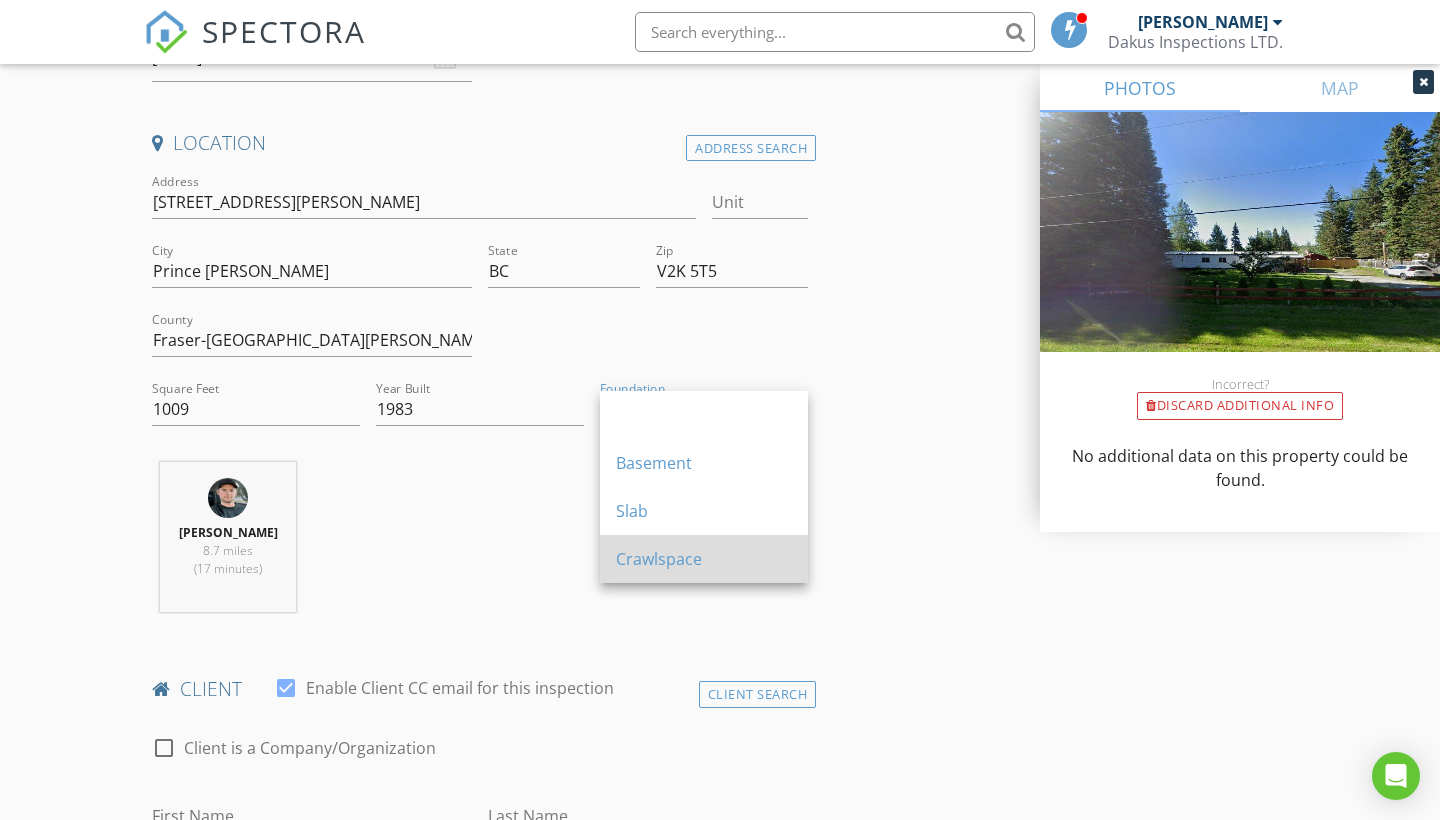 click on "Crawlspace" at bounding box center [704, 559] 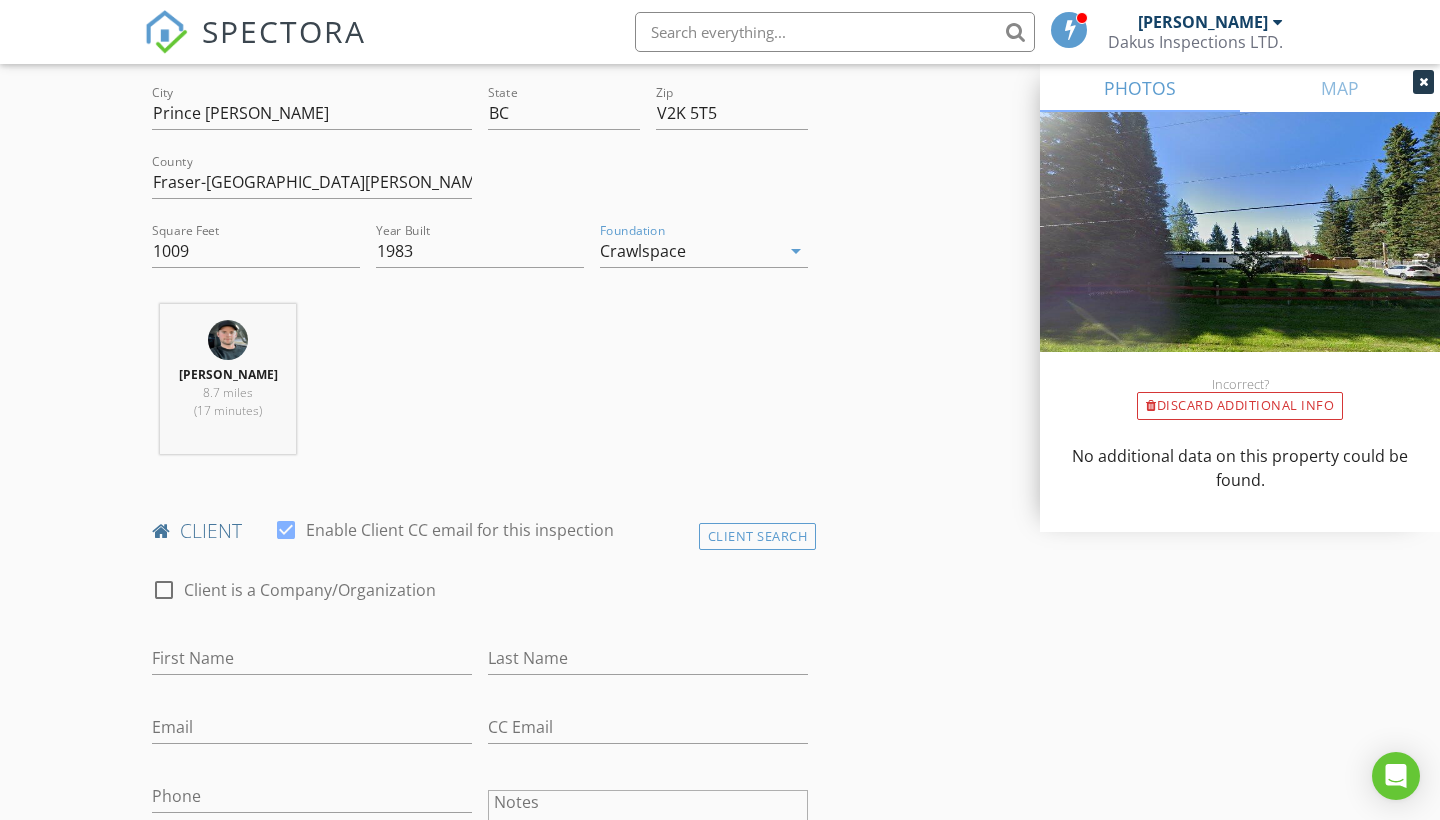 scroll, scrollTop: 916, scrollLeft: 0, axis: vertical 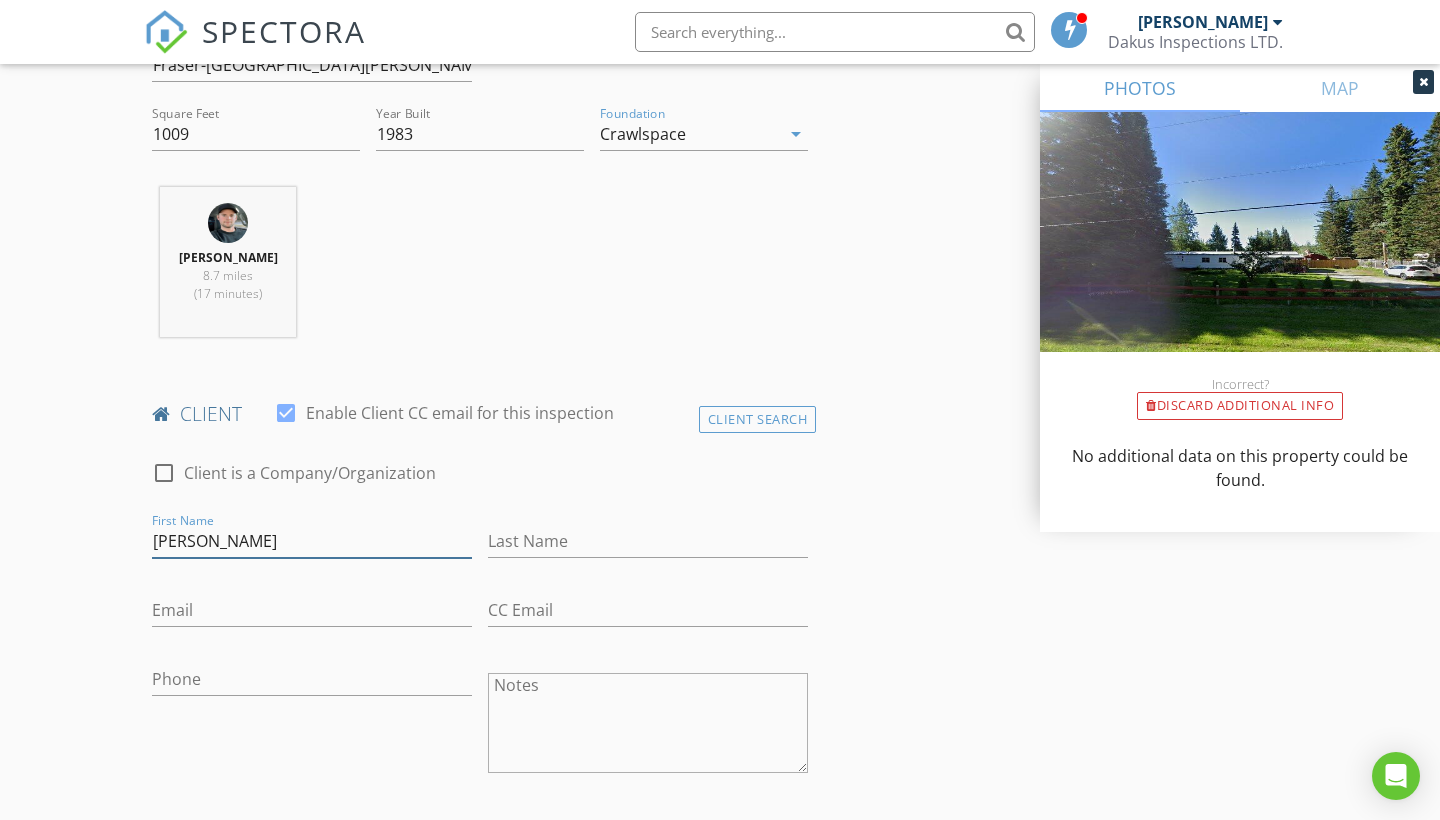 type on "Josh" 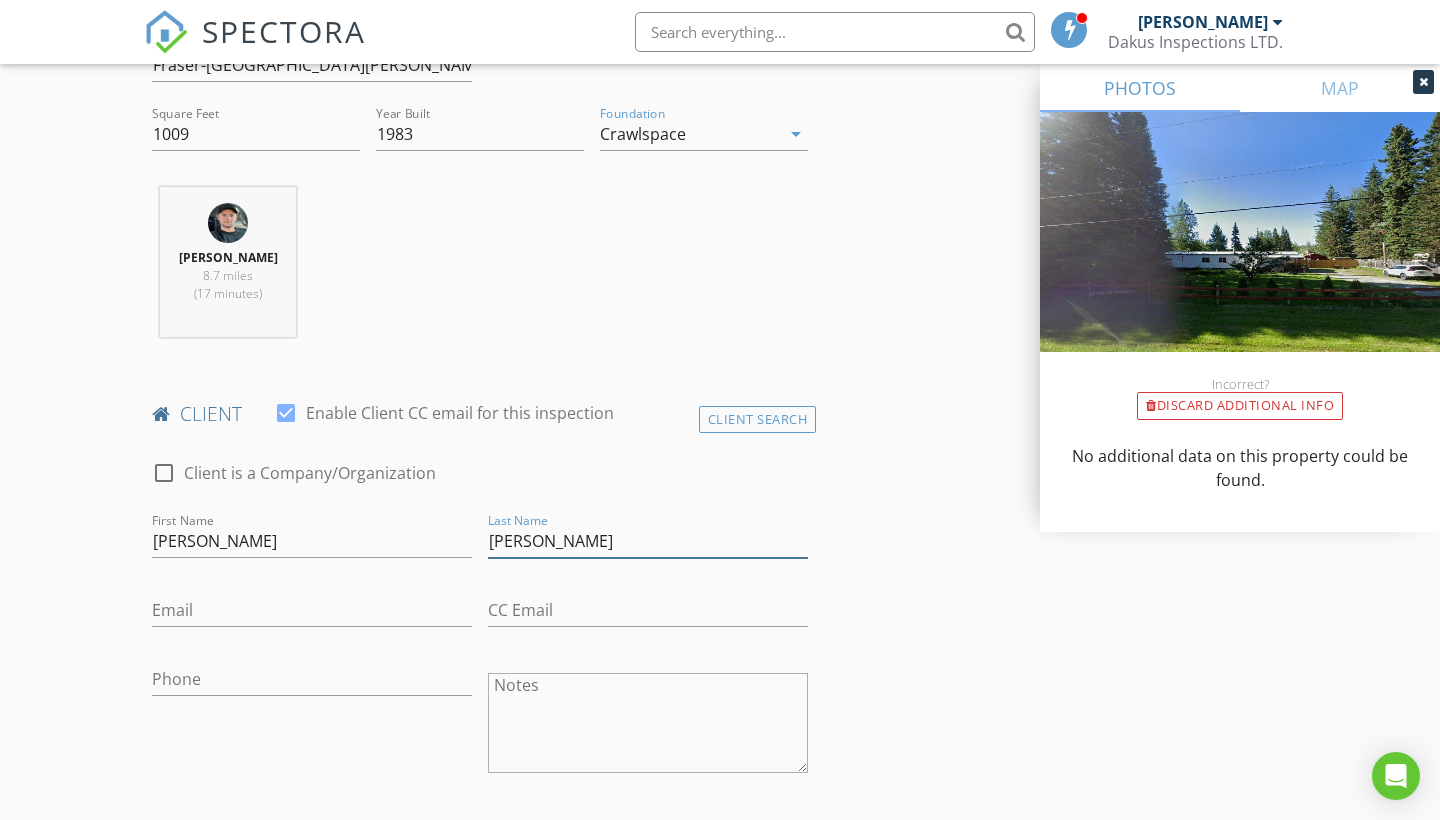 type on "Sims" 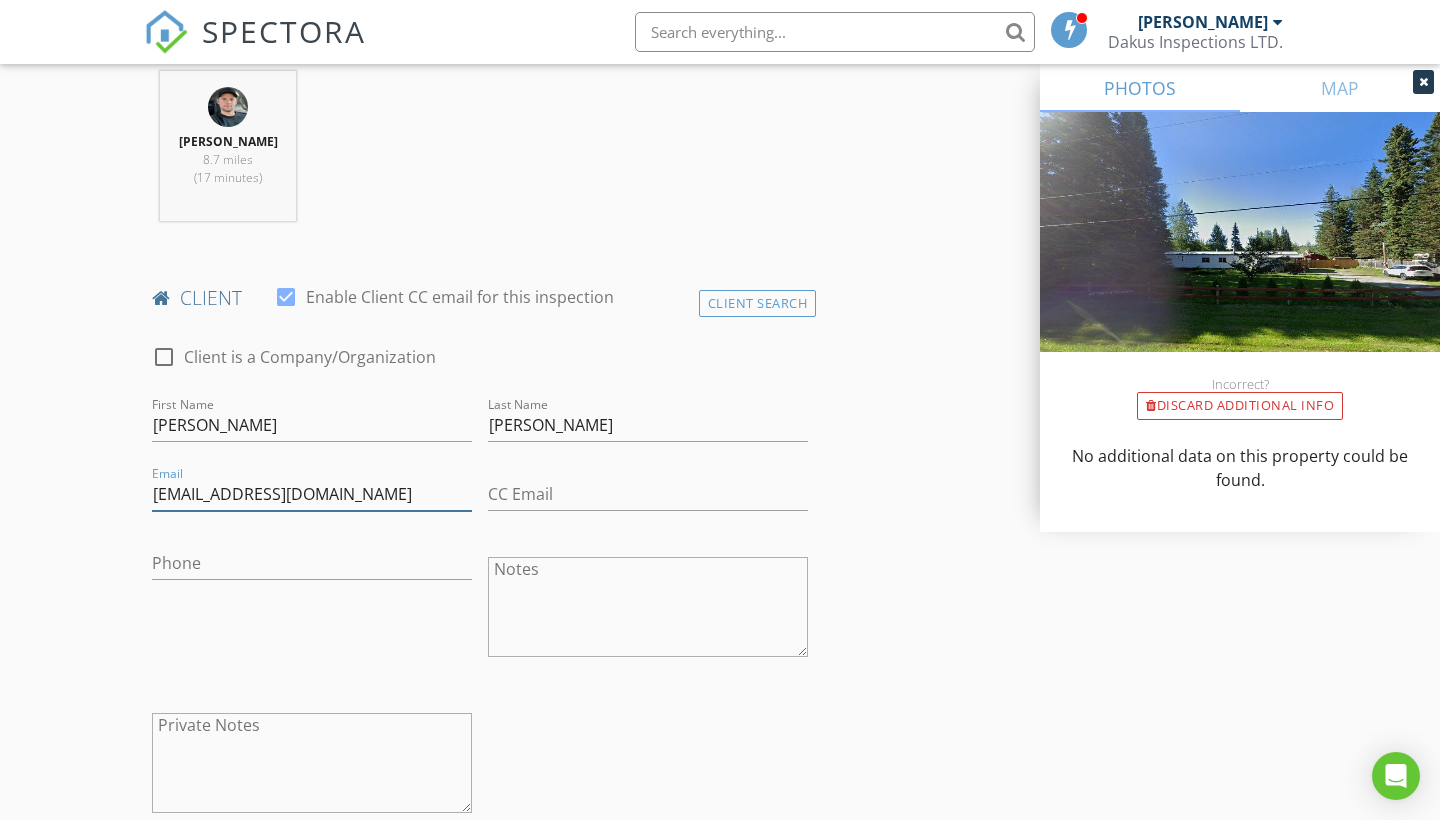 scroll, scrollTop: 860, scrollLeft: 0, axis: vertical 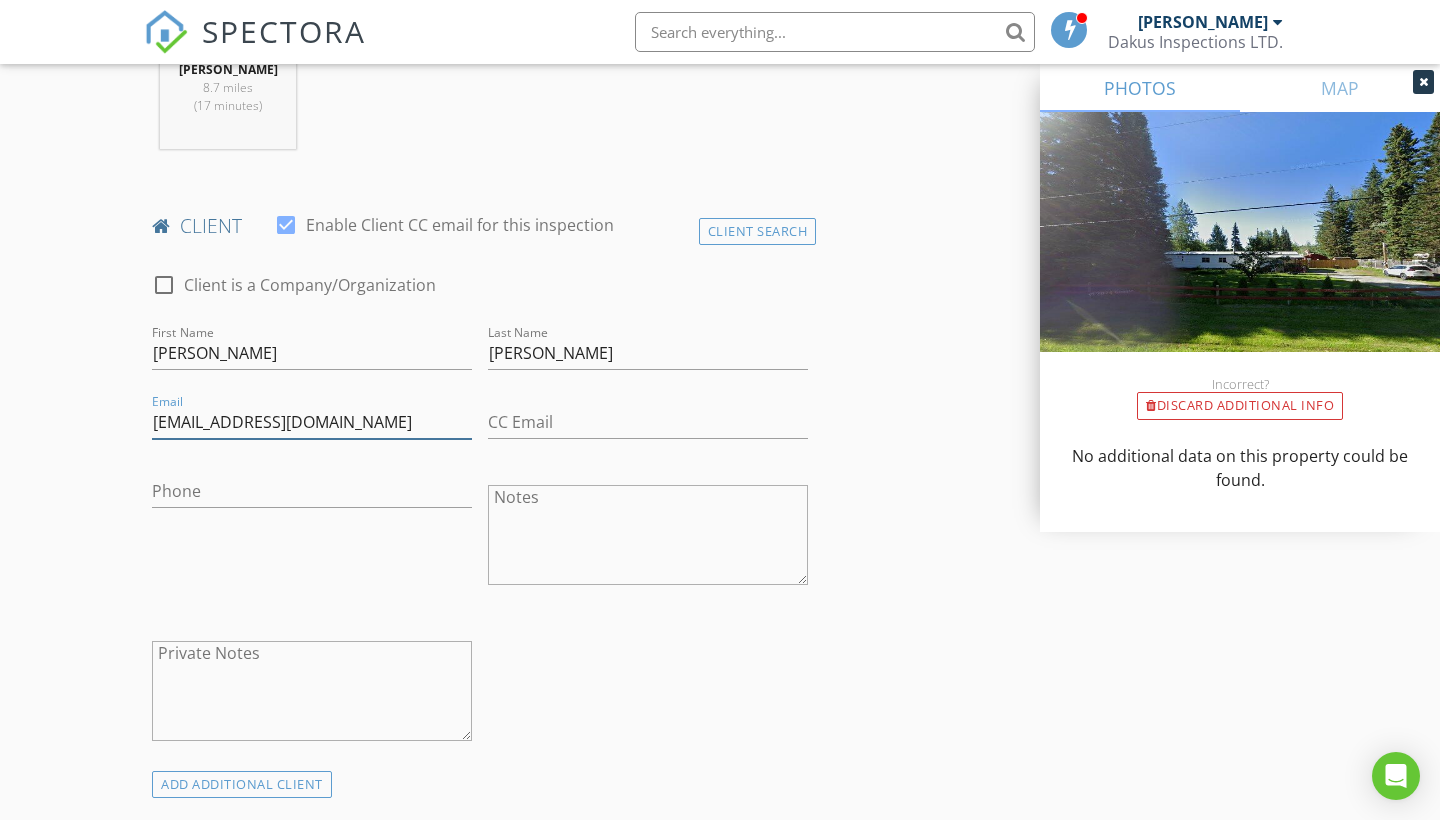 type on "joshsims962@icloud.com" 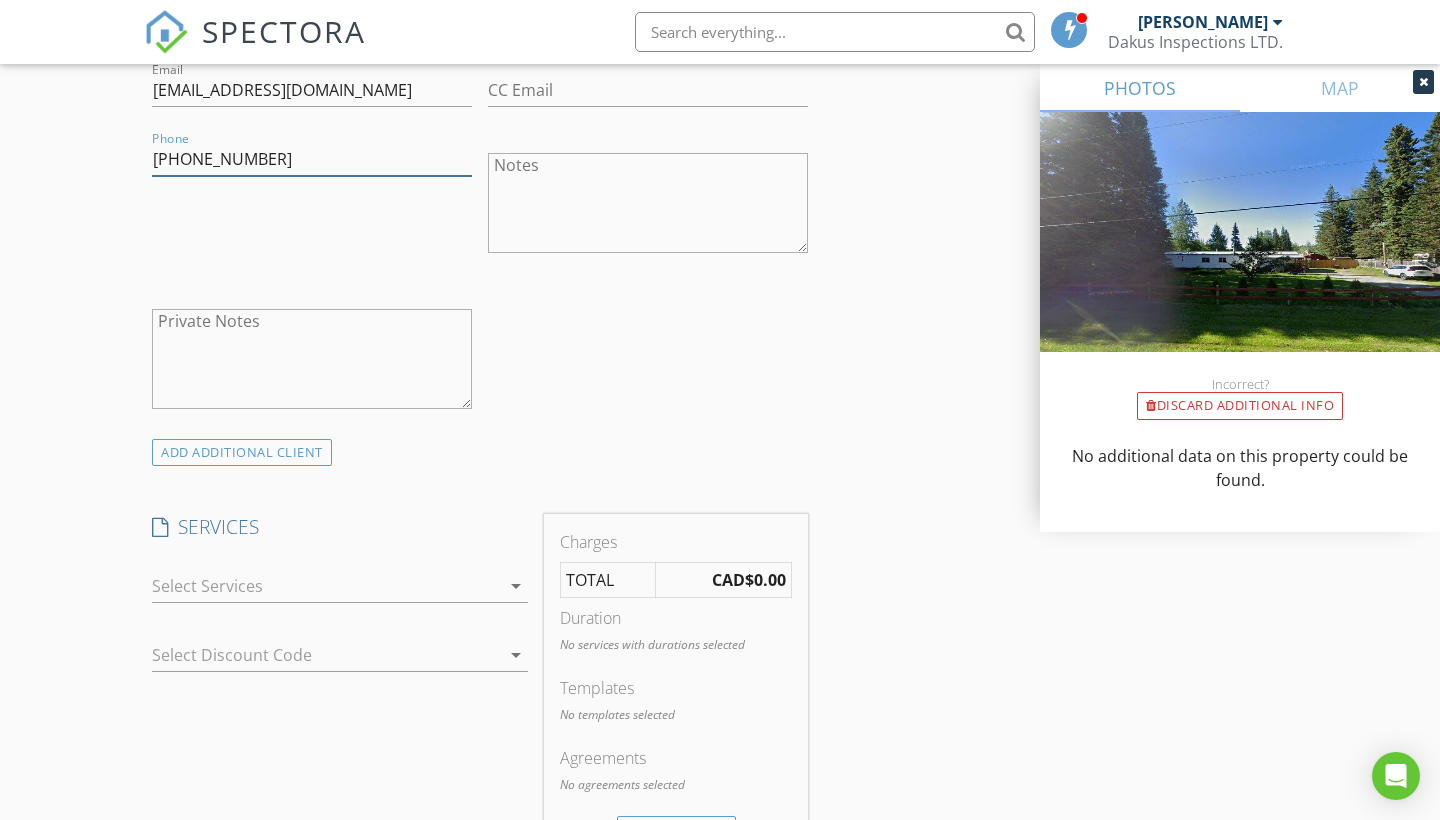 scroll, scrollTop: 1258, scrollLeft: 0, axis: vertical 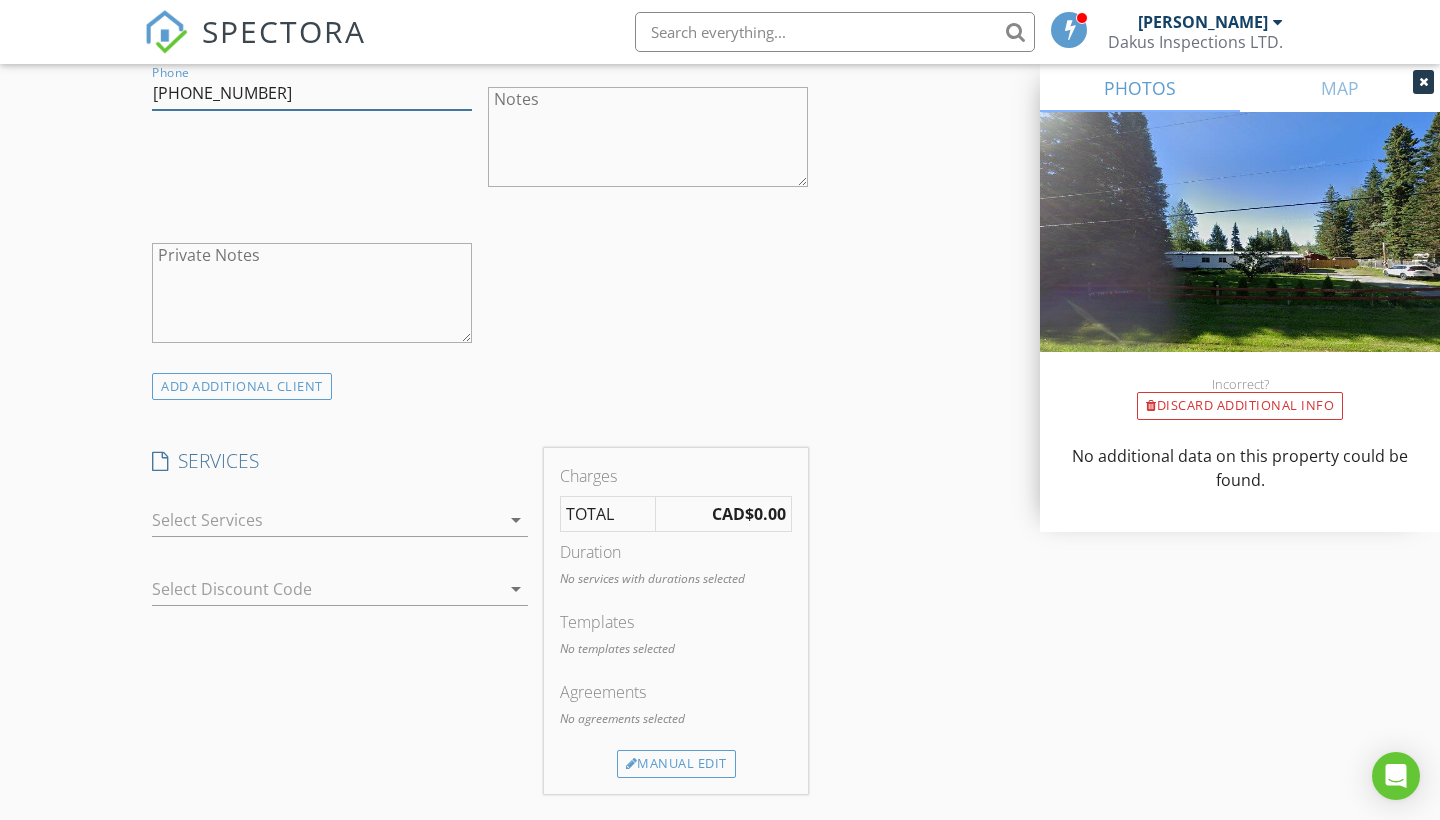 type on "250-960-9131" 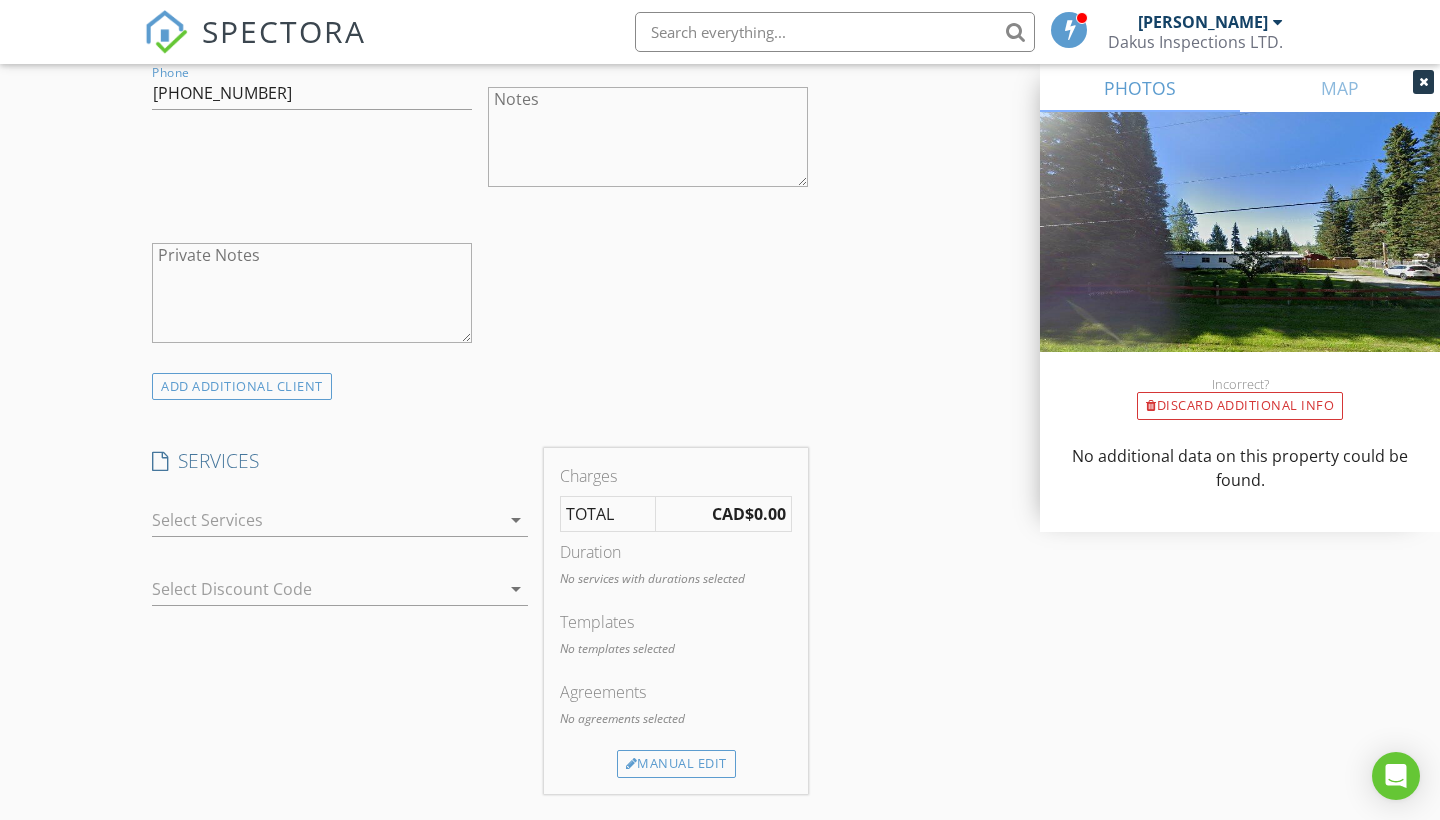 click at bounding box center [326, 520] 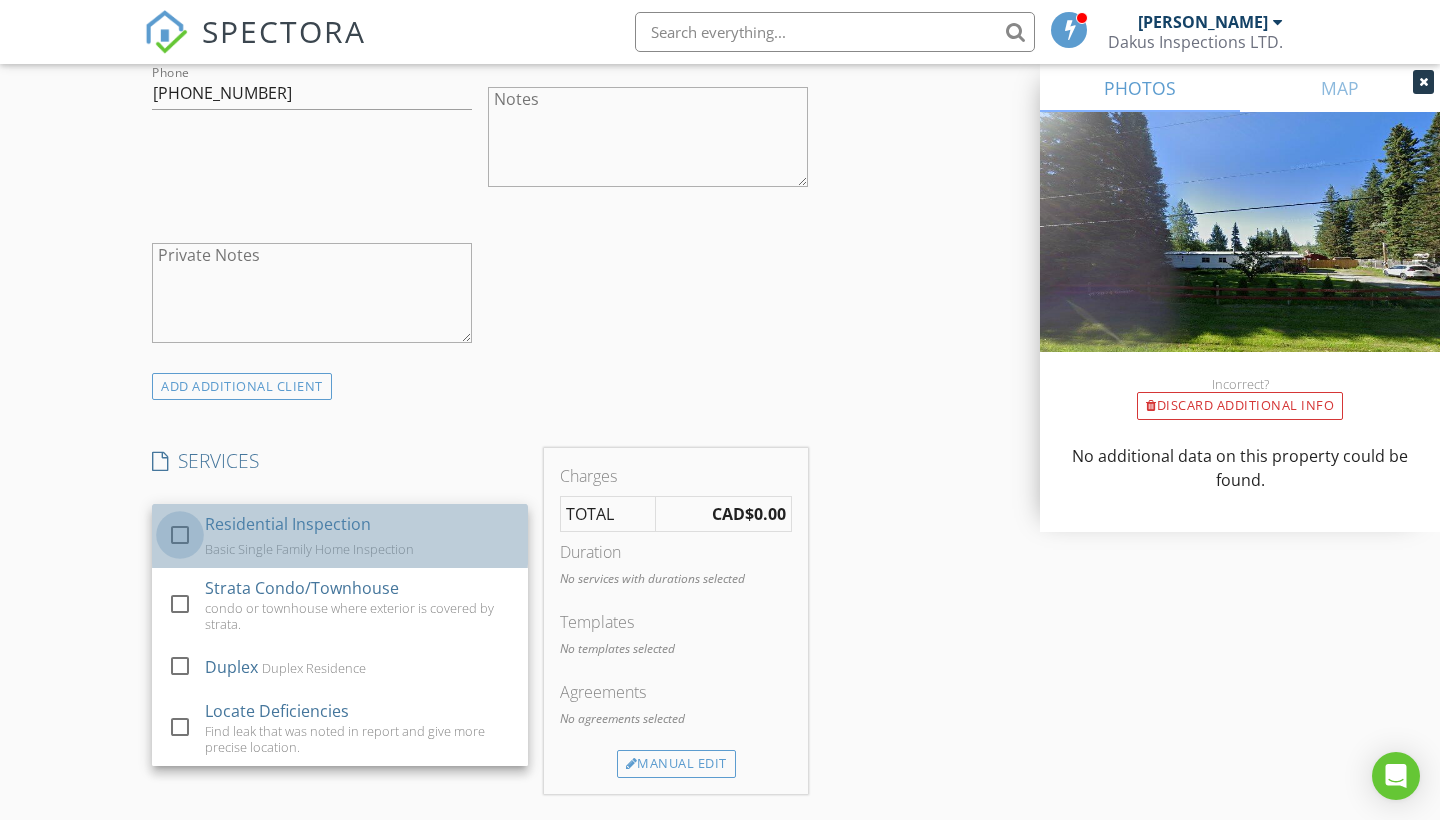 click at bounding box center (180, 535) 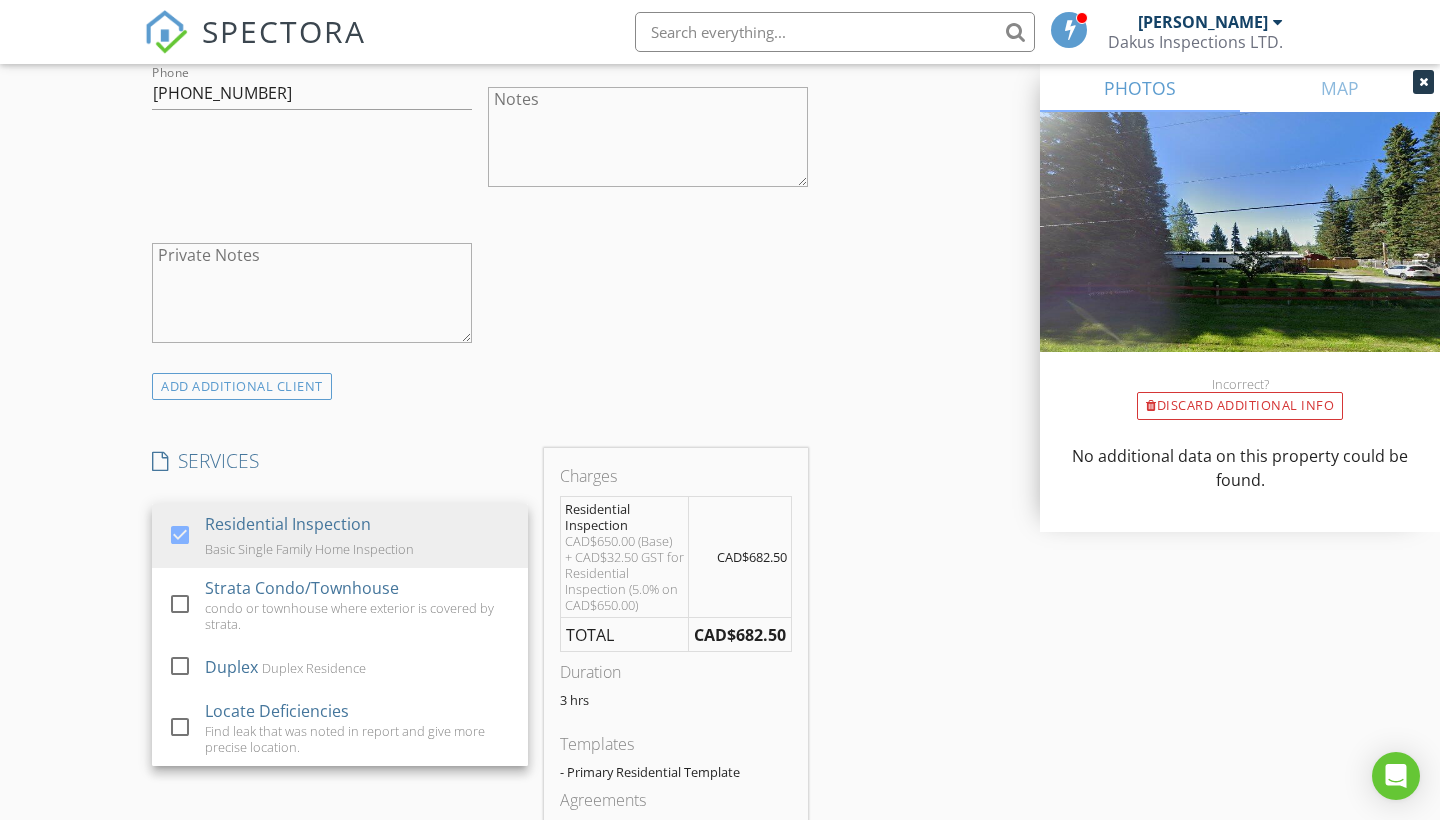 click on "ADD ADDITIONAL client" at bounding box center [480, 386] 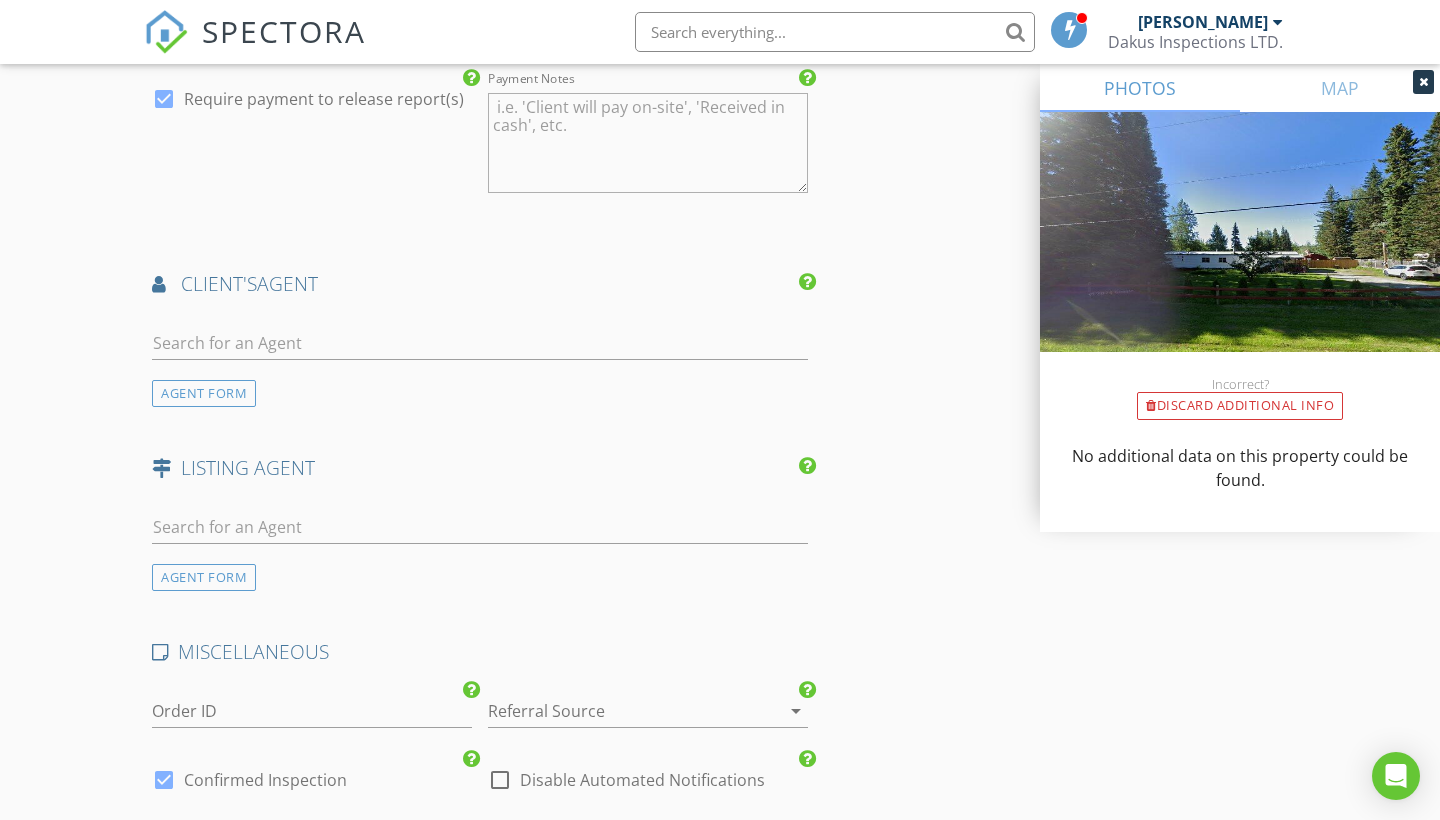 scroll, scrollTop: 2323, scrollLeft: 0, axis: vertical 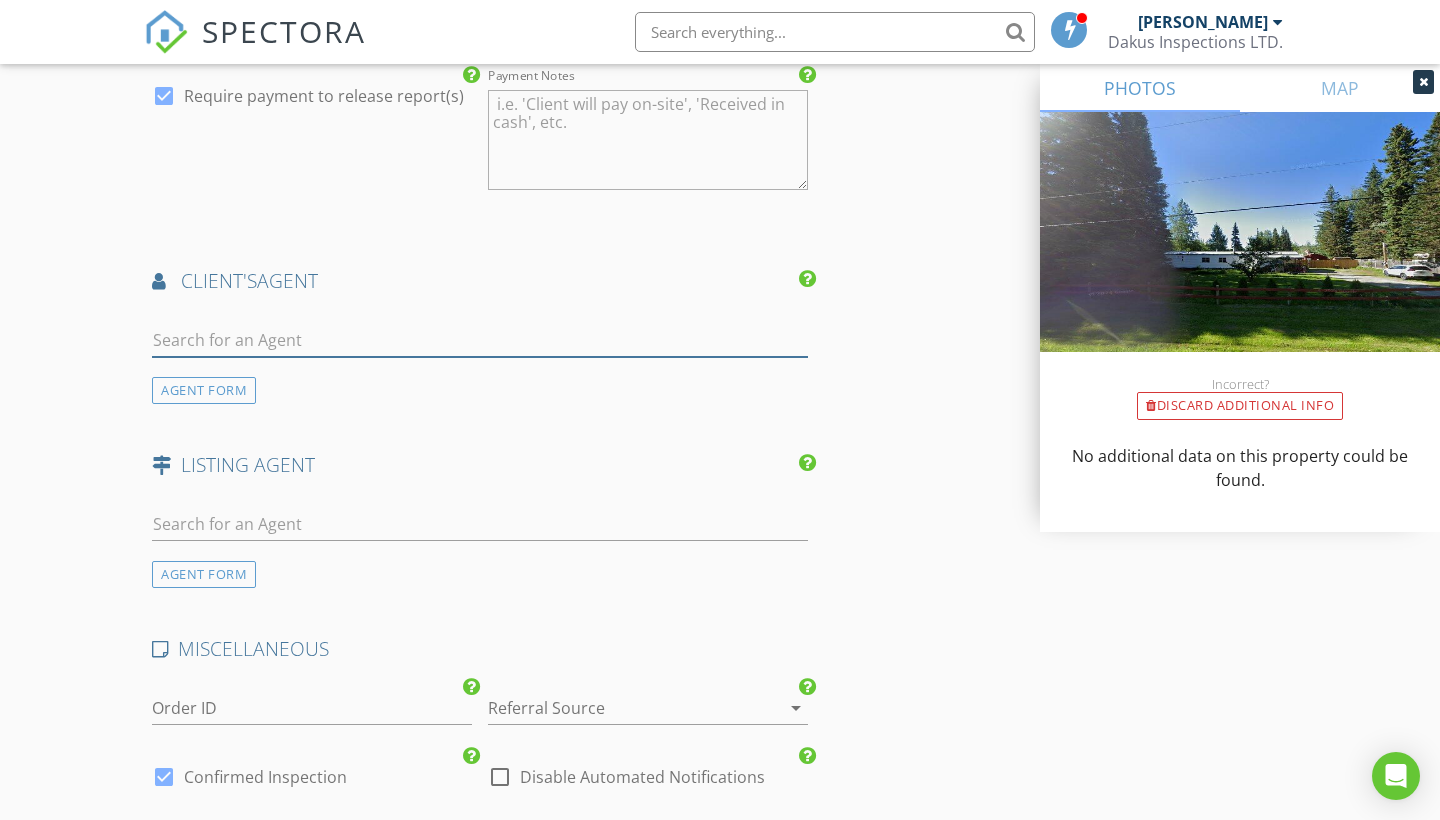 click at bounding box center [480, 340] 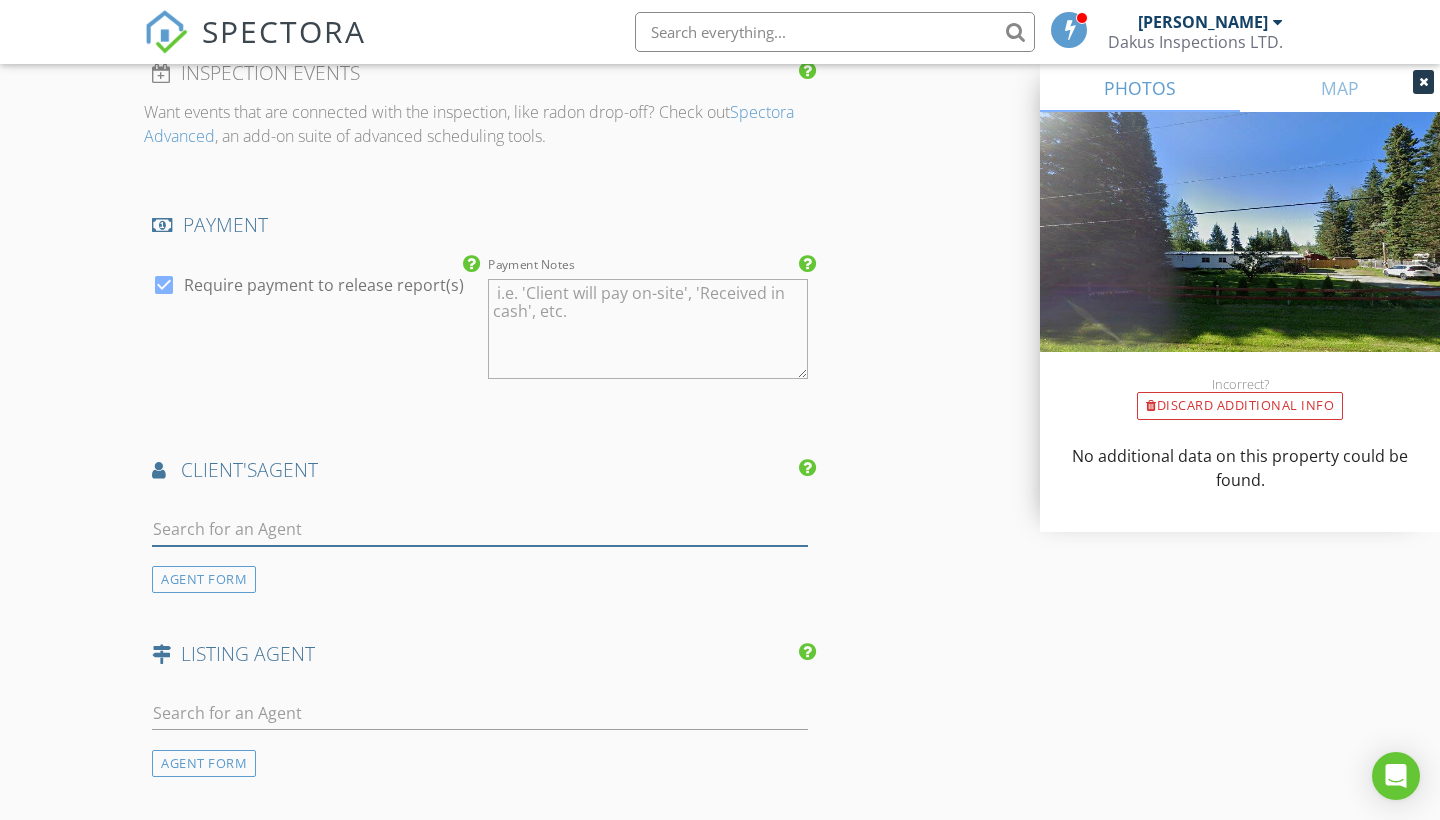 scroll, scrollTop: 2341, scrollLeft: 0, axis: vertical 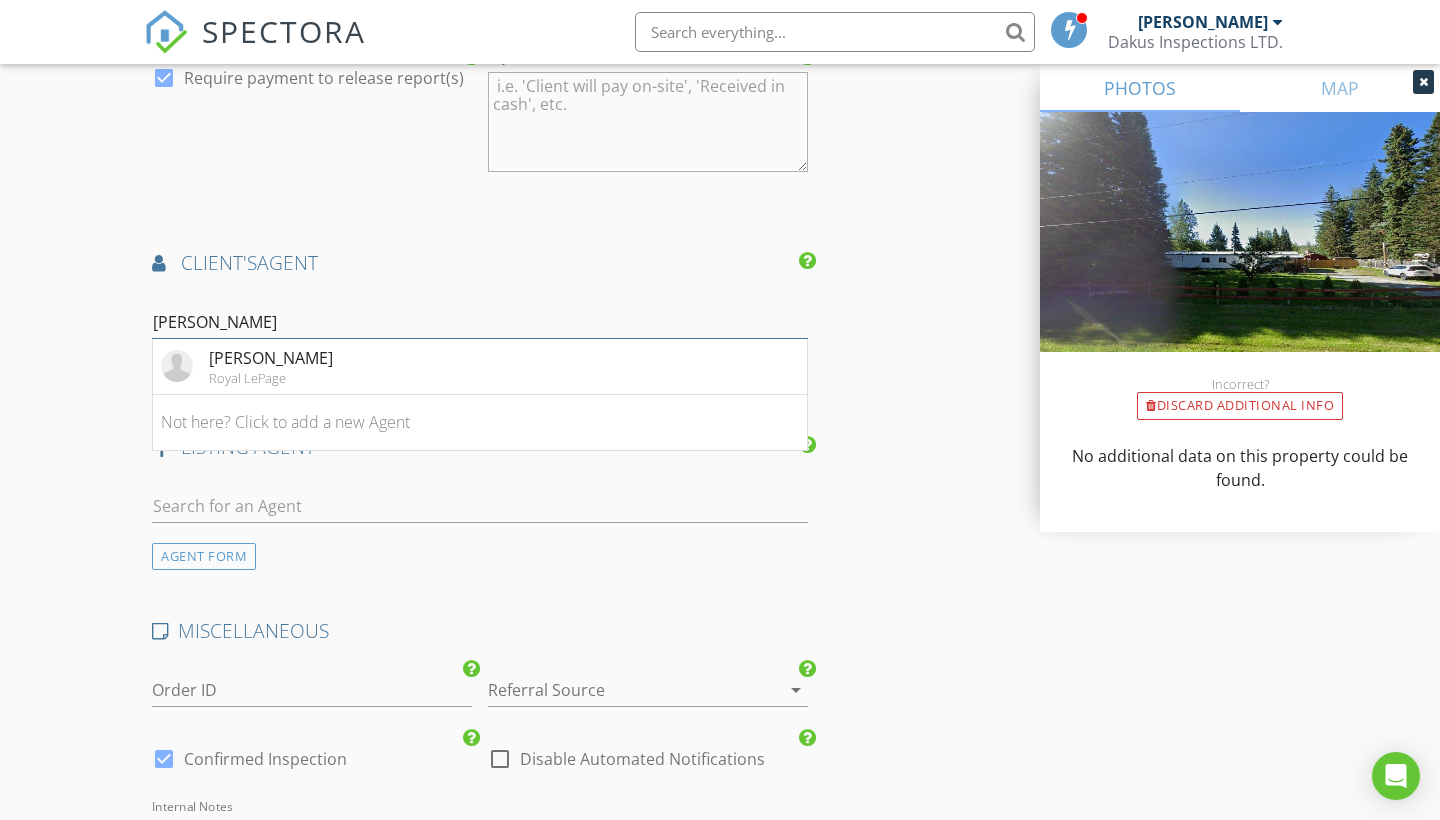 type on "[PERSON_NAME]" 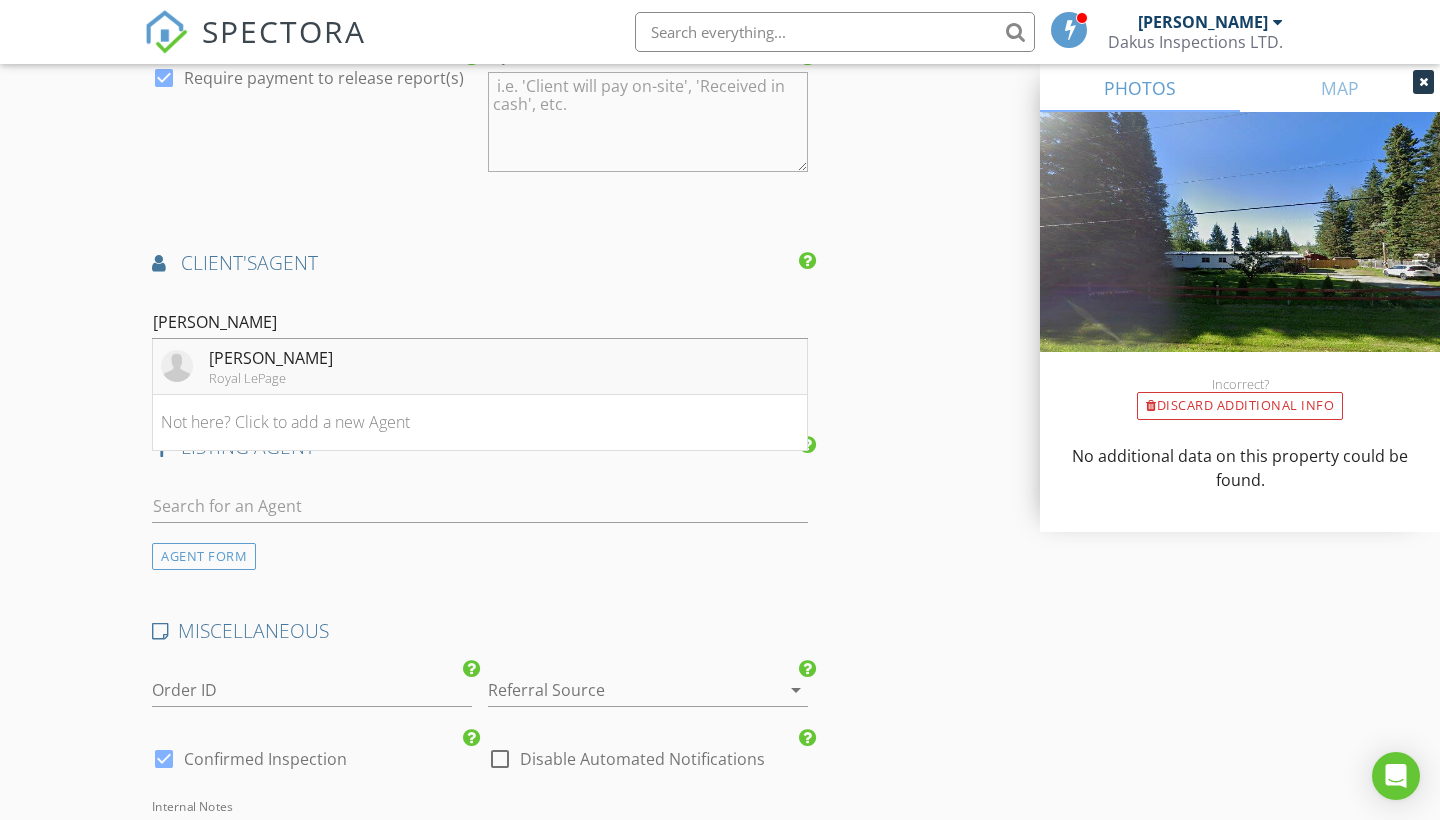 drag, startPoint x: 731, startPoint y: 186, endPoint x: 353, endPoint y: 344, distance: 409.69257 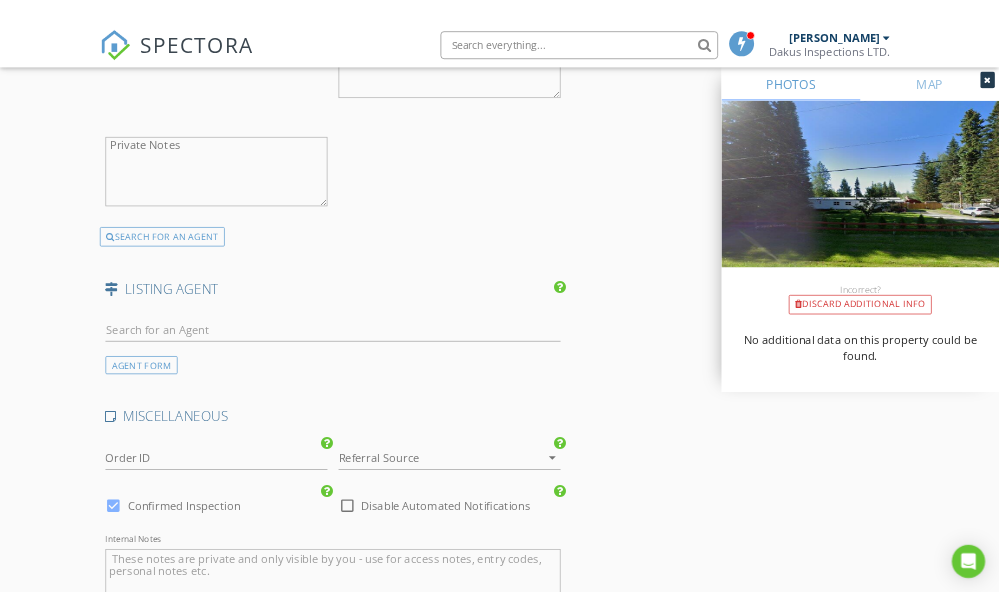 scroll, scrollTop: 2919, scrollLeft: 0, axis: vertical 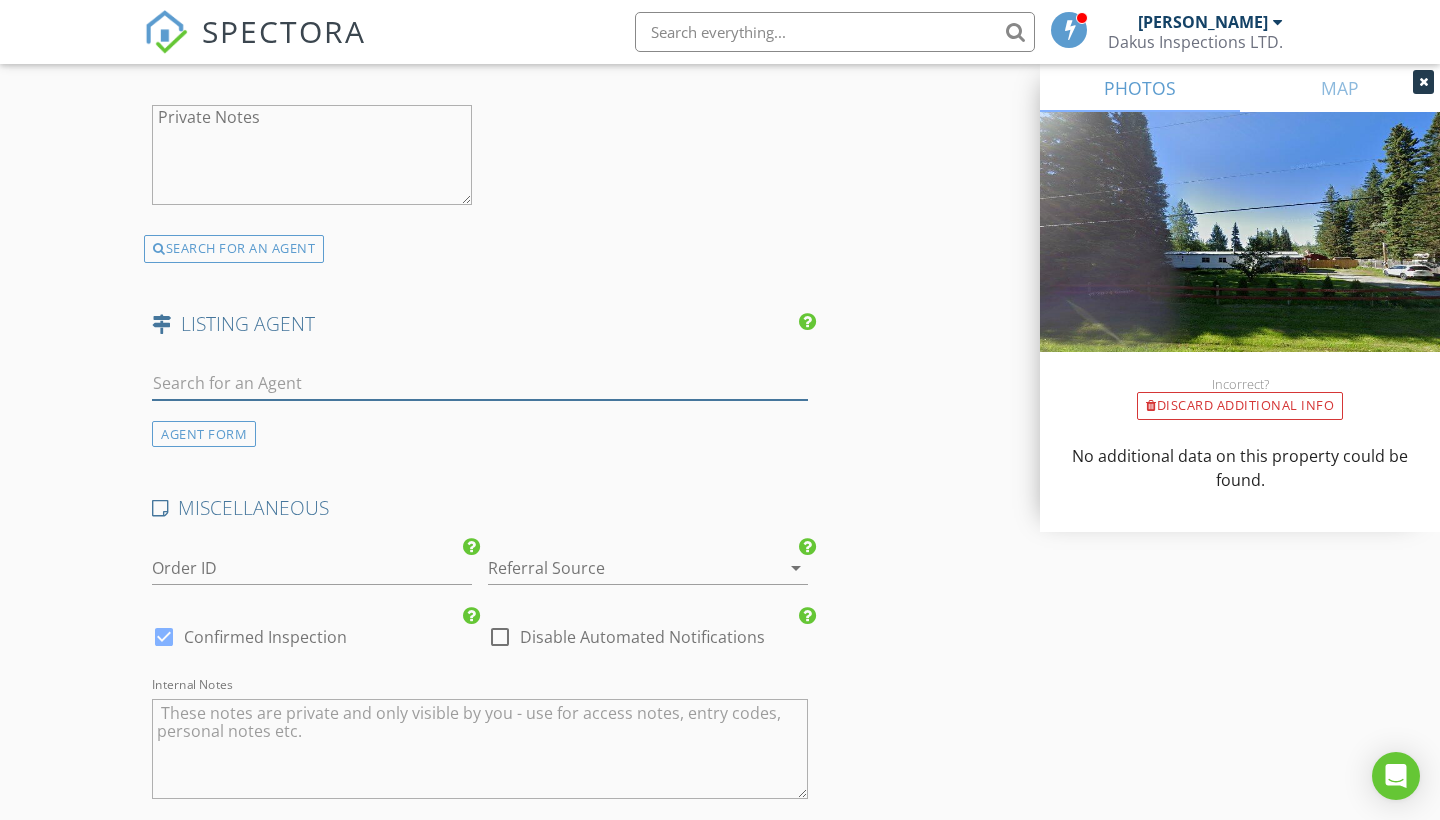 click at bounding box center (480, 383) 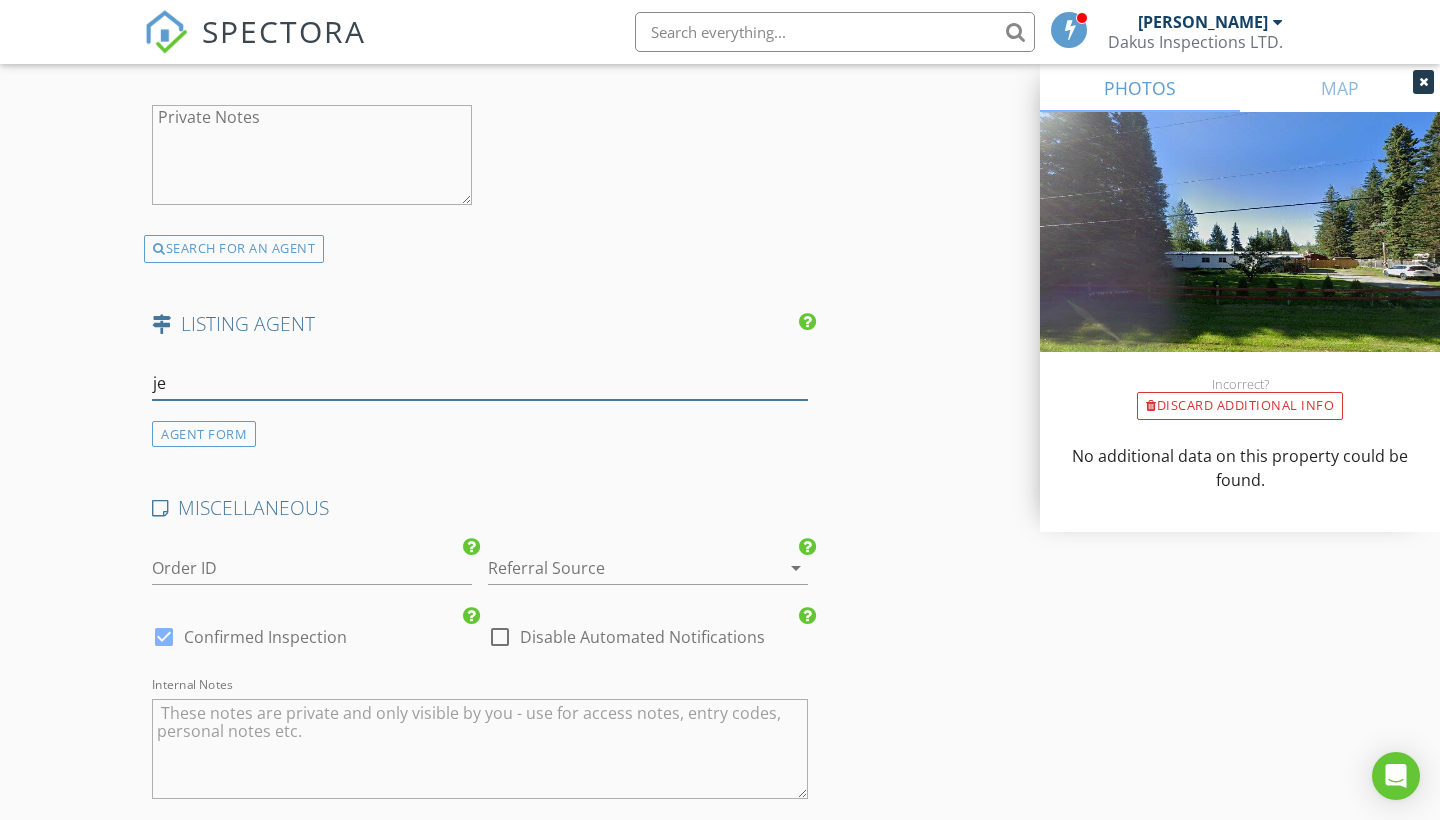 type on "j" 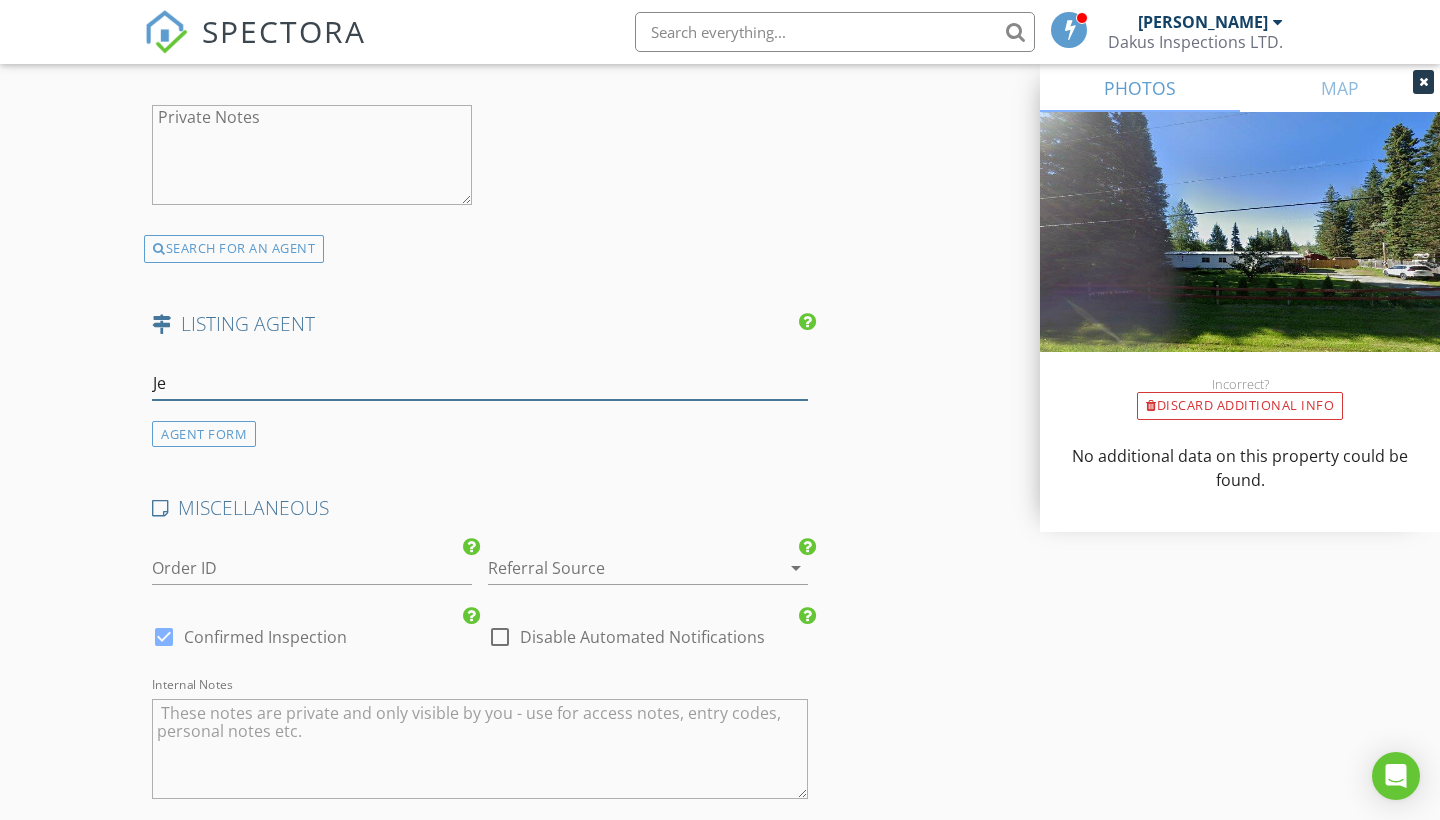 type on "J" 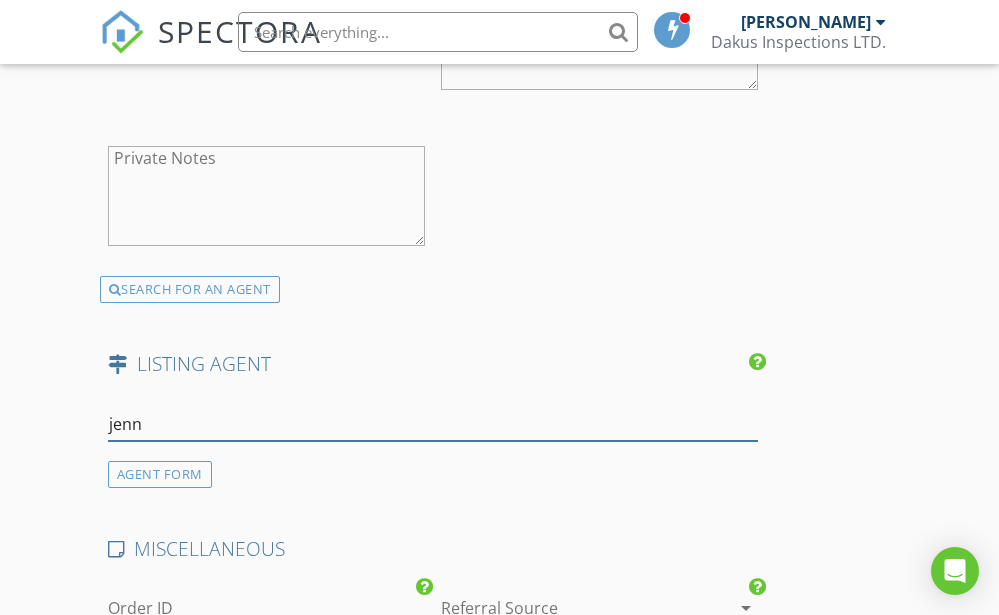 type on "jenni" 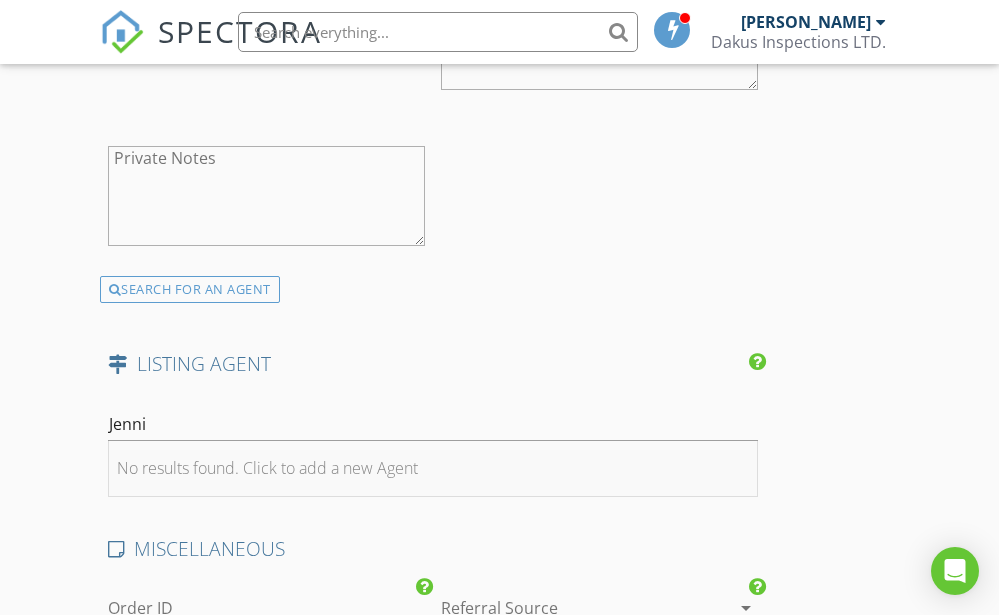 drag, startPoint x: 277, startPoint y: 417, endPoint x: 249, endPoint y: 464, distance: 54.708317 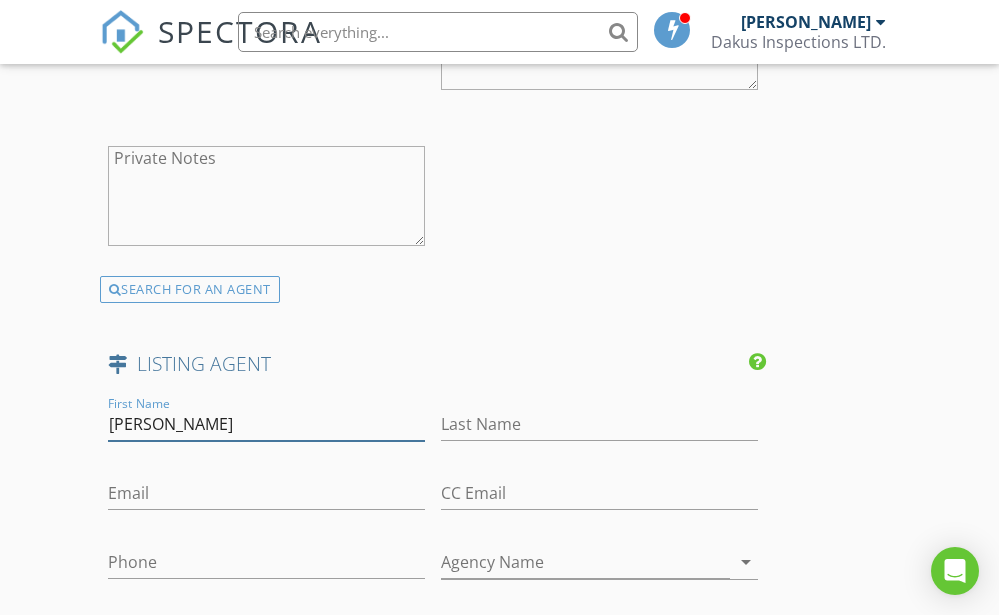 type on "Jennifer" 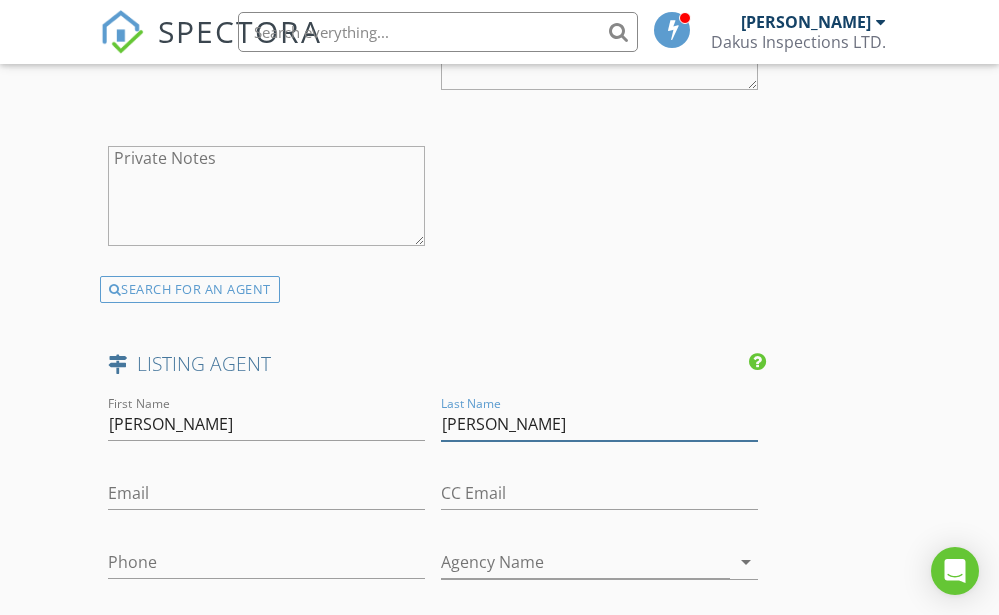 type on "Gowan" 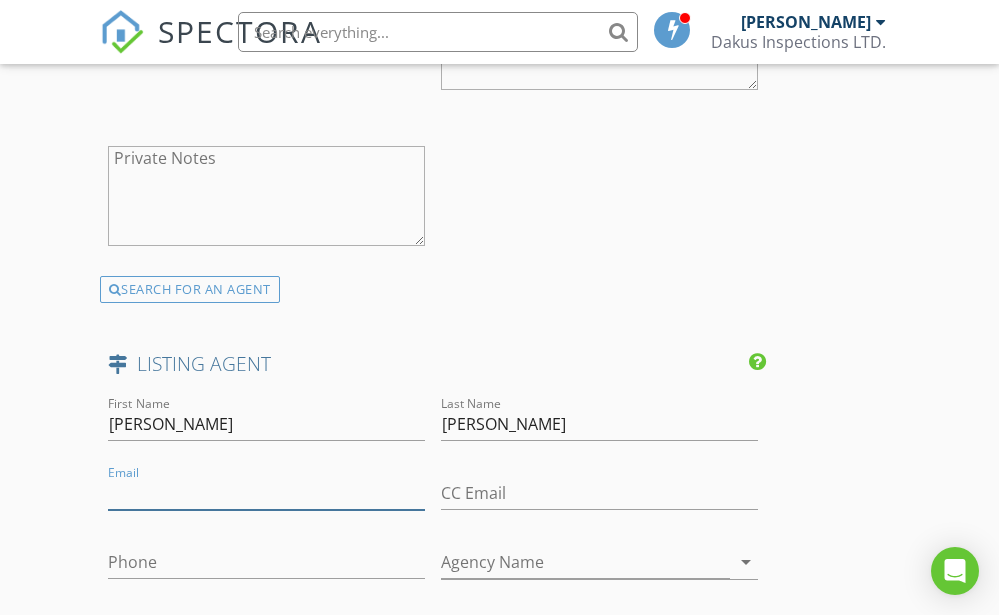 paste on "jen@jennifergowan.com" 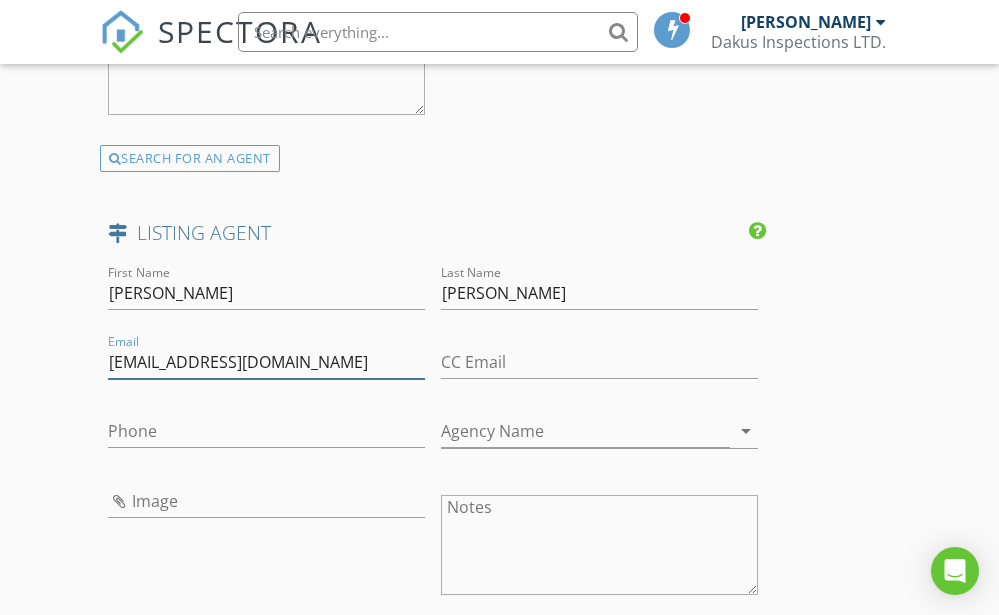 scroll, scrollTop: 3048, scrollLeft: 0, axis: vertical 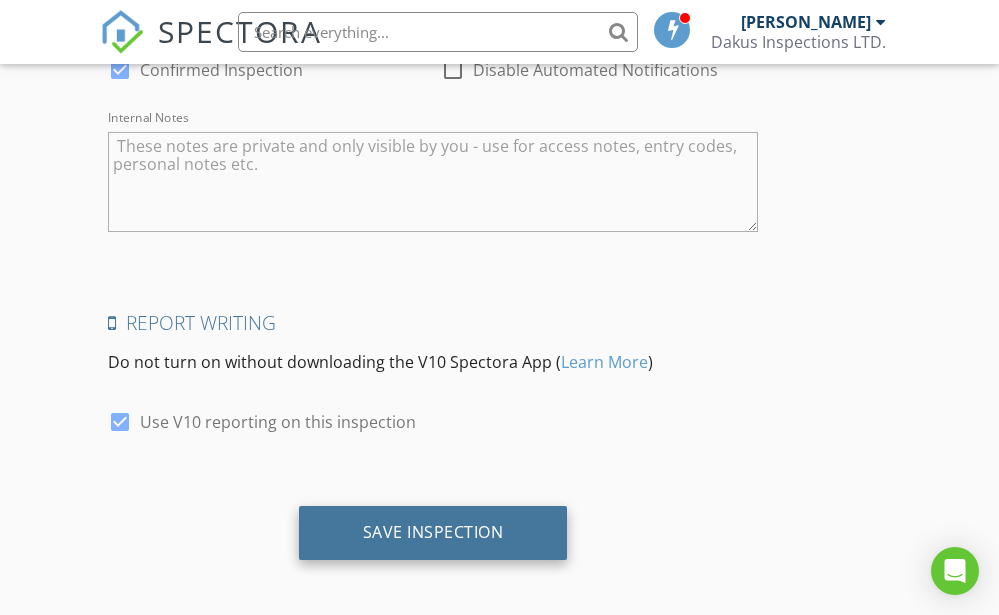 type on "jen@jennifergowan.com" 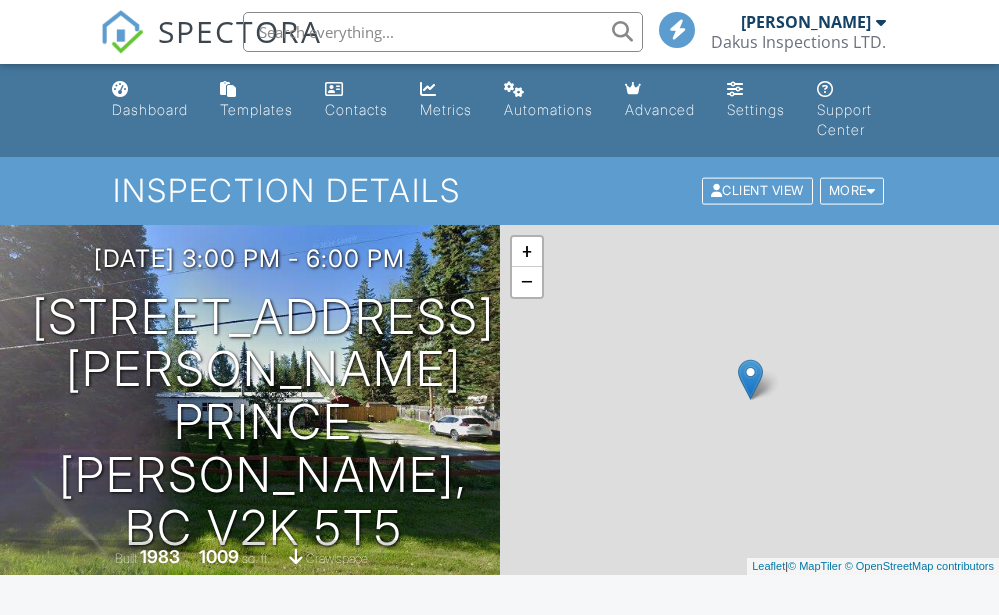 scroll, scrollTop: 0, scrollLeft: 0, axis: both 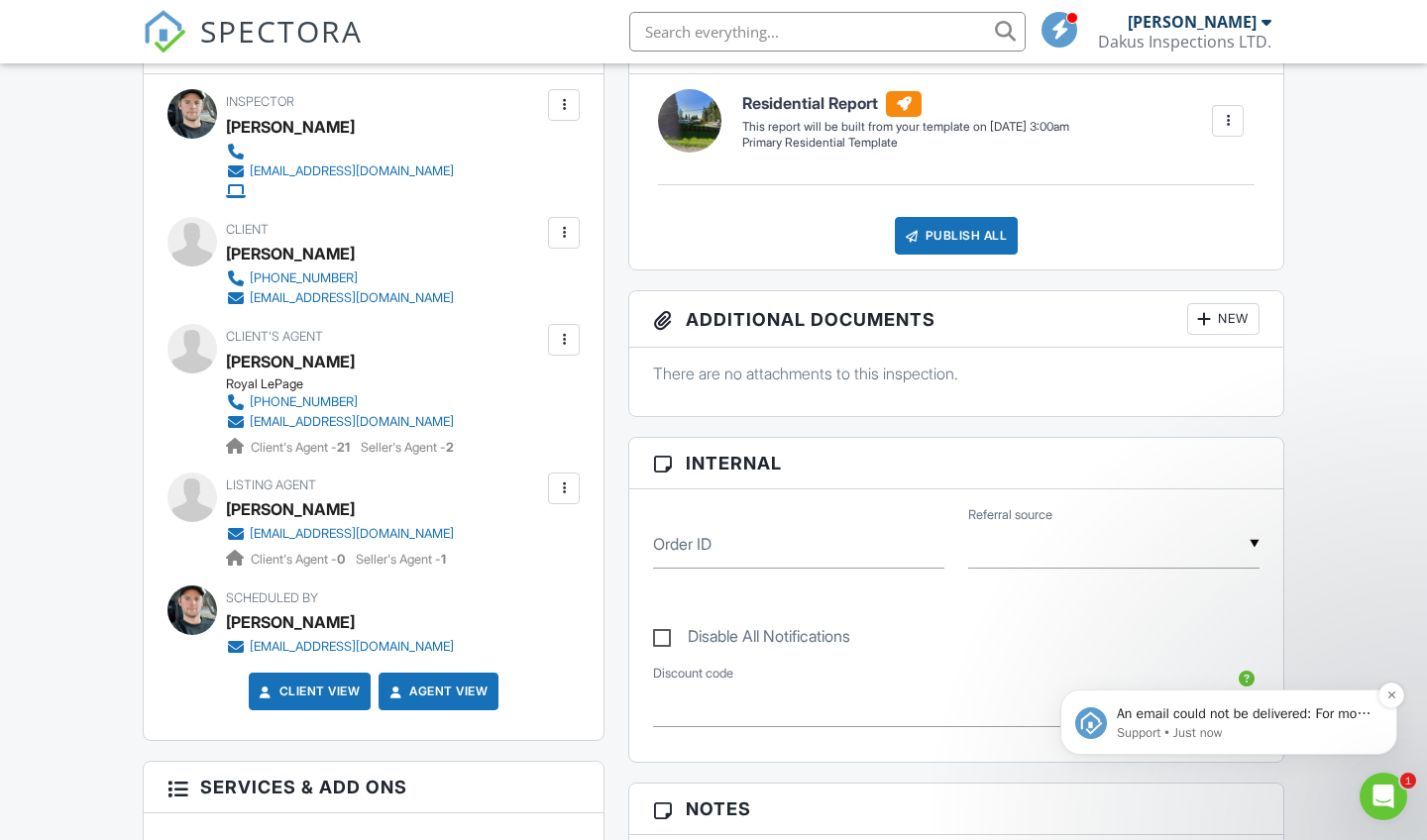 click on "An email could not be delivered:  For more information, view Why emails don't get delivered (Support Article)" at bounding box center [1245, 714] 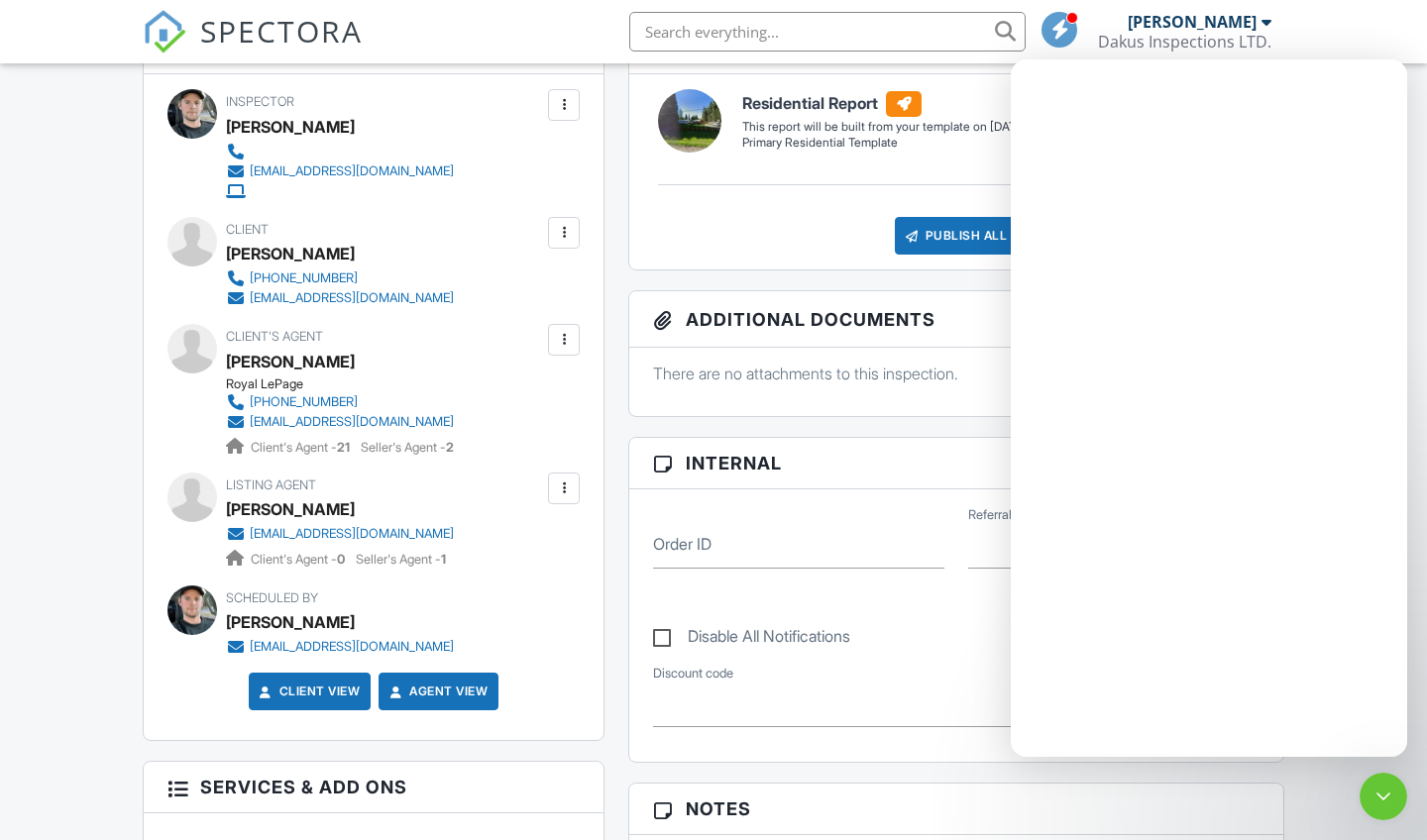 scroll, scrollTop: 0, scrollLeft: 0, axis: both 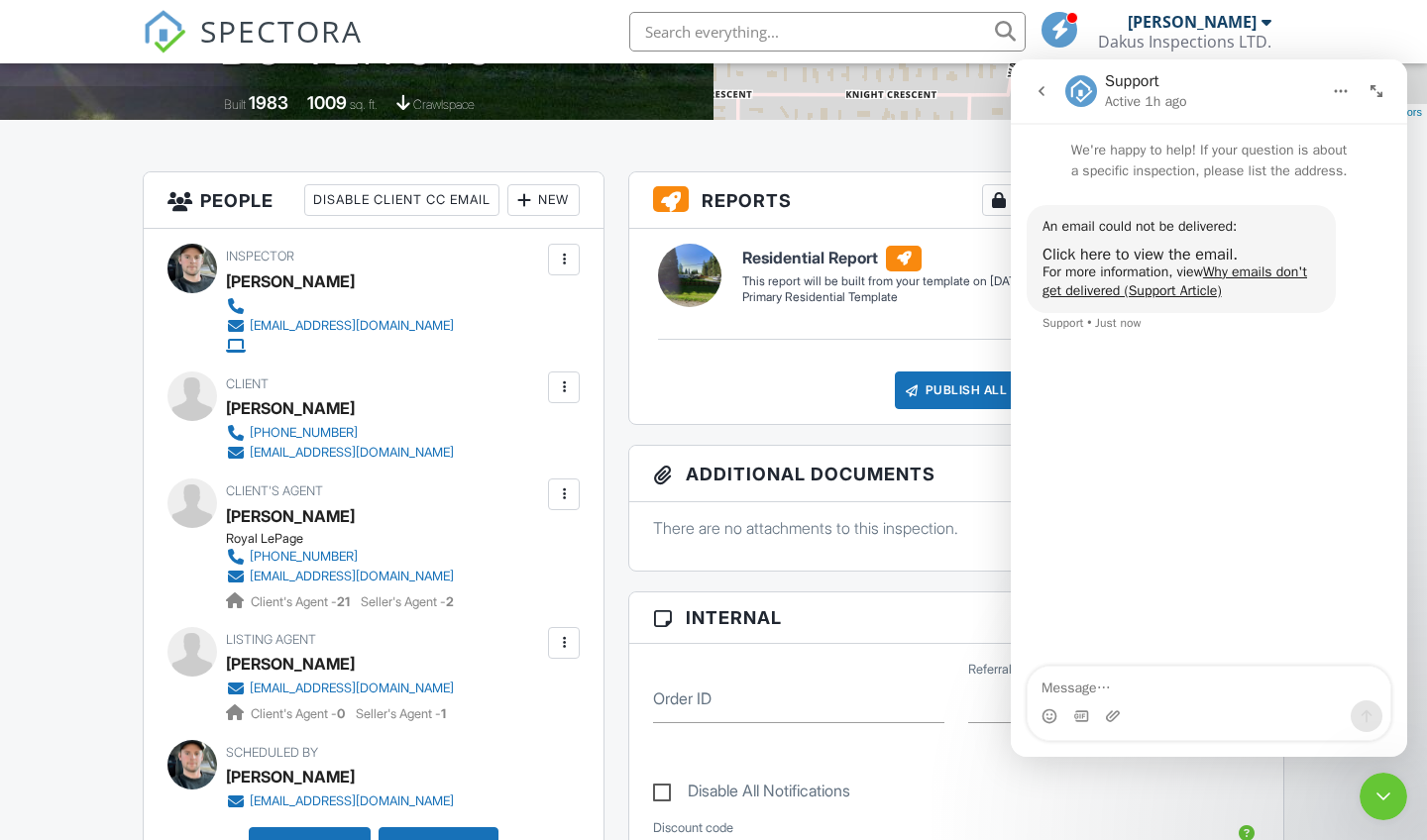 click 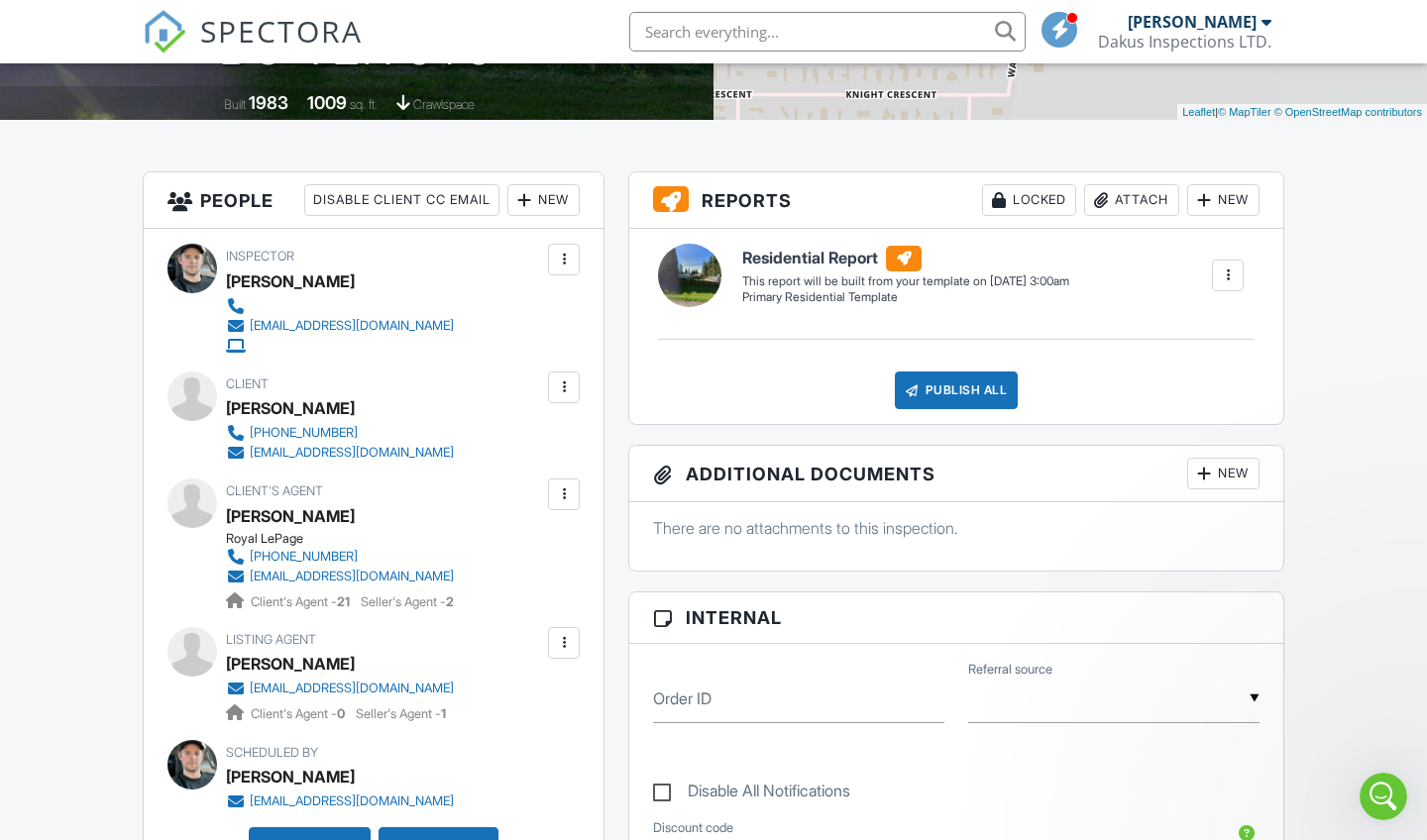 scroll, scrollTop: 288, scrollLeft: 0, axis: vertical 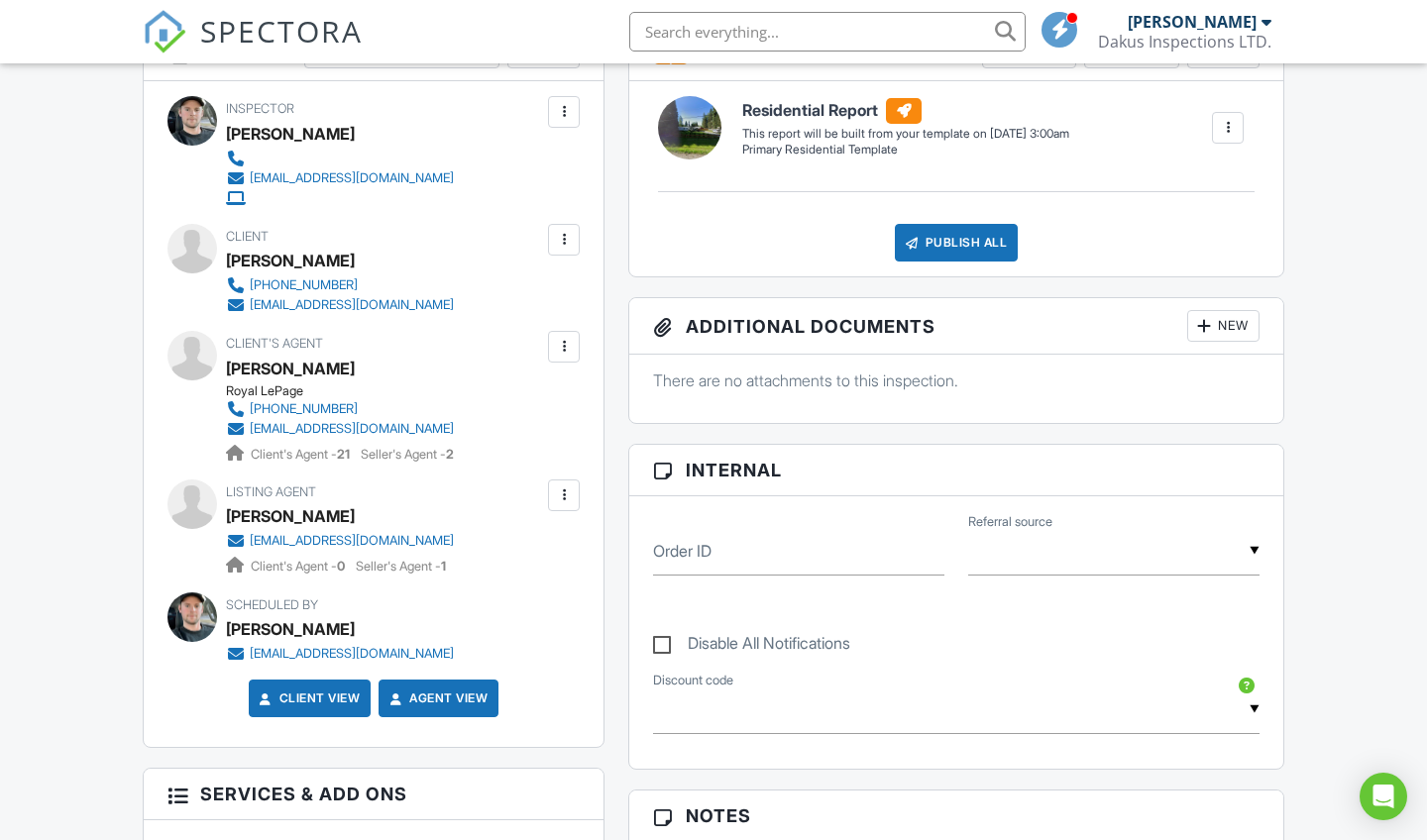 click at bounding box center [564, 240] 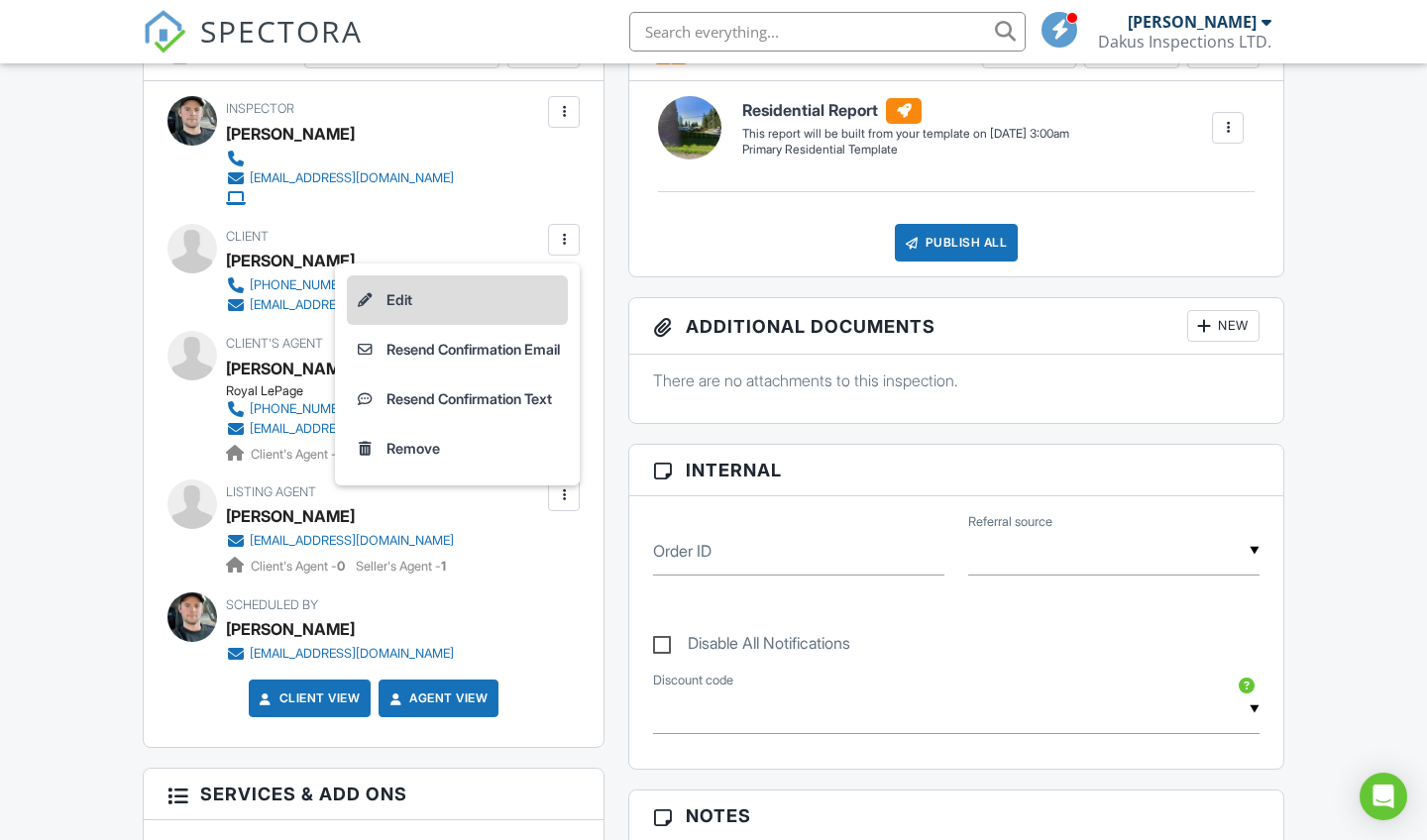 click on "Edit" at bounding box center (457, 300) 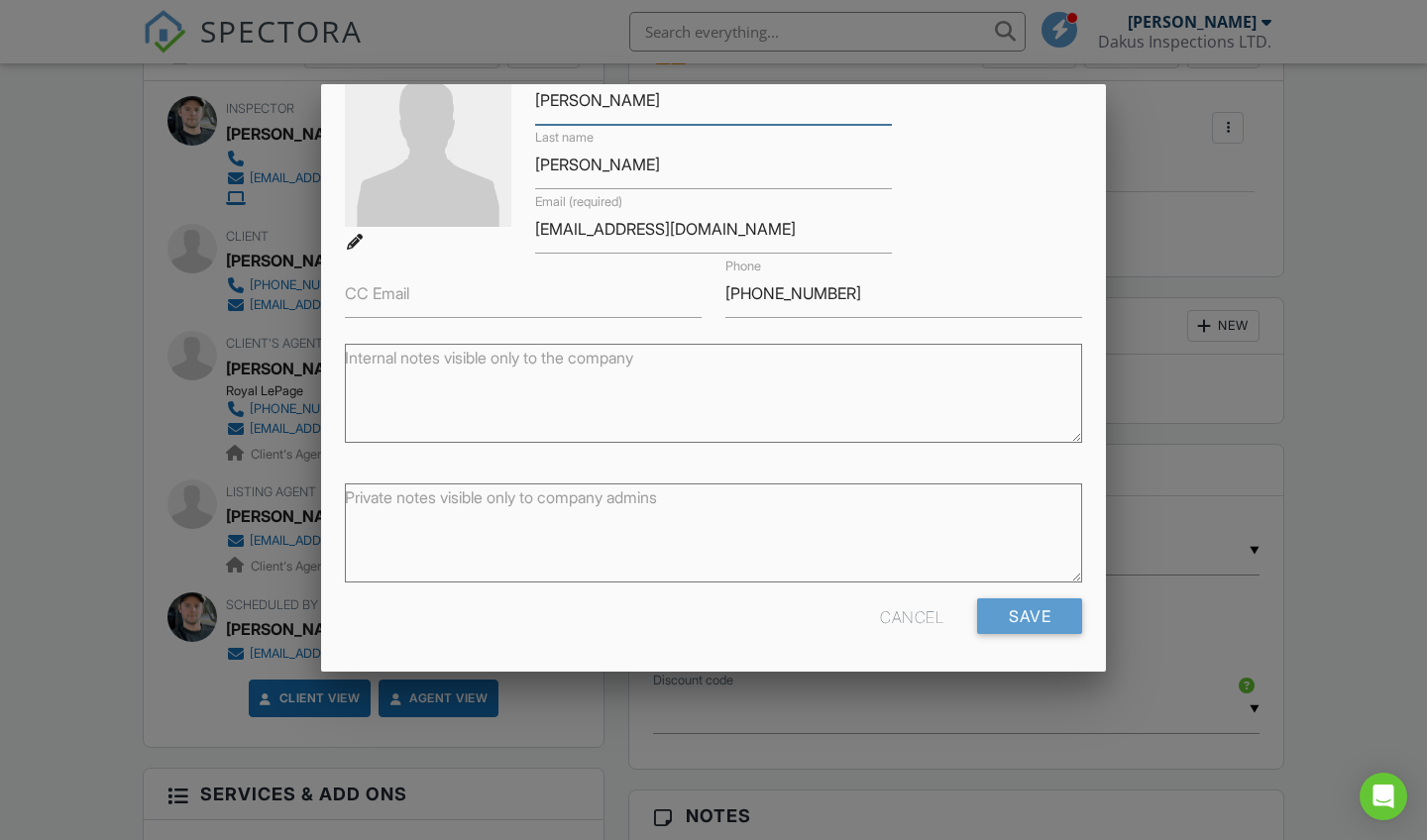 scroll, scrollTop: 123, scrollLeft: 0, axis: vertical 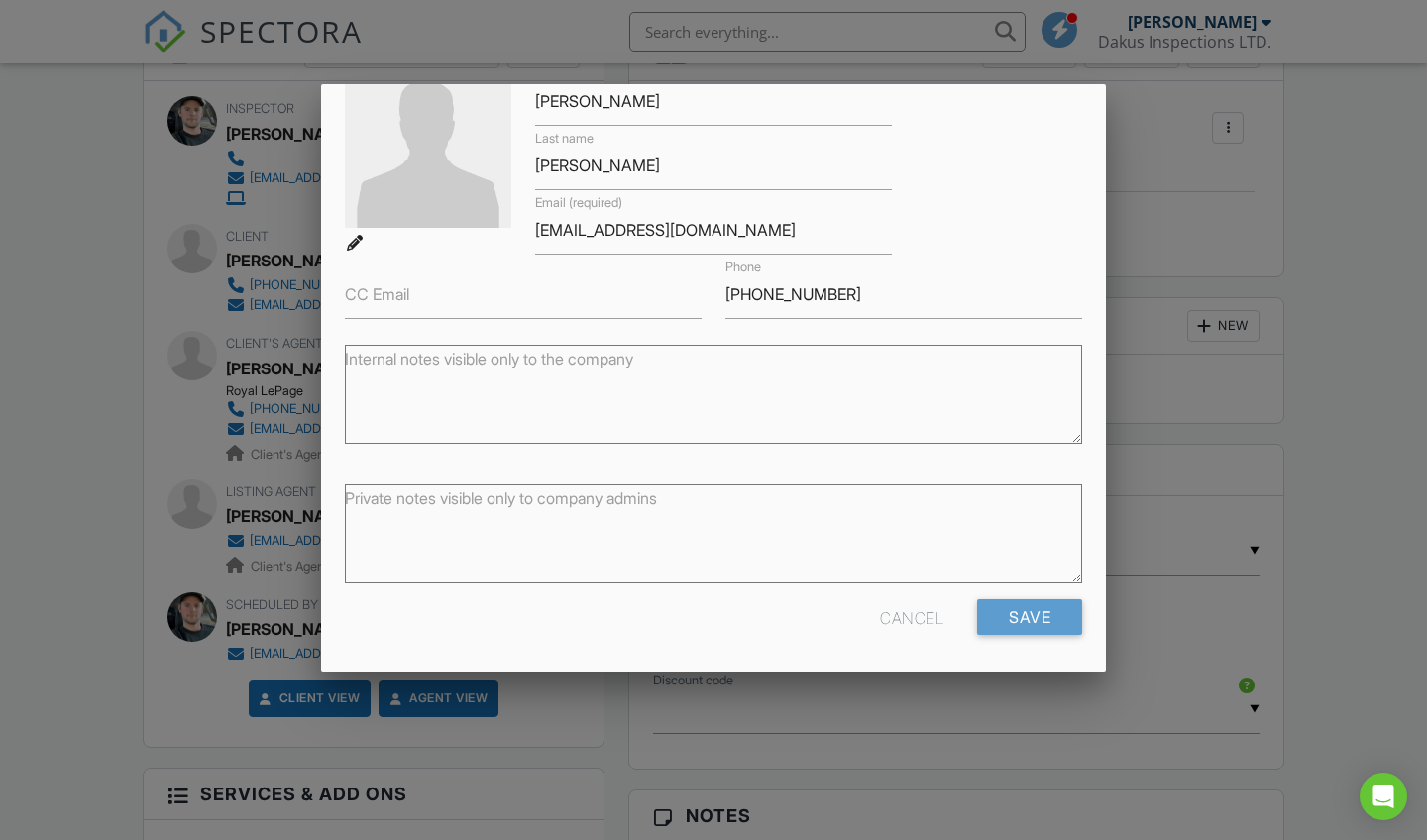 click at bounding box center (714, 426) 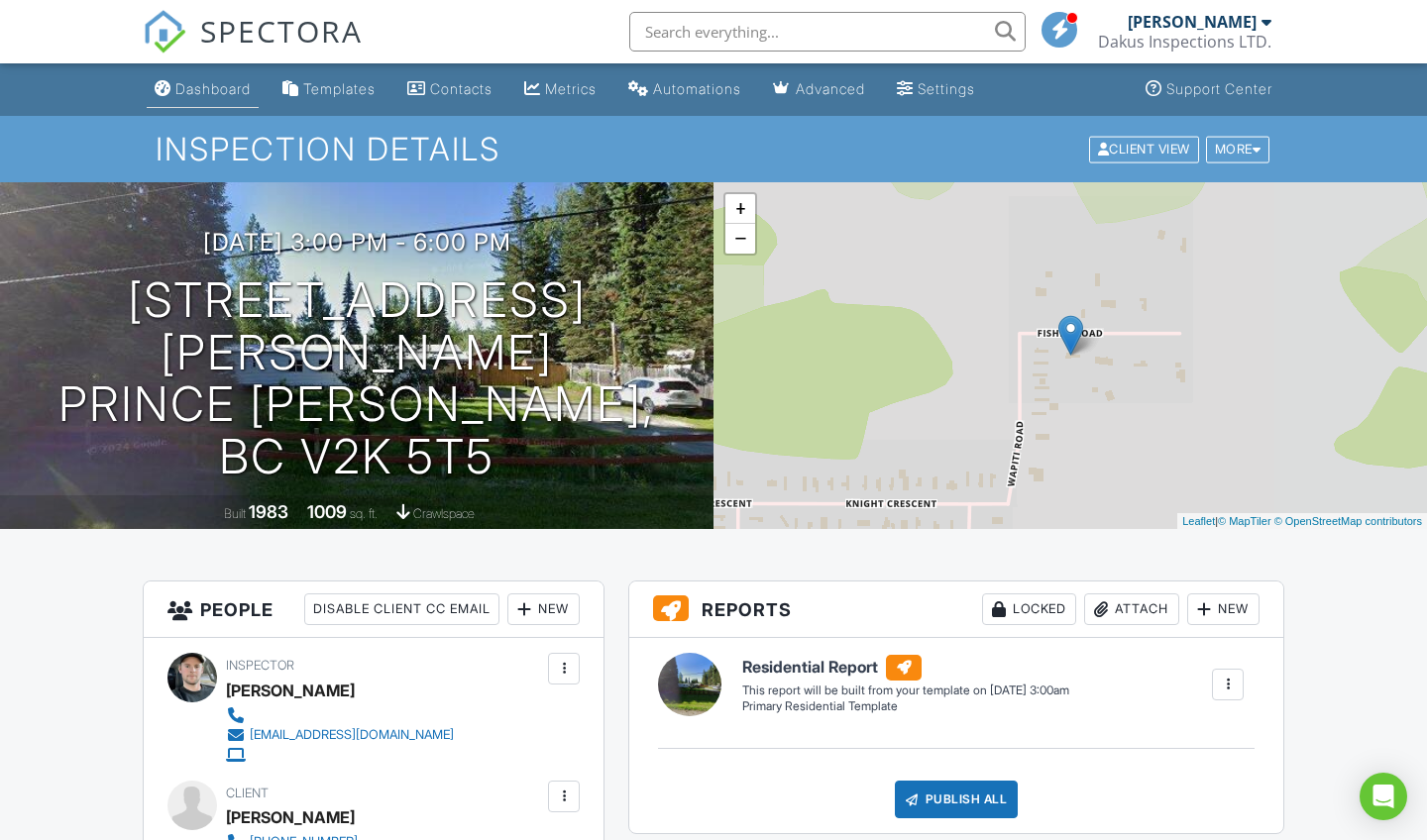 scroll, scrollTop: 0, scrollLeft: 0, axis: both 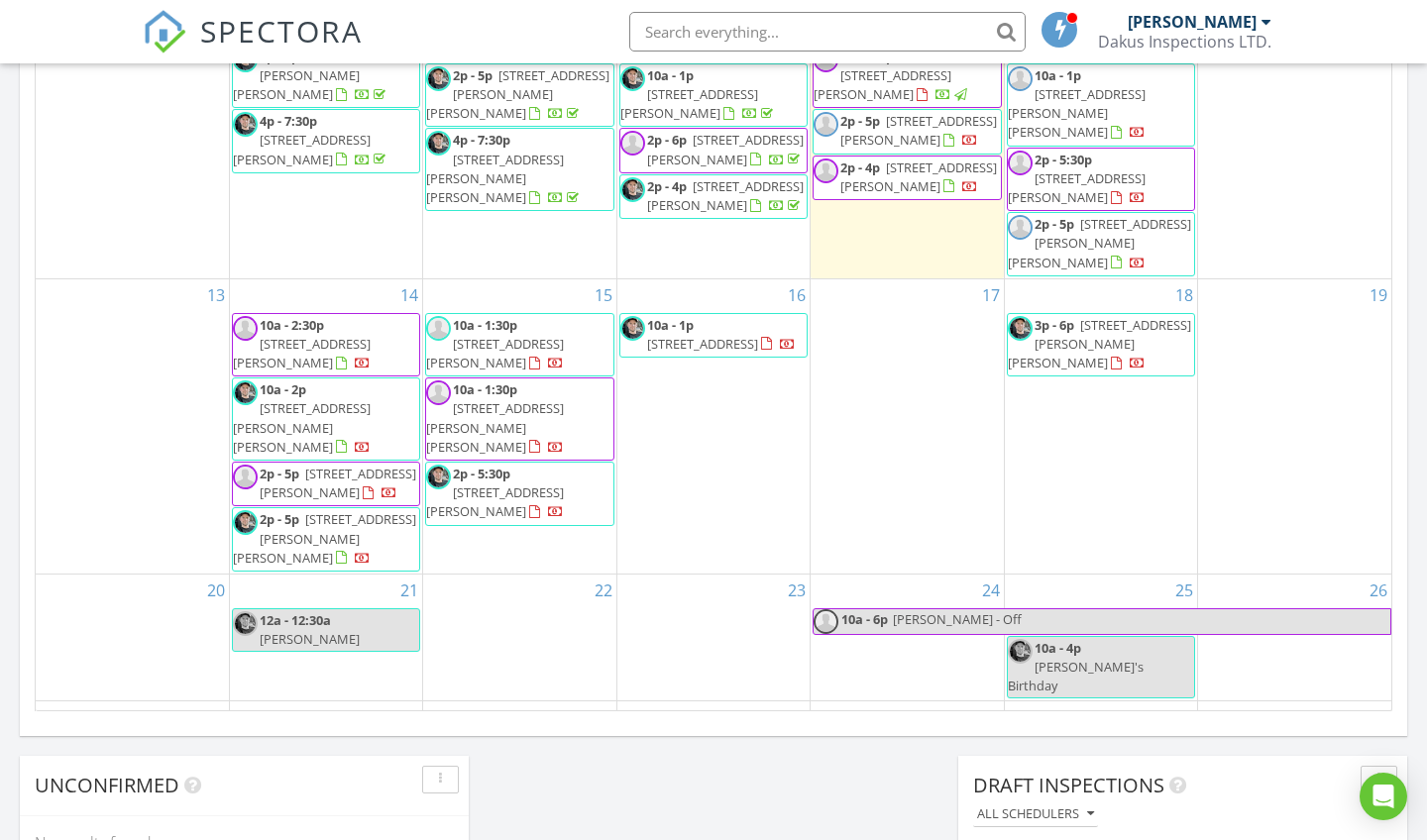 click on "[STREET_ADDRESS][PERSON_NAME][PERSON_NAME]" at bounding box center [1099, 344] 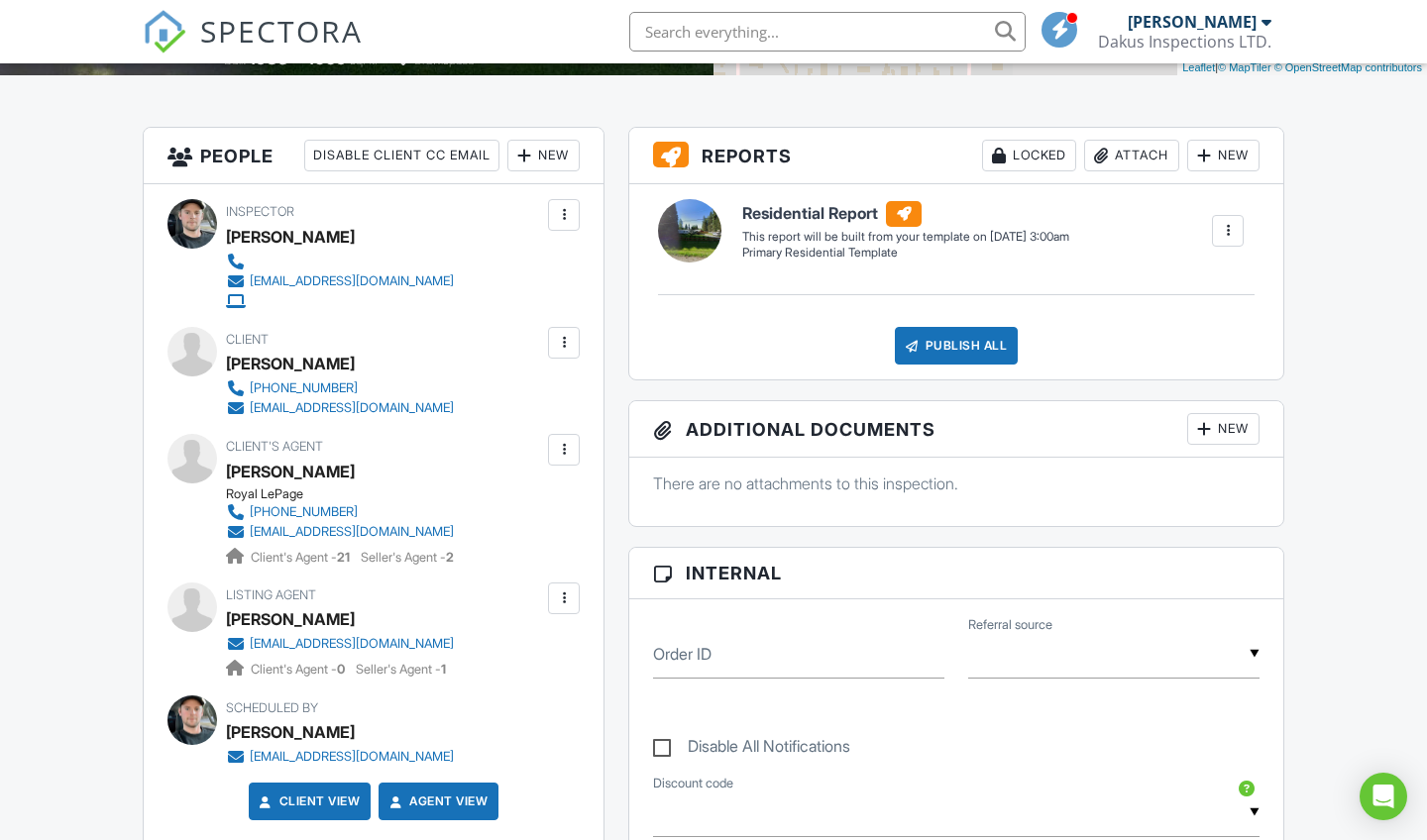 scroll, scrollTop: 454, scrollLeft: 0, axis: vertical 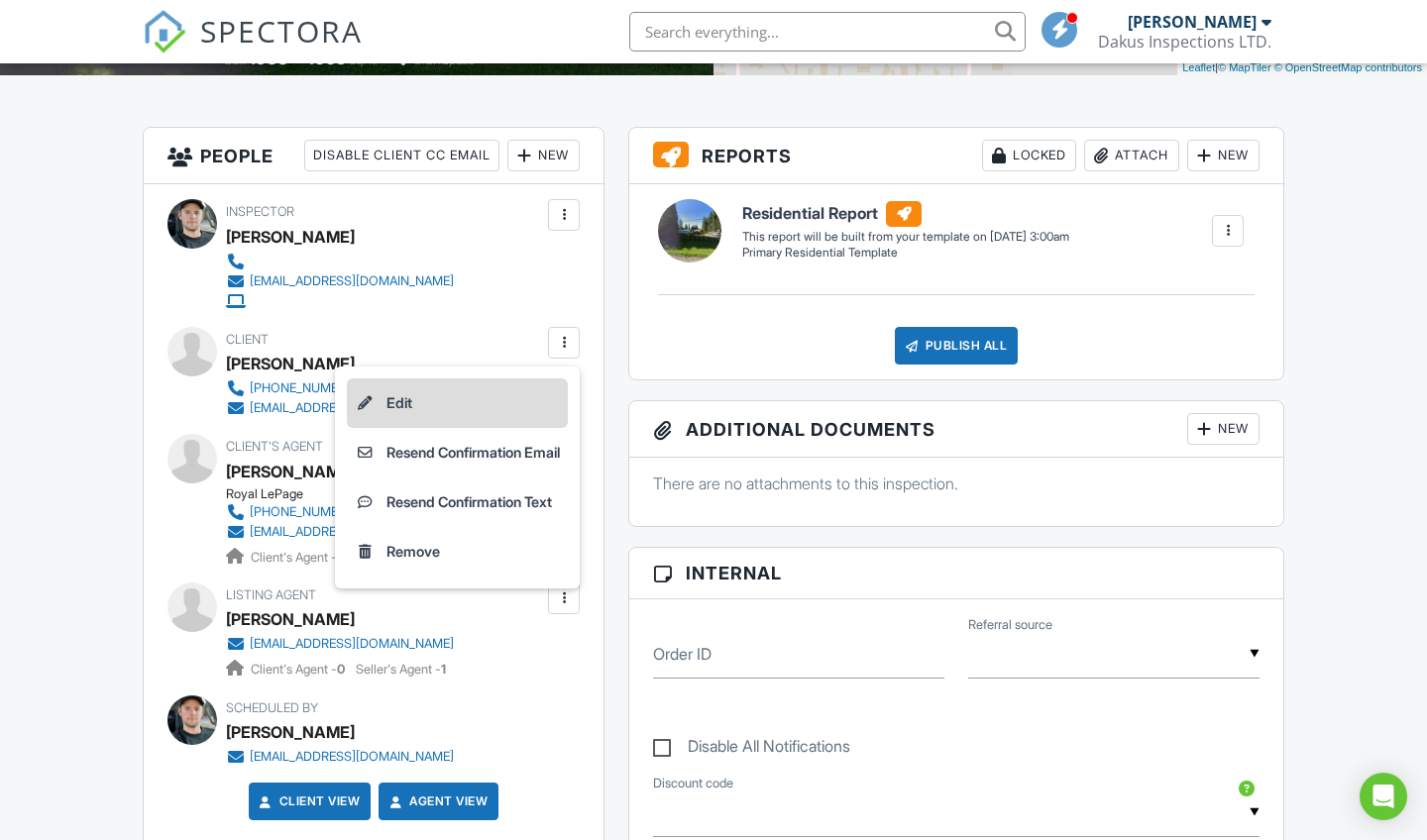 click on "Edit" at bounding box center [457, 403] 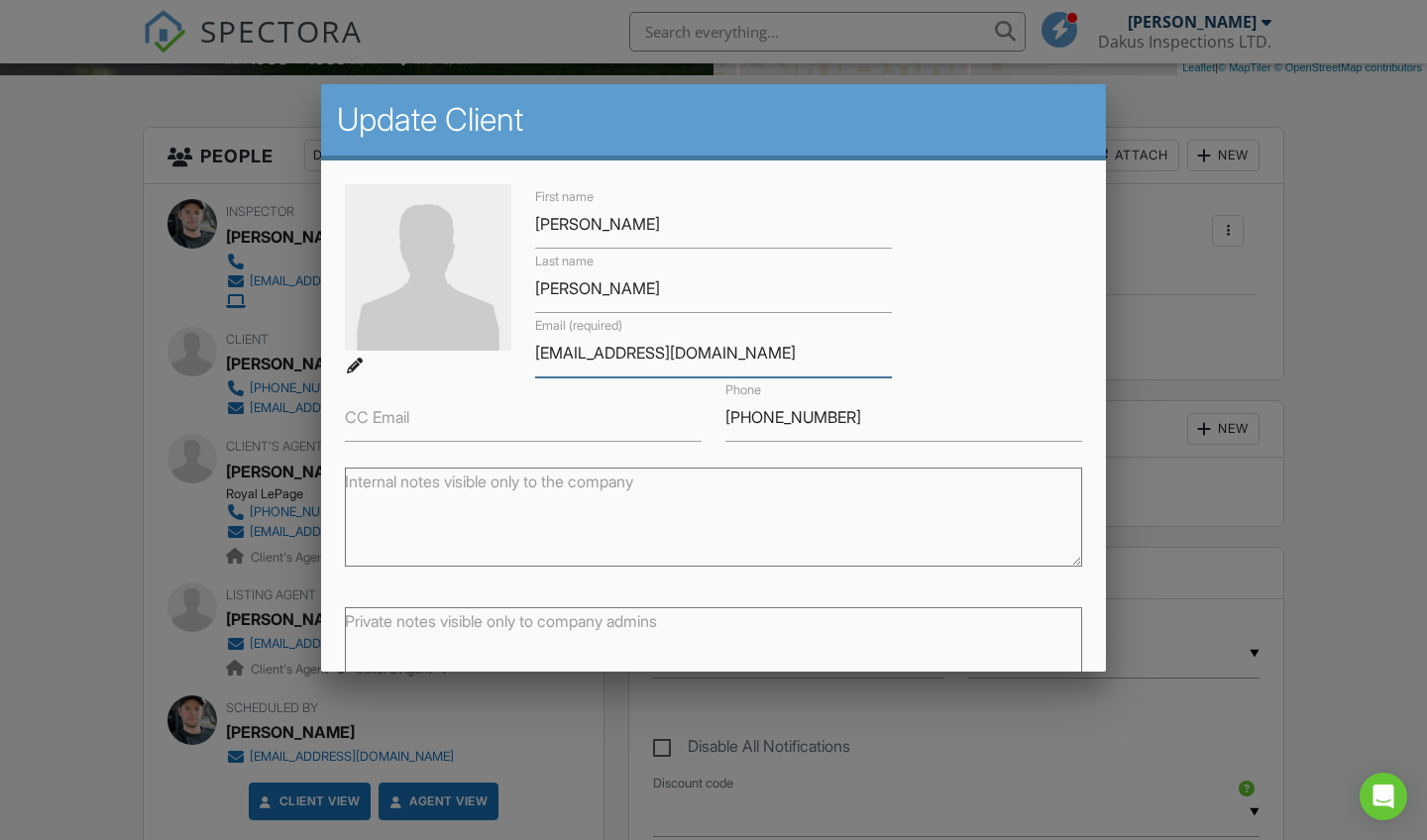 type on "[EMAIL_ADDRESS][DOMAIN_NAME]" 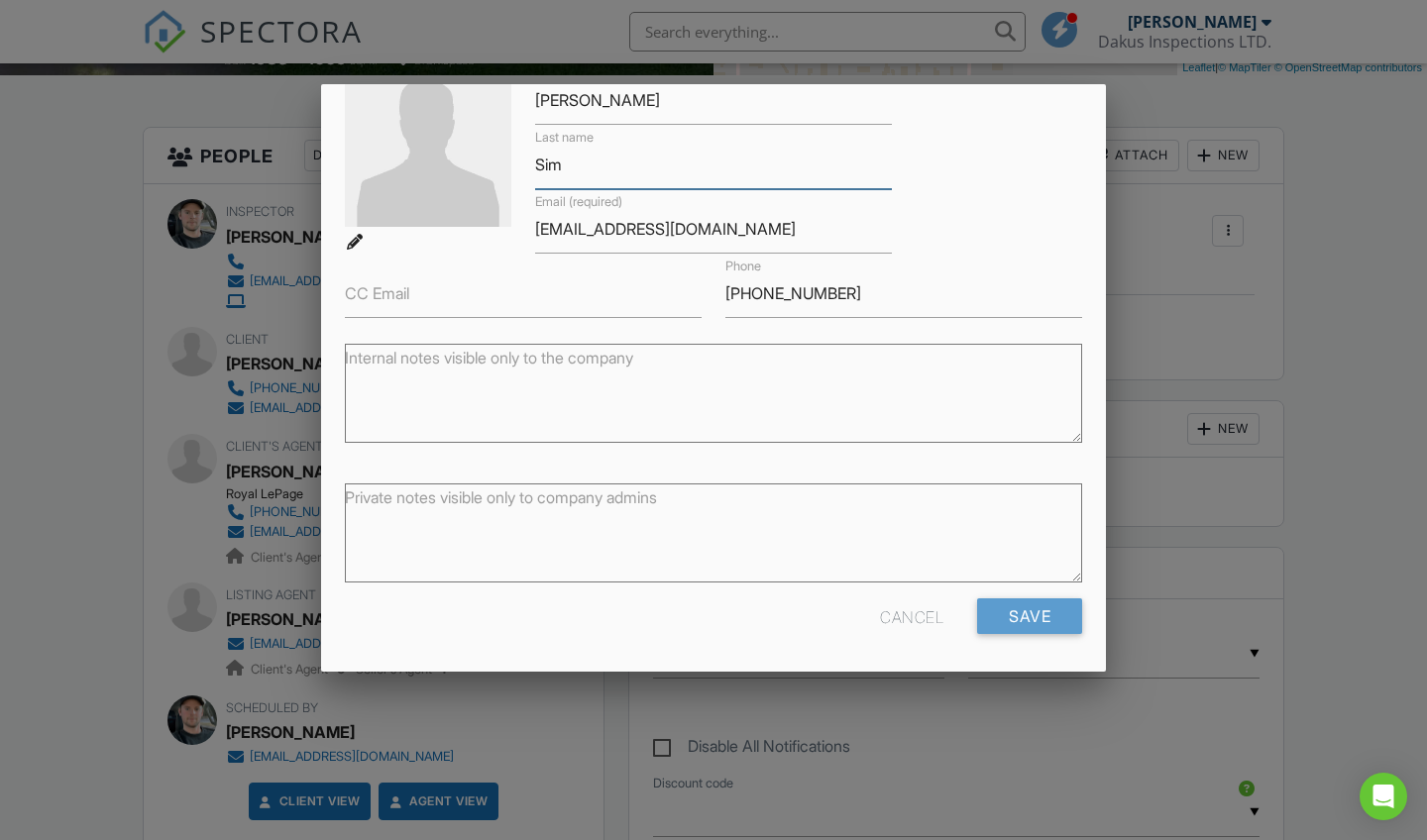 scroll, scrollTop: 123, scrollLeft: 0, axis: vertical 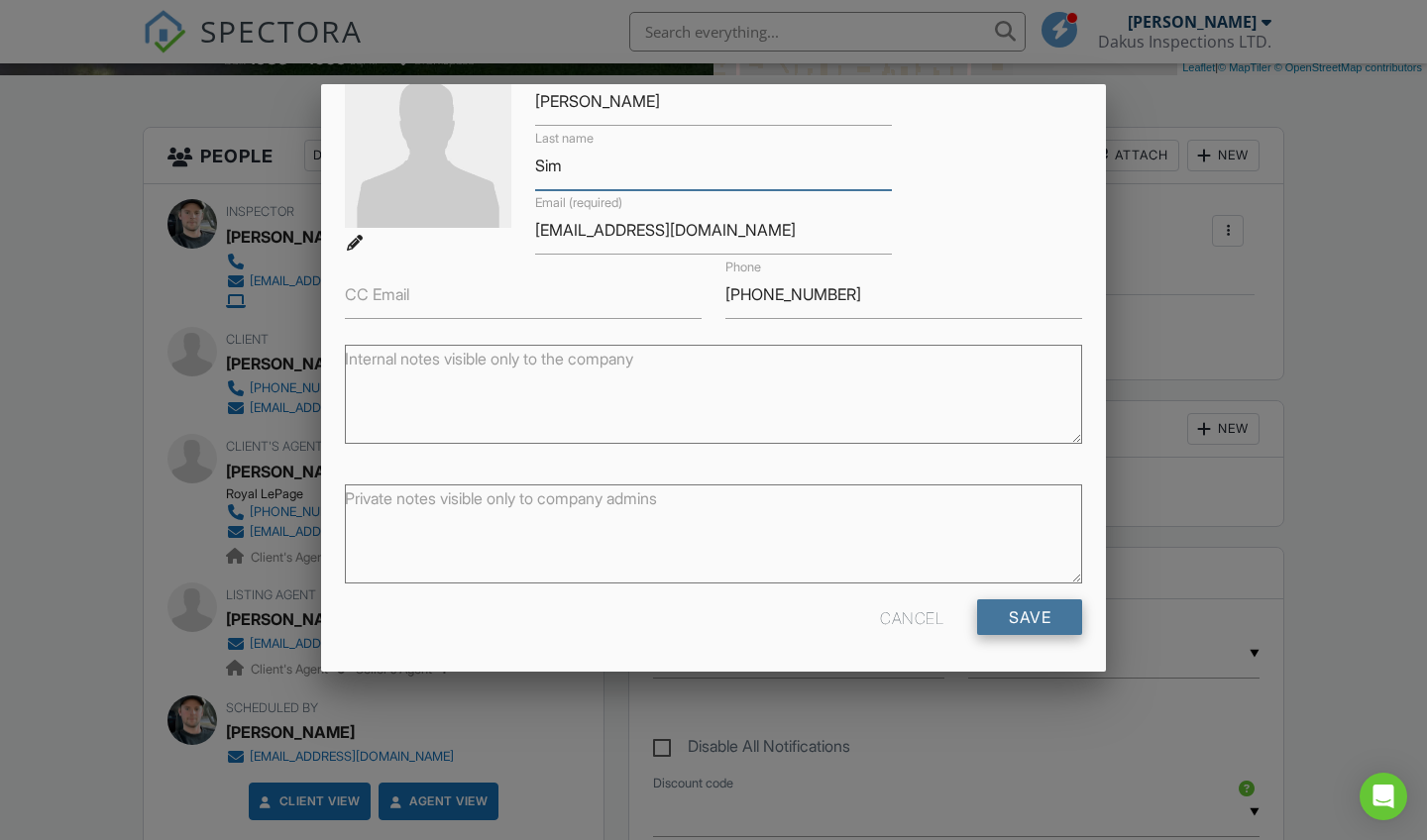 type on "Sim" 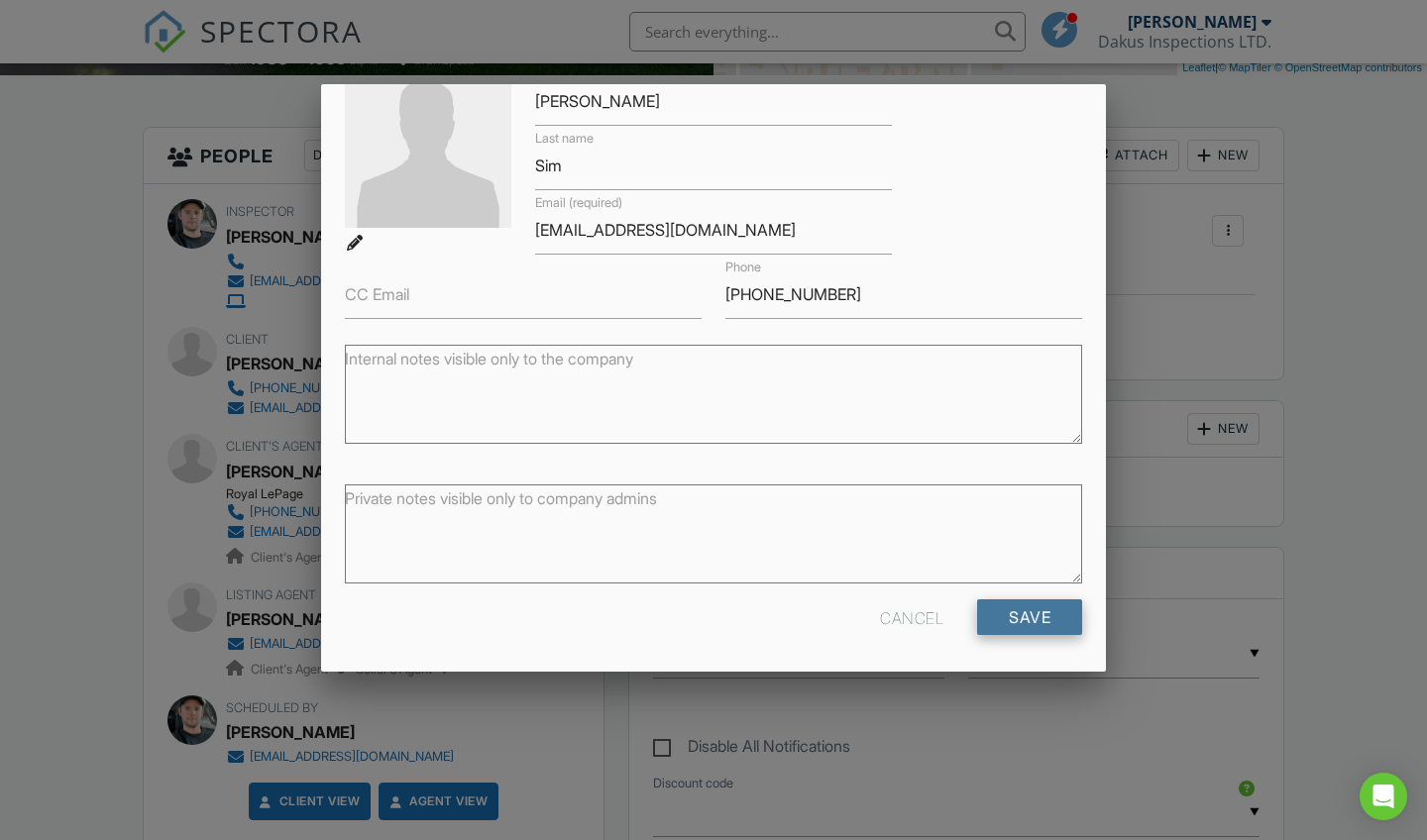click on "Save" at bounding box center [1030, 617] 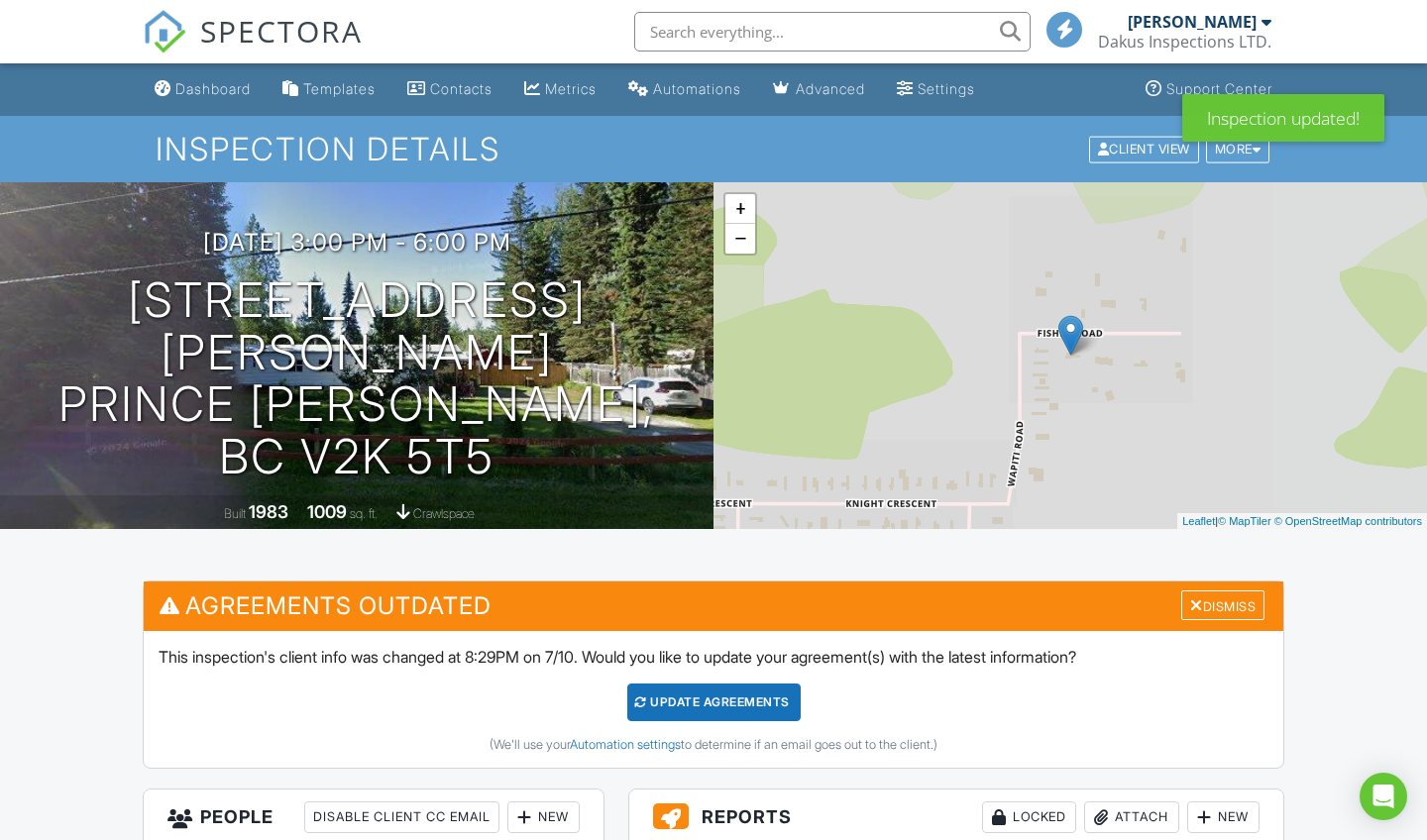 scroll, scrollTop: 0, scrollLeft: 0, axis: both 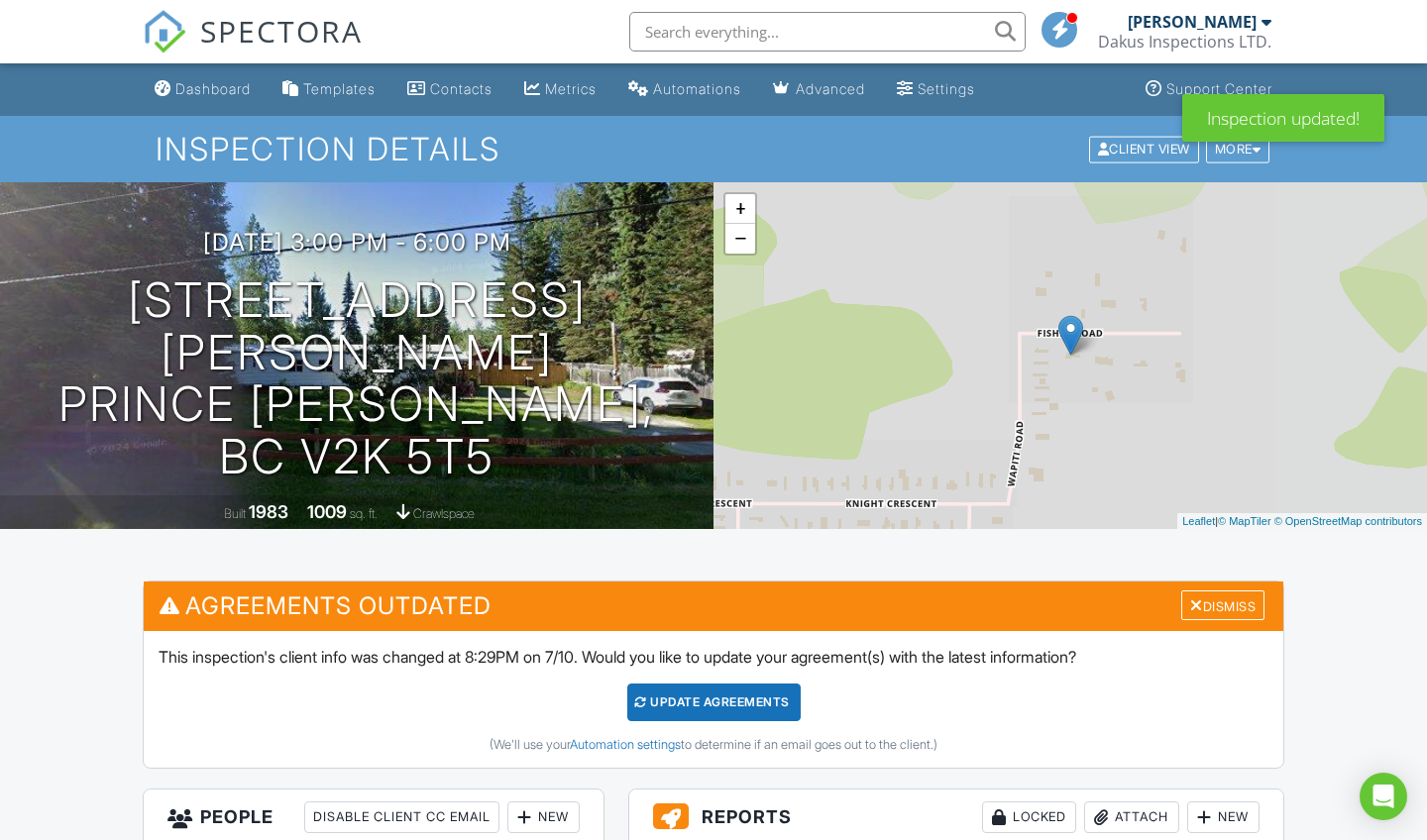 click on "Update Agreements" at bounding box center [714, 702] 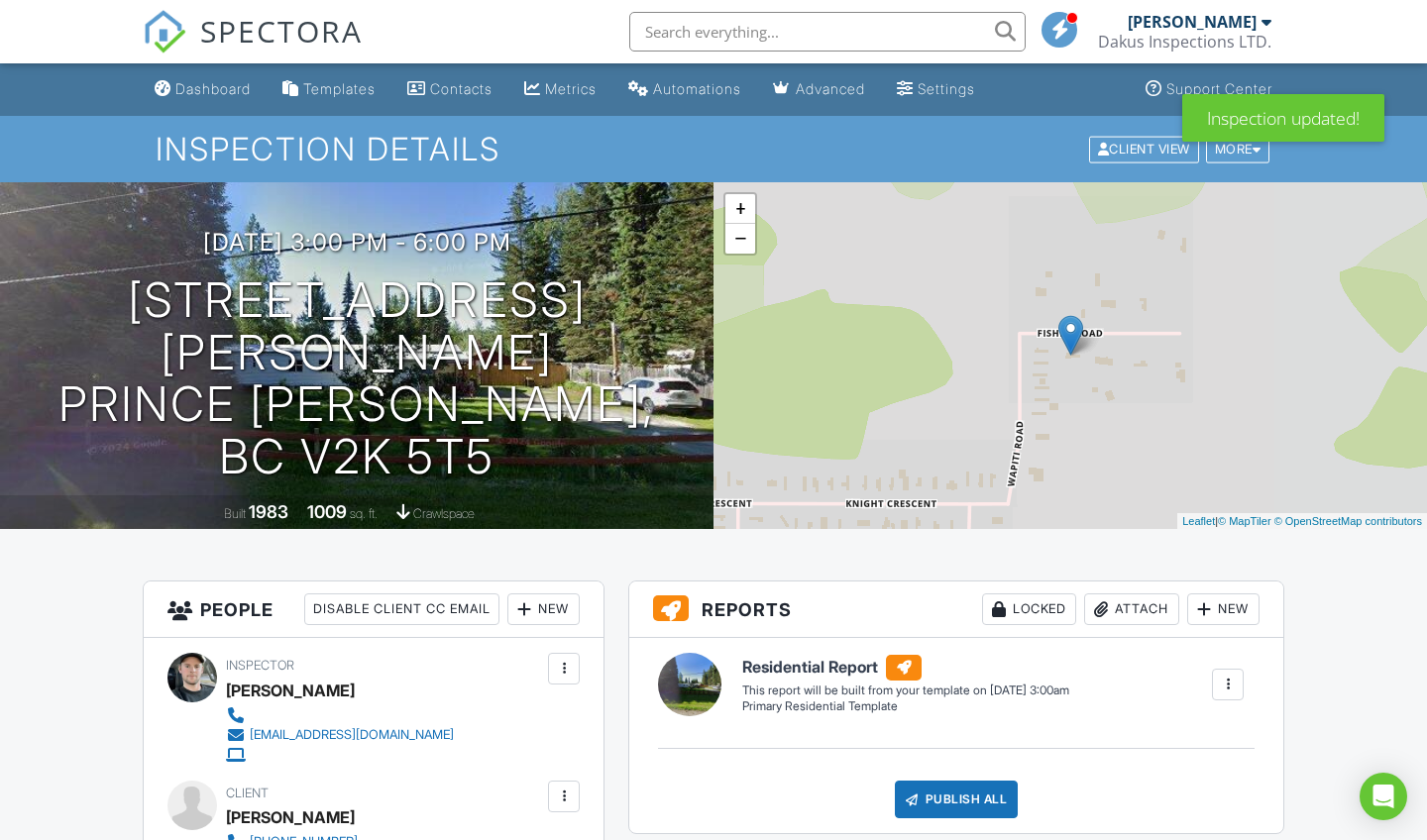 scroll, scrollTop: 0, scrollLeft: 0, axis: both 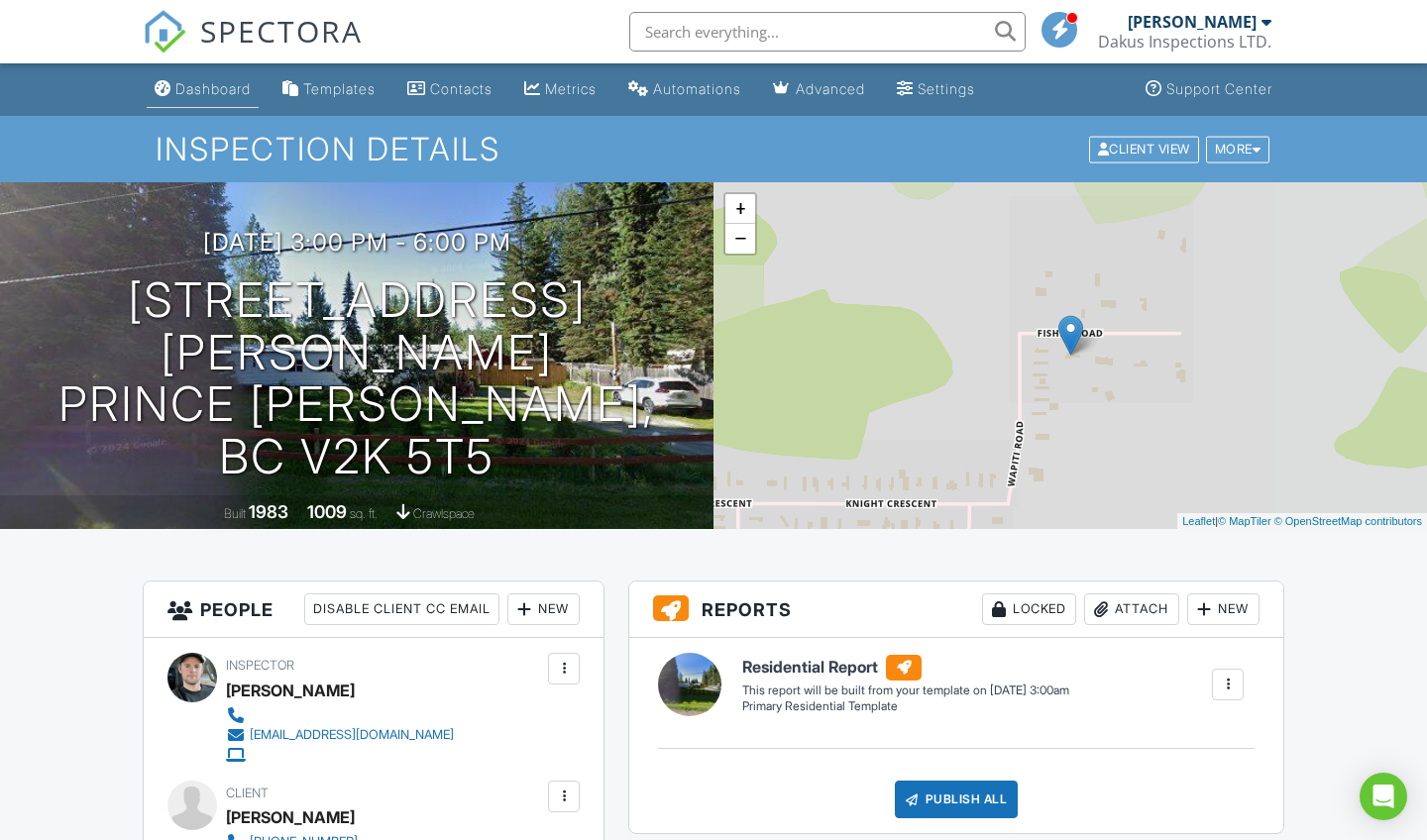 click on "Dashboard" at bounding box center [202, 89] 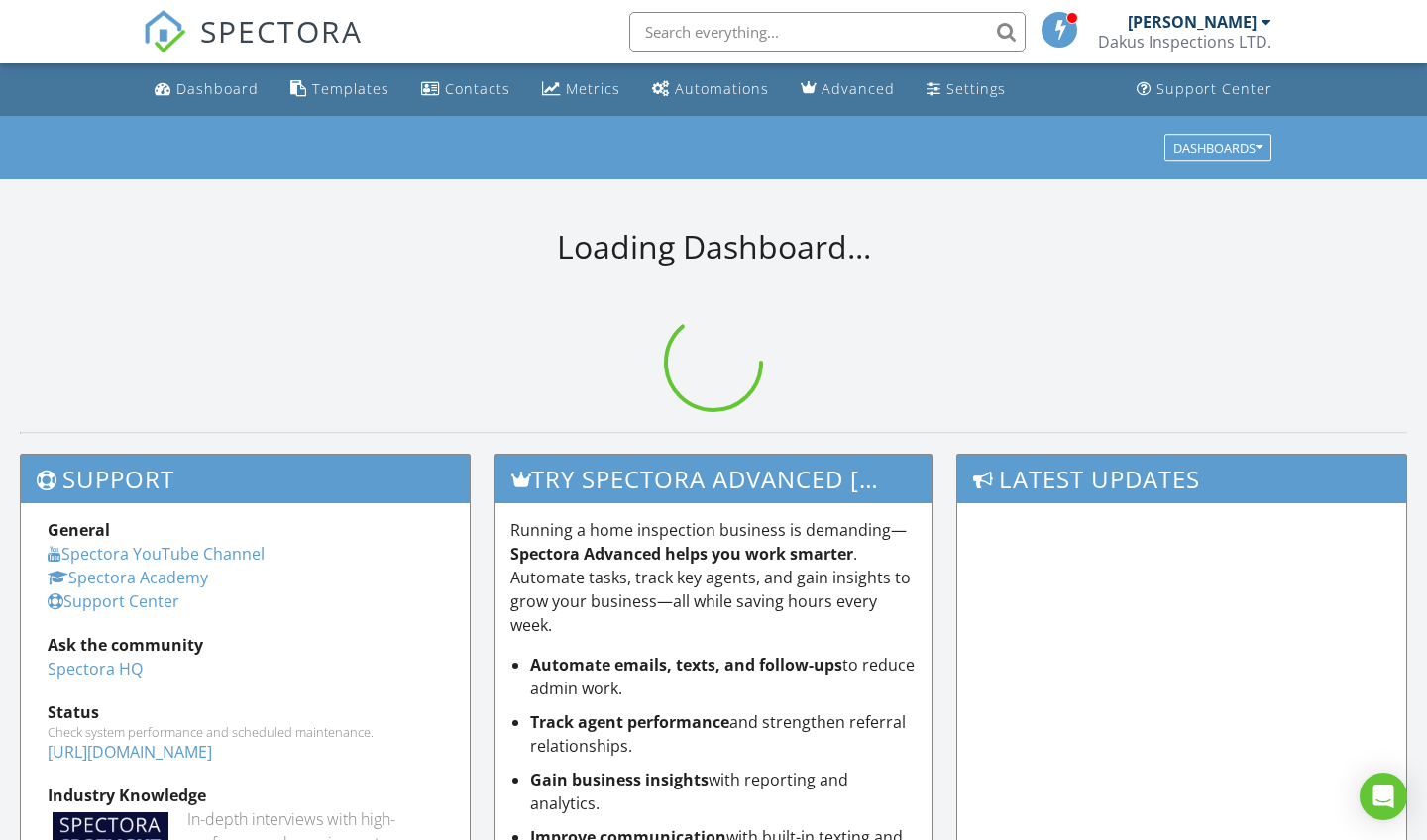 scroll, scrollTop: 0, scrollLeft: 0, axis: both 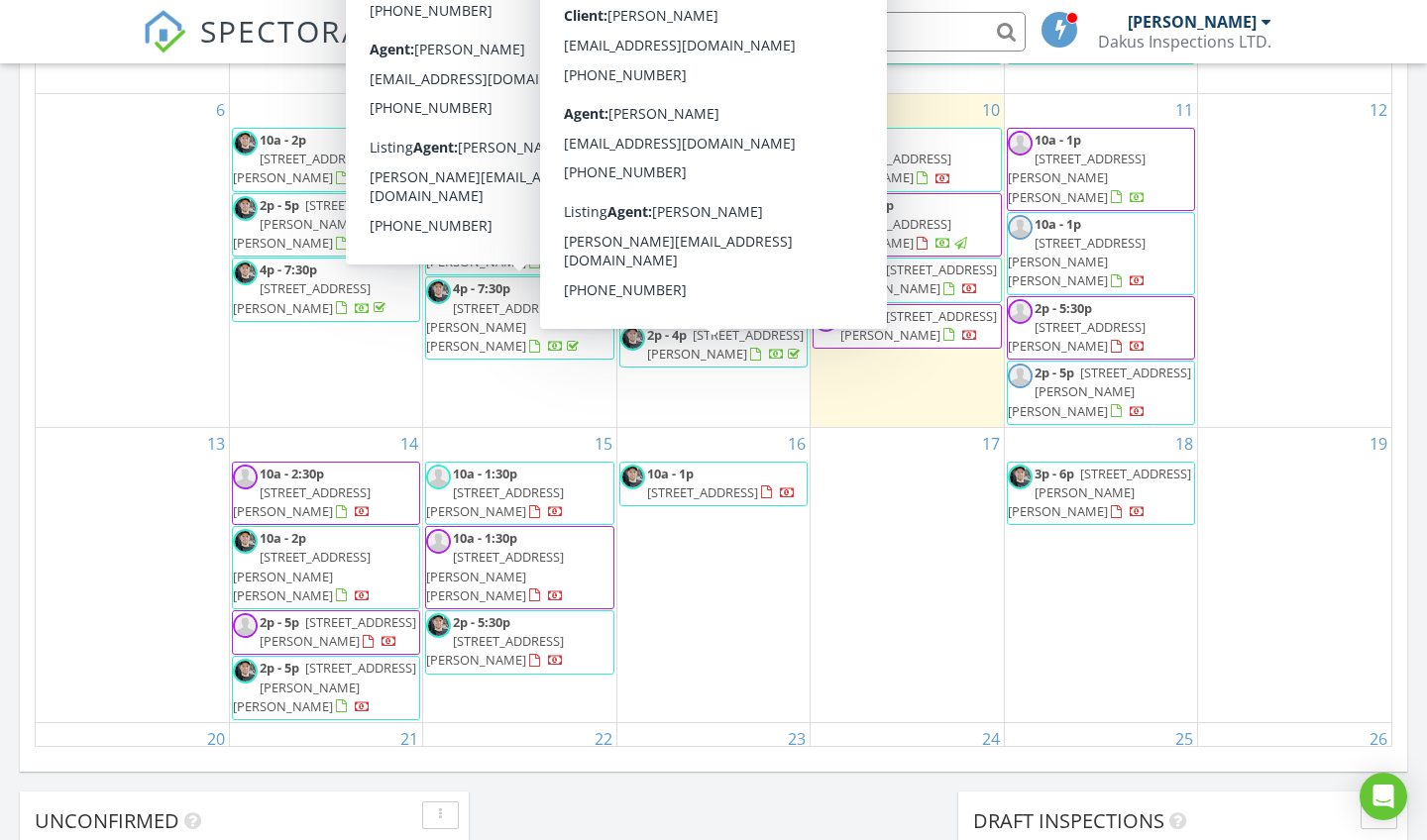 click on "17" at bounding box center [907, 575] 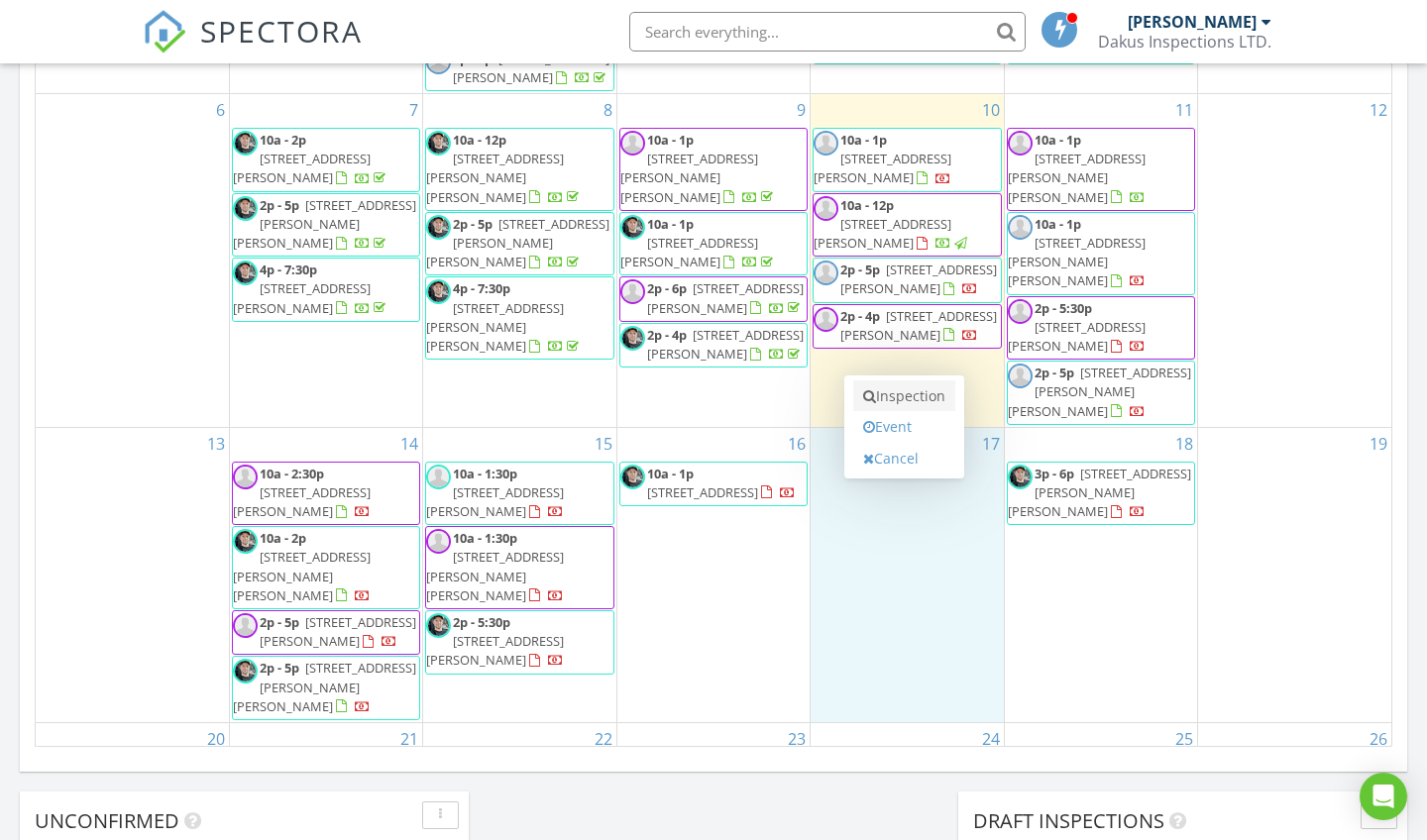 click on "Inspection" at bounding box center [904, 396] 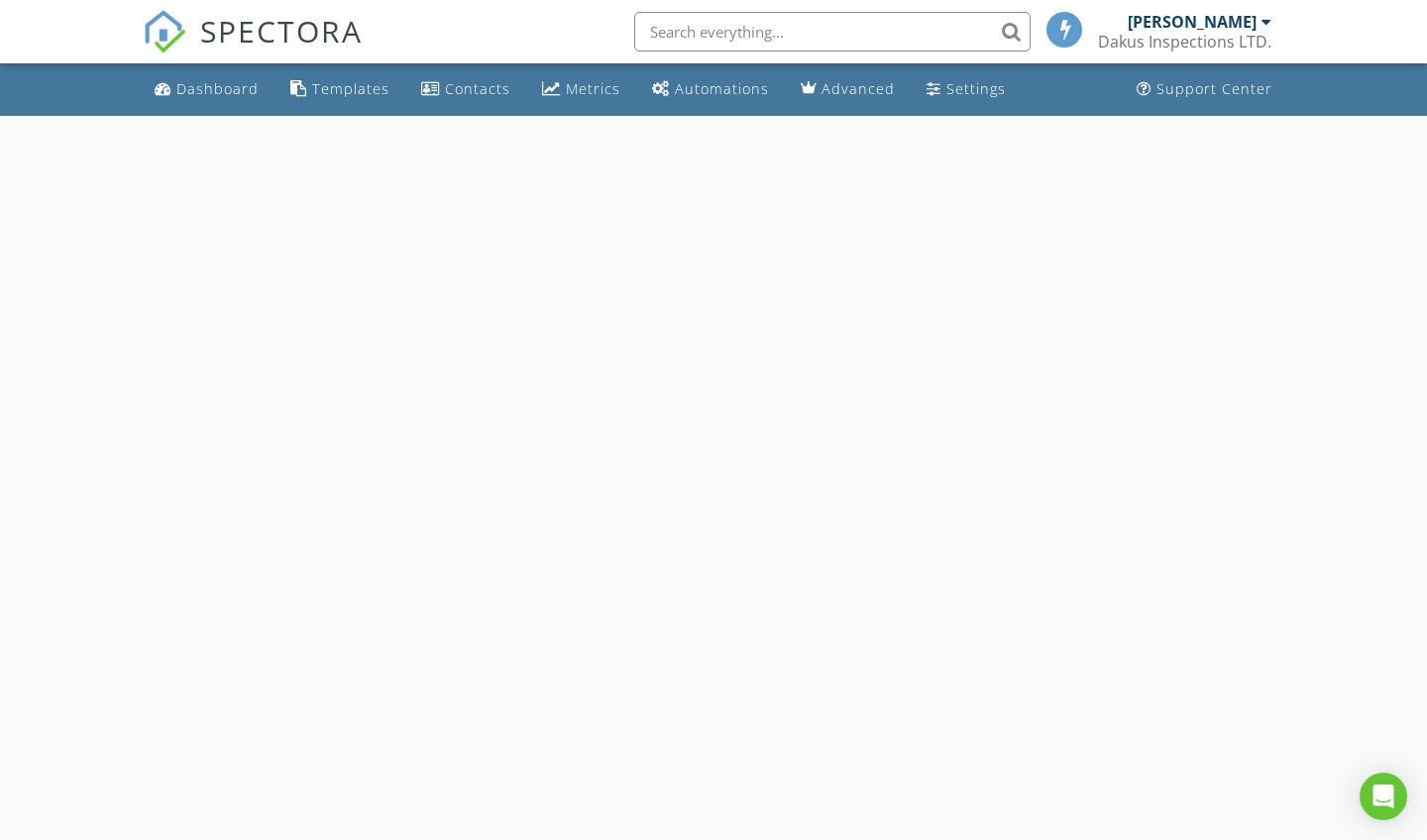 scroll, scrollTop: 0, scrollLeft: 0, axis: both 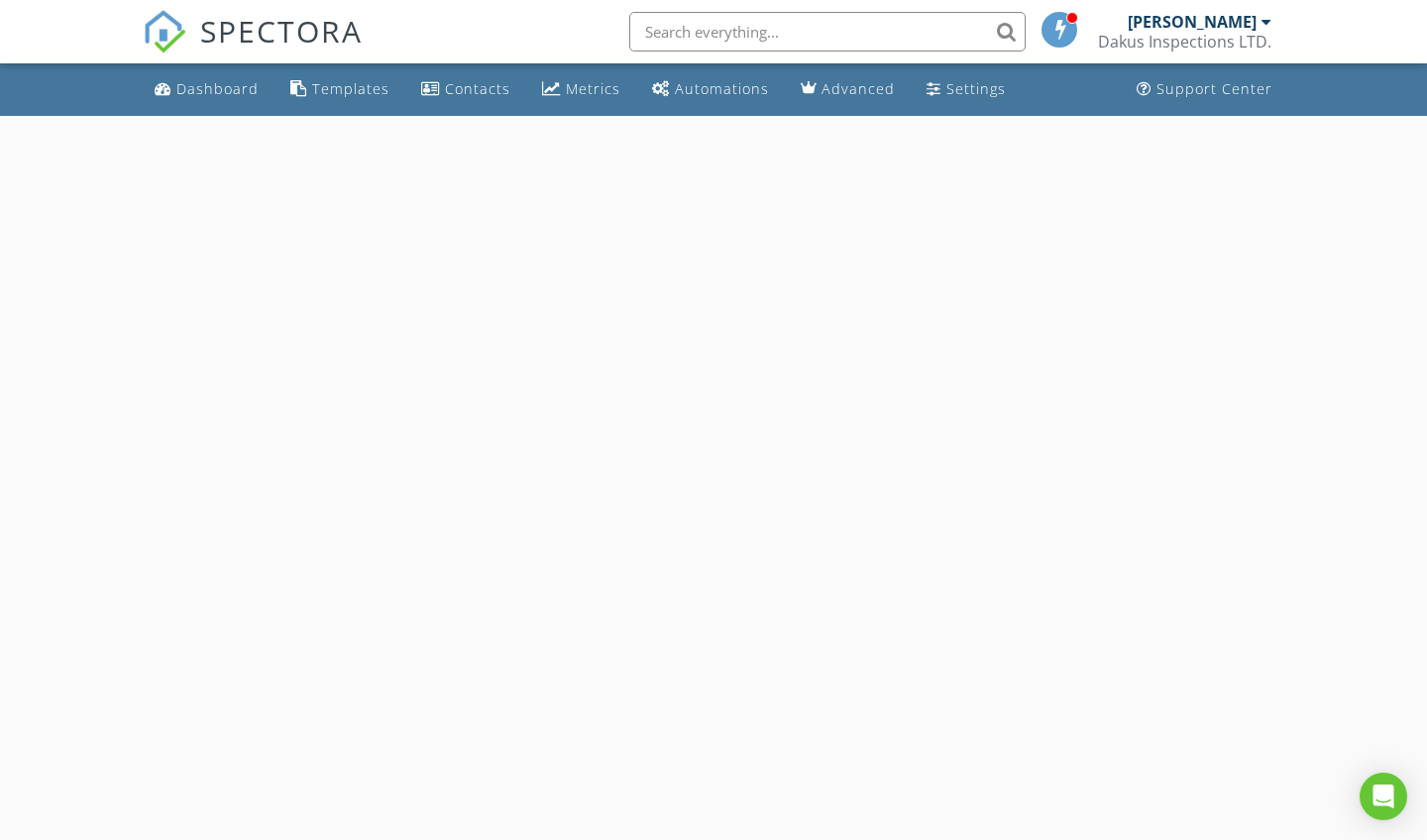 select on "6" 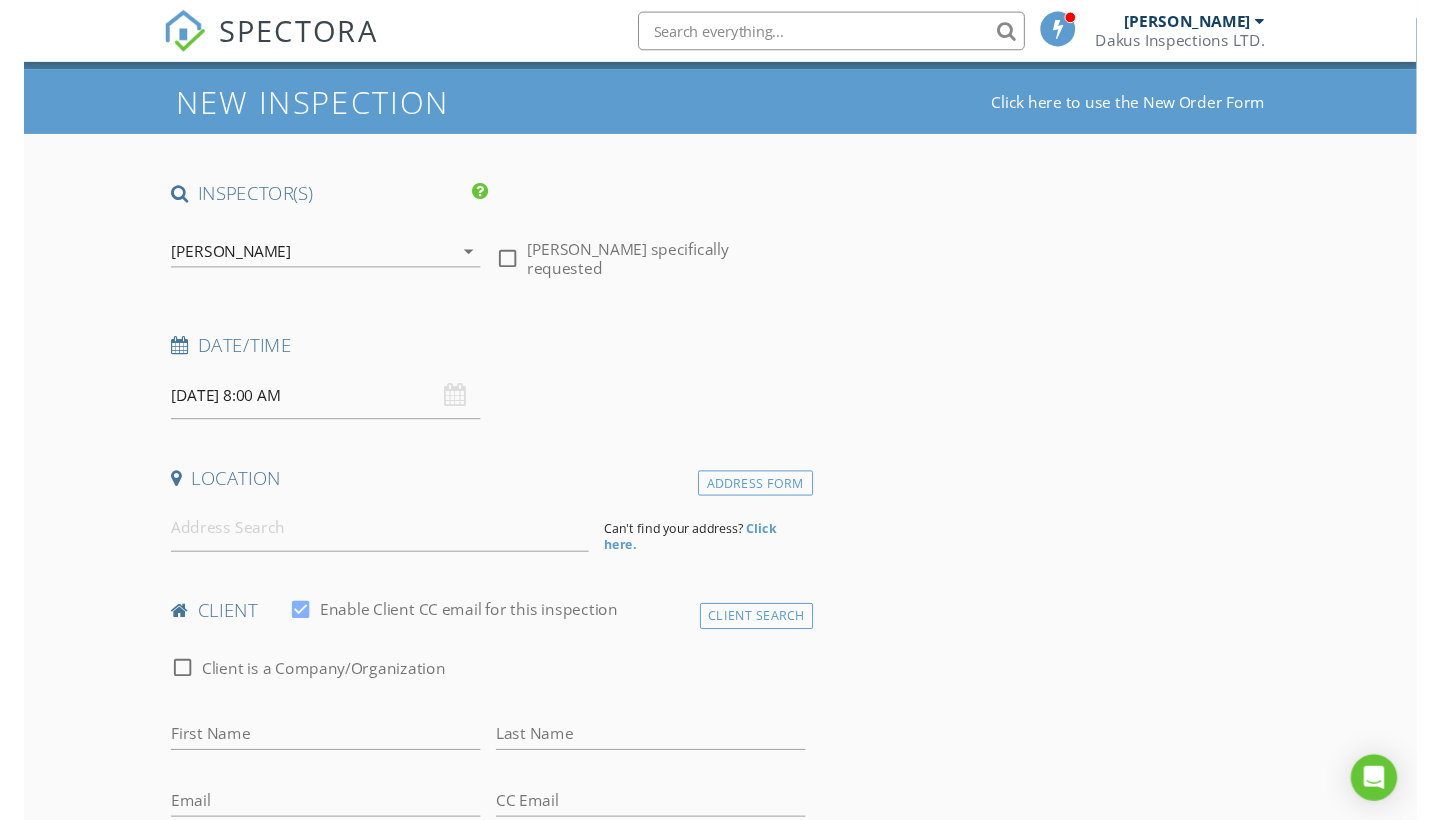 scroll, scrollTop: 51, scrollLeft: 0, axis: vertical 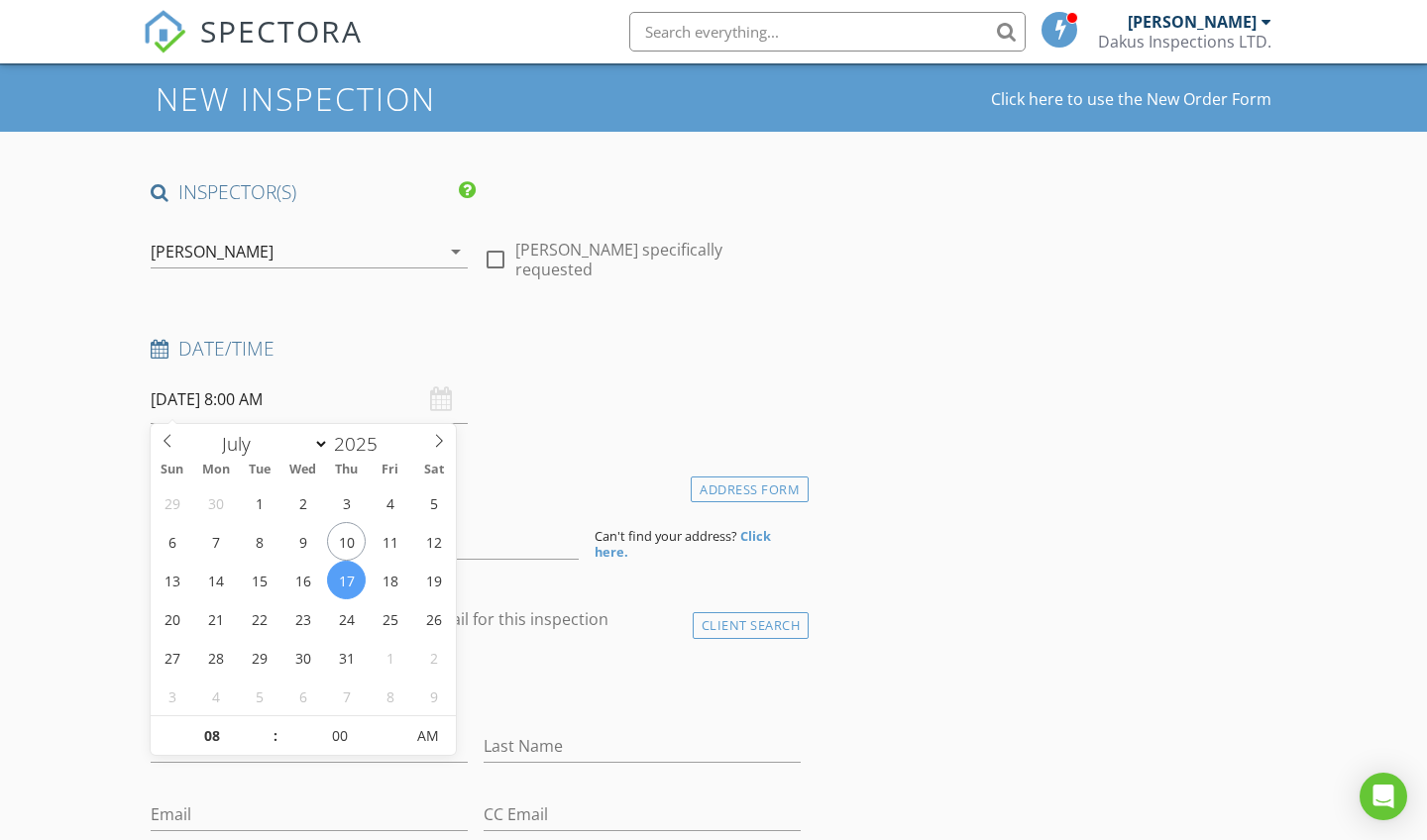 click on "[DATE] 8:00 AM" at bounding box center (309, 399) 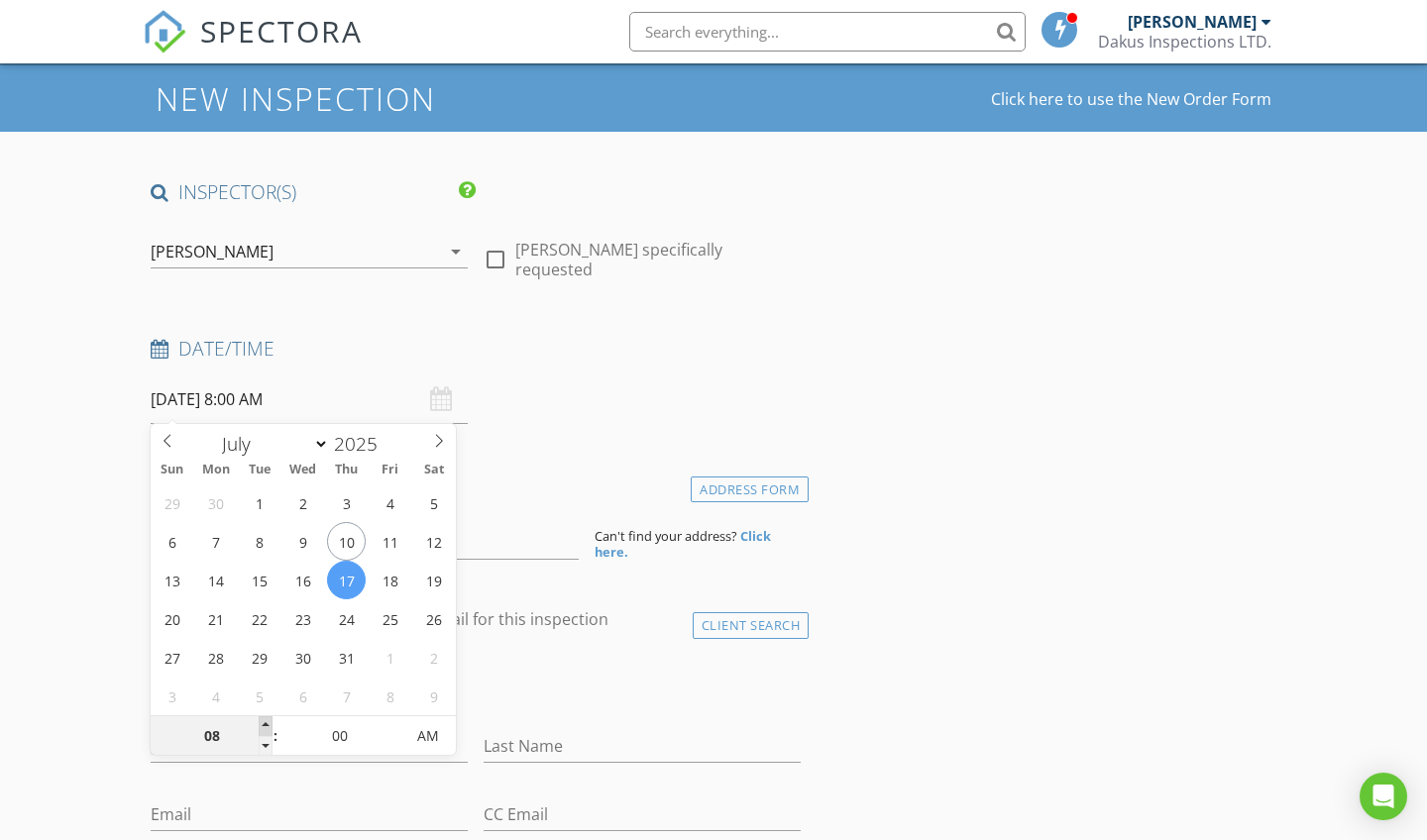 type on "09" 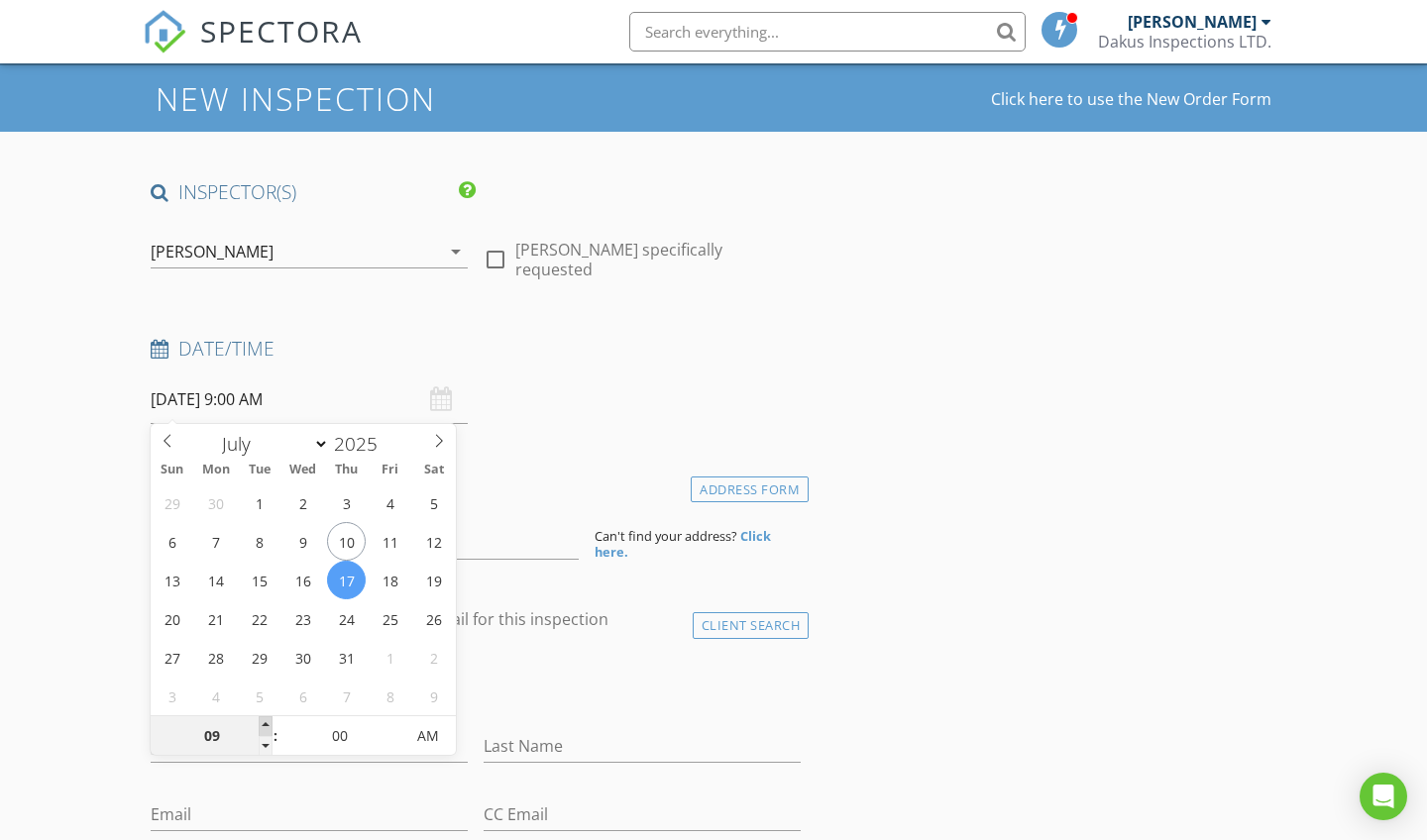 click at bounding box center [266, 726] 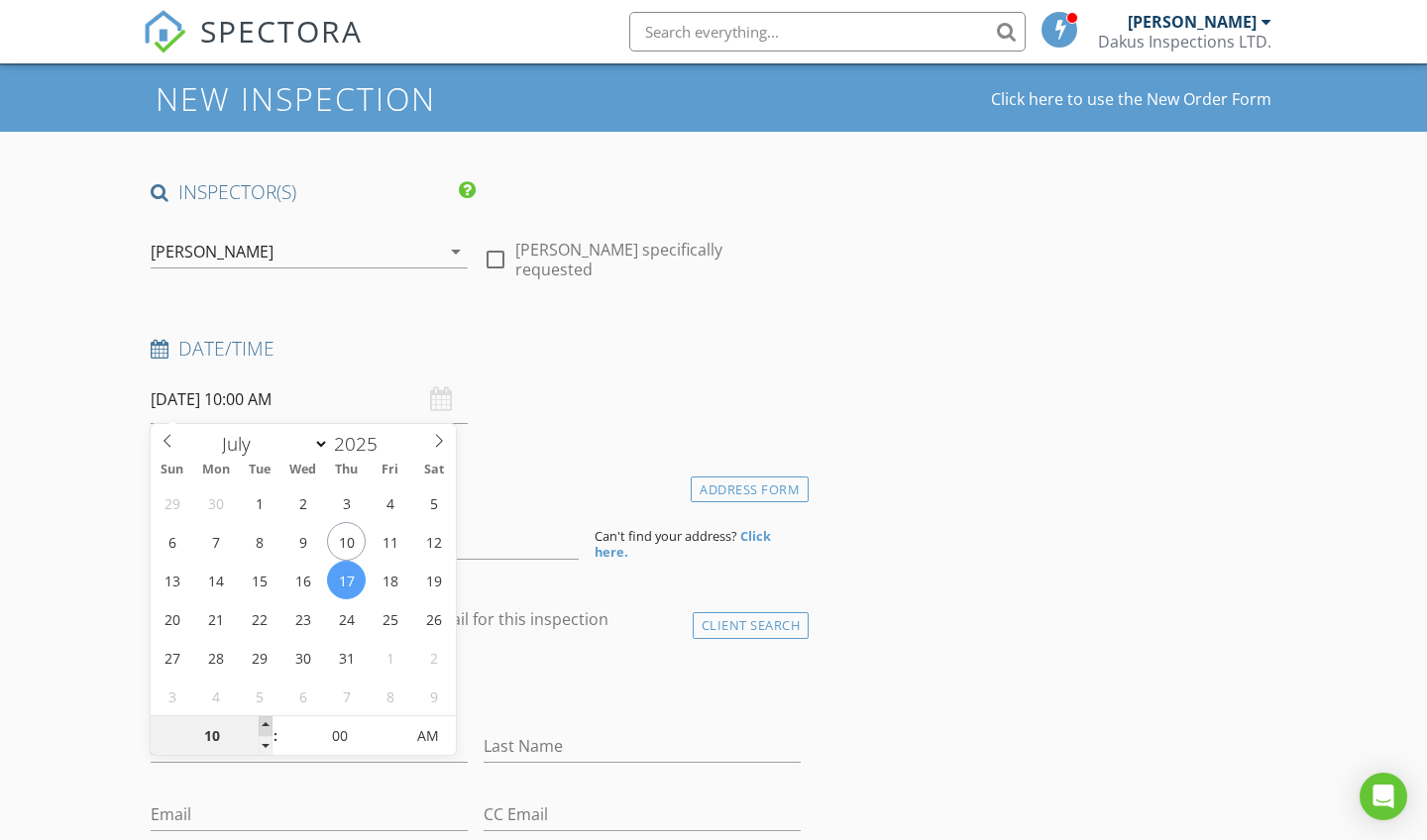 click at bounding box center [266, 726] 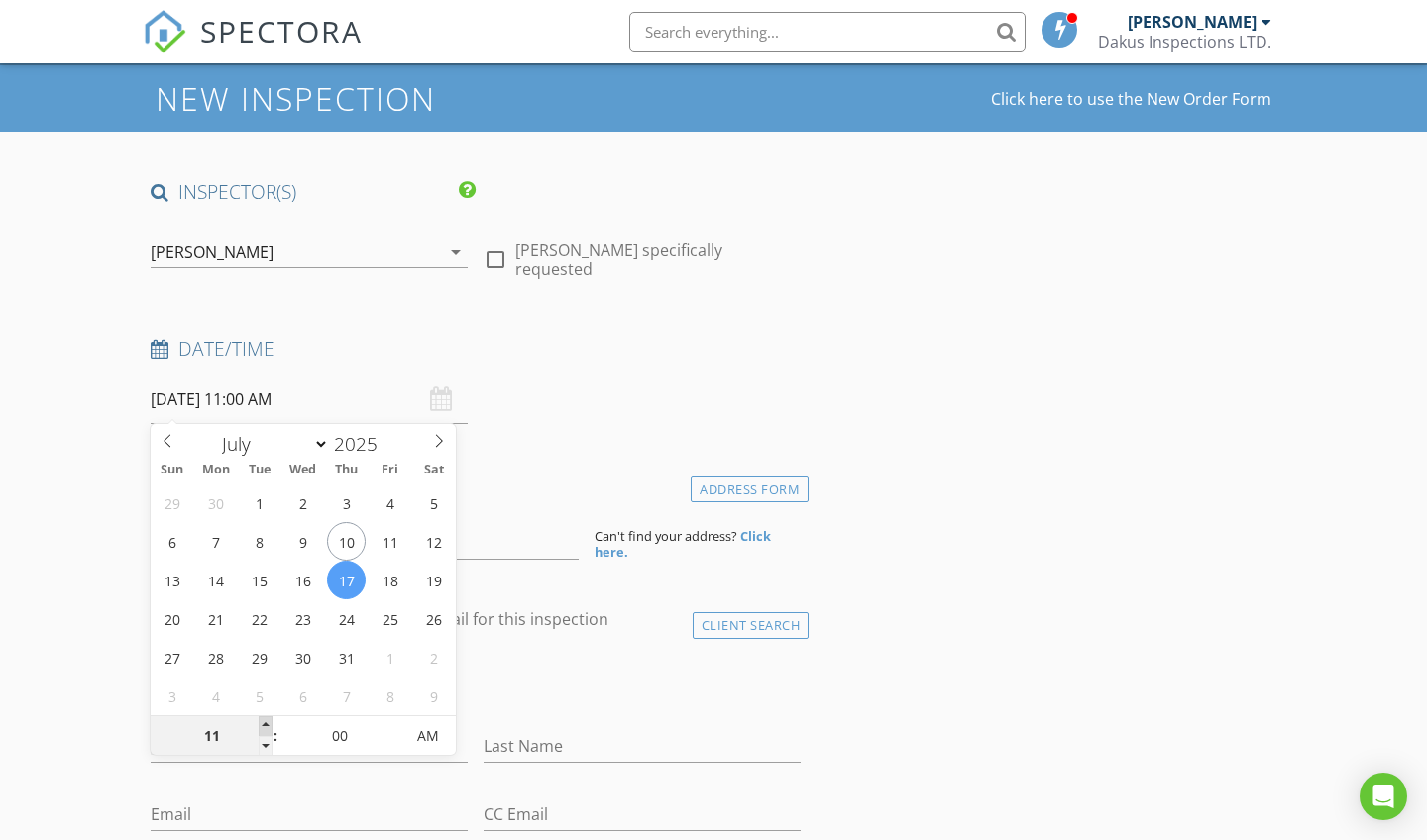 click at bounding box center (266, 726) 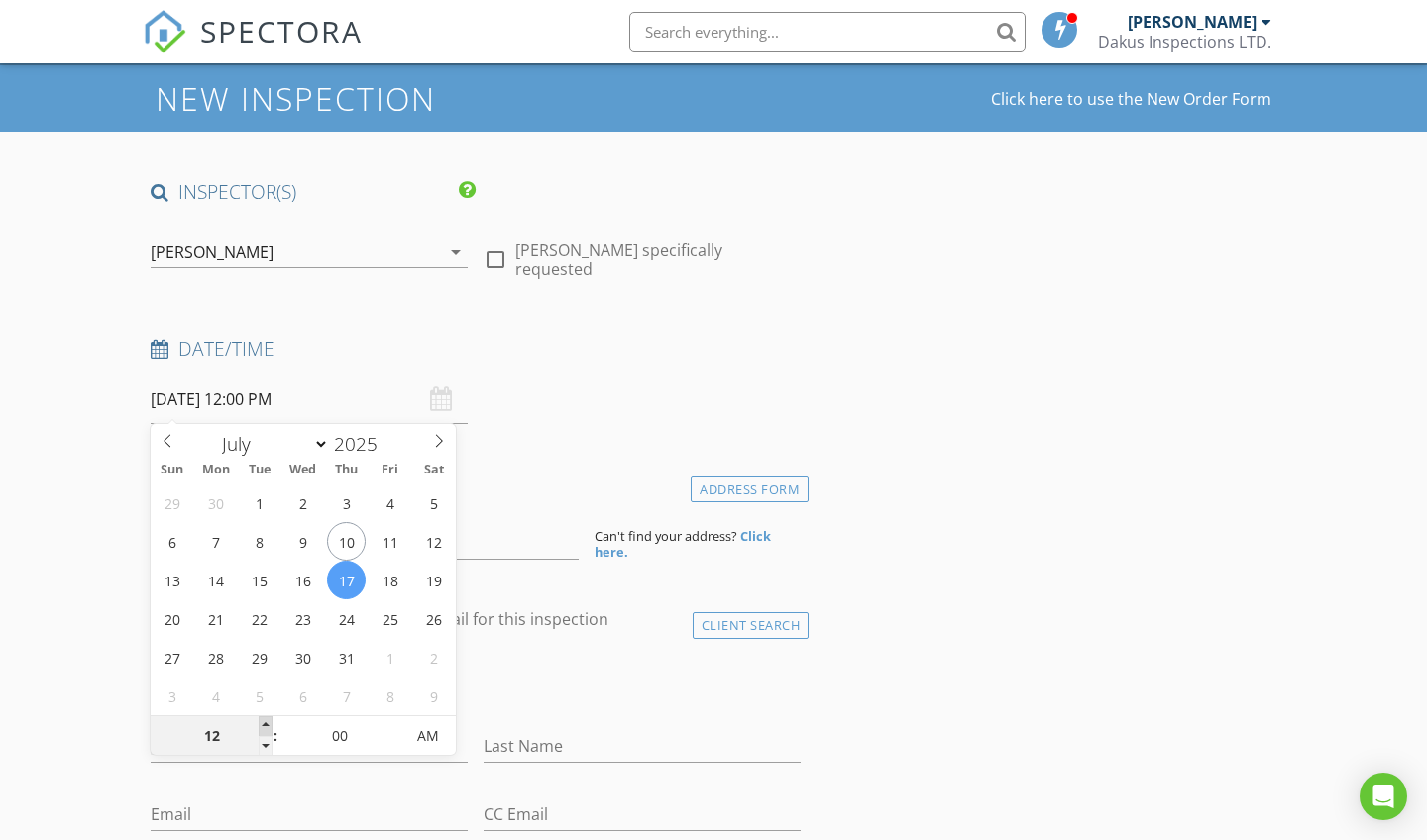 click at bounding box center (266, 726) 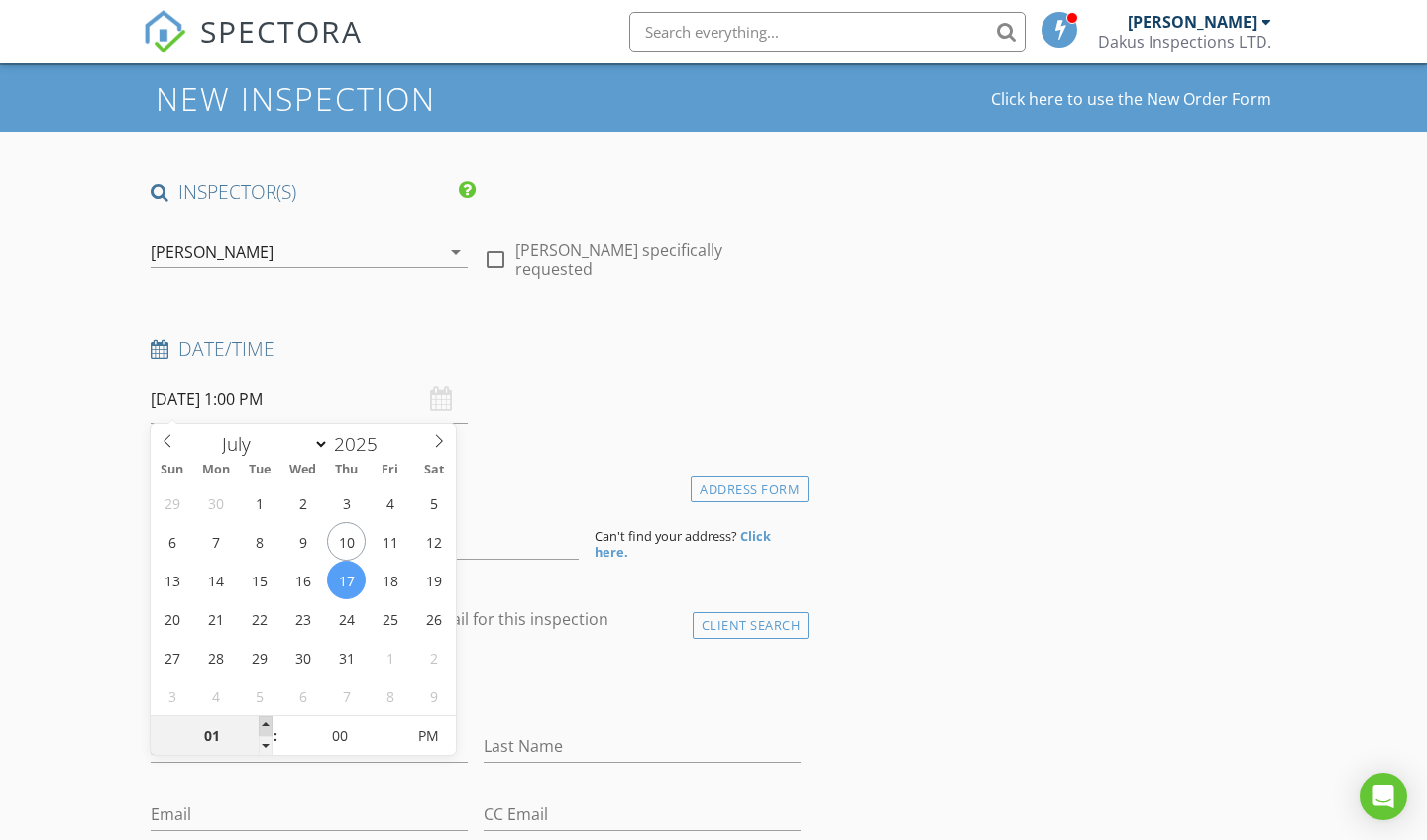 click at bounding box center [266, 726] 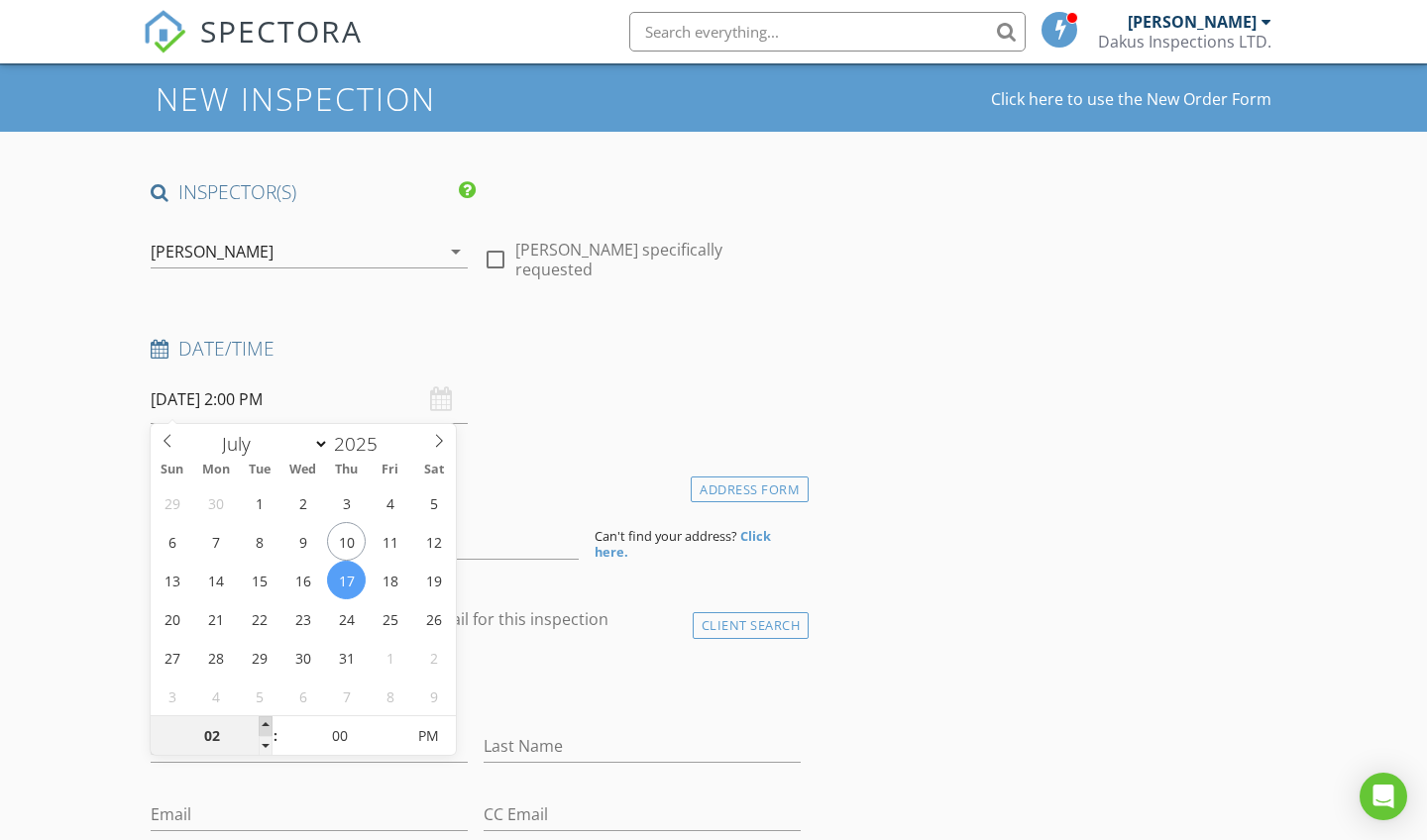 click at bounding box center [266, 726] 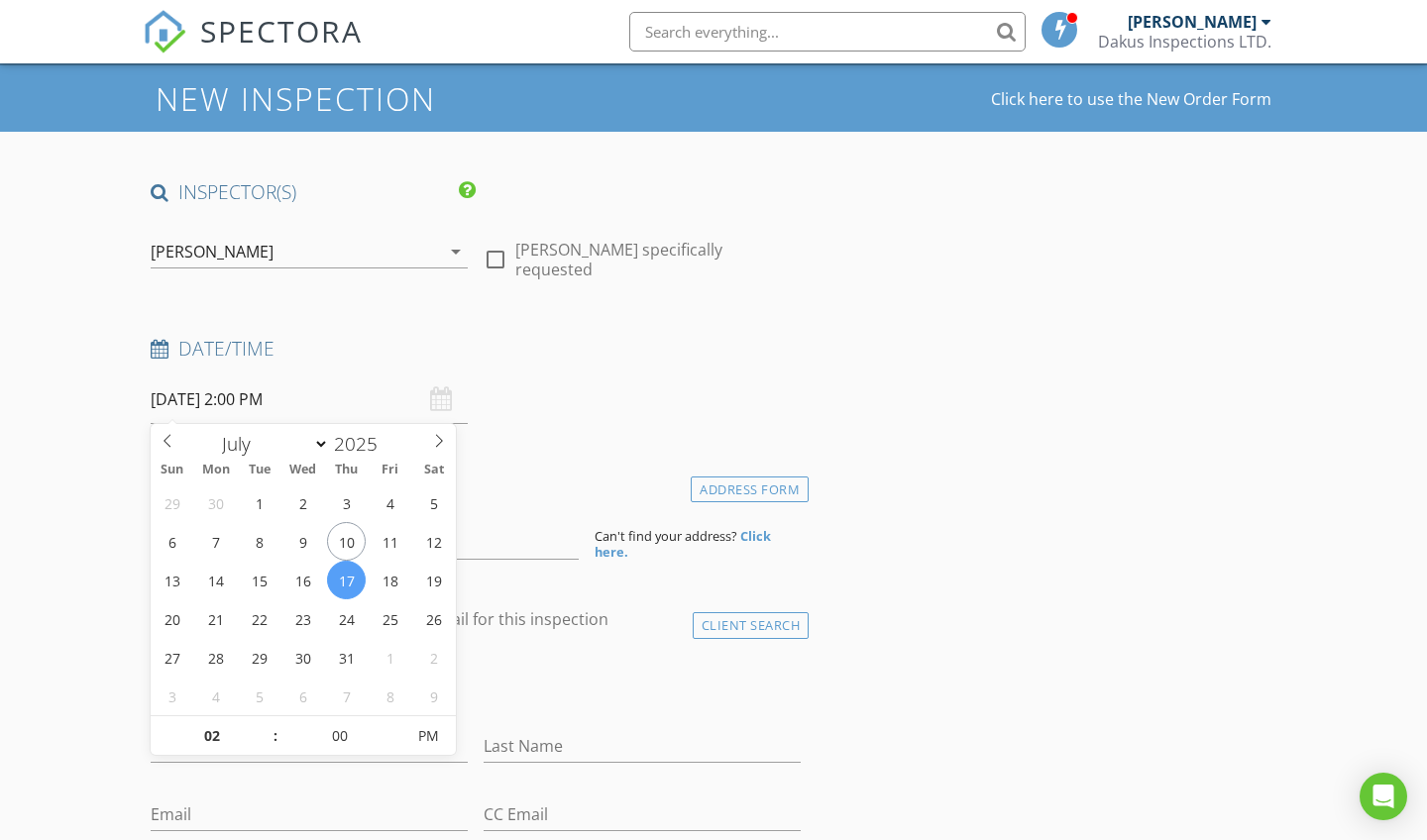 click on "Date/Time" at bounding box center [476, 349] 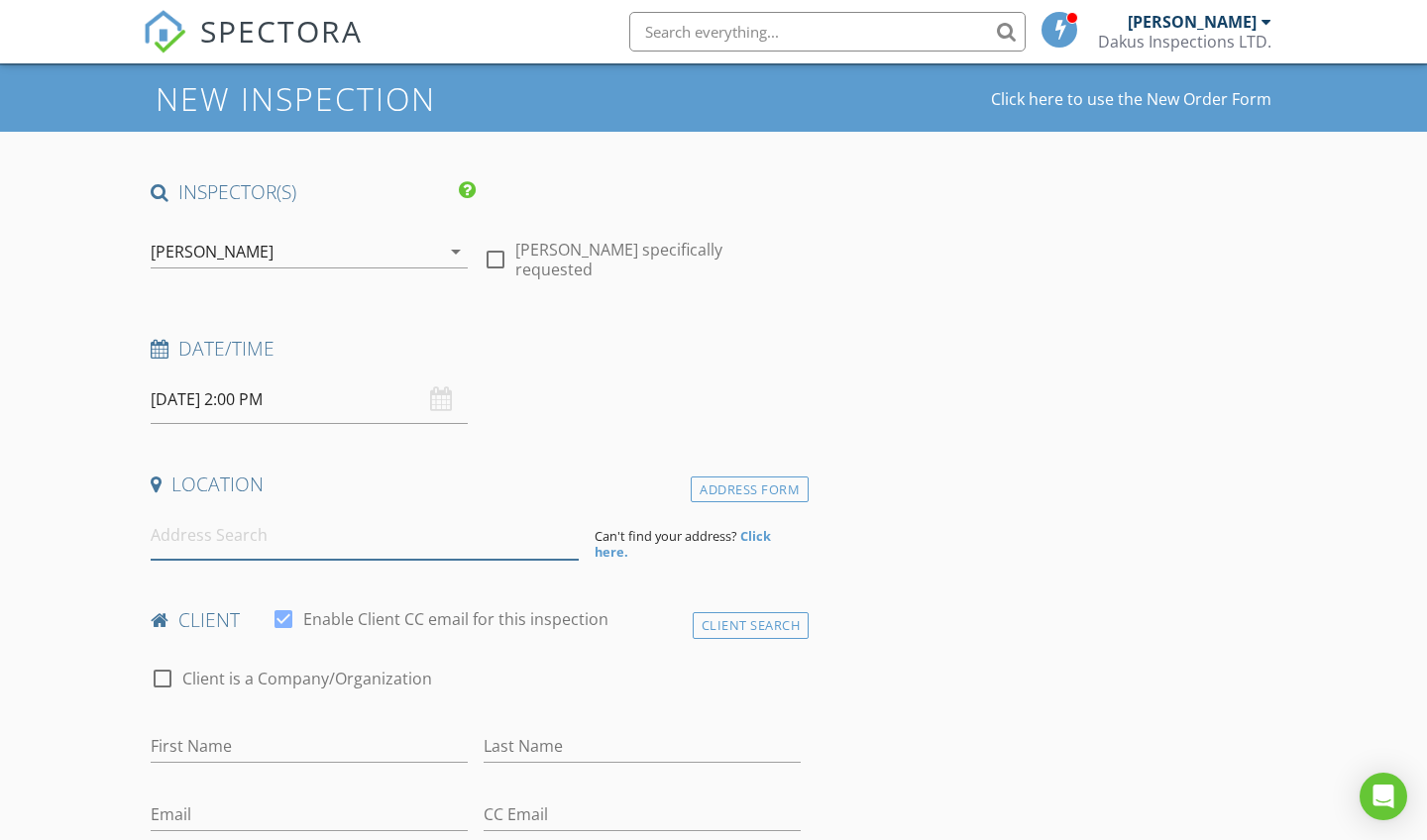 click at bounding box center [365, 535] 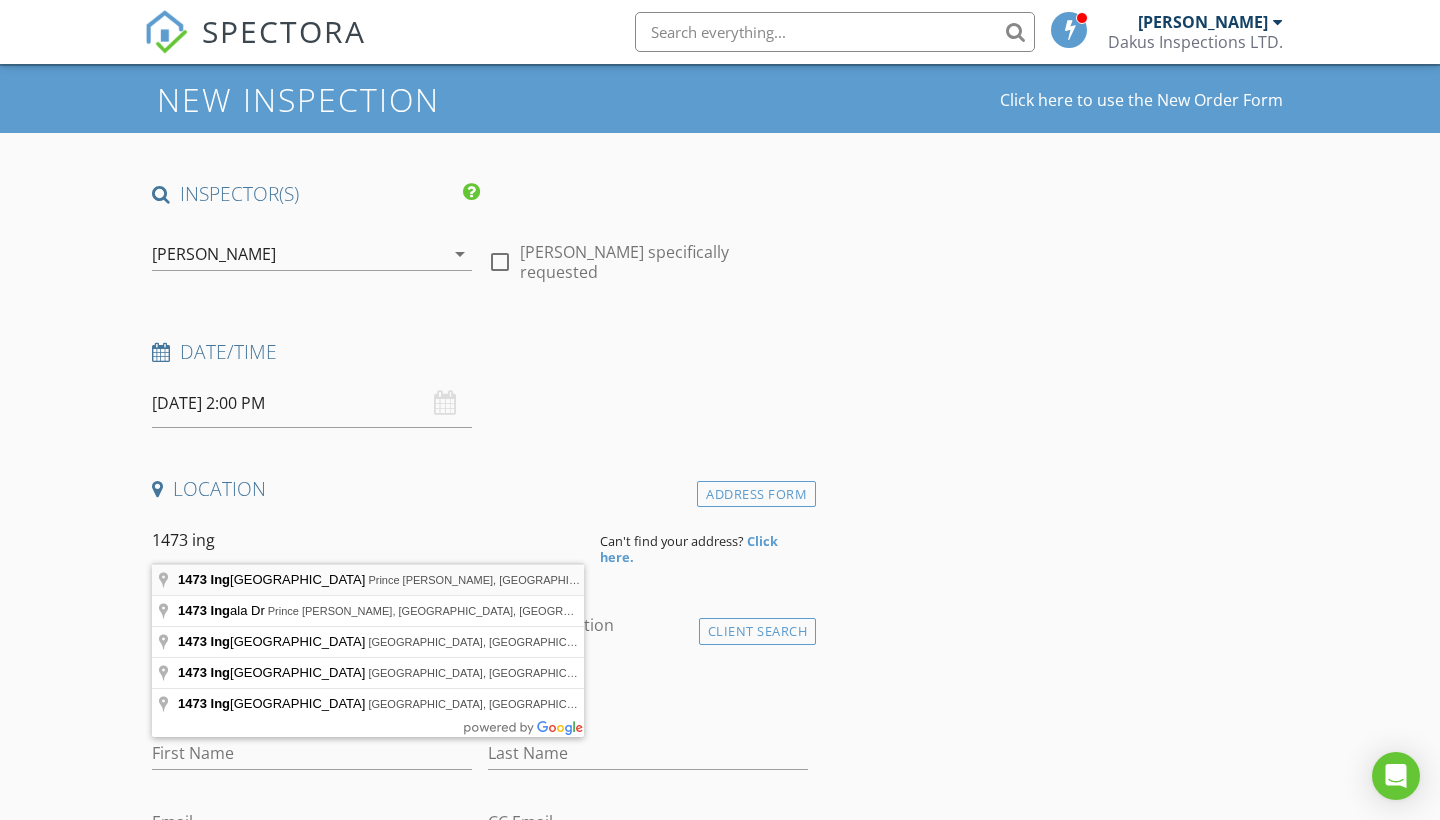 type on "1473 Ingledew Street, Prince George, BC, Canada" 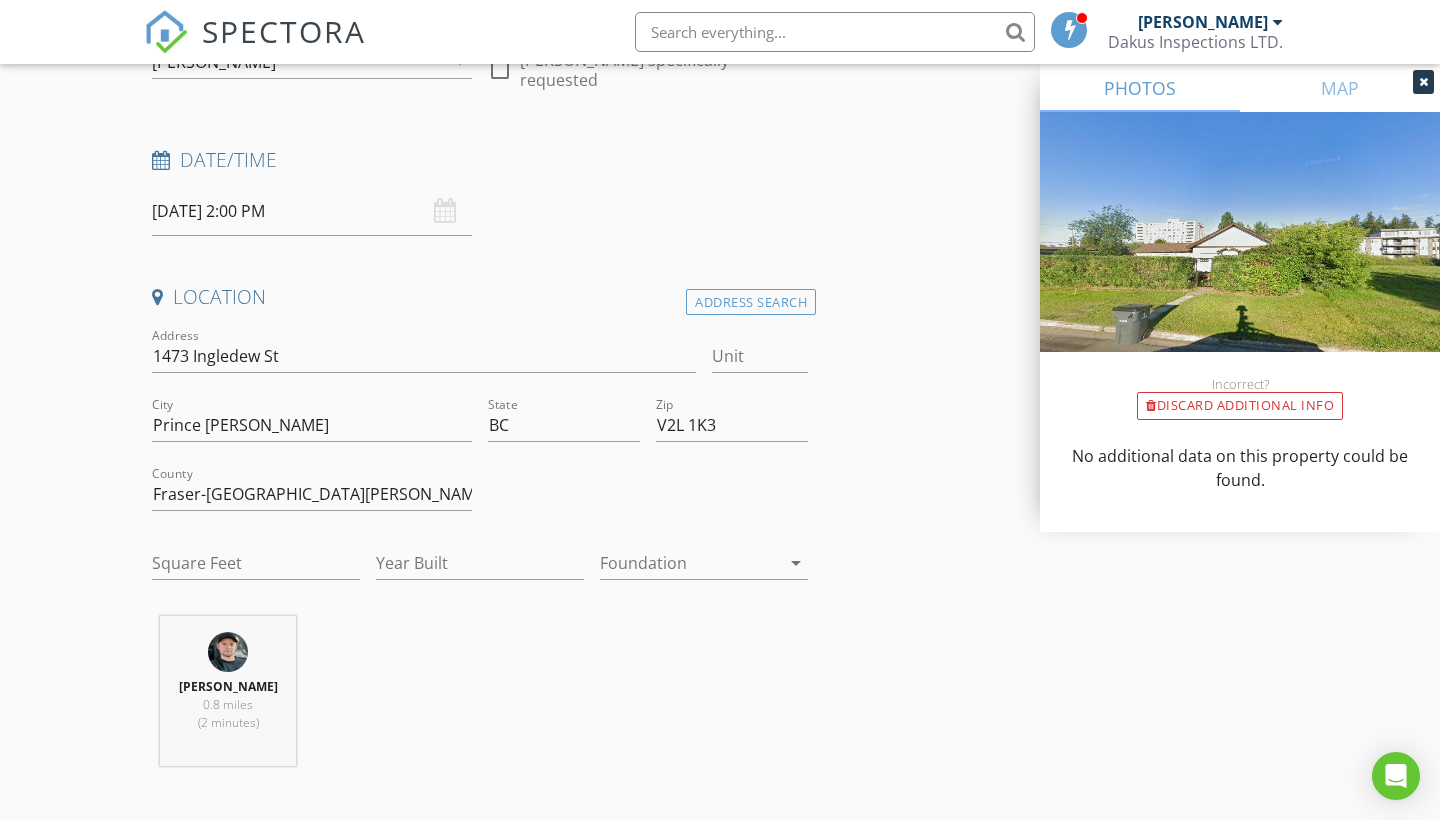 scroll, scrollTop: 416, scrollLeft: 0, axis: vertical 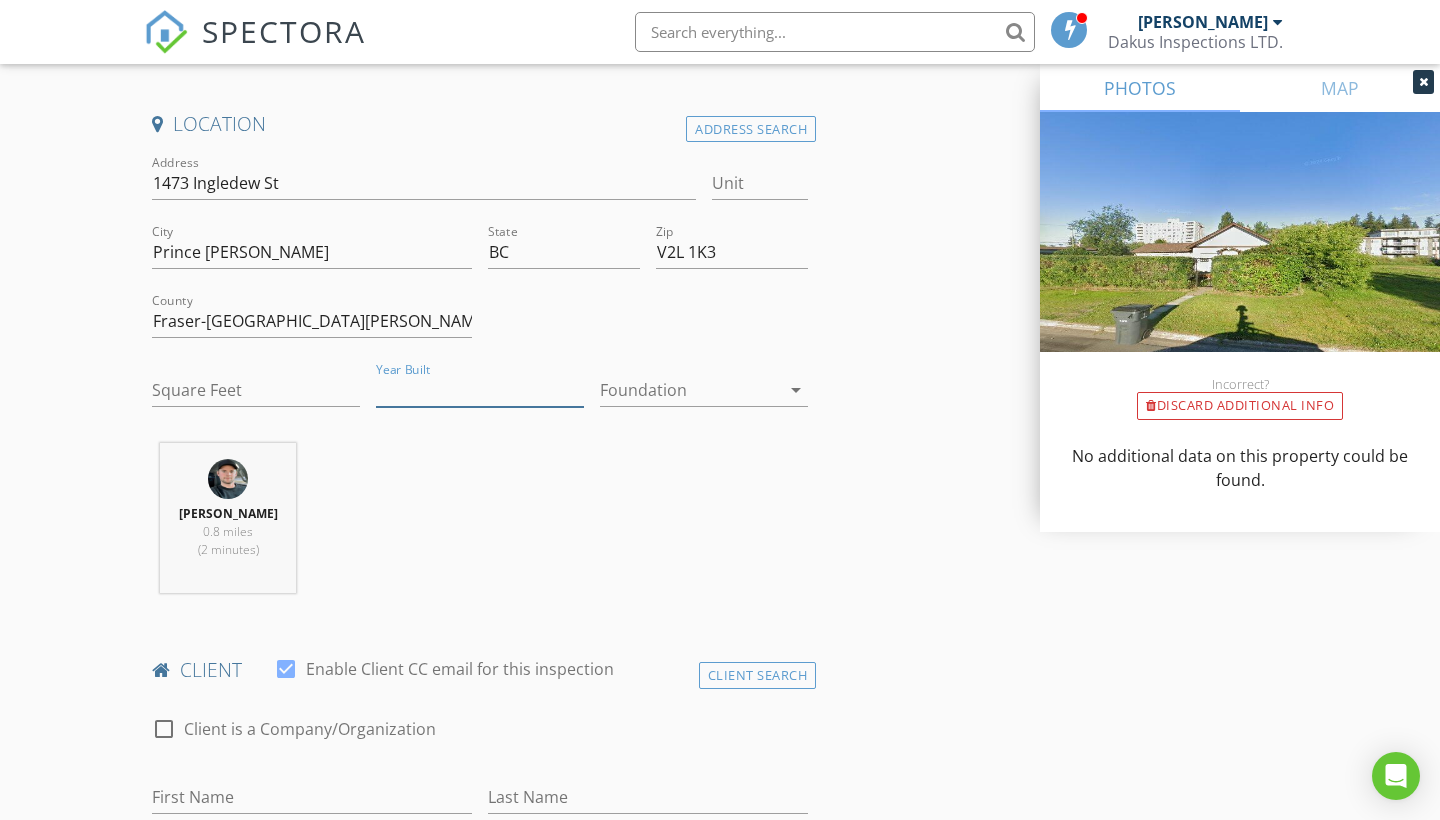 click on "Year Built" at bounding box center (480, 390) 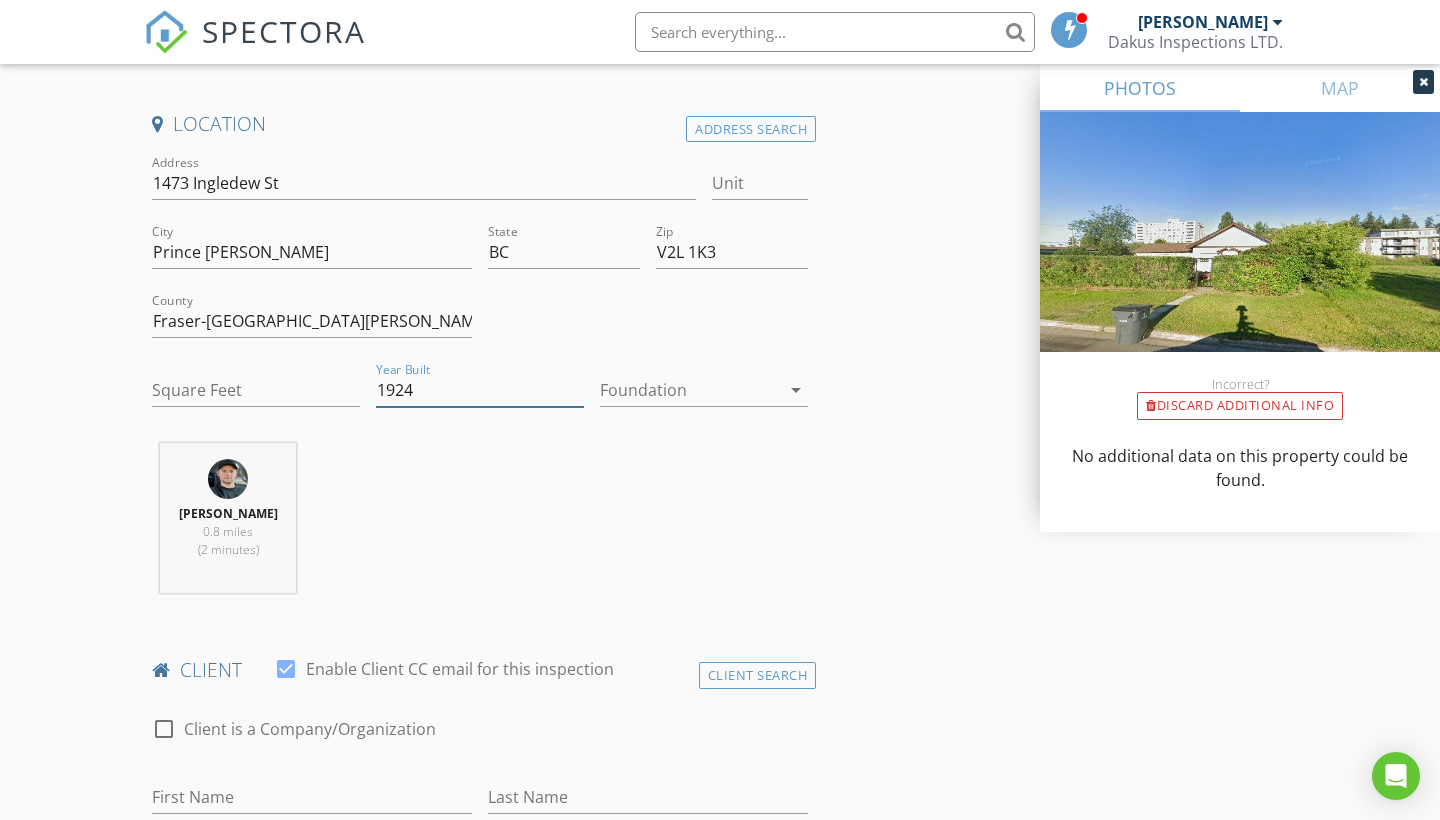type on "1924" 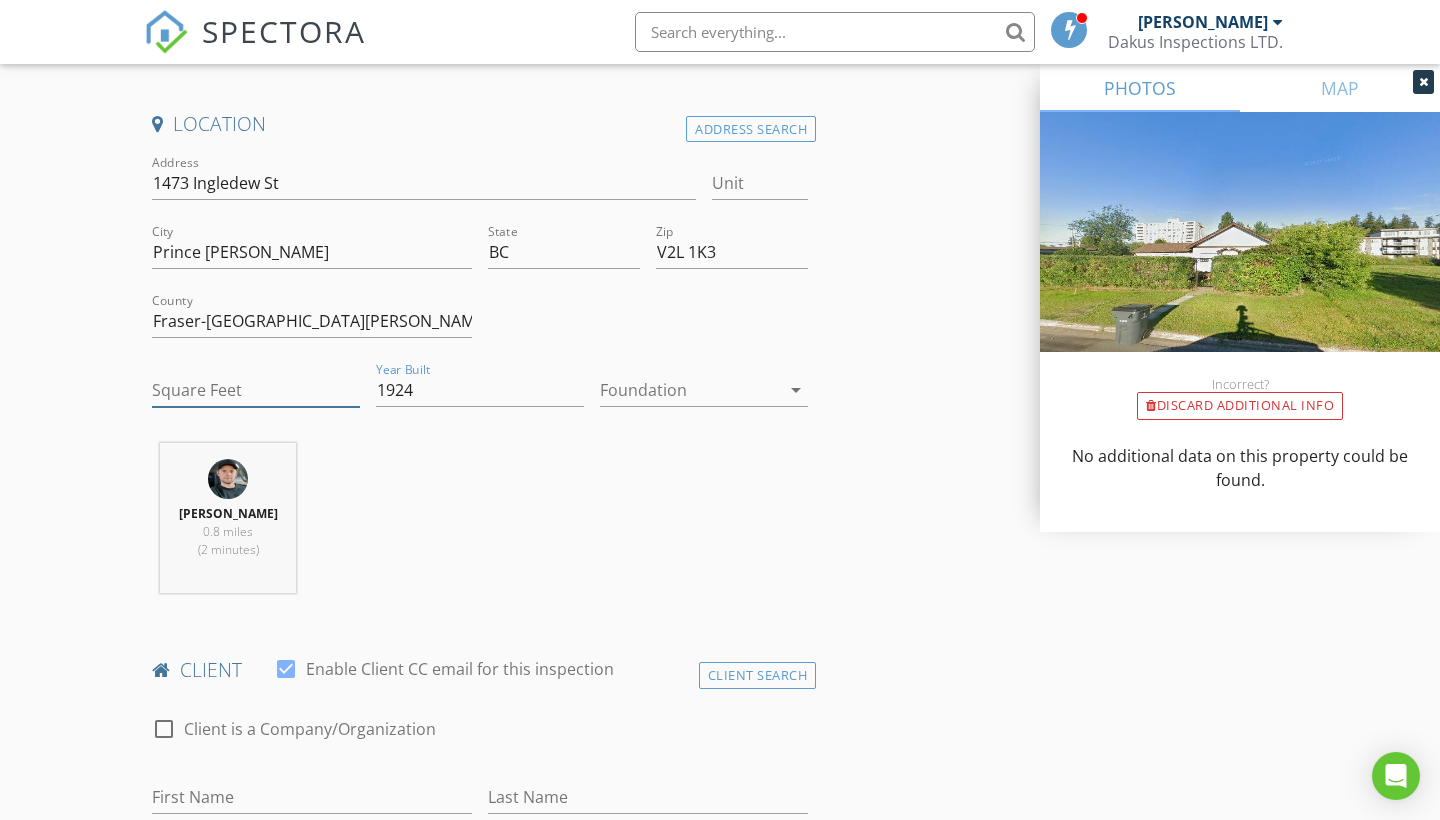 click on "Square Feet" at bounding box center (256, 390) 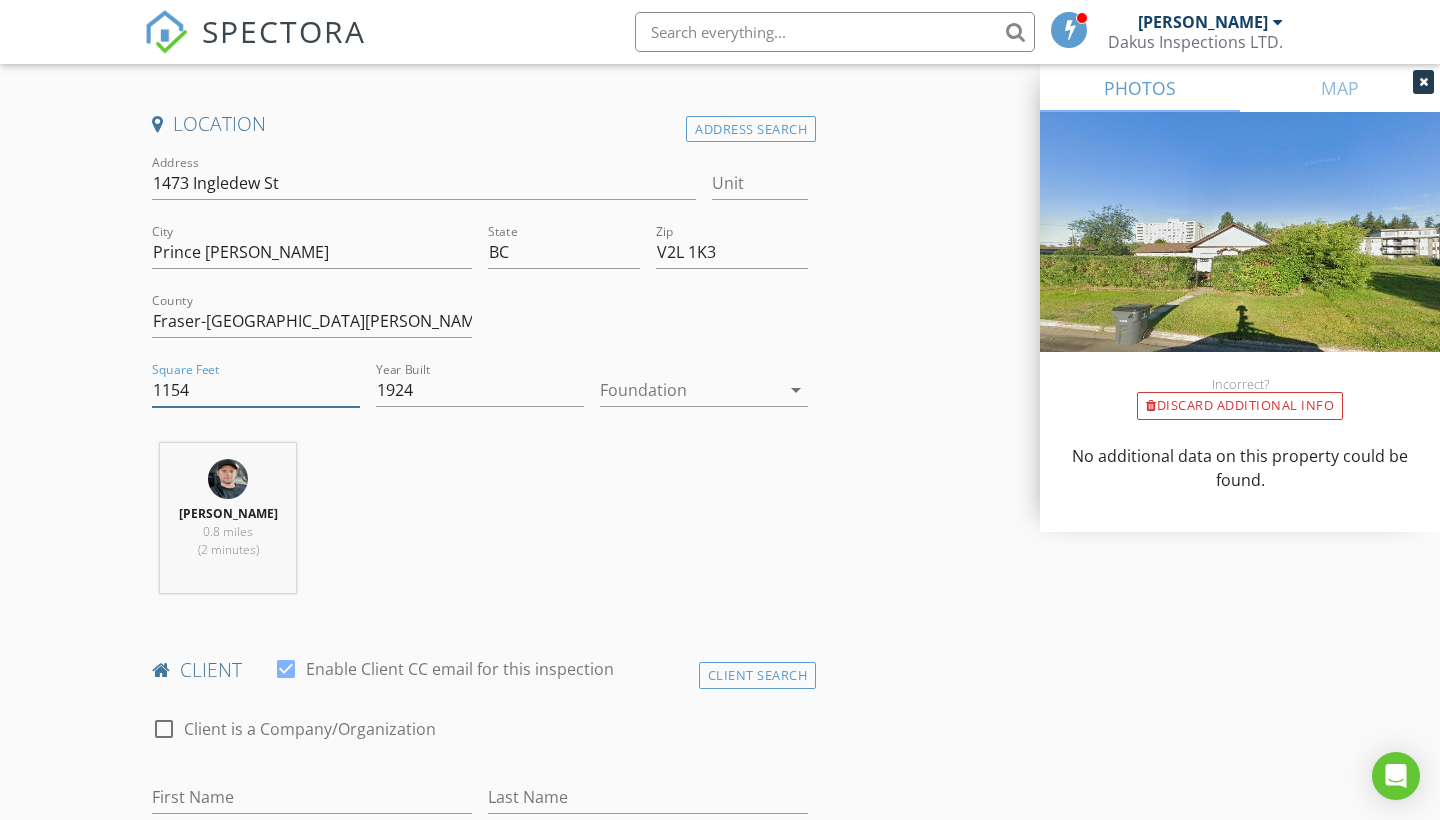 type on "1154" 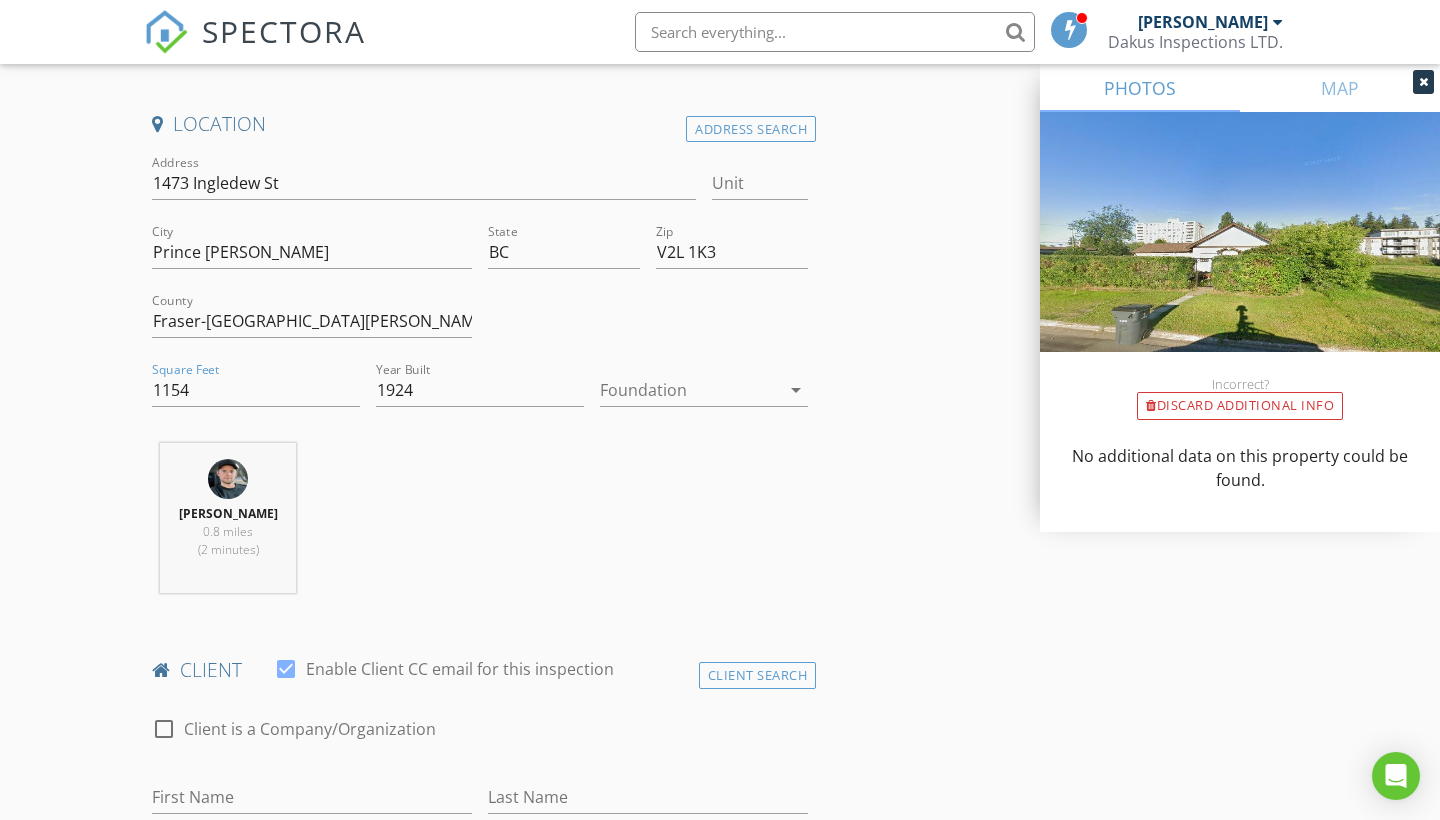 click at bounding box center [690, 390] 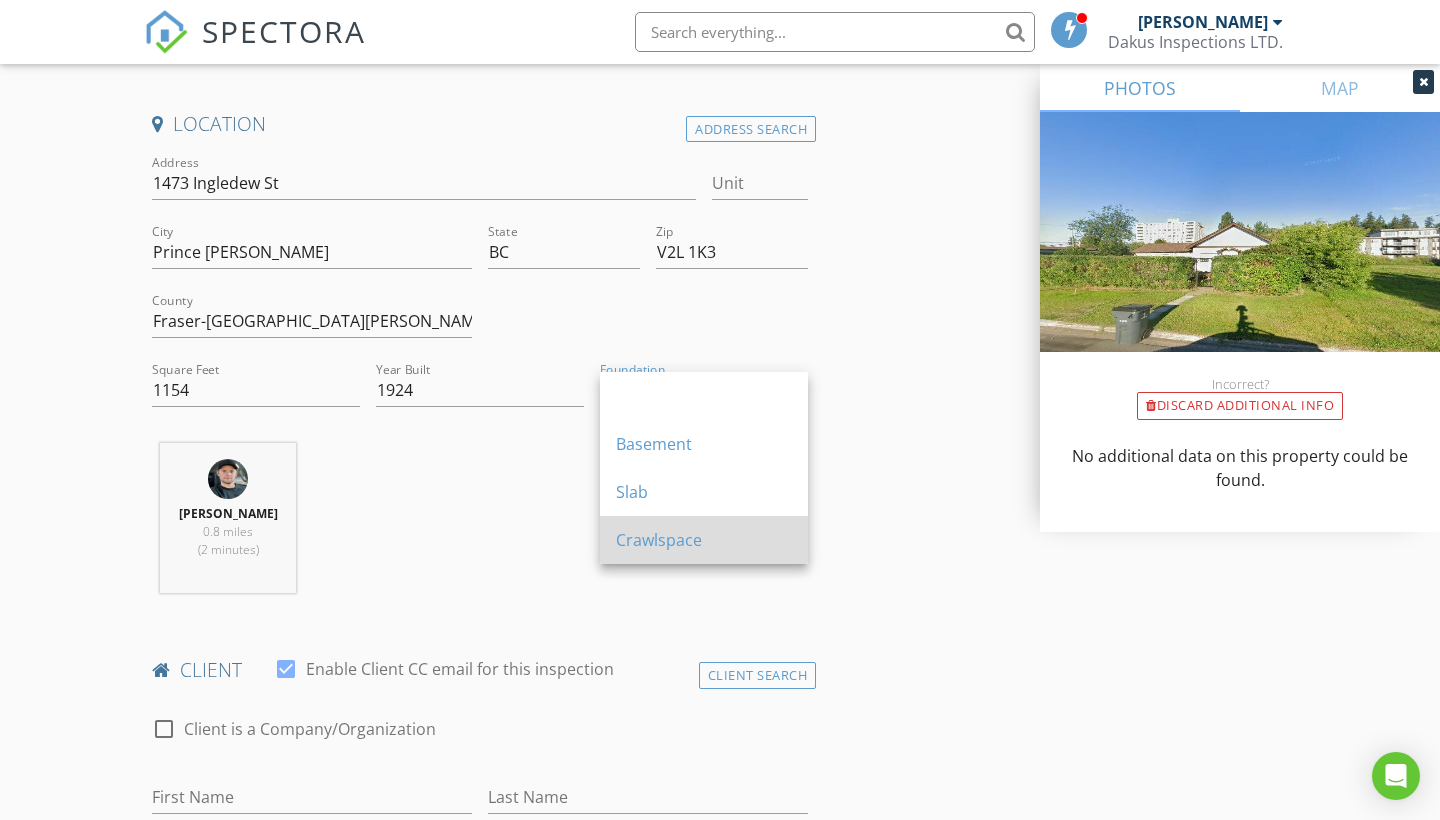 click on "Crawlspace" at bounding box center [704, 540] 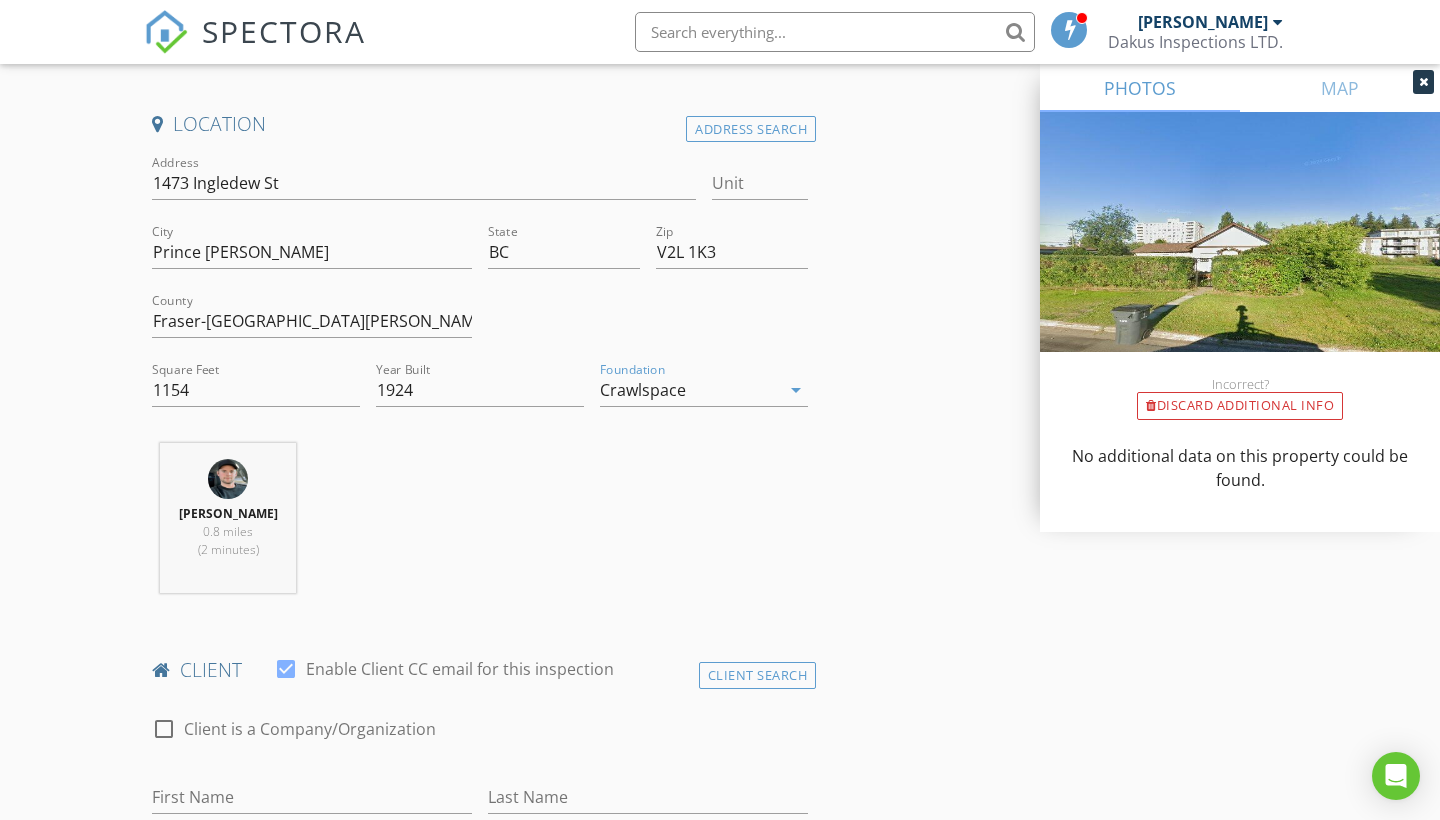 click on "Crawlspace" at bounding box center (690, 390) 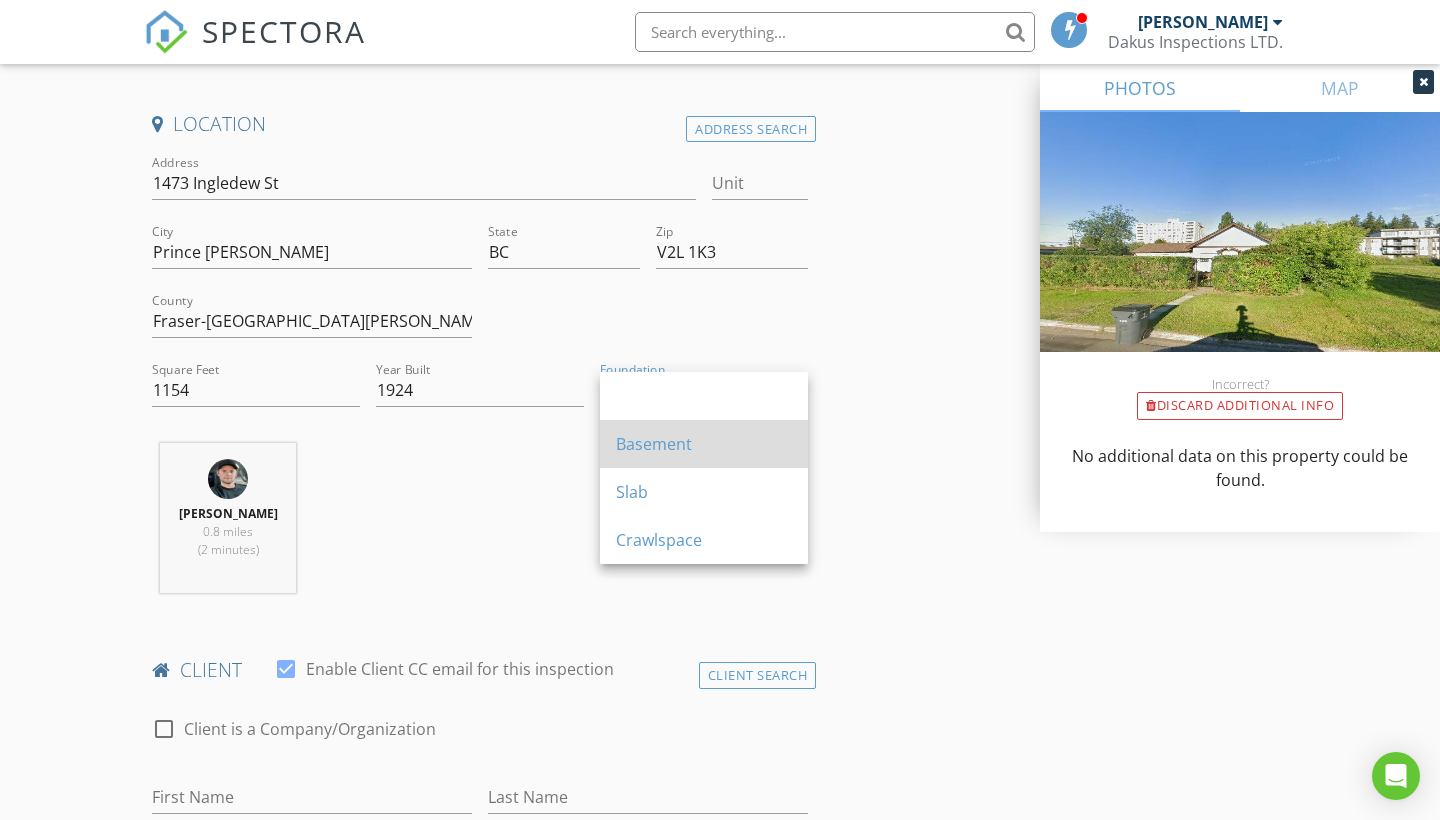 click on "Basement" at bounding box center (704, 444) 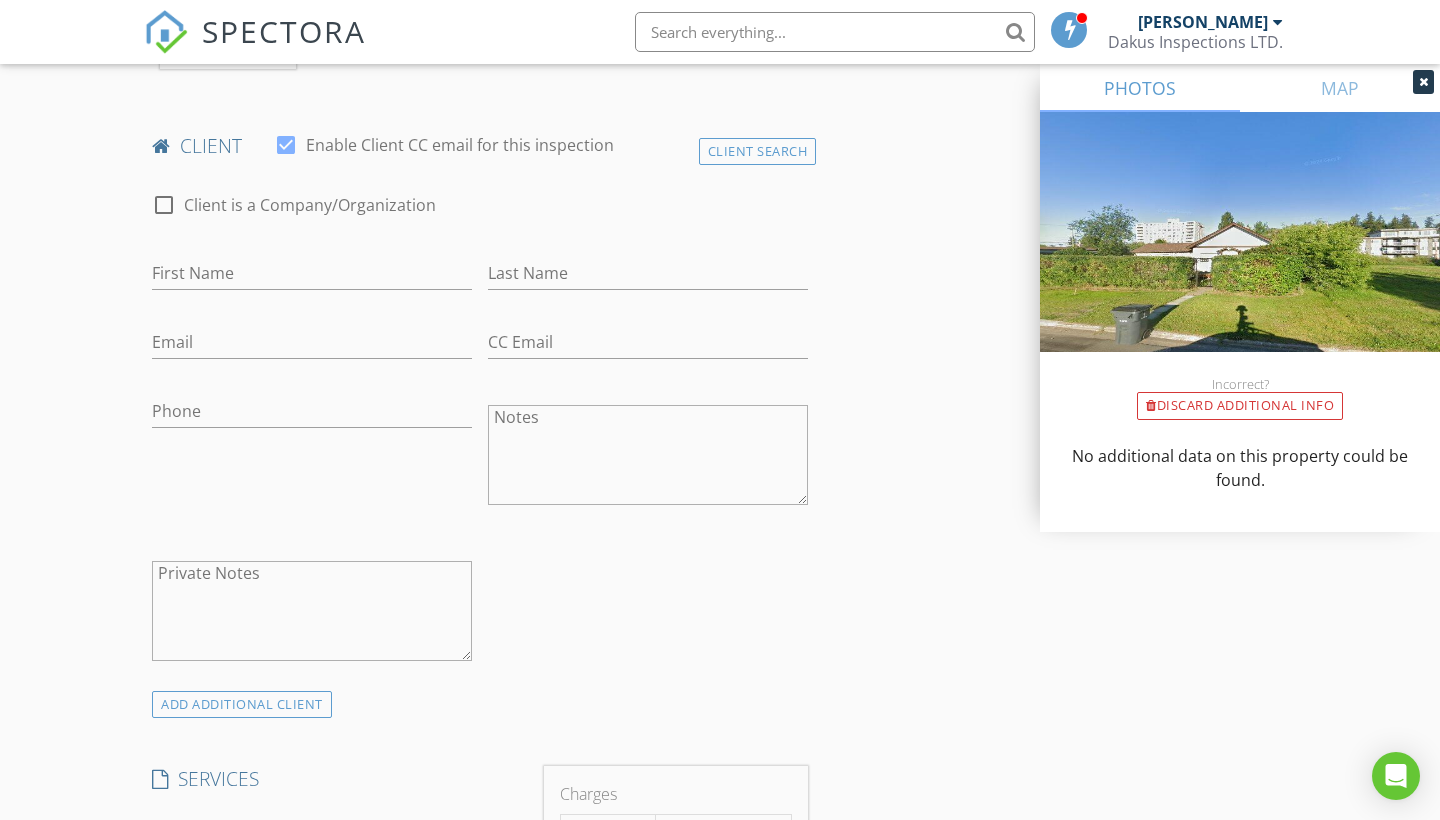 scroll, scrollTop: 817, scrollLeft: 0, axis: vertical 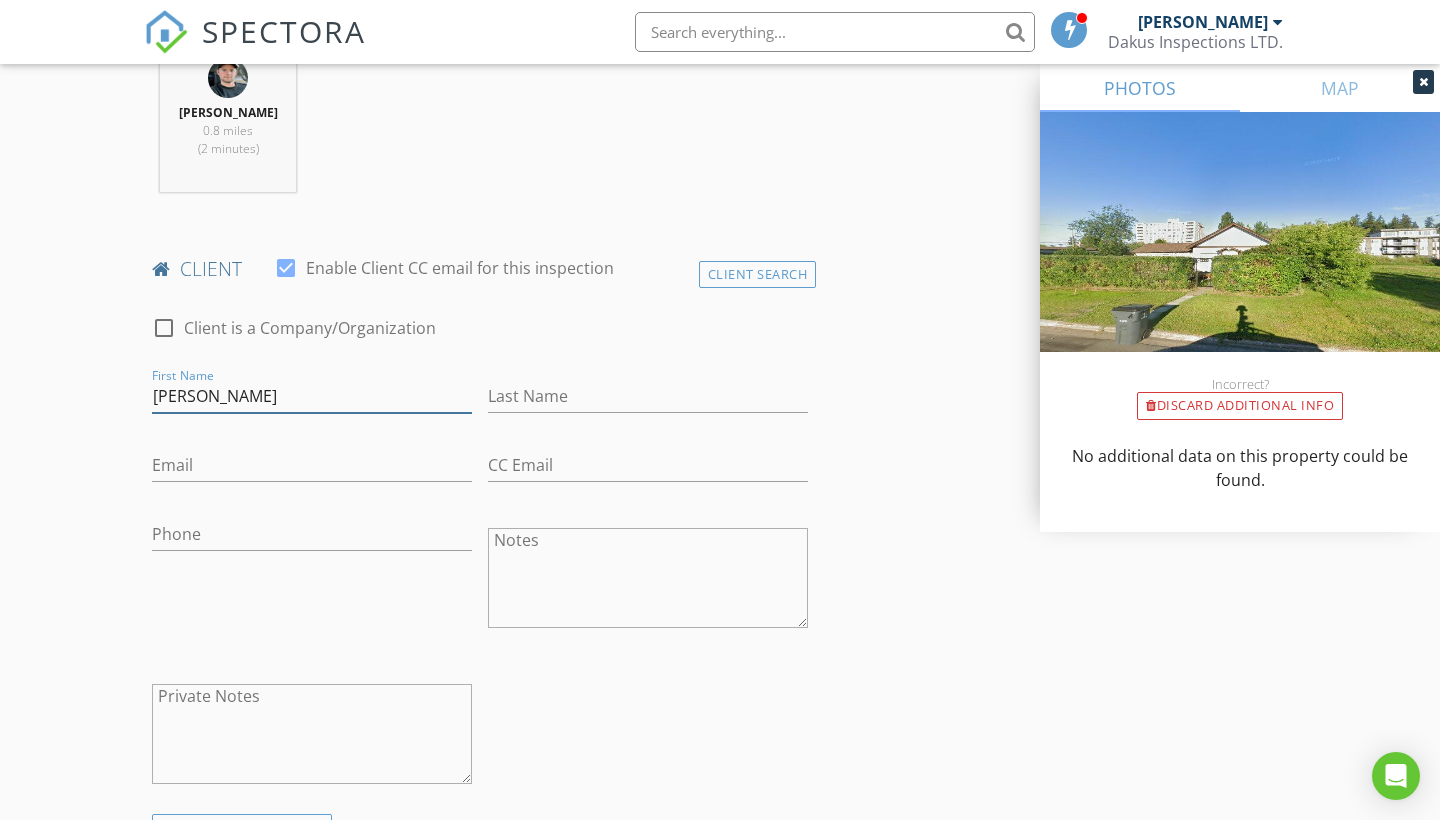 type on "Christie" 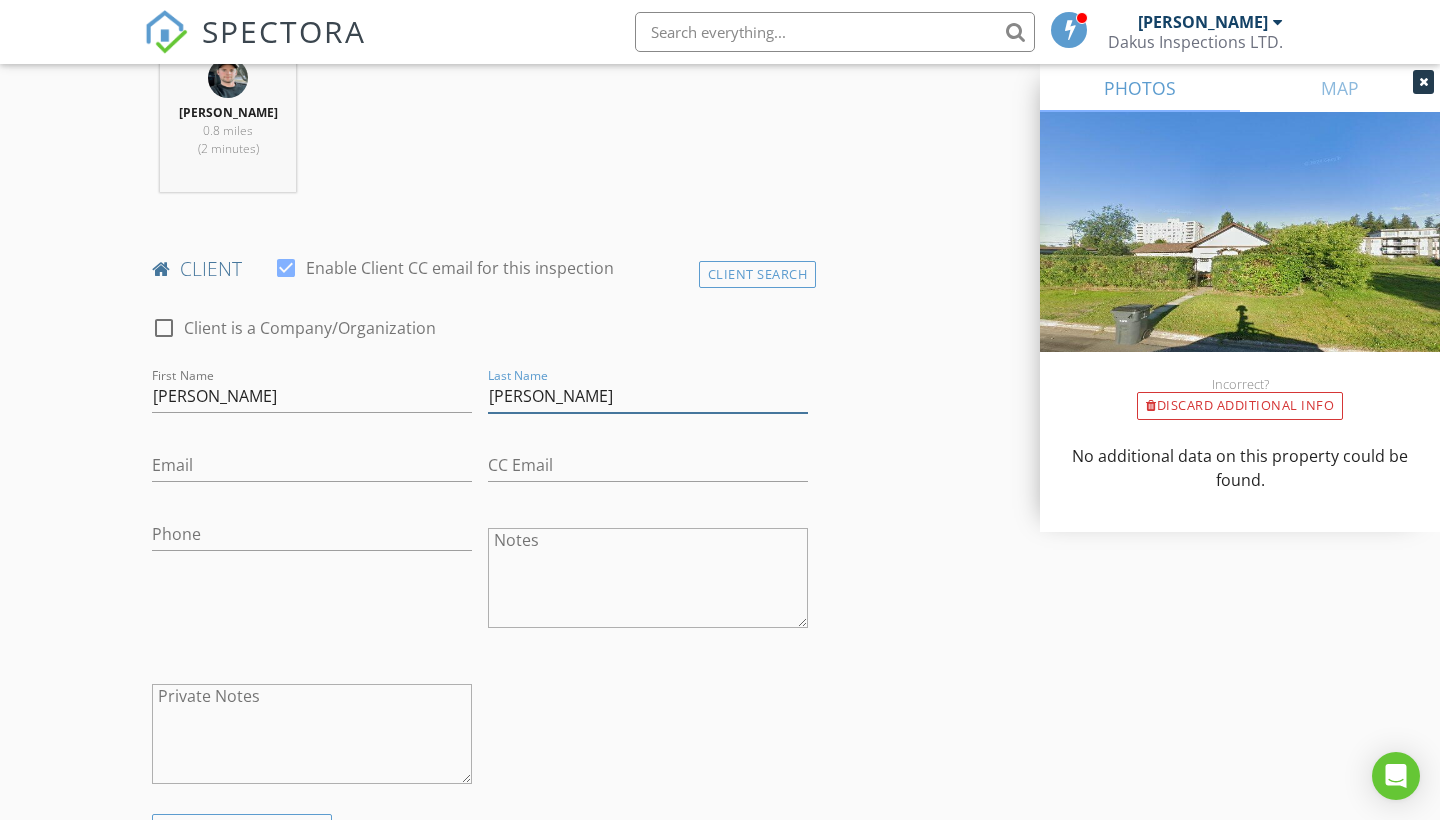 type on "Sinclair" 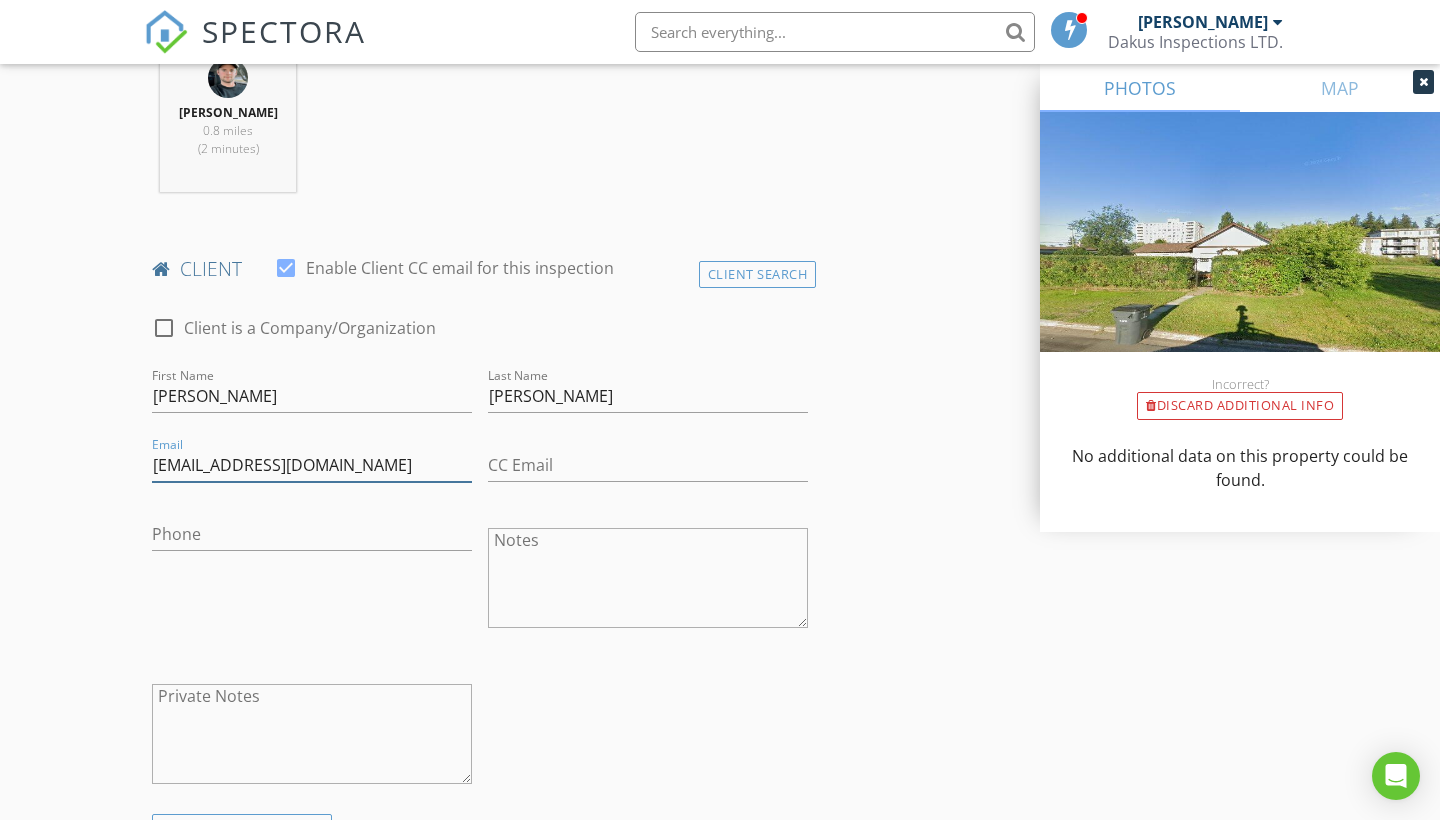 type on "christiesinclair5@gmail.com" 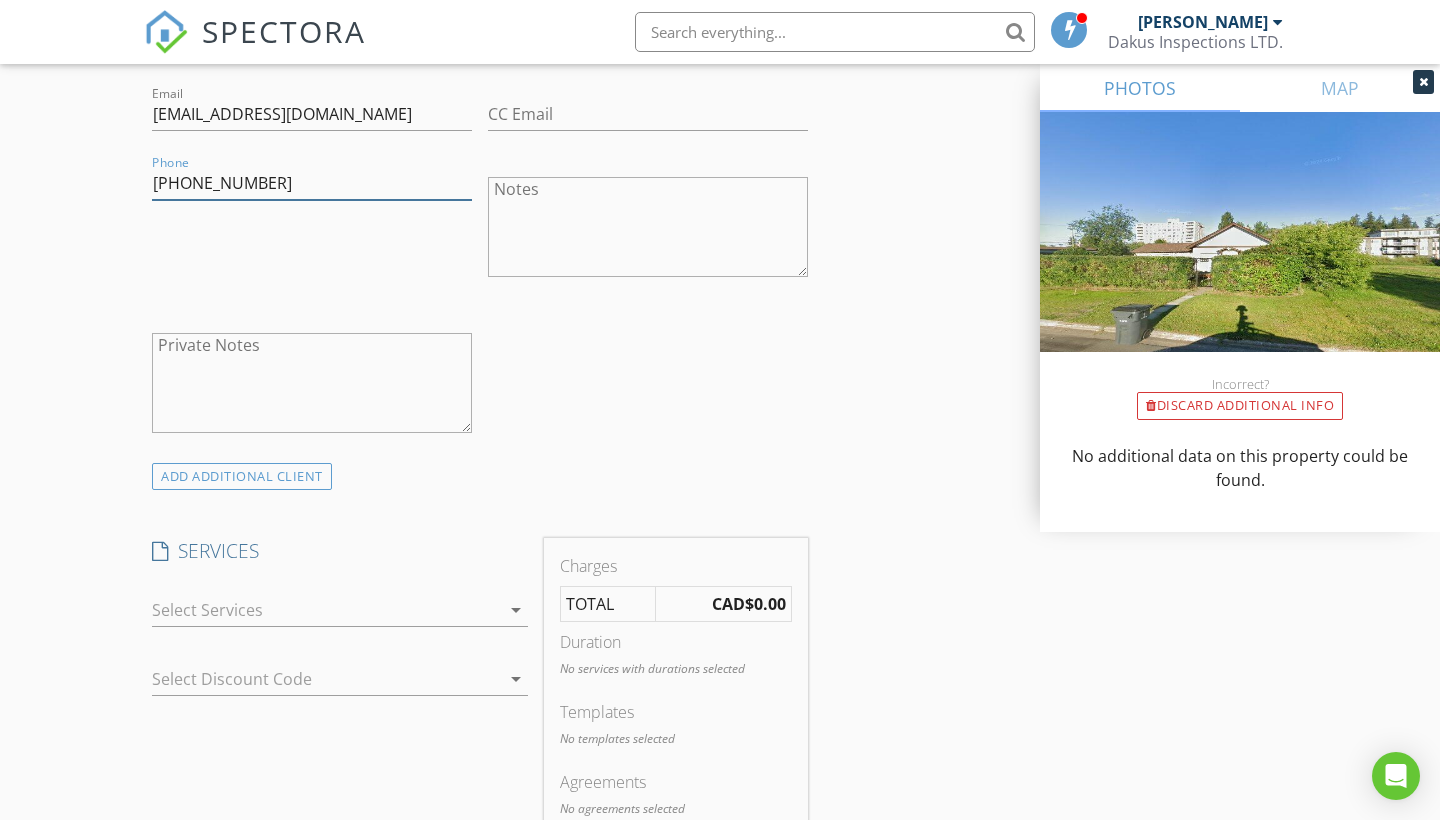 scroll, scrollTop: 1174, scrollLeft: 0, axis: vertical 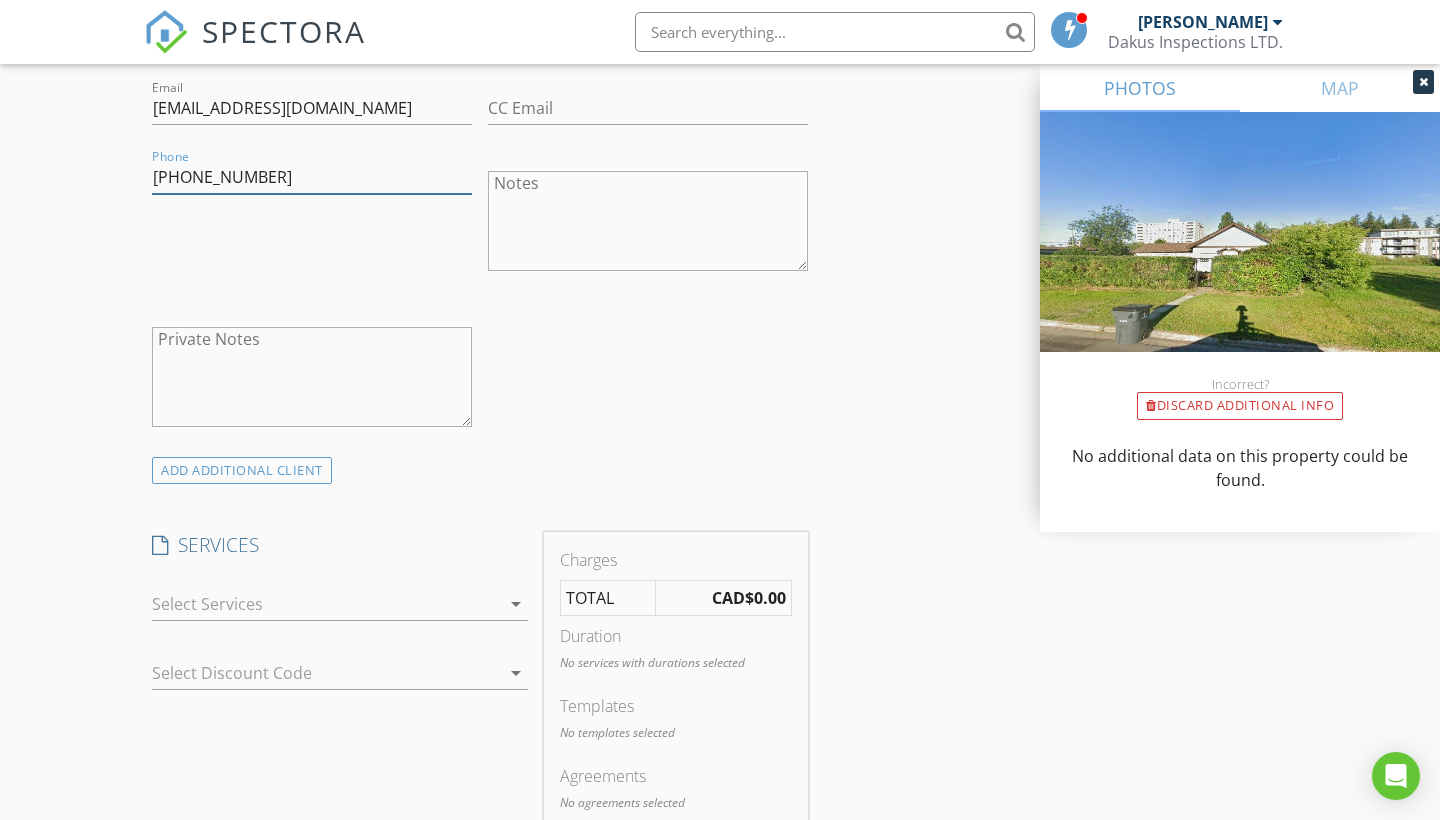 type on "250-617-3754" 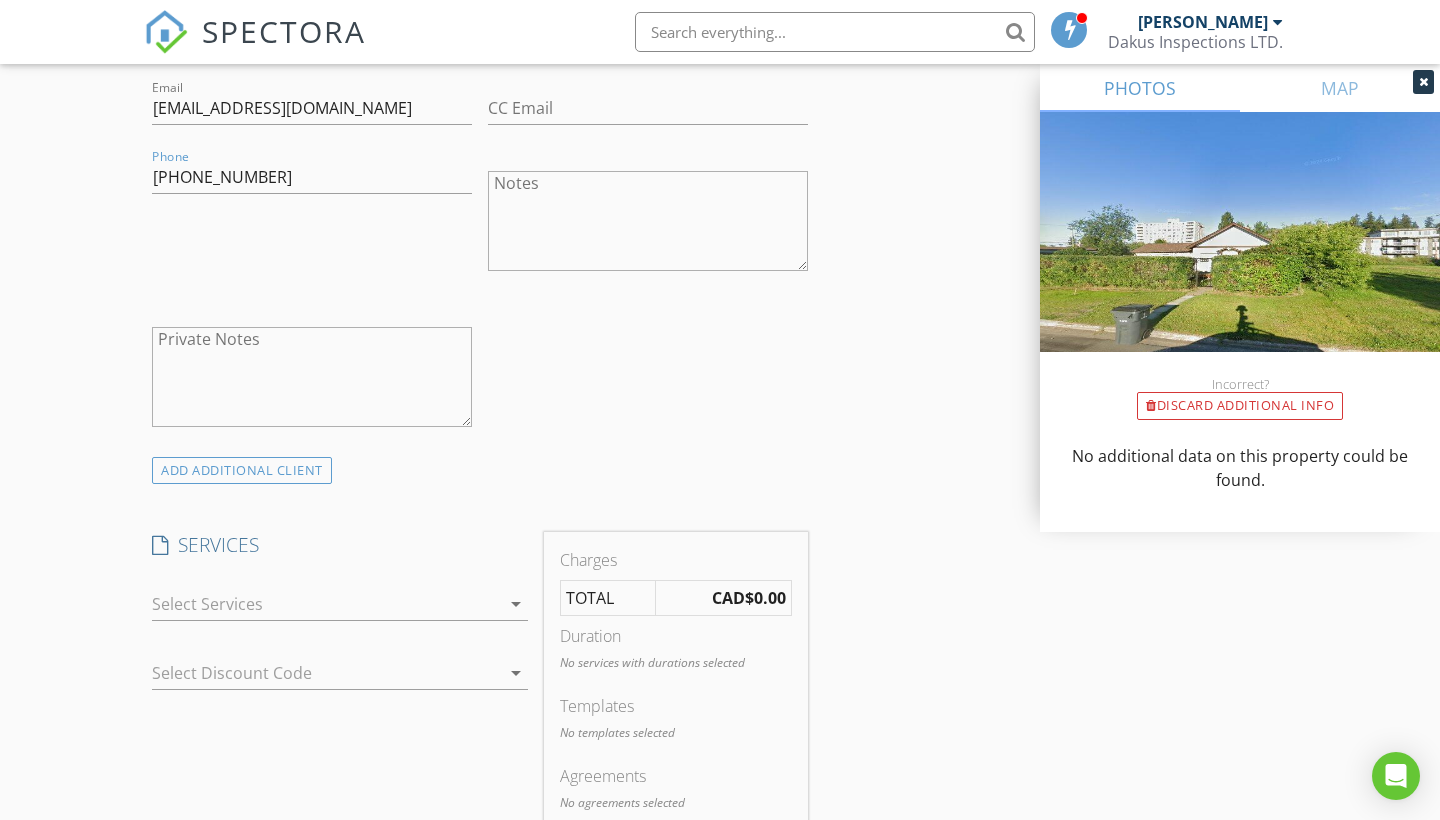 click at bounding box center (326, 604) 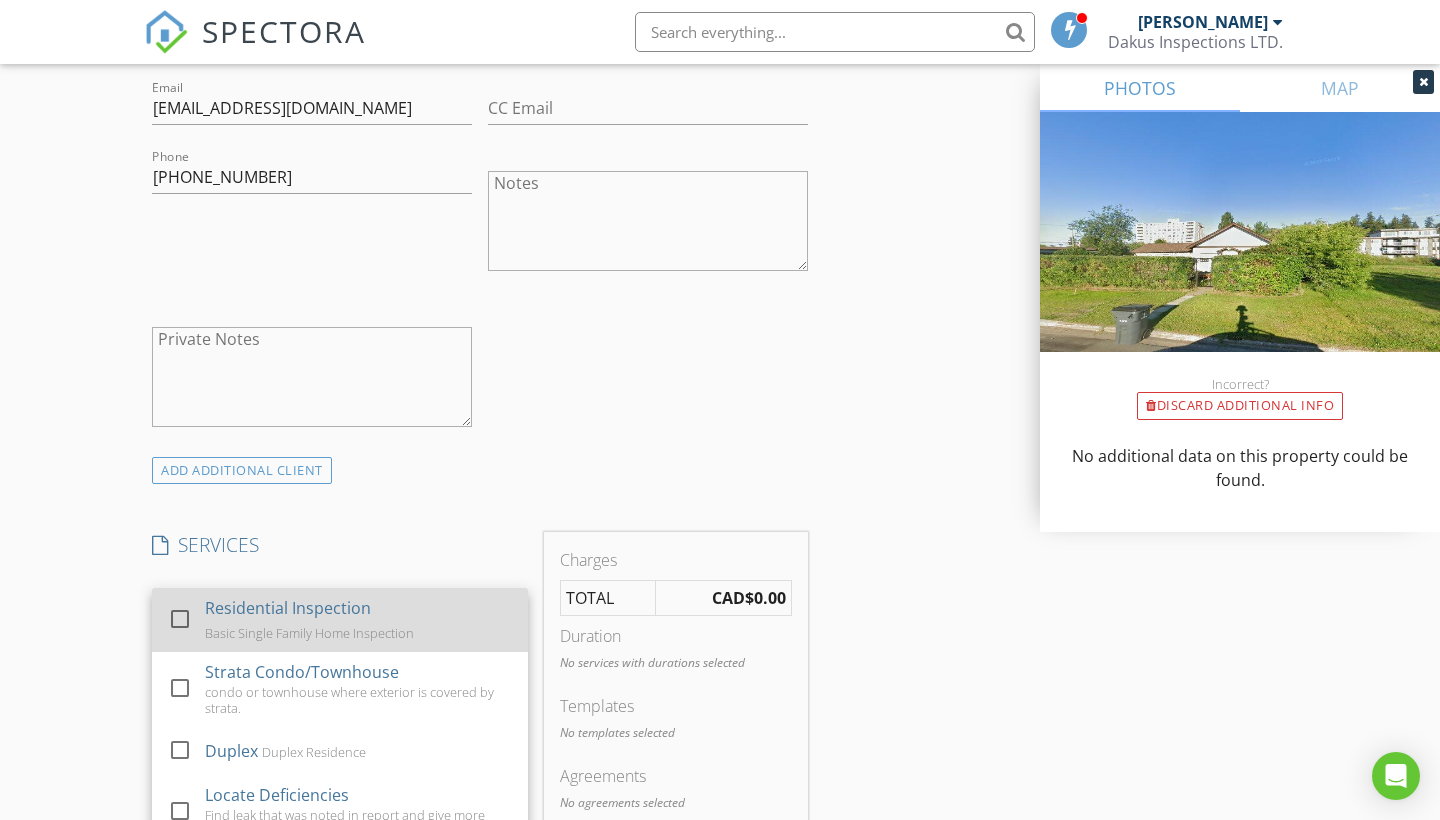 click at bounding box center (180, 619) 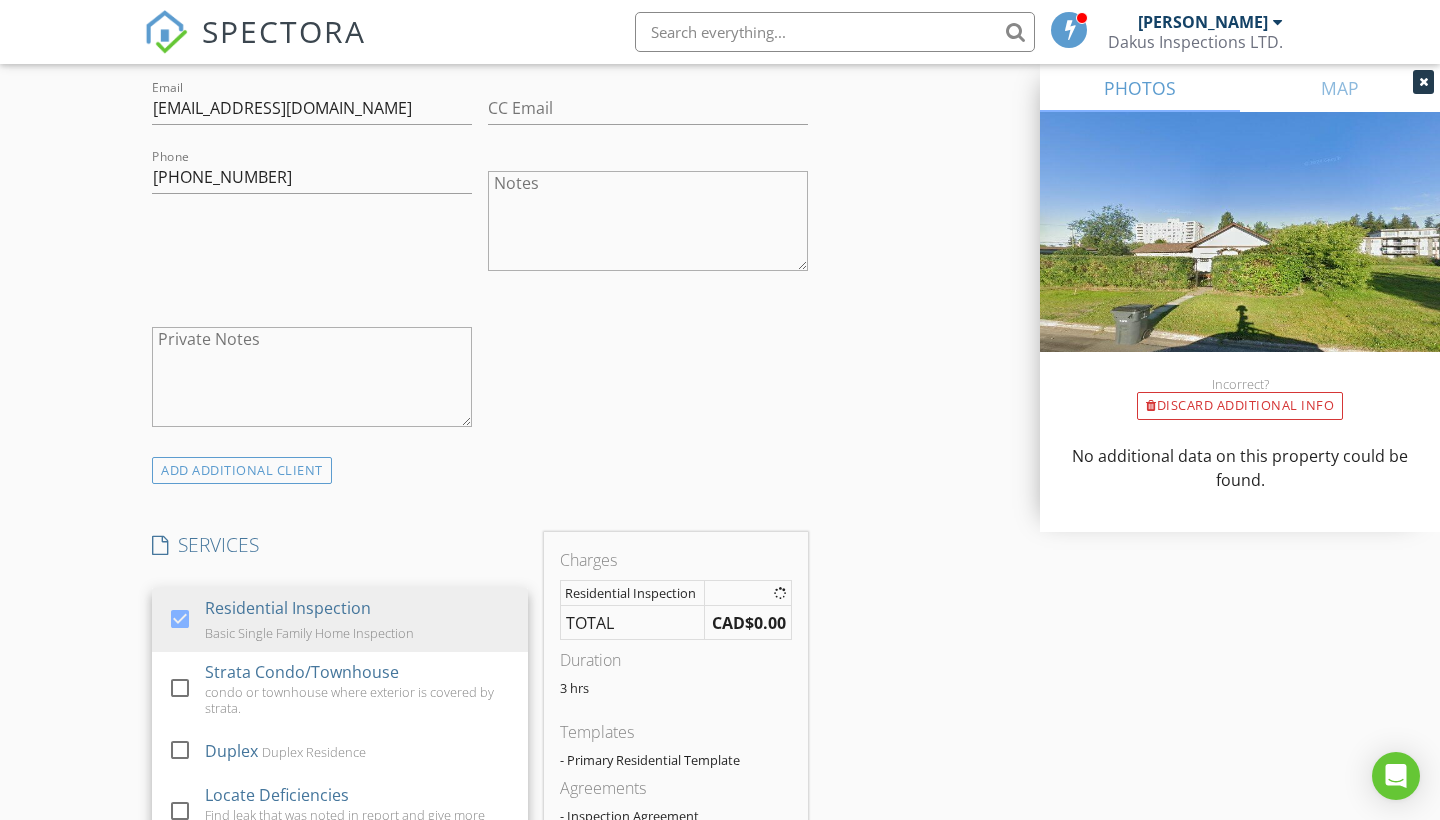 click on "New Inspection
Click here to use the New Order Form
INSPECTOR(S)
check_box   Cole Dakus   PRIMARY   check_box_outline_blank   Troy Dakus     Cole Dakus arrow_drop_down   check_box_outline_blank Cole Dakus specifically requested
Date/Time
07/17/2025 2:00 PM
Location
Address Search       Address 1473 Ingledew St   Unit   City Prince George   State BC   Zip V2L 1K3   County Fraser-Fort George     Square Feet 1154   Year Built 1924   Foundation Basement arrow_drop_down     Cole Dakus     0.8 miles     (2 minutes)
client
check_box Enable Client CC email for this inspection   Client Search     check_box_outline_blank Client is a Company/Organization     First Name Christie   Last Name Sinclair   Email christiesinclair5@gmail.com   CC Email   Phone 250-617-3754           Notes   Private Notes
SERVICES" at bounding box center [720, 663] 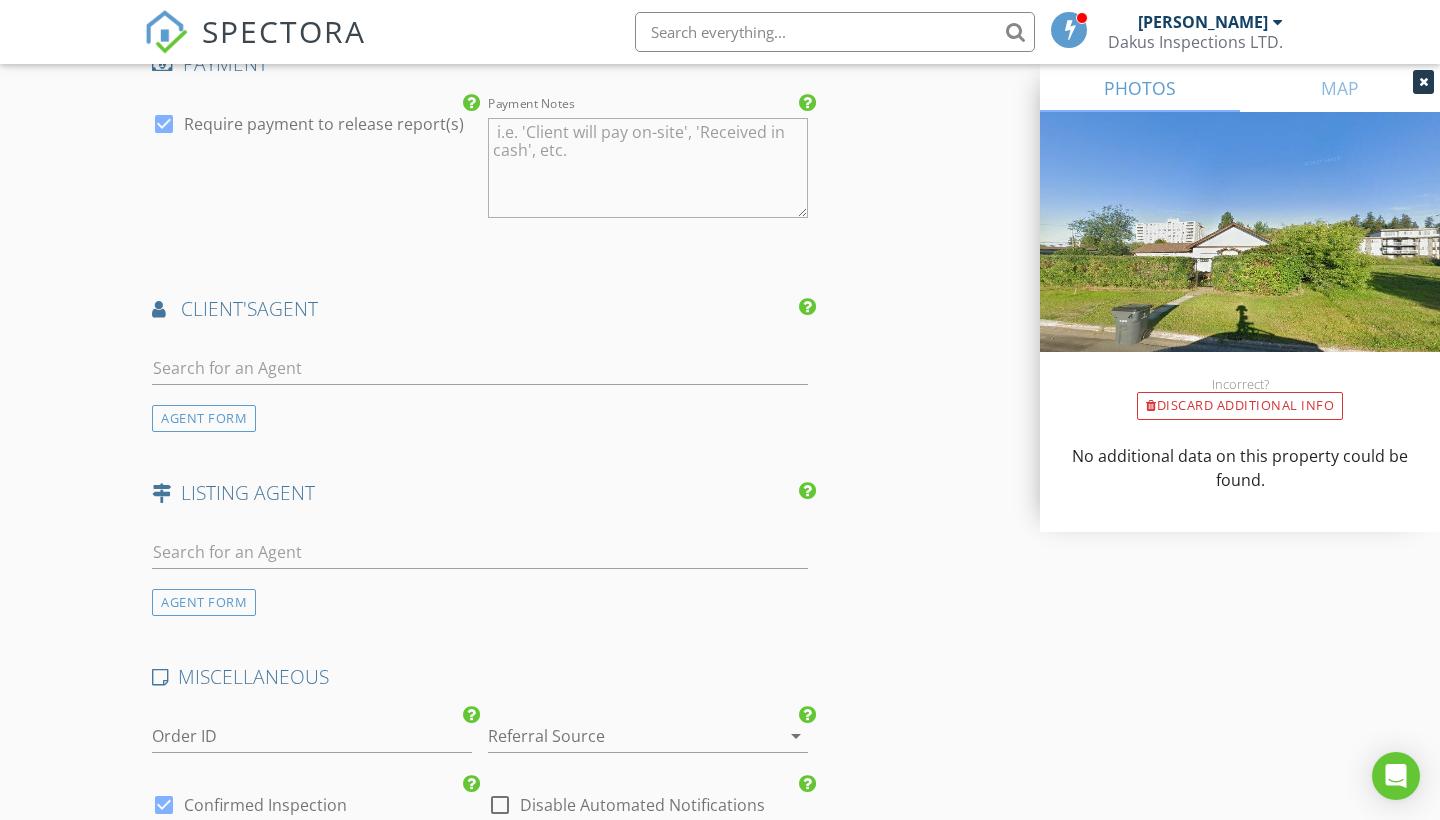 scroll, scrollTop: 2311, scrollLeft: 0, axis: vertical 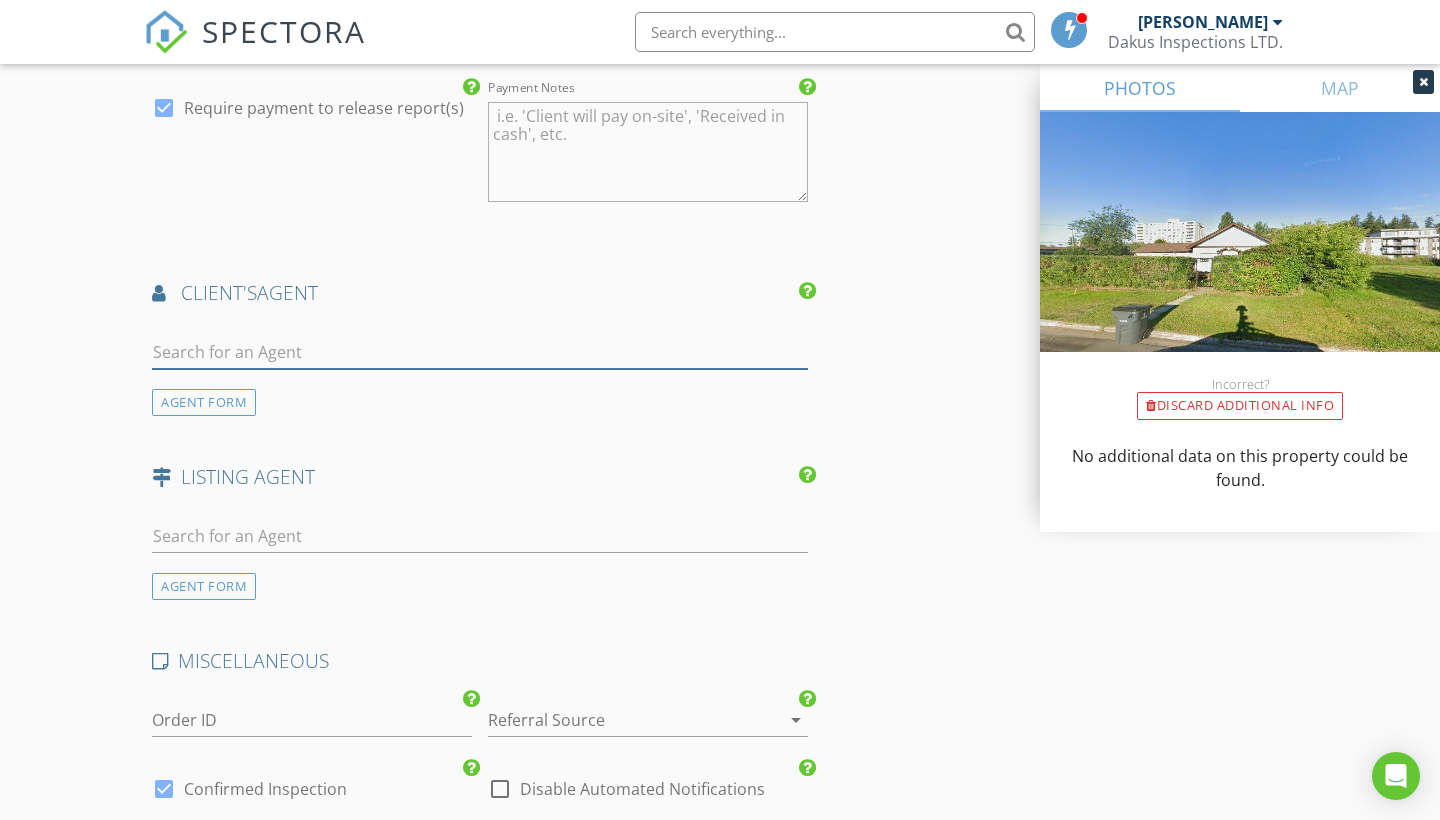 click at bounding box center (480, 352) 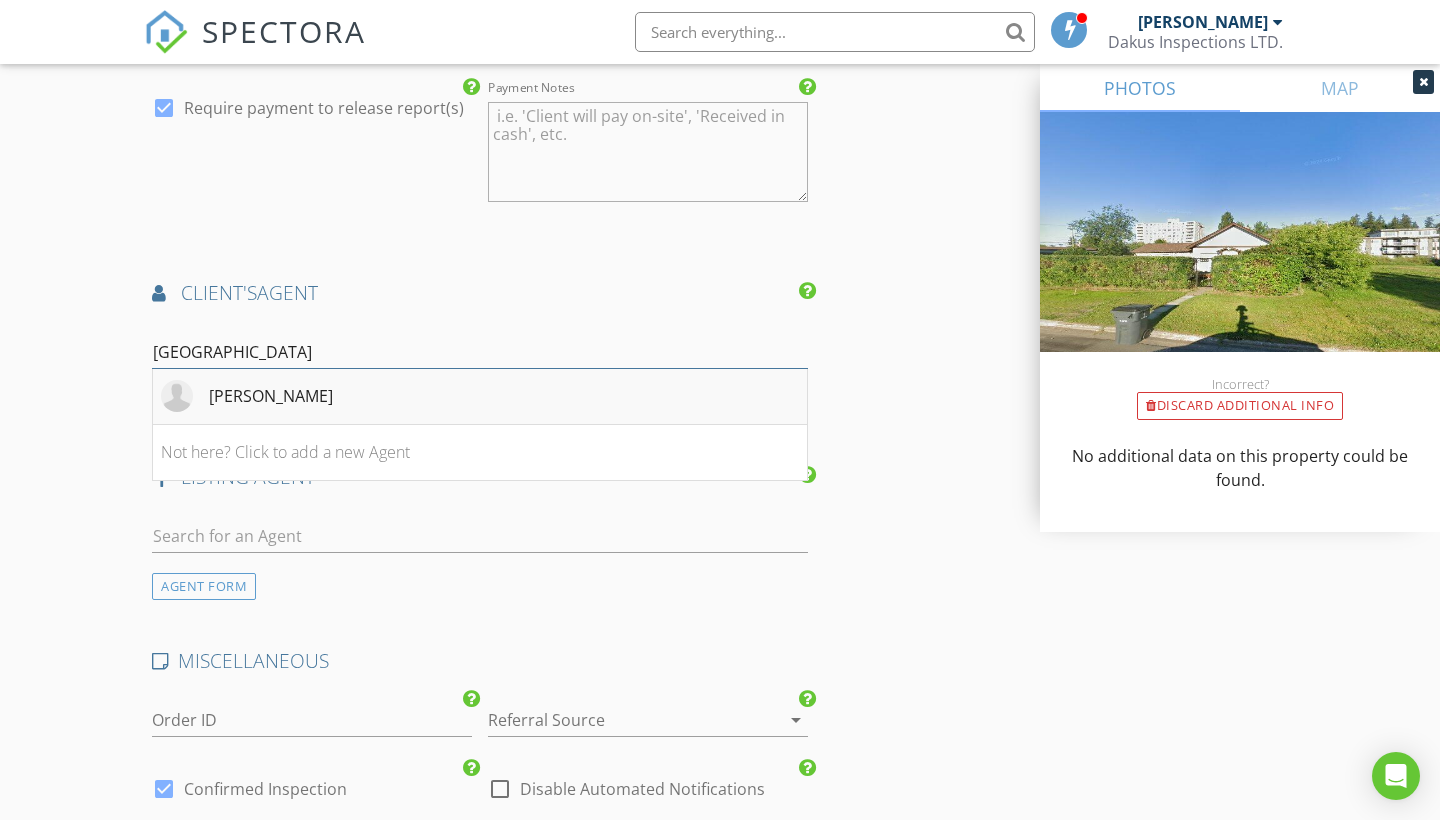 type on "france" 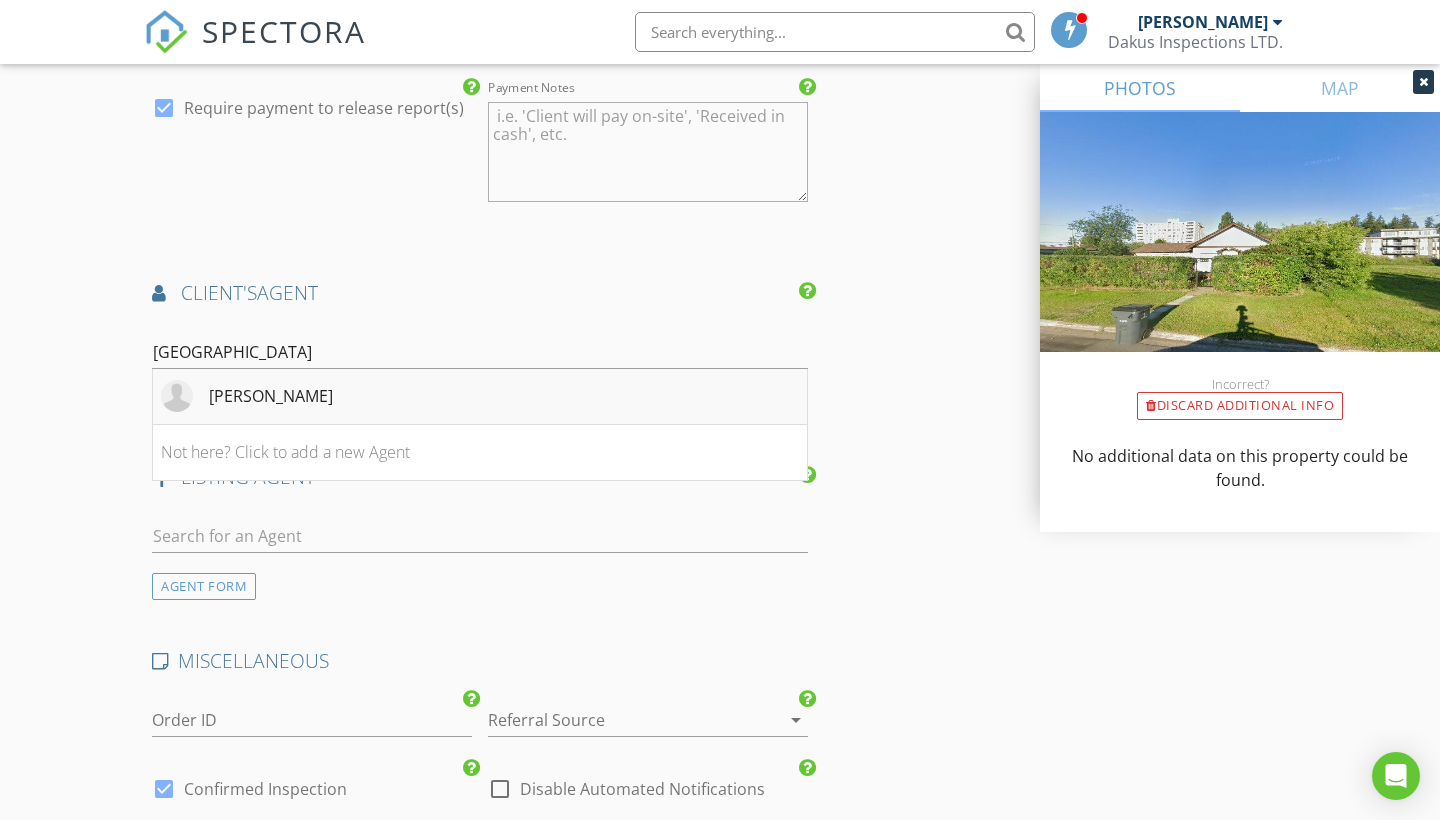 click on "France Morissettee" at bounding box center [480, 397] 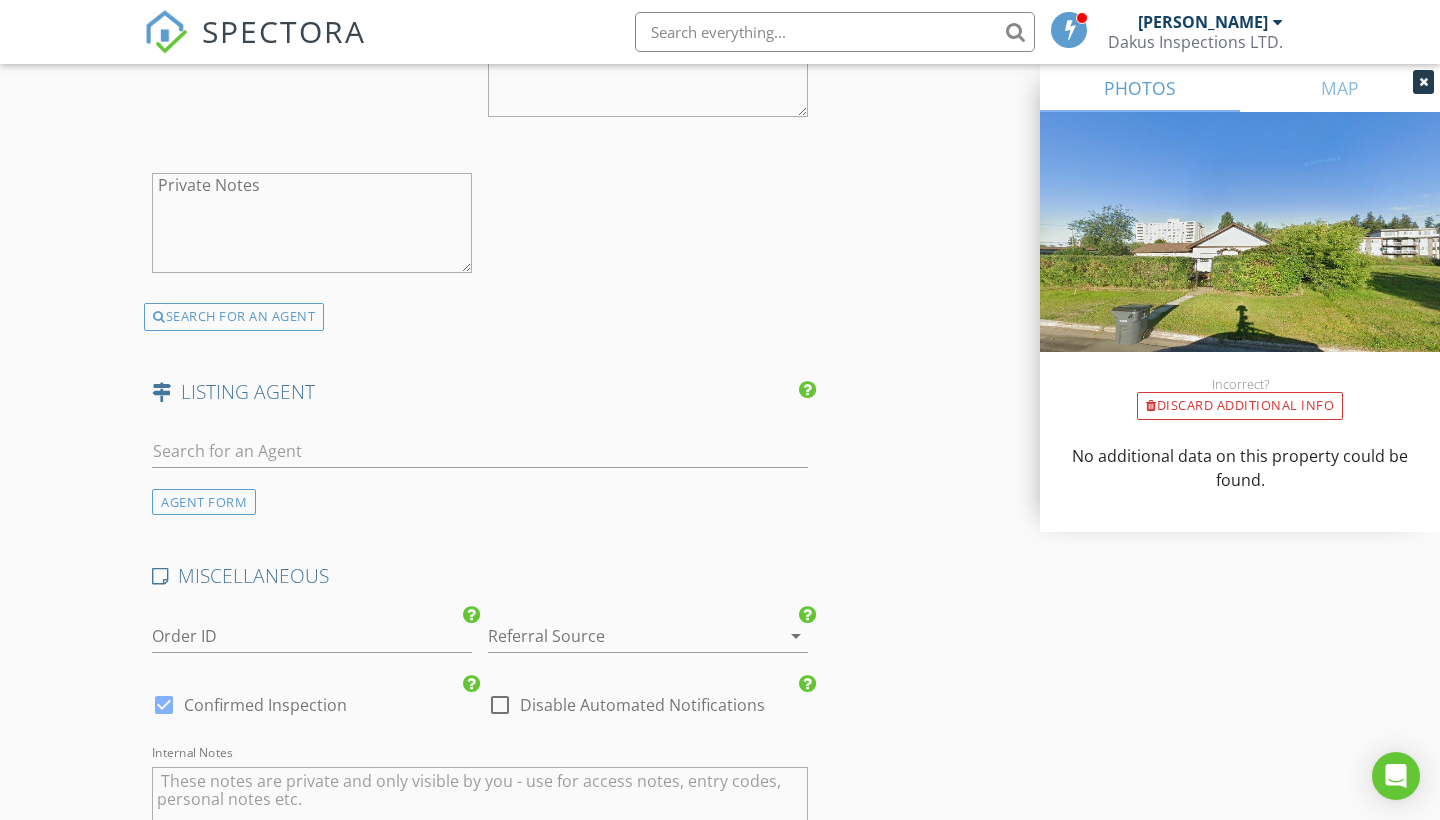 scroll, scrollTop: 2962, scrollLeft: 0, axis: vertical 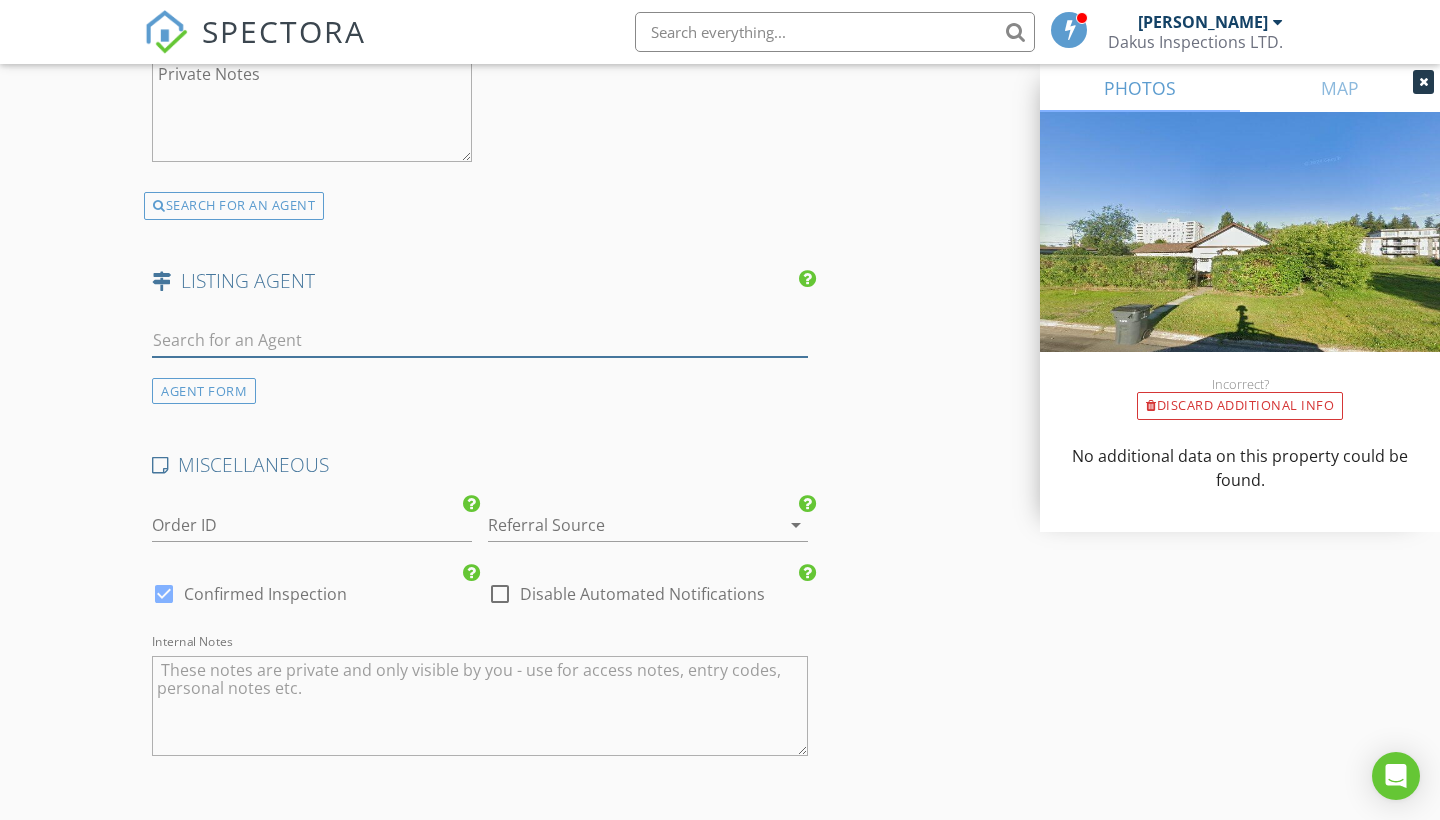 click at bounding box center [480, 340] 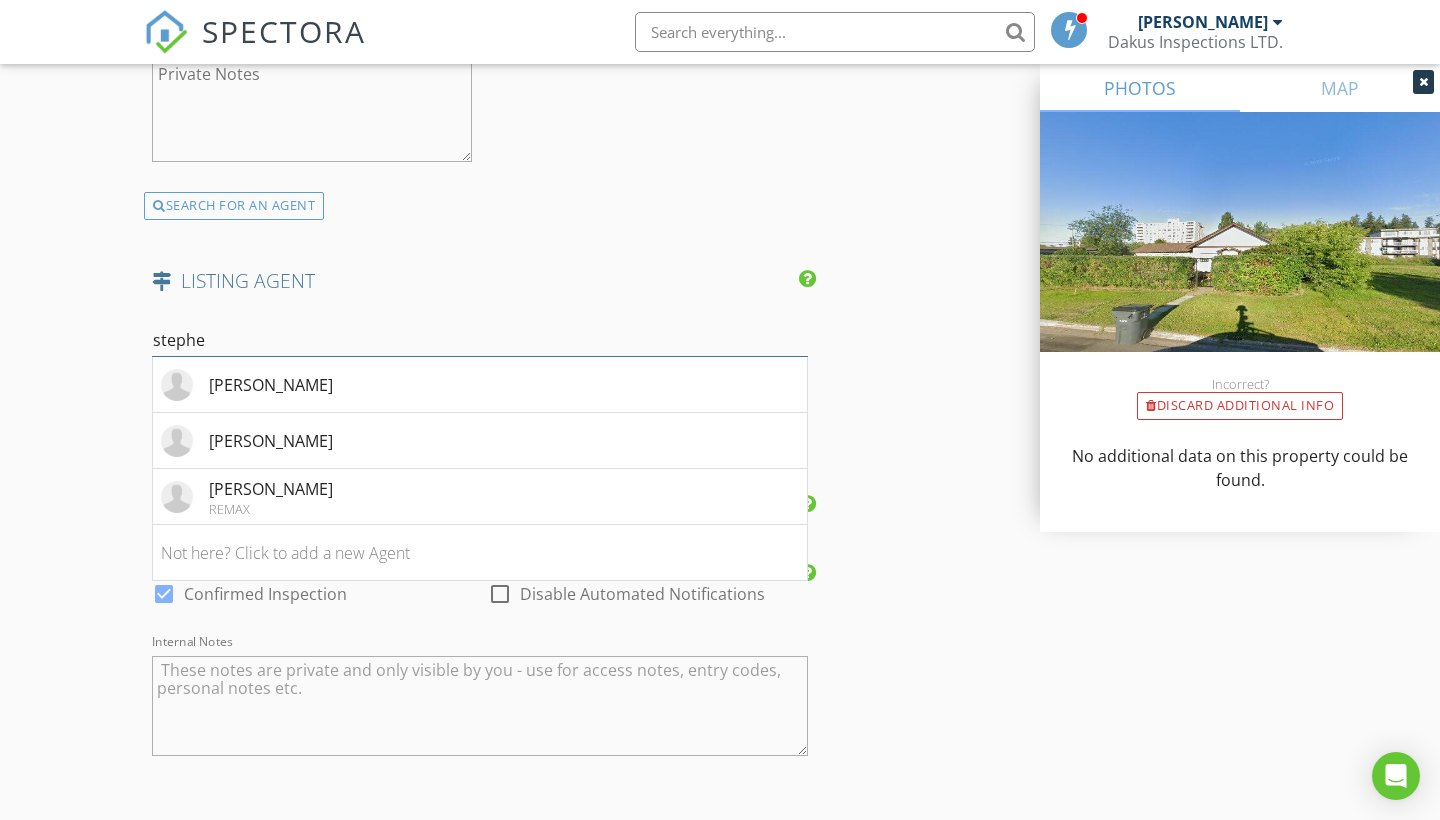 type on "stephen" 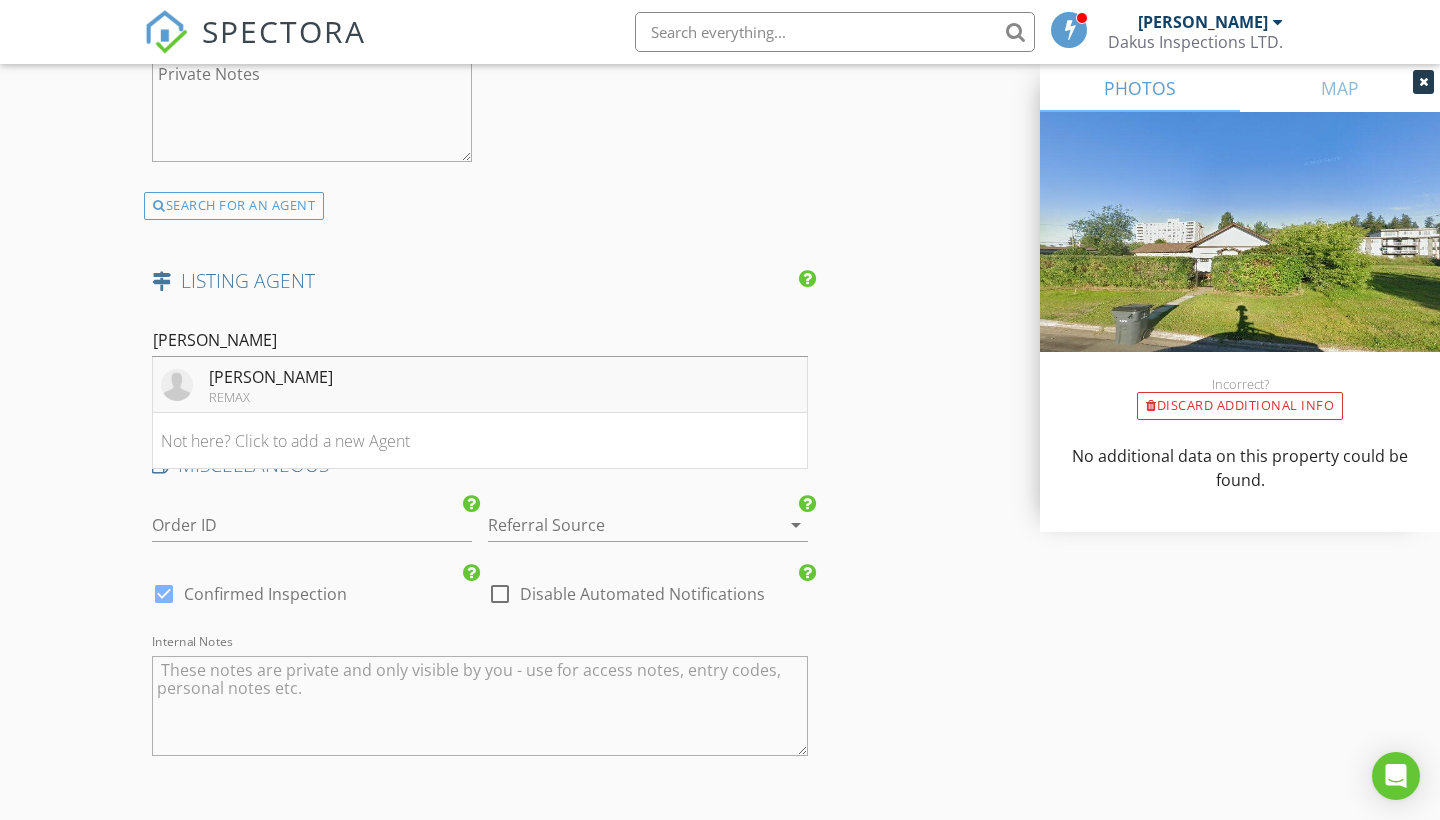 drag, startPoint x: 438, startPoint y: 330, endPoint x: 387, endPoint y: 380, distance: 71.42129 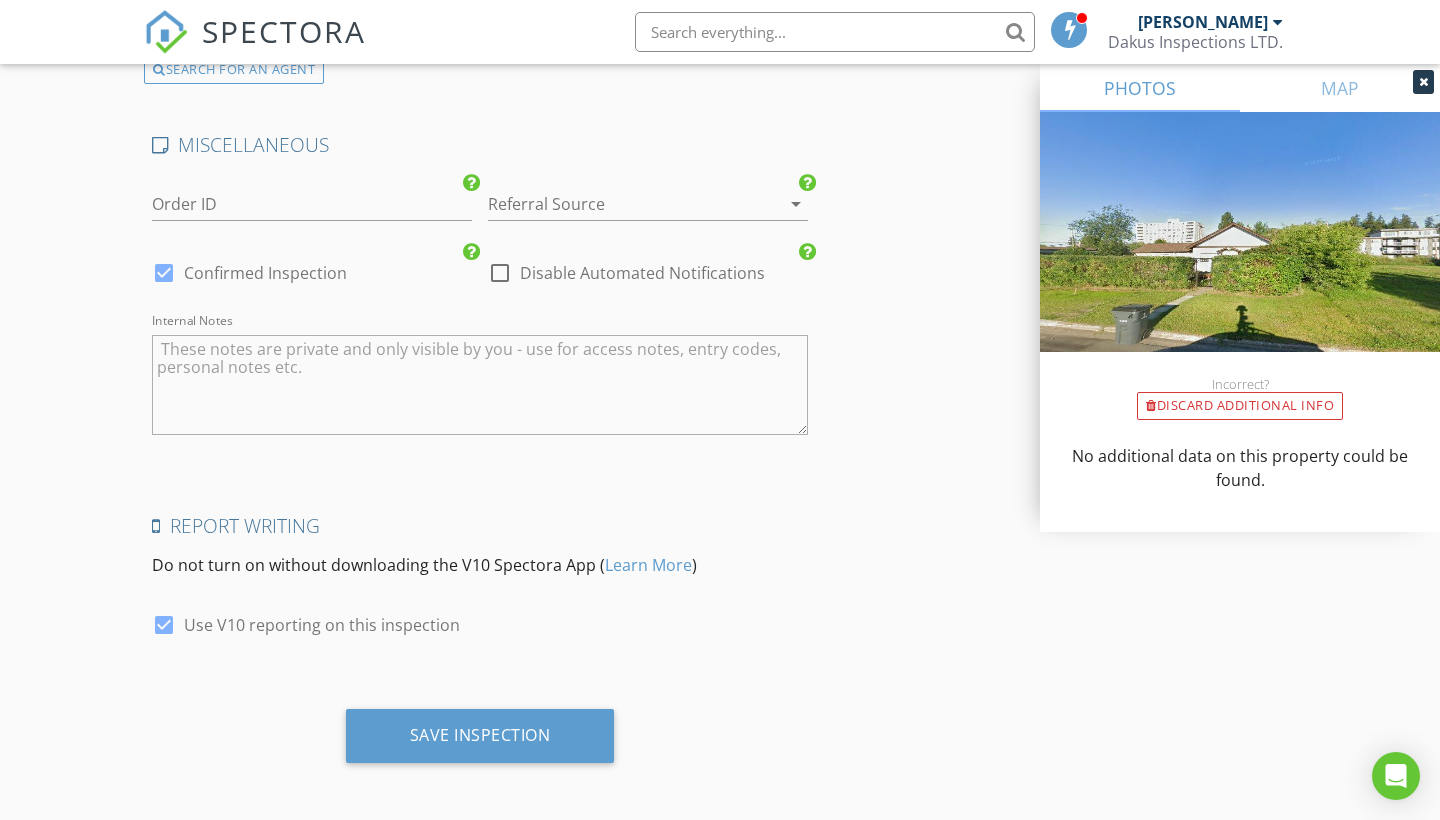 scroll, scrollTop: 3737, scrollLeft: 0, axis: vertical 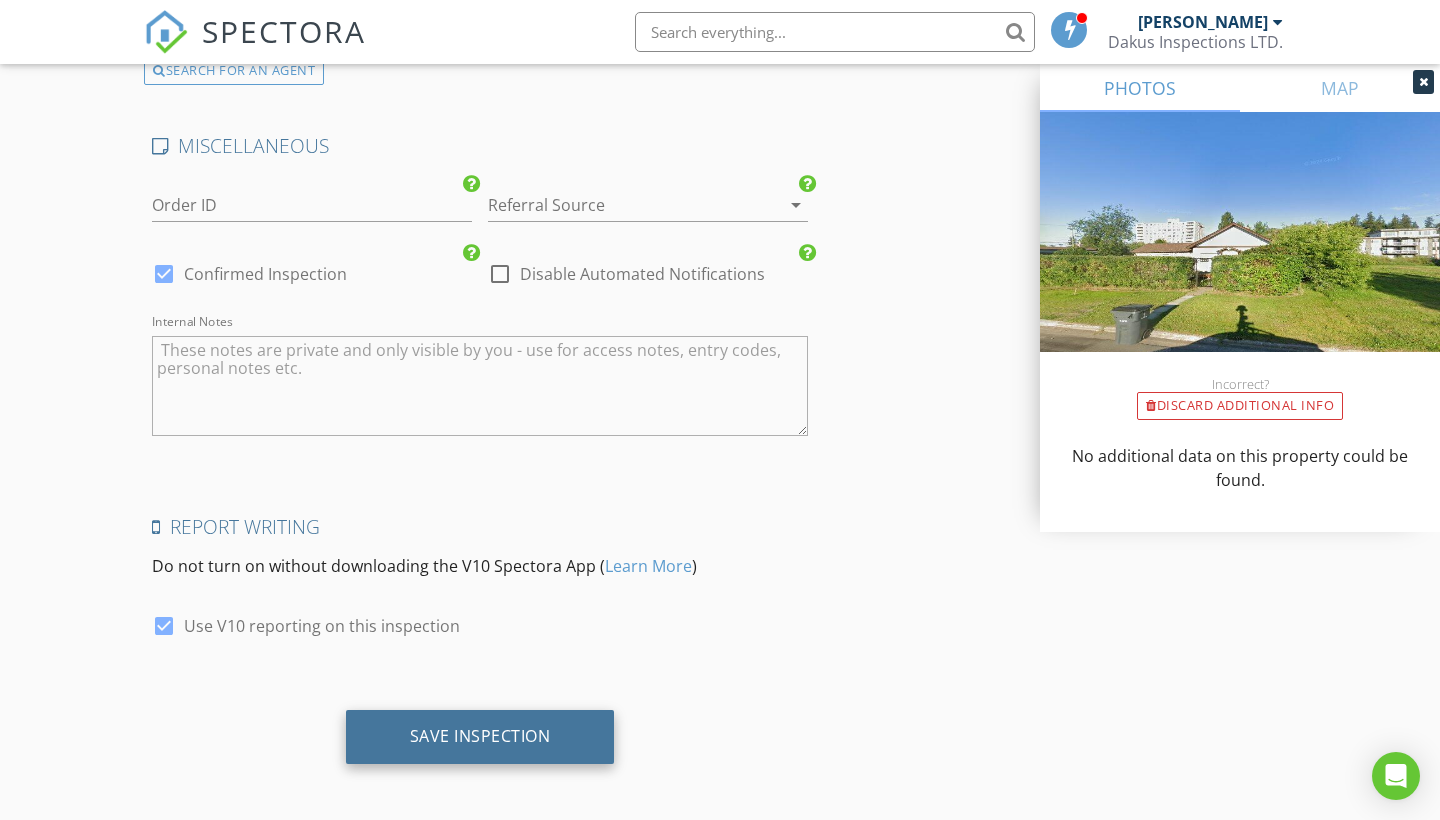 click on "Save Inspection" at bounding box center [480, 736] 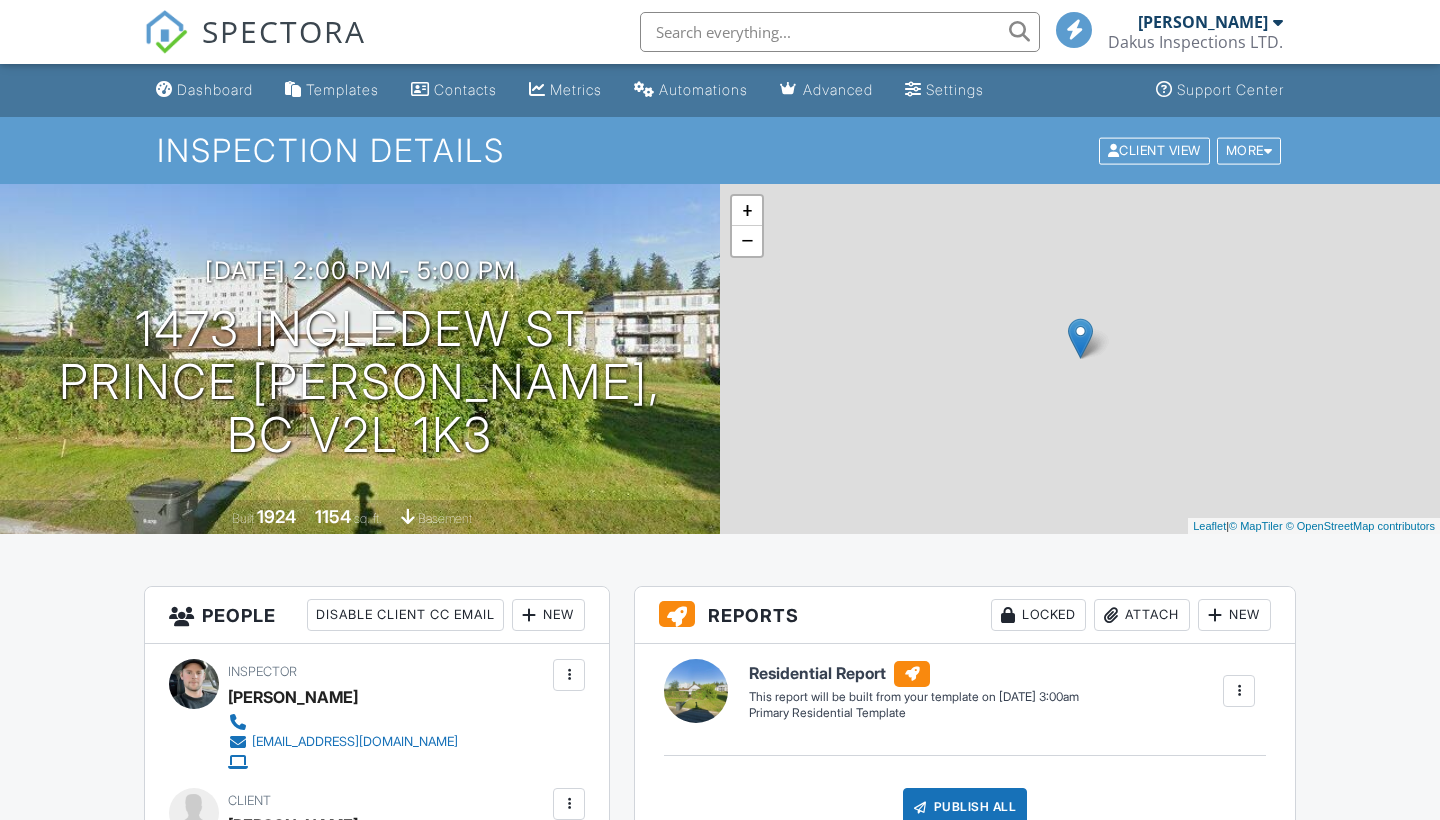 scroll, scrollTop: 0, scrollLeft: 0, axis: both 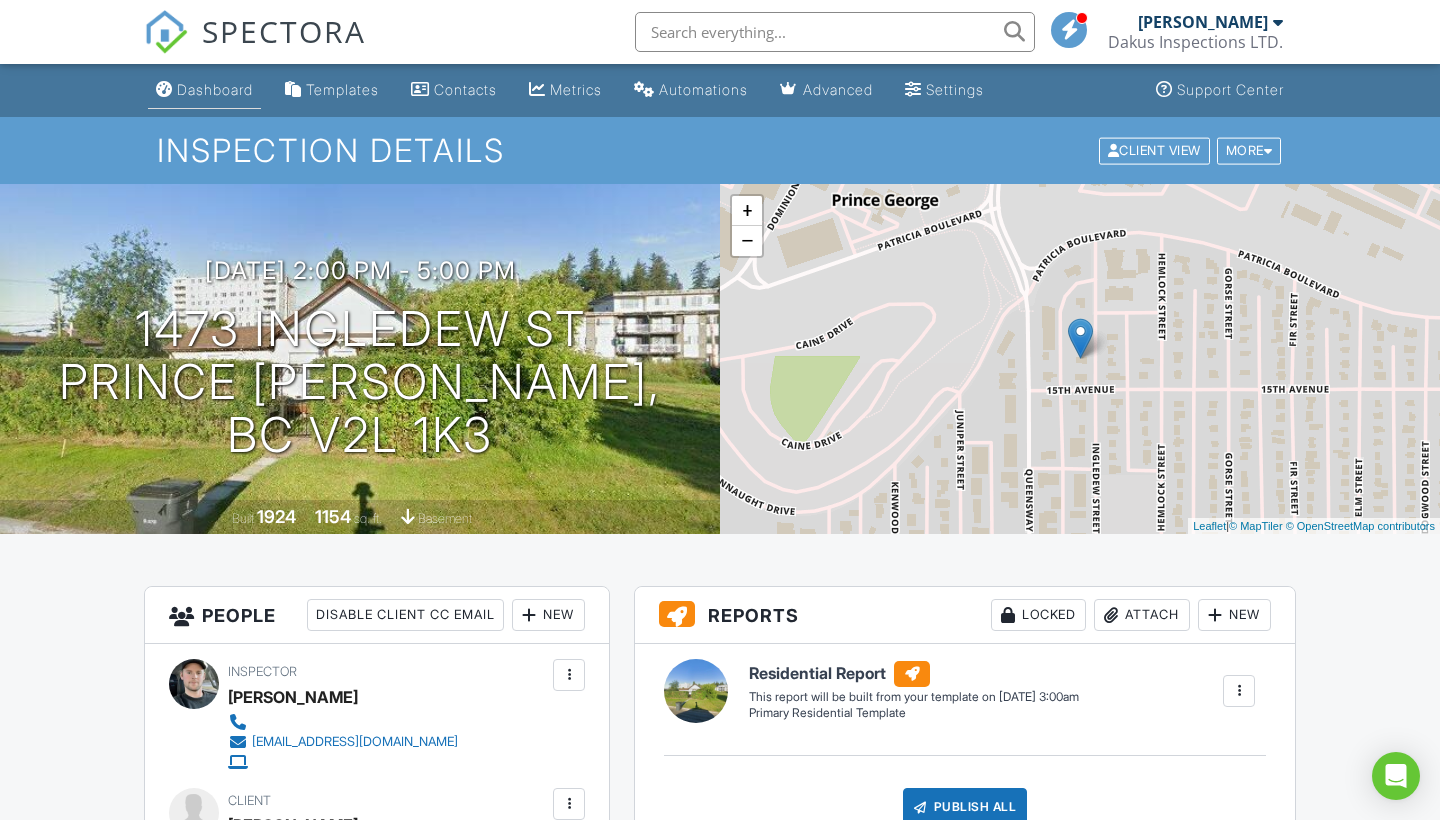 click on "Dashboard" at bounding box center (215, 89) 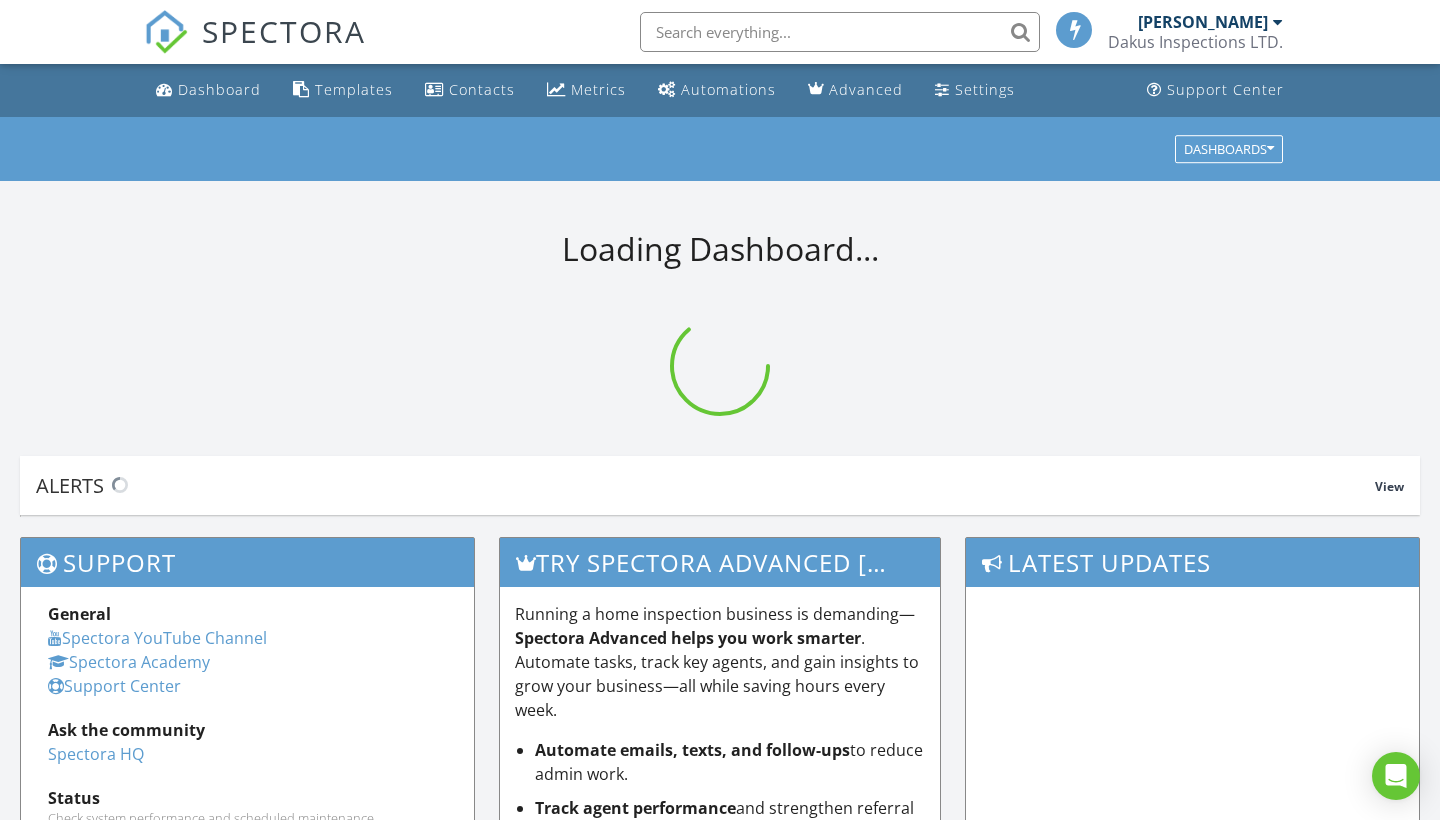scroll, scrollTop: 0, scrollLeft: 0, axis: both 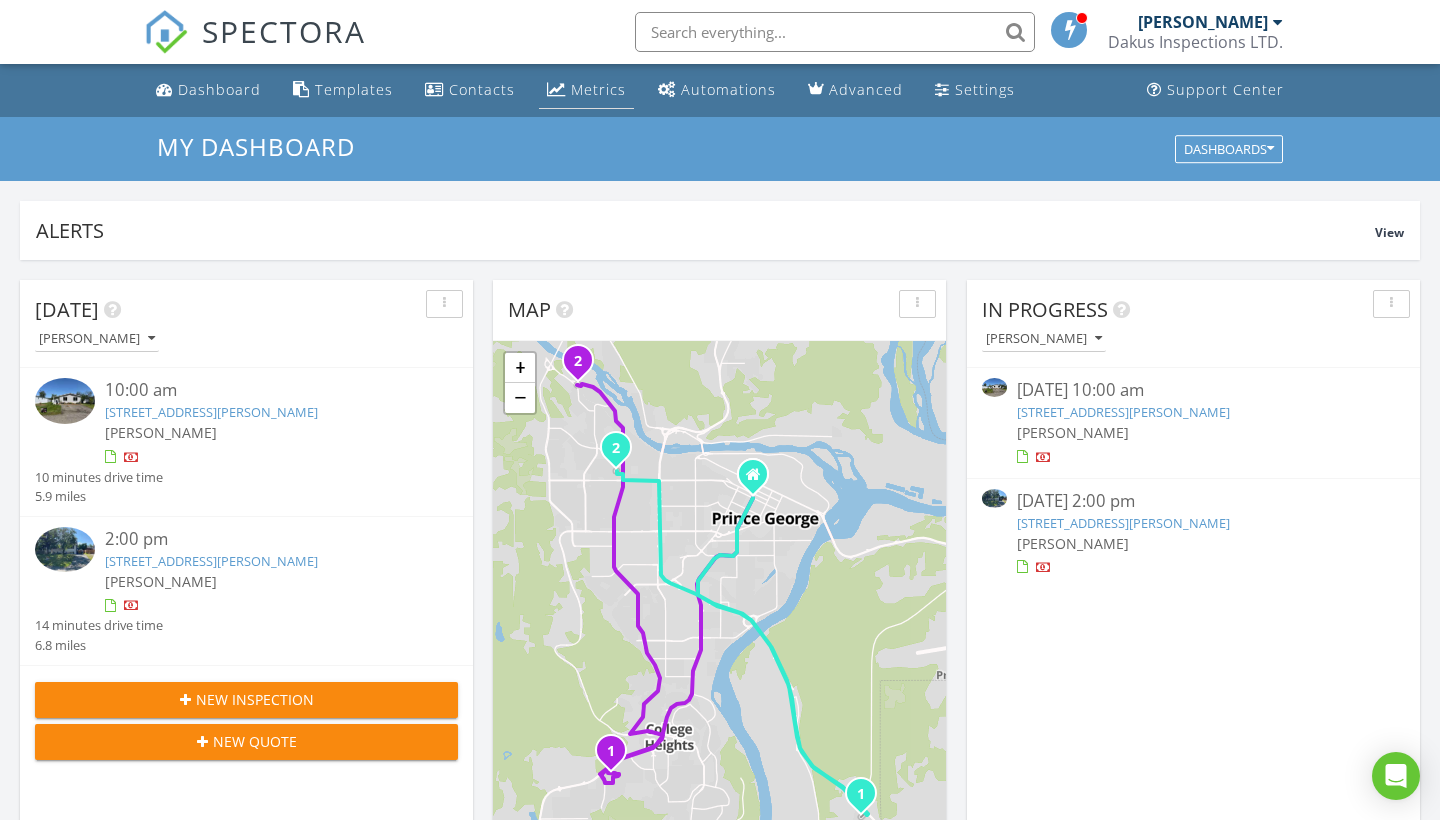 click on "Metrics" at bounding box center [586, 90] 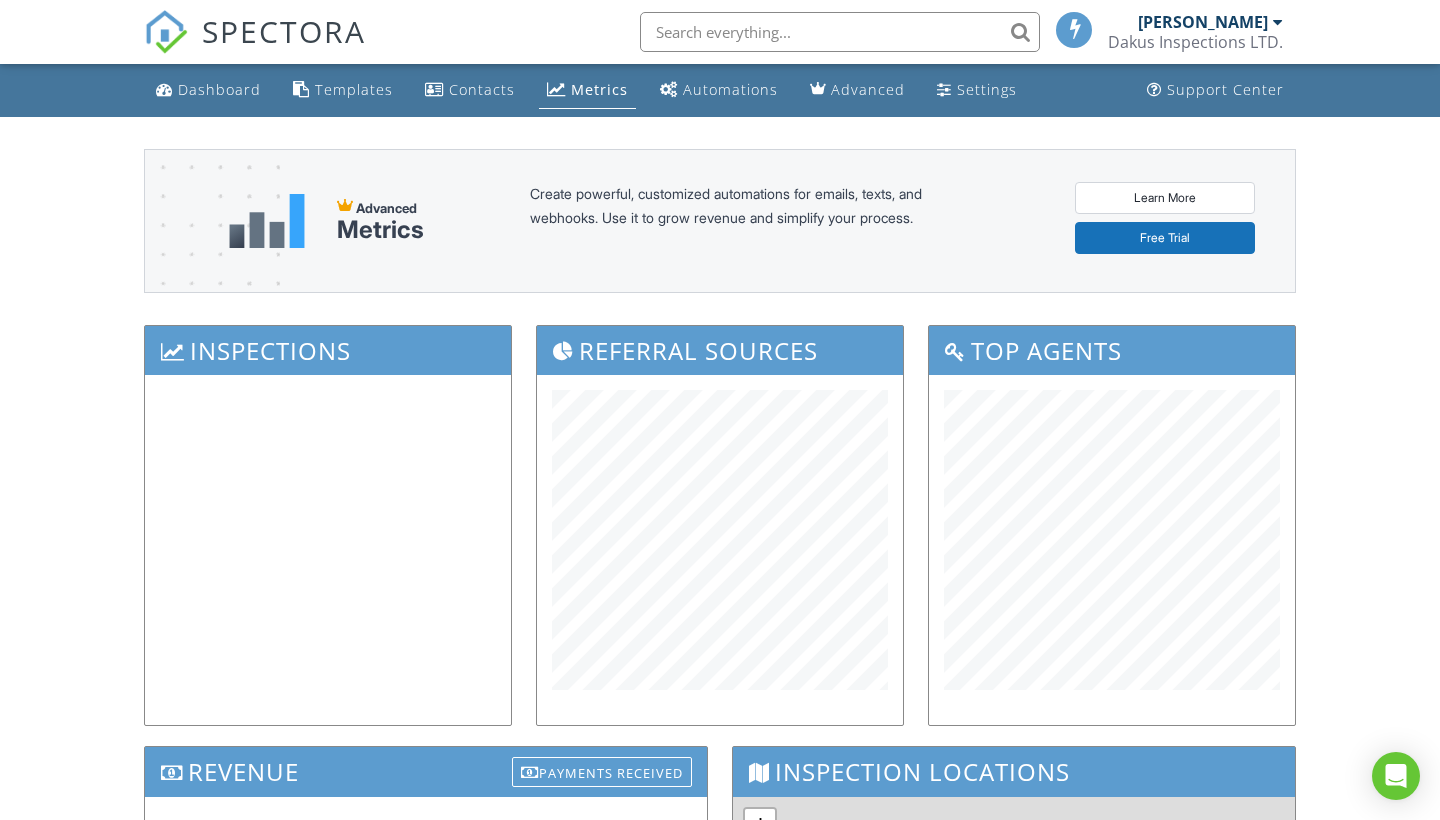 scroll, scrollTop: 0, scrollLeft: 0, axis: both 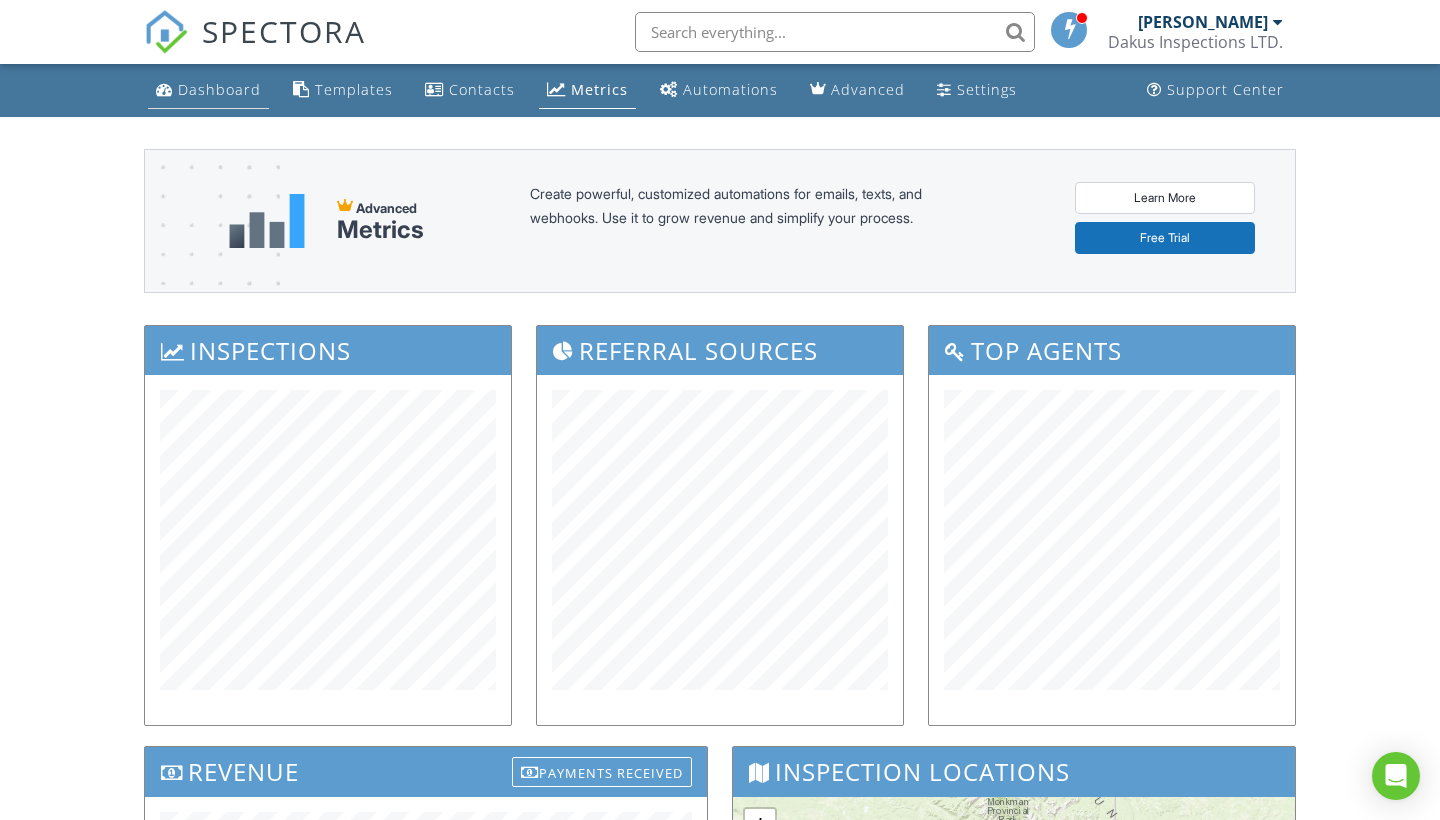 click on "Dashboard" at bounding box center (219, 89) 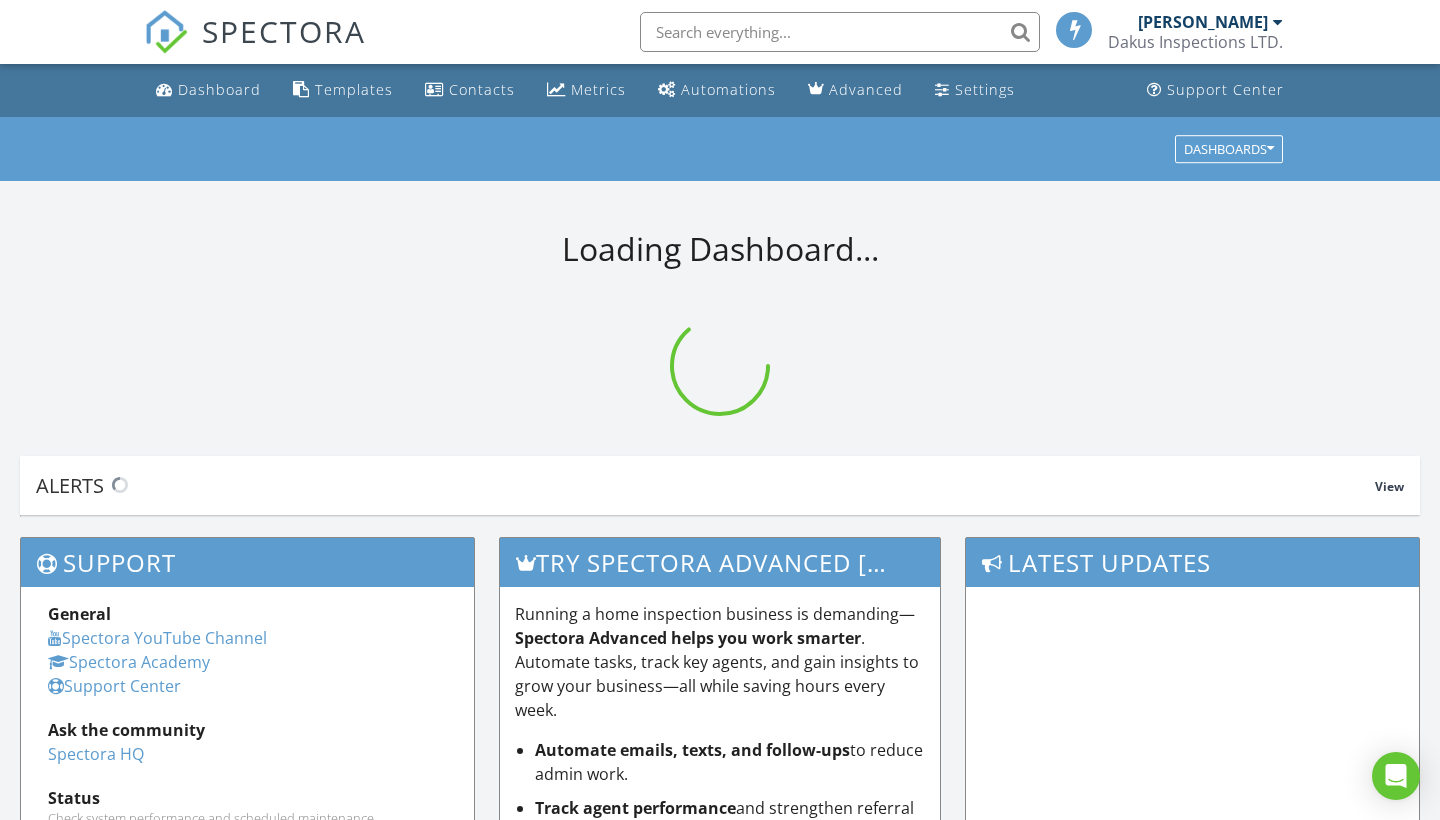 scroll, scrollTop: 0, scrollLeft: 0, axis: both 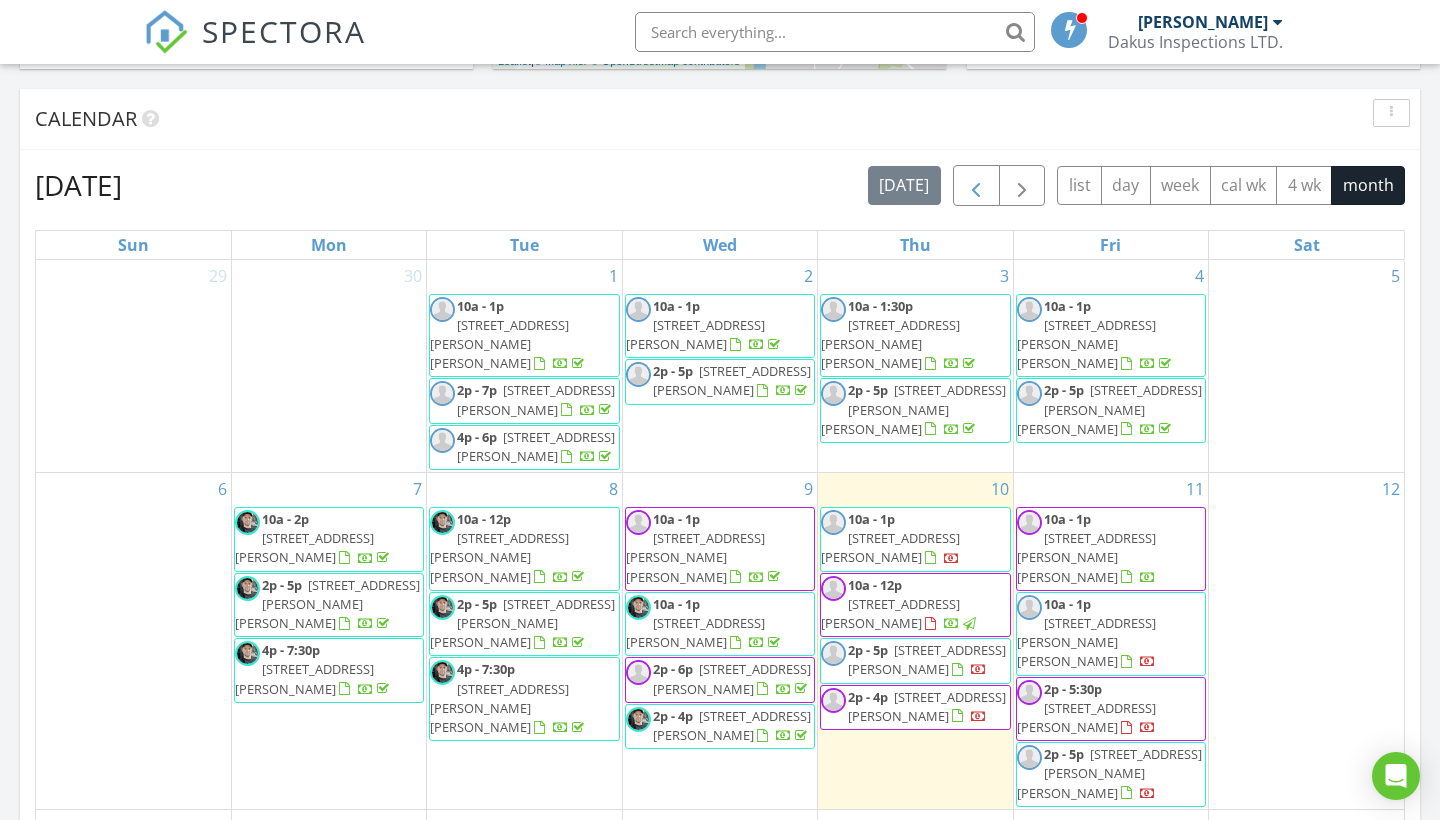 click at bounding box center [976, 186] 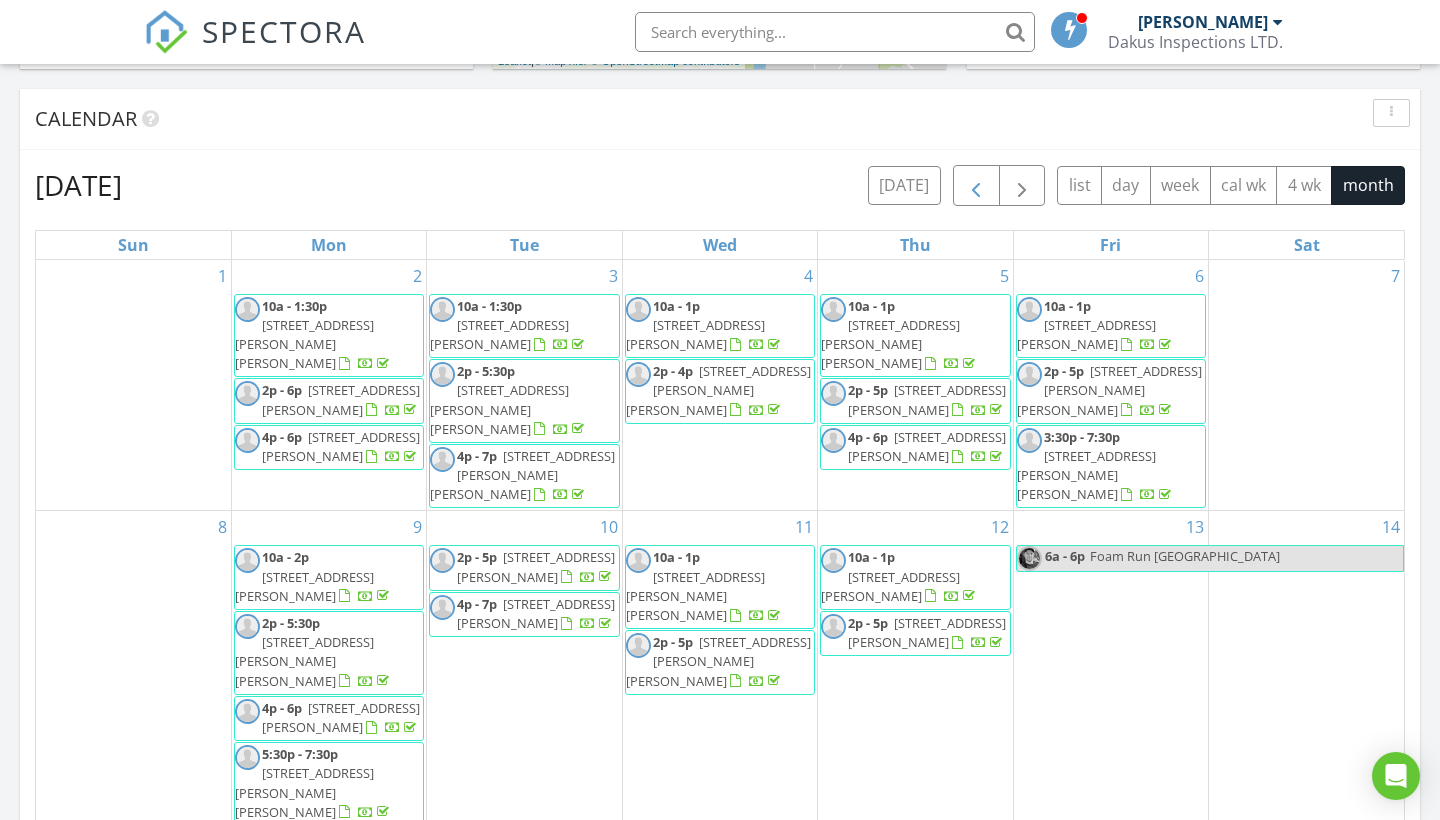 click at bounding box center (976, 186) 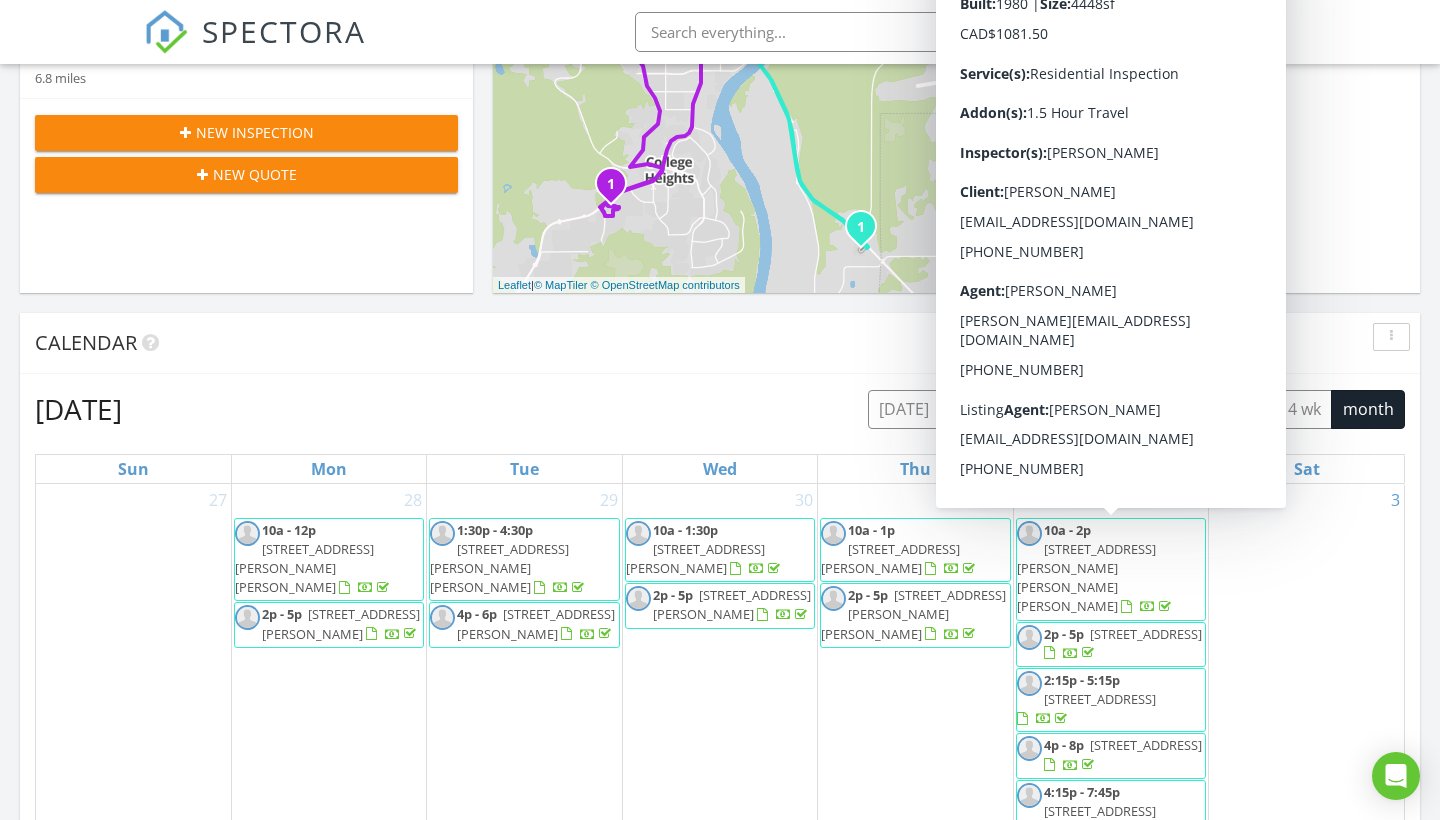 scroll, scrollTop: 566, scrollLeft: 0, axis: vertical 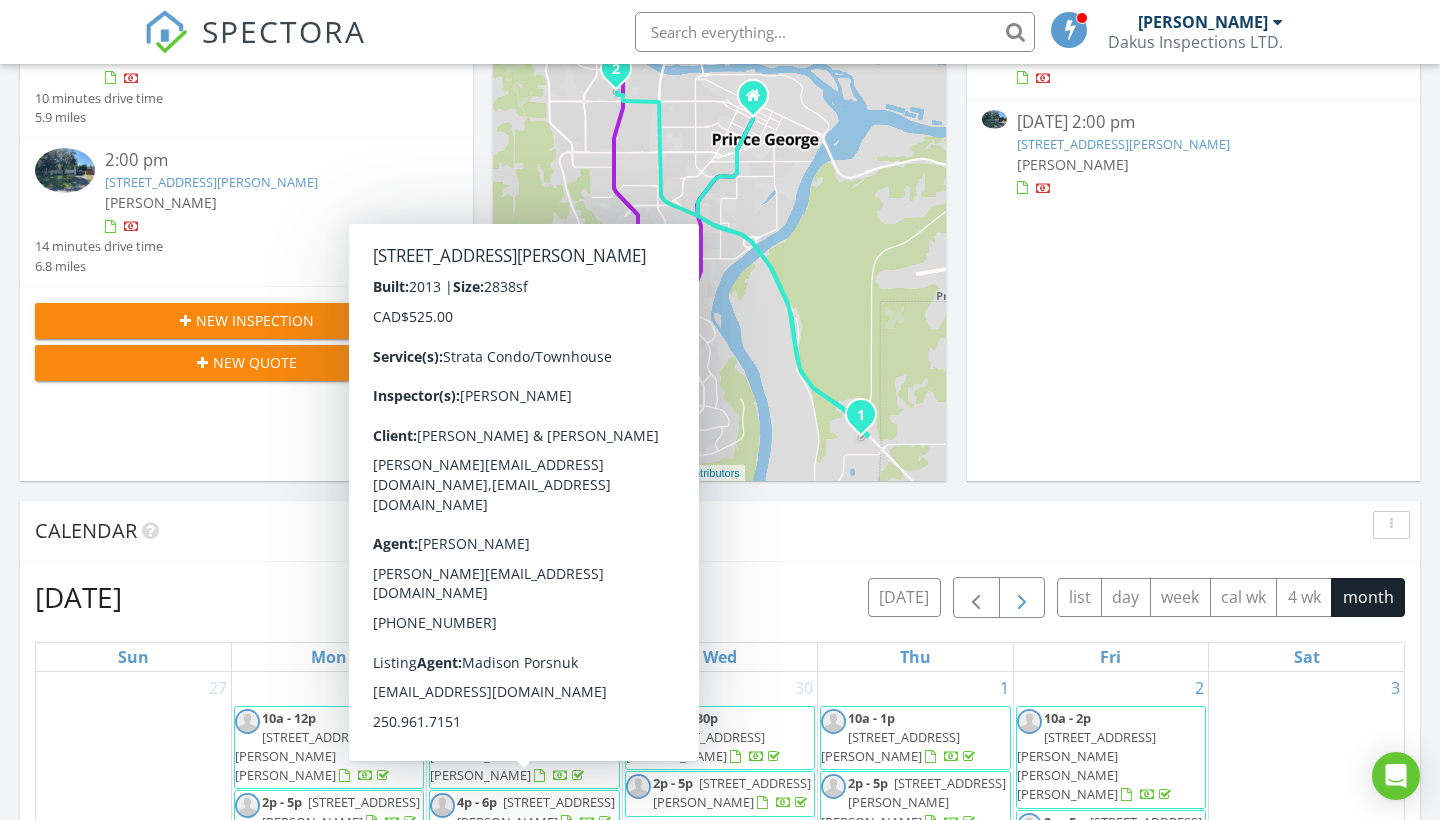 click at bounding box center [1022, 597] 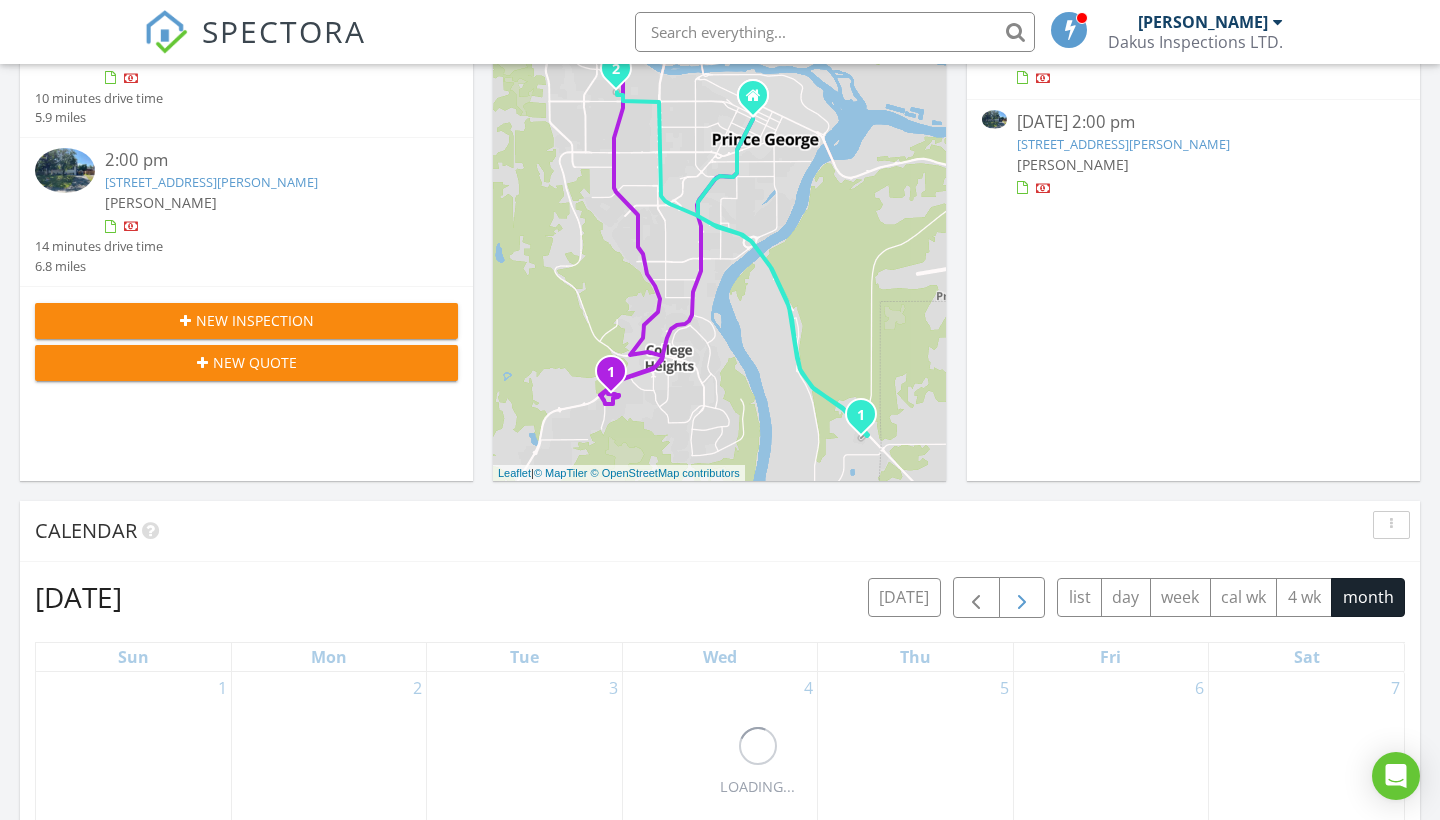 click at bounding box center (1022, 597) 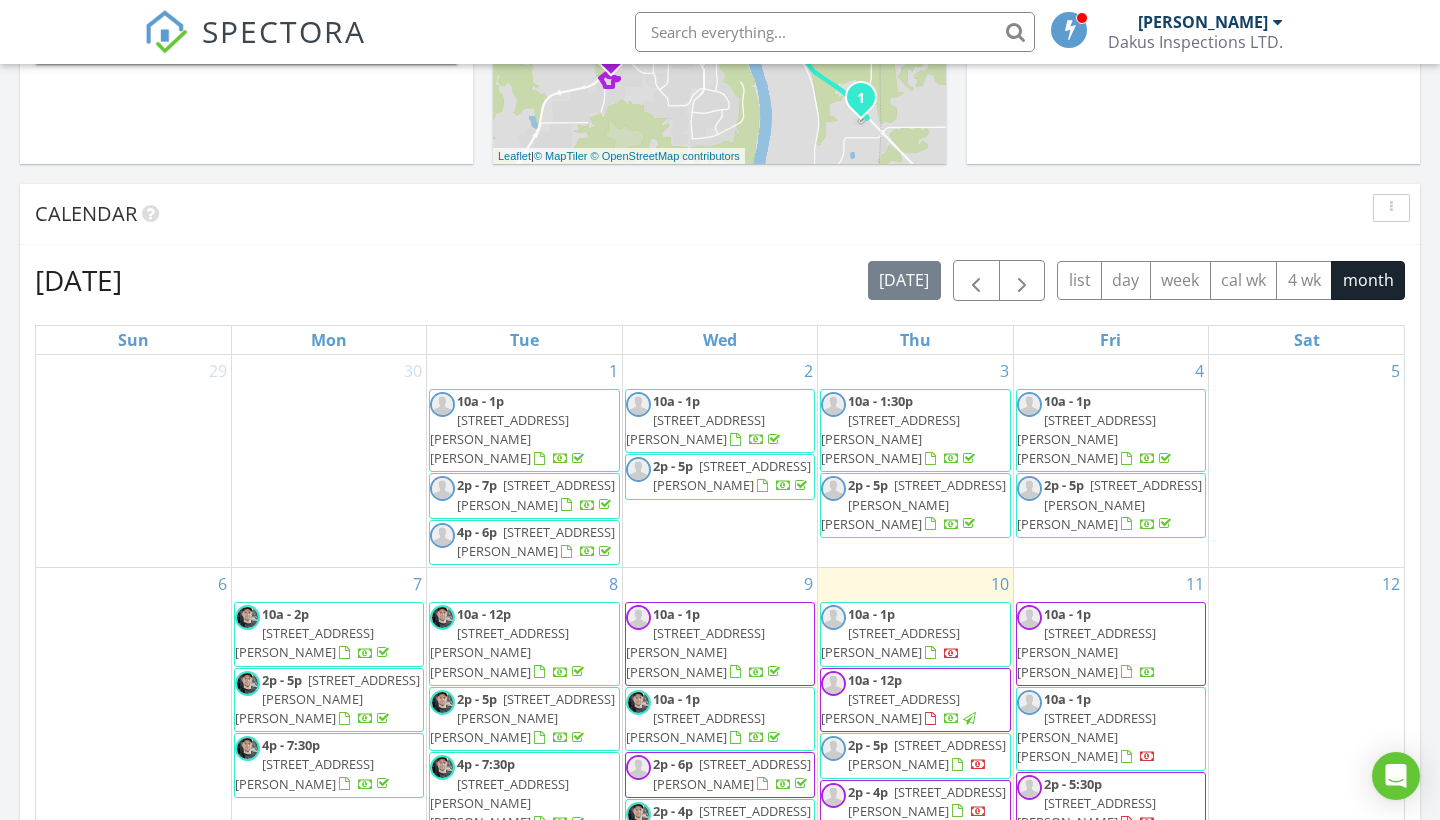 scroll, scrollTop: 951, scrollLeft: 0, axis: vertical 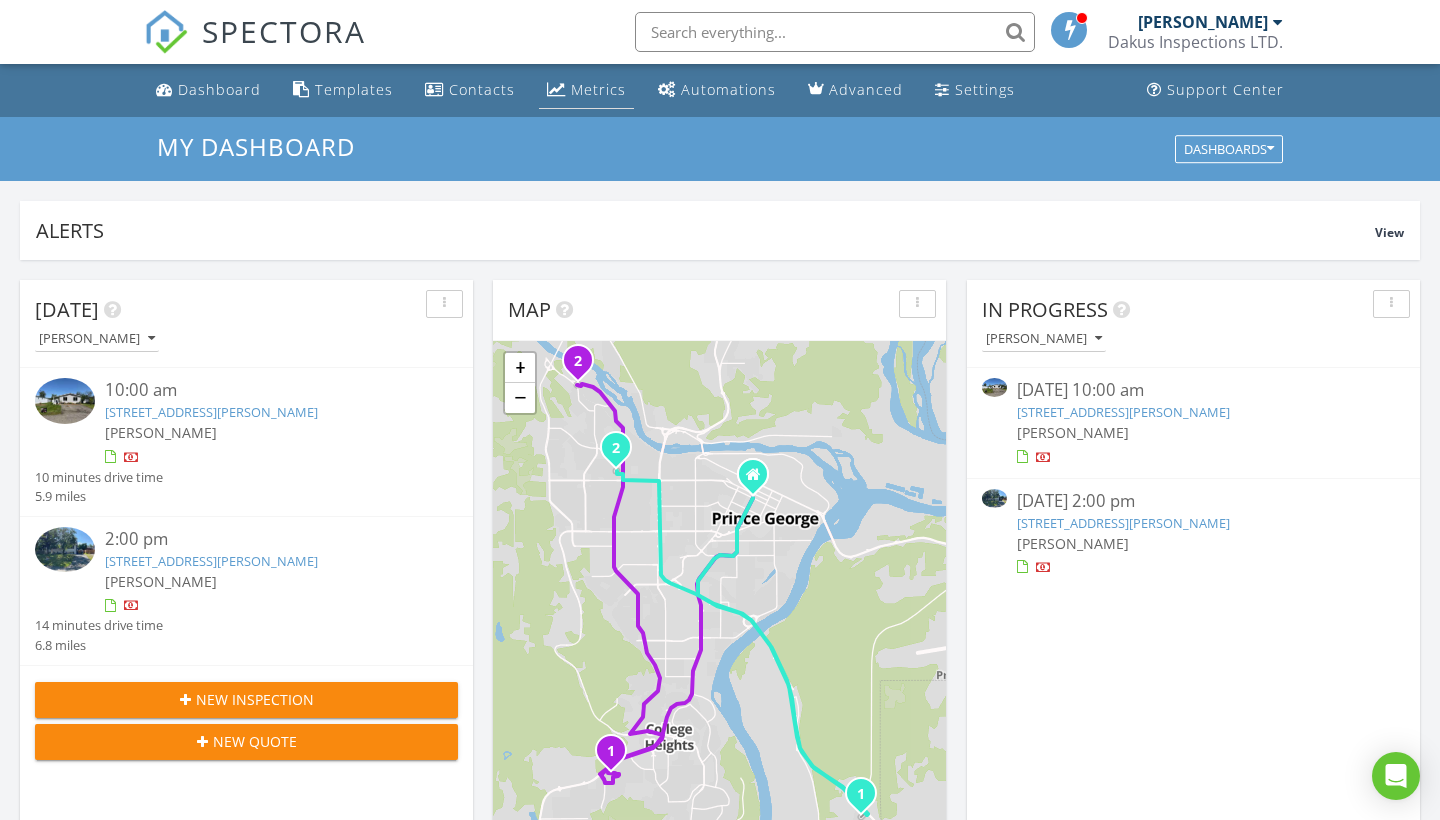 click on "Metrics" at bounding box center [598, 89] 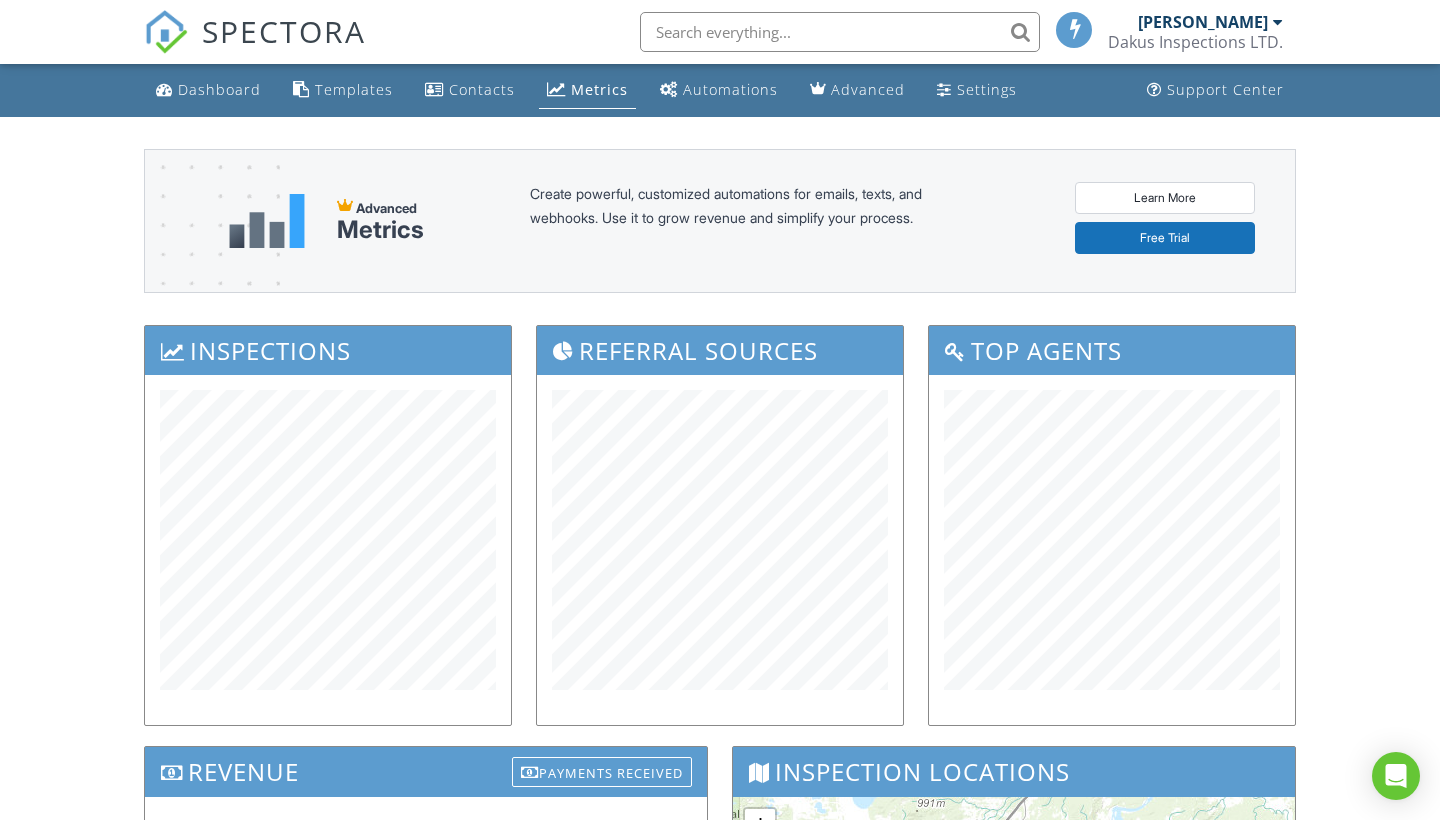 scroll, scrollTop: 0, scrollLeft: 0, axis: both 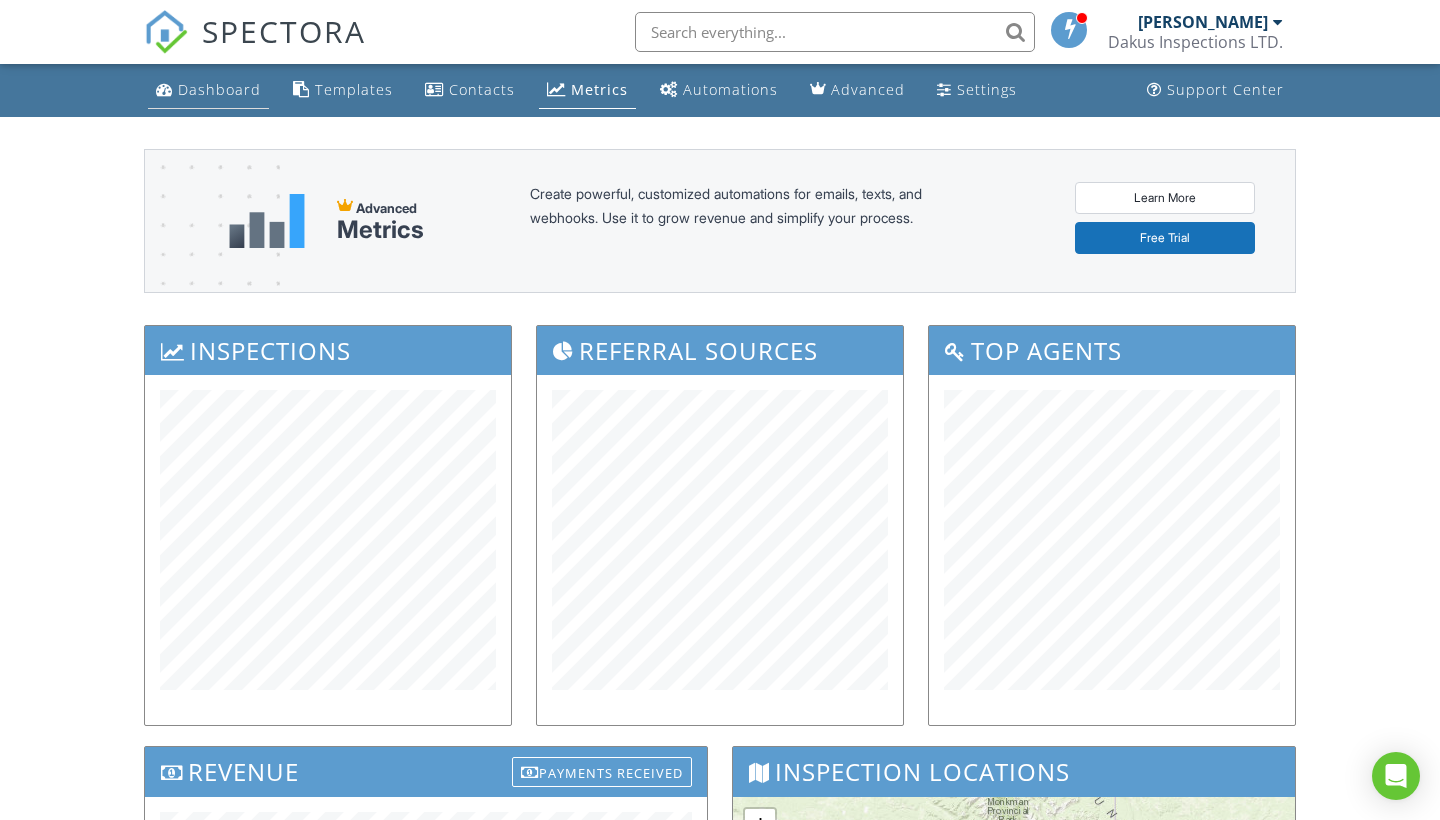 click on "Dashboard" at bounding box center [219, 89] 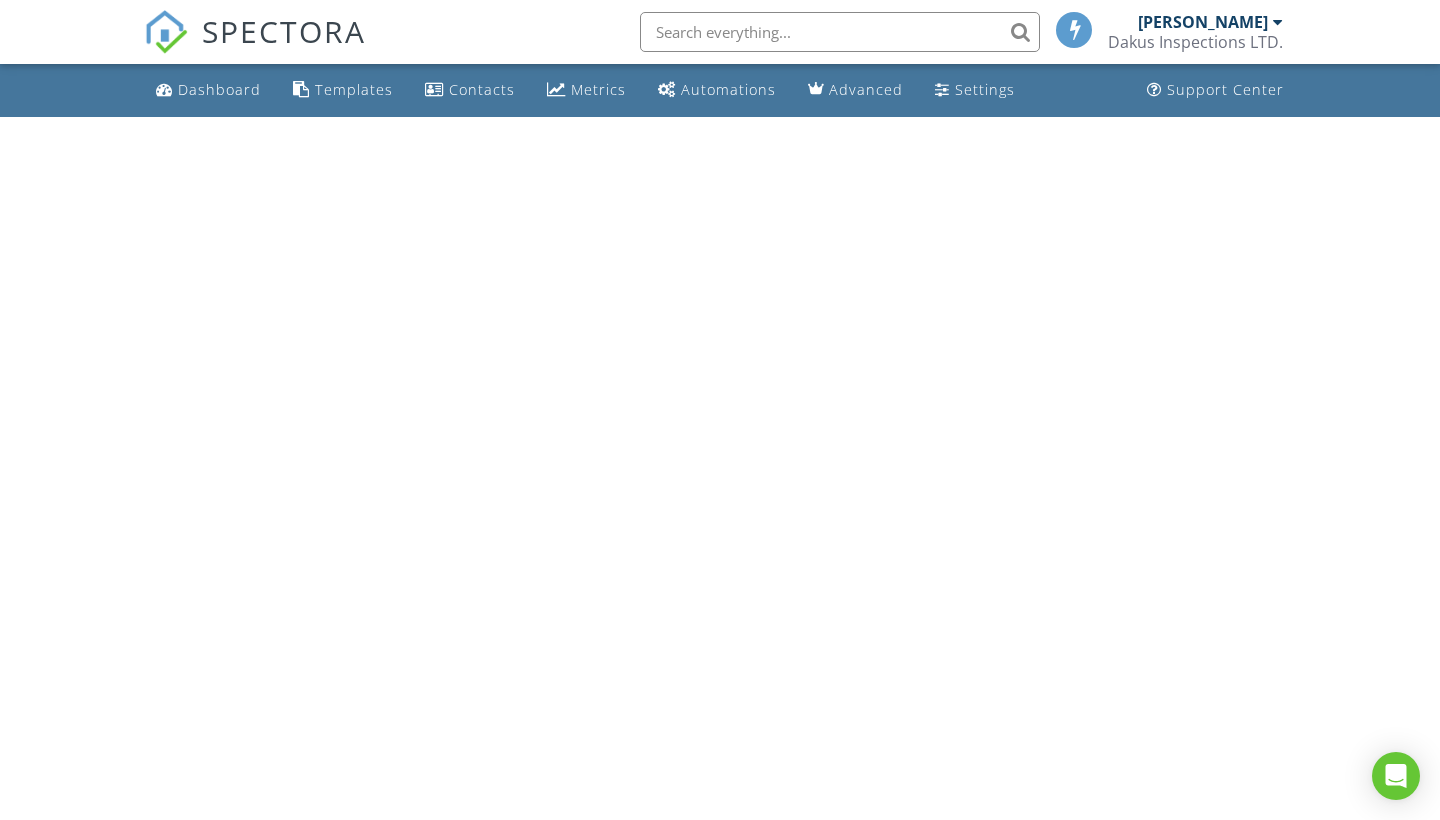 scroll, scrollTop: 0, scrollLeft: 0, axis: both 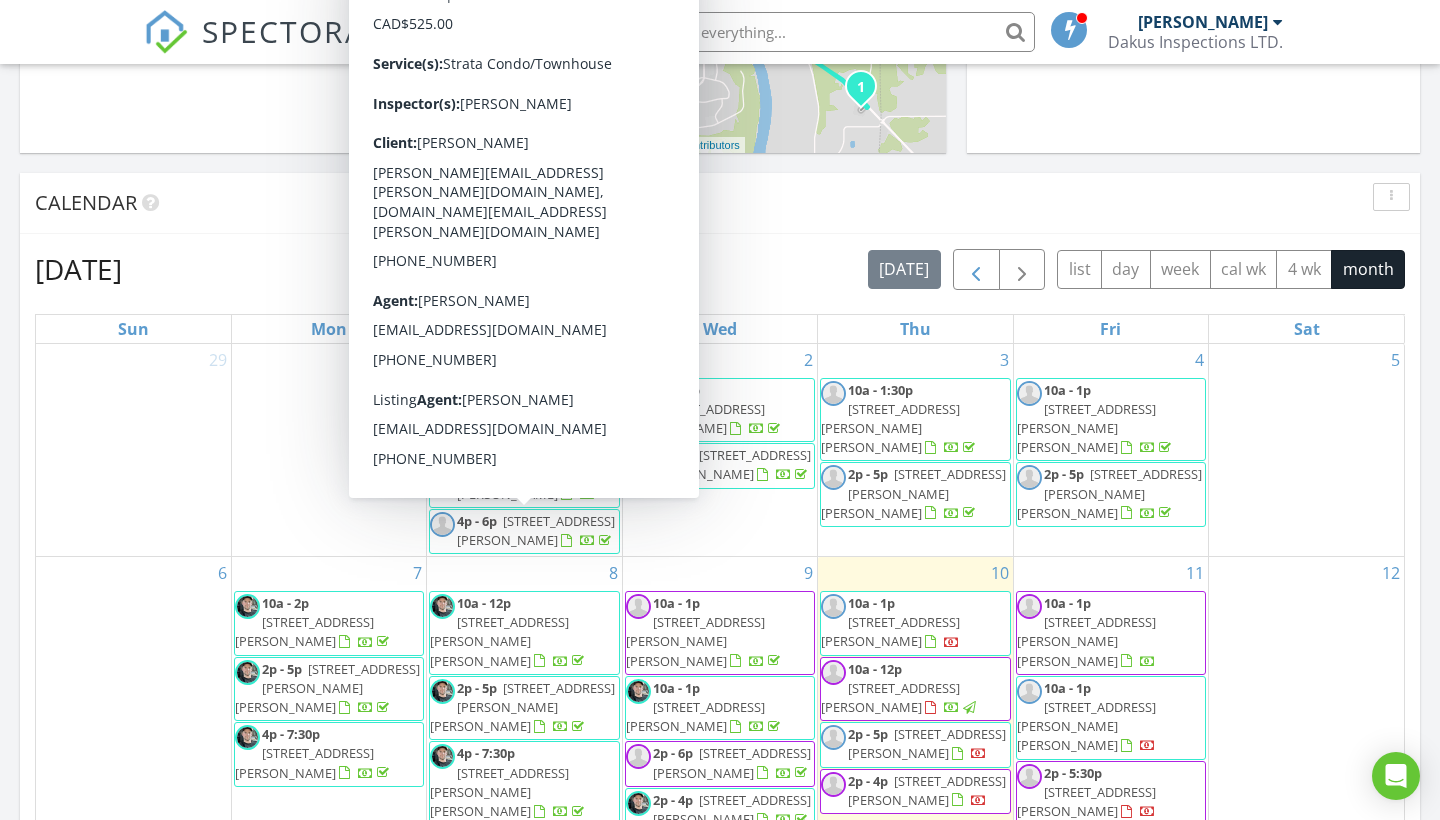 click at bounding box center [976, 270] 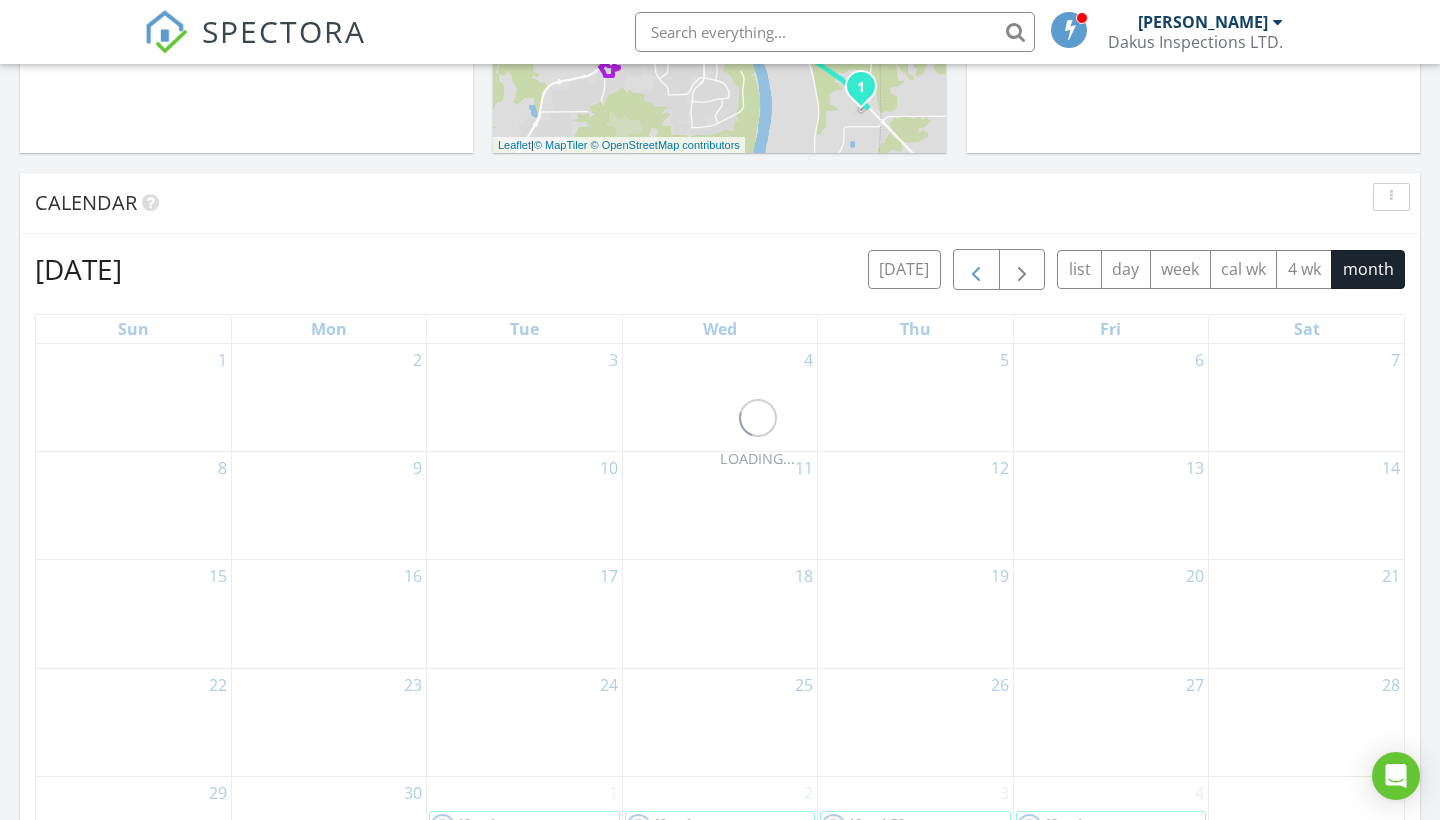 click at bounding box center (976, 270) 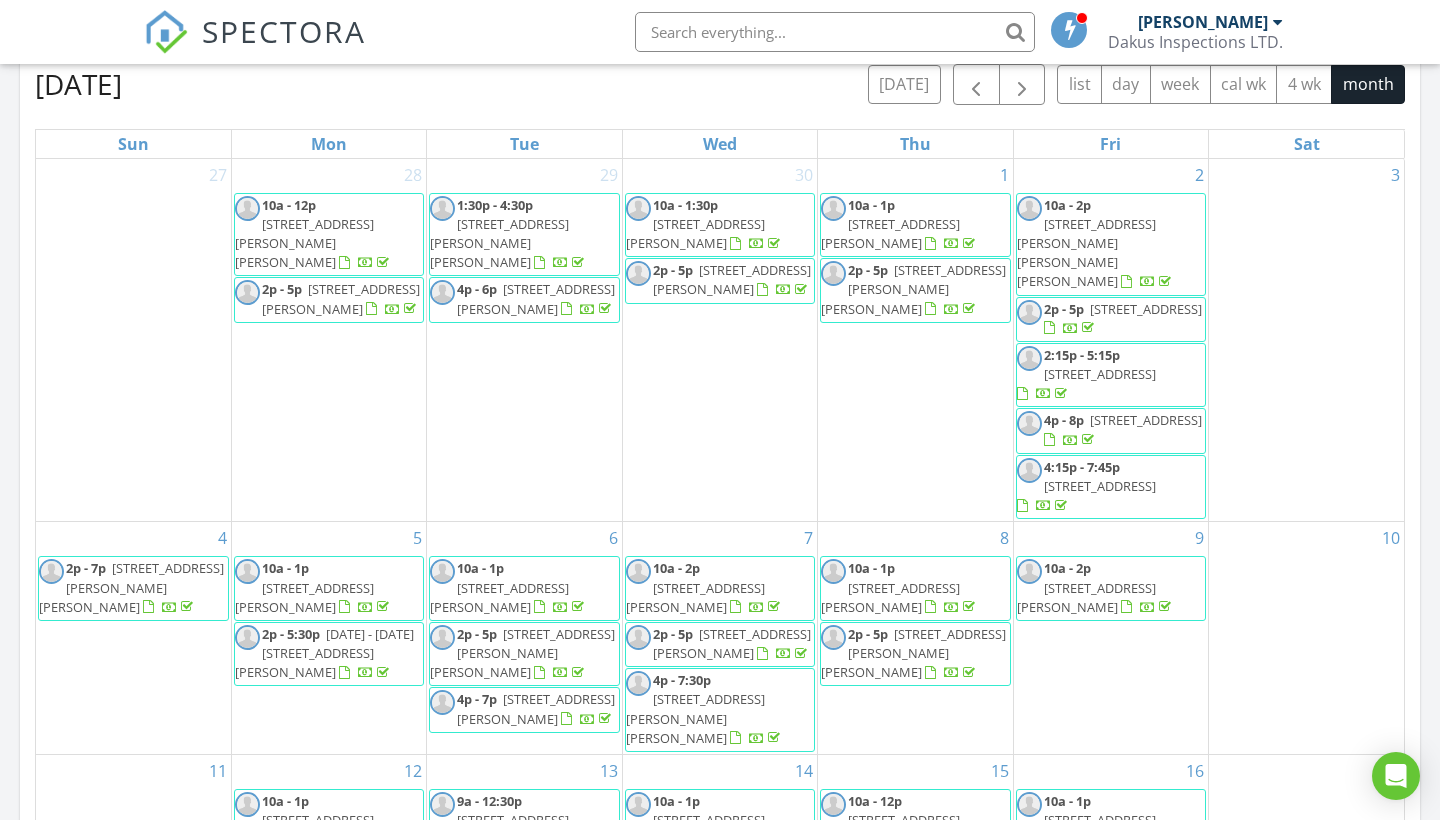 scroll, scrollTop: 973, scrollLeft: 0, axis: vertical 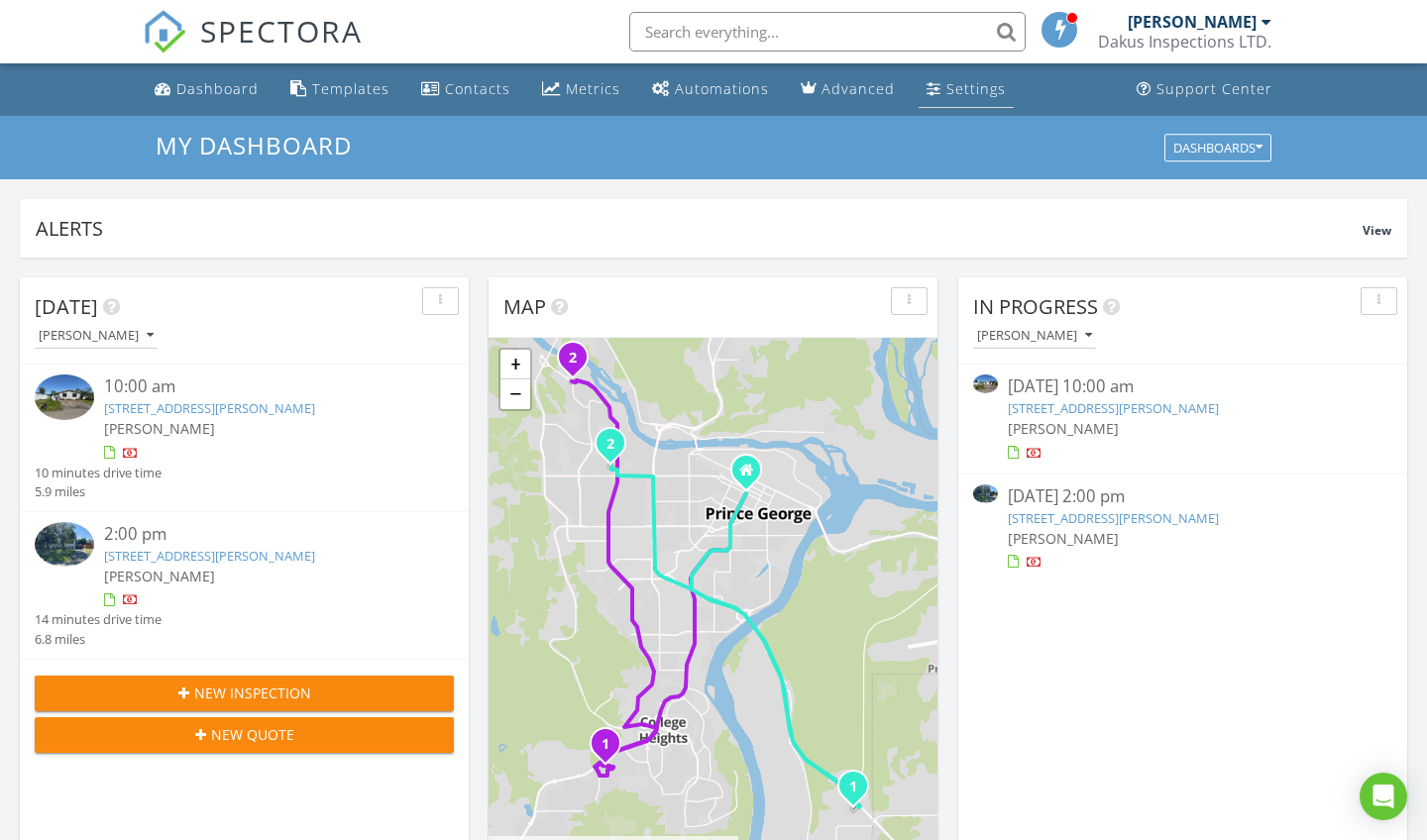 click on "Settings" at bounding box center [976, 88] 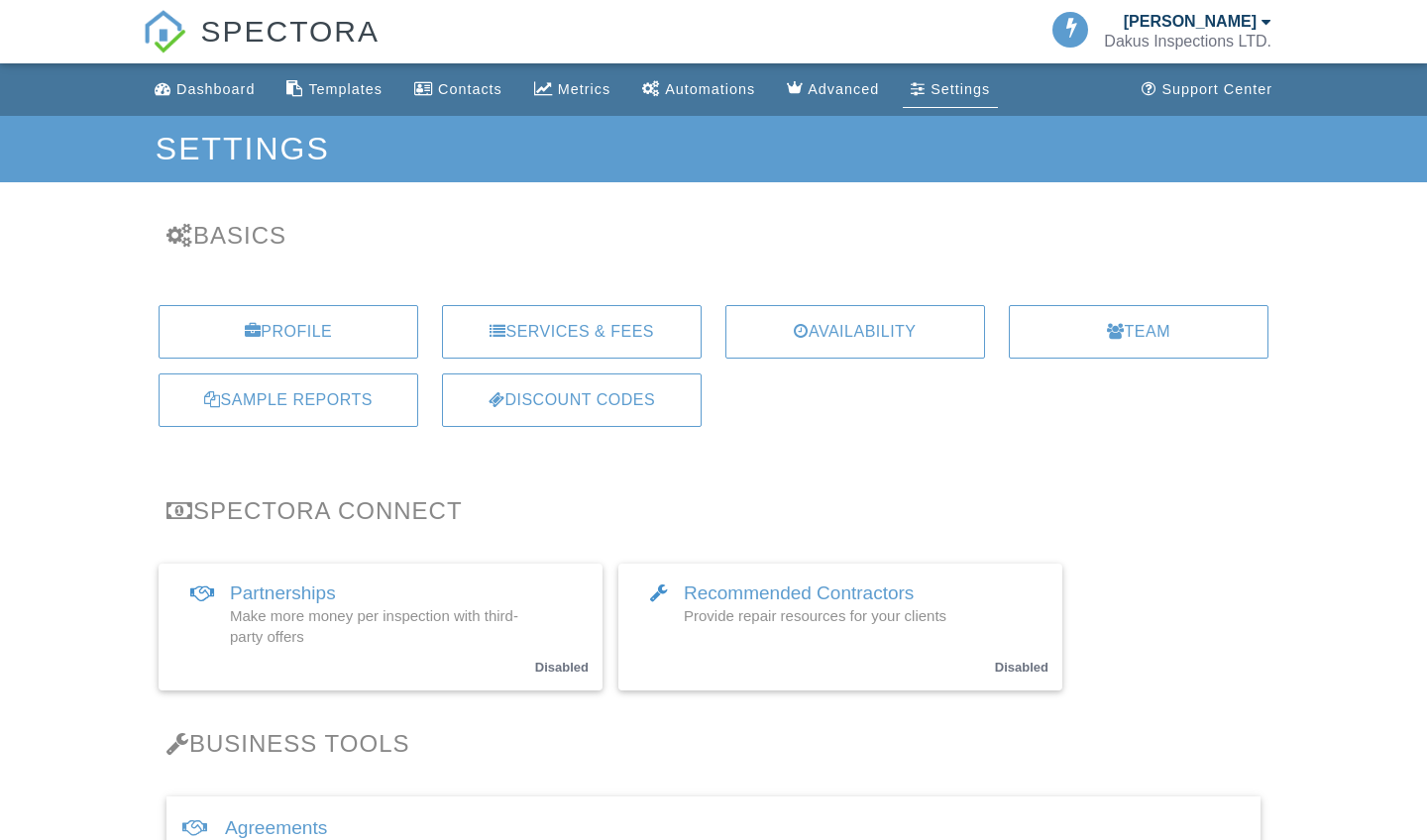 scroll, scrollTop: 0, scrollLeft: 0, axis: both 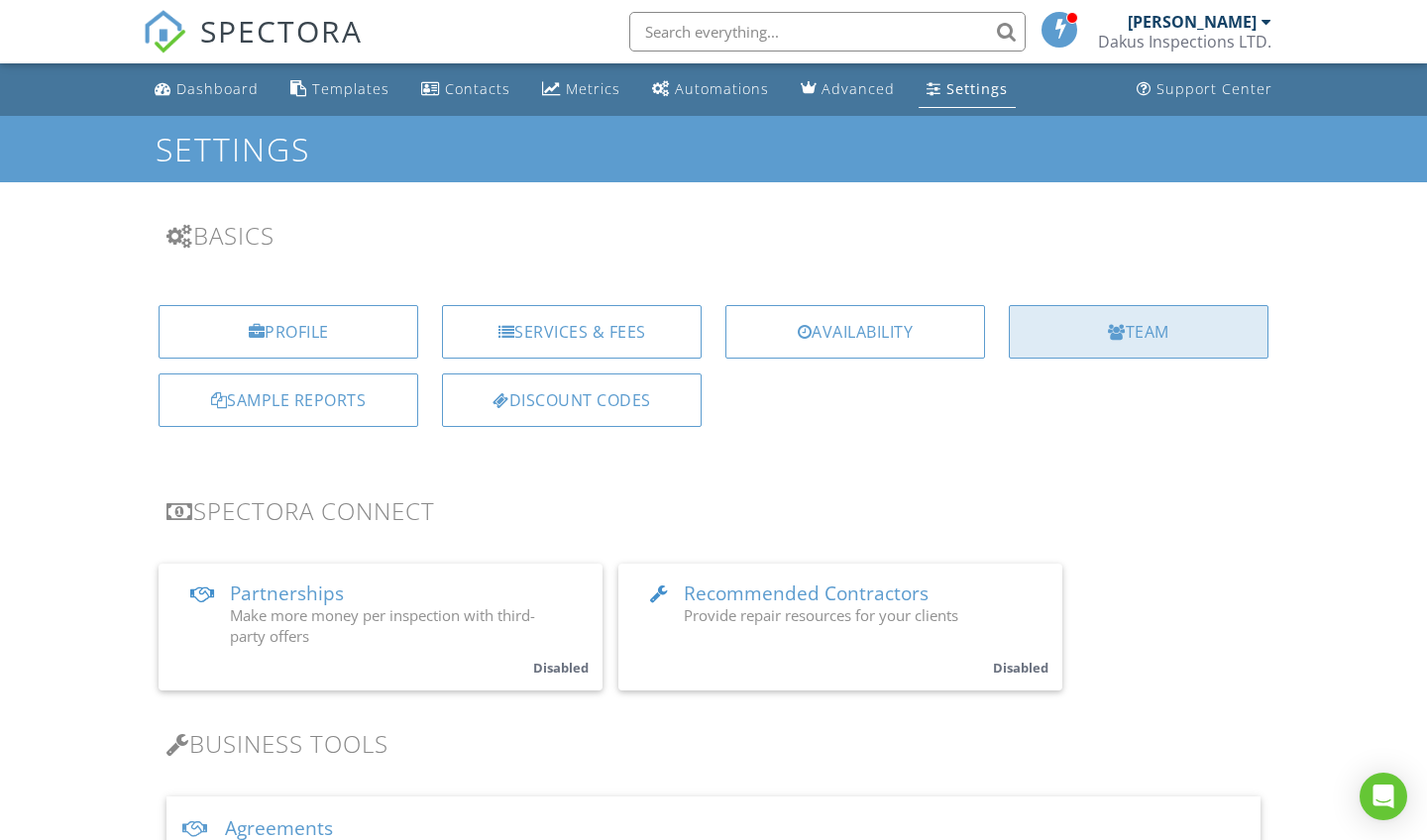 click on "Team" at bounding box center [1139, 332] 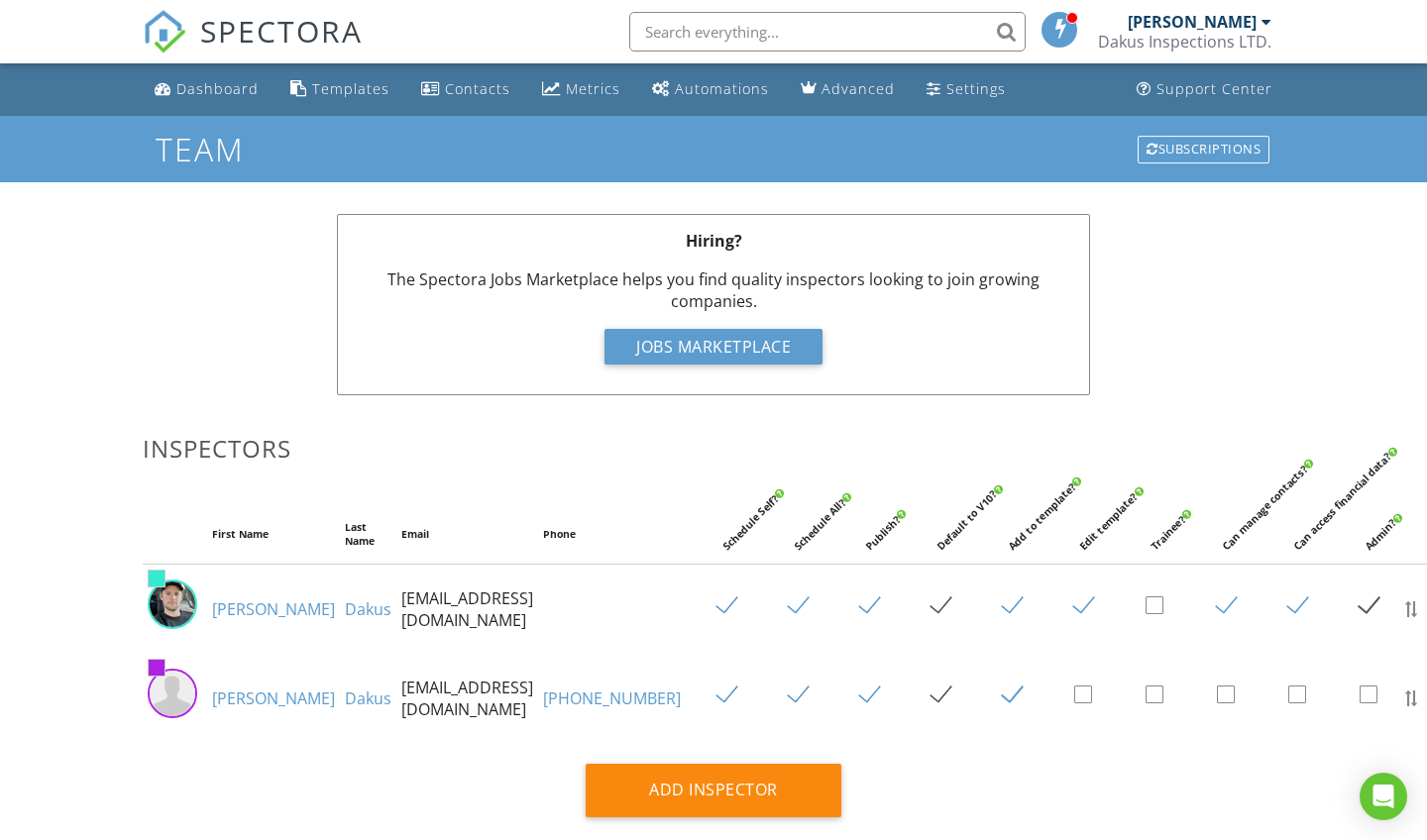 scroll, scrollTop: 0, scrollLeft: 0, axis: both 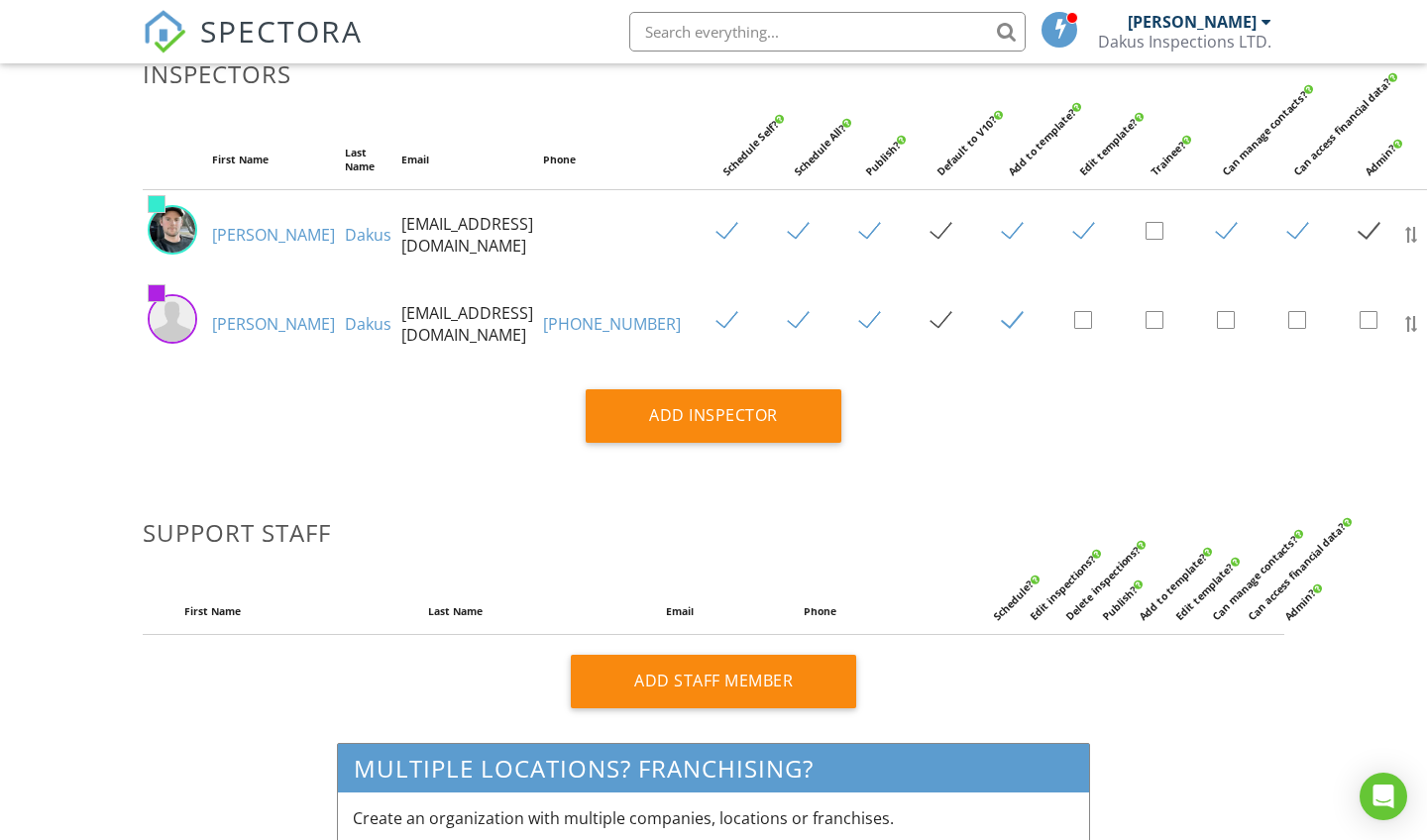 click on "[PERSON_NAME]" at bounding box center (274, 235) 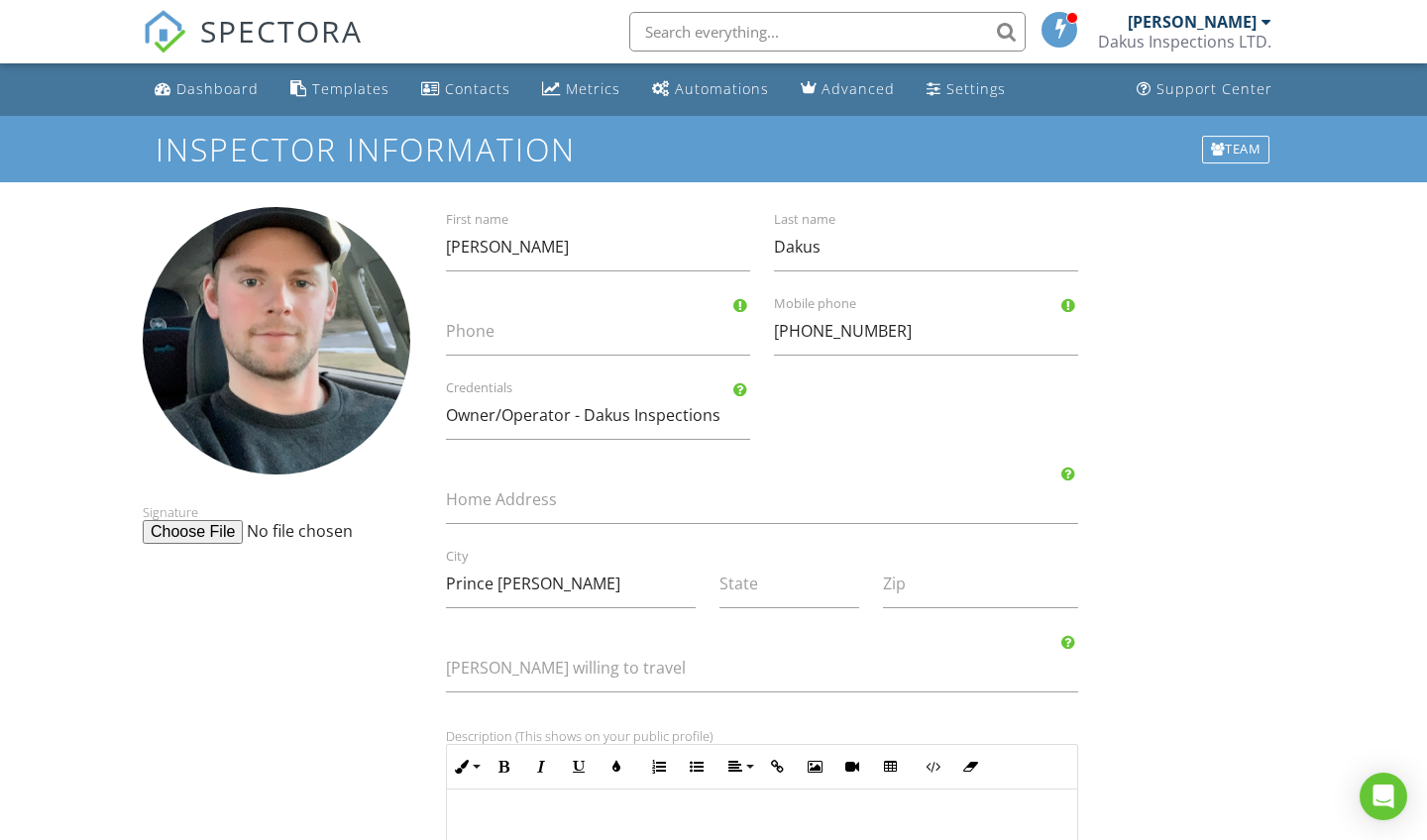 scroll, scrollTop: 0, scrollLeft: 0, axis: both 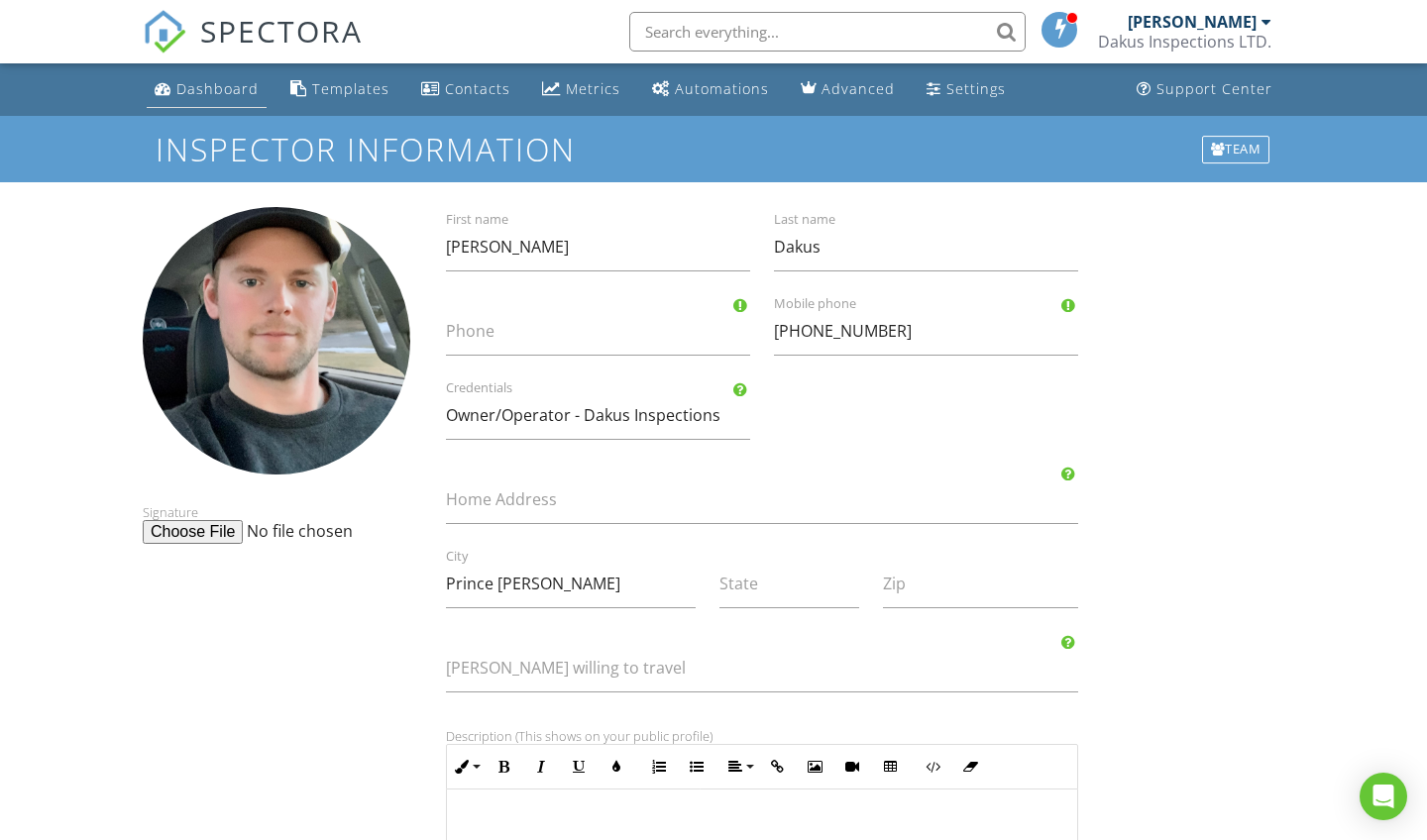 click on "Dashboard" at bounding box center (217, 88) 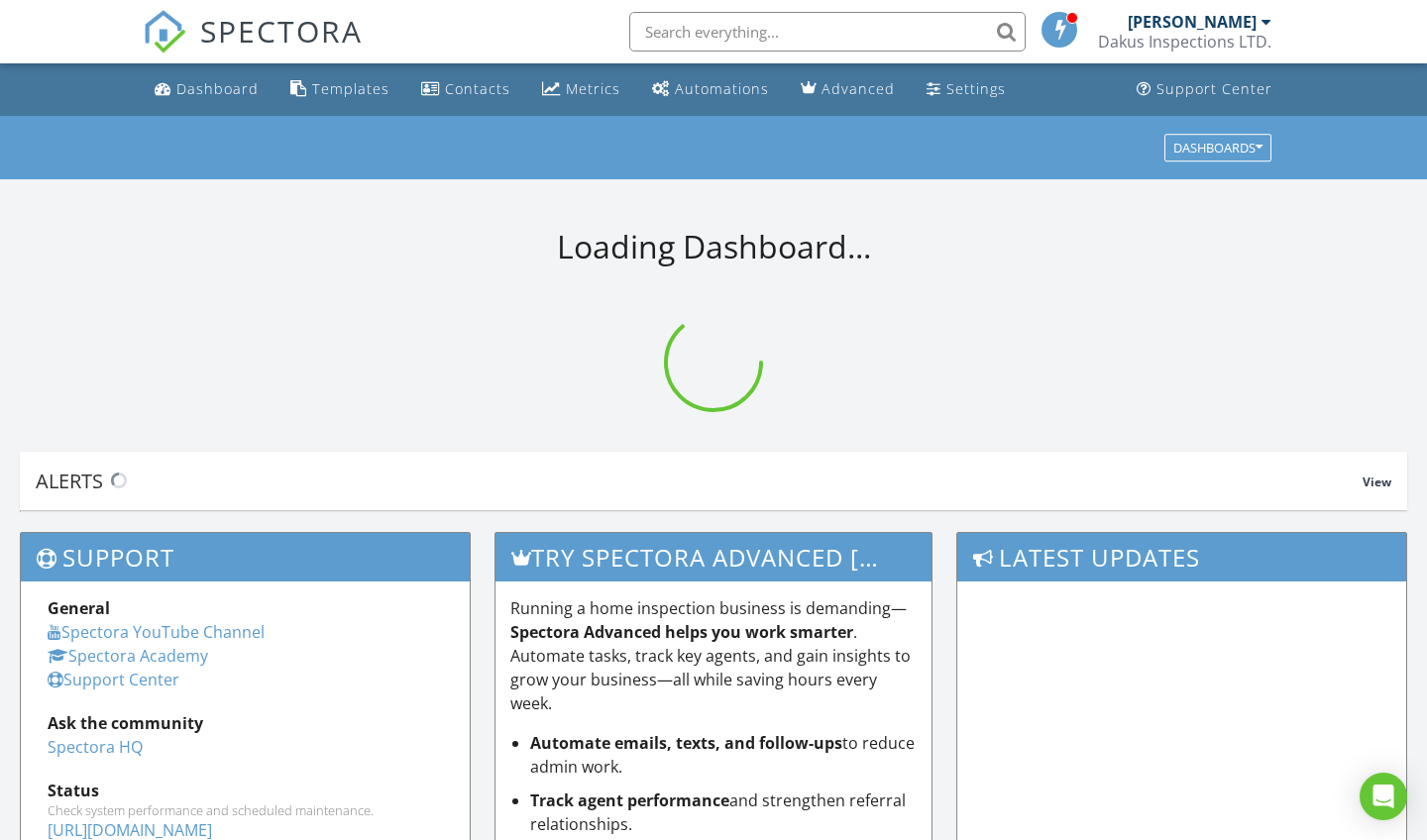 scroll, scrollTop: 0, scrollLeft: 0, axis: both 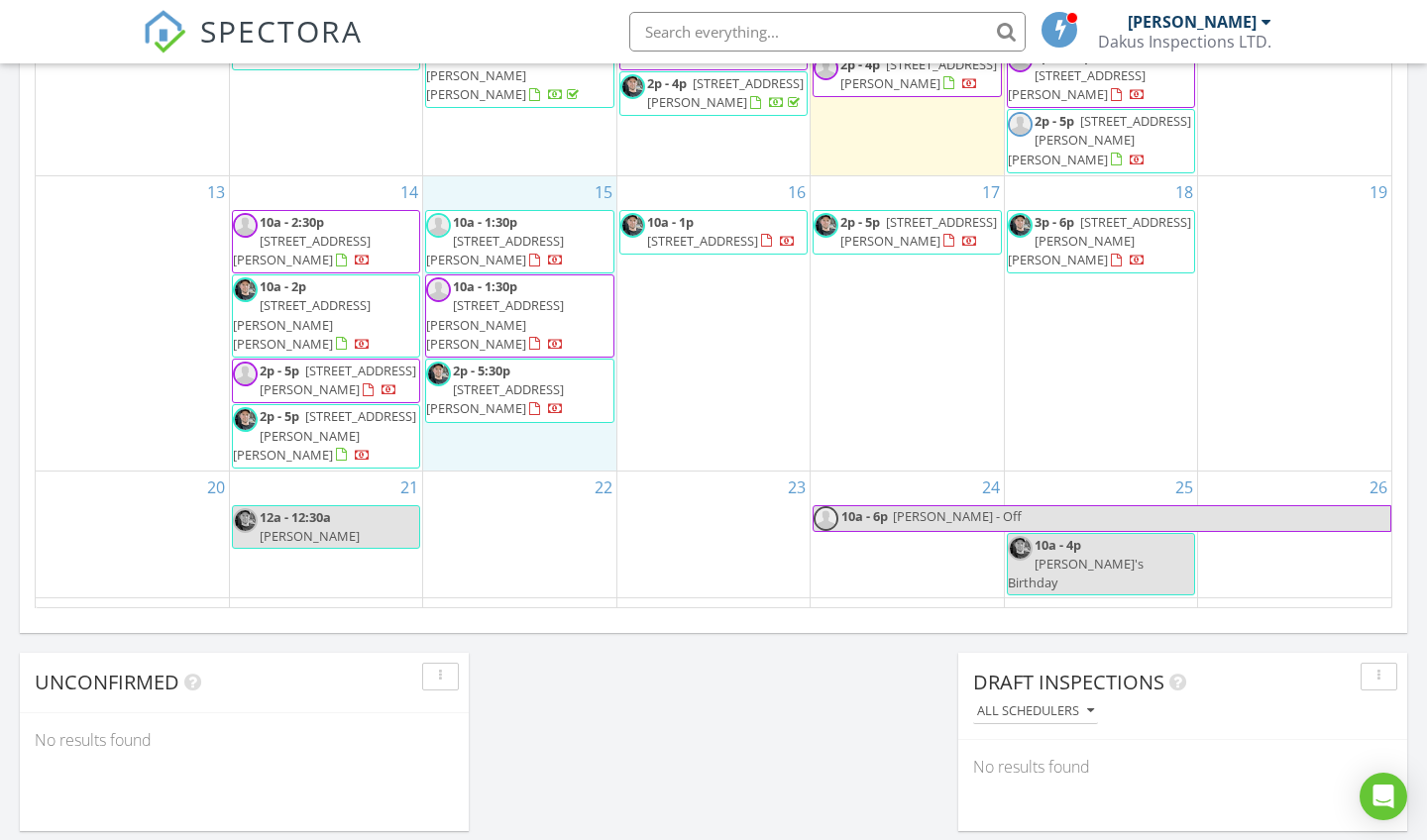 click on "15
10a - 1:30p
[STREET_ADDRESS][PERSON_NAME]
10a - 1:30p
[STREET_ADDRESS][PERSON_NAME][PERSON_NAME]
2p - 5:30p
[STREET_ADDRESS][PERSON_NAME]" at bounding box center (519, 323) 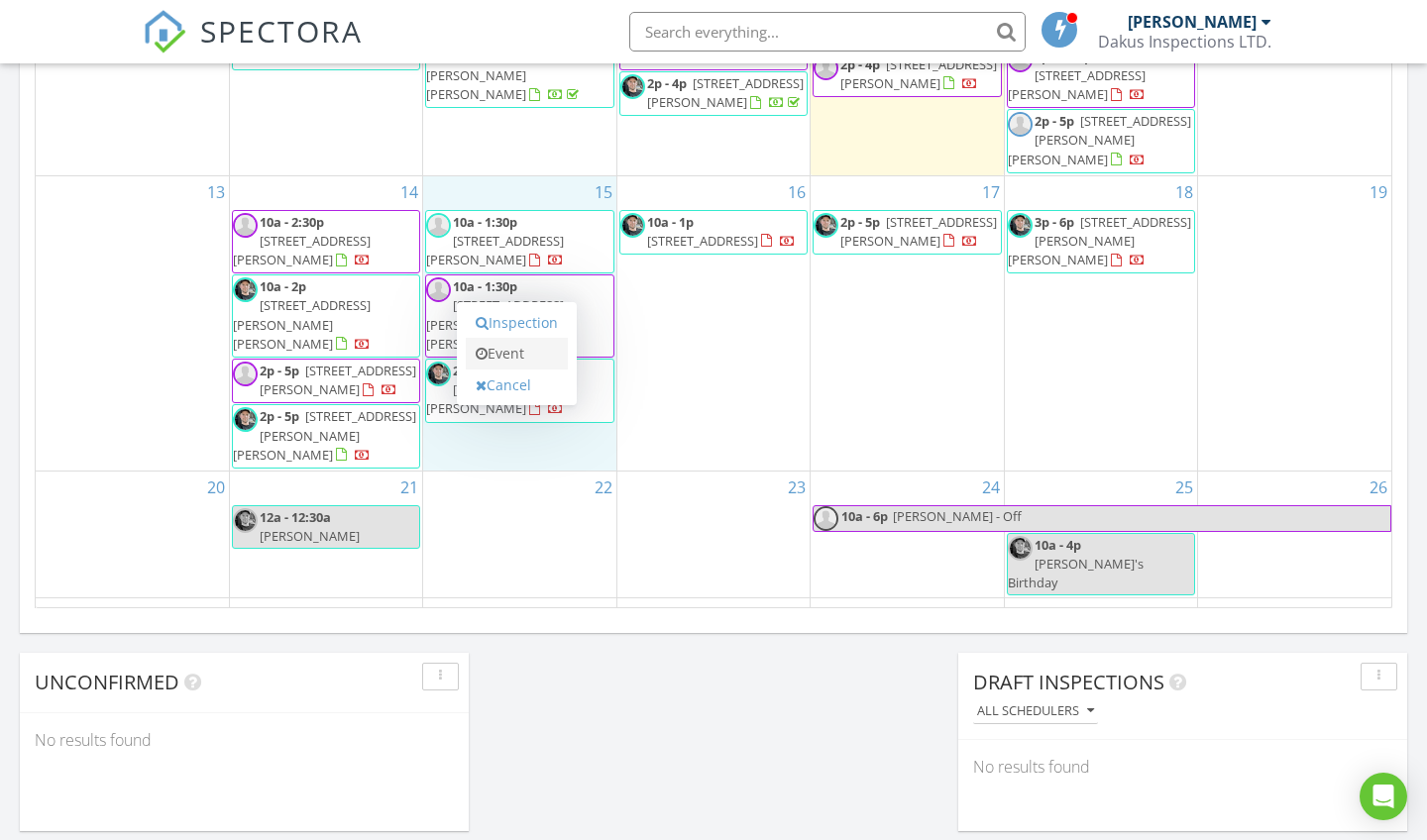 click on "Event" at bounding box center (516, 354) 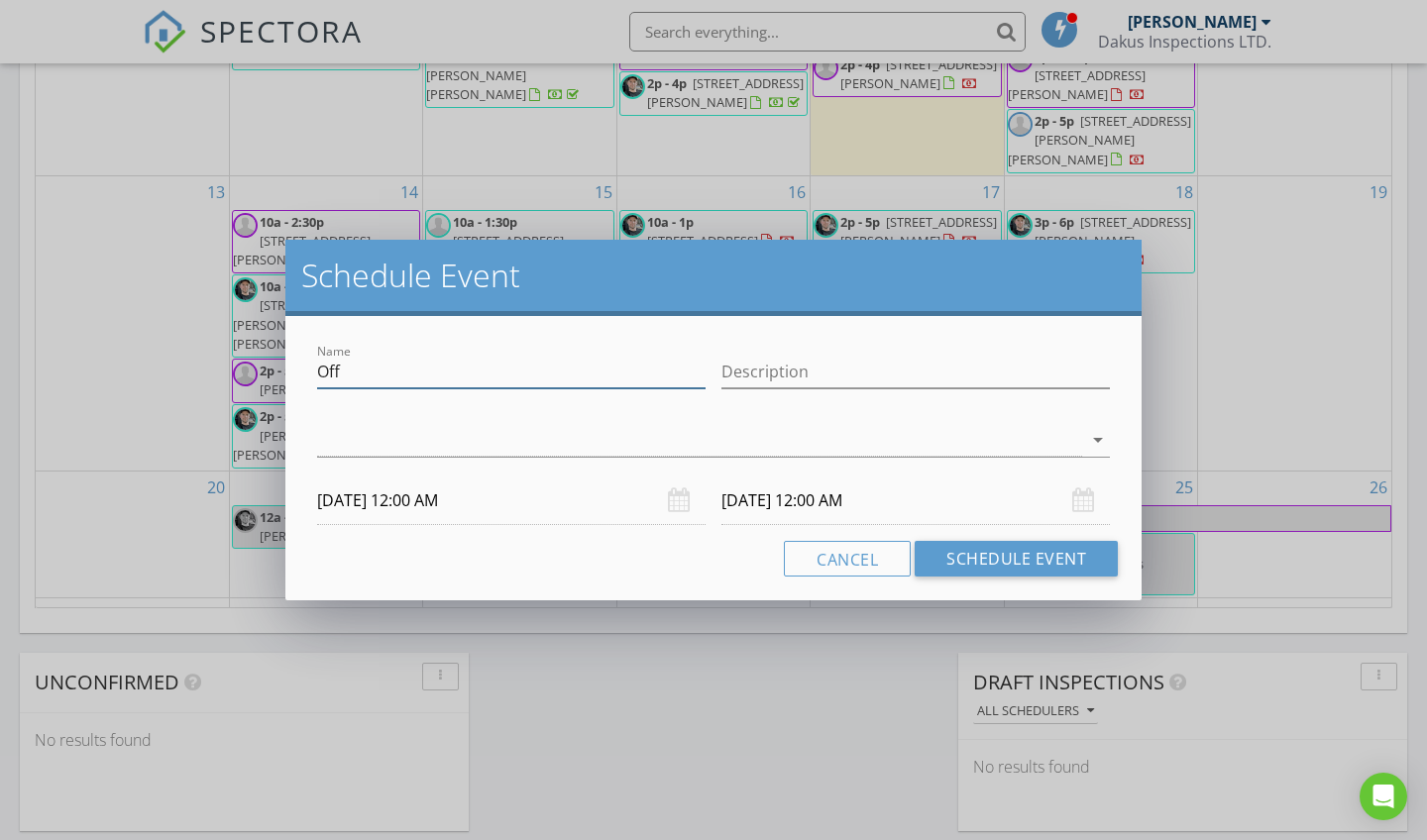 click on "Off" at bounding box center (511, 371) 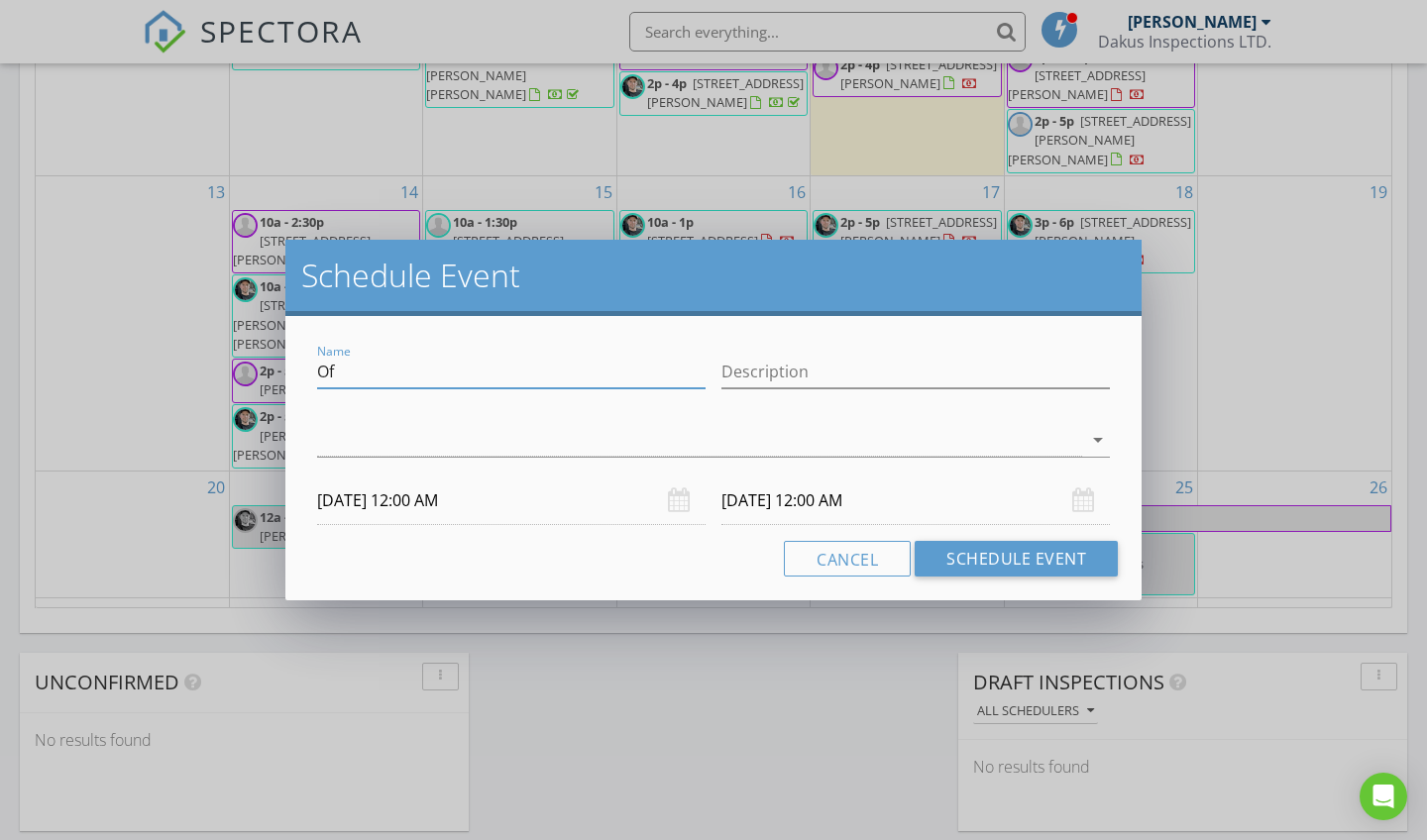 type on "O" 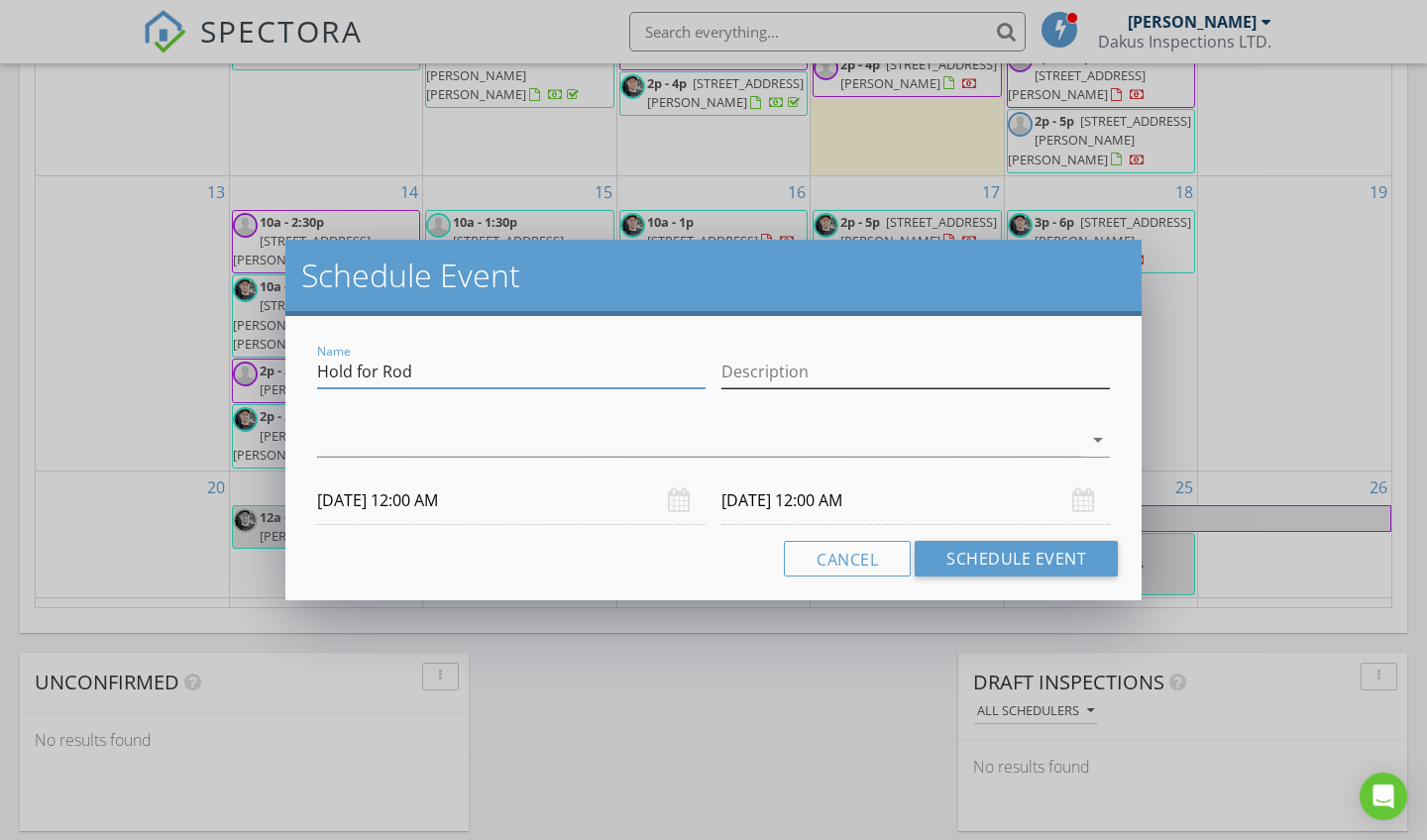 type on "Hold for Rod" 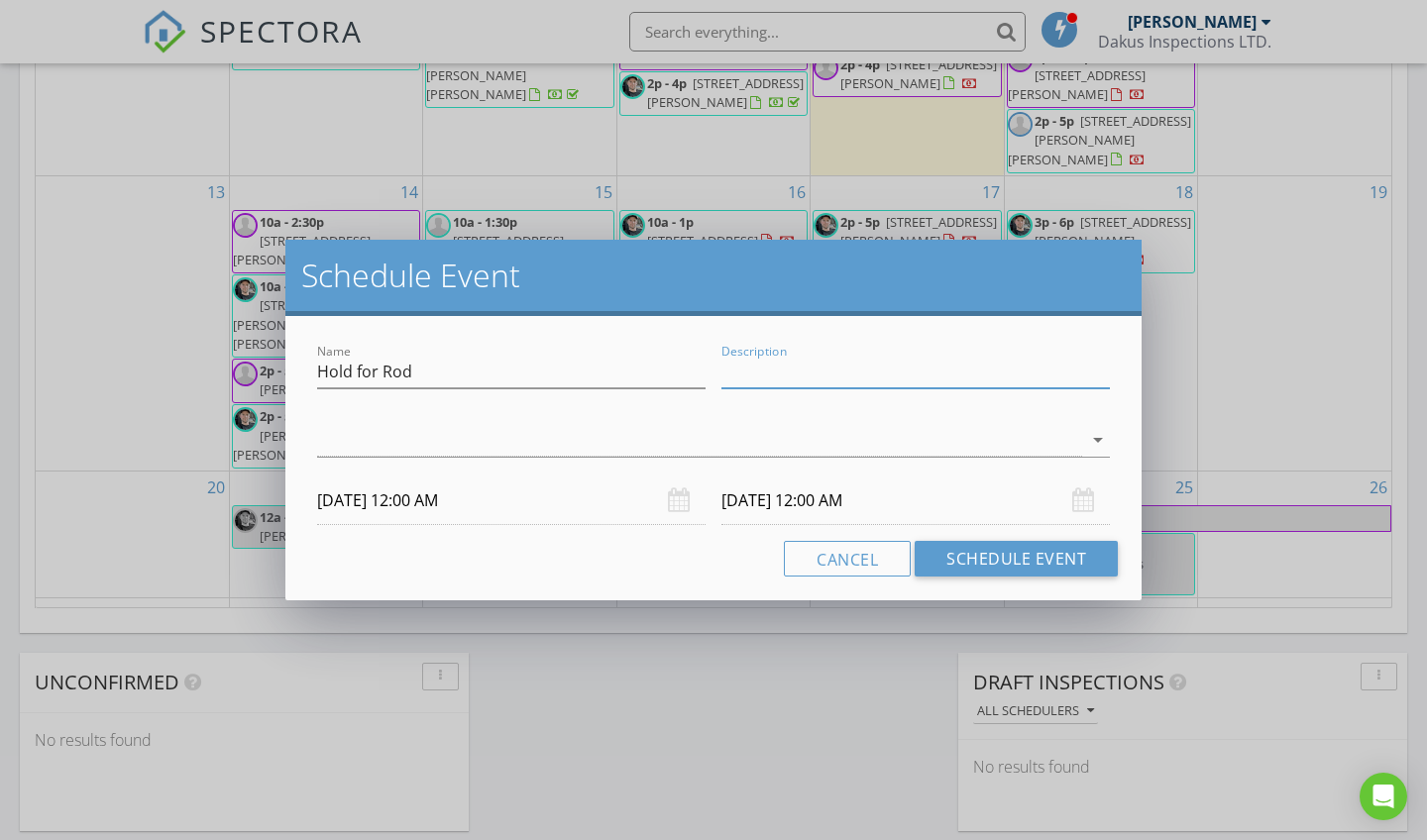click on "Description" at bounding box center (916, 371) 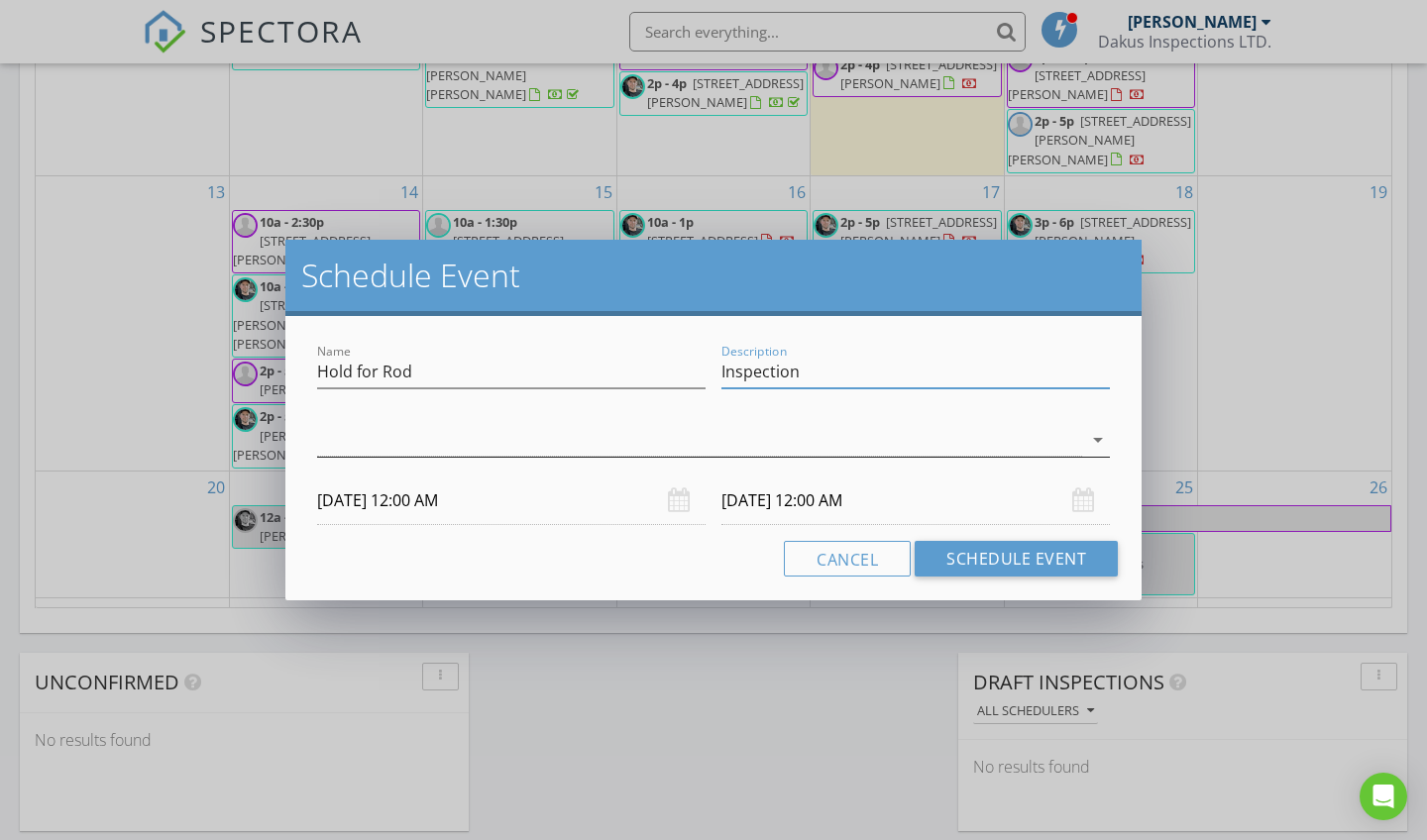type on "Inspection" 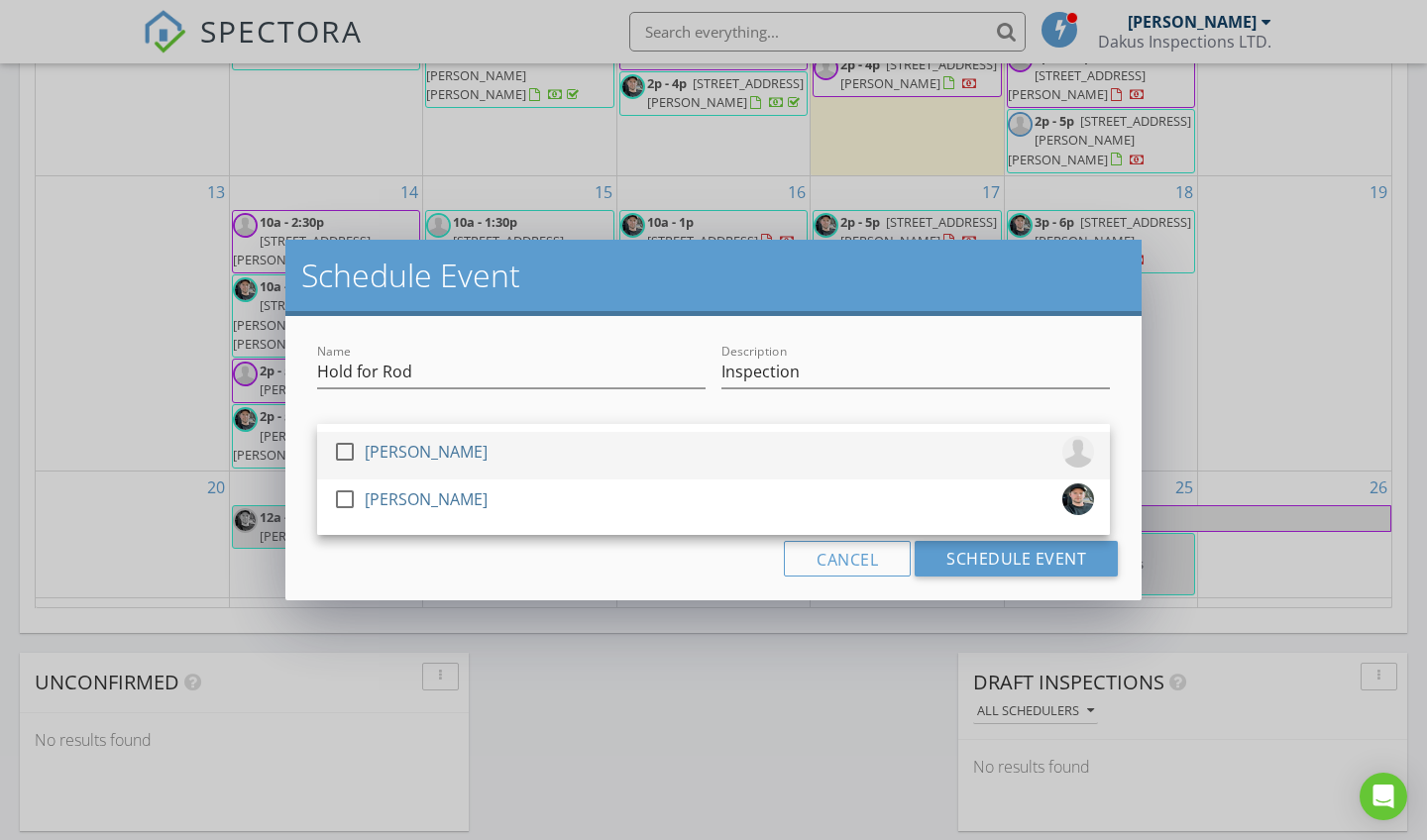 click at bounding box center [345, 452] 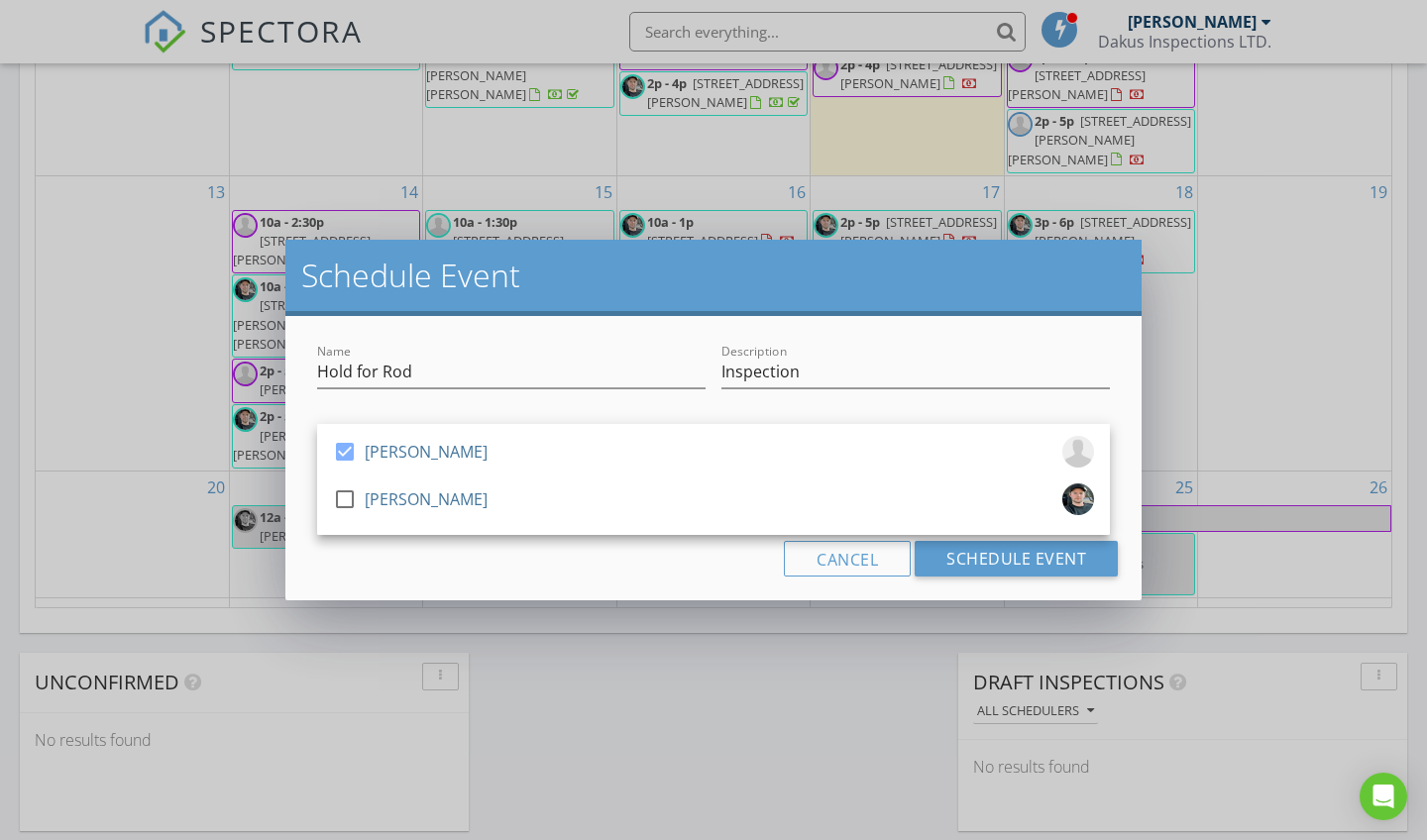 click on "Cancel   Schedule Event" at bounding box center [714, 559] 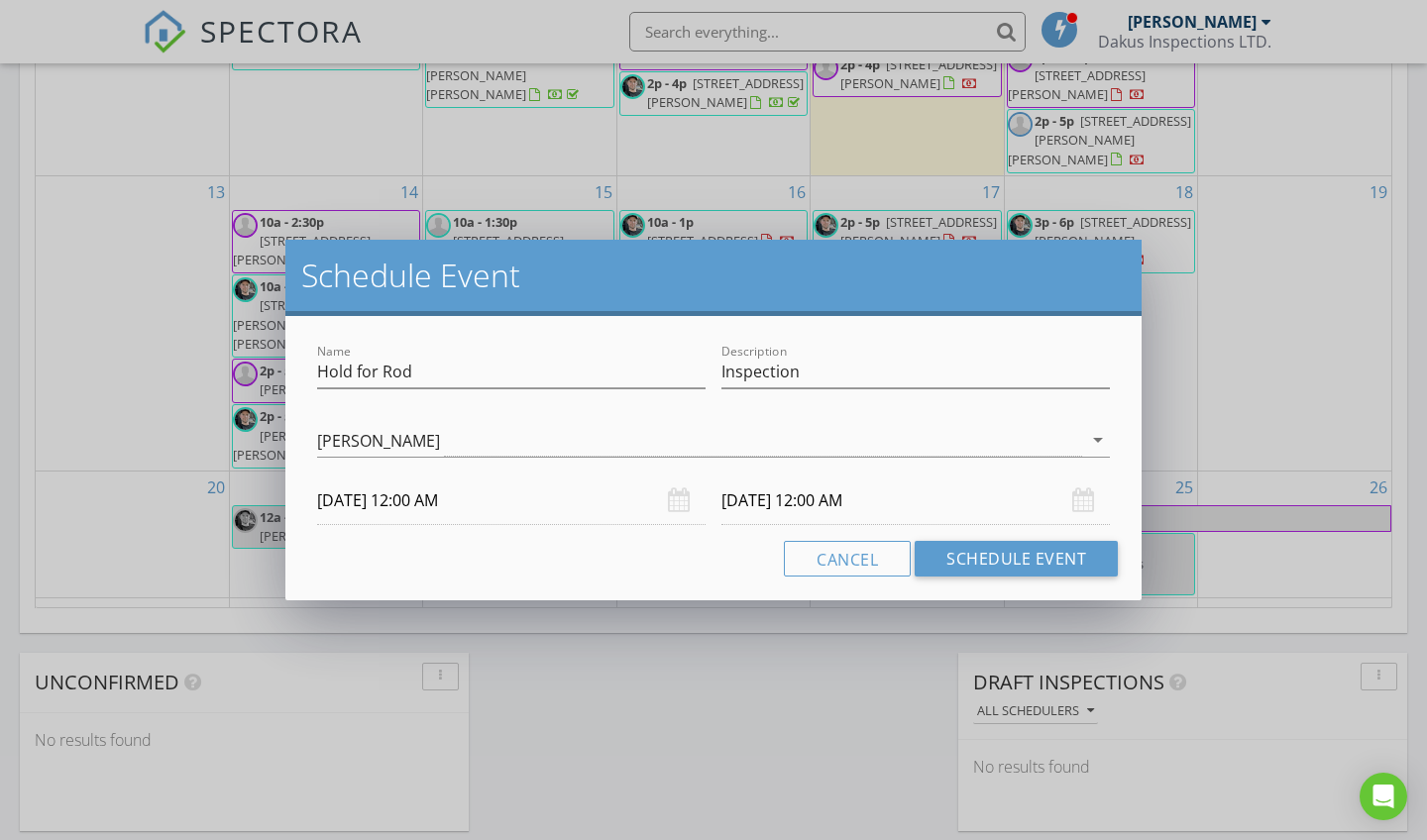 click on "07/15/2025 12:00 AM" at bounding box center (511, 500) 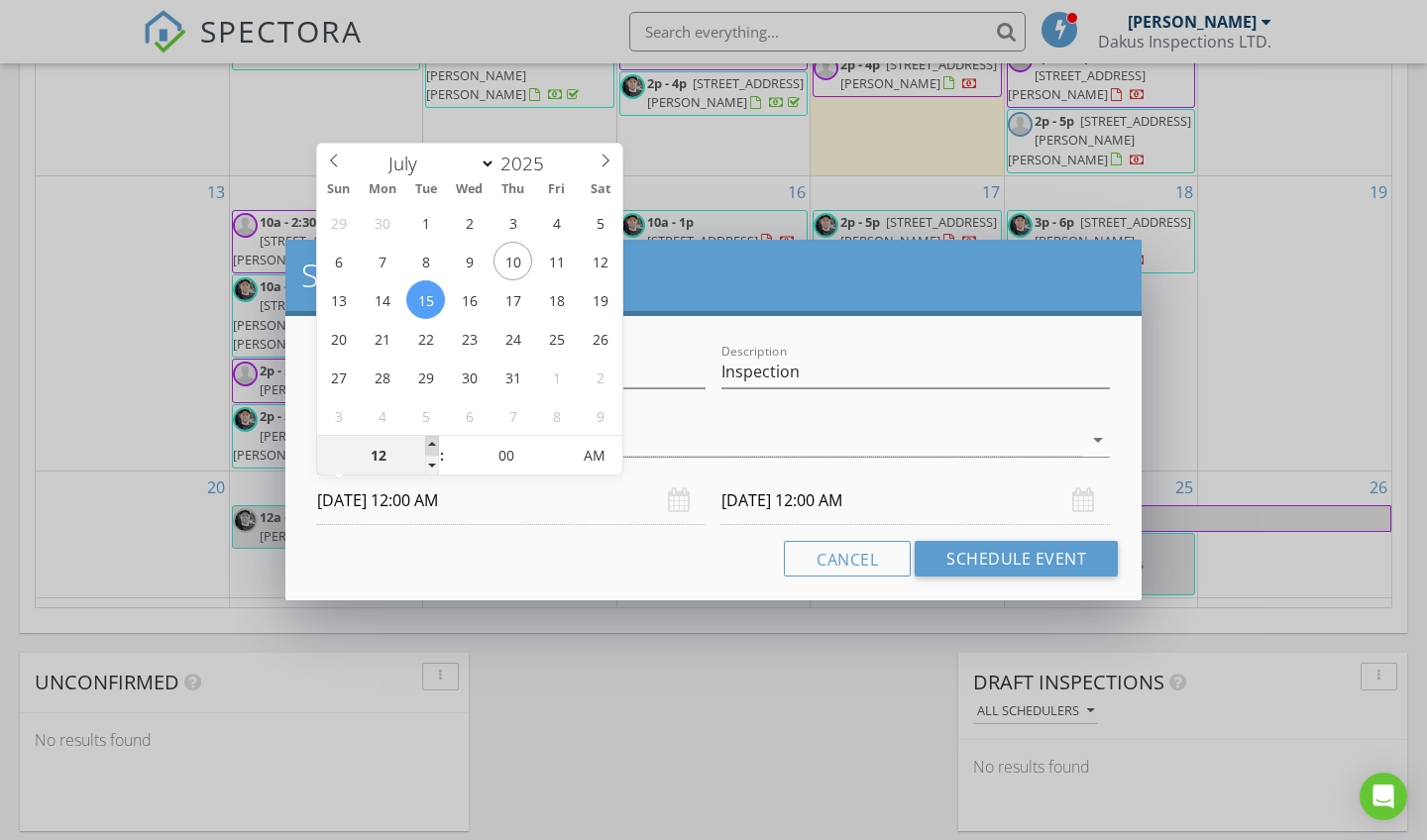 type on "01" 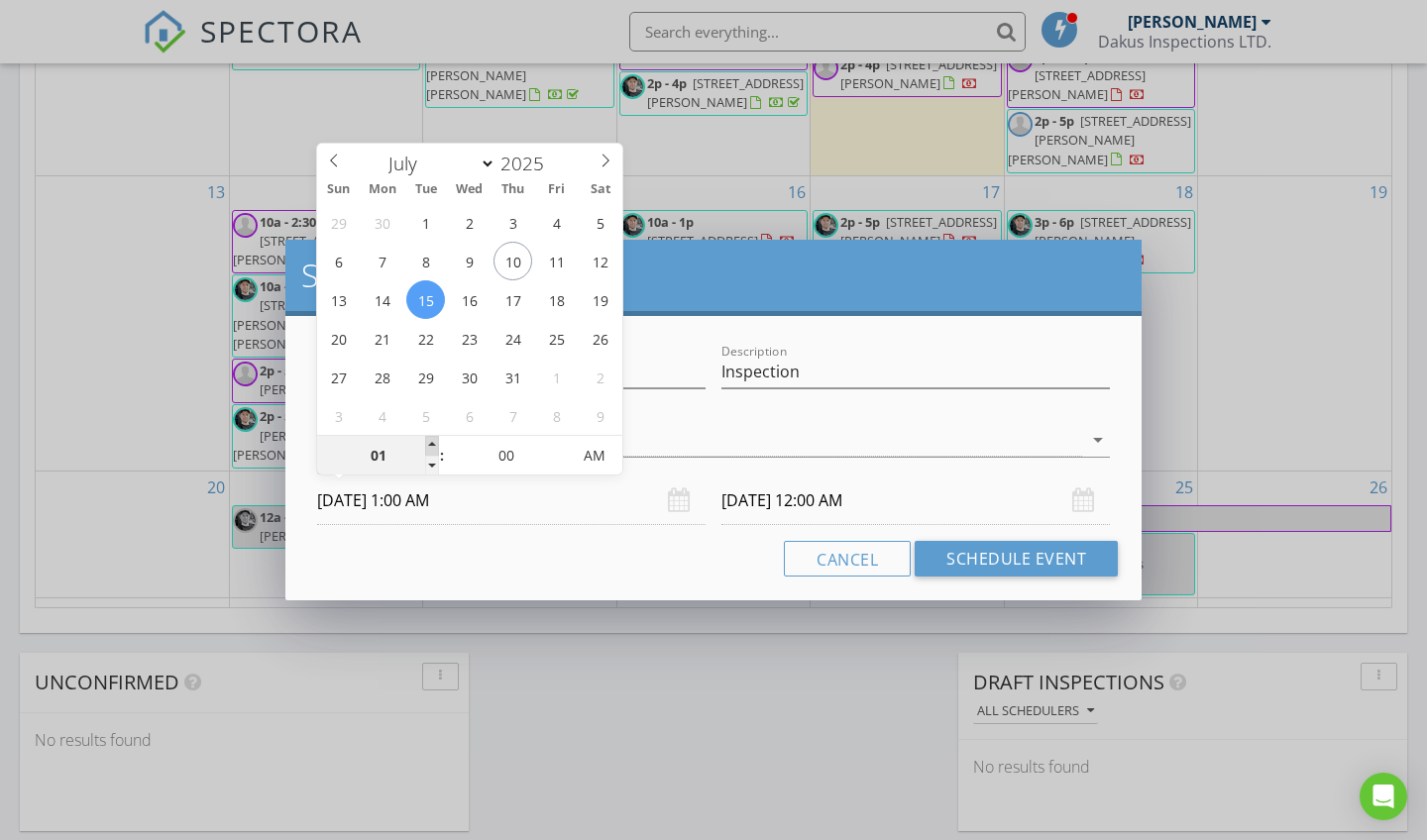 click at bounding box center [432, 446] 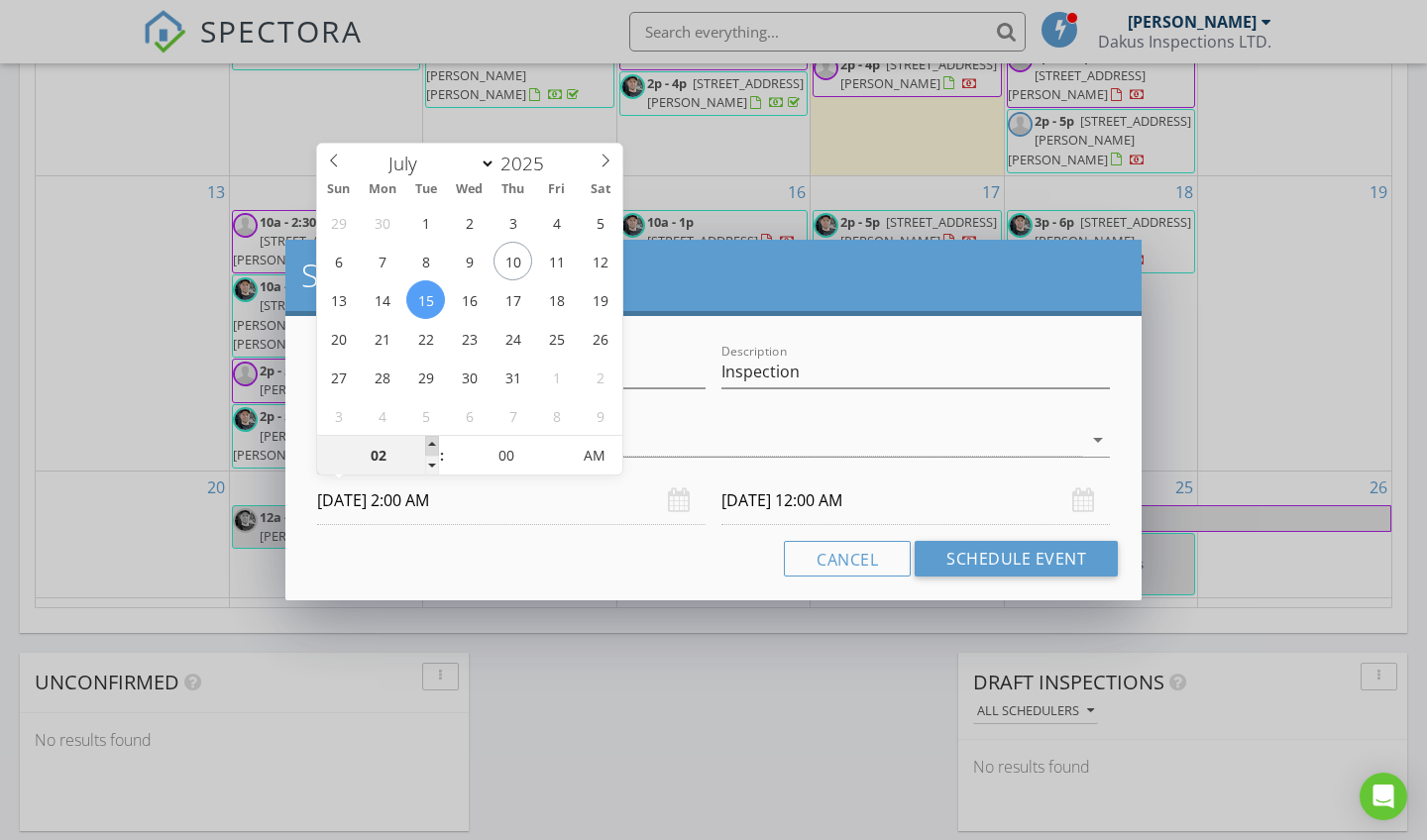 click at bounding box center (432, 446) 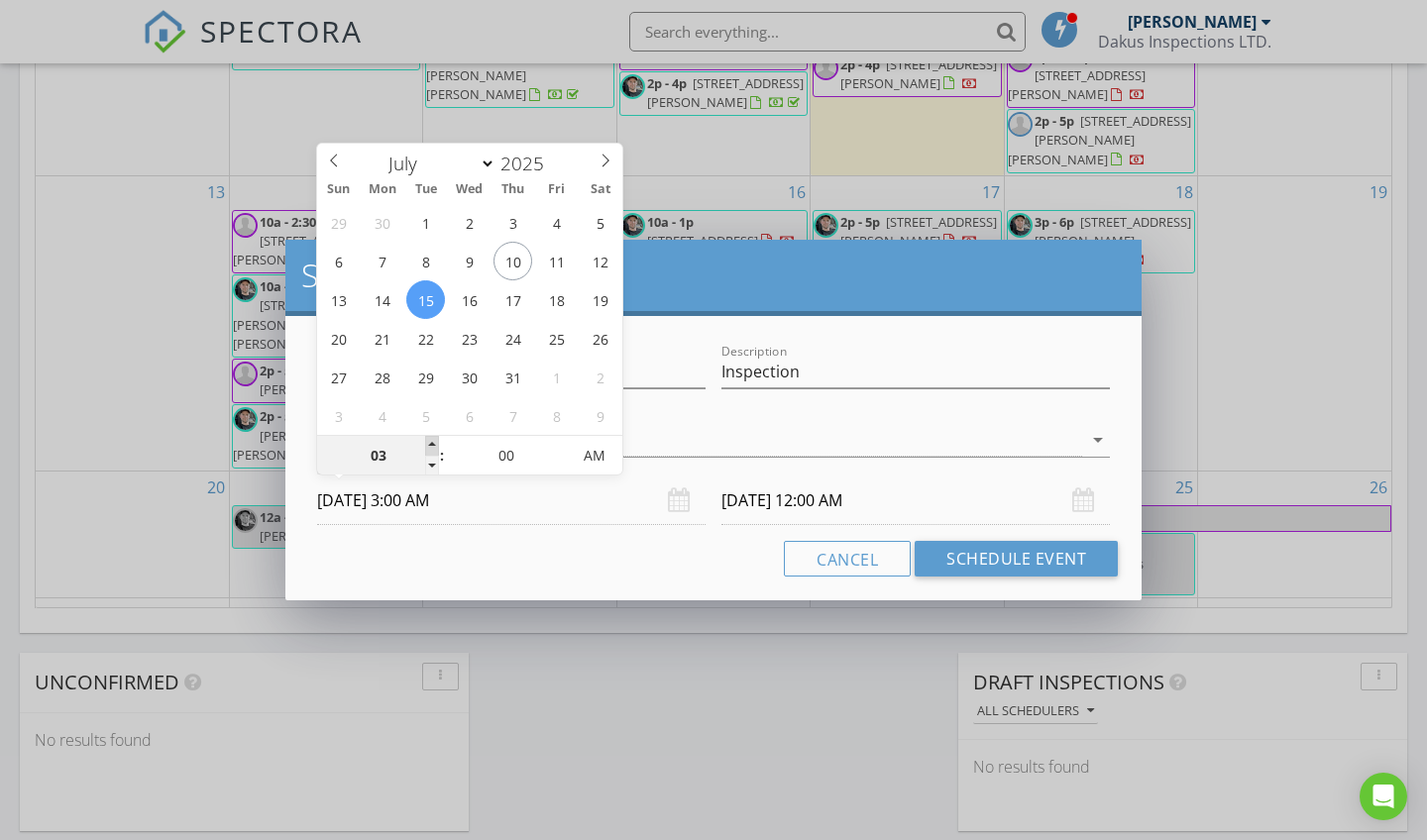 click at bounding box center (432, 446) 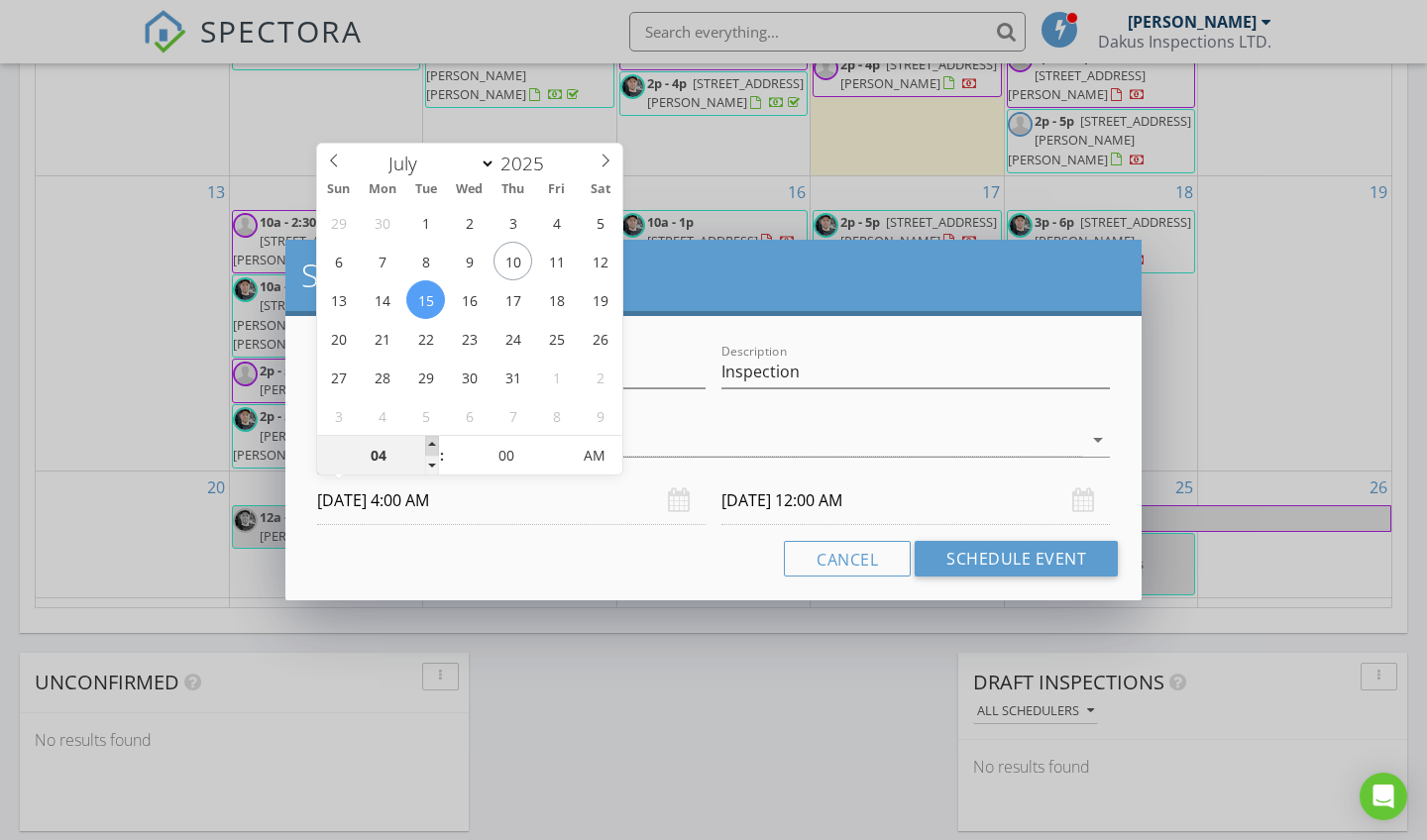 click at bounding box center [432, 446] 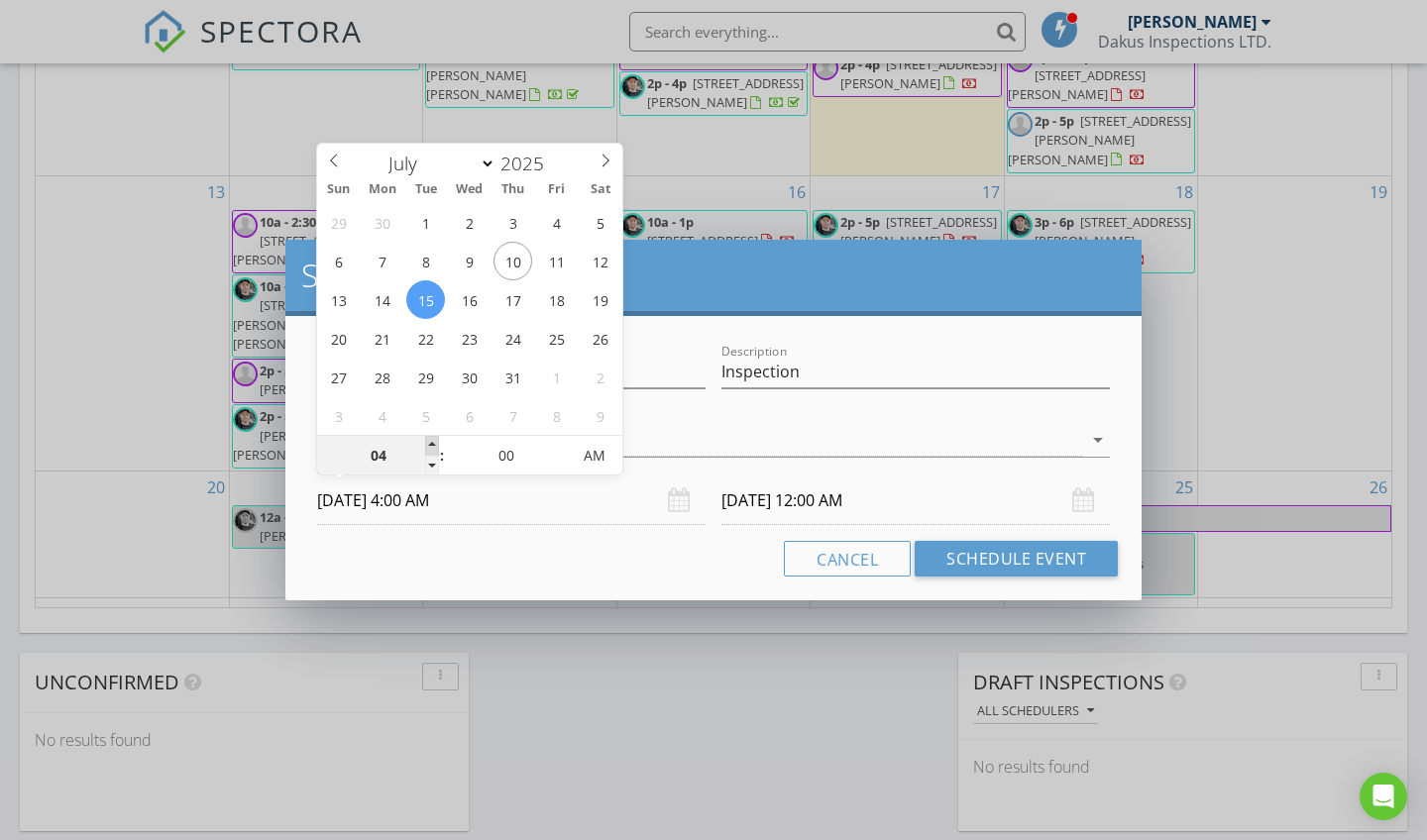 type on "04" 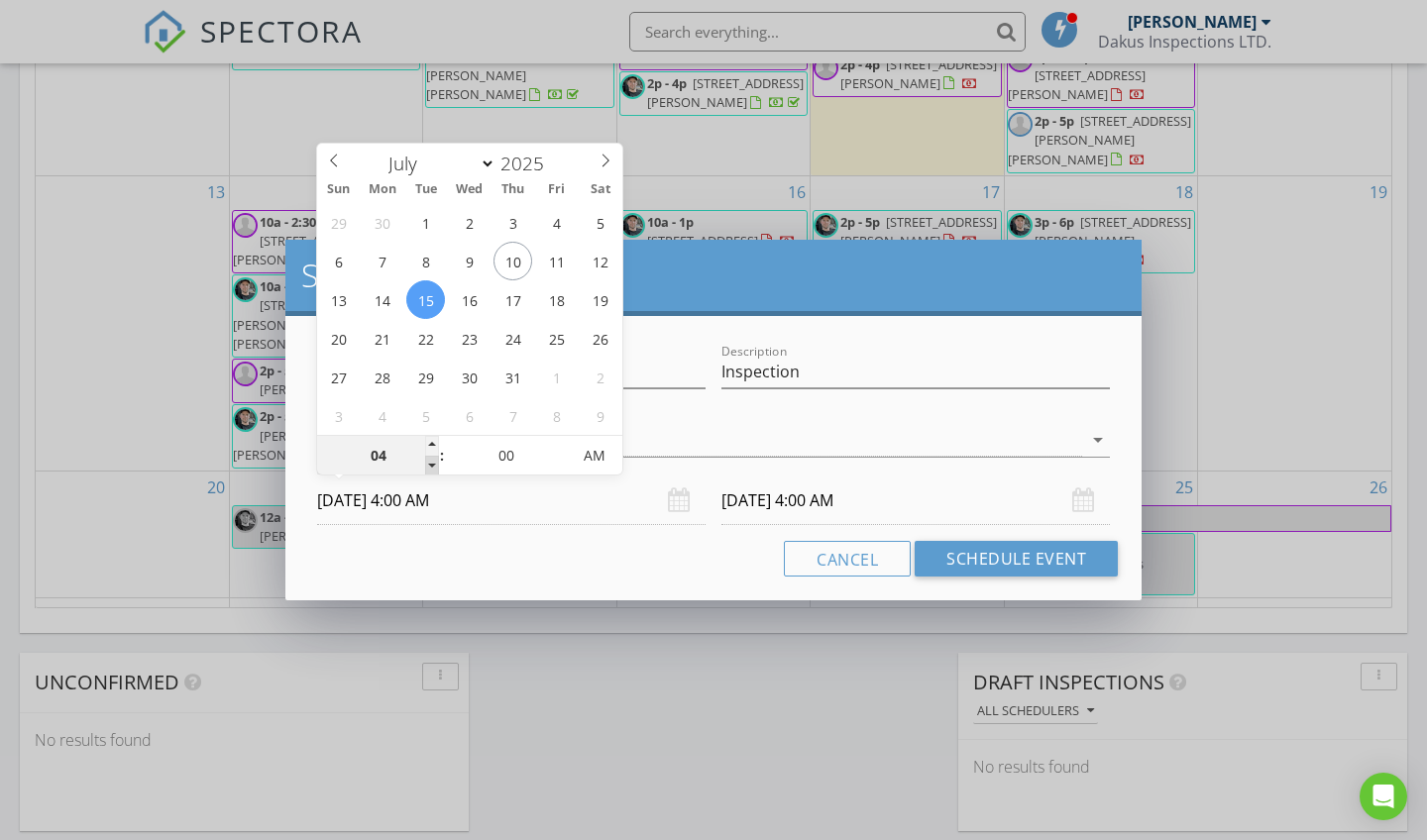type on "03" 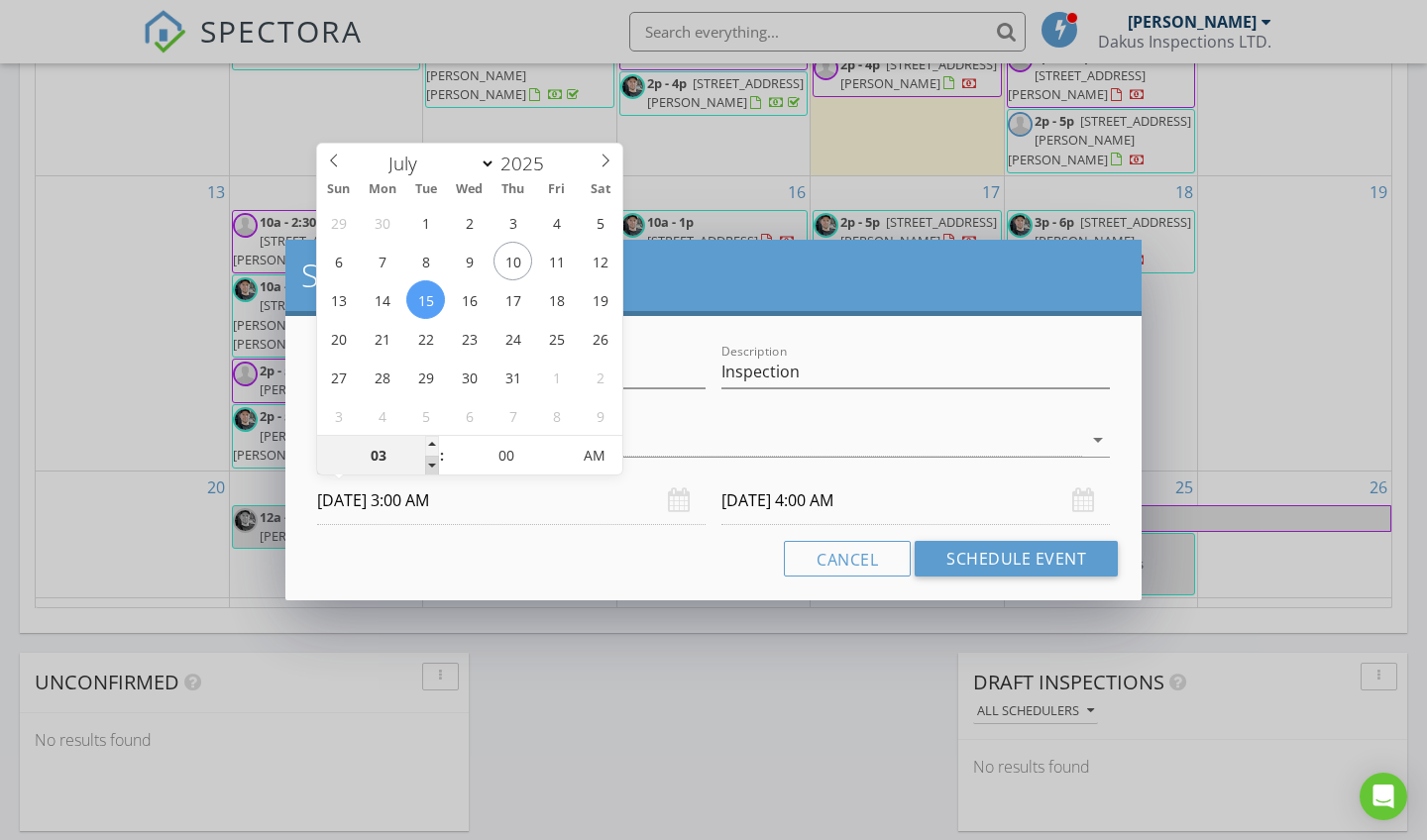 click at bounding box center (432, 466) 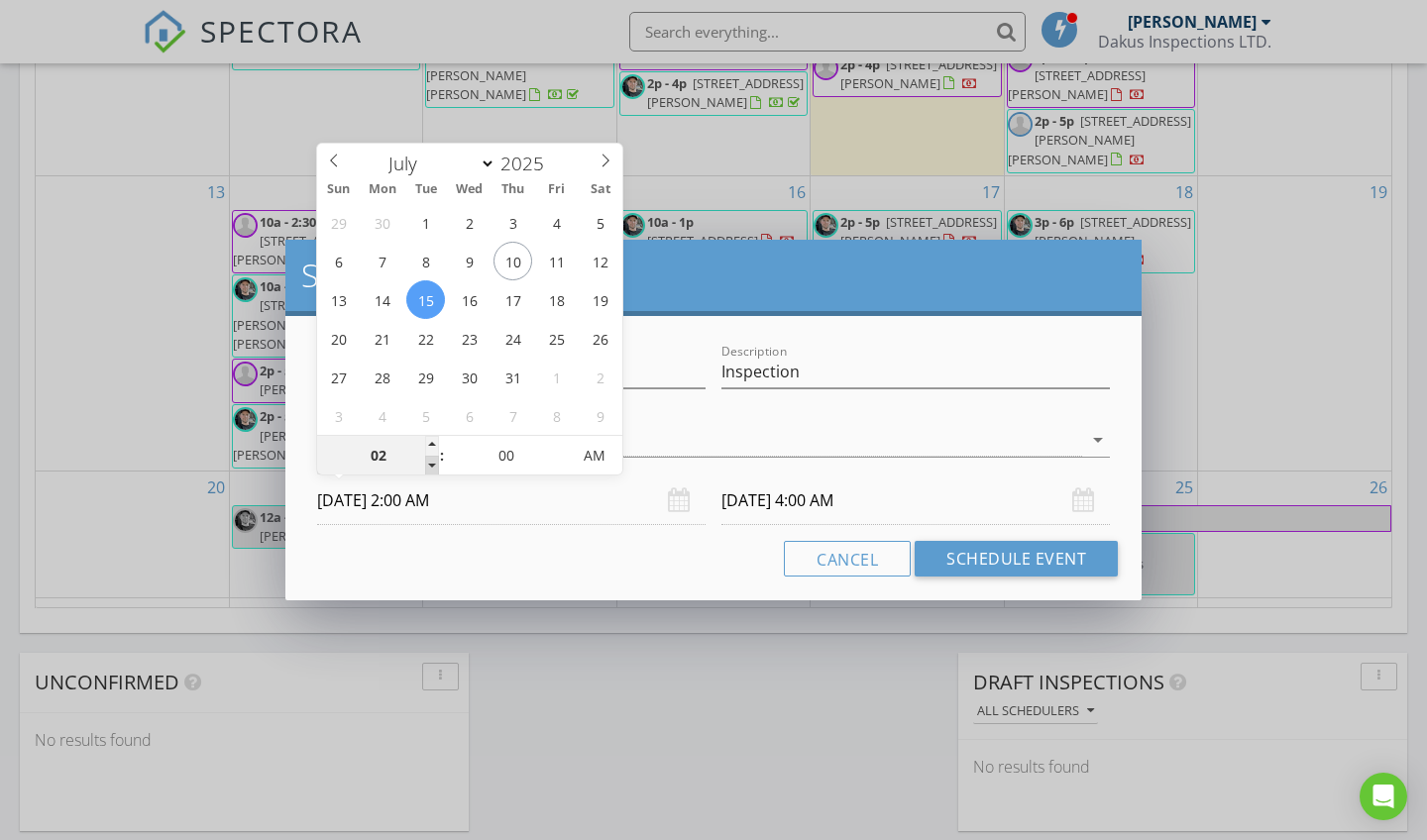 click at bounding box center [432, 466] 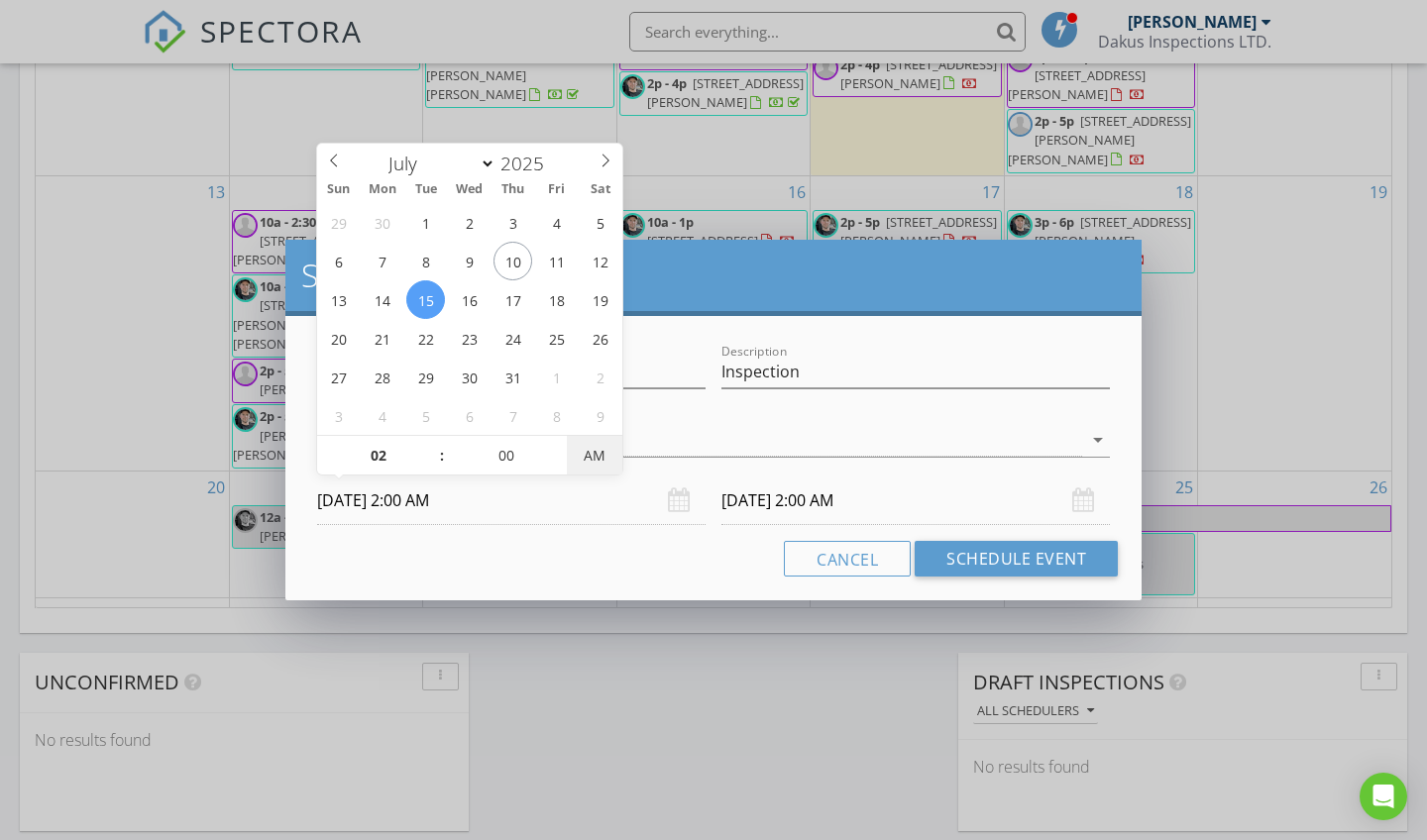type on "07/15/2025 2:00 PM" 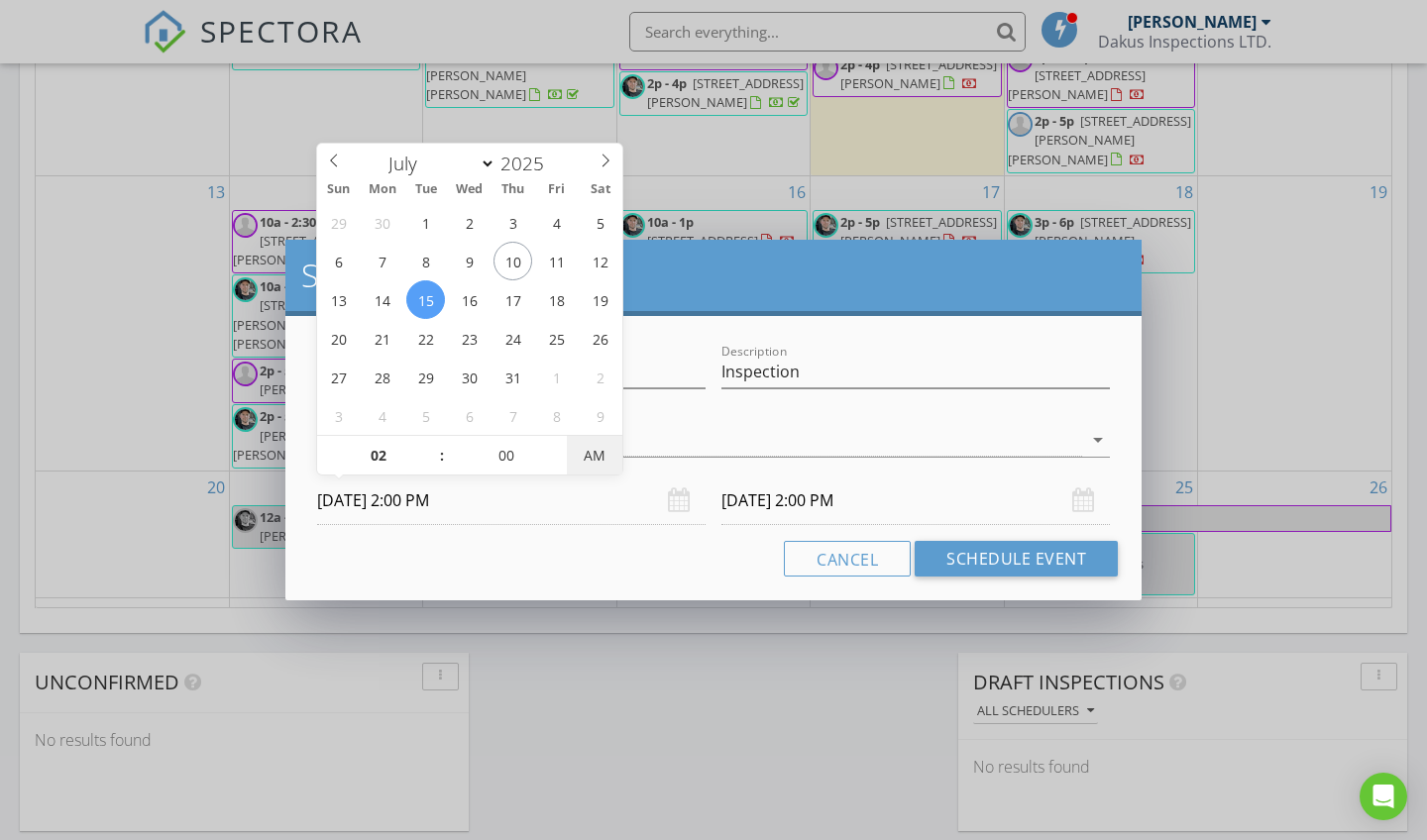 click on "AM" at bounding box center (594, 456) 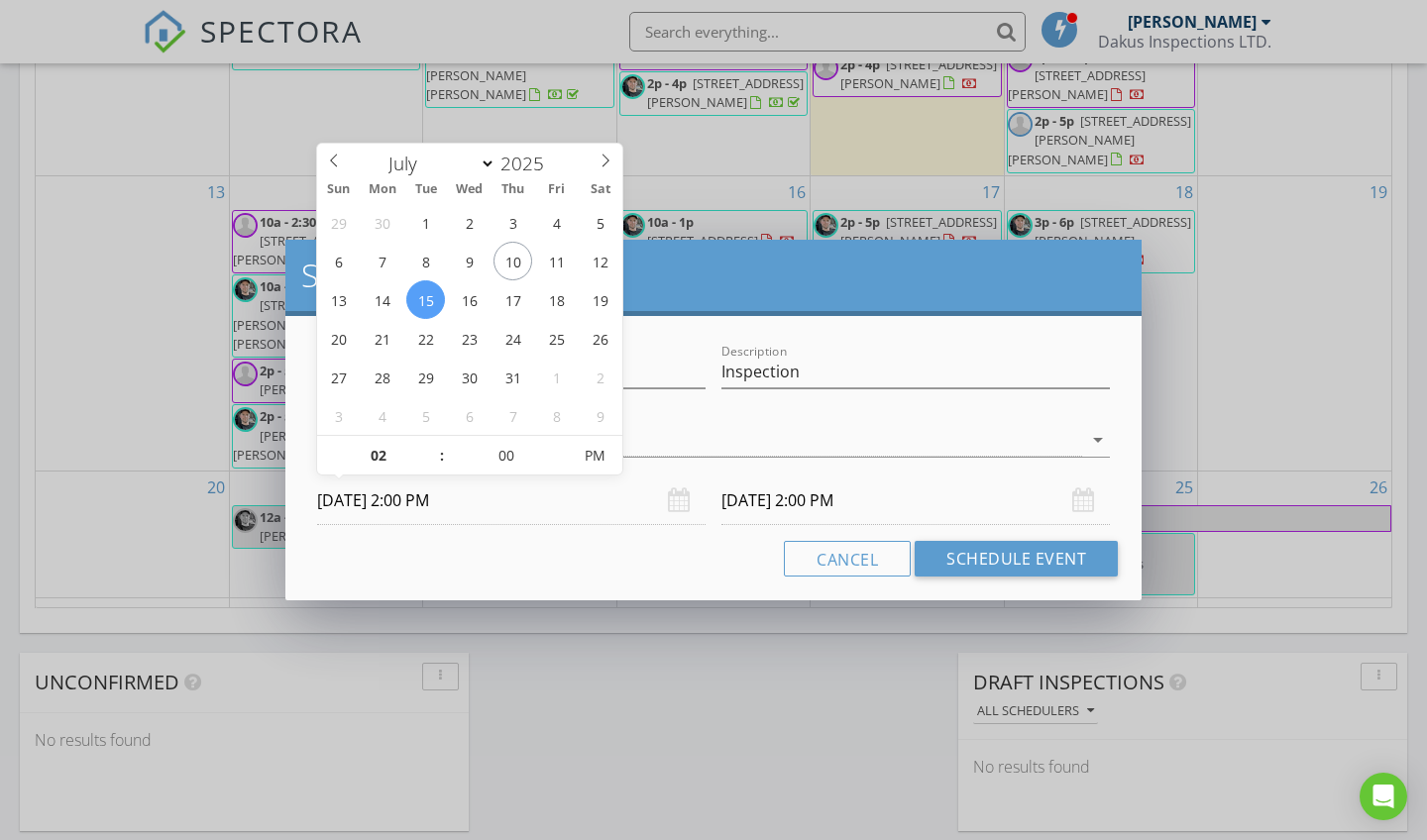 click on "07/16/2025 2:00 PM" at bounding box center (916, 500) 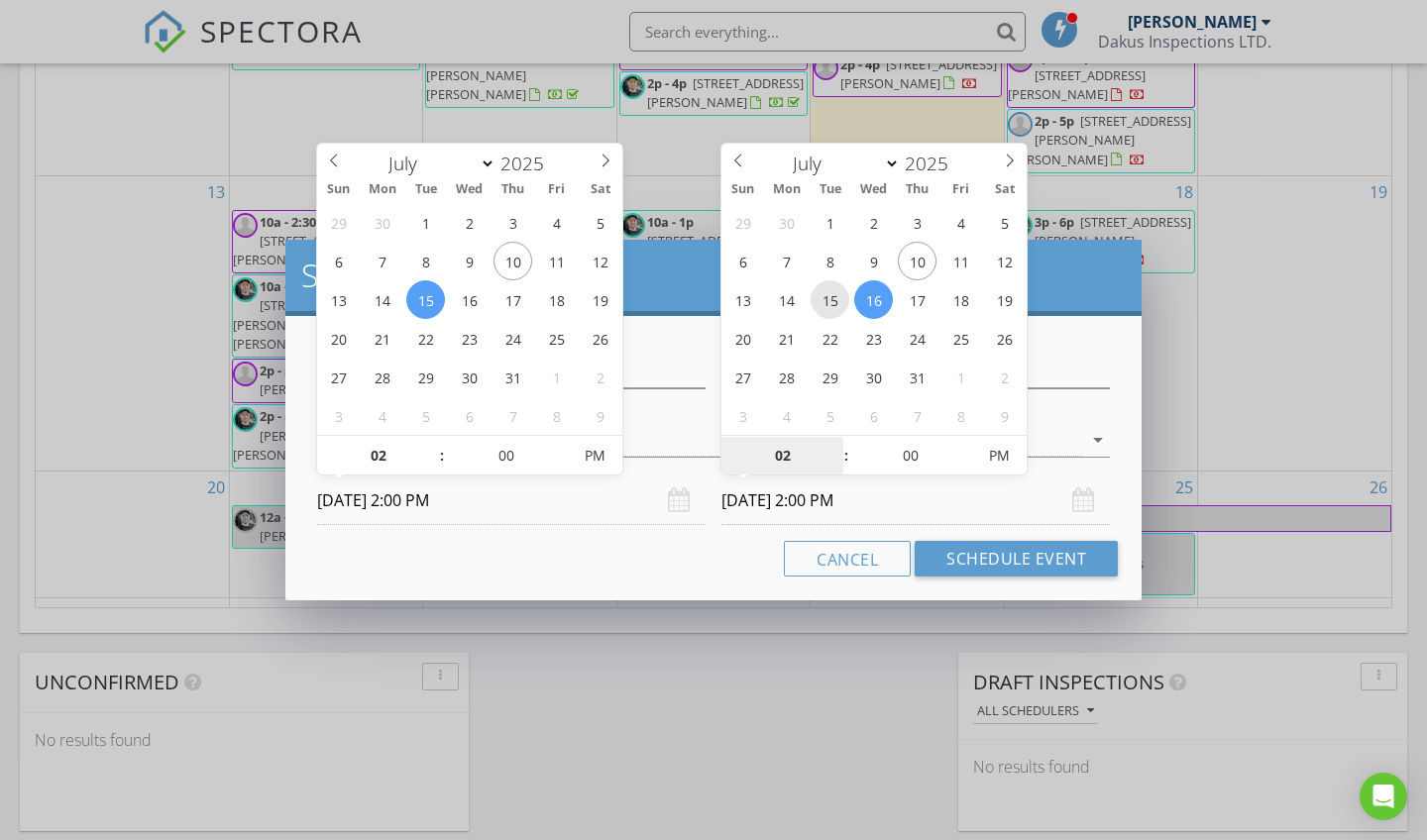 type on "07/15/2025 2:00 PM" 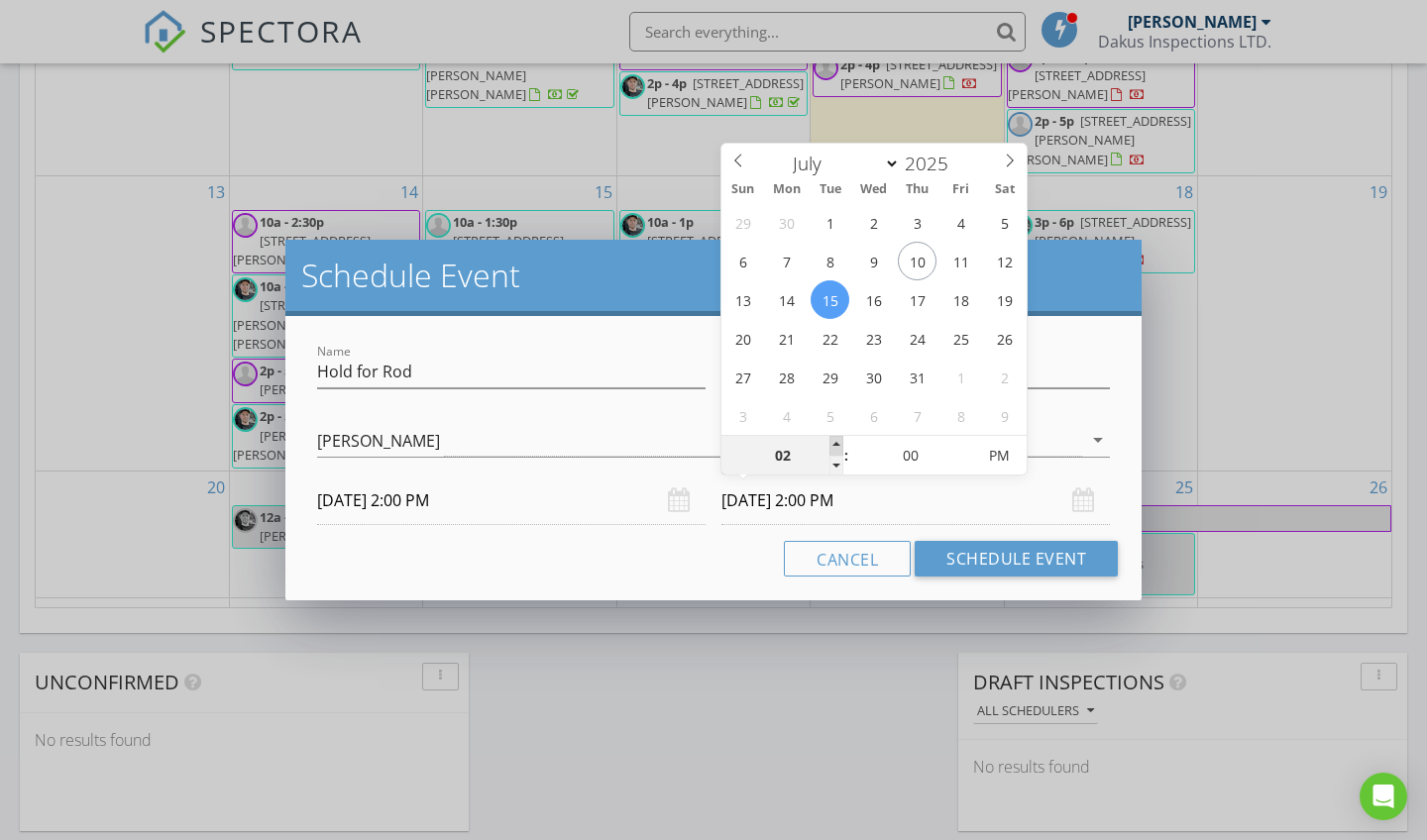 type on "03" 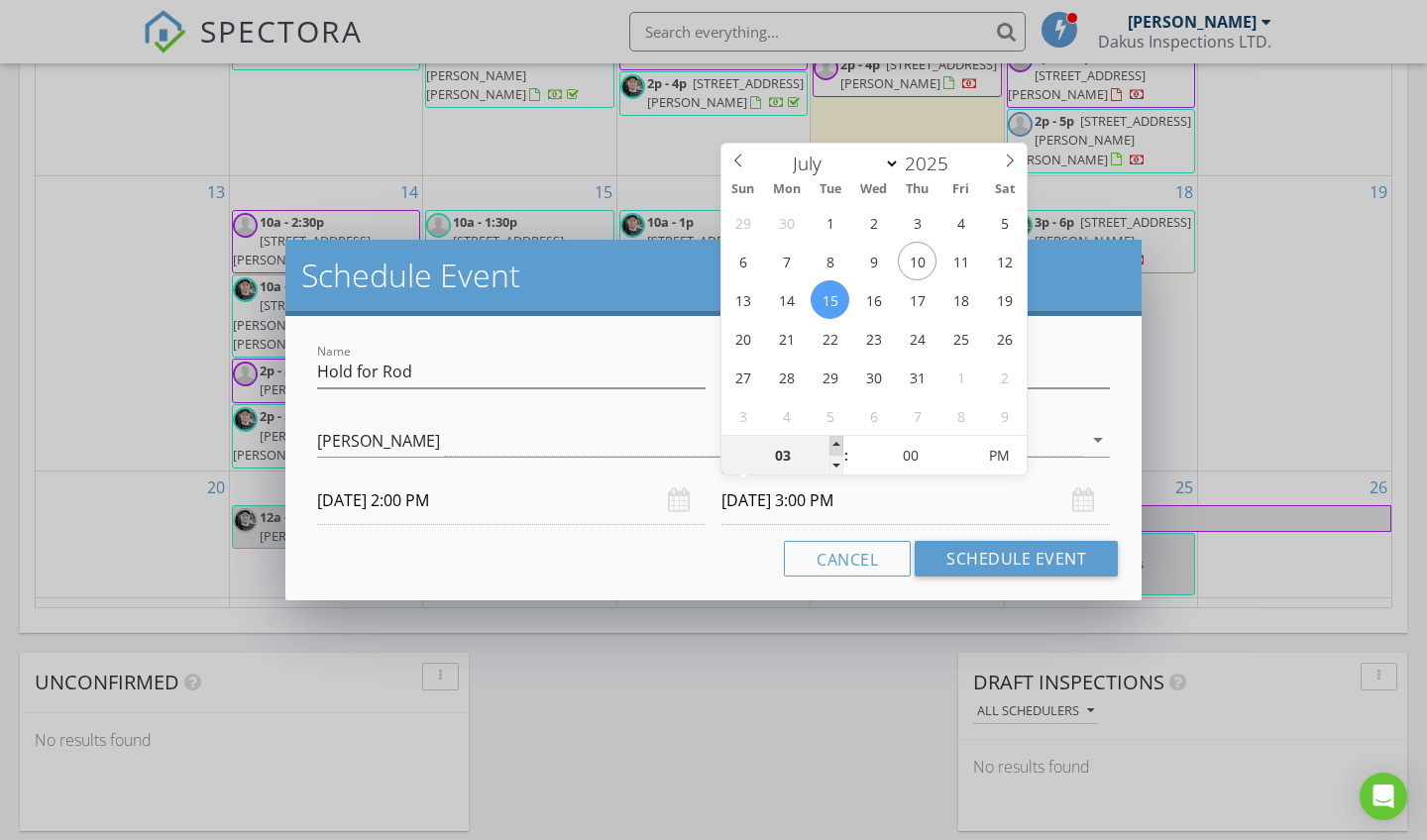 click at bounding box center (836, 446) 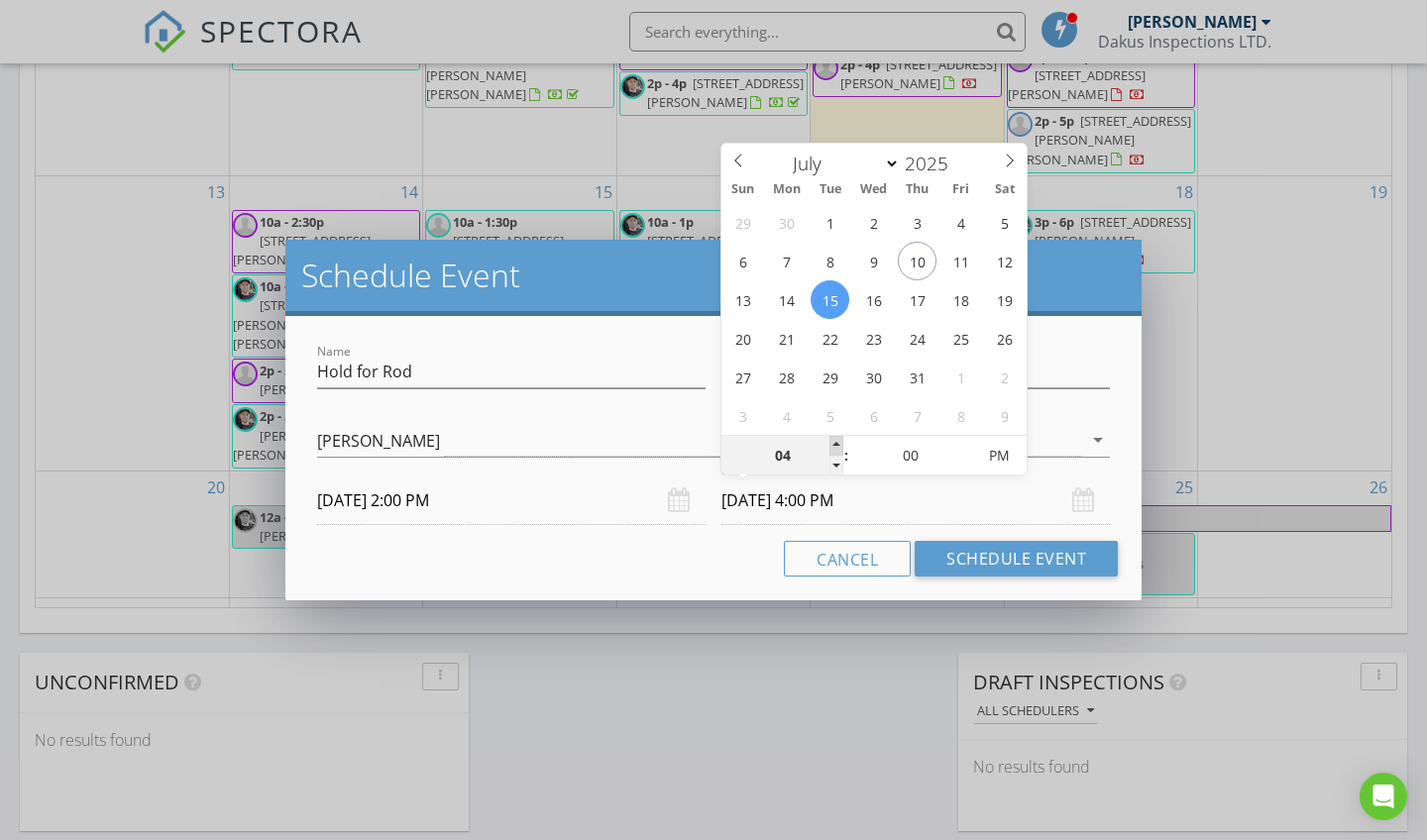 click at bounding box center (836, 446) 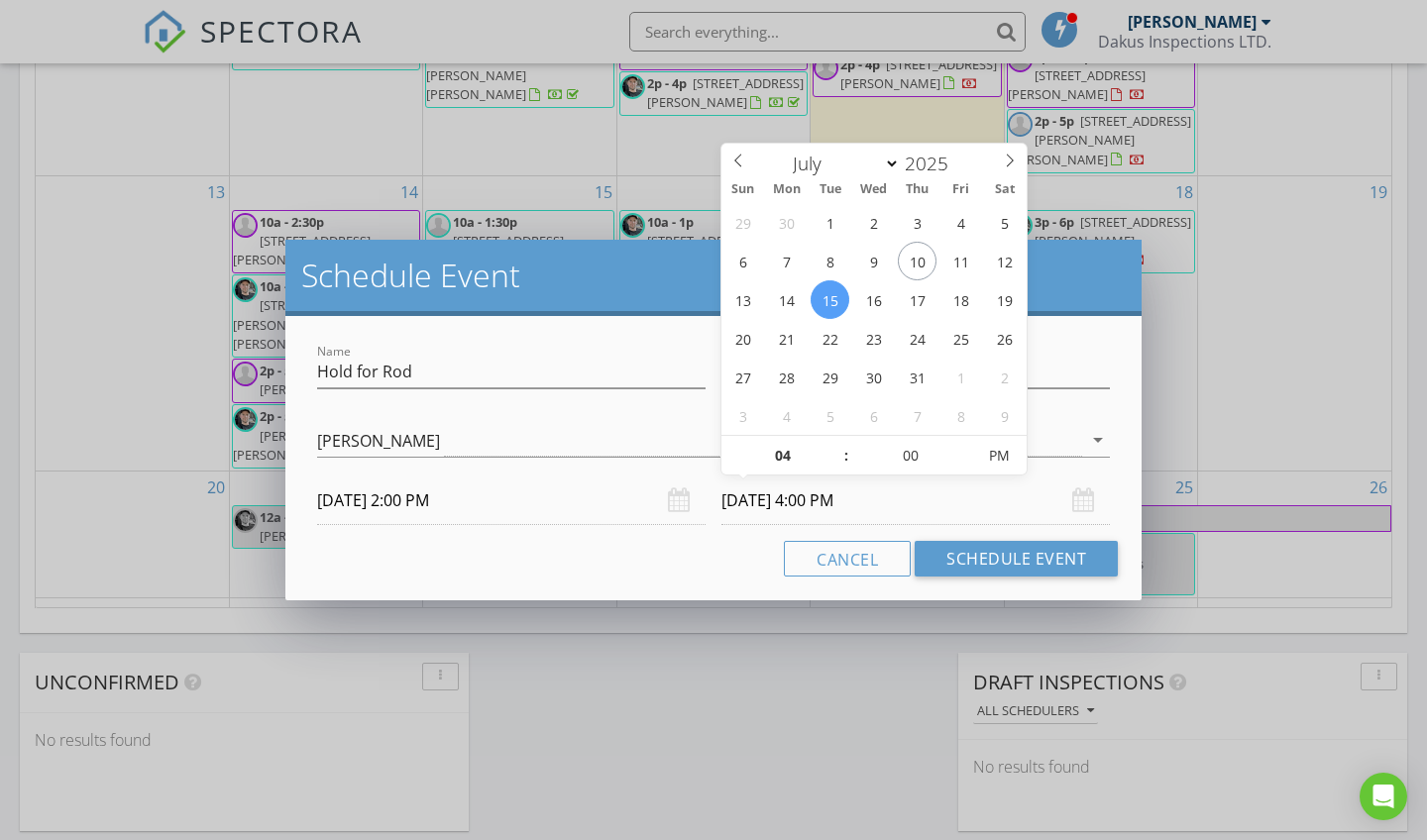 click on "Cancel   Schedule Event" at bounding box center (714, 559) 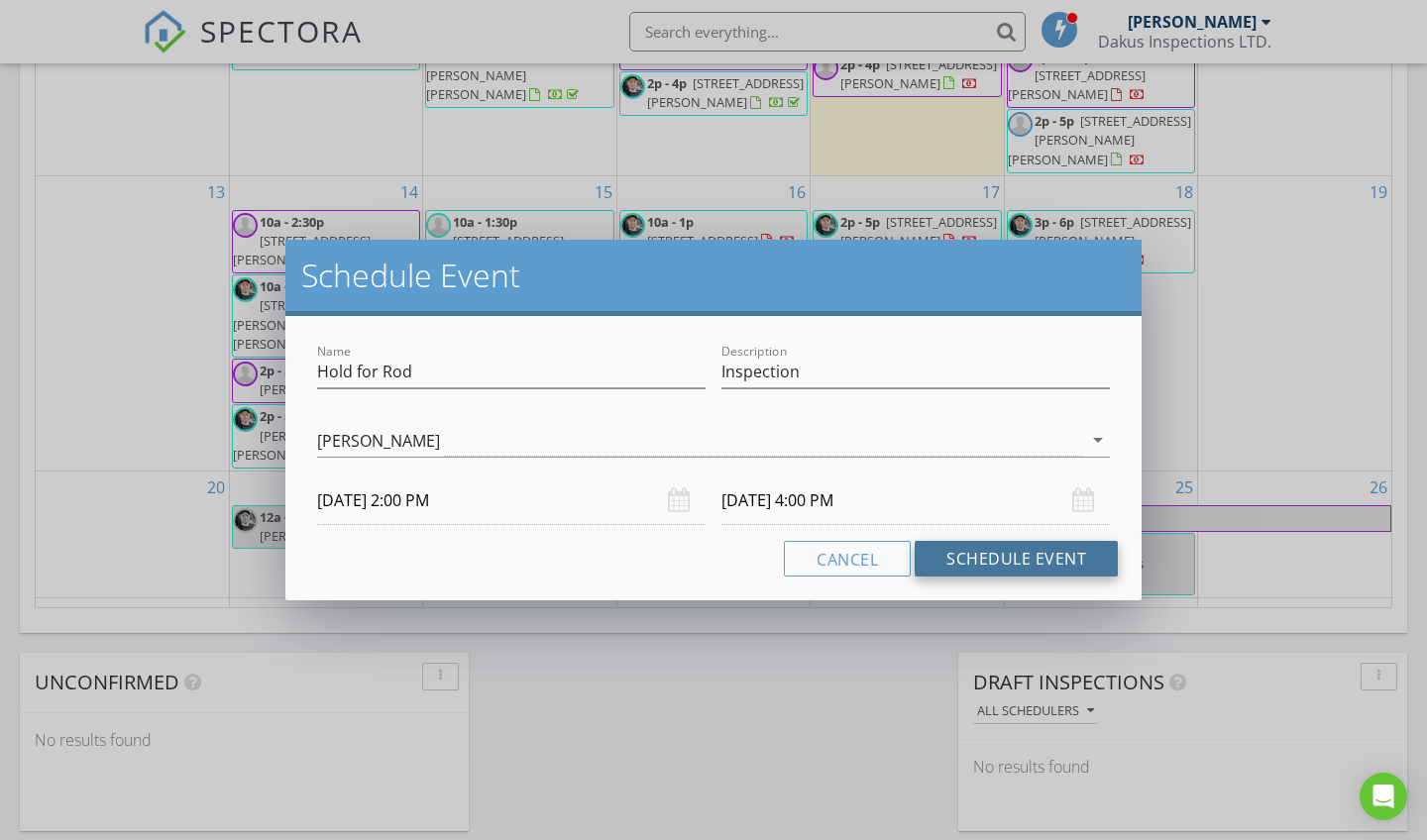 click on "Schedule Event" at bounding box center (1016, 559) 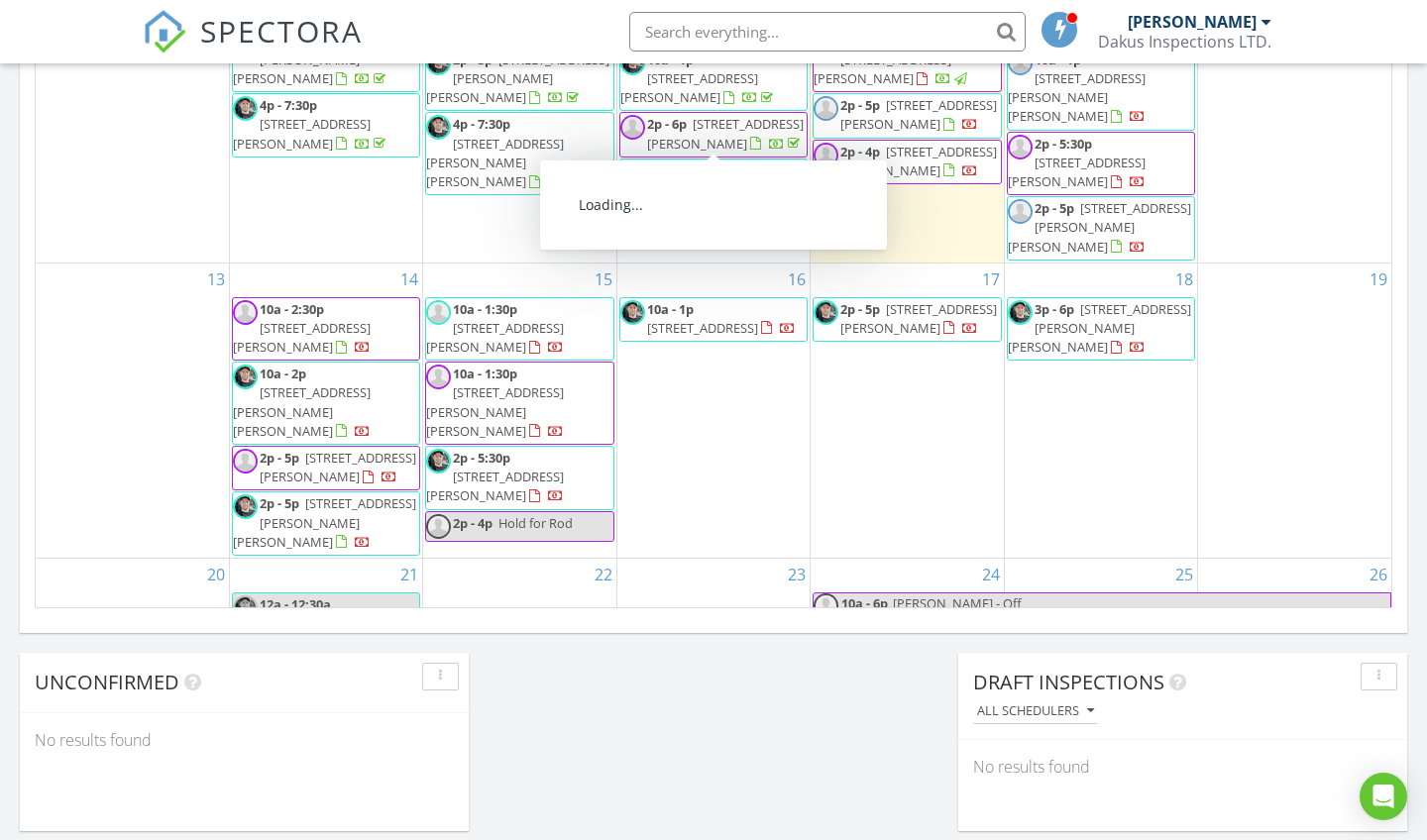 scroll, scrollTop: 200, scrollLeft: 0, axis: vertical 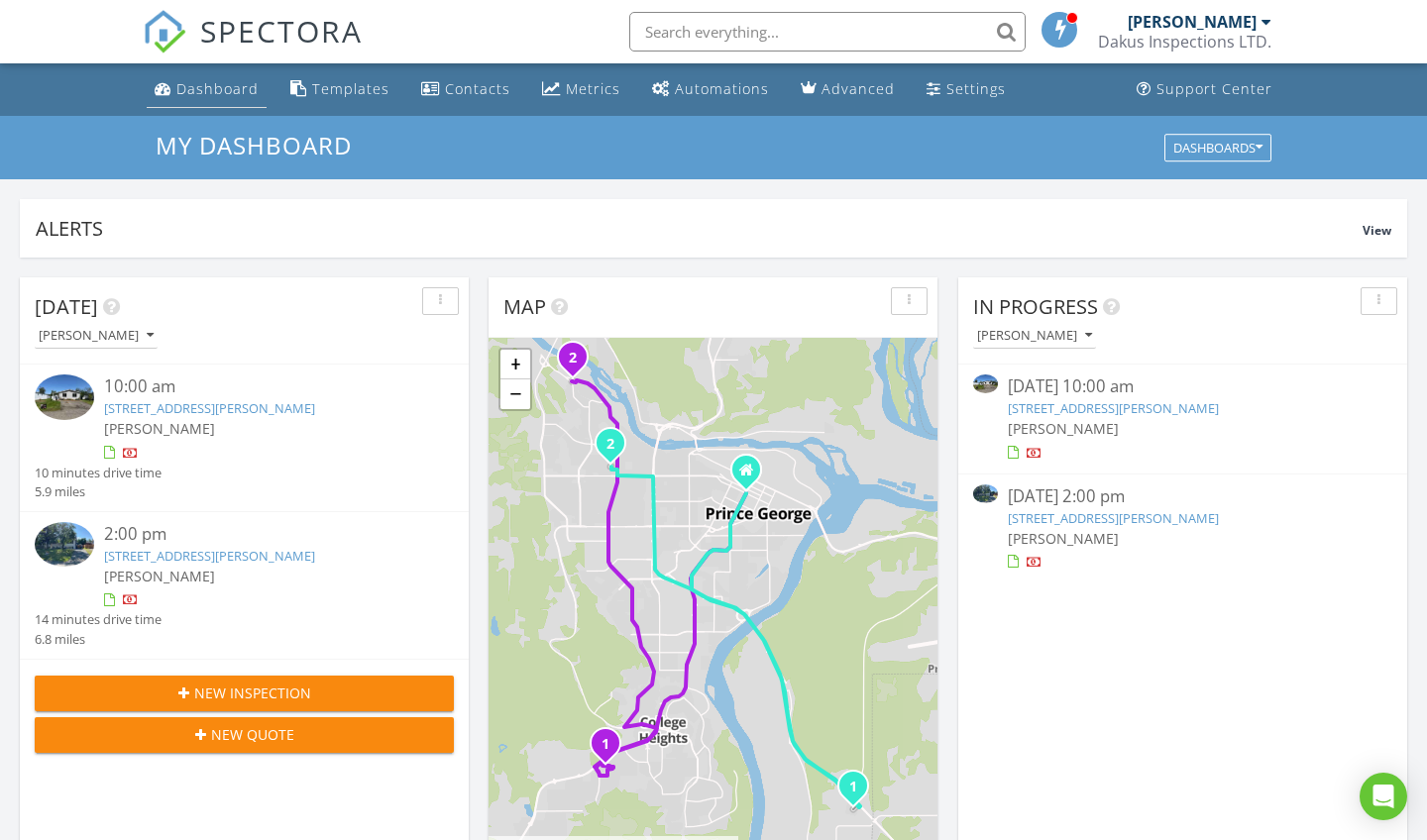 click on "Dashboard" at bounding box center [217, 88] 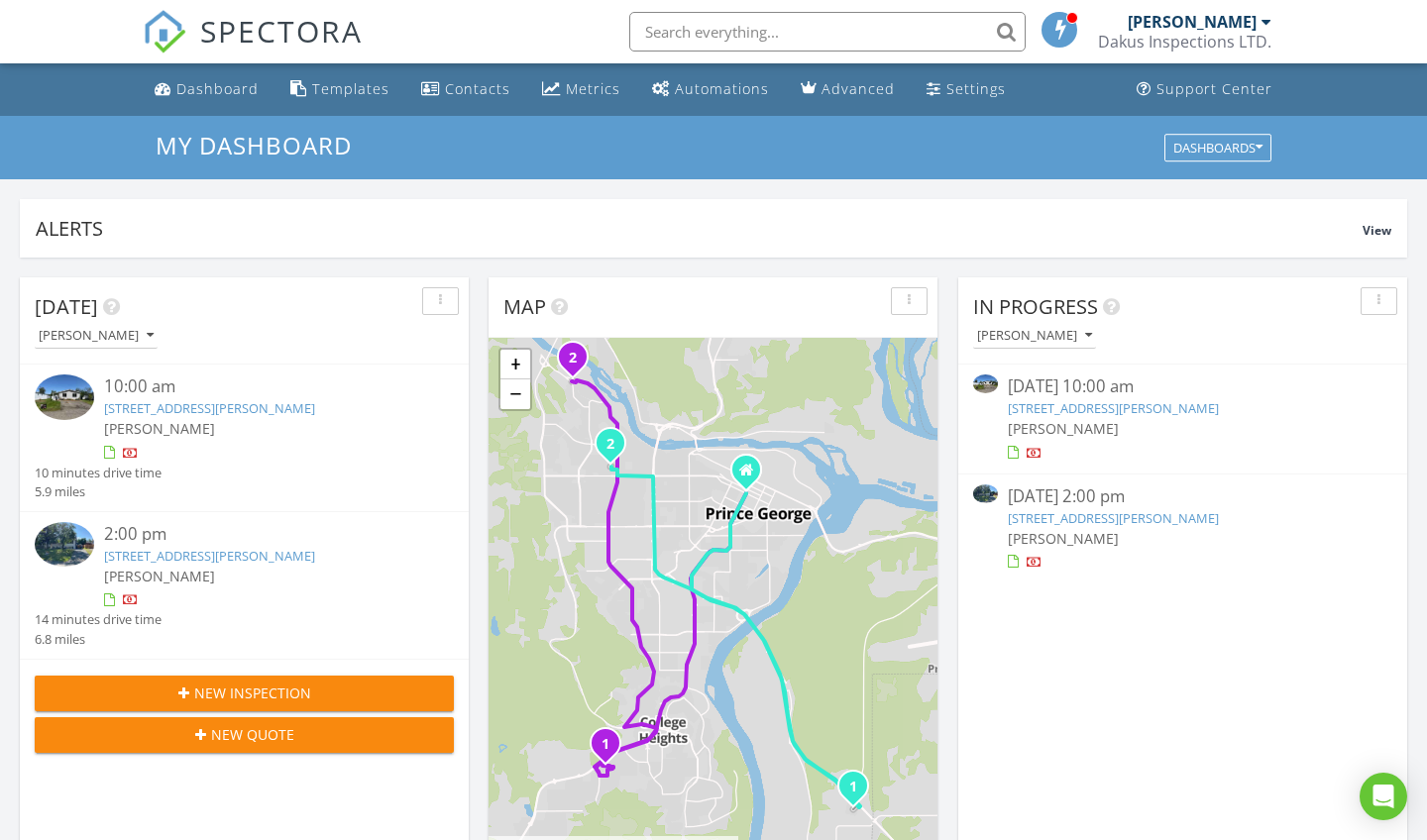 scroll, scrollTop: 0, scrollLeft: 0, axis: both 